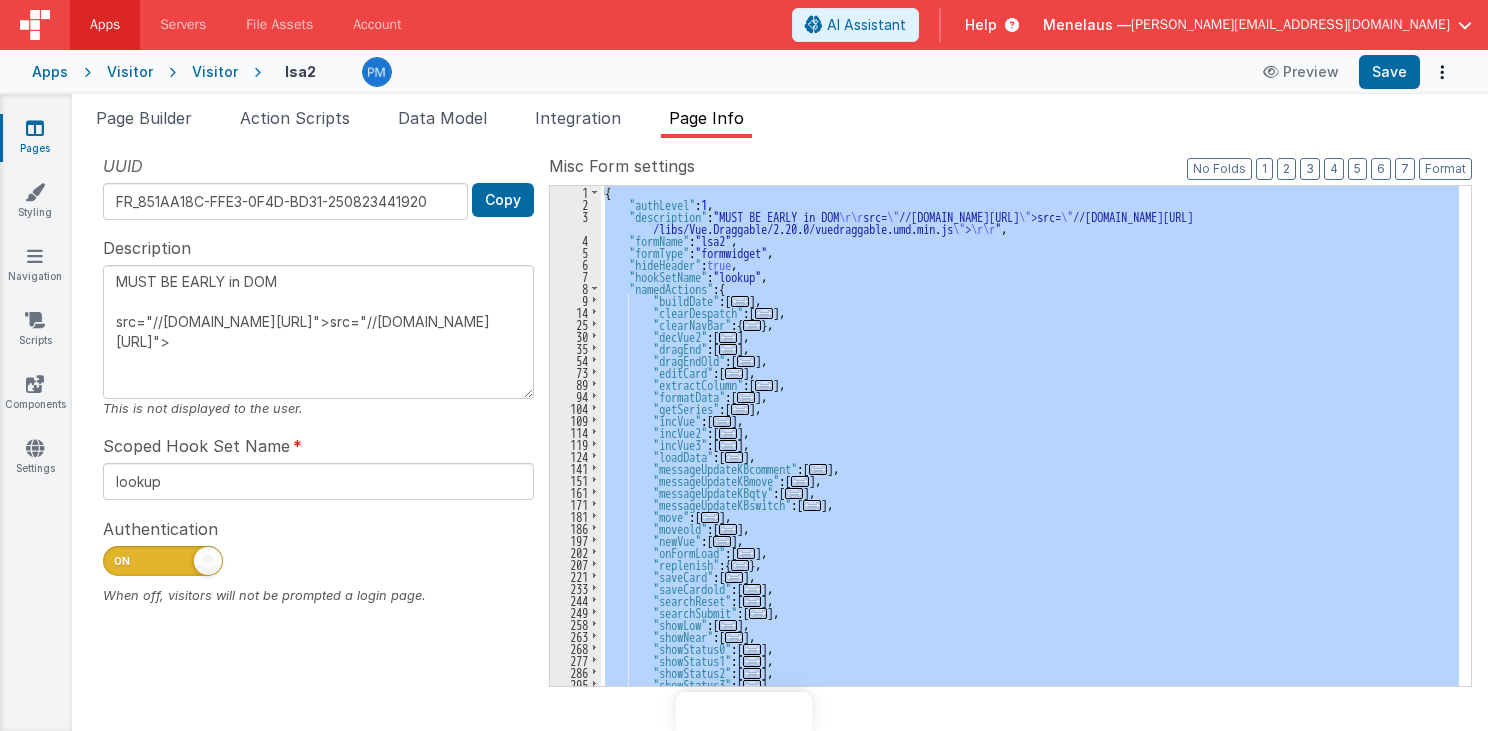 scroll, scrollTop: 0, scrollLeft: 0, axis: both 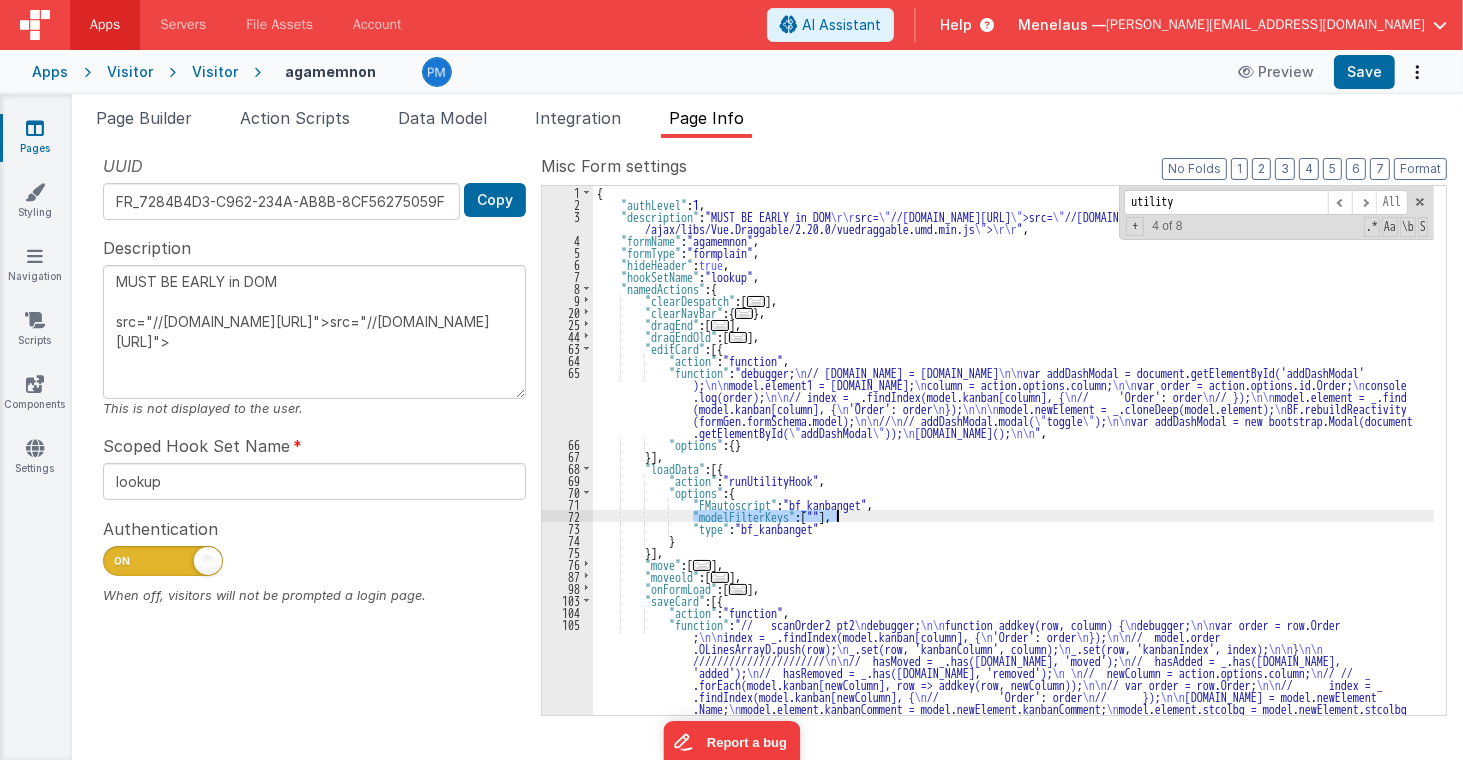 click on "Visitor" at bounding box center [215, 72] 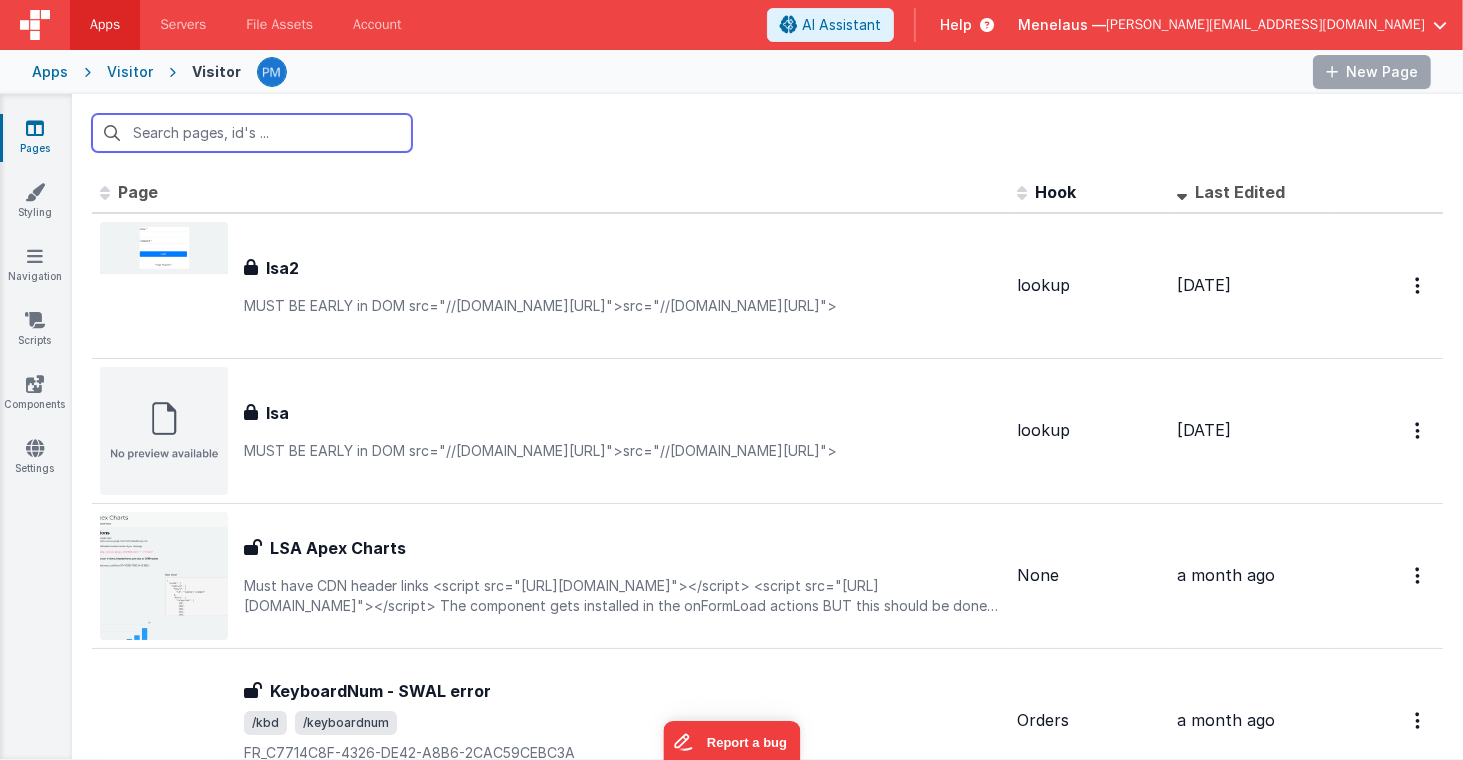 click at bounding box center (252, 133) 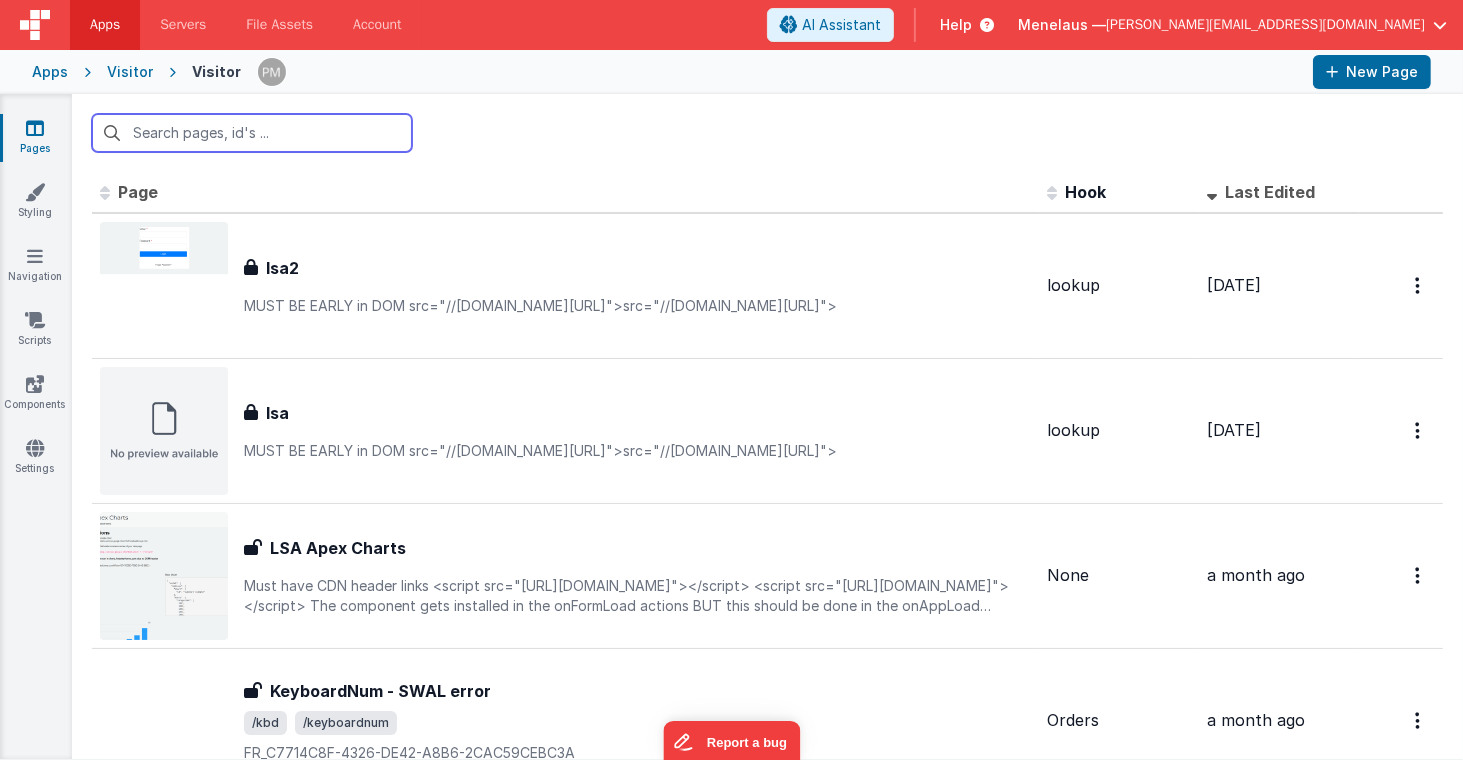 click at bounding box center [252, 133] 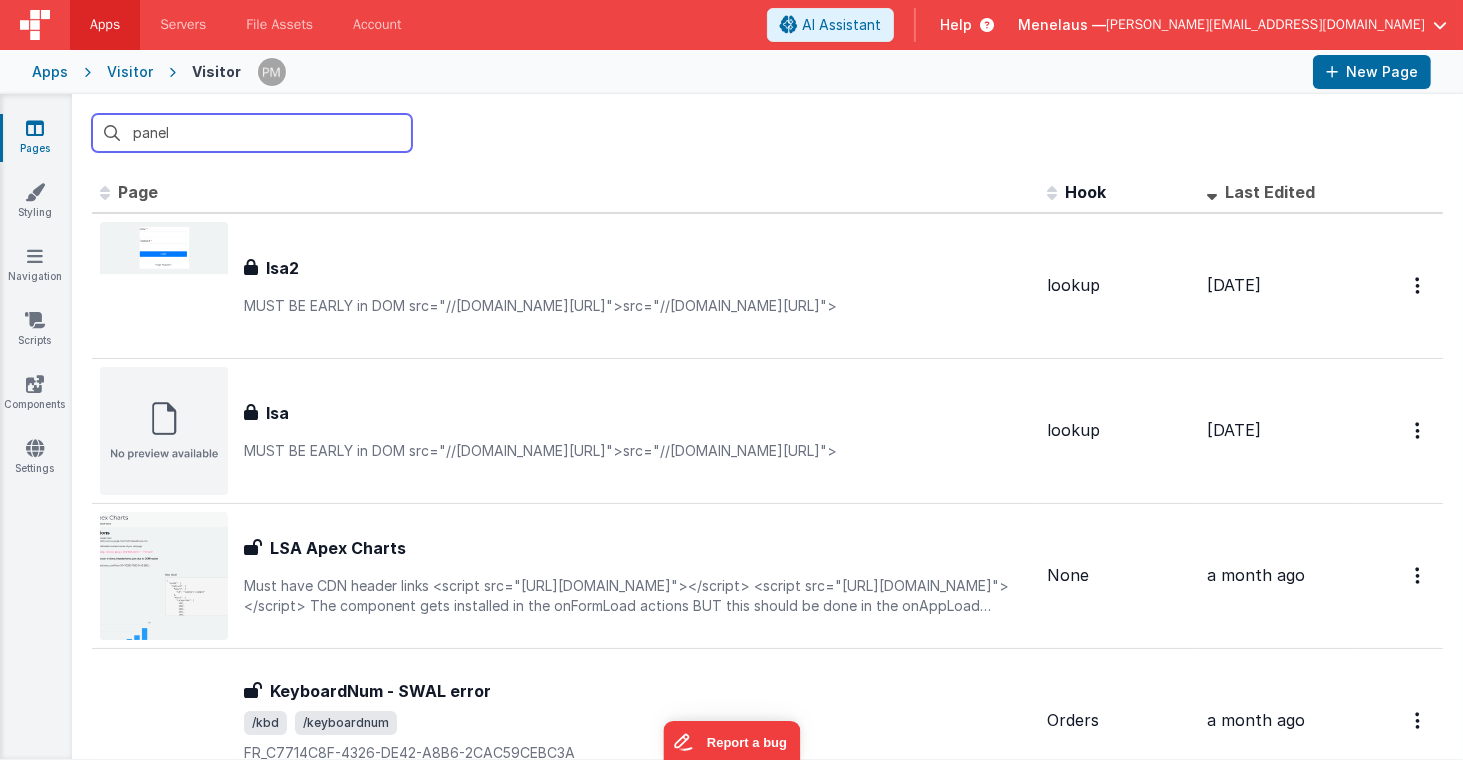type on "panel" 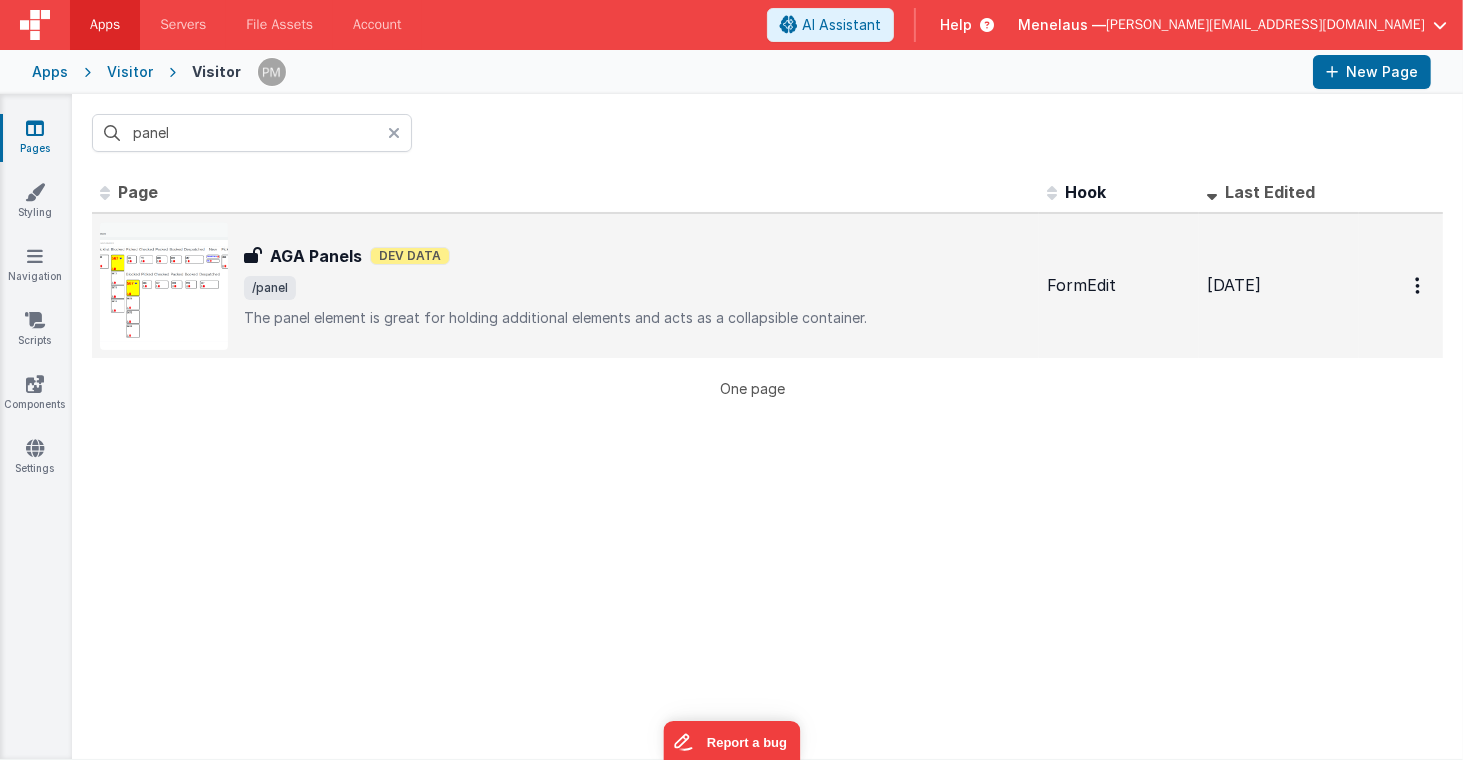 click on "AGA Panels" at bounding box center [316, 256] 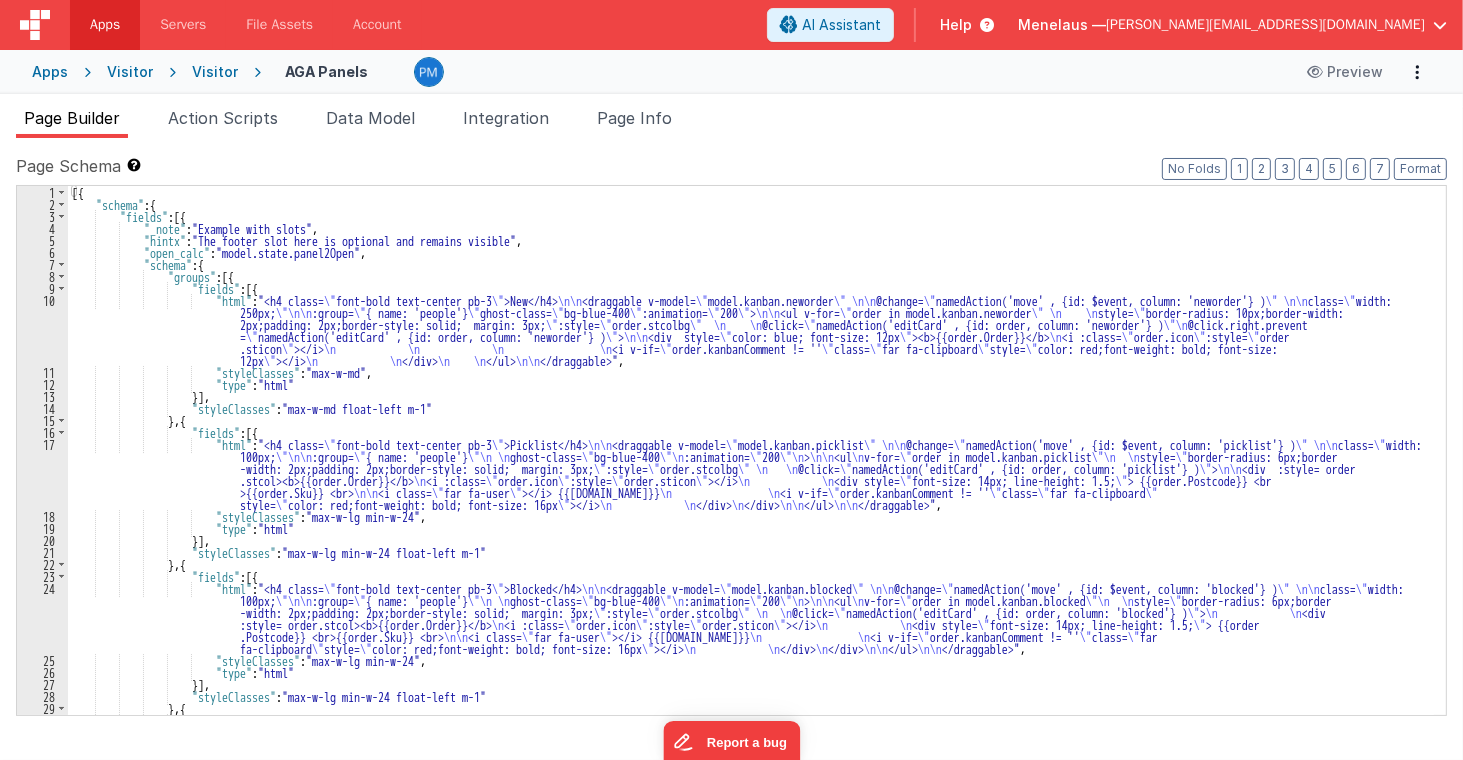 scroll, scrollTop: 0, scrollLeft: 0, axis: both 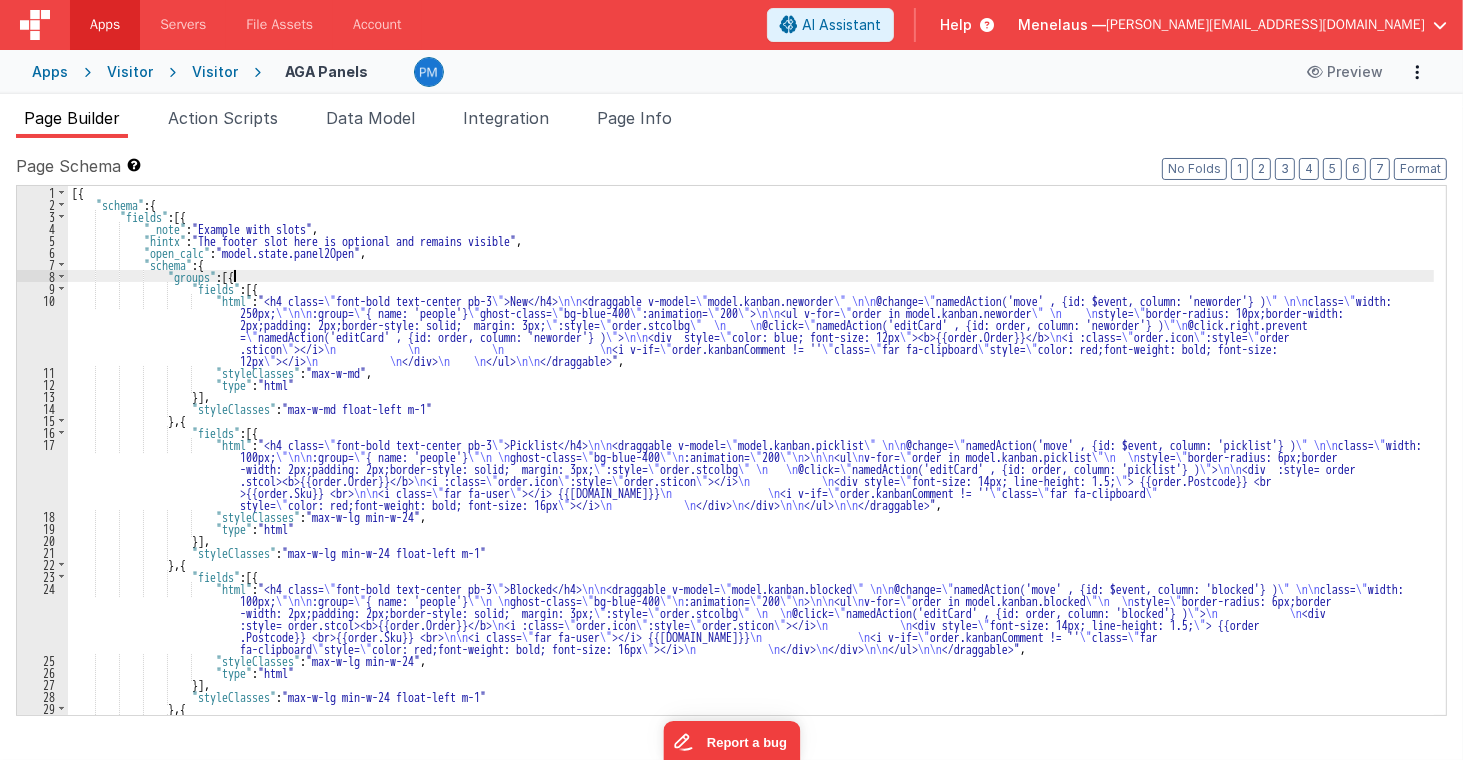 click on "[{      "schema" :  {           "fields" :  [{                "_note" :  "Example with slots" ,                "hintx" :  "The footer slot here is optional and remains visible" ,                "open_calc" :  "model.state.panel2Open" ,                "schema" :  {                     "groups" :  [{                          "fields" :  [{                               "html" :  "<h4 class= \" font-bold text-center pb-3 \" >New</h4> \n\n <draggable v-model= \" model.kanban.neworder \"   \n\n @change= \" namedAction('move' , {id: $event, column: 'neworder'} ) \"   \n\n class= \" width:                               250px;   \"\n\n :group= \" { name: 'people'} \"  ghost-class= \" bg-blue-400 \"  :animation= \" 200 \" > \n\n     <ul v-for= \" order in model.kanban.neworder \"   \n      \n     style= \" border-radius: 10px;border-width:                               2px;padding: 2px;border-style: solid;  margin: 3px; \"  :style= \" order.stcolbg \"    \n" at bounding box center (751, 492) 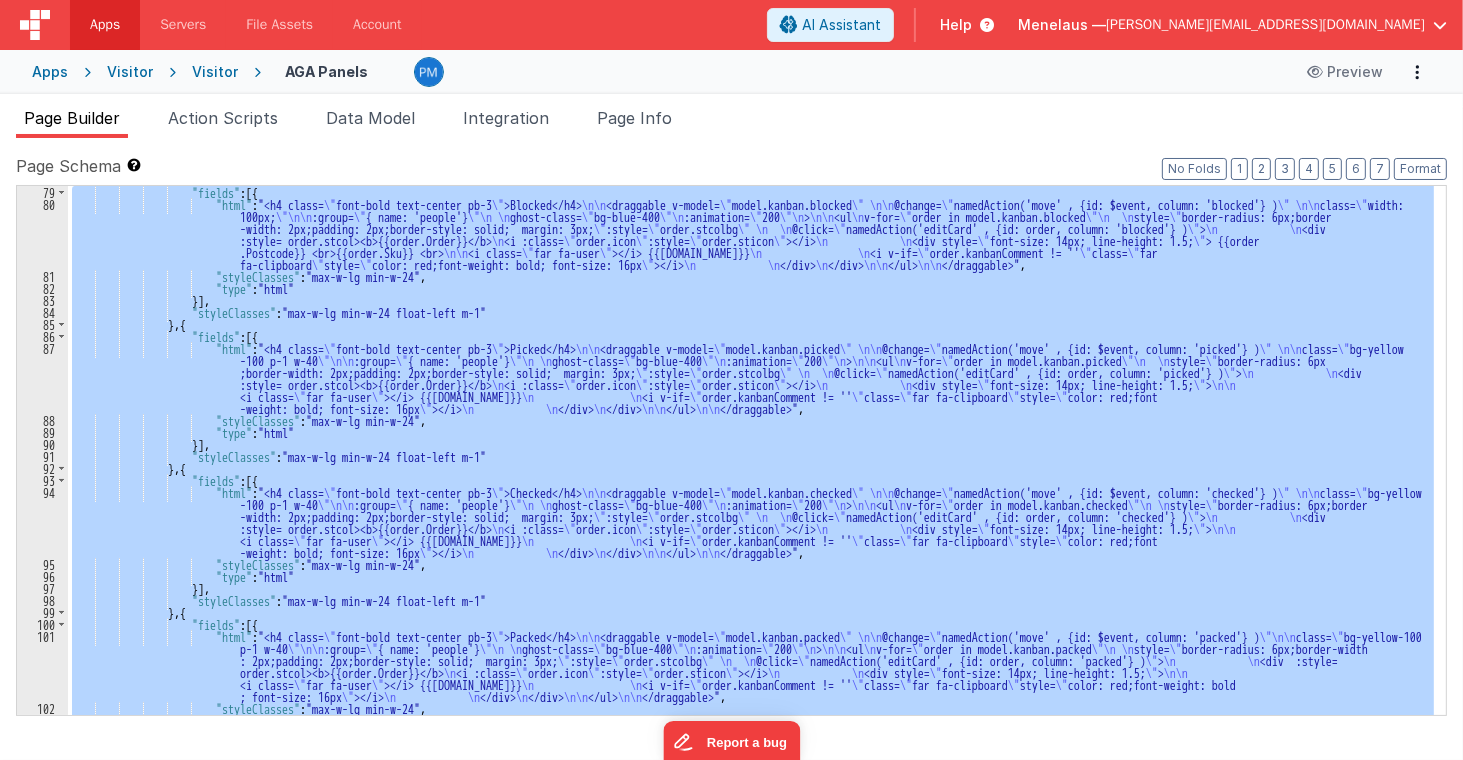 scroll, scrollTop: 1536, scrollLeft: 0, axis: vertical 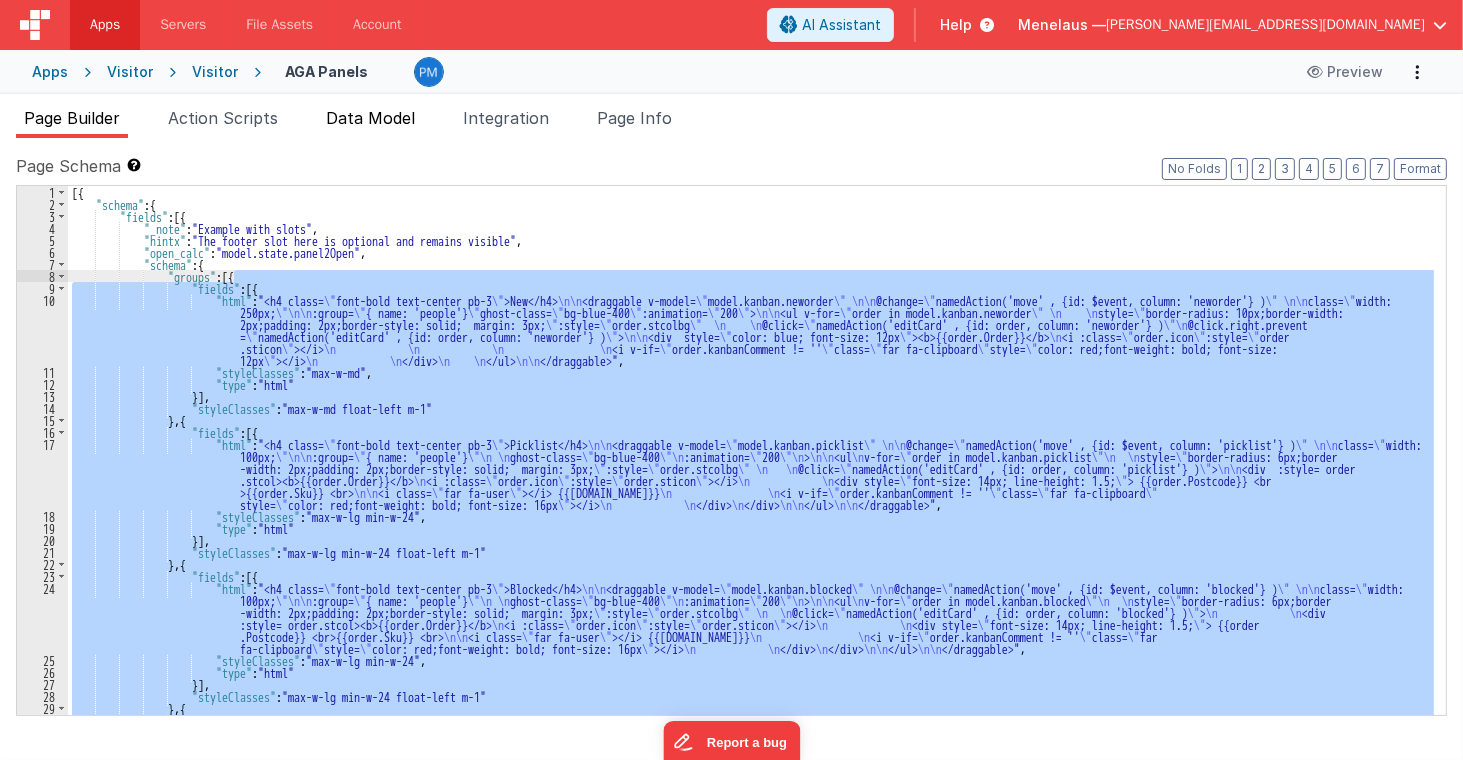 click on "Data Model" at bounding box center [370, 118] 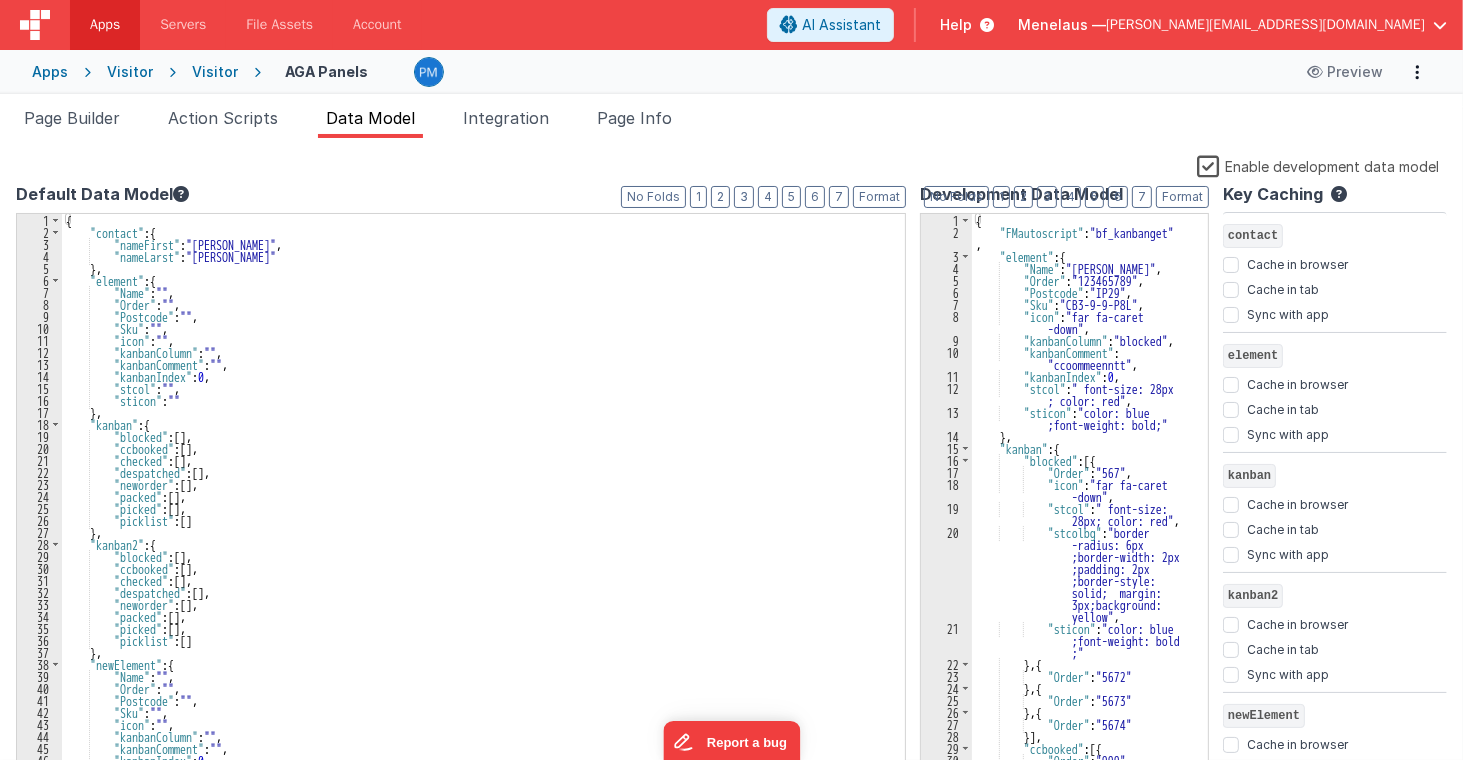click on "Enable development data model" at bounding box center (1318, 165) 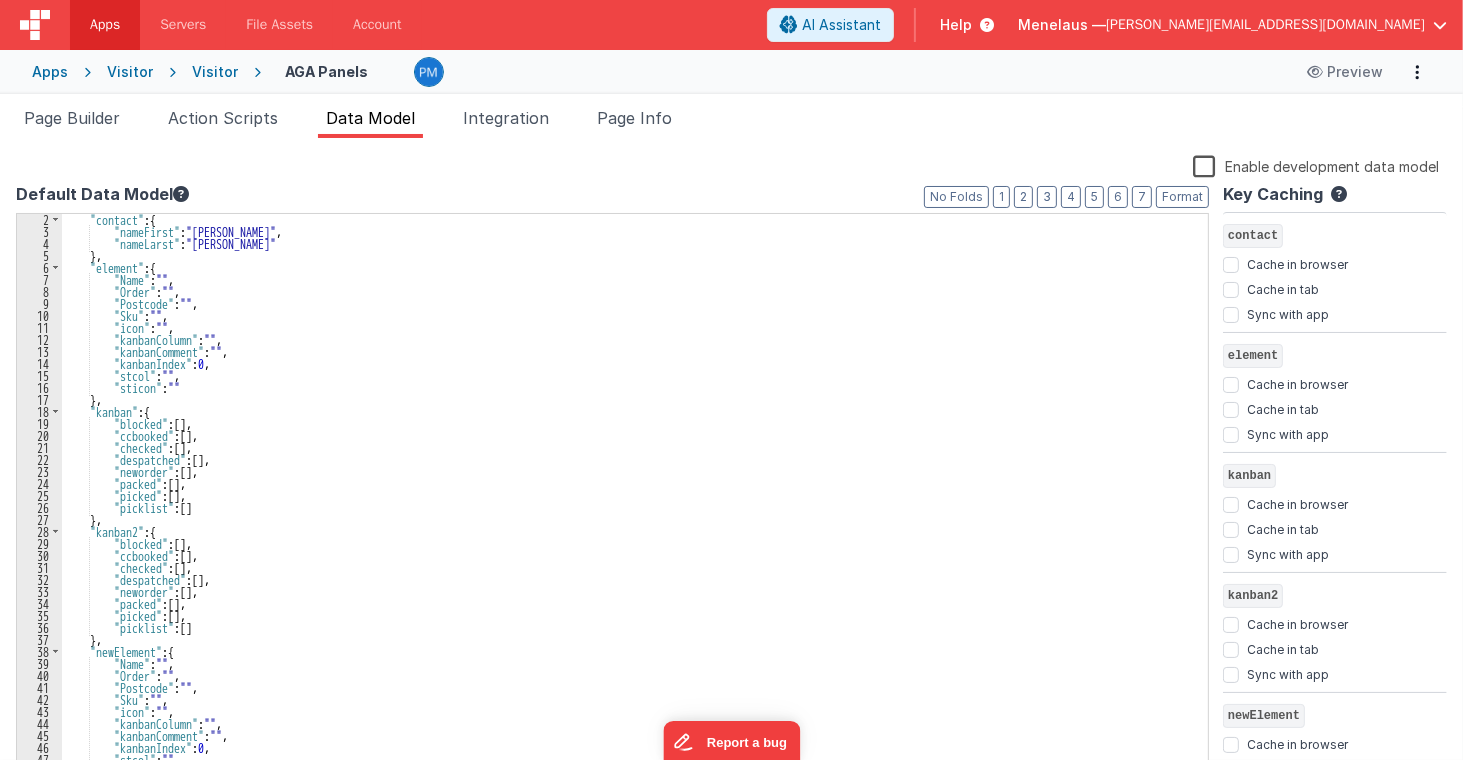 scroll, scrollTop: 0, scrollLeft: 0, axis: both 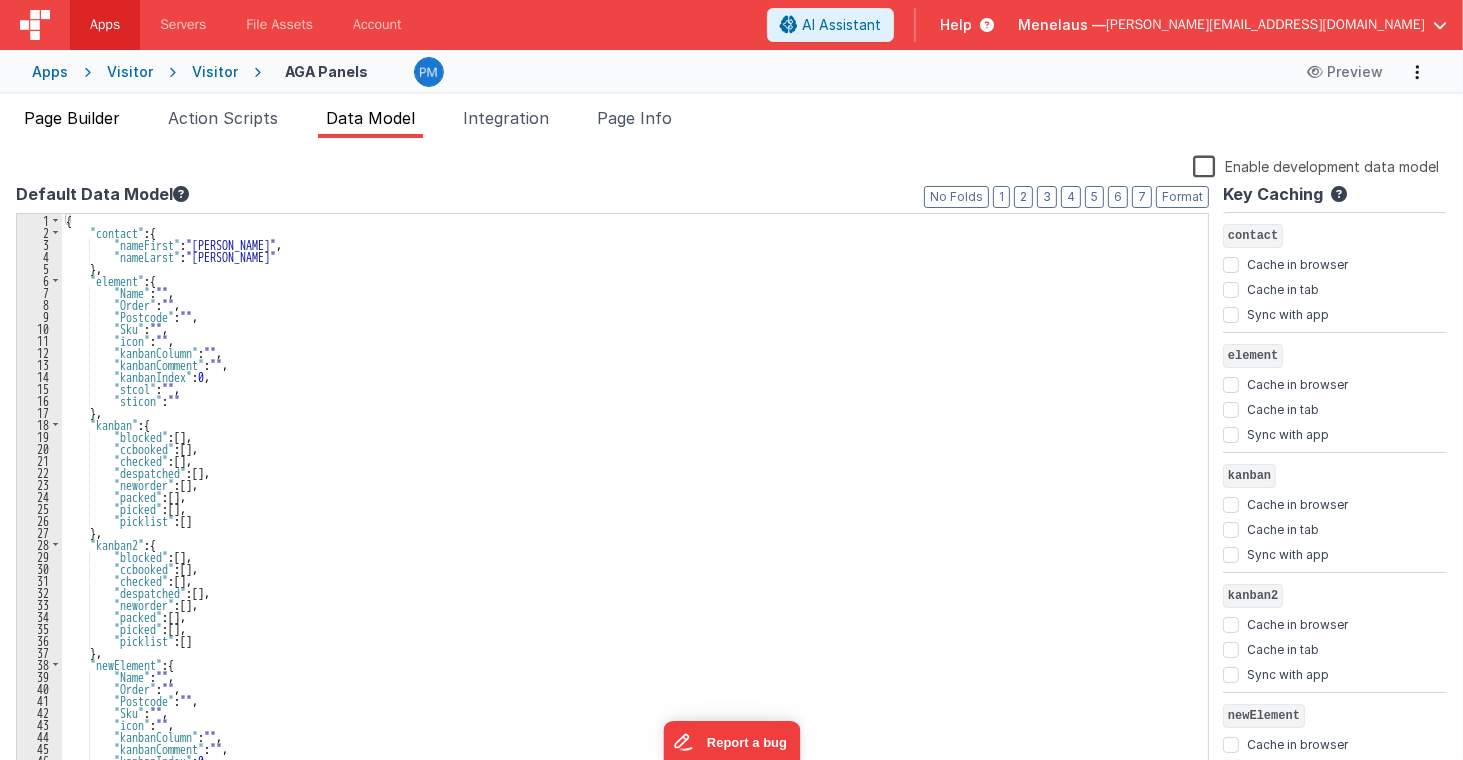 click on "Page Builder" at bounding box center [72, 118] 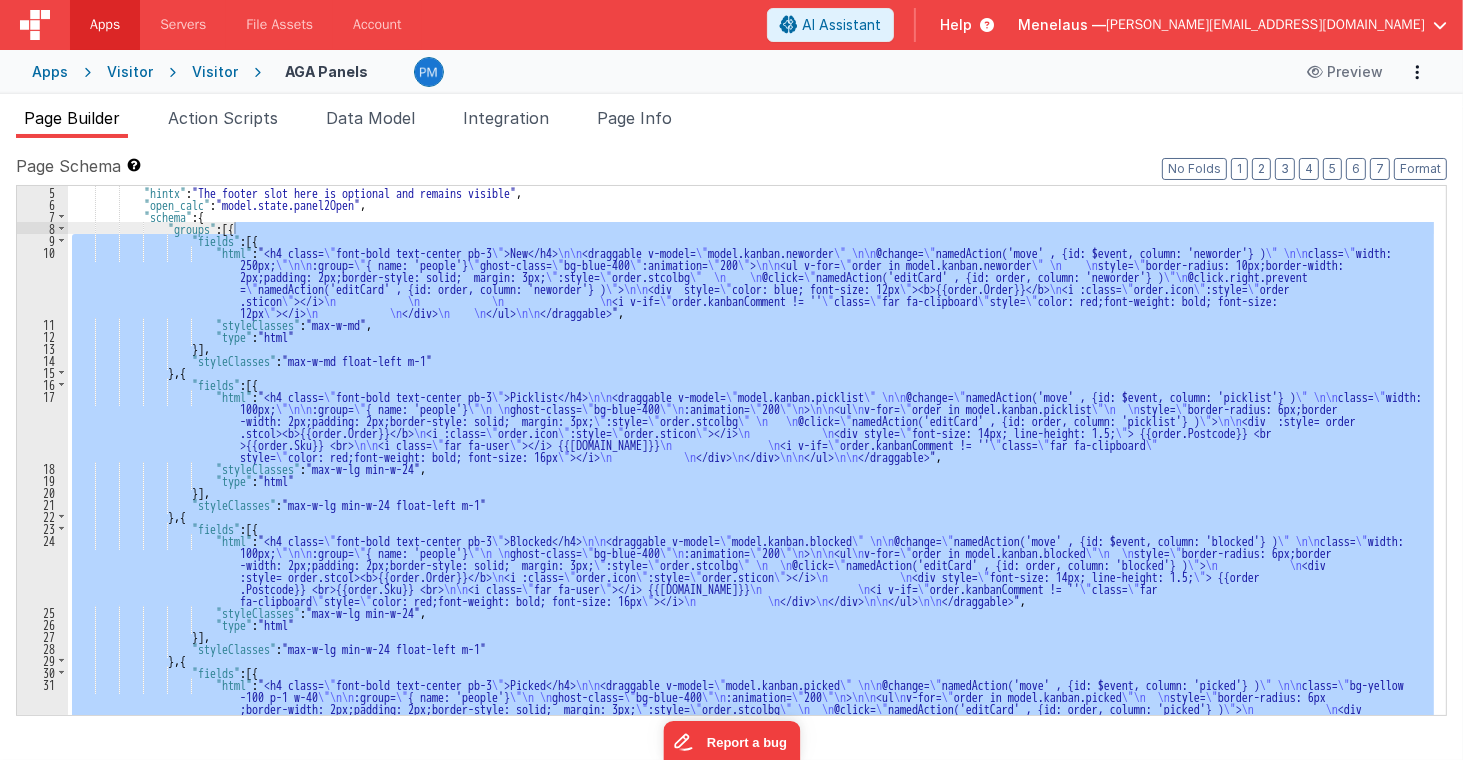 scroll, scrollTop: 0, scrollLeft: 0, axis: both 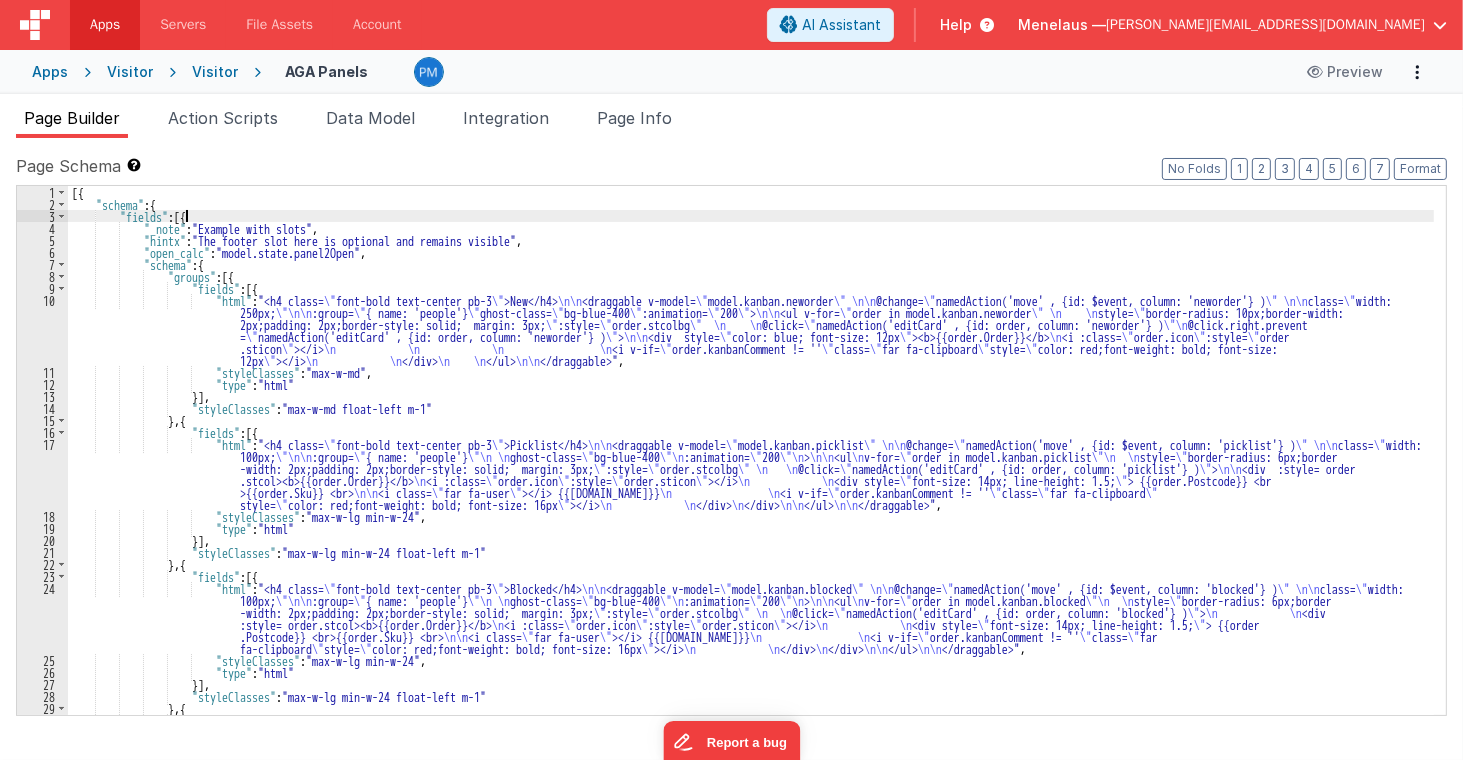 click on "[{      "schema" :  {           "fields" :  [{                "_note" :  "Example with slots" ,                "hintx" :  "The footer slot here is optional and remains visible" ,                "open_calc" :  "model.state.panel2Open" ,                "schema" :  {                     "groups" :  [{                          "fields" :  [{                               "html" :  "<h4 class= \" font-bold text-center pb-3 \" >New</h4> \n\n <draggable v-model= \" model.kanban.neworder \"   \n\n @change= \" namedAction('move' , {id: $event, column: 'neworder'} ) \"   \n\n class= \" width:                               250px;   \"\n\n :group= \" { name: 'people'} \"  ghost-class= \" bg-blue-400 \"  :animation= \" 200 \" > \n\n     <ul v-for= \" order in model.kanban.neworder \"   \n      \n     style= \" border-radius: 10px;border-width:                               2px;padding: 2px;border-style: solid;  margin: 3px; \"  :style= \" order.stcolbg \"    \n" at bounding box center (751, 492) 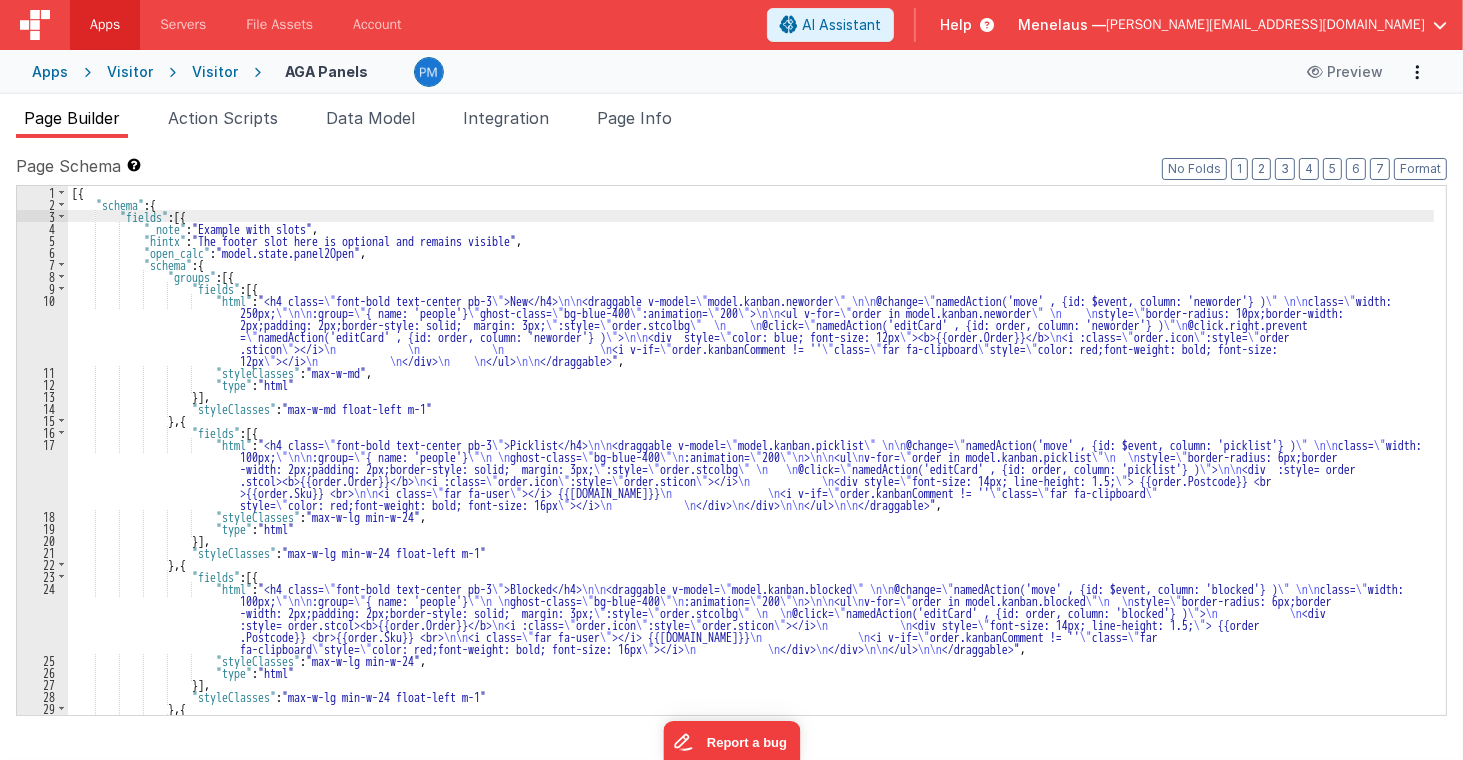 click on "[{      "schema" :  {           "fields" :  [{                "_note" :  "Example with slots" ,                "hintx" :  "The footer slot here is optional and remains visible" ,                "open_calc" :  "model.state.panel2Open" ,                "schema" :  {                     "groups" :  [{                          "fields" :  [{                               "html" :  "<h4 class= \" font-bold text-center pb-3 \" >New</h4> \n\n <draggable v-model= \" model.kanban.neworder \"   \n\n @change= \" namedAction('move' , {id: $event, column: 'neworder'} ) \"   \n\n class= \" width:                               250px;   \"\n\n :group= \" { name: 'people'} \"  ghost-class= \" bg-blue-400 \"  :animation= \" 200 \" > \n\n     <ul v-for= \" order in model.kanban.neworder \"   \n      \n     style= \" border-radius: 10px;border-width:                               2px;padding: 2px;border-style: solid;  margin: 3px; \"  :style= \" order.stcolbg \"    \n" at bounding box center [751, 492] 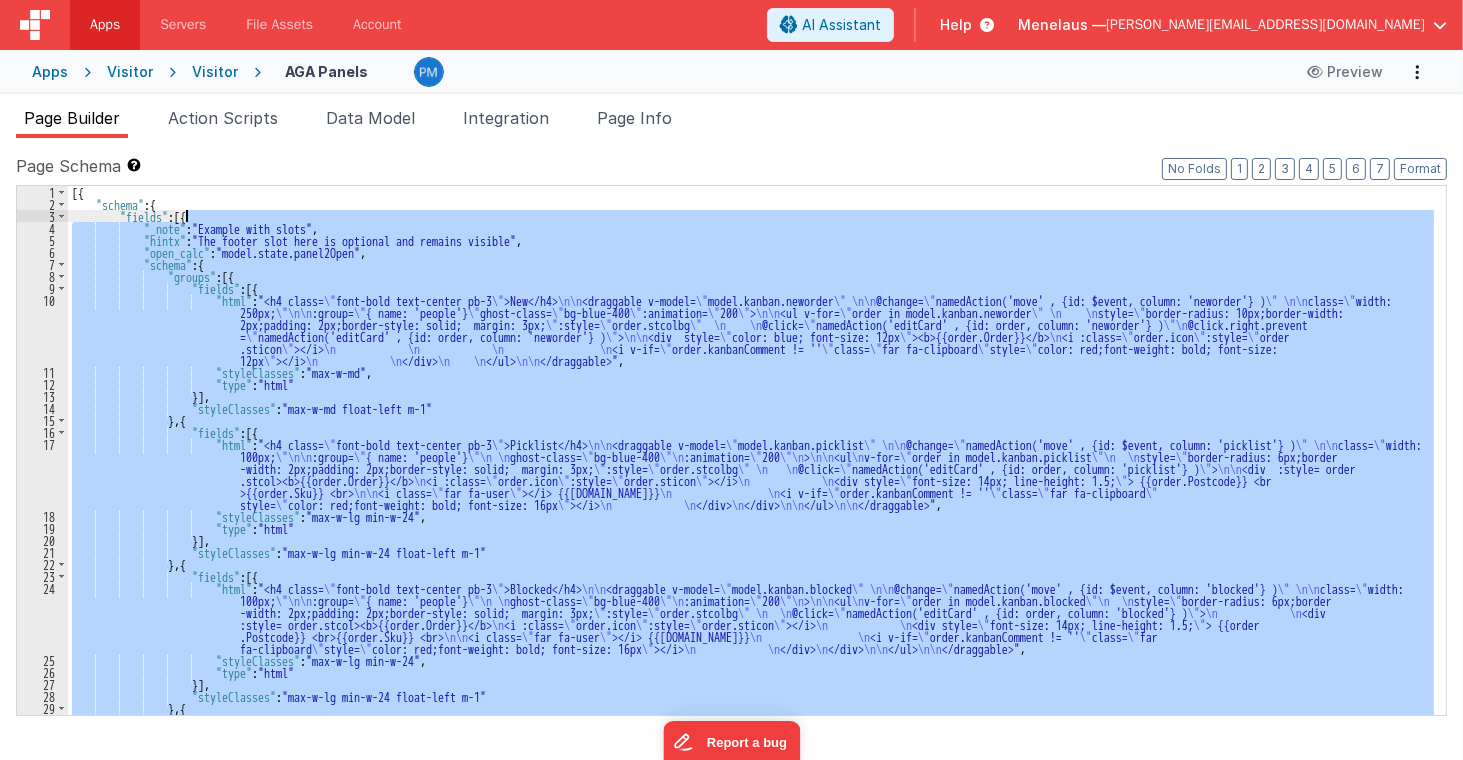 click on "[{      "schema" :  {           "fields" :  [{                "_note" :  "Example with slots" ,                "hintx" :  "The footer slot here is optional and remains visible" ,                "open_calc" :  "model.state.panel2Open" ,                "schema" :  {                     "groups" :  [{                          "fields" :  [{                               "html" :  "<h4 class= \" font-bold text-center pb-3 \" >New</h4> \n\n <draggable v-model= \" model.kanban.neworder \"   \n\n @change= \" namedAction('move' , {id: $event, column: 'neworder'} ) \"   \n\n class= \" width:                               250px;   \"\n\n :group= \" { name: 'people'} \"  ghost-class= \" bg-blue-400 \"  :animation= \" 200 \" > \n\n     <ul v-for= \" order in model.kanban.neworder \"   \n      \n     style= \" border-radius: 10px;border-width:                               2px;padding: 2px;border-style: solid;  margin: 3px; \"  :style= \" order.stcolbg \"    \n" at bounding box center (751, 492) 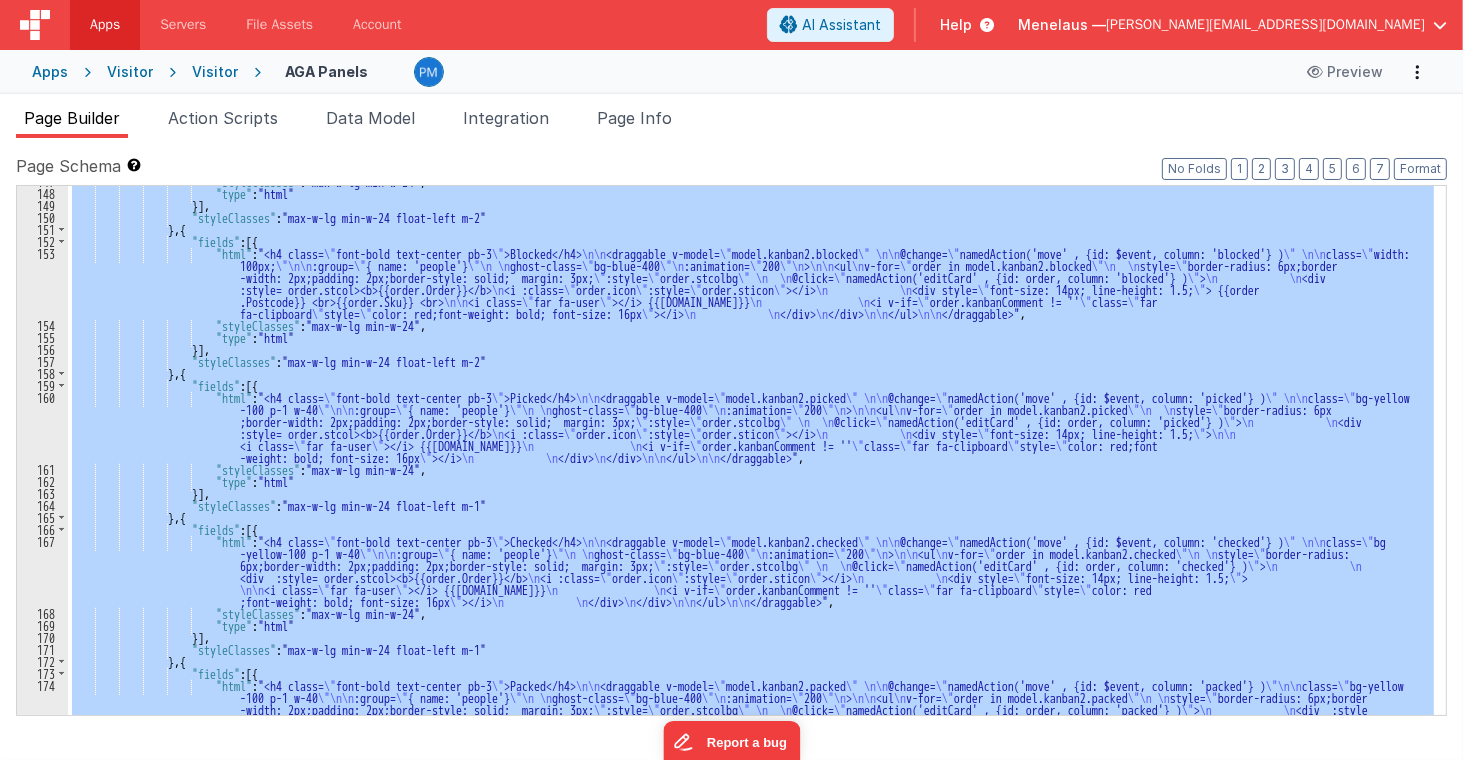 scroll, scrollTop: 2867, scrollLeft: 0, axis: vertical 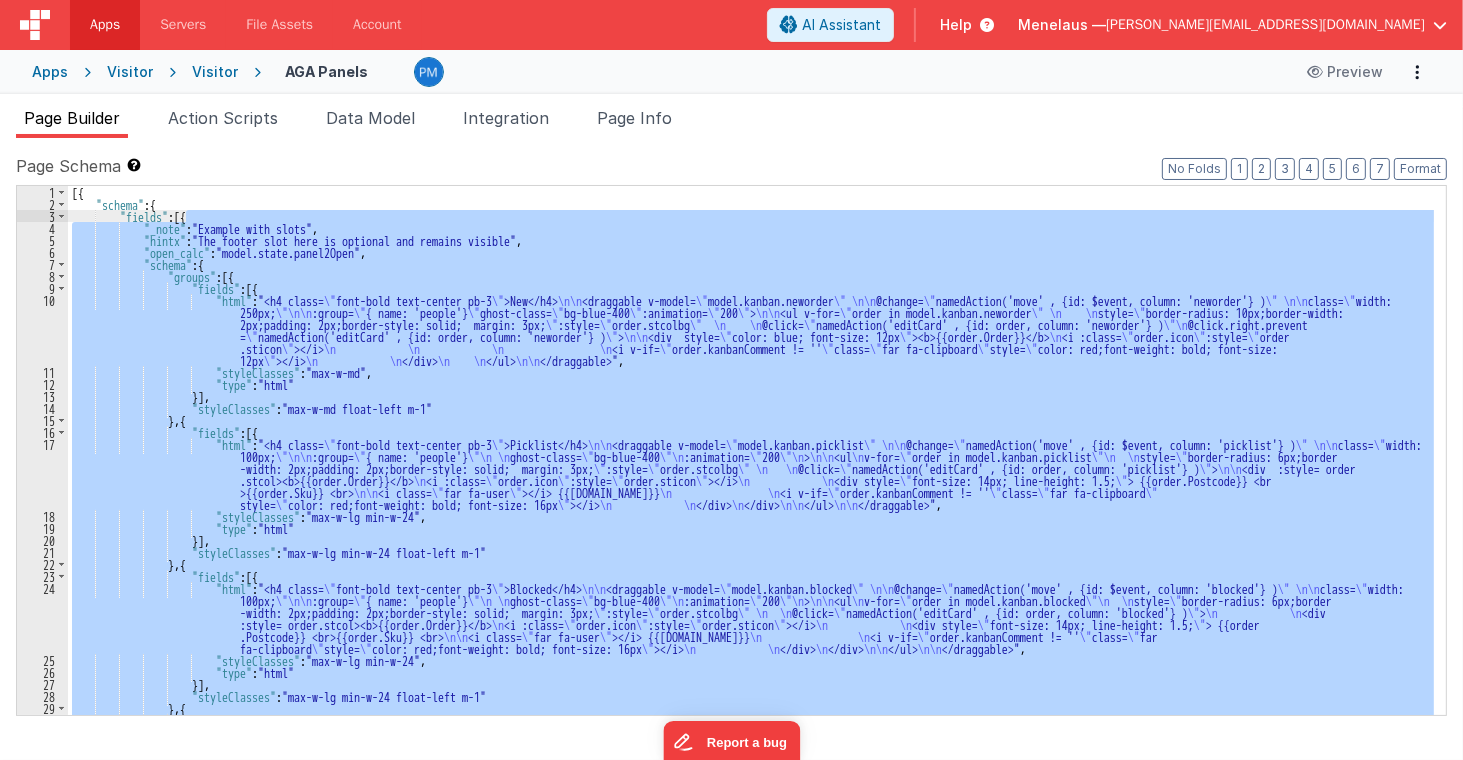 click on "[{      "schema" :  {           "fields" :  [{                "_note" :  "Example with slots" ,                "hintx" :  "The footer slot here is optional and remains visible" ,                "open_calc" :  "model.state.panel2Open" ,                "schema" :  {                     "groups" :  [{                          "fields" :  [{                               "html" :  "<h4 class= \" font-bold text-center pb-3 \" >New</h4> \n\n <draggable v-model= \" model.kanban.neworder \"   \n\n @change= \" namedAction('move' , {id: $event, column: 'neworder'} ) \"   \n\n class= \" width:                               250px;   \"\n\n :group= \" { name: 'people'} \"  ghost-class= \" bg-blue-400 \"  :animation= \" 200 \" > \n\n     <ul v-for= \" order in model.kanban.neworder \"   \n      \n     style= \" border-radius: 10px;border-width:                               2px;padding: 2px;border-style: solid;  margin: 3px; \"  :style= \" order.stcolbg \"    \n" at bounding box center (751, 450) 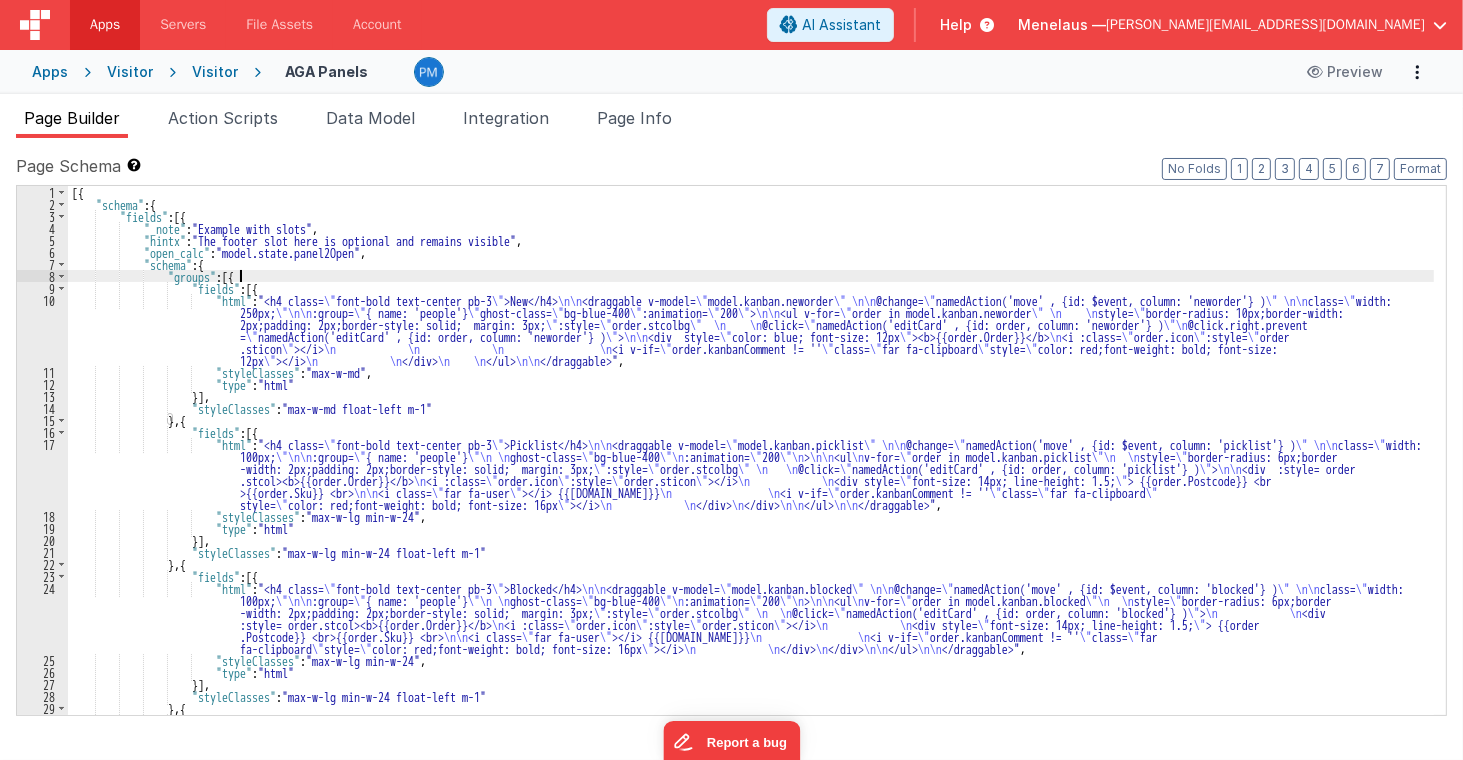 click on "[{      "schema" :  {           "fields" :  [{                "_note" :  "Example with slots" ,                "hintx" :  "The footer slot here is optional and remains visible" ,                "open_calc" :  "model.state.panel2Open" ,                "schema" :  {                     "groups" :  [{                          "fields" :  [{                               "html" :  "<h4 class= \" font-bold text-center pb-3 \" >New</h4> \n\n <draggable v-model= \" model.kanban.neworder \"   \n\n @change= \" namedAction('move' , {id: $event, column: 'neworder'} ) \"   \n\n class= \" width:                               250px;   \"\n\n :group= \" { name: 'people'} \"  ghost-class= \" bg-blue-400 \"  :animation= \" 200 \" > \n\n     <ul v-for= \" order in model.kanban.neworder \"   \n      \n     style= \" border-radius: 10px;border-width:                               2px;padding: 2px;border-style: solid;  margin: 3px; \"  :style= \" order.stcolbg \"    \n" at bounding box center [751, 492] 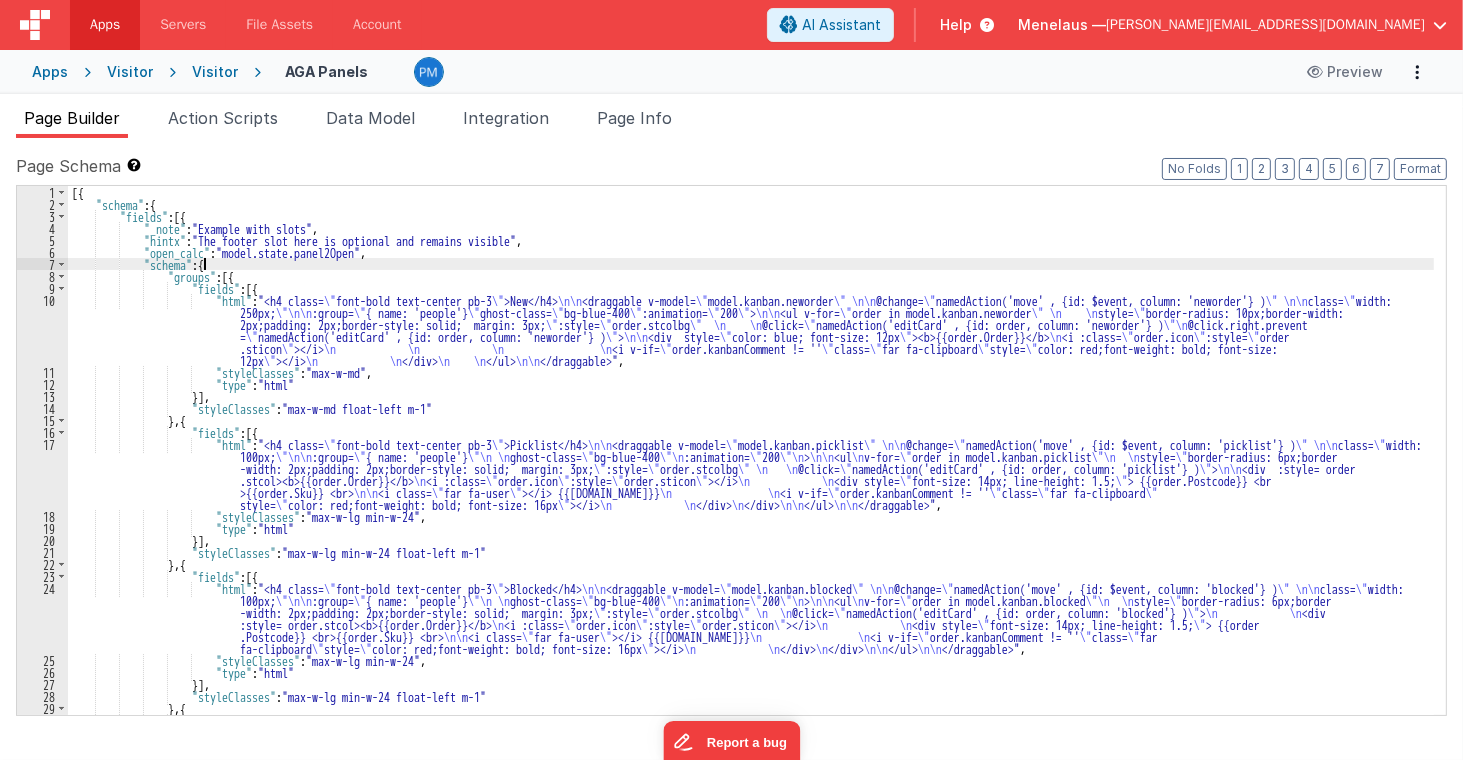 click on "[{      "schema" :  {           "fields" :  [{                "_note" :  "Example with slots" ,                "hintx" :  "The footer slot here is optional and remains visible" ,                "open_calc" :  "model.state.panel2Open" ,                "schema" :  {                     "groups" :  [{                          "fields" :  [{                               "html" :  "<h4 class= \" font-bold text-center pb-3 \" >New</h4> \n\n <draggable v-model= \" model.kanban.neworder \"   \n\n @change= \" namedAction('move' , {id: $event, column: 'neworder'} ) \"   \n\n class= \" width:                               250px;   \"\n\n :group= \" { name: 'people'} \"  ghost-class= \" bg-blue-400 \"  :animation= \" 200 \" > \n\n     <ul v-for= \" order in model.kanban.neworder \"   \n      \n     style= \" border-radius: 10px;border-width:                               2px;padding: 2px;border-style: solid;  margin: 3px; \"  :style= \" order.stcolbg \"    \n" at bounding box center [751, 492] 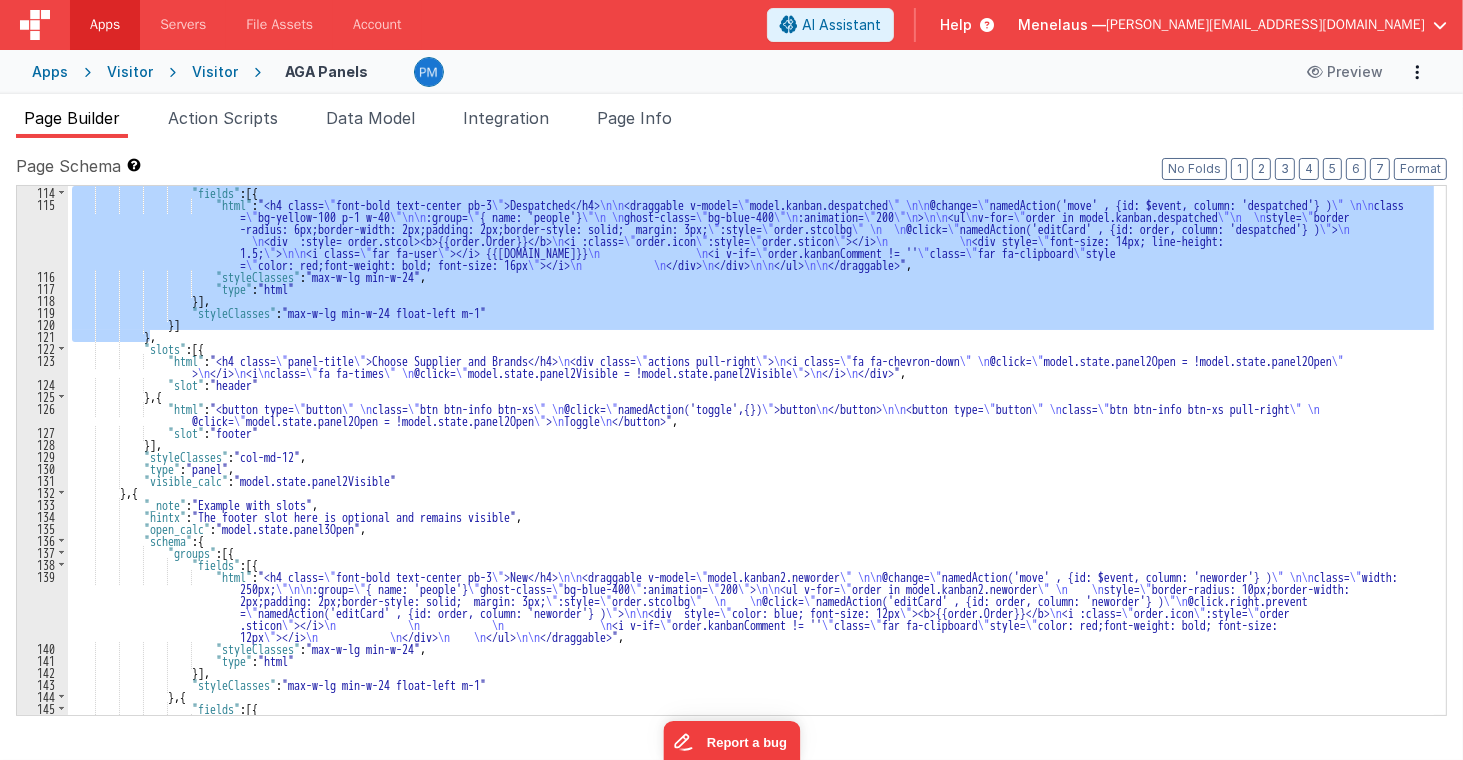 scroll, scrollTop: 2304, scrollLeft: 0, axis: vertical 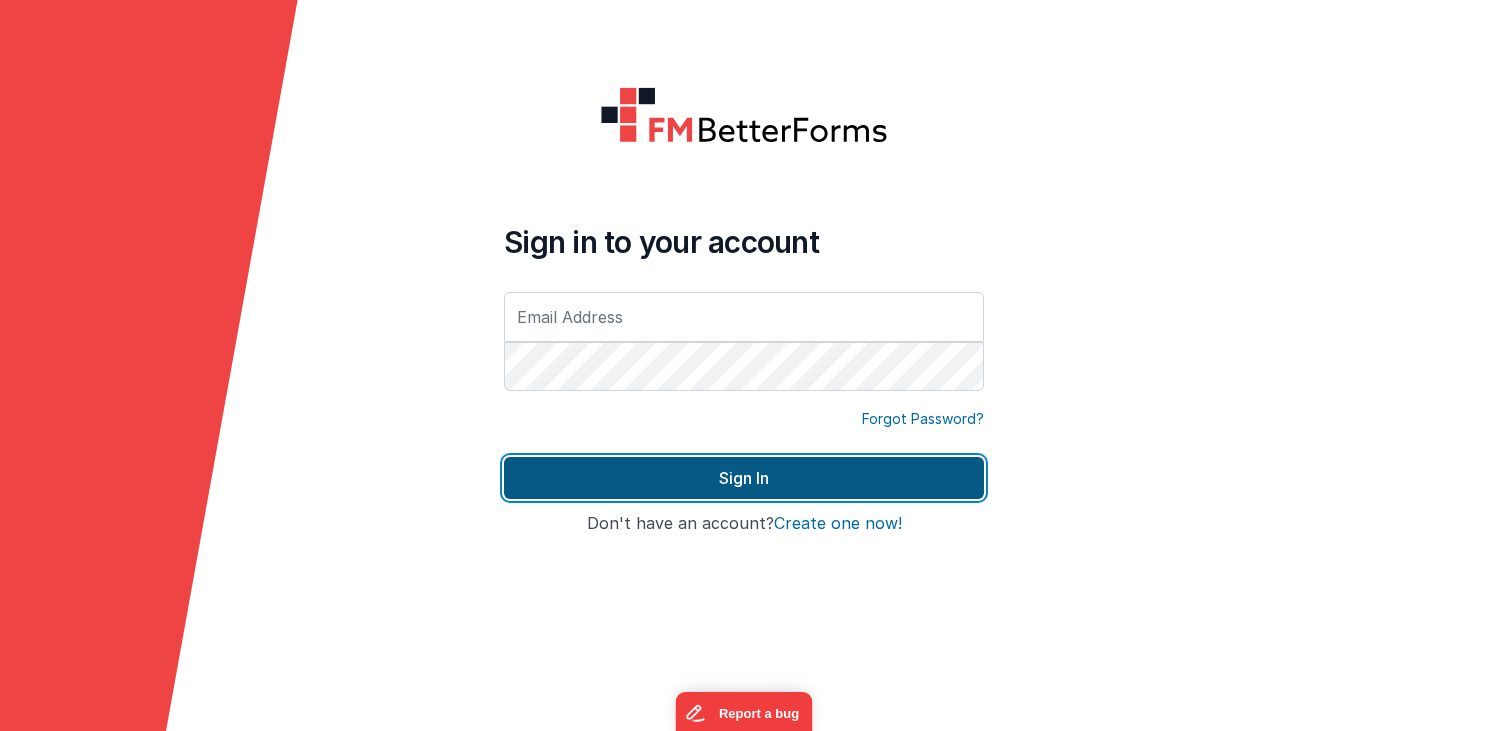 click on "Sign In" at bounding box center (744, 478) 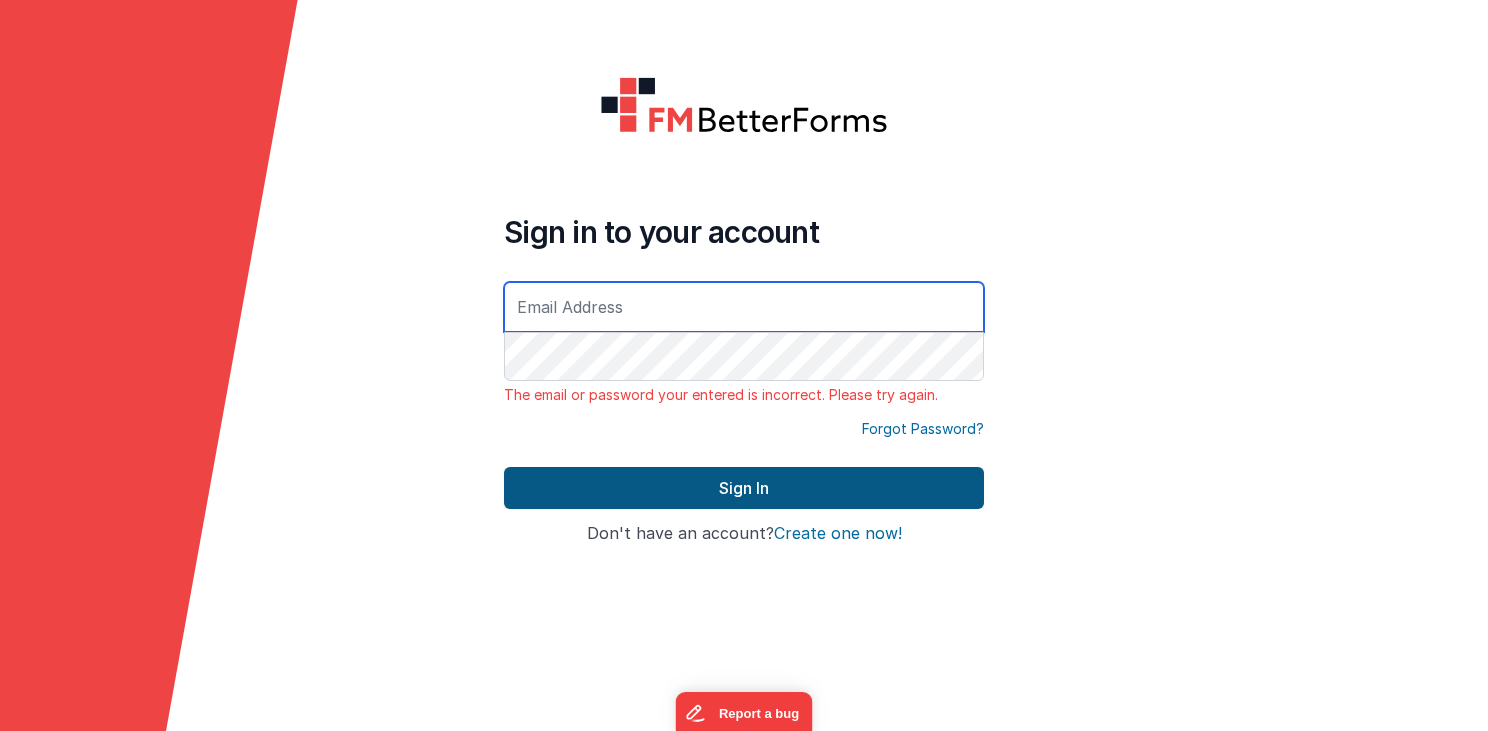 type on "[PERSON_NAME][EMAIL_ADDRESS][DOMAIN_NAME]" 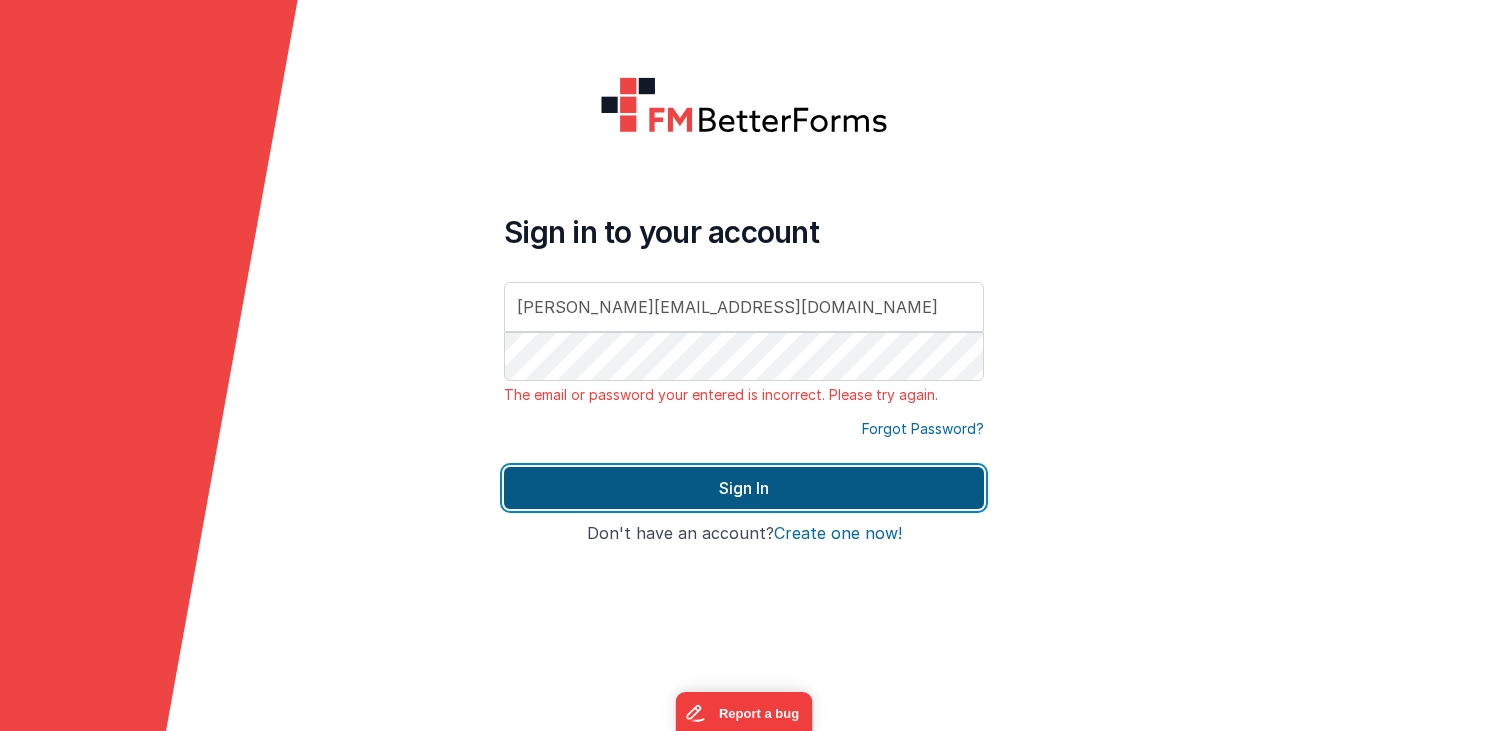 click on "Sign In" at bounding box center [744, 488] 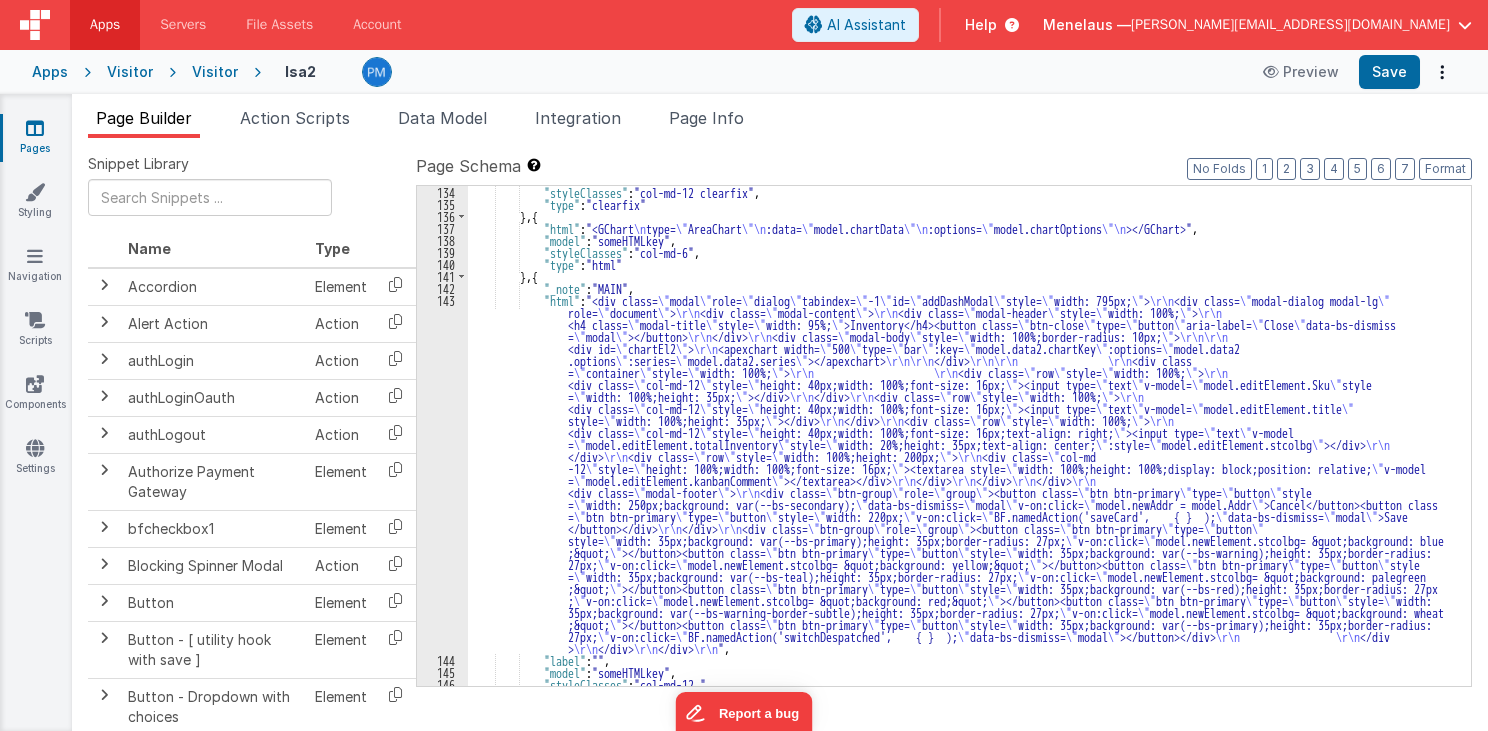 scroll, scrollTop: 1776, scrollLeft: 0, axis: vertical 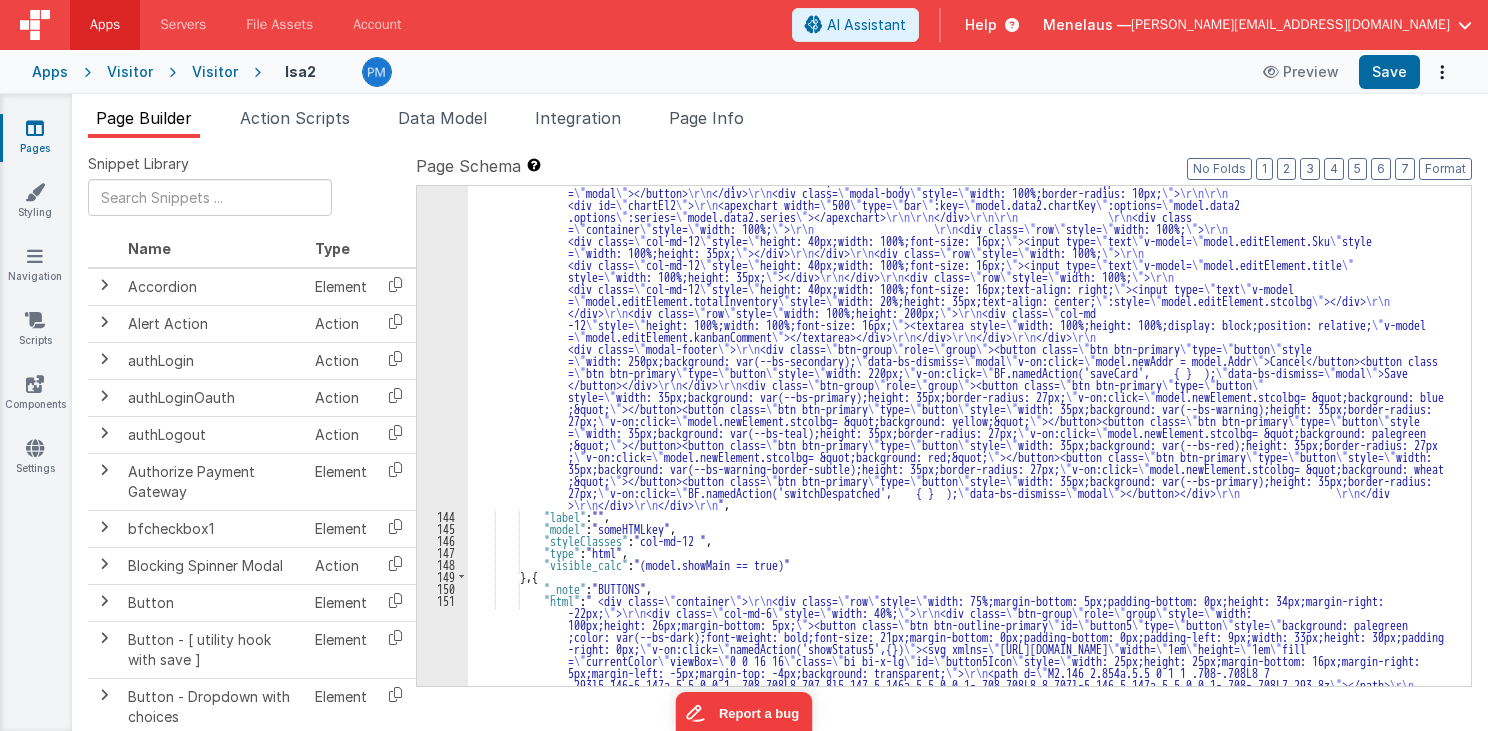 click on ""html" :  "<div class= \" modal \"  role= \" dialog \"  tabindex= \" -1 \"  id= \" addDashModal \"  style= \" width: 795px; \" > \r\n     <div class= \" modal-dialog modal-lg \"                    role= \" document \" > \r\n         <div class= \" modal-content \" > \r\n             <div class= \" modal-header \"  style= \" width: 100%; \" > \r\n                                   <h4 class= \" modal-title \"  style= \" width: 95%; \" >Inventory</h4><button class= \" btn-close \"  type= \" button \"  aria-label= \" Close \"  data-bs-dismiss                  = \" modal \" ></button> \r\n             </div> \r\n             <div class= \" modal-body \"  style= \" width: 100%;border-radius: 10px; \" > \r\n\r\n                                   <div id= \" chartEl2 \" > \r\n                     <apexchart width= \" 500 \"  type= \" bar \"  :key= \" model.data2.chartKey \"  :options= \" model.data2                  \" \"" at bounding box center [963, 844] 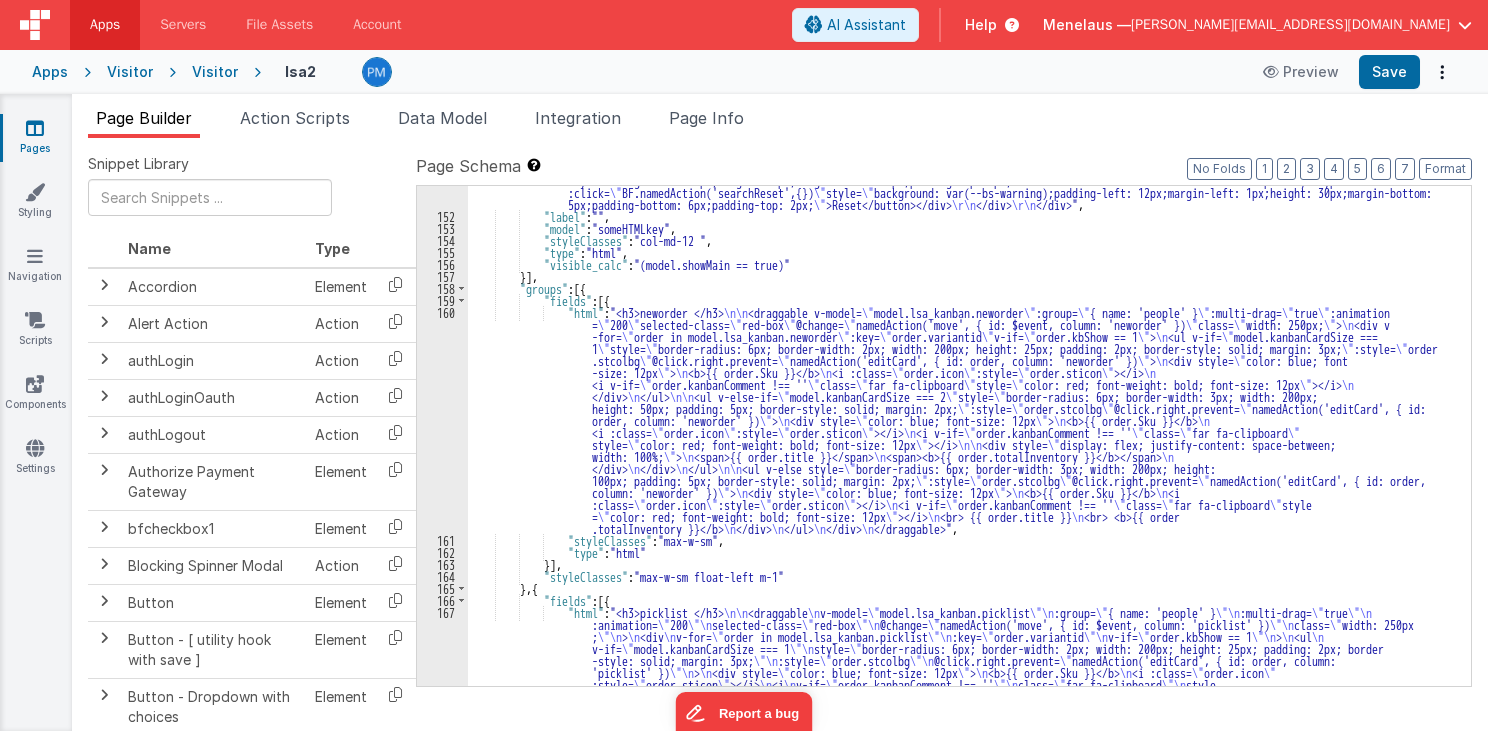scroll, scrollTop: 2784, scrollLeft: 0, axis: vertical 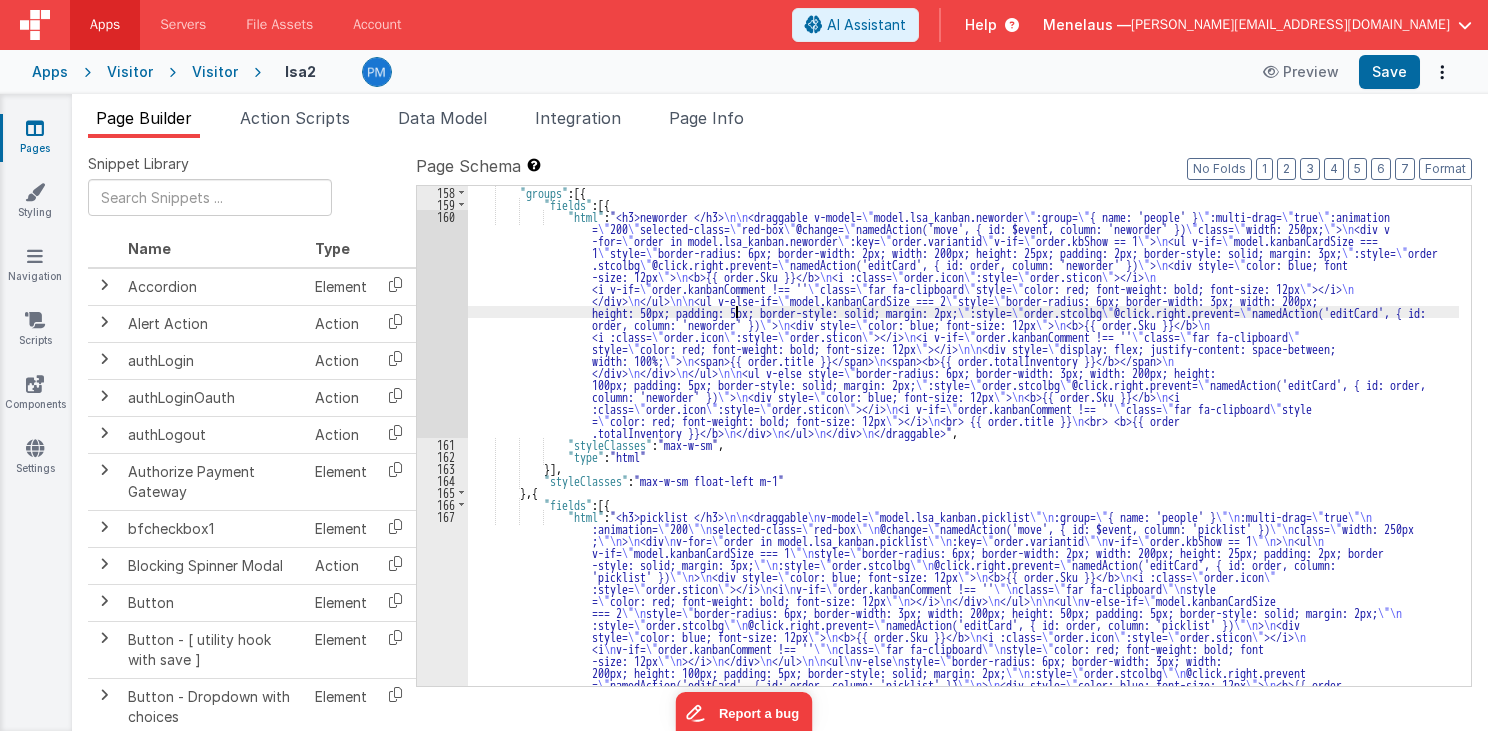 click on ""groups" :  [{                "fields" :  [{                     "html" :  "<h3>neworder </h3> \n\n <draggable v-model= \" model.lsa_kanban.neworder \"  :group= \" { name: 'people' } \"  :multi-drag= \" true \"  :animation                      = \" 200 \"  selected-class= \" red-box \"  @change= \" namedAction('move', { id: $event, column: 'neworder' }) \"  class= \" width: 250px; \" > \n     <div v                      -for= \" order in model.lsa_kanban.neworder \"  :key= \" order.variantid \"  v-if= \" order.kbShow == 1 \" > \n         <ul v-if= \" model.kanbanCardSize ===                       1 \"  style= \" border-radius: 6px; border-width: 2px; width: 200px; height: 25px; padding: 2px; border-style: solid; margin: 3px; \"  :style= \" order                      .stcolbg \"  @click.right.prevent= \" namedAction('editCard', { id: order, column: 'neworder' }) \" > \n             <div style= \" color: blue; font \" > \n" at bounding box center [963, 550] 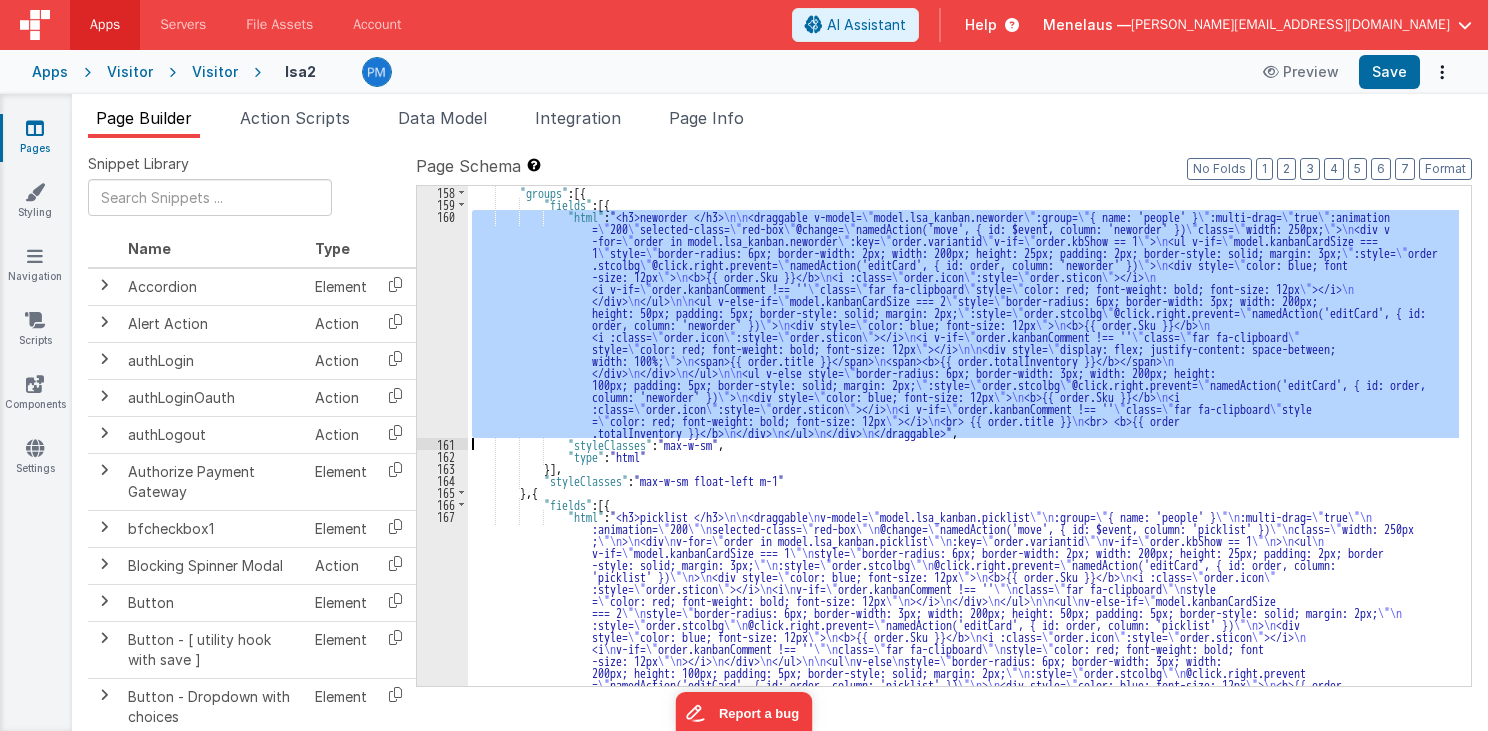 click on "160" at bounding box center (442, 324) 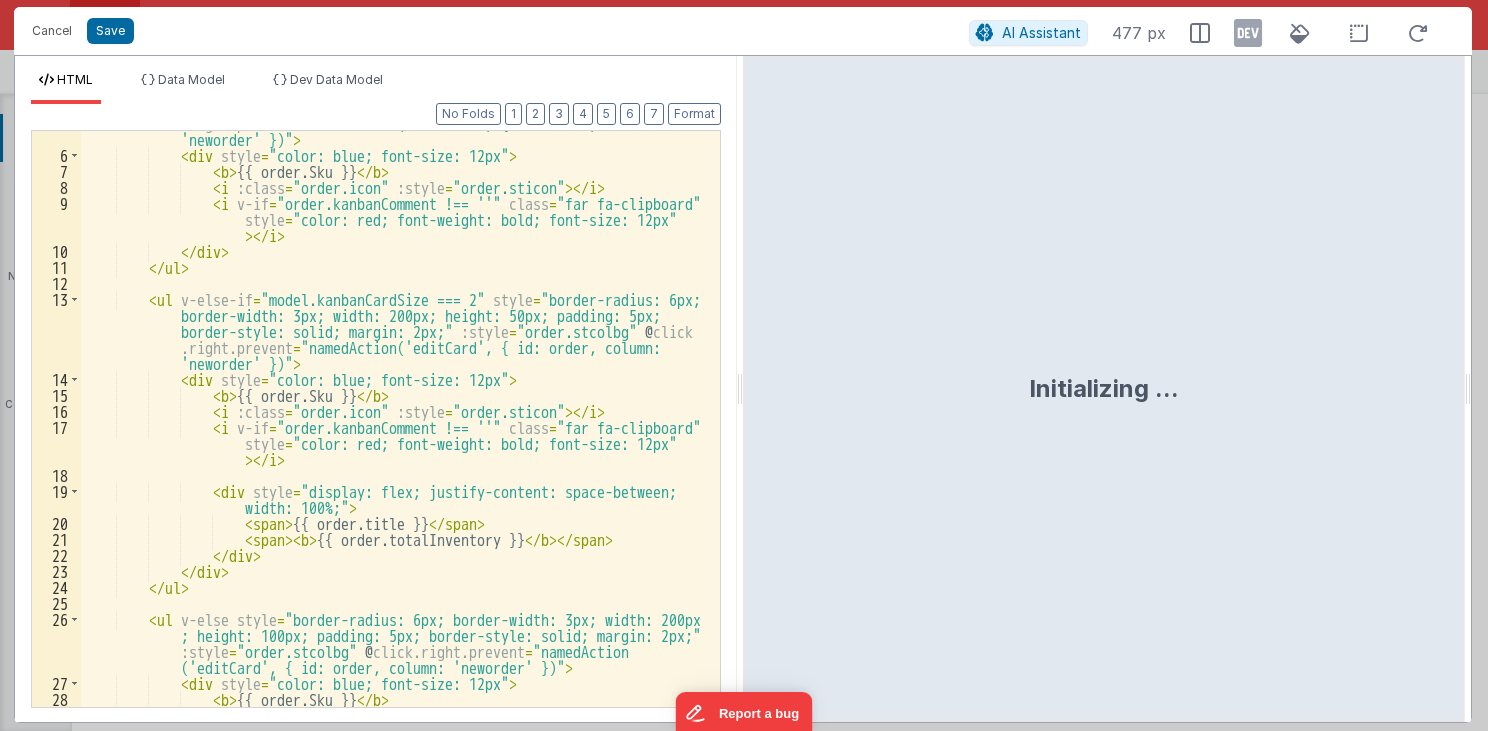 scroll, scrollTop: 351, scrollLeft: 0, axis: vertical 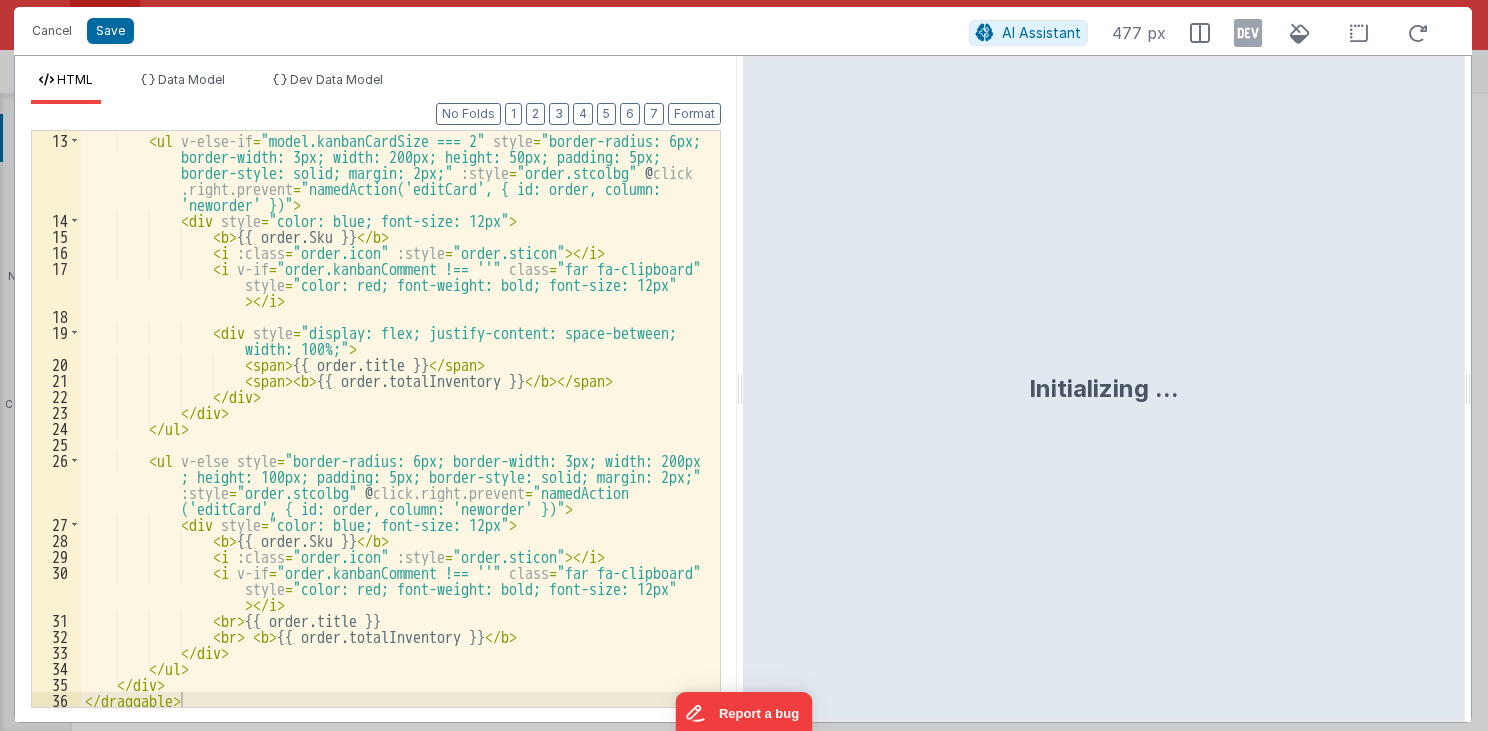 click on "< ul   v-else-if = "model.kanbanCardSize === 2"   style = "border-radius: 6px;               border-width: 3px; width: 200px; height: 50px; padding: 5px;               border-style: solid; margin: 2px;"   :style = "order.stcolbg"   @ click              .right.prevent = "namedAction('editCard', { id: order, column:               'neworder' })" >                < div   style = "color: blue; font-size: 12px" >                     < b > {{ order.Sku }} </ b >                     < i   :class = "order.icon"   :style = "order.sticon" > </ i >                     < i   v-if = "order.kanbanComment !== ''"   class = "far fa-clipboard"                        style = "color: red; font-weight: bold; font-size: 12px"                      > </ i >                     < div   style = "display: flex; justify-content: space-between;                       width: 100%;" >                          < span > </ > <" at bounding box center [395, 420] 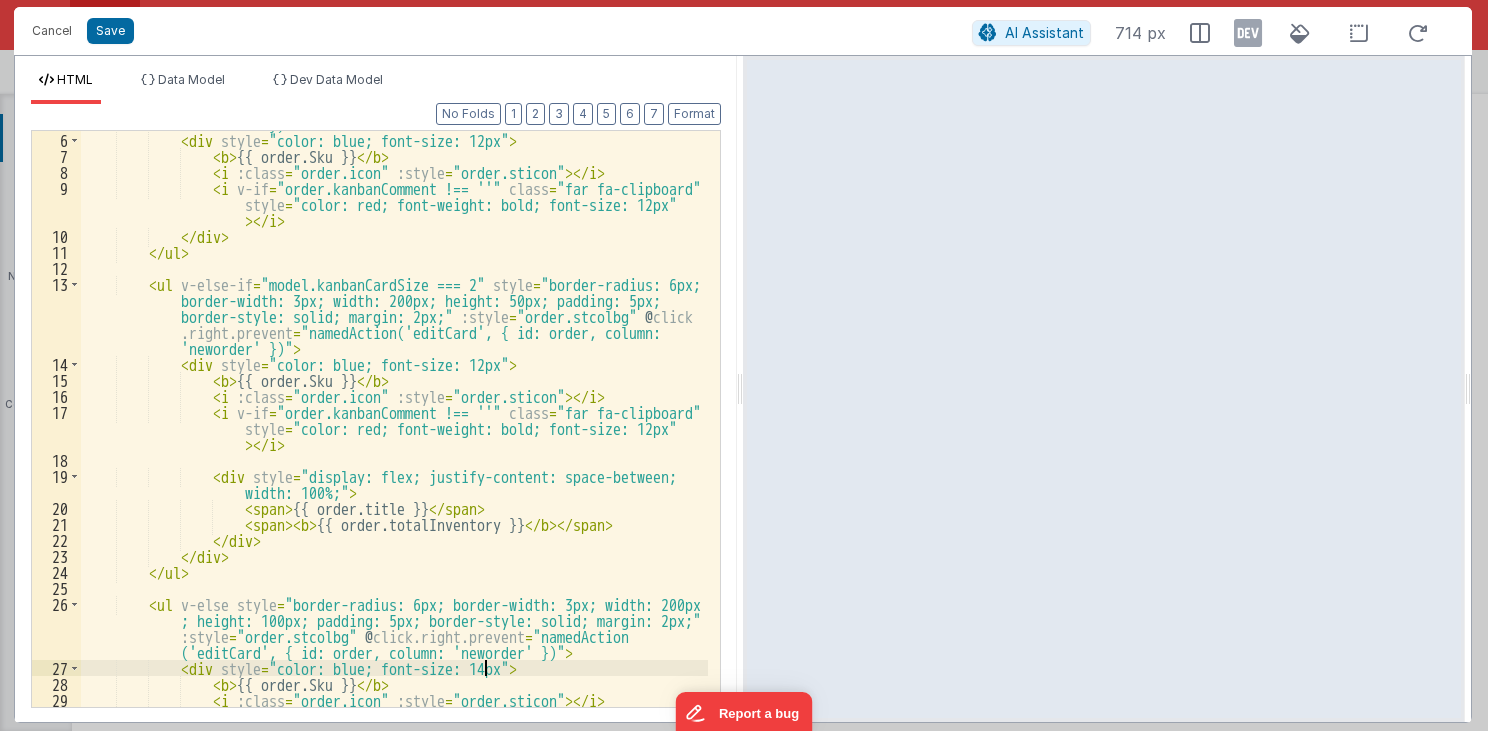 scroll, scrollTop: 63, scrollLeft: 0, axis: vertical 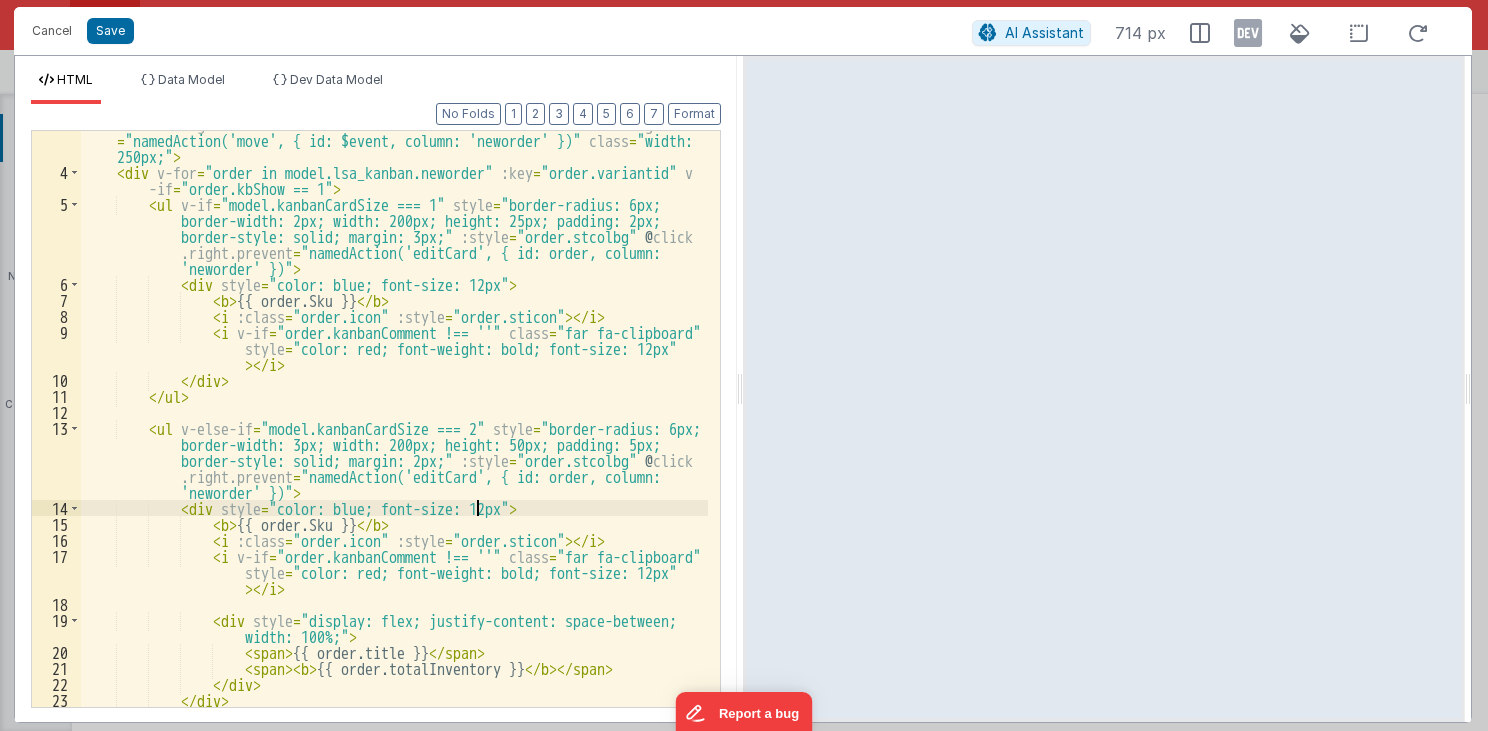 click on "< draggable   v-model = "model.lsa_kanban.neworder"   :group = "{ name: 'people' }"        :multi-drag = "true"   :animation = "200"   selected-class = "red-box"   @ change      = "namedAction('move', { id: $event, column: 'neworder' })"   class = "width:       250px;" >      < div   v-for = "order in model.lsa_kanban.neworder"   :key = "order.variantid"   v          -if = "order.kbShow == 1" >           < ul   v-if = "model.kanbanCardSize === 1"   style = "border-radius: 6px;               border-width: 2px; width: 200px; height: 25px; padding: 2px;               border-style: solid; margin: 3px;"   :style = "order.stcolbg"   @ click              .right.prevent = "namedAction('editCard', { id: order, column:               'neworder' })" >                < div   style = "color: blue; font-size: 12px" >                     < b > {{ order.Sku }} </ b >                     < i   :class = "order.icon"   :style = "order.sticon" > </ i >" at bounding box center (395, 428) 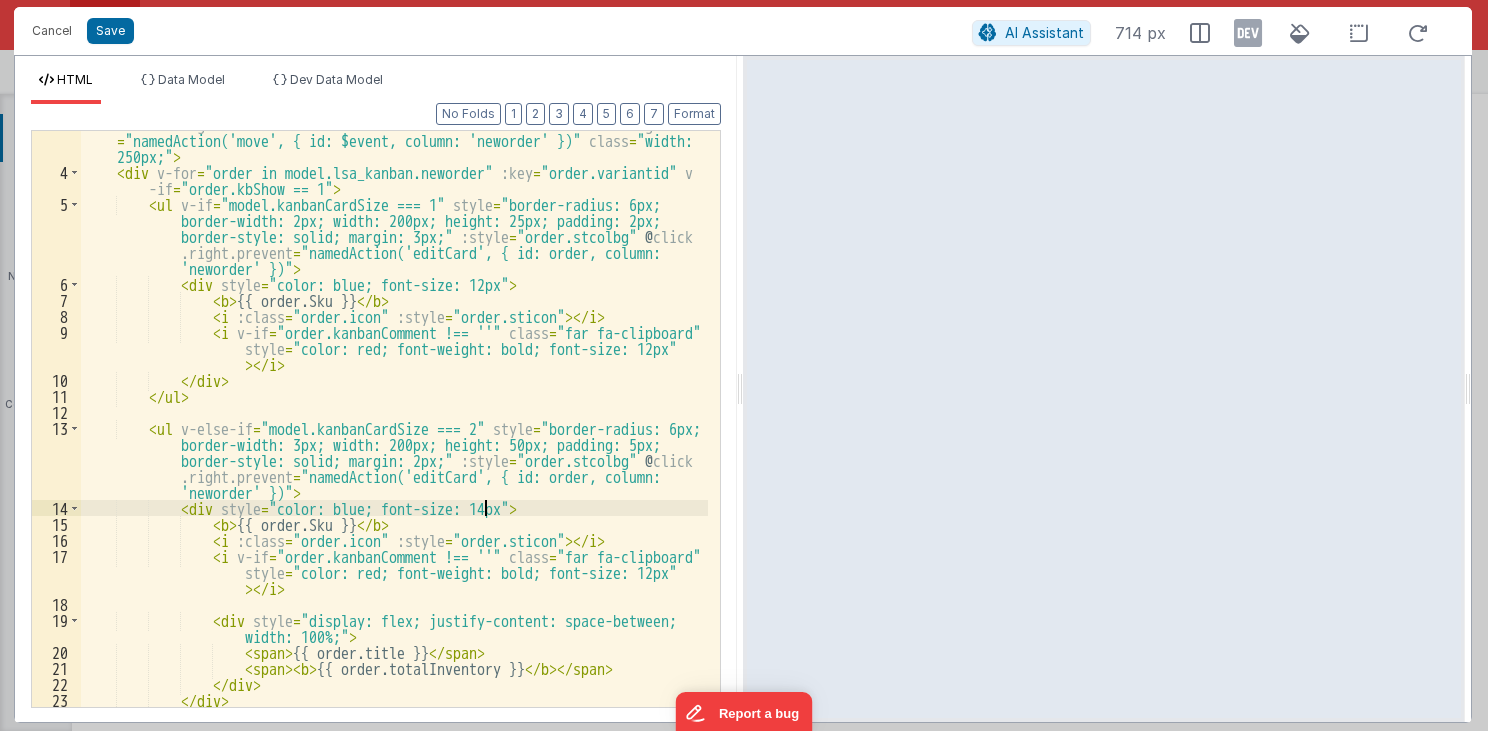 type 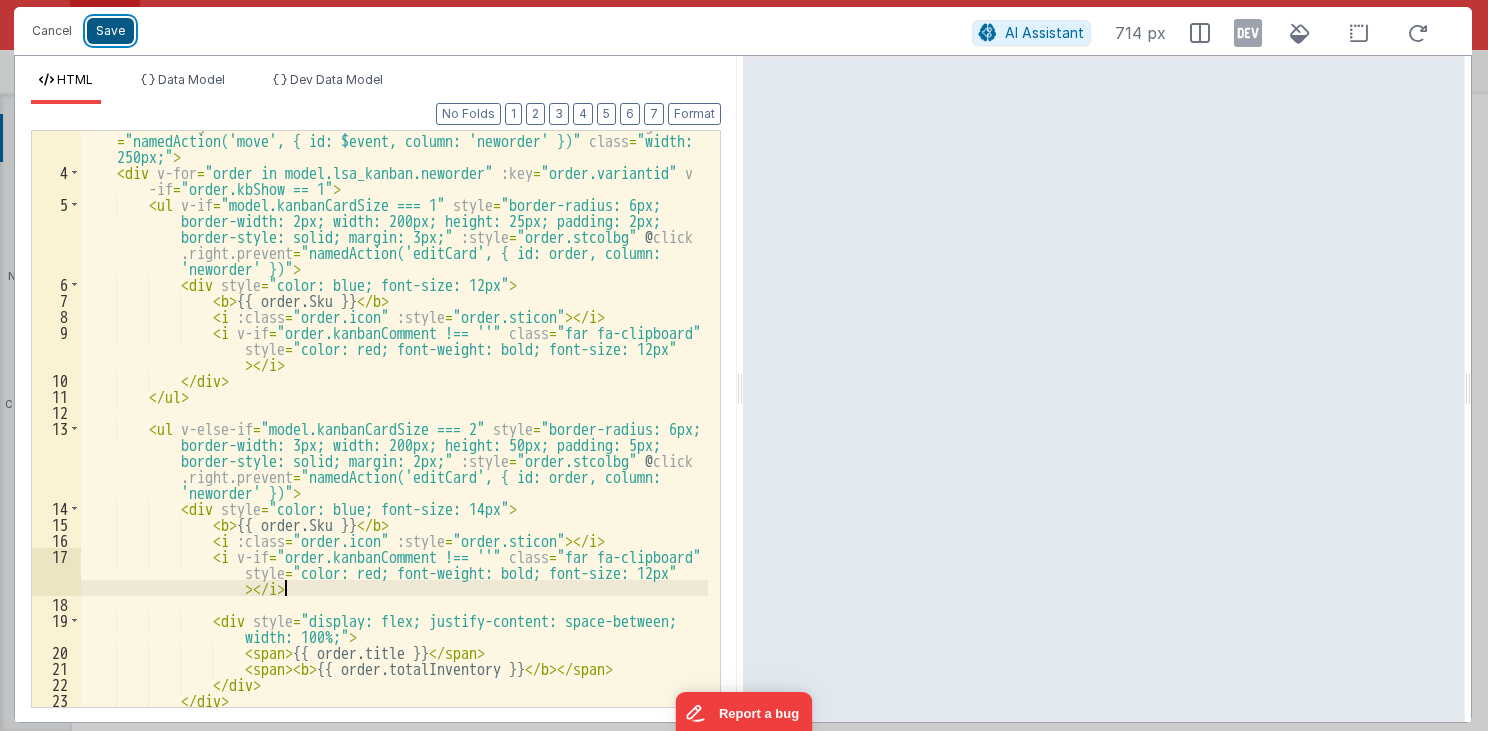 click on "Save" at bounding box center [110, 31] 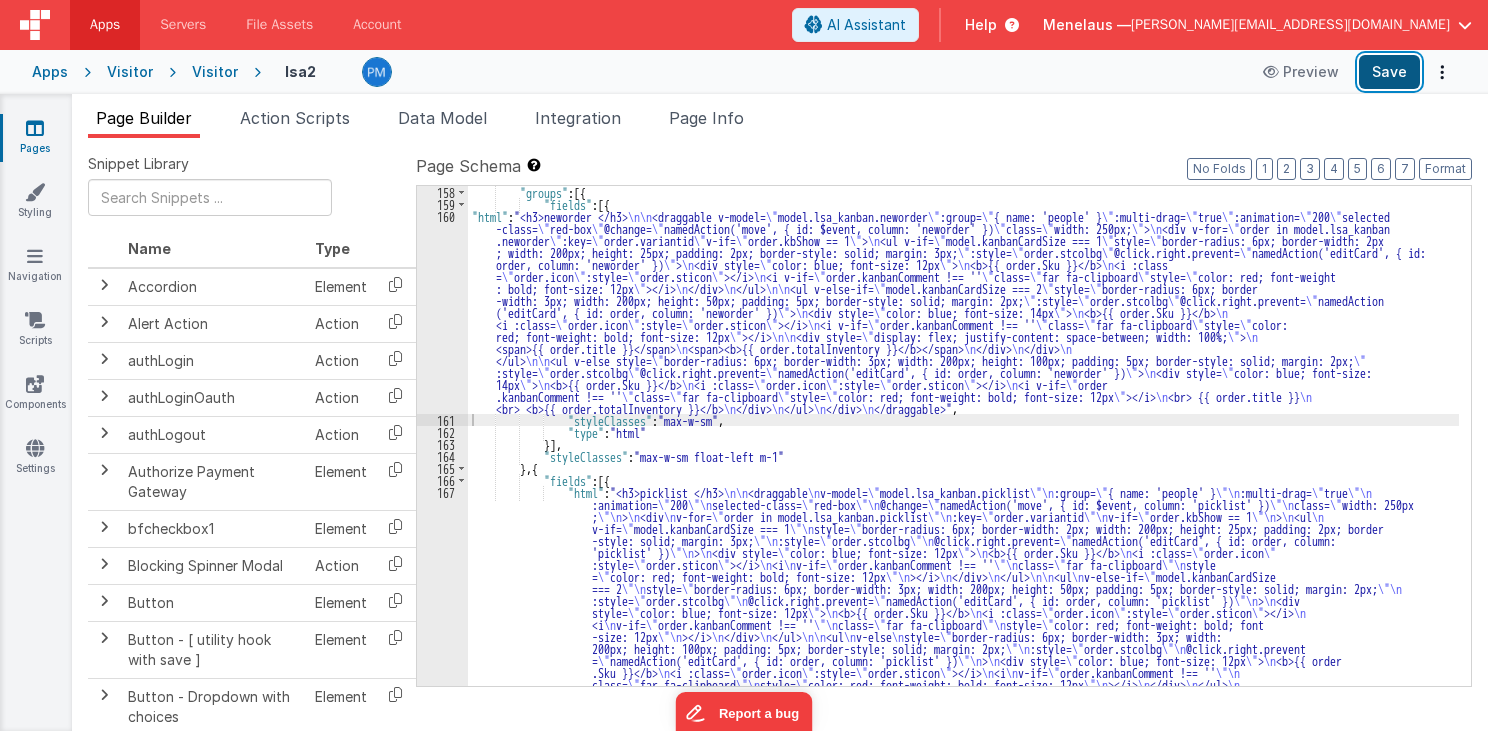 click on "Save" at bounding box center (1389, 72) 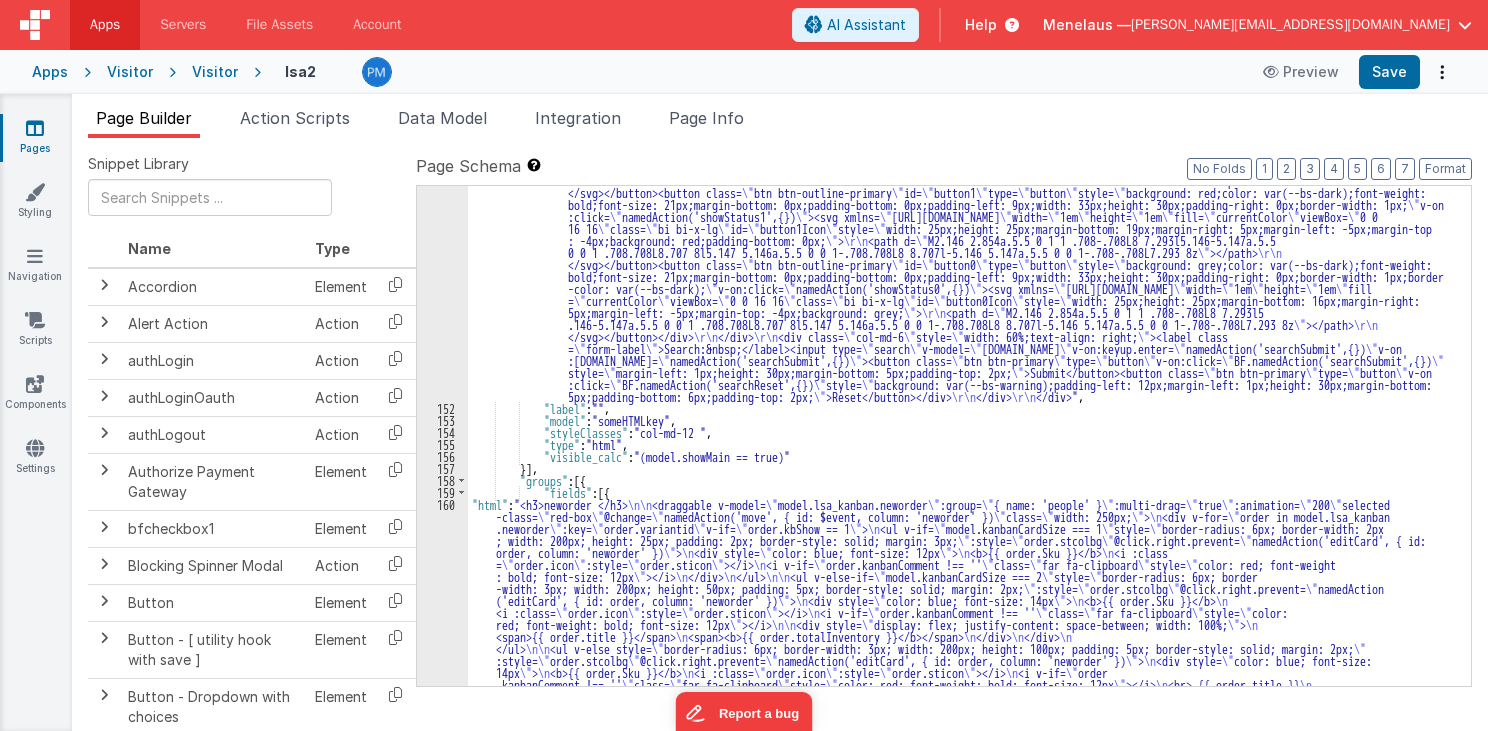scroll, scrollTop: 2736, scrollLeft: 0, axis: vertical 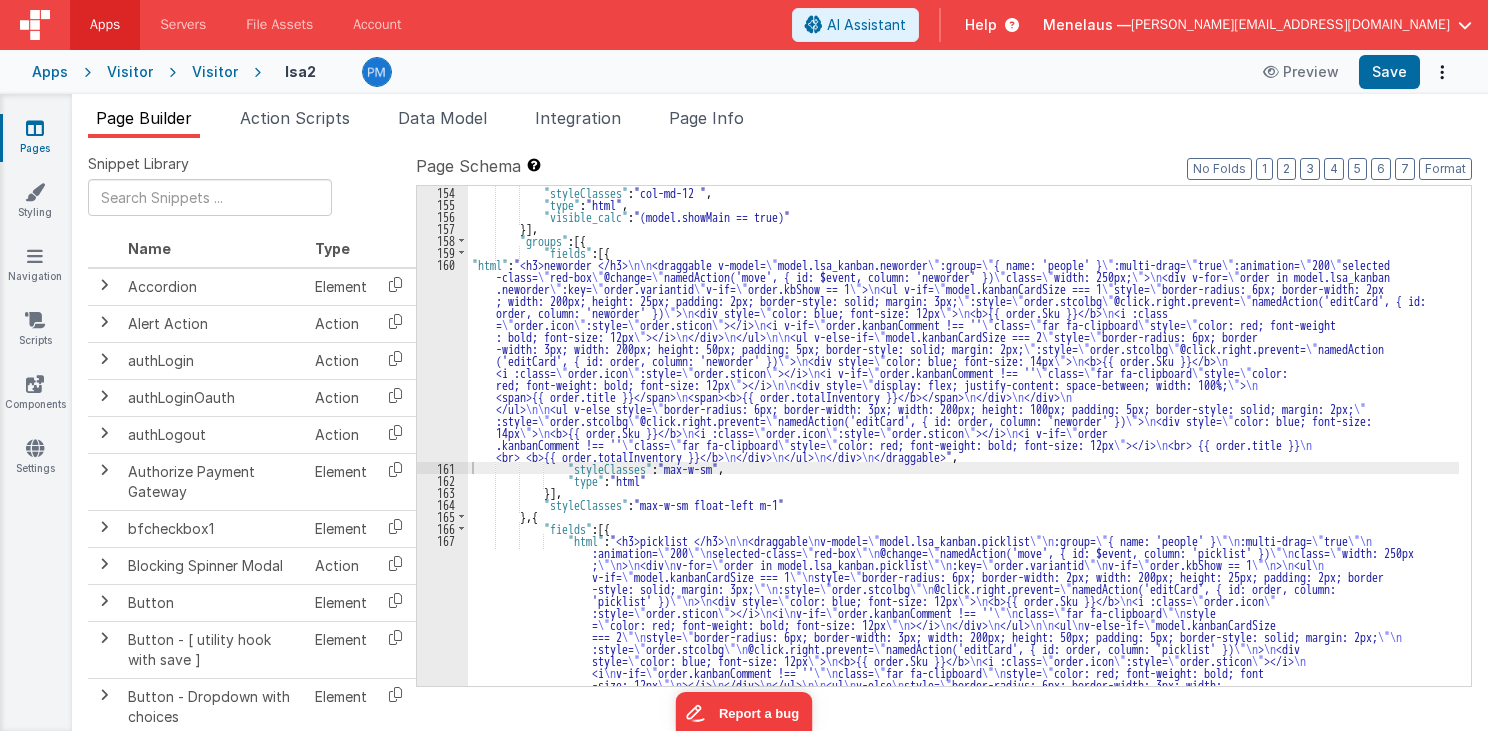 click on ""styleClasses" :  "col-md-12 " ,                "type" :  "html" ,                "visible_calc" :  "(model.showMain == true)"           }] ,           "groups" :  [{                "fields" :  [{ "html" :  "<h3>neworder </h3> \n\n <draggable v-model= \" model.lsa_kanban.neworder \"  :group= \" { name: 'people' } \"  :multi-drag= \" true \"  :animation= \" 200 \"  selected      -class= \" red-box \"  @change= \" namedAction('move', { id: $event, column: 'neworder' }) \"  class= \" width: 250px; \" > \n     <div v-for= \" order in model.lsa_kanban      .neworder \"  :key= \" order.variantid \"  v-if= \" order.kbShow == 1 \" > \n         <ul v-if= \" model.kanbanCardSize === 1 \"  style= \" border-radius: 6px; border-width: 2px      ; width: 200px; height: 25px; padding: 2px; border-style: solid; margin: 3px; \"  :style= \" order.stcolbg \"  @click.right.prevent= \" namedAction('editCard', { id:       order, column: 'neworder' }) \" > \n             <div style= \" \" > \n \n = \"" at bounding box center (963, 550) 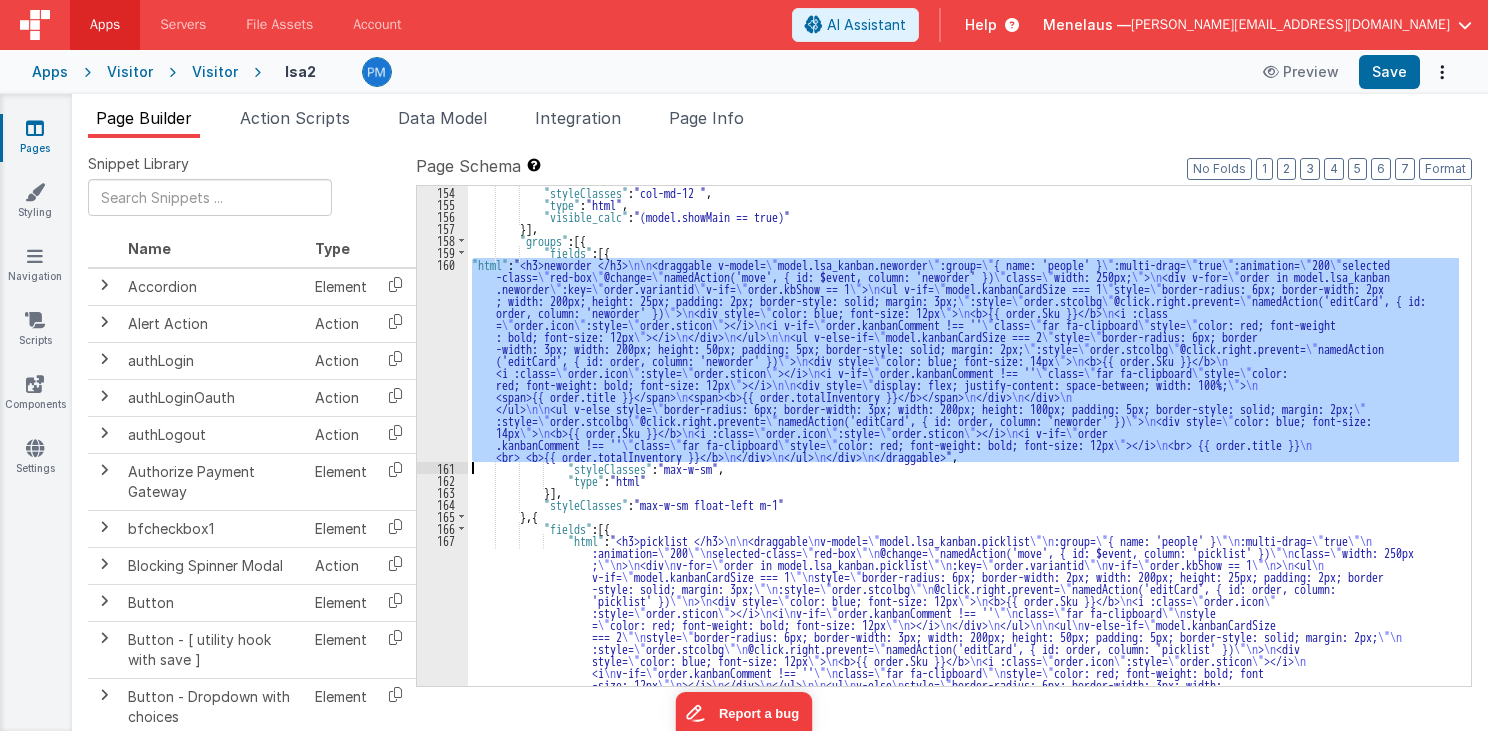 click on "160" at bounding box center [442, 360] 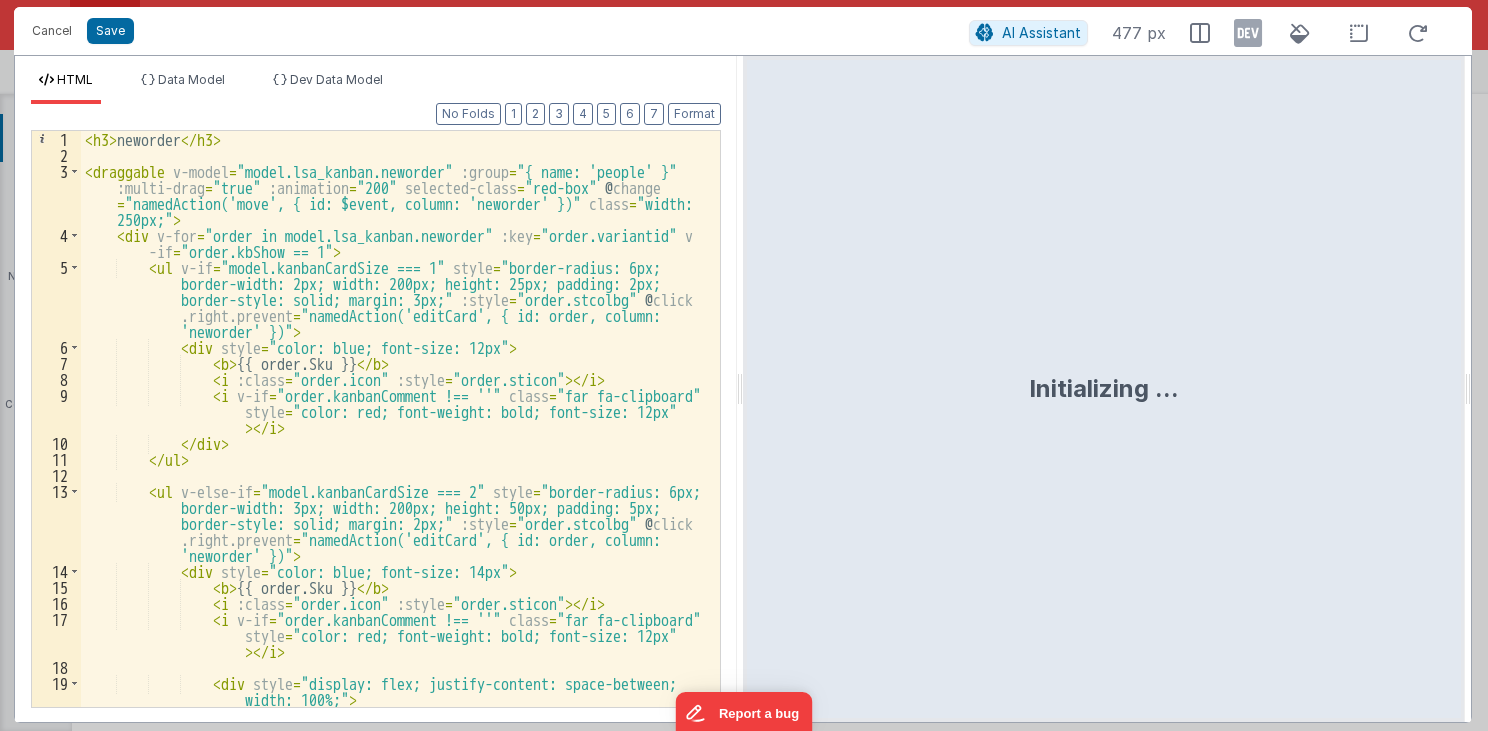 click on "< h3 > neworder  </ h3 > < draggable   v-model = "model.lsa_kanban.neworder"   :group = "{ name: 'people' }"        :multi-drag = "true"   :animation = "200"   selected-class = "red-box"   @ change      = "namedAction('move', { id: $event, column: 'neworder' })"   class = "width:       250px;" >      < div   v-for = "order in model.lsa_kanban.neworder"   :key = "order.variantid"   v          -if = "order.kbShow == 1" >           < ul   v-if = "model.kanbanCardSize === 1"   style = "border-radius: 6px;               border-width: 2px; width: 200px; height: 25px; padding: 2px;               border-style: solid; margin: 3px;"   :style = "order.stcolbg"   @ click              .right.prevent = "namedAction('editCard', { id: order, column:               'neworder' })" >                < div   style = "color: blue; font-size: 12px" >                     < b > {{ order.Sku }} </ b >                     < i   :class = "order.icon"   :style = > </ i >" at bounding box center (395, 435) 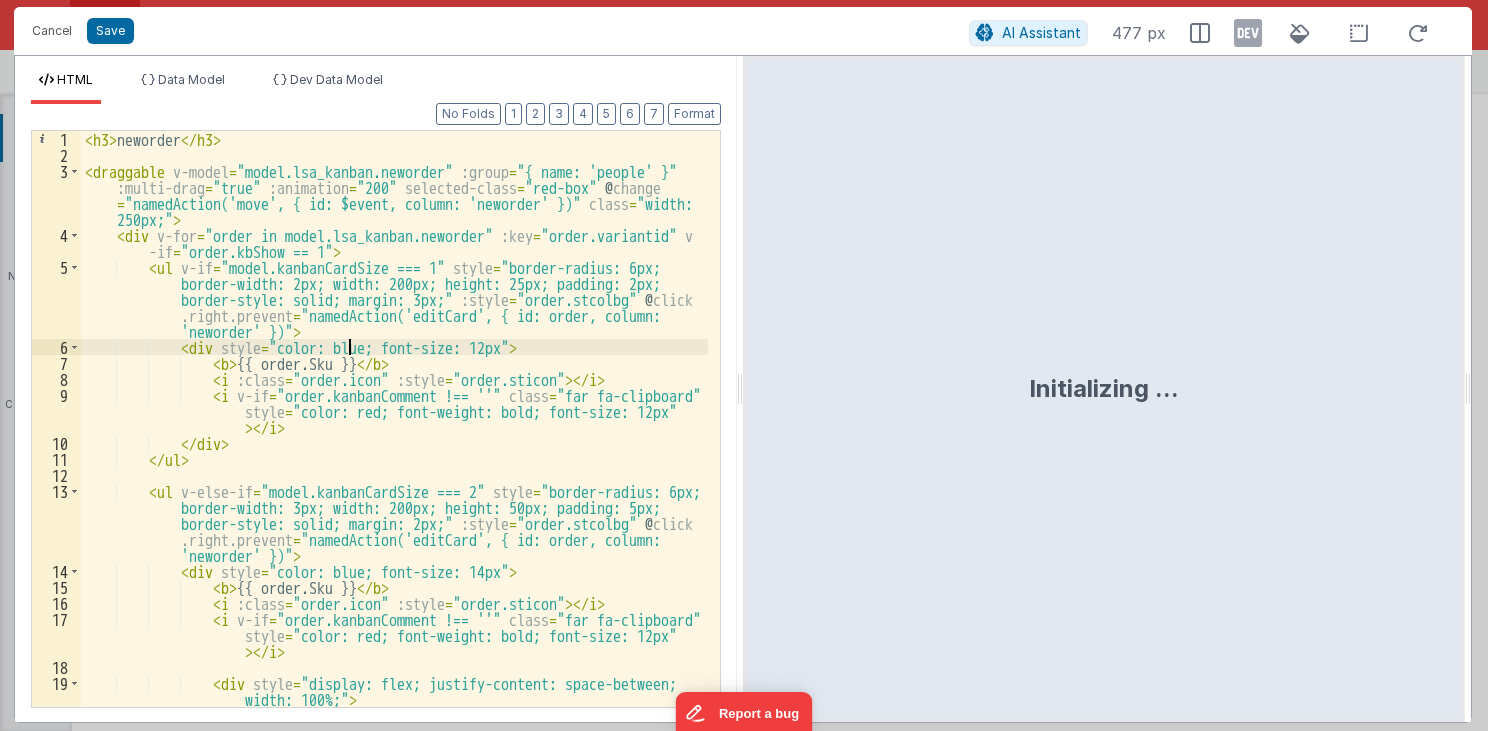 click on "< h3 > neworder  </ h3 > < draggable   v-model = "model.lsa_kanban.neworder"   :group = "{ name: 'people' }"        :multi-drag = "true"   :animation = "200"   selected-class = "red-box"   @ change      = "namedAction('move', { id: $event, column: 'neworder' })"   class = "width:       250px;" >      < div   v-for = "order in model.lsa_kanban.neworder"   :key = "order.variantid"   v          -if = "order.kbShow == 1" >           < ul   v-if = "model.kanbanCardSize === 1"   style = "border-radius: 6px;               border-width: 2px; width: 200px; height: 25px; padding: 2px;               border-style: solid; margin: 3px;"   :style = "order.stcolbg"   @ click              .right.prevent = "namedAction('editCard', { id: order, column:               'neworder' })" >                < div   style = "color: blue; font-size: 12px" >                     < b > {{ order.Sku }} </ b >                     < i   :class = "order.icon"   :style = > </ i >" at bounding box center [395, 435] 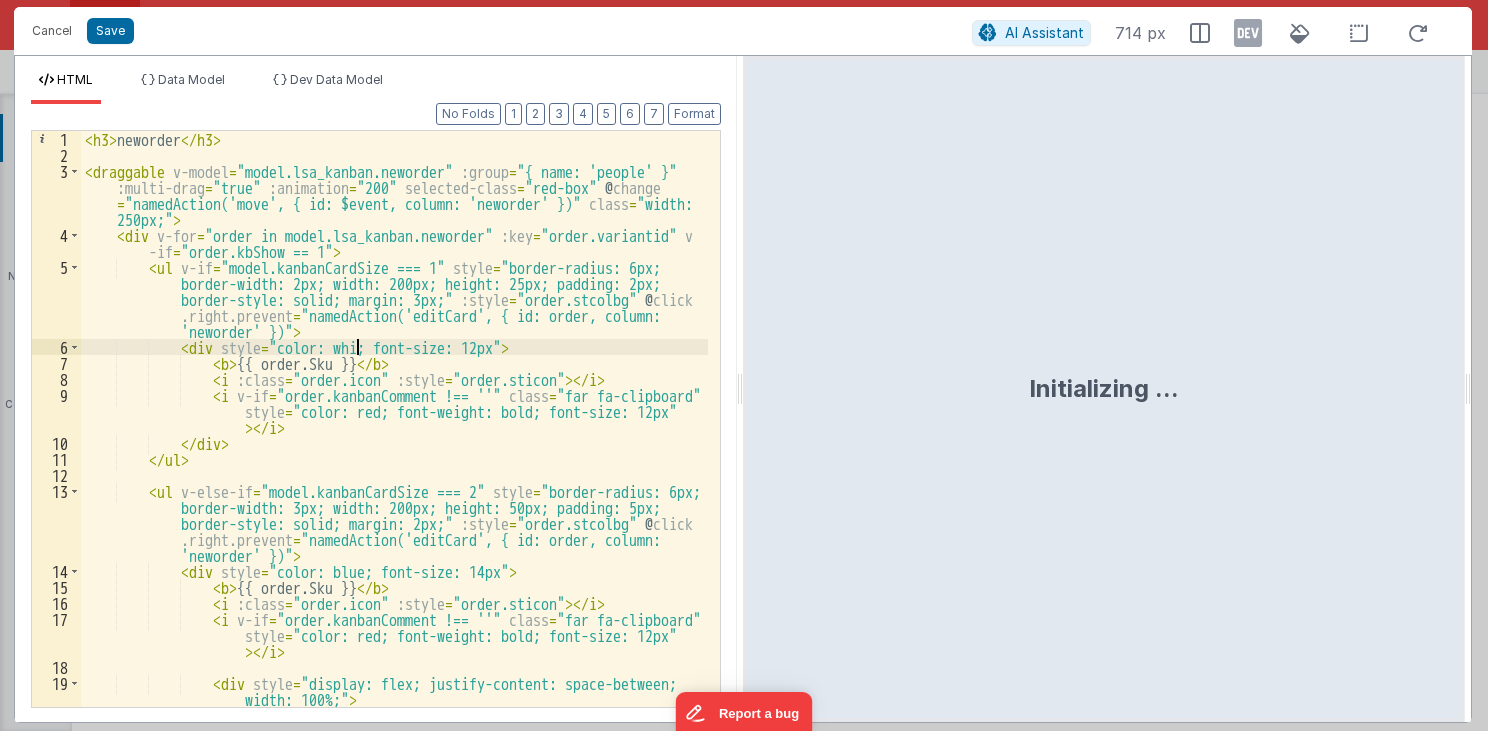 type 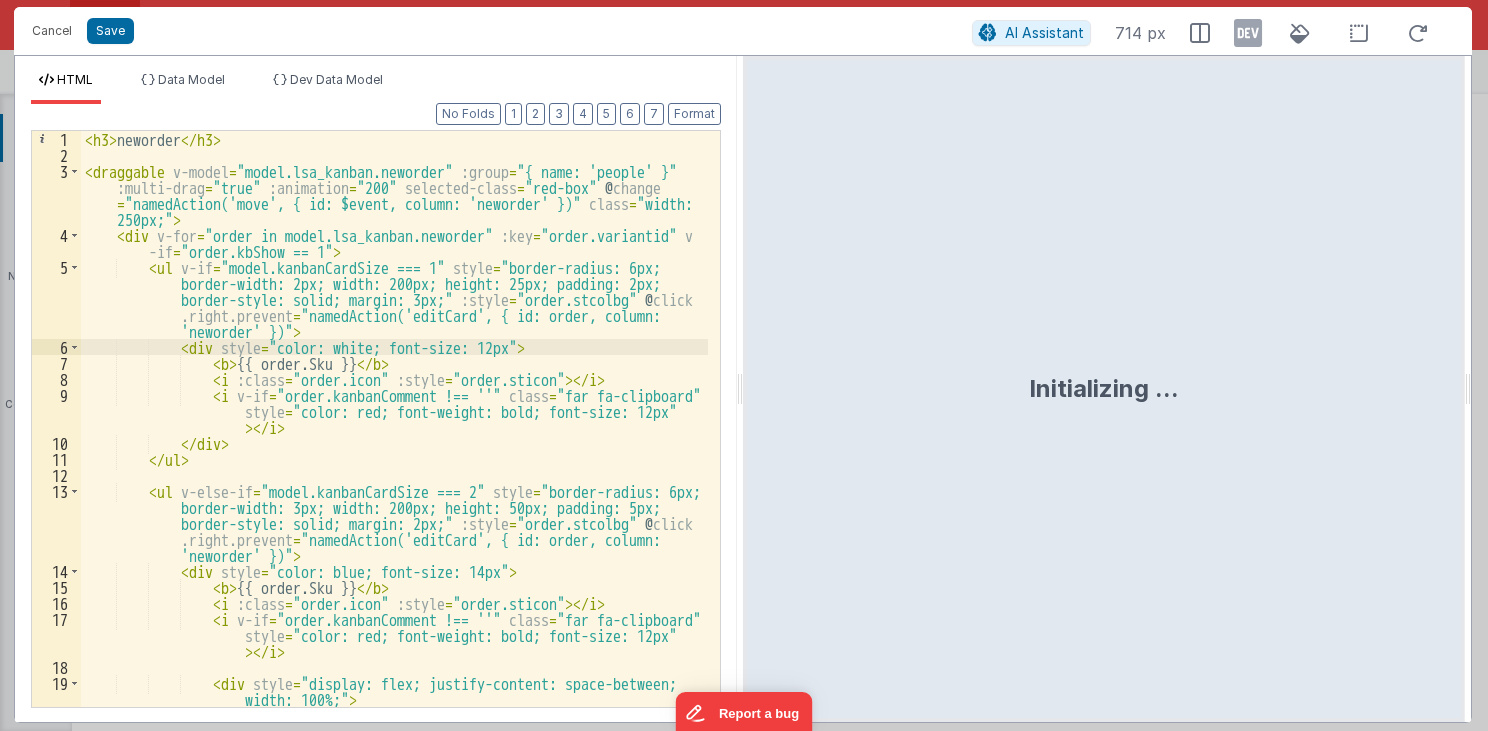 click on "< h3 > neworder  </ h3 > < draggable   v-model = "model.lsa_kanban.neworder"   :group = "{ name: 'people' }"        :multi-drag = "true"   :animation = "200"   selected-class = "red-box"   @ change      = "namedAction('move', { id: $event, column: 'neworder' })"   class = "width:       250px;" >      < div   v-for = "order in model.lsa_kanban.neworder"   :key = "order.variantid"   v          -if = "order.kbShow == 1" >           < ul   v-if = "model.kanbanCardSize === 1"   style = "border-radius: 6px;               border-width: 2px; width: 200px; height: 25px; padding: 2px;               border-style: solid; margin: 3px;"   :style = "order.stcolbg"   @ click              .right.prevent = "namedAction('editCard', { id: order, column:               'neworder' })" >                < div   style = "color: white; font-size: 12px" >                     < b > {{ order.Sku }} </ b >                     < i   :class = "order.icon"   :style = > </ i >" at bounding box center [395, 435] 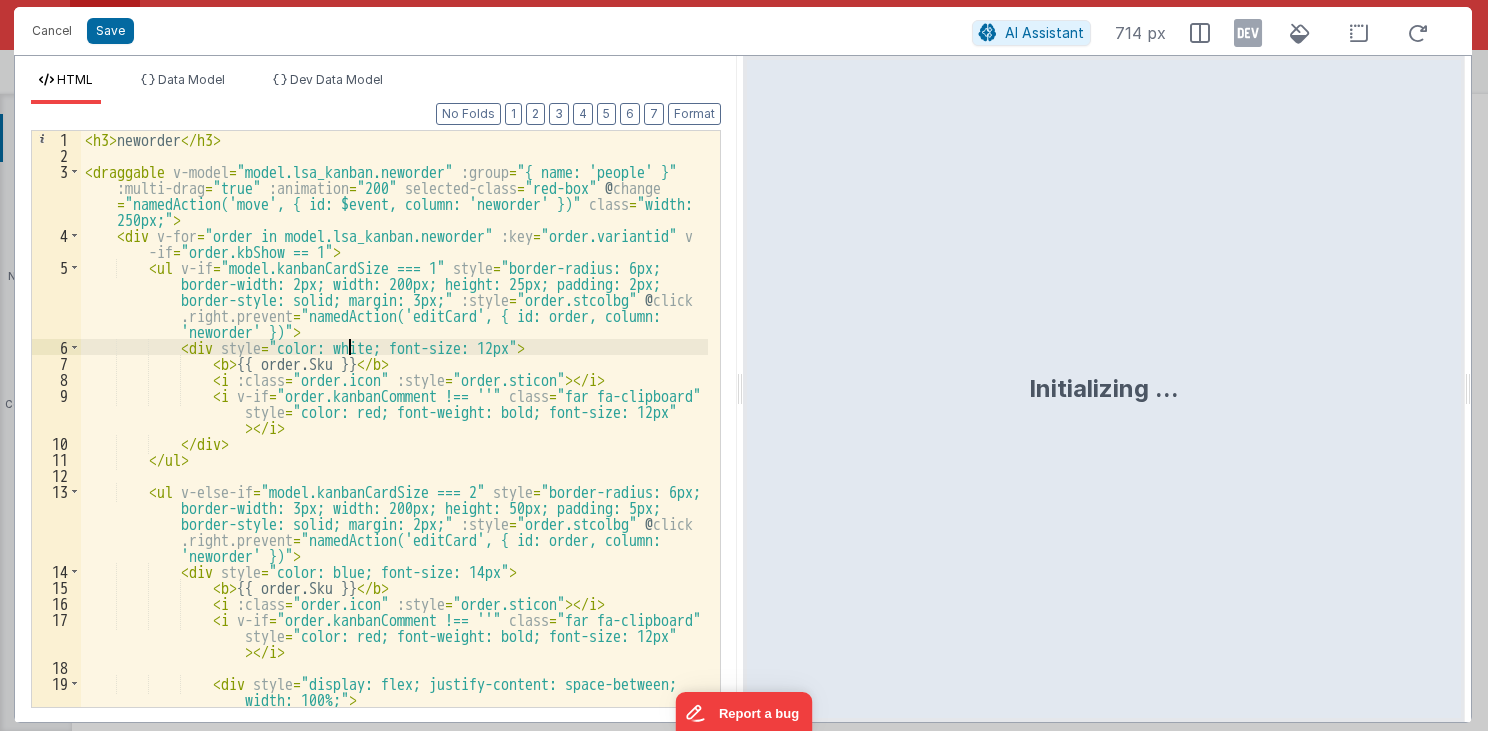 click on "< h3 > neworder  </ h3 > < draggable   v-model = "model.lsa_kanban.neworder"   :group = "{ name: 'people' }"        :multi-drag = "true"   :animation = "200"   selected-class = "red-box"   @ change      = "namedAction('move', { id: $event, column: 'neworder' })"   class = "width:       250px;" >      < div   v-for = "order in model.lsa_kanban.neworder"   :key = "order.variantid"   v          -if = "order.kbShow == 1" >           < ul   v-if = "model.kanbanCardSize === 1"   style = "border-radius: 6px;               border-width: 2px; width: 200px; height: 25px; padding: 2px;               border-style: solid; margin: 3px;"   :style = "order.stcolbg"   @ click              .right.prevent = "namedAction('editCard', { id: order, column:               'neworder' })" >                < div   style = "color: white; font-size: 12px" >                     < b > {{ order.Sku }} </ b >                     < i   :class = "order.icon"   :style = > </ i >" at bounding box center (395, 435) 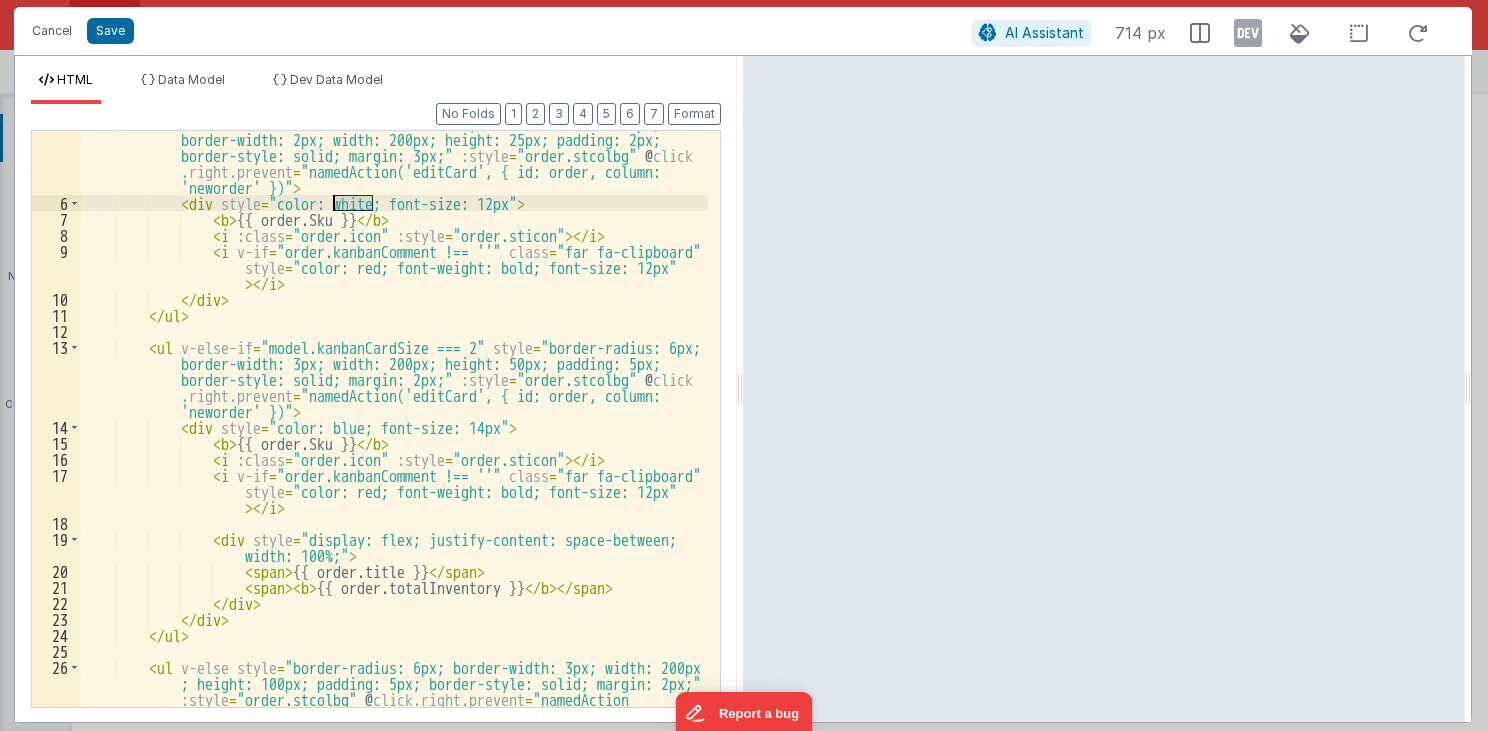 scroll, scrollTop: 144, scrollLeft: 0, axis: vertical 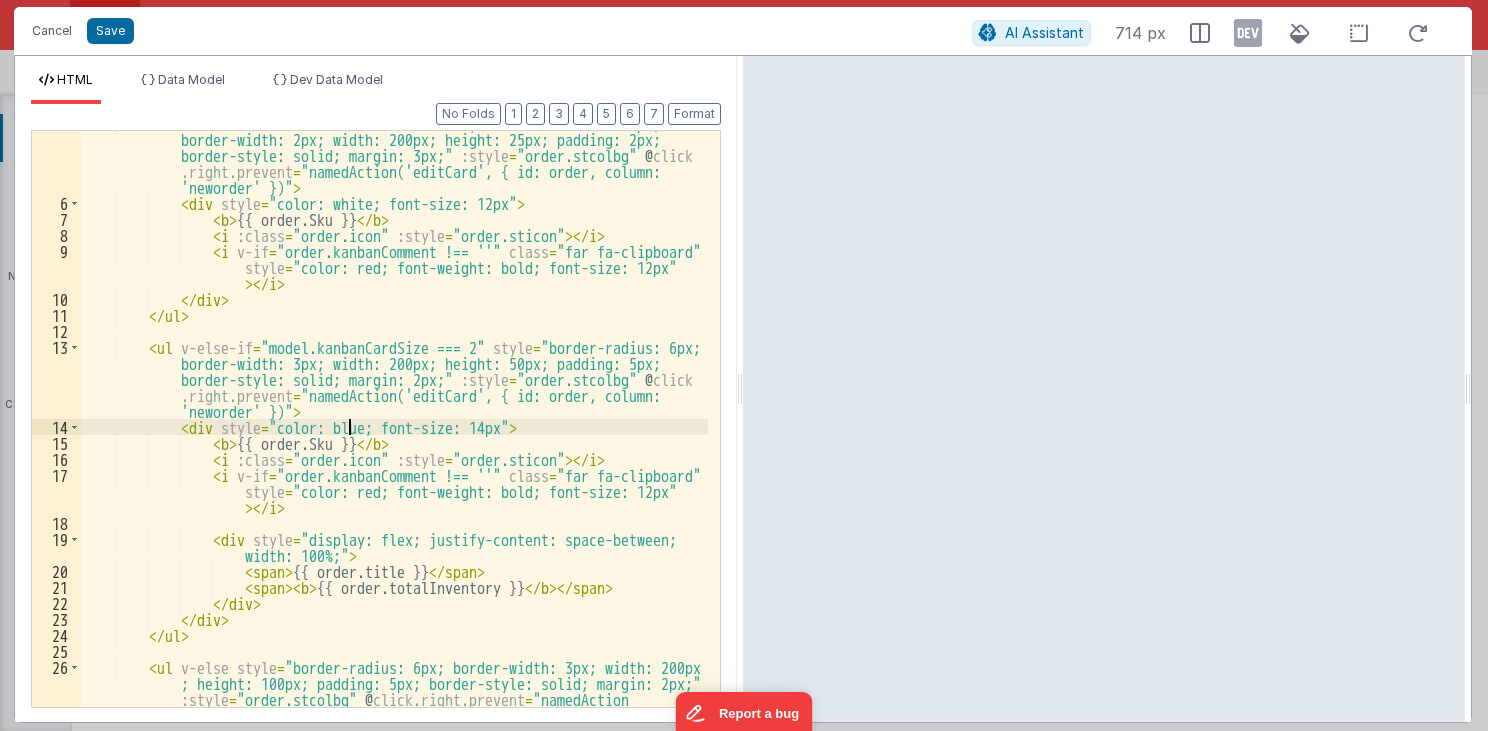 click on "< ul   v-if = "model.kanbanCardSize === 1"   style = "border-radius: 6px;               border-width: 2px; width: 200px; height: 25px; padding: 2px;               border-style: solid; margin: 3px;"   :style = "order.stcolbg"   @ click              .right.prevent = "namedAction('editCard', { id: order, column:               'neworder' })" >                < div   style = "color: white; font-size: 12px" >                     < b > {{ order.Sku }} </ b >                     < i   :class = "order.icon"   :style = "order.sticon" > </ i >                     < i   v-if = "order.kanbanComment !== ''"   class = "far fa-clipboard"                        style = "color: red; font-weight: bold; font-size: 12px"                      > </ i >                </ div >           </ ul >           < ul   v-else-if = "model.kanbanCardSize === 2"   style = "border-radius: 6px;                              =" at bounding box center [395, 451] 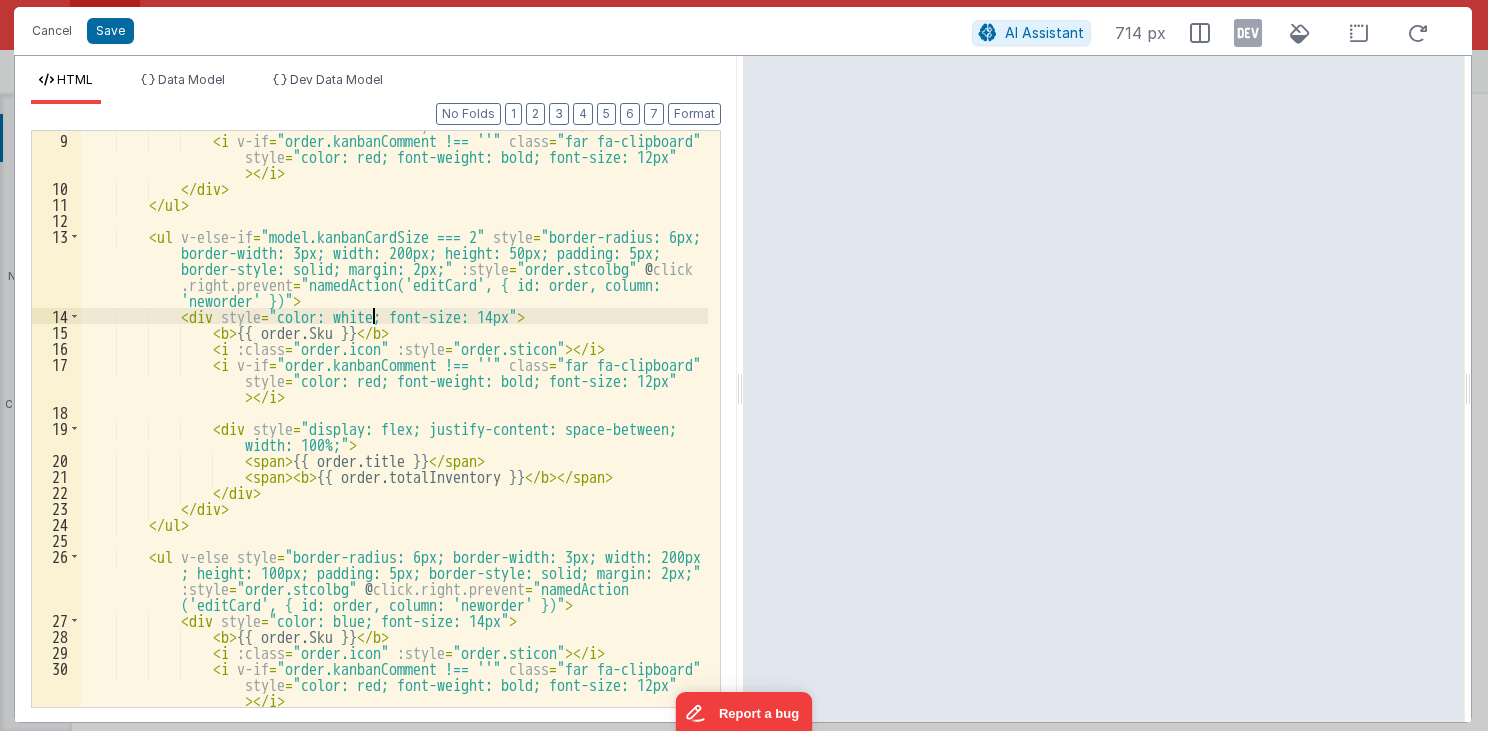 scroll, scrollTop: 303, scrollLeft: 0, axis: vertical 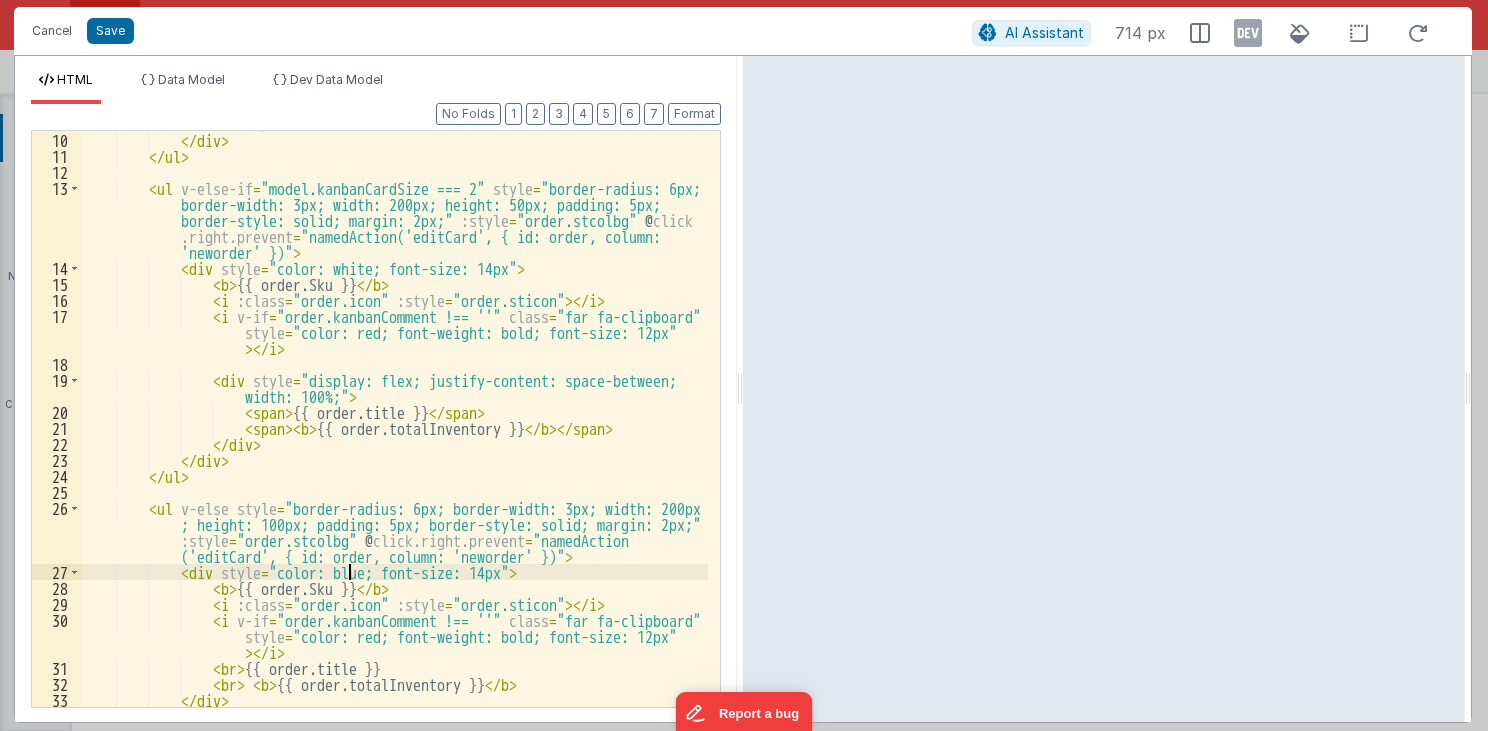 click on "< i   v-if = "order.kanbanComment !== ''"   class = "far fa-clipboard"                        style = "color: red; font-weight: bold; font-size: 12px"                      > </ i >                </ div >           </ ul >           < ul   v-else-if = "model.kanbanCardSize === 2"   style = "border-radius: 6px;               border-width: 3px; width: 200px; height: 50px; padding: 5px;               border-style: solid; margin: 2px;"   :style = "order.stcolbg"   @ click              .right.prevent = "namedAction('editCard', { id: order, column:               'neworder' })" >                < div   style = "color: white; font-size: 14px" >                     < b > {{ order.Sku }} </ b >                     < i   :class = "order.icon"   :style = "order.sticon" > </ i >                     < i   v-if = "order.kanbanComment !== ''"   class = "far fa-clipboard"                        style" at bounding box center [395, 404] 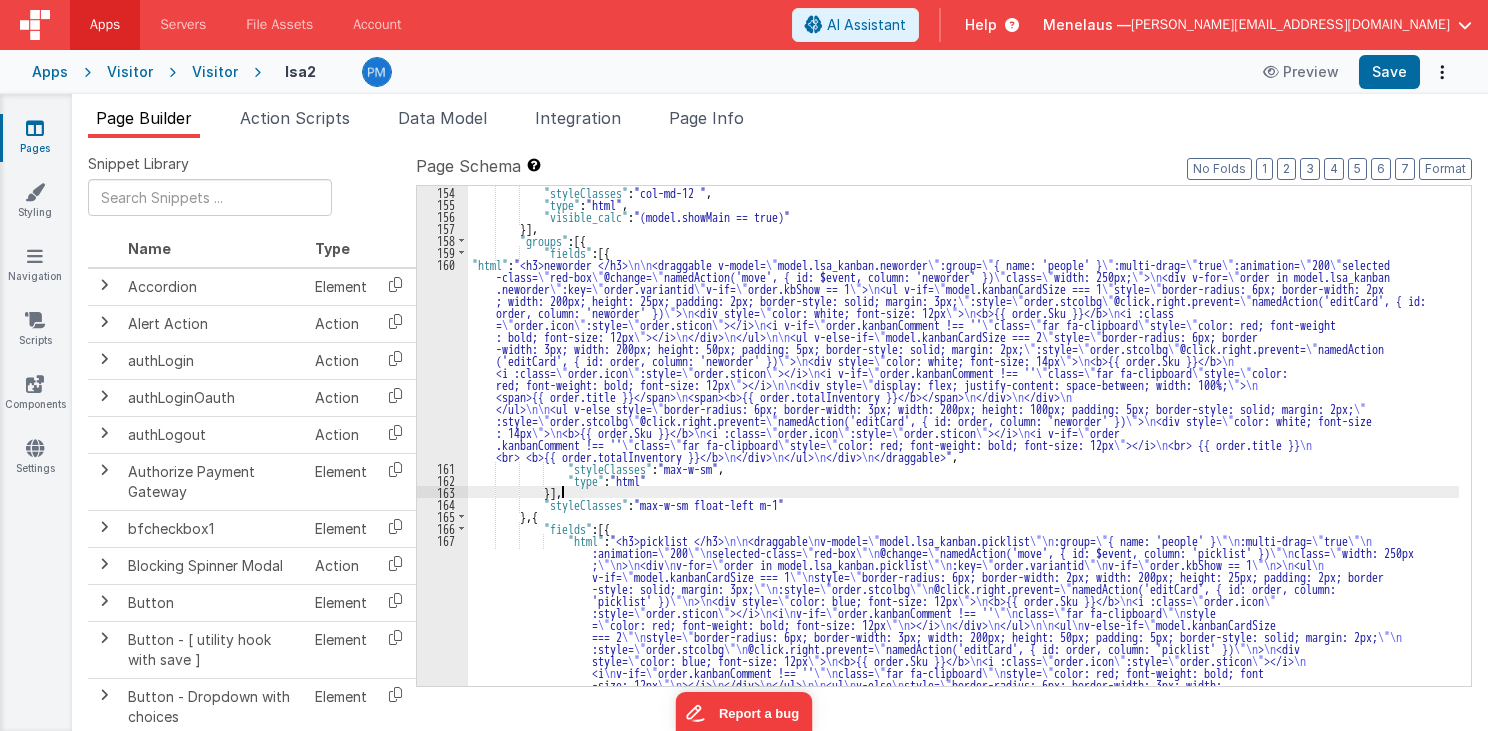 click on ""styleClasses" :  "col-md-12 " ,                "type" :  "html" ,                "visible_calc" :  "(model.showMain == true)"           }] ,           "groups" :  [{                "fields" :  [{ "html" :  "<h3>neworder </h3> \n\n <draggable v-model= \" model.lsa_kanban.neworder \"  :group= \" { name: 'people' } \"  :multi-drag= \" true \"  :animation= \" 200 \"  selected      -class= \" red-box \"  @change= \" namedAction('move', { id: $event, column: 'neworder' }) \"  class= \" width: 250px; \" > \n     <div v-for= \" order in model.lsa_kanban      .neworder \"  :key= \" order.variantid \"  v-if= \" order.kbShow == 1 \" > \n         <ul v-if= \" model.kanbanCardSize === 1 \"  style= \" border-radius: 6px; border-width: 2px      ; width: 200px; height: 25px; padding: 2px; border-style: solid; margin: 3px; \"  :style= \" order.stcolbg \"  @click.right.prevent= \" namedAction('editCard', { id:       order, column: 'neworder' }) \" > \n             <div style= \" \" > \n \n = \"" at bounding box center [963, 550] 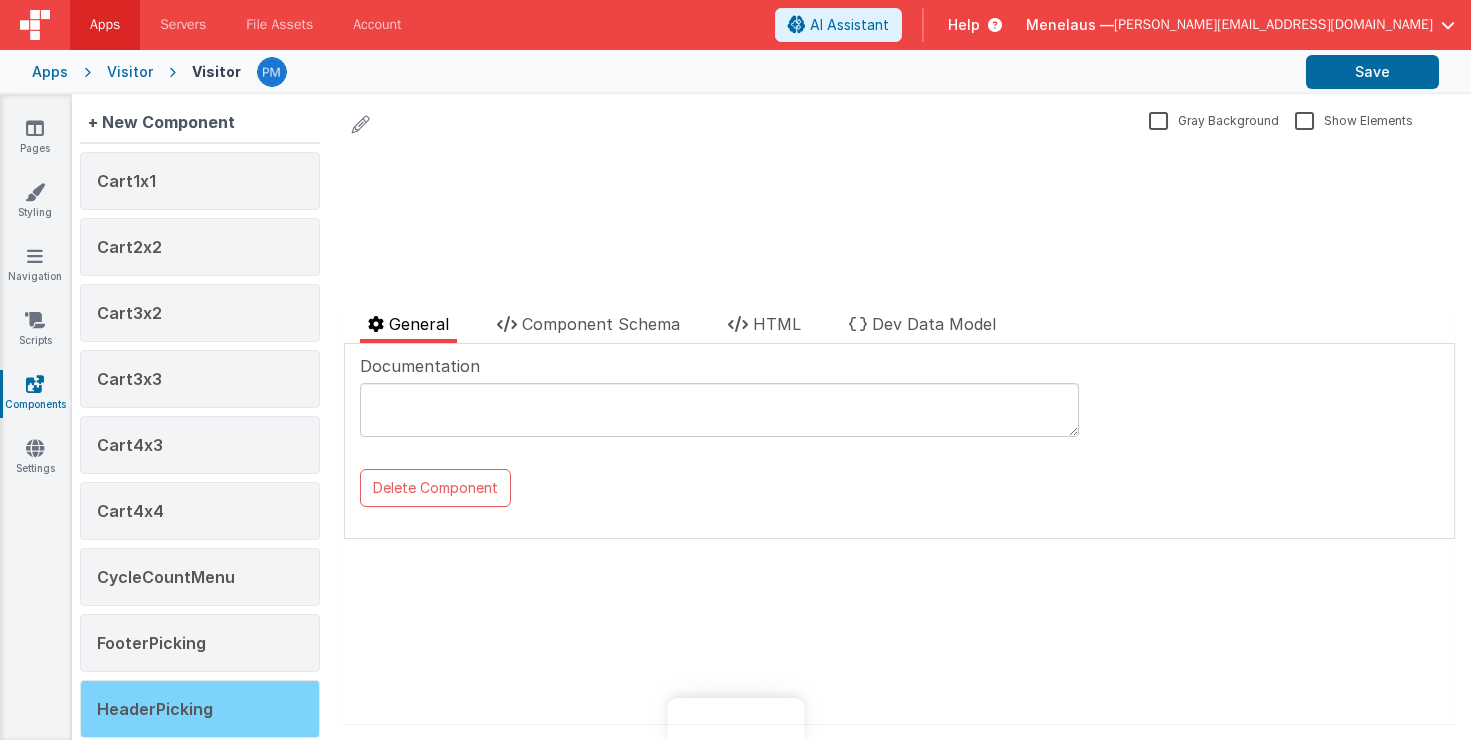 scroll, scrollTop: 0, scrollLeft: 0, axis: both 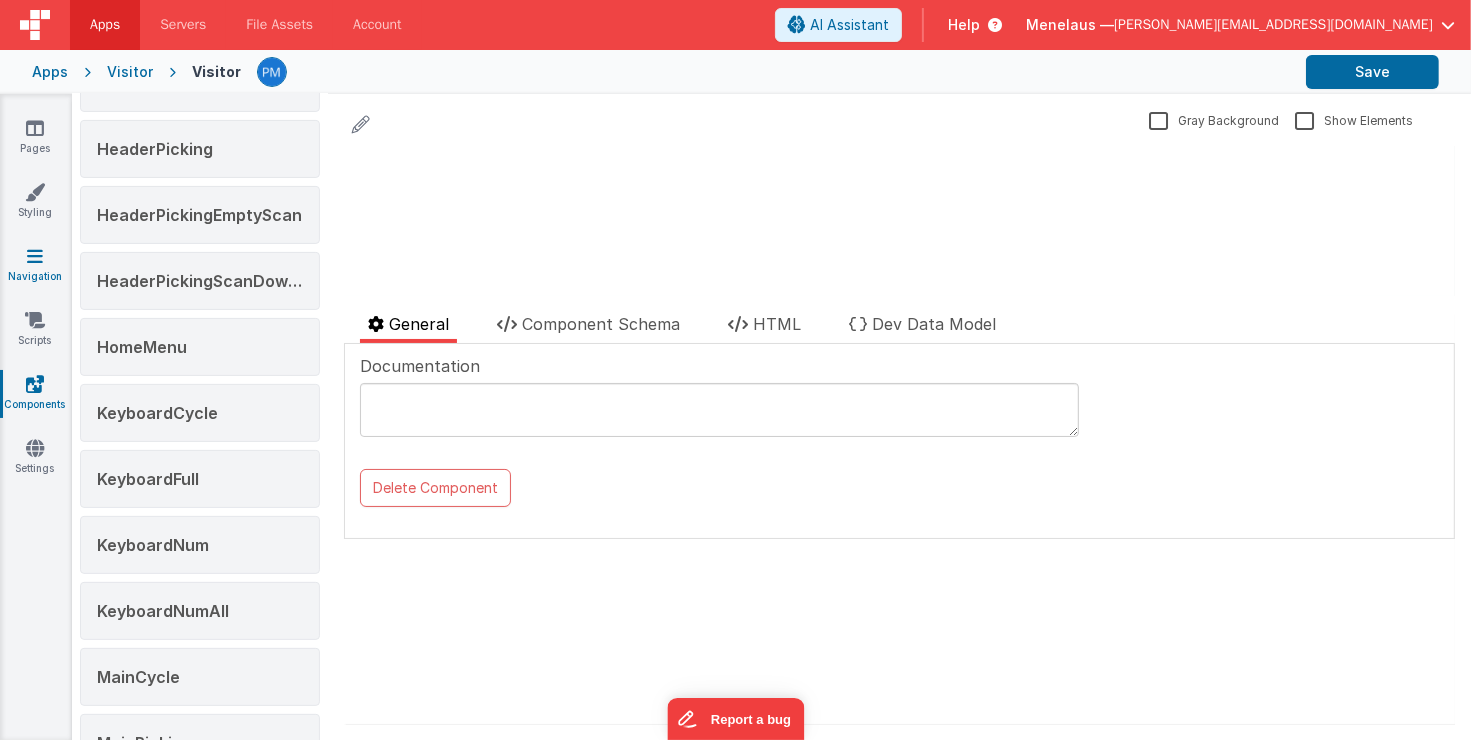 click on "Navigation" at bounding box center (35, 266) 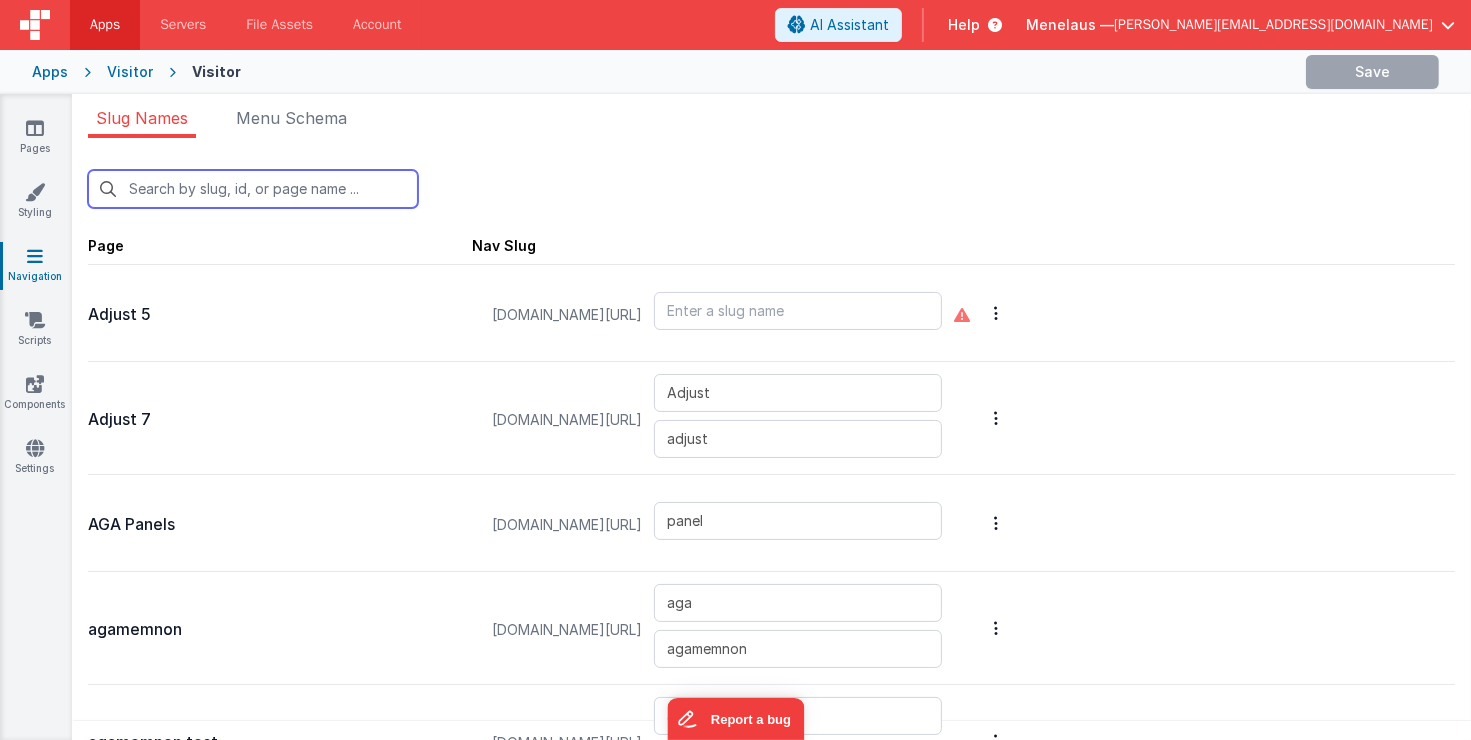 click at bounding box center [253, 189] 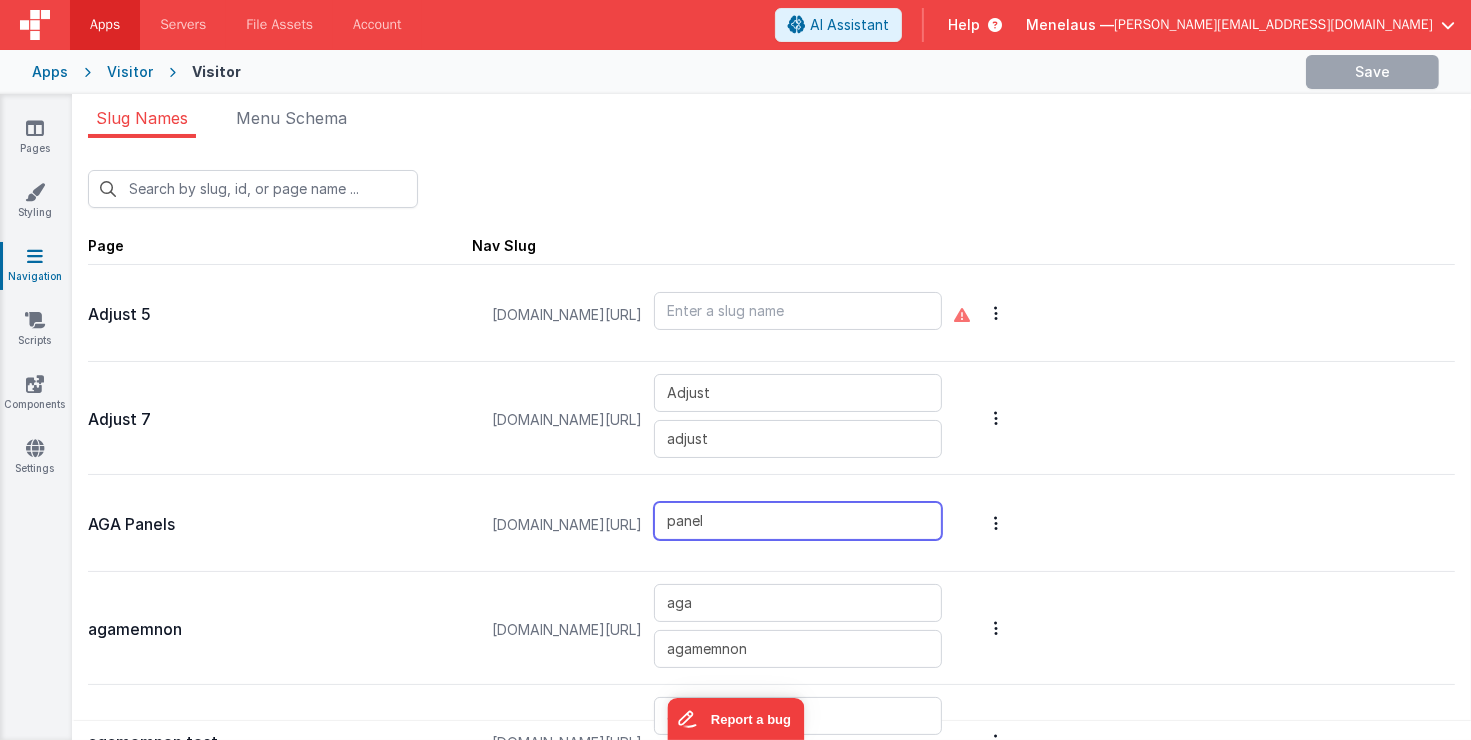 click on "panel" at bounding box center (798, 521) 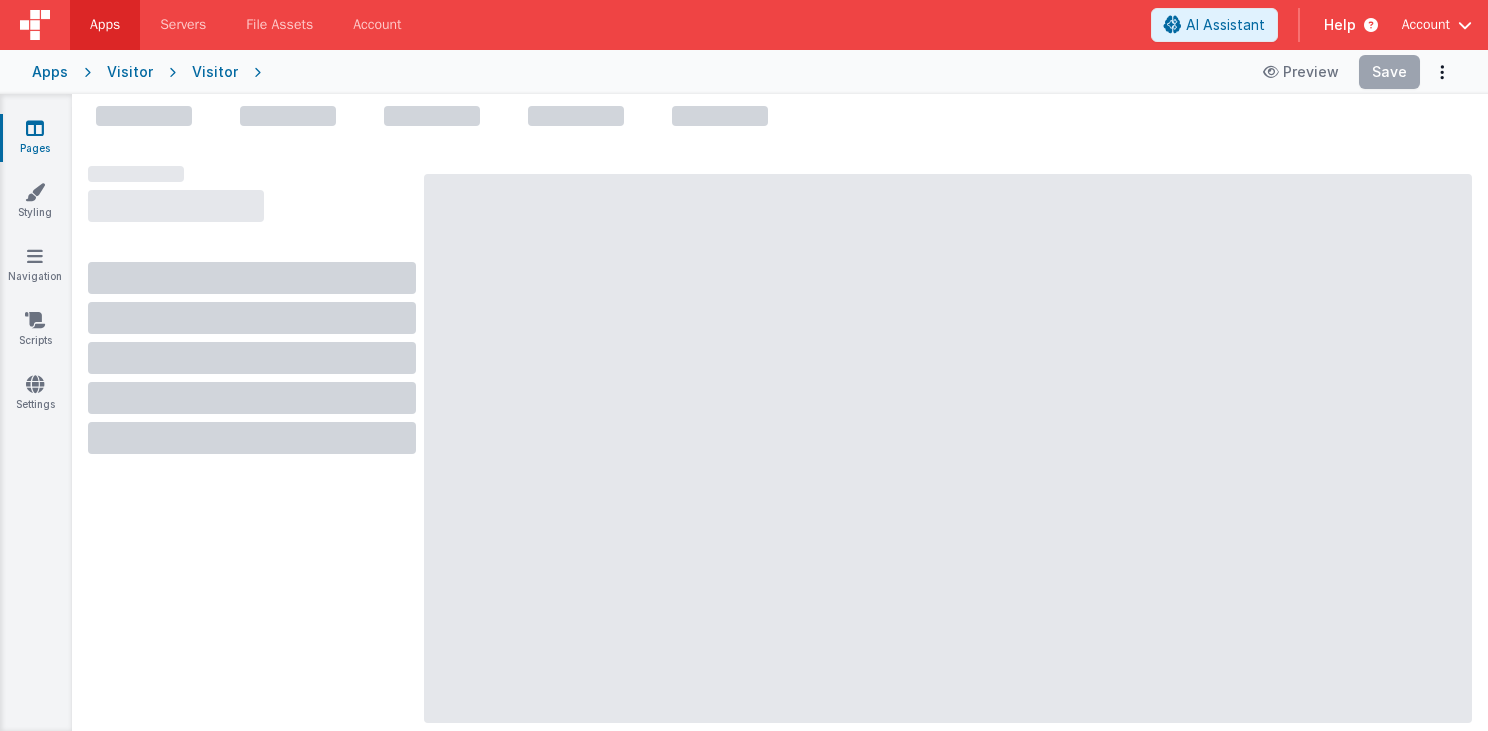 scroll, scrollTop: 0, scrollLeft: 0, axis: both 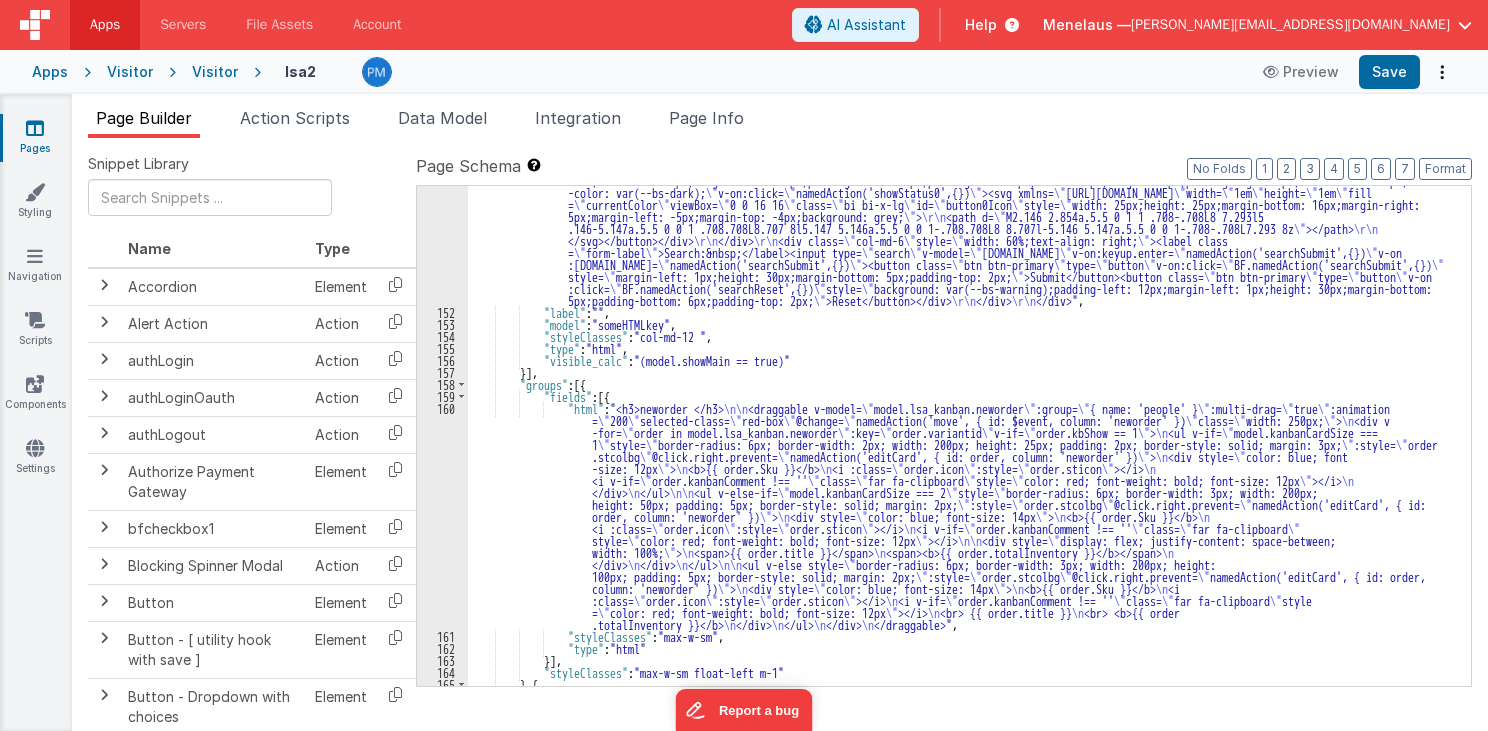 click on ""html" :  " <div class= \" container \" > \r\n         <div class= \" row \"  style= \" width: 75%;margin-bottom: 5px;padding-bottom: 0px;height: 34px;margin-right:                   -22px; \" > \r\n             <div class= \" col-md-6 \"  style= \" width: 40%; \" > \r\n                 <div class= \" btn-group \"  role= \" group \"  style= \" width:                   100px;height: 26px;margin-bottom: 5px; \" ><button class= \" btn btn-outline-primary \"  id= \" button5 \"  type= \" button \"  style= \" background: palegreen                  ;color: var(--bs-dark);font-weight: bold;font-size: 21px;margin-bottom: 0px;padding-bottom: 0px;padding-left: 9px;width: 33px;height: 30px;padding                  -right: 0px; \"  v-on:click= \" namedAction('showStatus5',{}) \" ><svg xmlns= \" [URL][DOMAIN_NAME] \"  width= \" 1em \"  height= \" 1em \"  fill                  = \" currentColor \"  viewBox= \" 0 0 16 16 \"" at bounding box center (963, 298) 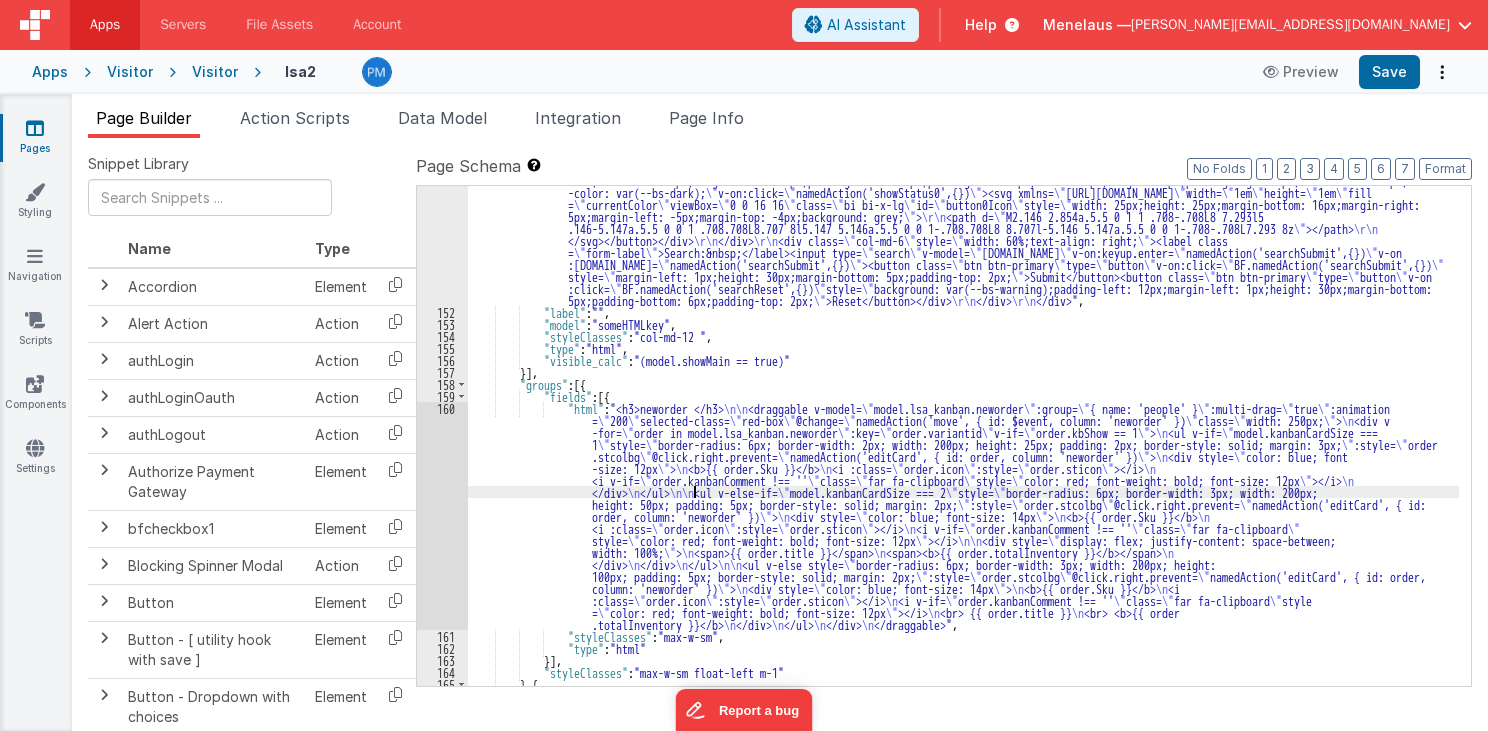click on "160" at bounding box center [442, 516] 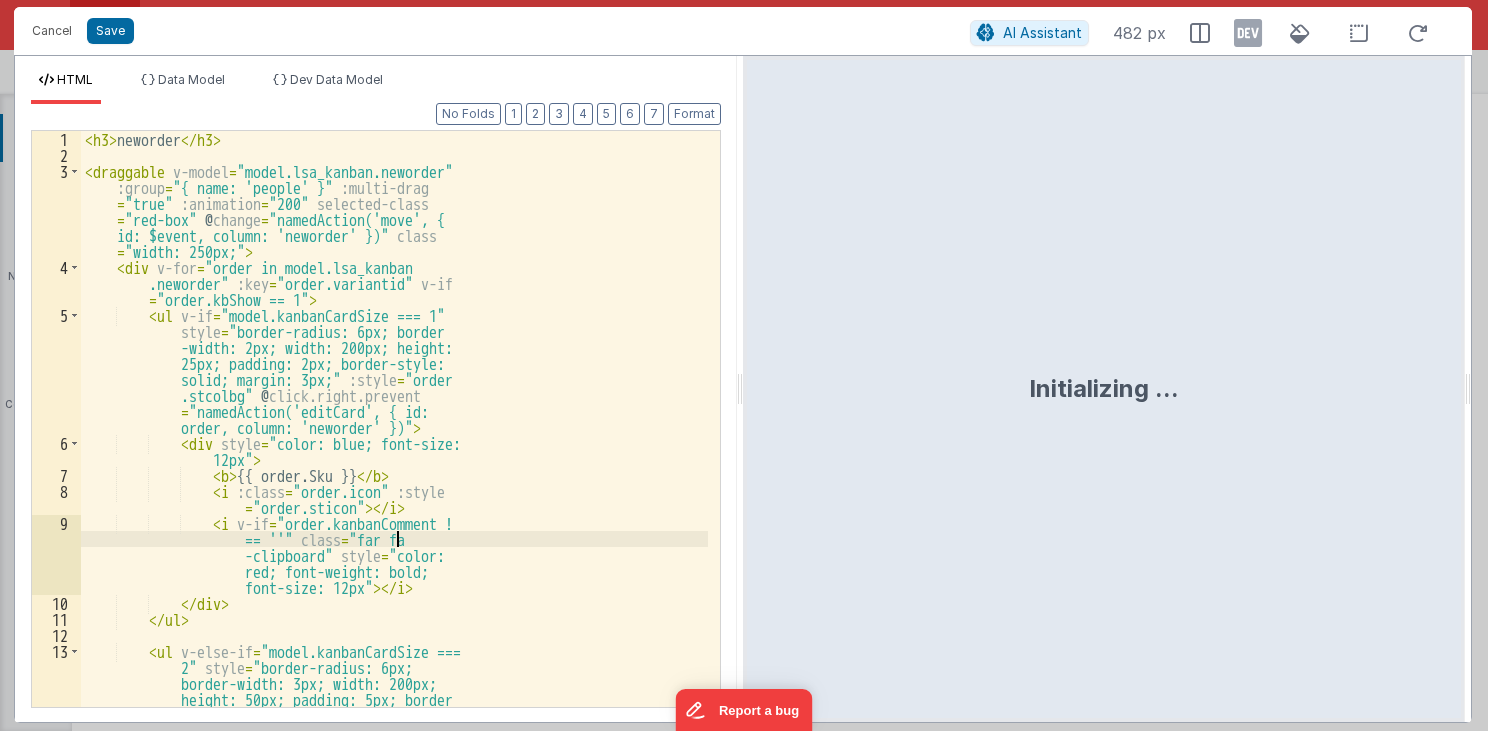 click on "< h3 > neworder  </ h3 > < draggable   v-model = "model.lsa_kanban.neworder"        :group = "{ name: 'people' }"   :multi-drag      = "true"   :animation = "200"   selected-class      = "red-box"   @ change = "namedAction('move', {       id: $event, column: 'neworder' })"   class      = "width: 250px;" >      < div   v-for = "order in model.lsa_kanban          .neworder"   :key = "order.variantid"   v-if          = "order.kbShow == 1" >           < ul   v-if = "model.kanbanCardSize === 1"                style = "border-radius: 6px; border              -width: 2px; width: 200px; height:               25px; padding: 2px; border-style:               solid; margin: 3px;"   :style = "order              .stcolbg"   @ click.right.prevent              = "namedAction('editCard', { id:               order, column: 'neworder' })" >                < div   style = "color: blue; font-size:  12px" >" at bounding box center (394, 495) 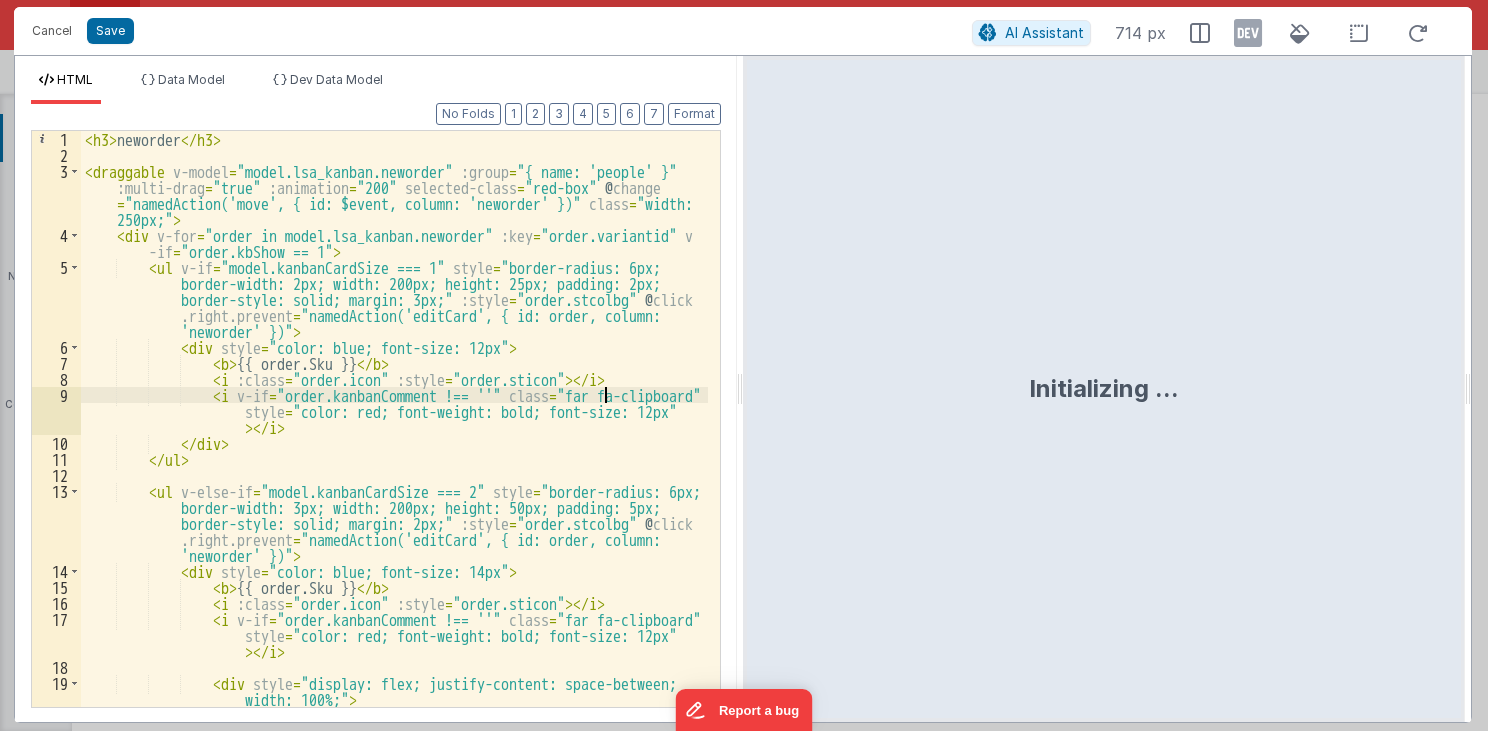 click on "< h3 > neworder  </ h3 > < draggable   v-model = "model.lsa_kanban.neworder"   :group = "{ name: 'people' }"        :multi-drag = "true"   :animation = "200"   selected-class = "red-box"   @ change      = "namedAction('move', { id: $event, column: 'neworder' })"   class = "width:       250px;" >      < div   v-for = "order in model.lsa_kanban.neworder"   :key = "order.variantid"   v          -if = "order.kbShow == 1" >           < ul   v-if = "model.kanbanCardSize === 1"   style = "border-radius: 6px;               border-width: 2px; width: 200px; height: 25px; padding: 2px;               border-style: solid; margin: 3px;"   :style = "order.stcolbg"   @ click              .right.prevent = "namedAction('editCard', { id: order, column:               'neworder' })" >                < div   style = "color: blue; font-size: 12px" >                     < b > {{ order.Sku }} </ b >                     < i   :class = "order.icon"   :style = > </ i >" at bounding box center (395, 435) 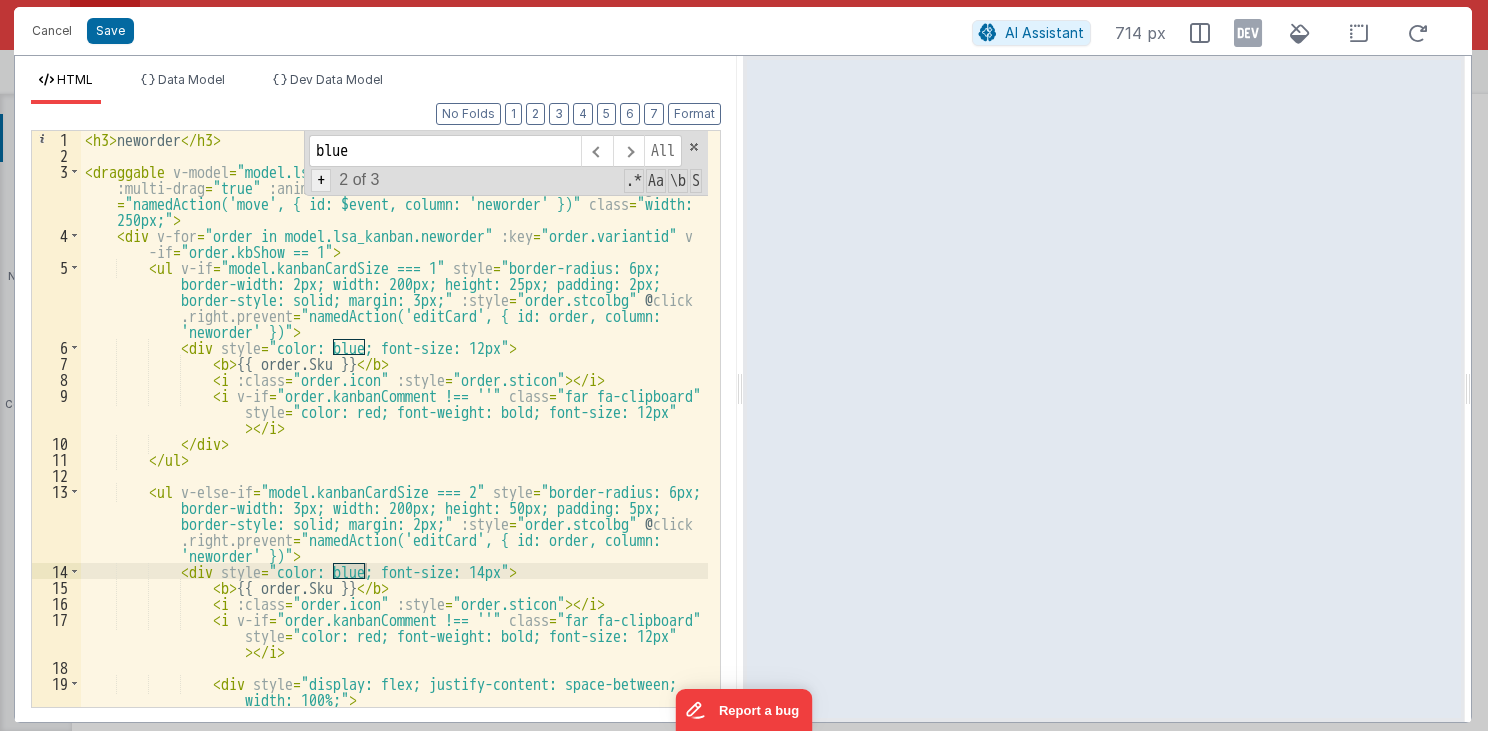 type on "blue" 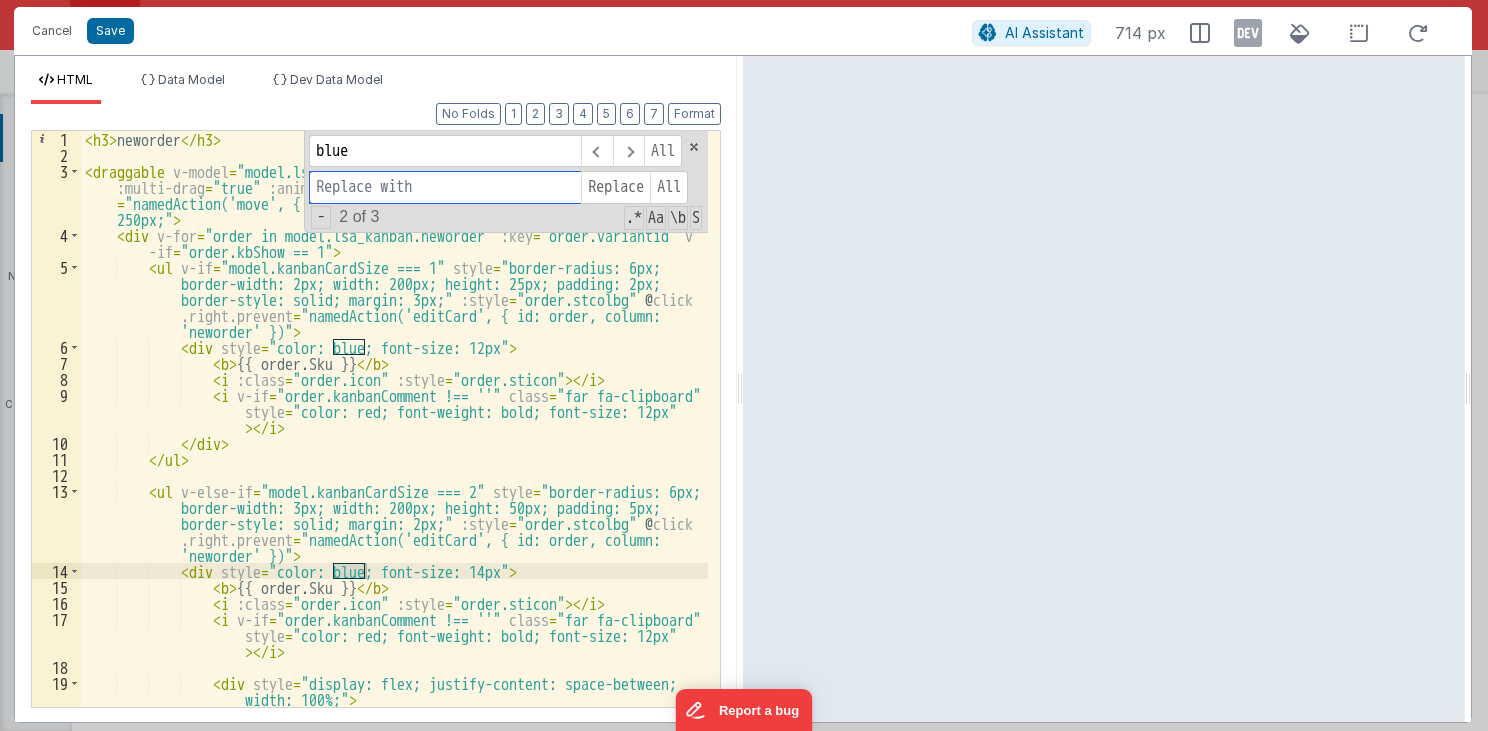 click at bounding box center (445, 187) 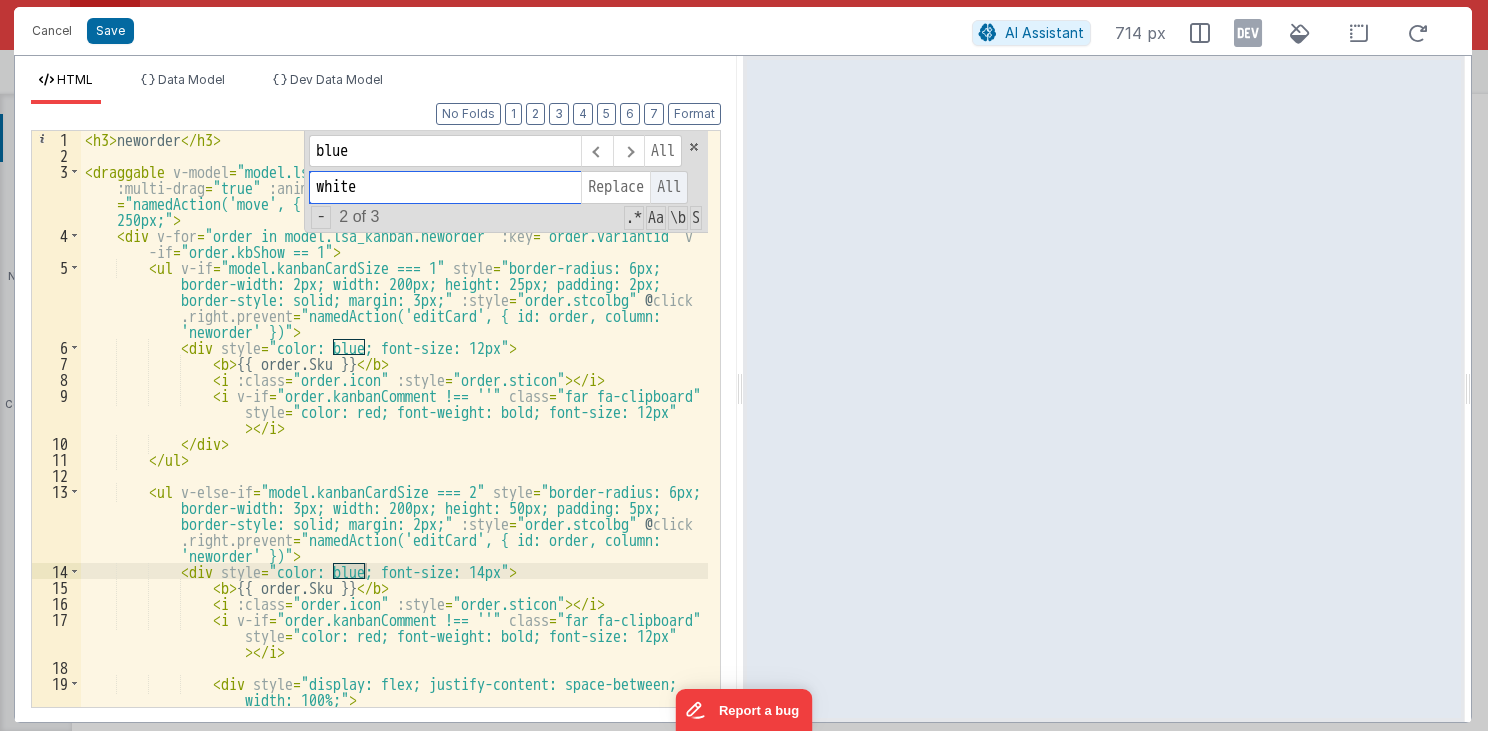 type on "white" 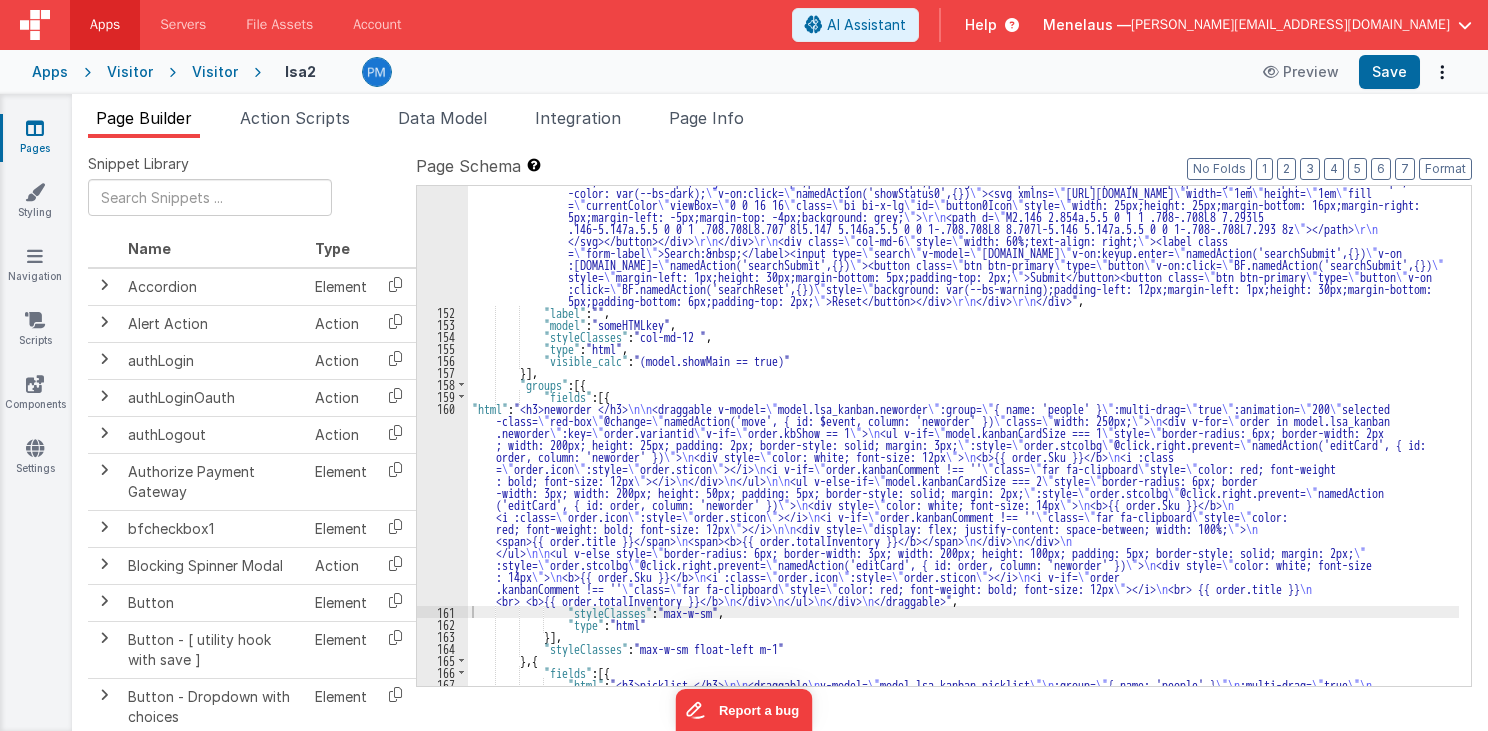 click on ""html" :  " <div class= \" container \" > \r\n         <div class= \" row \"  style= \" width: 75%;margin-bottom: 5px;padding-bottom: 0px;height: 34px;margin-right:                   -22px; \" > \r\n             <div class= \" col-md-6 \"  style= \" width: 40%; \" > \r\n                 <div class= \" btn-group \"  role= \" group \"  style= \" width:                   100px;height: 26px;margin-bottom: 5px; \" ><button class= \" btn btn-outline-primary \"  id= \" button5 \"  type= \" button \"  style= \" background: palegreen                  ;color: var(--bs-dark);font-weight: bold;font-size: 21px;margin-bottom: 0px;padding-bottom: 0px;padding-left: 9px;width: 33px;height: 30px;padding                  -right: 0px; \"  v-on:click= \" namedAction('showStatus5',{}) \" ><svg xmlns= \" http://www.w3.org/2000/svg \"  width= \" 1em \"  height= \" 1em \"  fill                  = \" currentColor \"  viewBox= \" 0 0 16 16 \"" at bounding box center [963, 400] 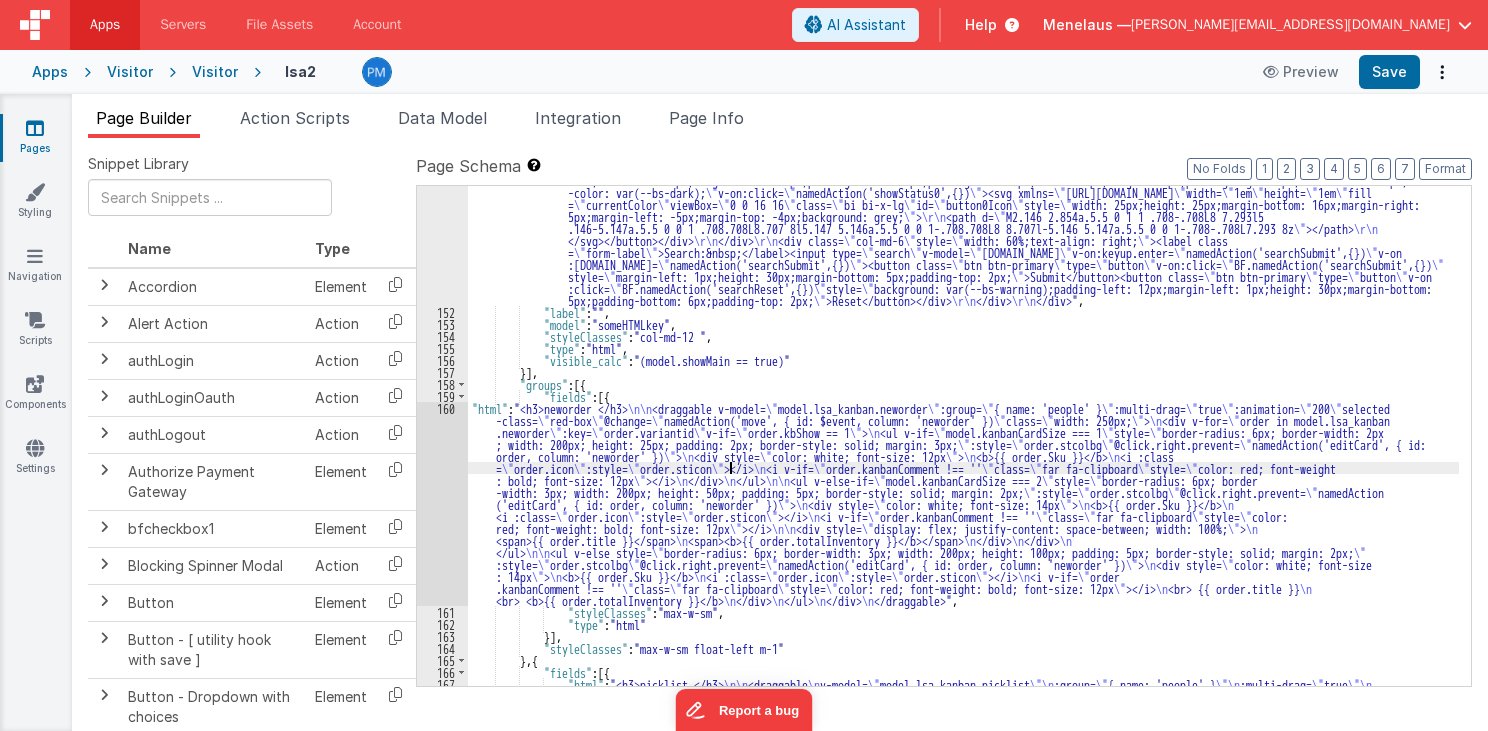 click on "160" at bounding box center (442, 504) 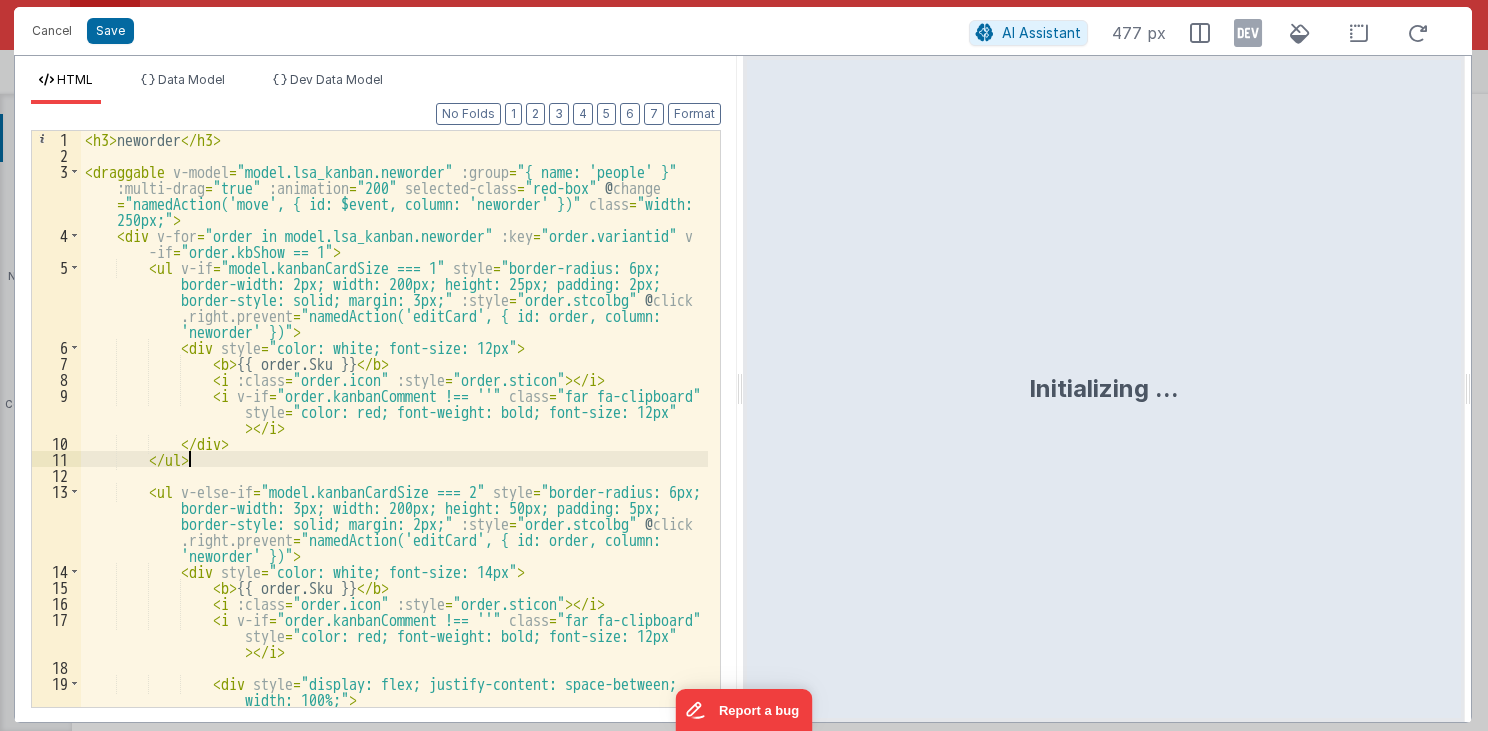 click on "< h3 > neworder  </ h3 > < draggable   v-model = "model.lsa_kanban.neworder"   :group = "{ name: 'people' }"        :multi-drag = "true"   :animation = "200"   selected-class = "red-box"   @ change      = "namedAction('move', { id: $event, column: 'neworder' })"   class = "width:       250px;" >      < div   v-for = "order in model.lsa_kanban.neworder"   :key = "order.variantid"   v          -if = "order.kbShow == 1" >           < ul   v-if = "model.kanbanCardSize === 1"   style = "border-radius: 6px;               border-width: 2px; width: 200px; height: 25px; padding: 2px;               border-style: solid; margin: 3px;"   :style = "order.stcolbg"   @ click              .right.prevent = "namedAction('editCard', { id: order, column:               'neworder' })" >                < div   style = "color: white; font-size: 12px" >                     < b > {{ order.Sku }} </ b >                     < i   :class = "order.icon"   :style = > </ i >" at bounding box center [395, 435] 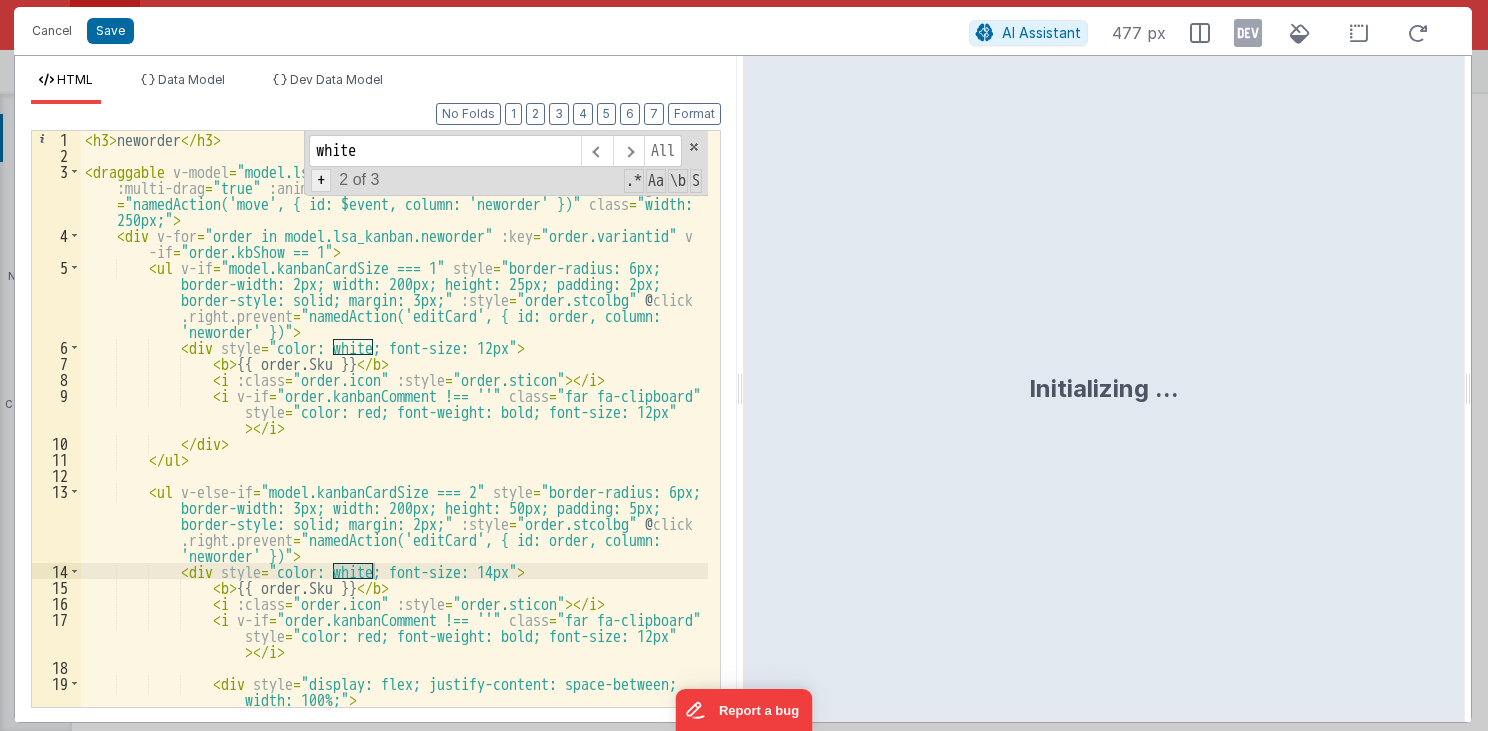 type on "white" 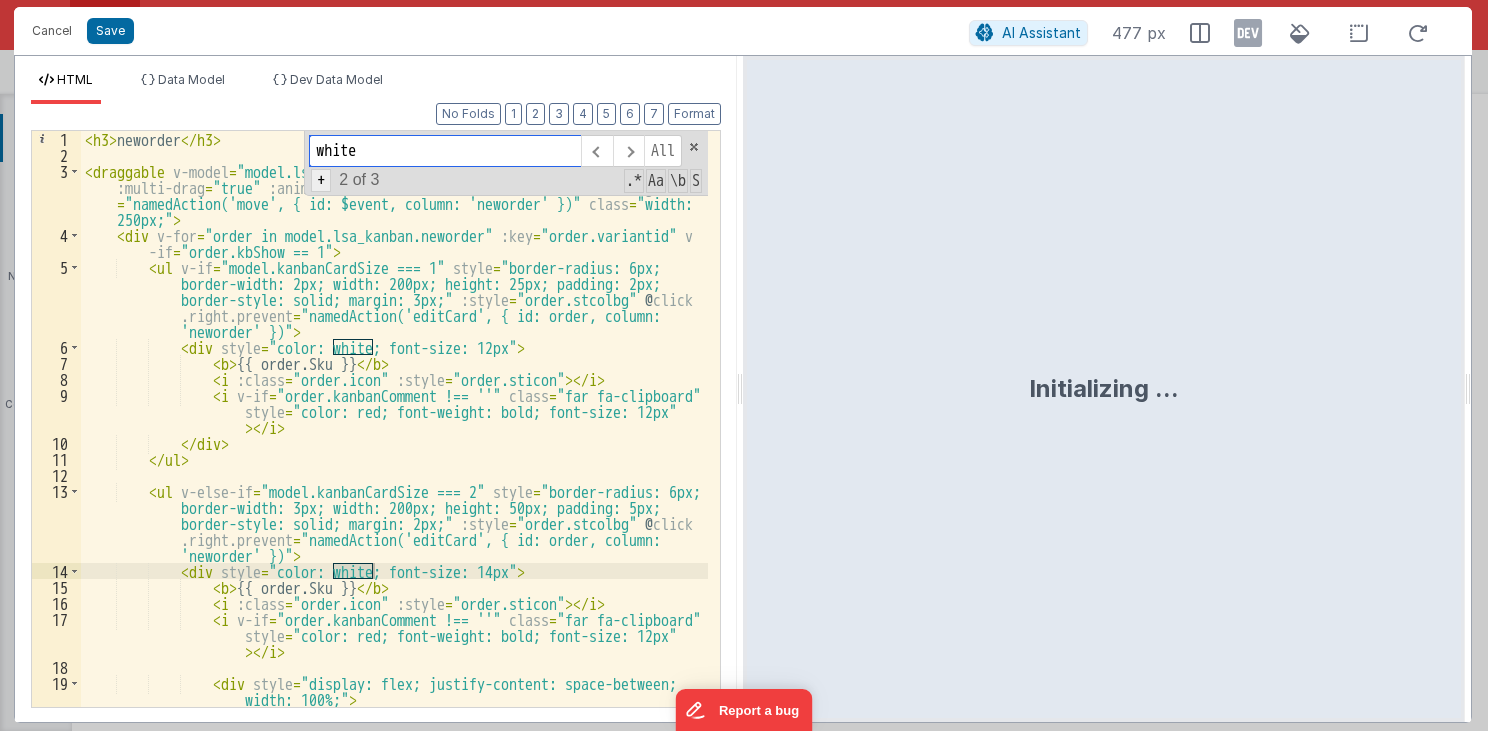 click on "+" at bounding box center (321, 180) 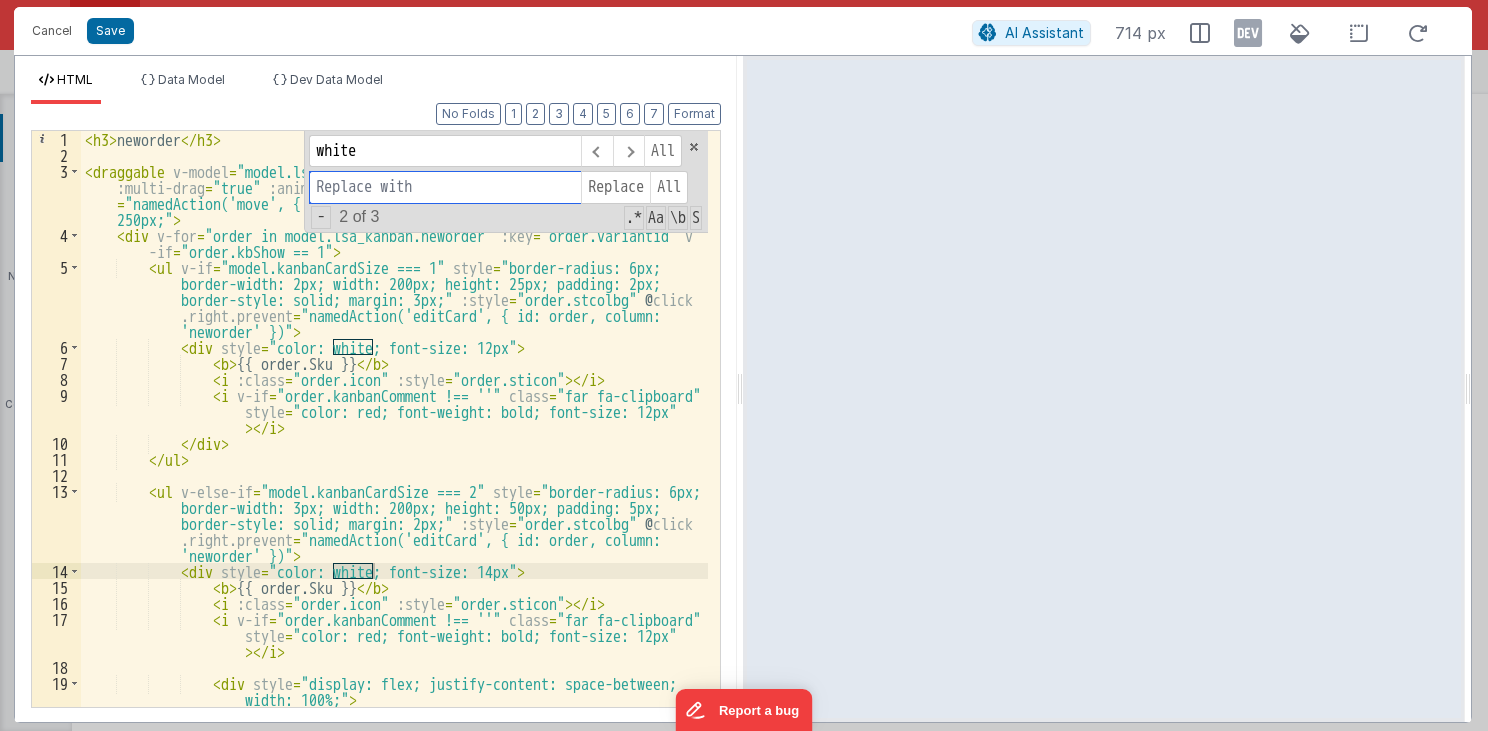 click at bounding box center (445, 187) 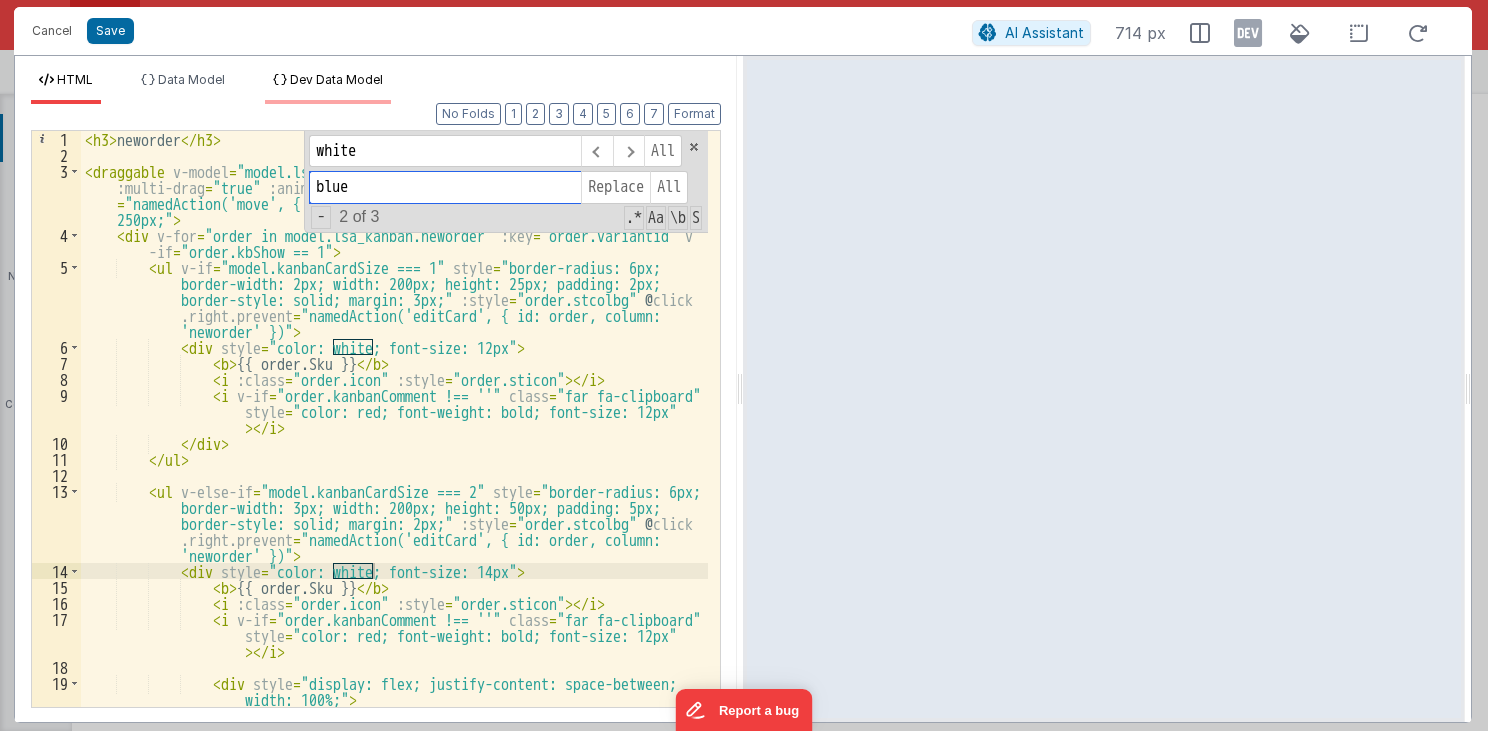 type on "blue" 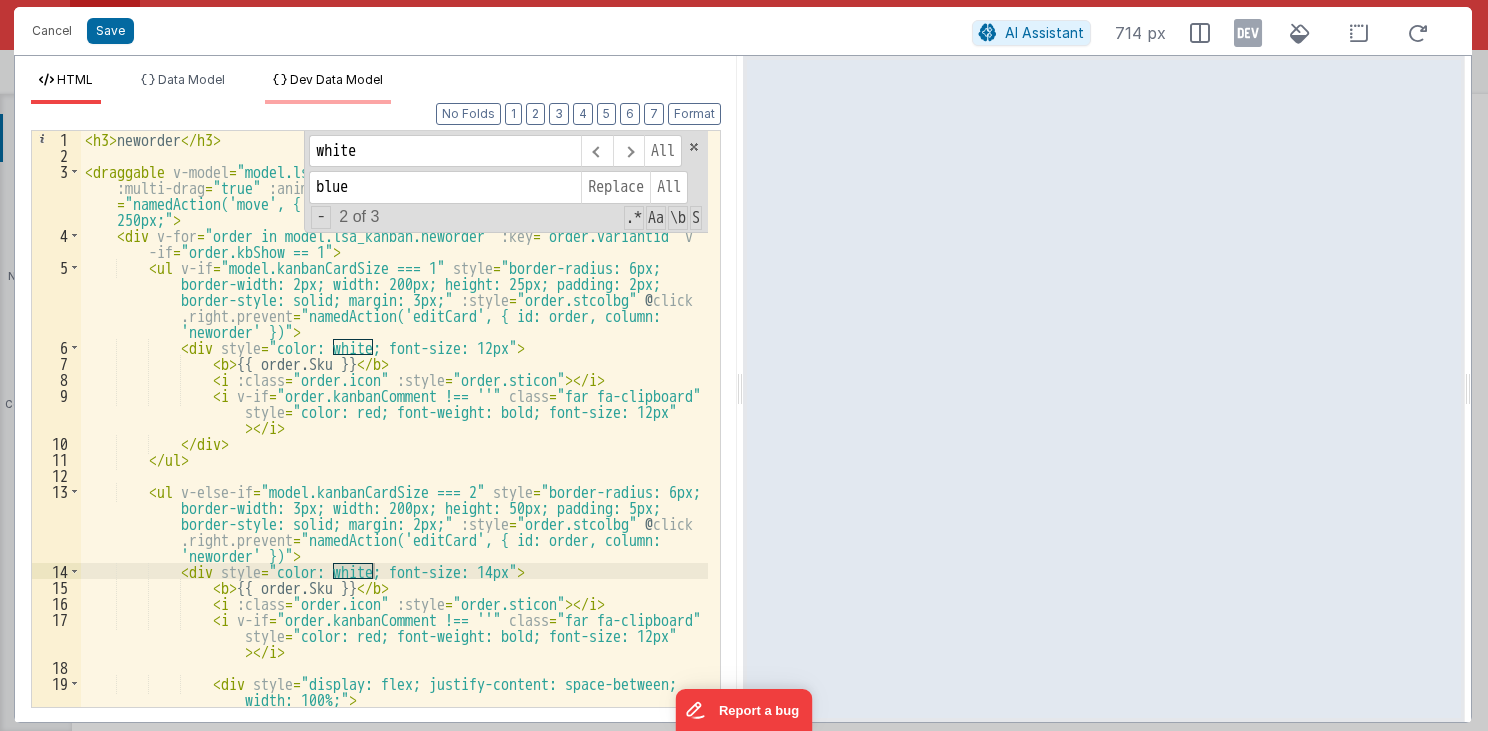 click on "All" at bounding box center [669, 187] 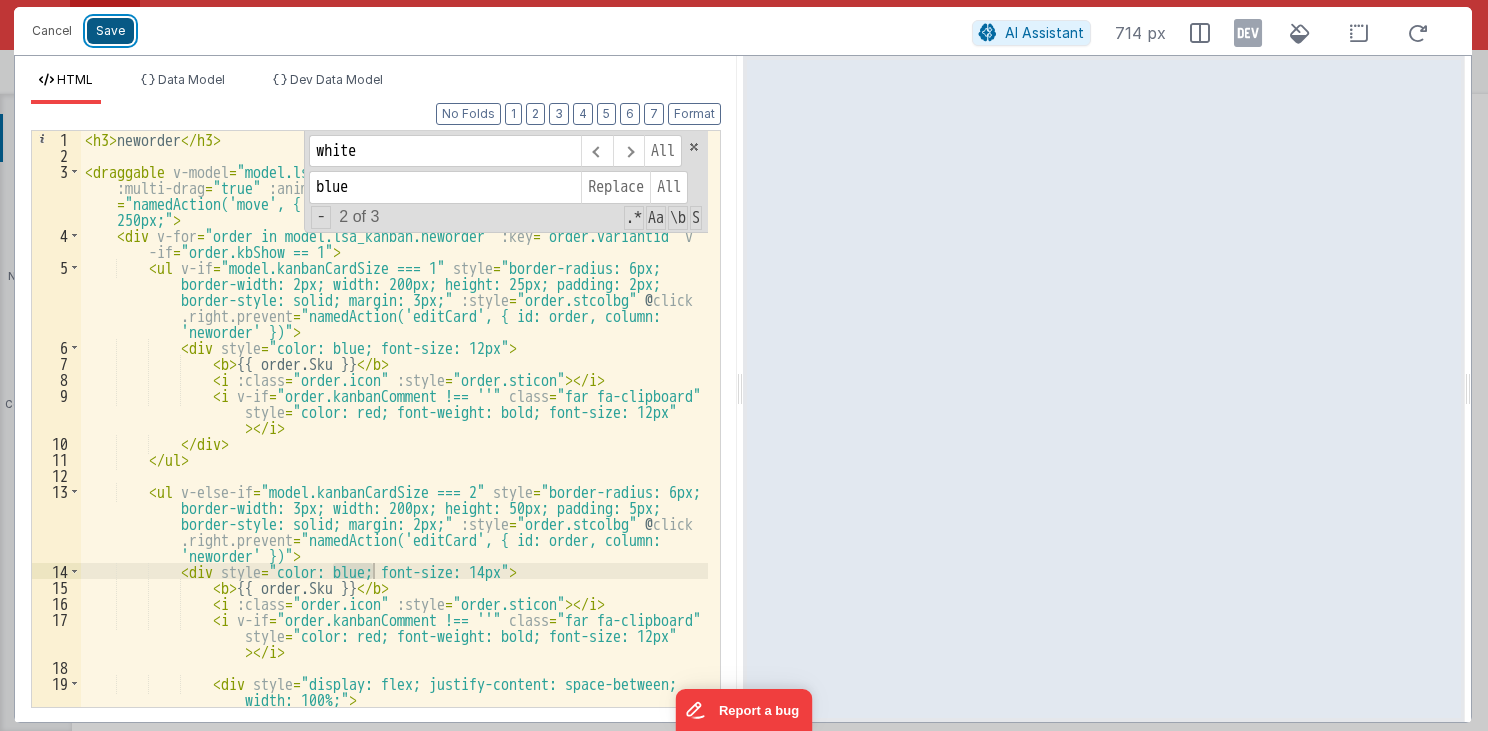 click on "Save" at bounding box center (110, 31) 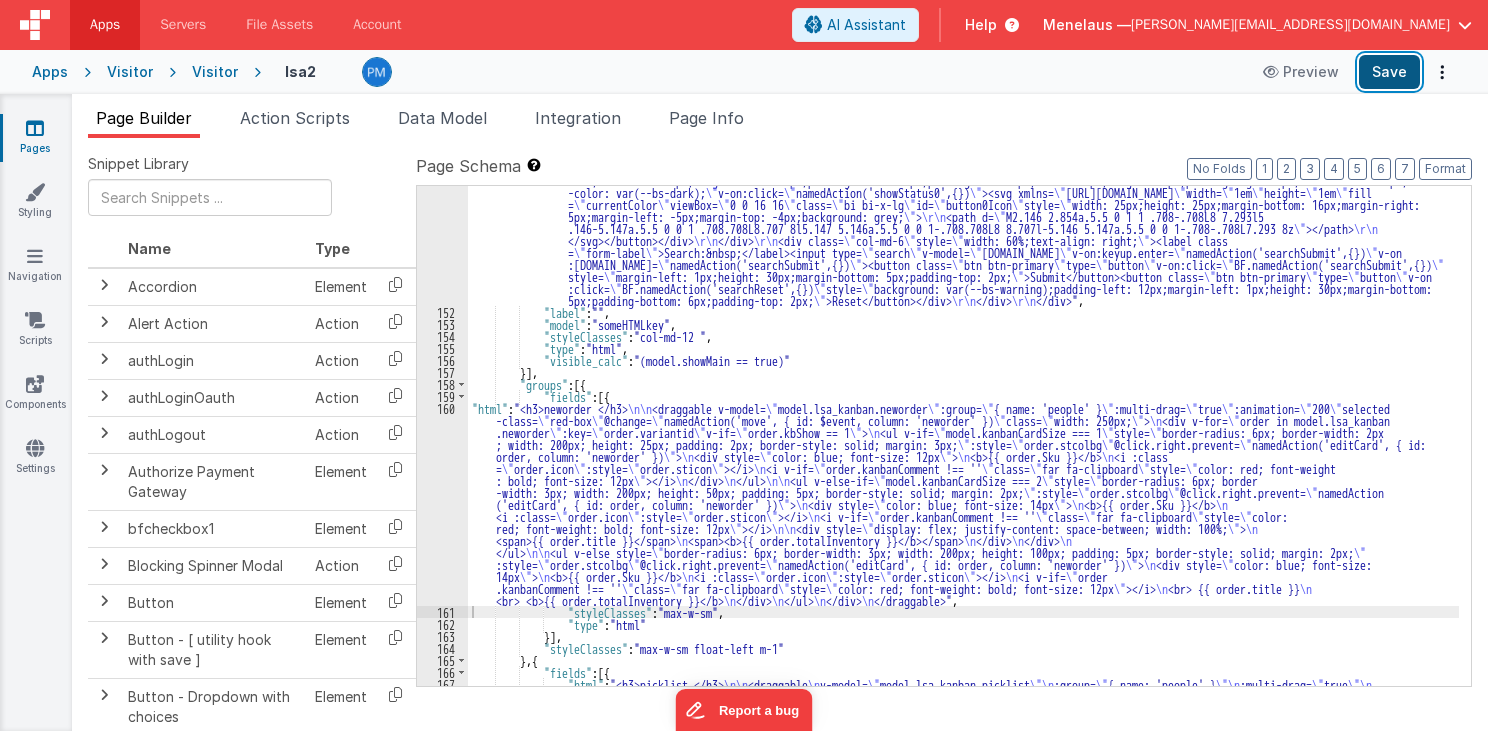click on "Save" at bounding box center [1389, 72] 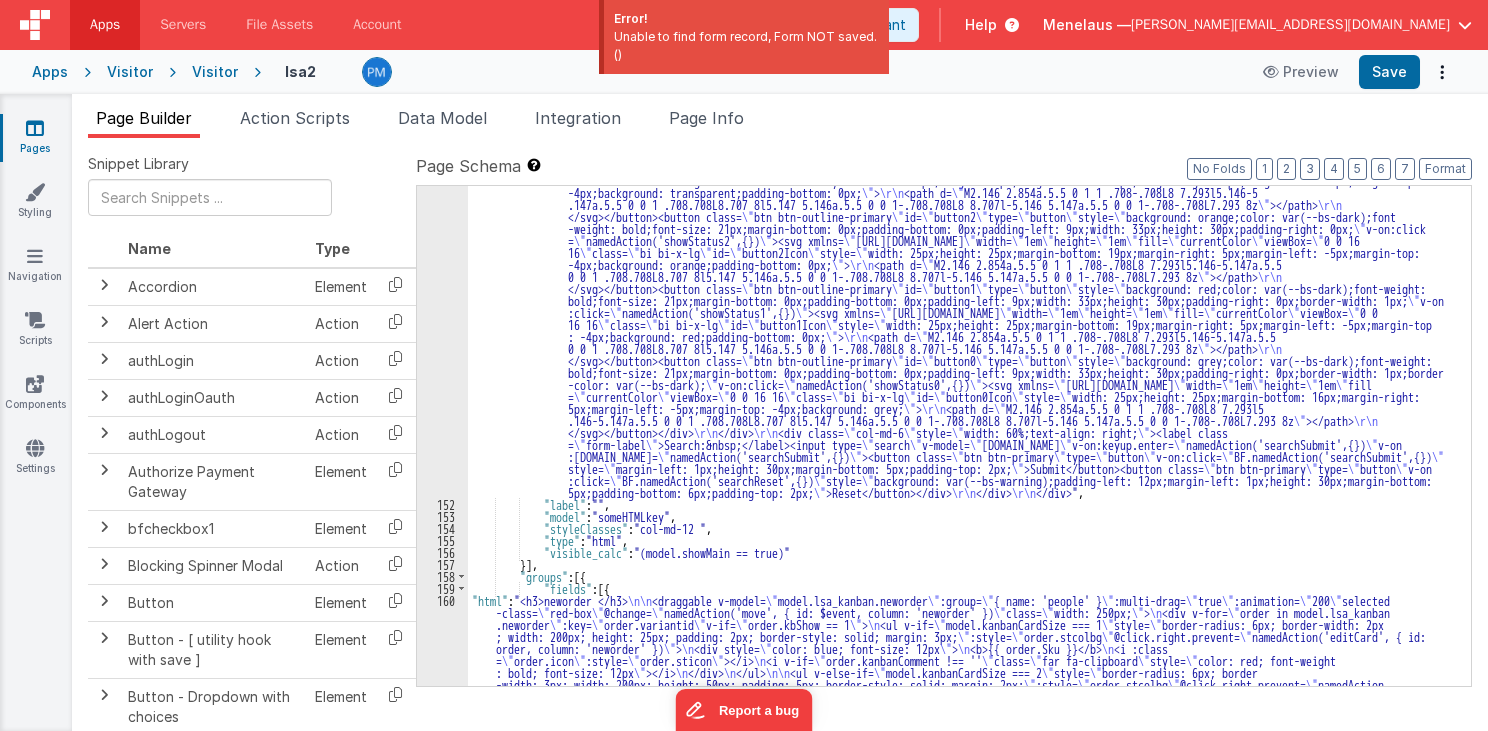 scroll, scrollTop: 2400, scrollLeft: 0, axis: vertical 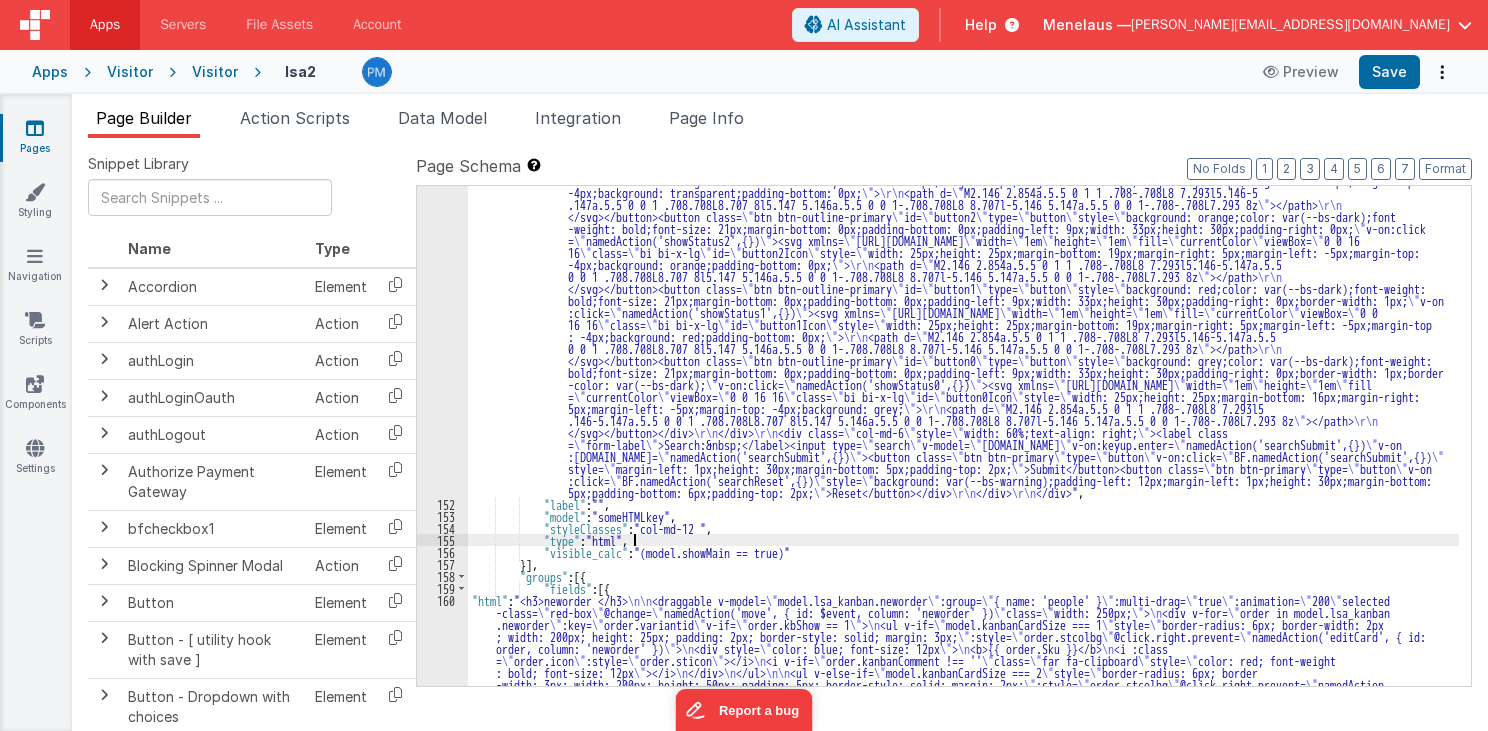 click on ""html" :  " <div class= \" container \" > \r\n         <div class= \" row \"  style= \" width: 75%;margin-bottom: 5px;padding-bottom: 0px;height: 34px;margin-right:                   -22px; \" > \r\n             <div class= \" col-md-6 \"  style= \" width: 40%; \" > \r\n                 <div class= \" btn-group \"  role= \" group \"  style= \" width:                   100px;height: 26px;margin-bottom: 5px; \" ><button class= \" btn btn-outline-primary \"  id= \" button5 \"  type= \" button \"  style= \" background: palegreen                  ;color: var(--bs-dark);font-weight: bold;font-size: 21px;margin-bottom: 0px;padding-bottom: 0px;padding-left: 9px;width: 33px;height: 30px;padding                  -right: 0px; \"  v-on:click= \" namedAction('showStatus5',{}) \" ><svg xmlns= \" http://www.w3.org/2000/svg \"  width= \" 1em \"  height= \" 1em \"  fill                  = \" currentColor \"  viewBox= \" 0 0 16 16 \"" at bounding box center [963, 586] 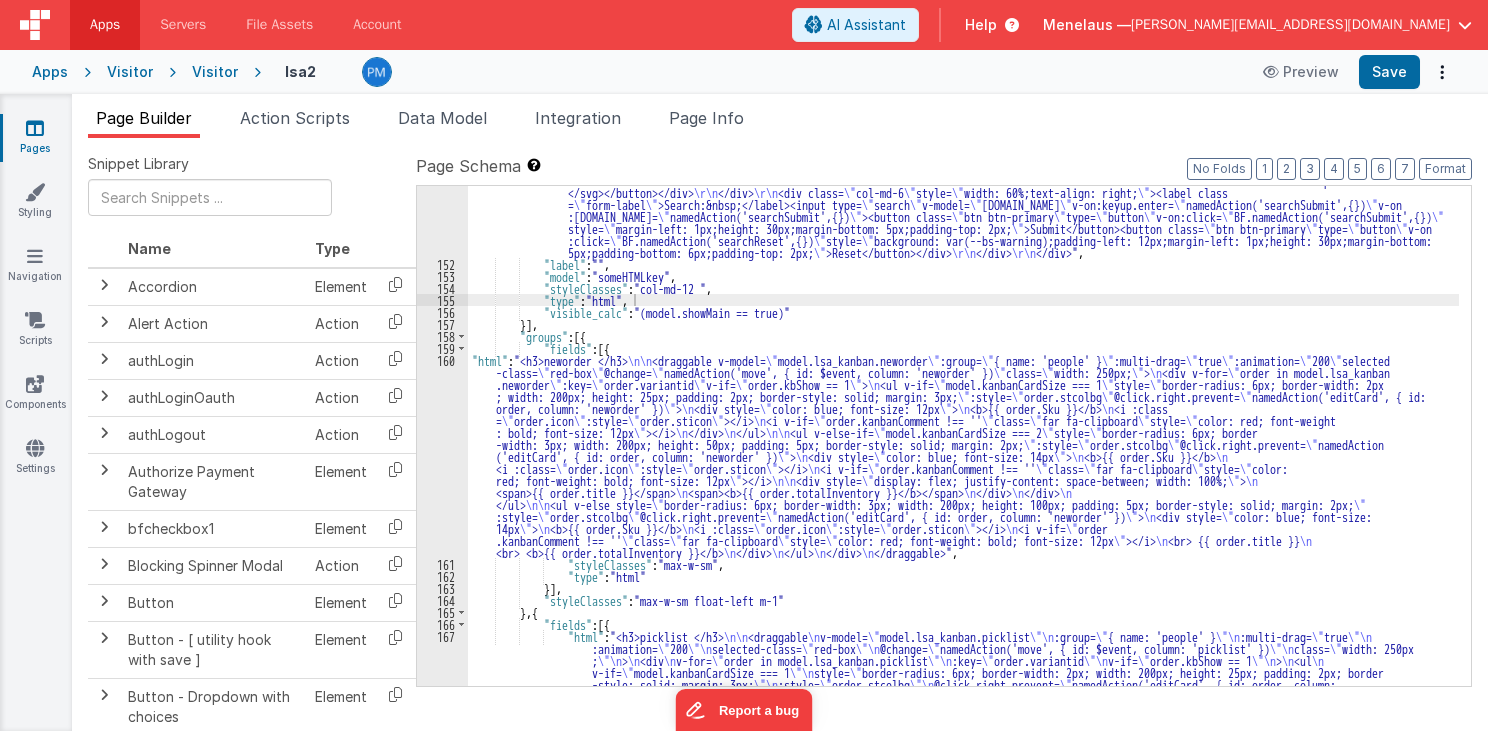scroll, scrollTop: 2640, scrollLeft: 0, axis: vertical 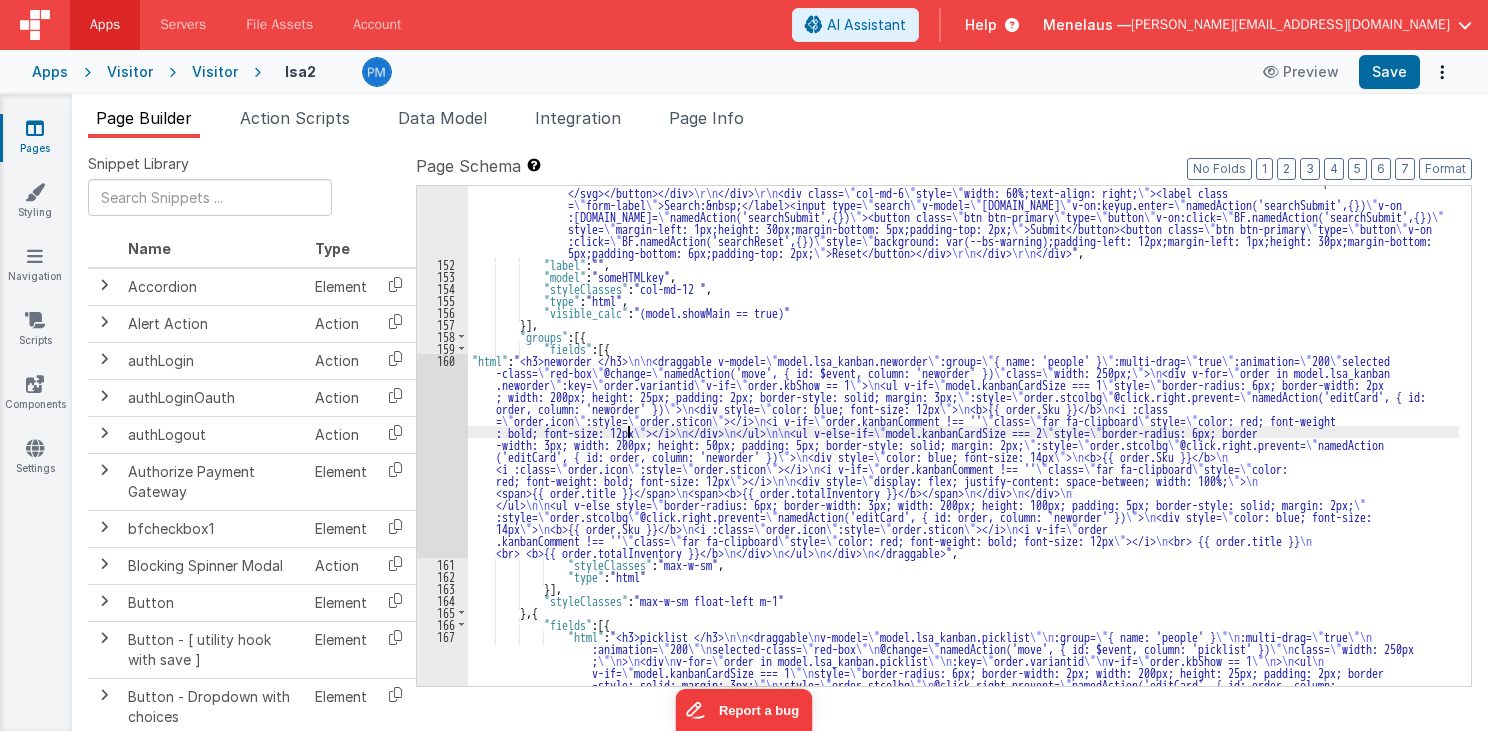 click on "160" at bounding box center [442, 456] 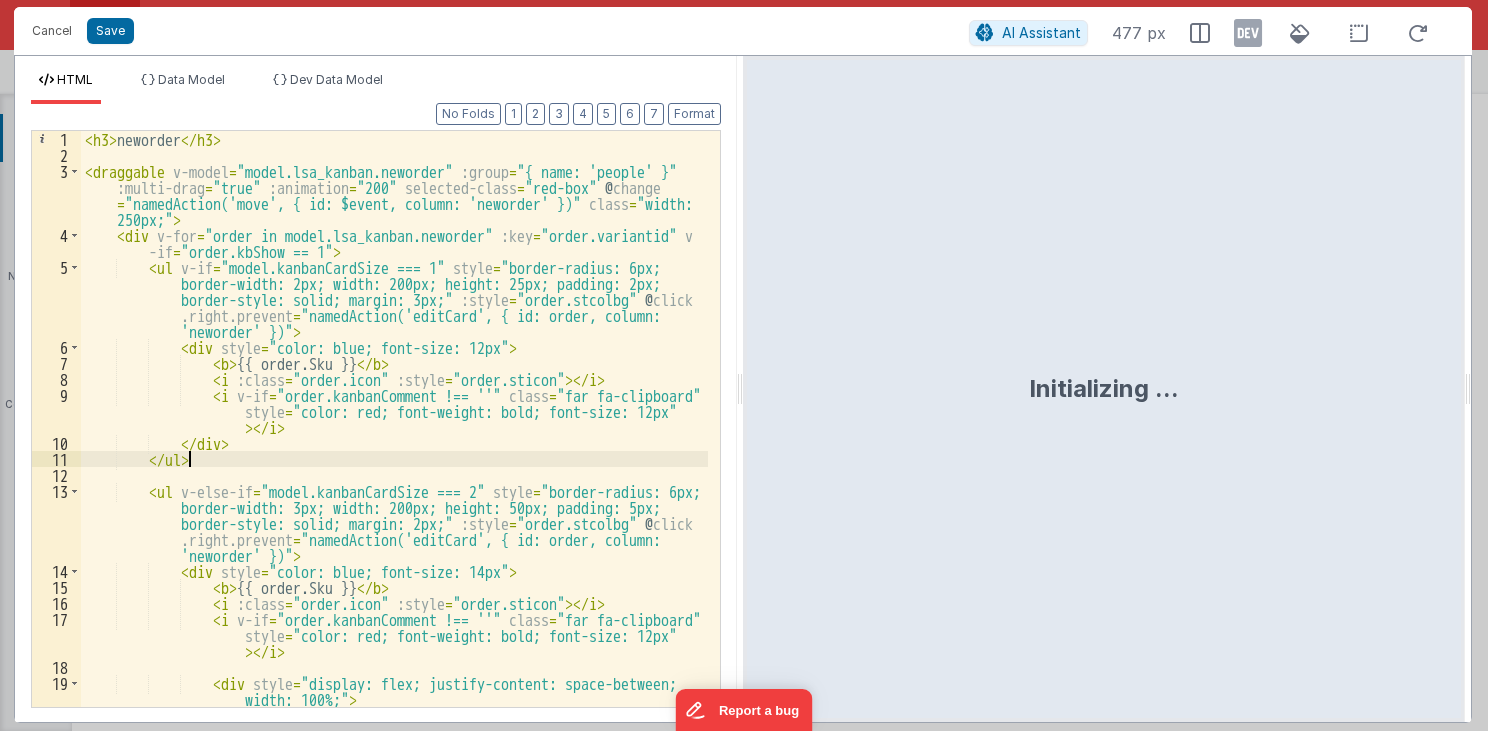 click on "< h3 > neworder  </ h3 > < draggable   v-model = "model.lsa_kanban.neworder"   :group = "{ name: 'people' }"        :multi-drag = "true"   :animation = "200"   selected-class = "red-box"   @ change      = "namedAction('move', { id: $event, column: 'neworder' })"   class = "width:       250px;" >      < div   v-for = "order in model.lsa_kanban.neworder"   :key = "order.variantid"   v          -if = "order.kbShow == 1" >           < ul   v-if = "model.kanbanCardSize === 1"   style = "border-radius: 6px;               border-width: 2px; width: 200px; height: 25px; padding: 2px;               border-style: solid; margin: 3px;"   :style = "order.stcolbg"   @ click              .right.prevent = "namedAction('editCard', { id: order, column:               'neworder' })" >                < div   style = "color: blue; font-size: 12px" >                     < b > {{ order.Sku }} </ b >                     < i   :class = "order.icon"   :style = > </ i >" at bounding box center [395, 435] 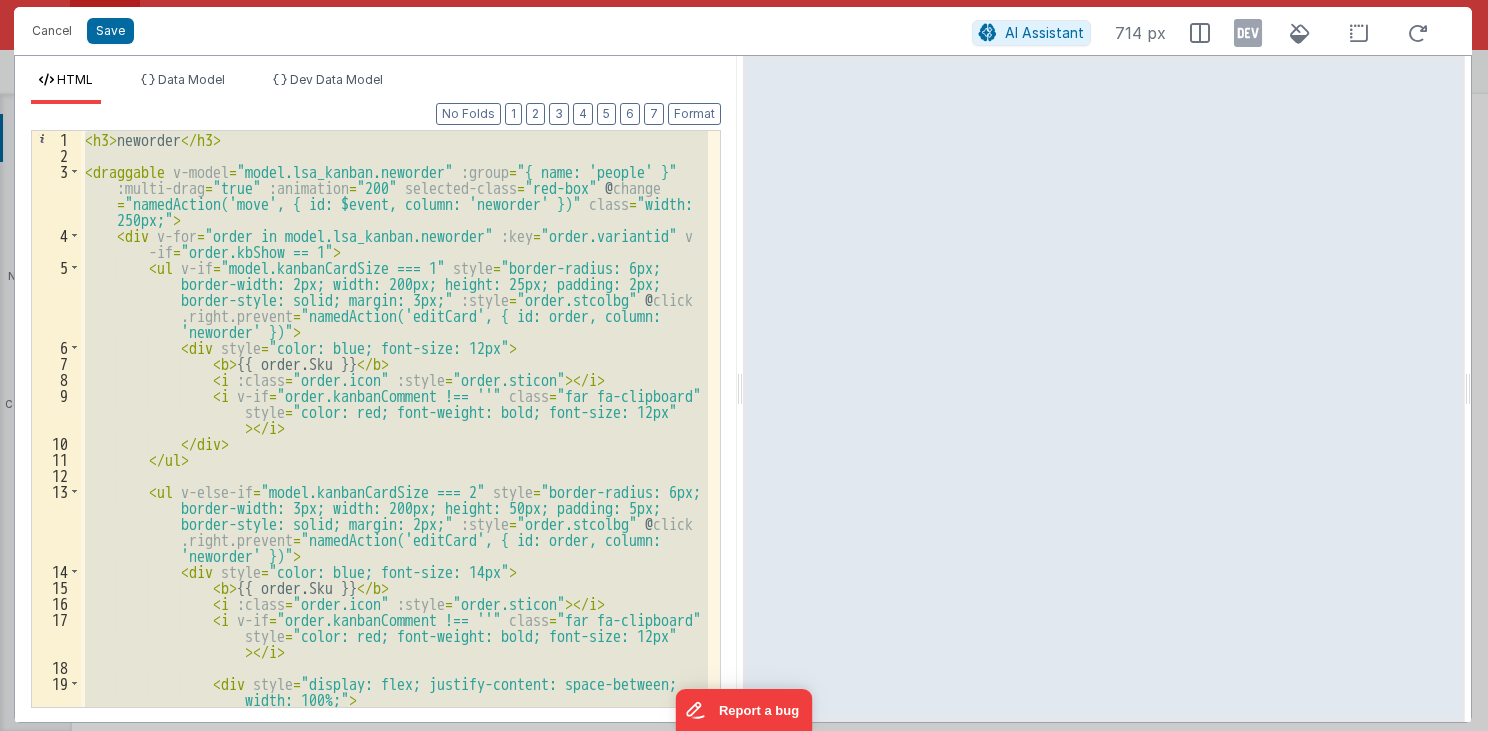 click on "< h3 > neworder  </ h3 > < draggable   v-model = "model.lsa_kanban.neworder"   :group = "{ name: 'people' }"        :multi-drag = "true"   :animation = "200"   selected-class = "red-box"   @ change      = "namedAction('move', { id: $event, column: 'neworder' })"   class = "width:       250px;" >      < div   v-for = "order in model.lsa_kanban.neworder"   :key = "order.variantid"   v          -if = "order.kbShow == 1" >           < ul   v-if = "model.kanbanCardSize === 1"   style = "border-radius: 6px;               border-width: 2px; width: 200px; height: 25px; padding: 2px;               border-style: solid; margin: 3px;"   :style = "order.stcolbg"   @ click              .right.prevent = "namedAction('editCard', { id: order, column:               'neworder' })" >                < div   style = "color: blue; font-size: 12px" >                     < b > {{ order.Sku }} </ b >                     < i   :class = "order.icon"   :style = > </ i >" at bounding box center (394, 419) 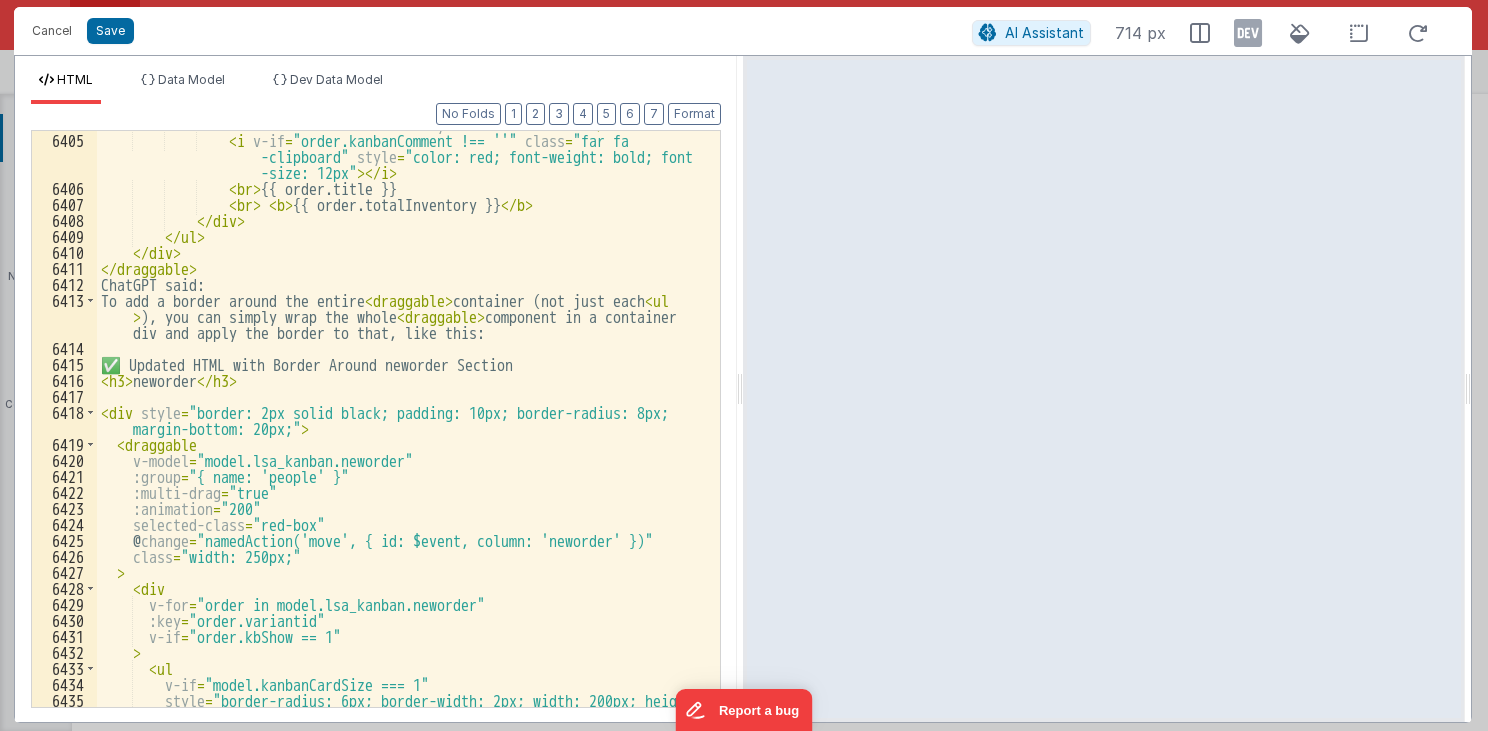 click on "< i   :class = "order.icon"   :style = "order.sticon" > </ i >                     < i   v-if = "order.kanbanComment !== ''"   class = "far fa                      -clipboard"   style = "color: red; font-weight: bold; font                      -size: 12px" > </ i >                     < br >  {{ order.title }}                     < br >   < b > {{ order.totalInventory }} </ b >                </ div >           </ ul >      </ div > </ draggable > ChatGPT said: To add a border around the entire  < draggable >  container (not just each  < ul      > ), you can simply wrap the whole  < draggable >  component in a container       div and apply the border to that, like this: ✅ Updated HTML with Border Around neworder Section < h3 > neworder </ h3 > < div   style = "border: 2px solid black; padding: 10px; border-radius: 8px;       margin-bottom: 20px;" >    < draggable      v-model = "model.lsa_kanban.neworder"      :group =      :multi-drag" at bounding box center (403, 428) 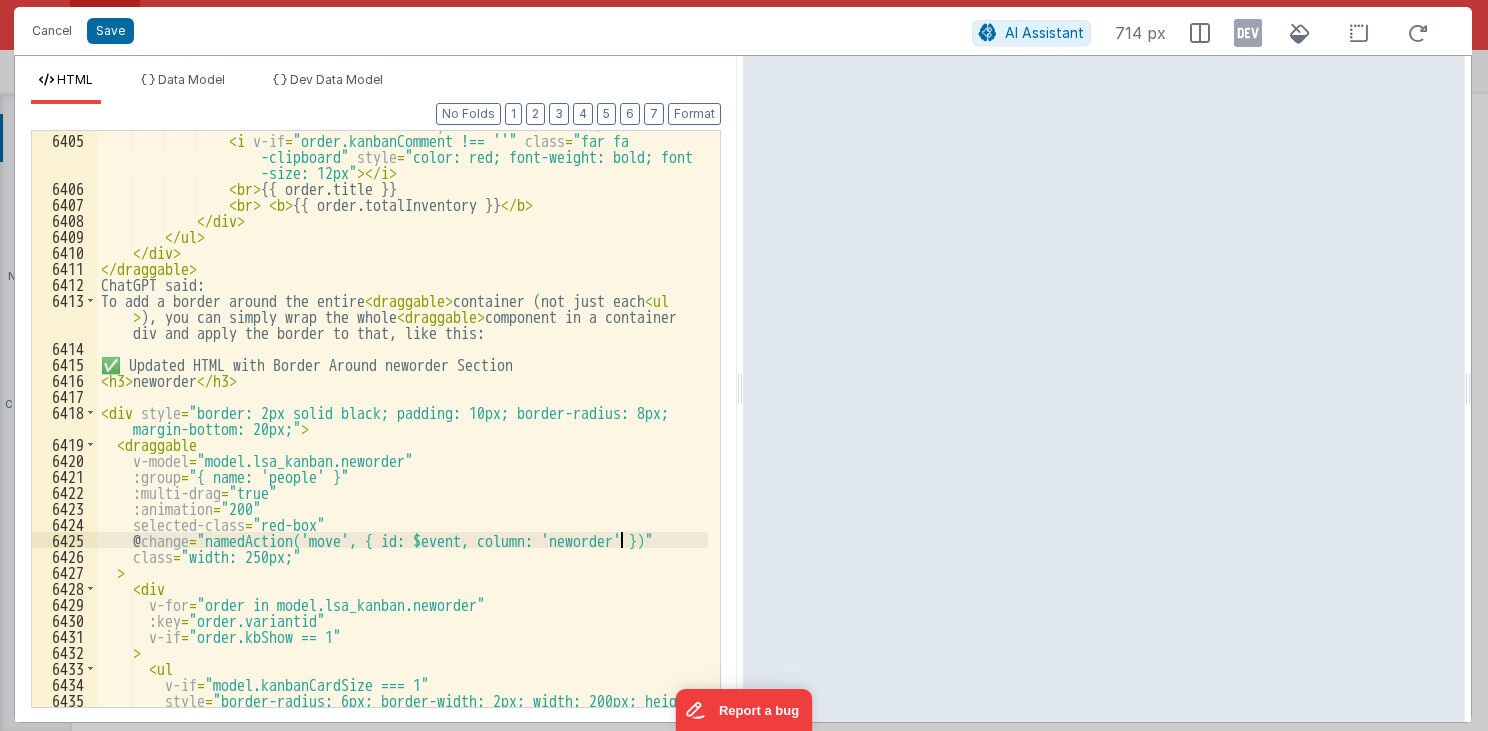 scroll, scrollTop: 32191, scrollLeft: 0, axis: vertical 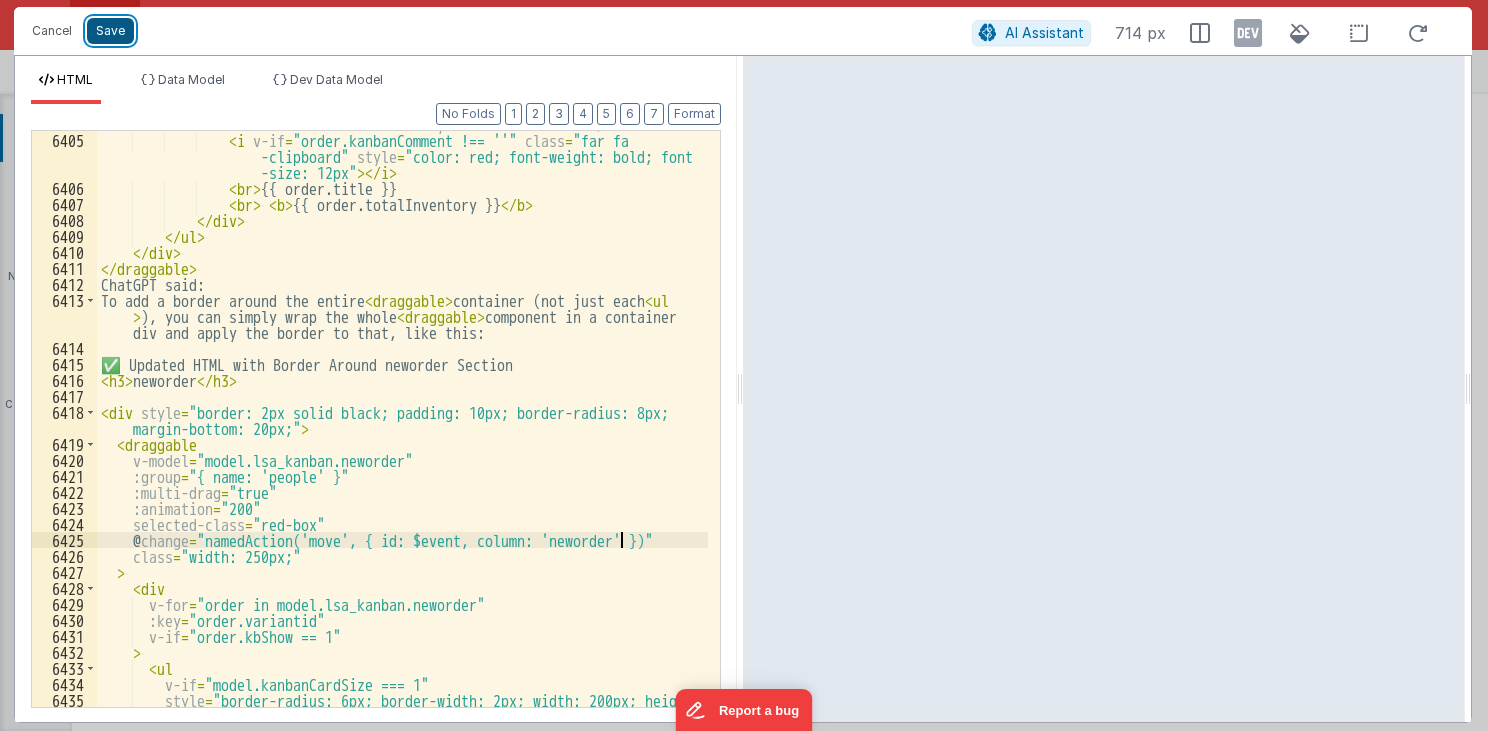click on "Save" at bounding box center (110, 31) 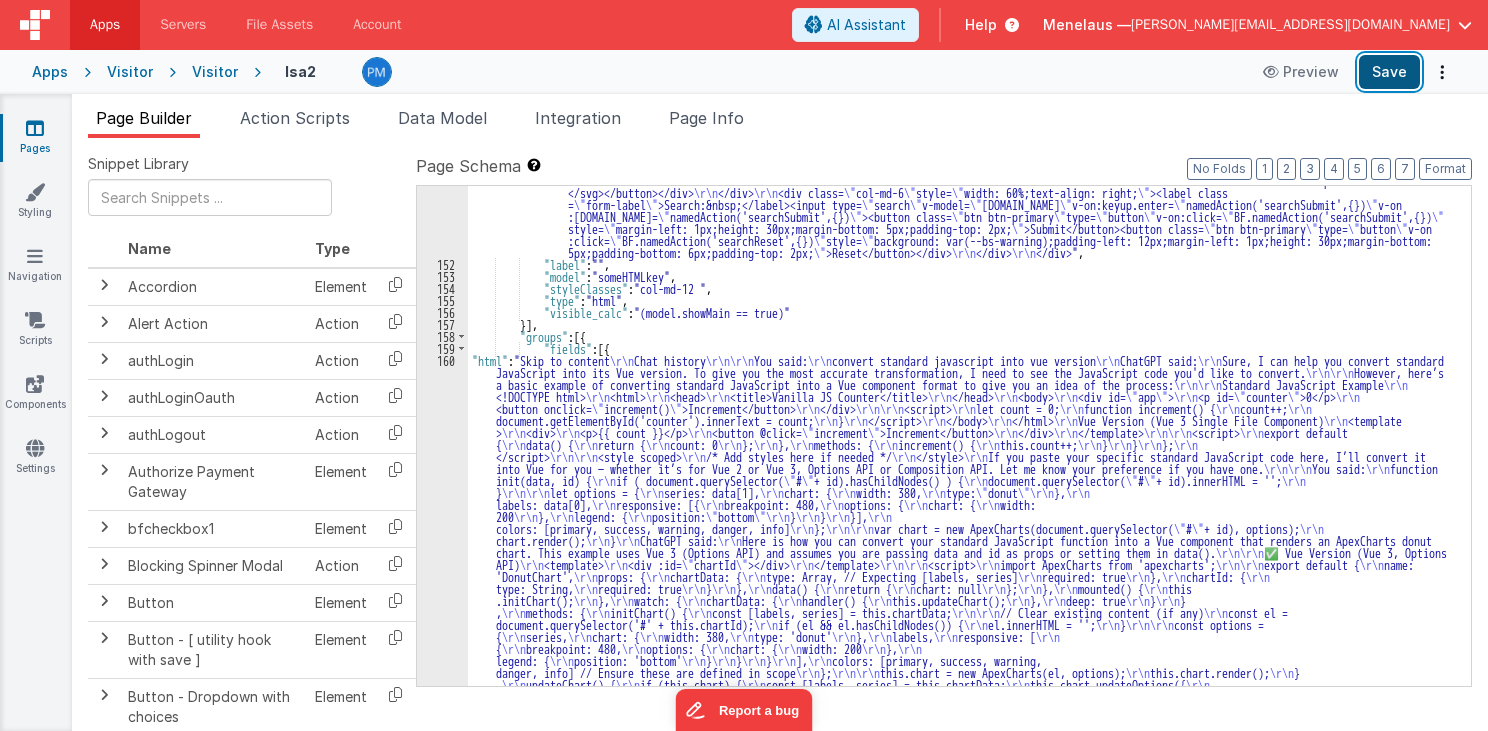 click on "Save" at bounding box center (1389, 72) 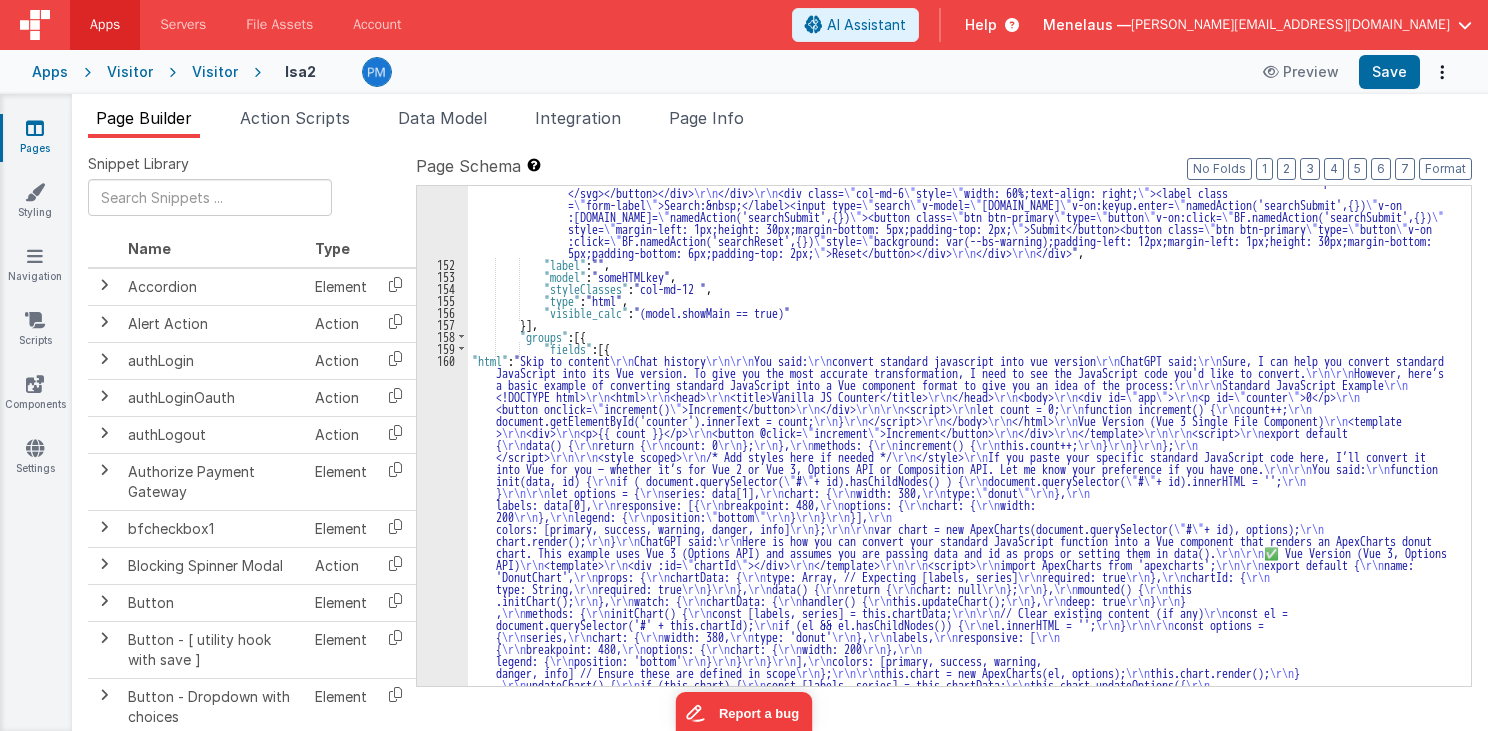 click on ""html" :  " <div class= \" container \" > \r\n         <div class= \" row \"  style= \" width: 75%;margin-bottom: 5px;padding-bottom: 0px;height: 34px;margin-right:                   -22px; \" > \r\n             <div class= \" col-md-6 \"  style= \" width: 40%; \" > \r\n                 <div class= \" btn-group \"  role= \" group \"  style= \" width:                   100px;height: 26px;margin-bottom: 5px; \" ><button class= \" btn btn-outline-primary \"  id= \" button5 \"  type= \" button \"  style= \" background: palegreen                  ;color: var(--bs-dark);font-weight: bold;font-size: 21px;margin-bottom: 0px;padding-bottom: 0px;padding-left: 9px;width: 33px;height: 30px;padding                  -right: 0px; \"  v-on:click= \" namedAction('showStatus5',{}) \" ><svg xmlns= \" http://www.w3.org/2000/svg \"  width= \" 1em \"  height= \" 1em \"  fill                  = \" currentColor \"  viewBox= \" 0 0 16 16 \"" at bounding box center [963, 8638] 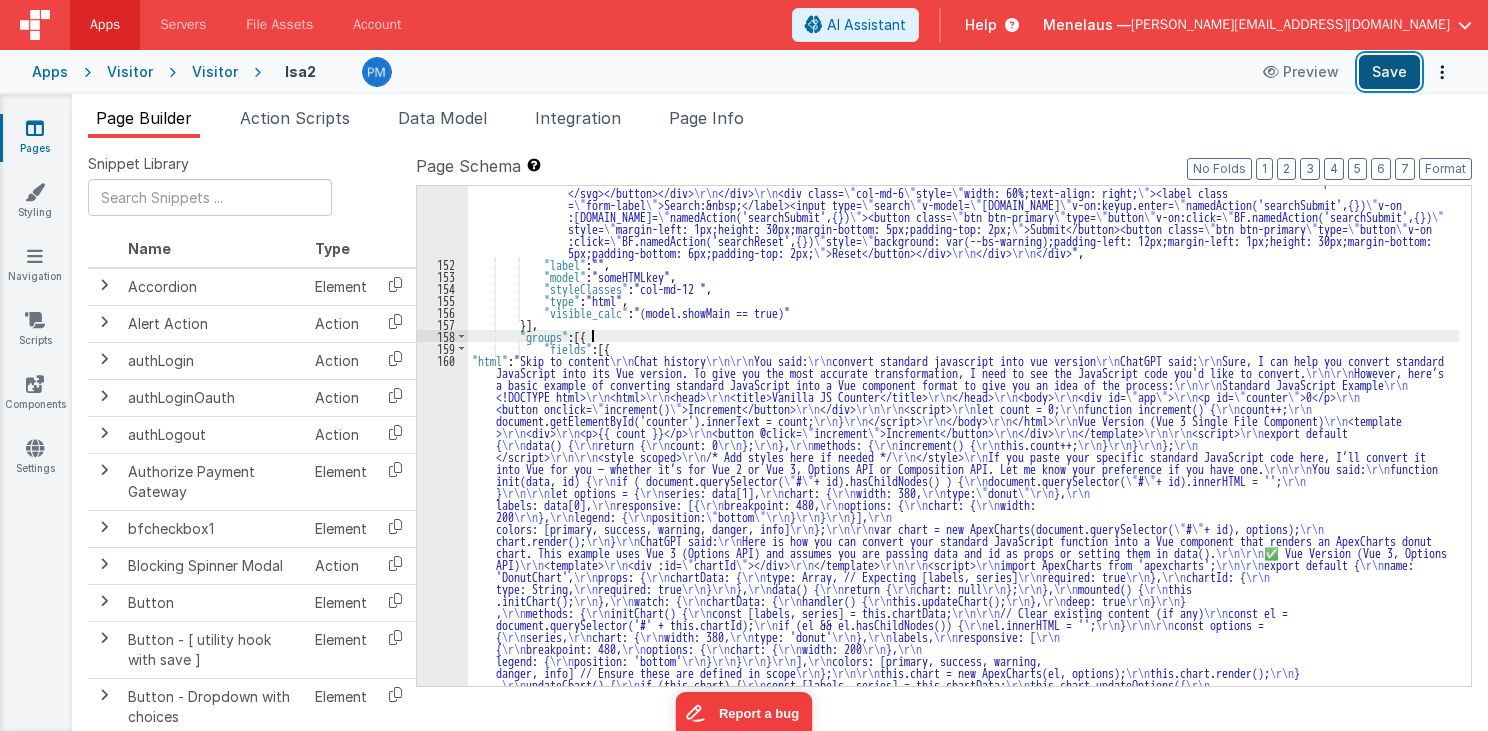 click on "Save" at bounding box center (1389, 72) 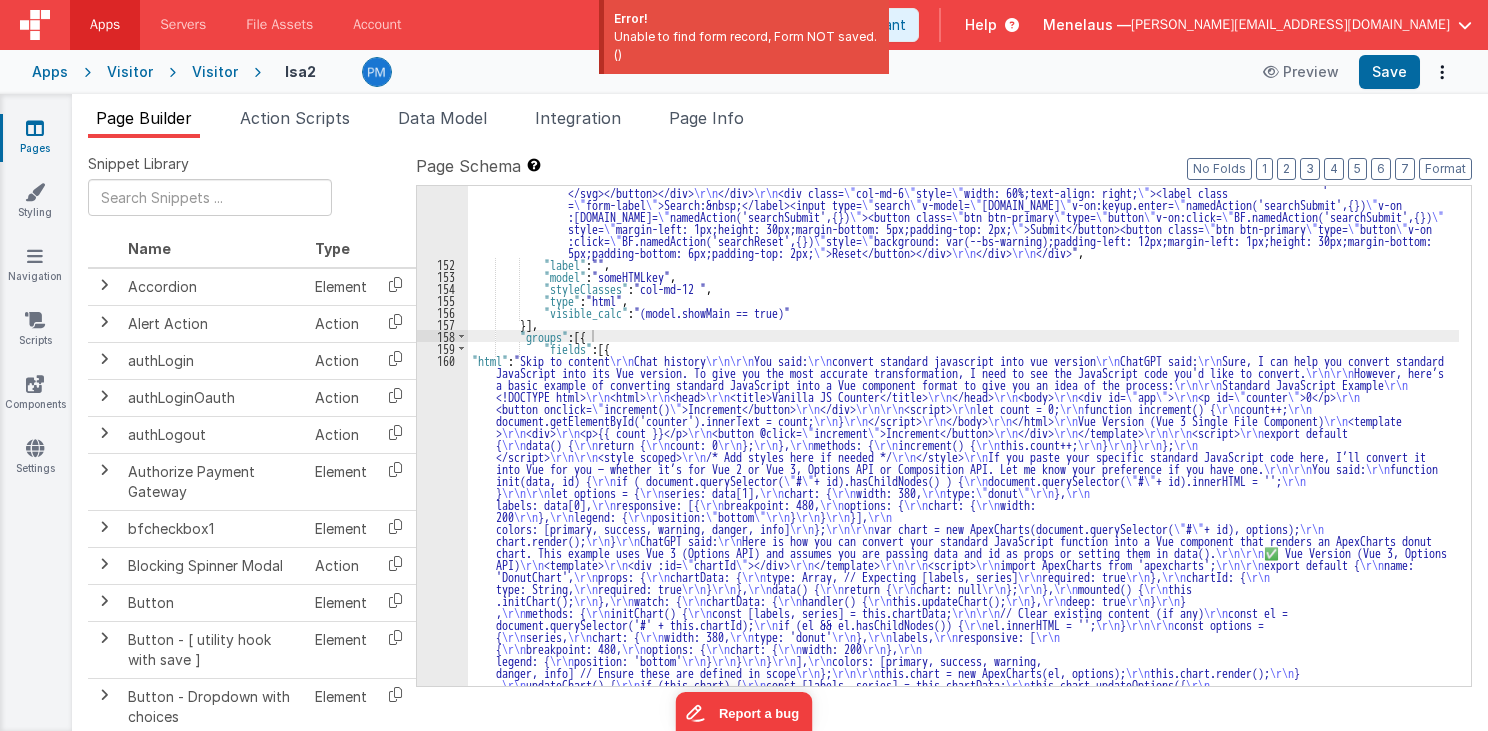click on ""html" :  " <div class= \" container \" > \r\n         <div class= \" row \"  style= \" width: 75%;margin-bottom: 5px;padding-bottom: 0px;height: 34px;margin-right:                   -22px; \" > \r\n             <div class= \" col-md-6 \"  style= \" width: 40%; \" > \r\n                 <div class= \" btn-group \"  role= \" group \"  style= \" width:                   100px;height: 26px;margin-bottom: 5px; \" ><button class= \" btn btn-outline-primary \"  id= \" button5 \"  type= \" button \"  style= \" background: palegreen                  ;color: var(--bs-dark);font-weight: bold;font-size: 21px;margin-bottom: 0px;padding-bottom: 0px;padding-left: 9px;width: 33px;height: 30px;padding                  -right: 0px; \"  v-on:click= \" namedAction('showStatus5',{}) \" ><svg xmlns= \" http://www.w3.org/2000/svg \"  width= \" 1em \"  height= \" 1em \"  fill                  = \" currentColor \"  viewBox= \" 0 0 16 16 \"" at bounding box center (963, 8638) 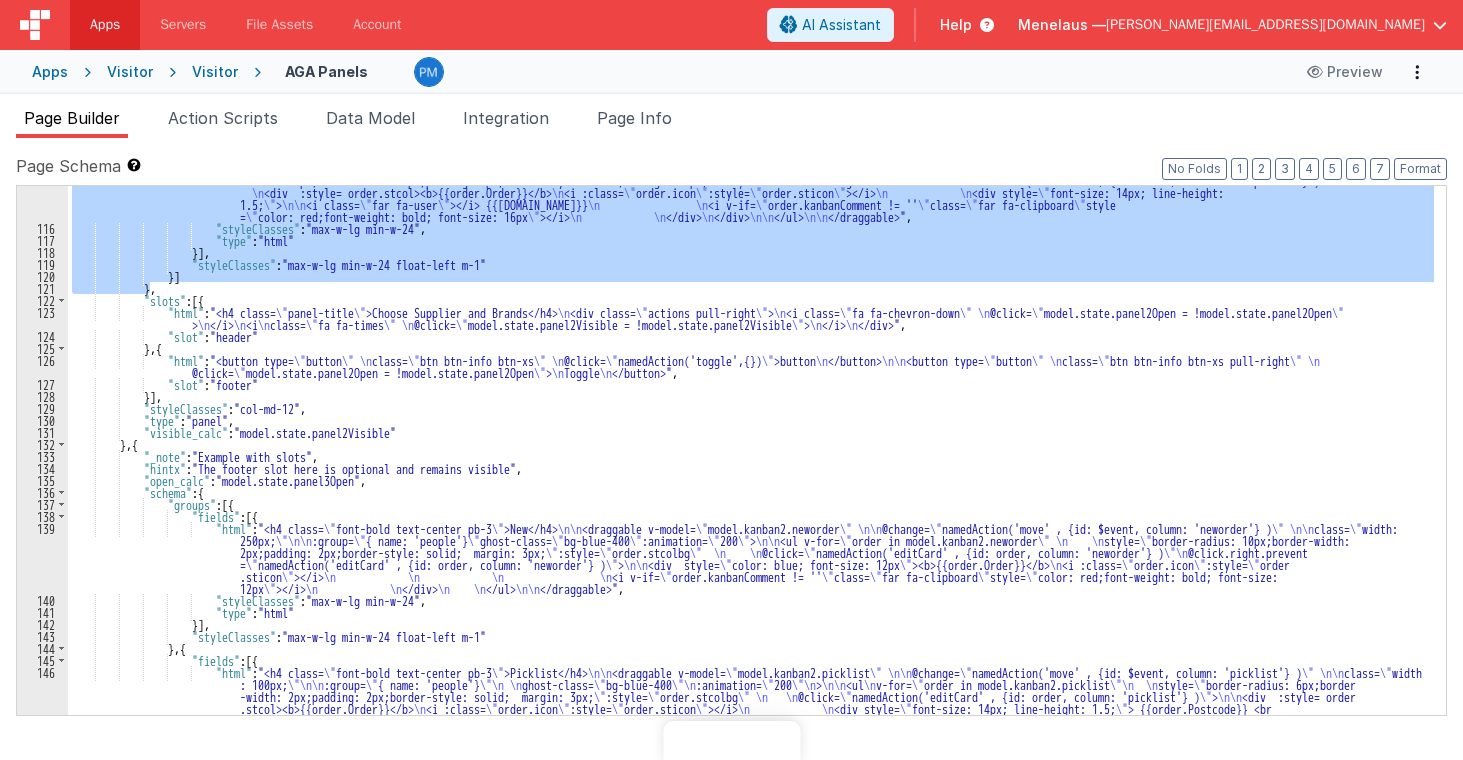 scroll, scrollTop: 0, scrollLeft: 0, axis: both 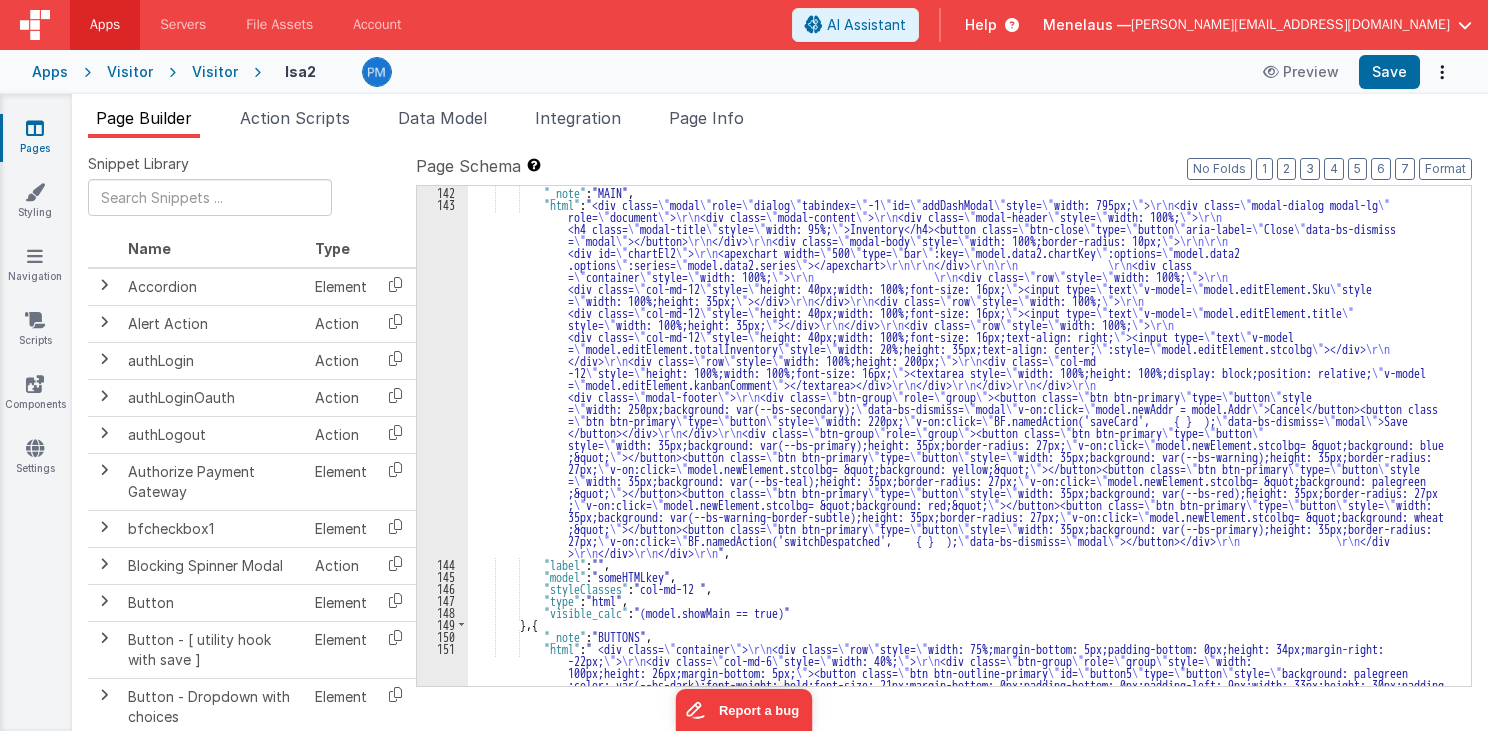 click on ""_note" :  "MAIN" ,                "html" :  "<div class= \" modal \"  role= \" dialog \"  tabindex= \" -1 \"  id= \" addDashModal \"  style= \" width: 795px; \" > \r\n     <div class= \" modal-dialog modal-lg \"                    role= \" document \" > \r\n         <div class= \" modal-content \" > \r\n             <div class= \" modal-header \"  style= \" width: 100%; \" > \r\n                                   <h4 class= \" modal-title \"  style= \" width: 95%; \" >Inventory</h4><button class= \" btn-close \"  type= \" button \"  aria-label= \" Close \"  data-bs-dismiss                  = \" modal \" ></button> \r\n             </div> \r\n             <div class= \" modal-body \"  style= \" width: 100%;border-radius: 10px; \" > \r\n\r\n                                   <div id= \" chartEl2 \" > \r\n                     <apexchart width= \" 500 \"  type= \" bar \"  :key= \" model.data2.chartKey \"  :options= \" model.data2 \" =" at bounding box center (963, 706) 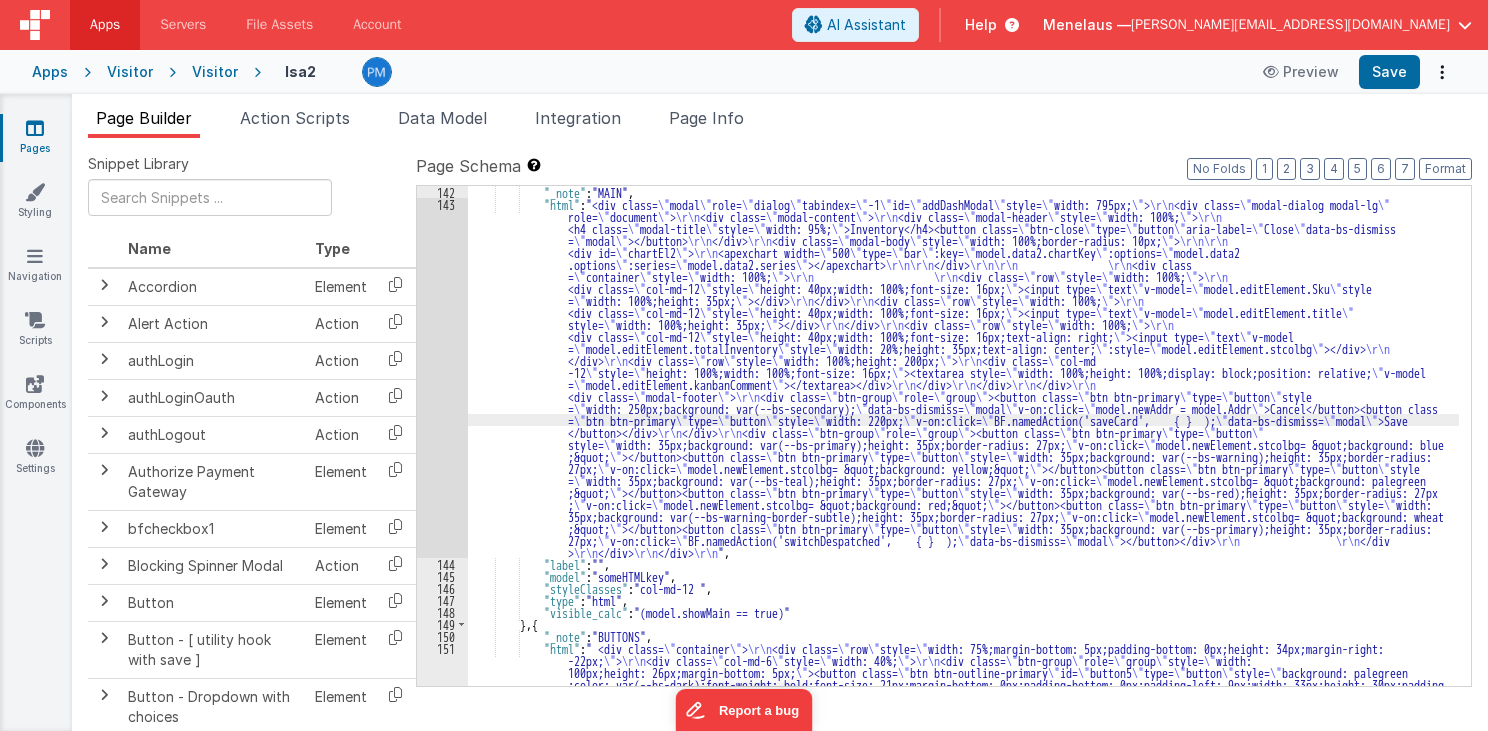 click on "143" at bounding box center (442, 378) 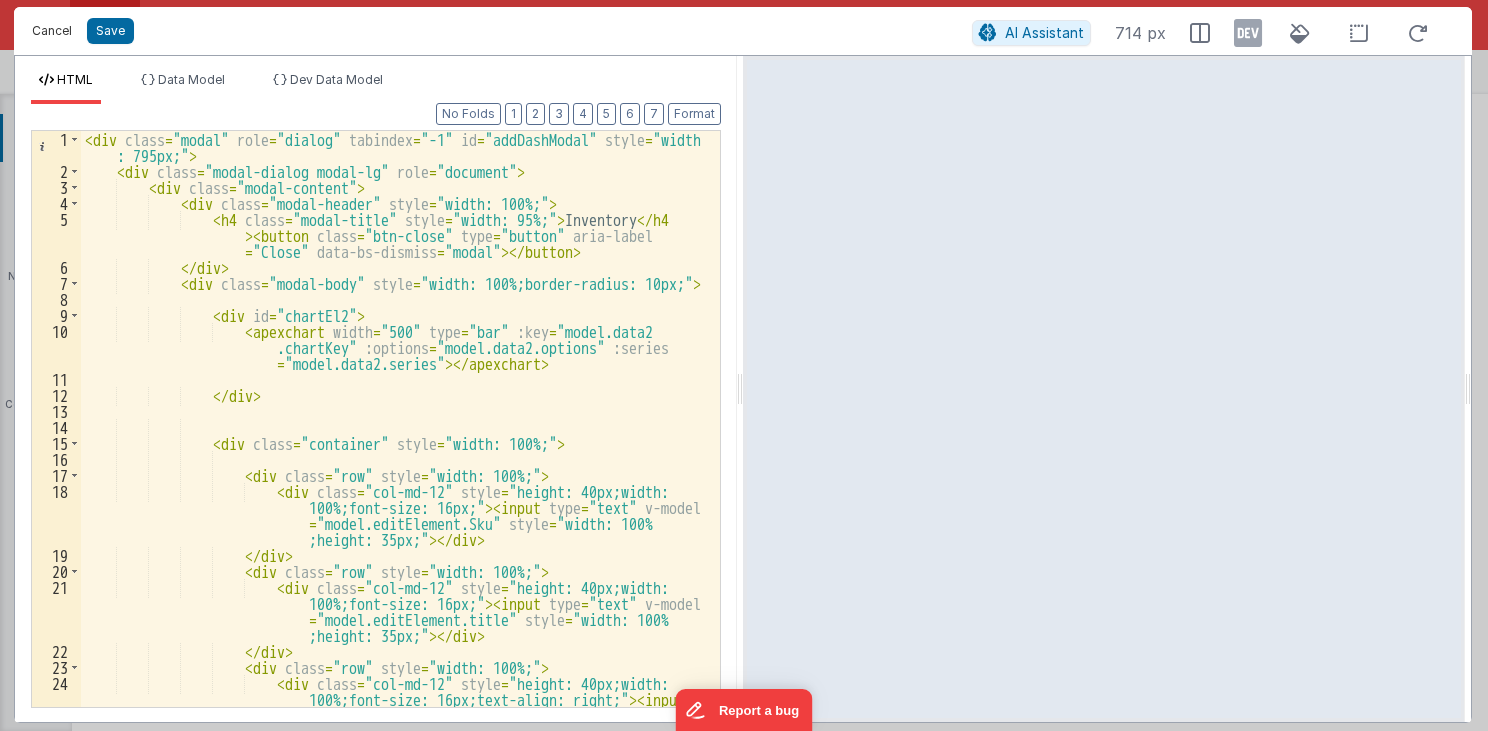 click on "Cancel" at bounding box center [52, 31] 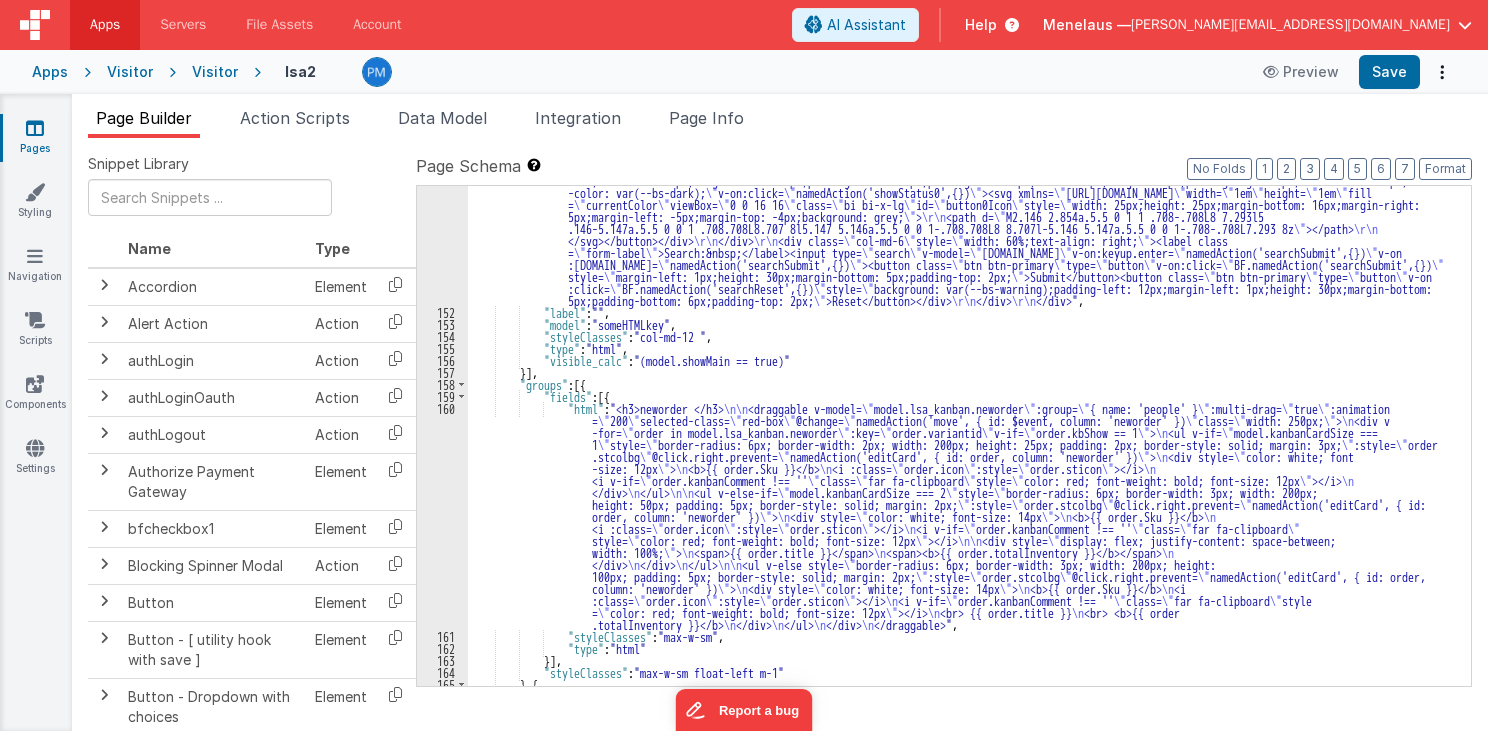 scroll, scrollTop: 2592, scrollLeft: 0, axis: vertical 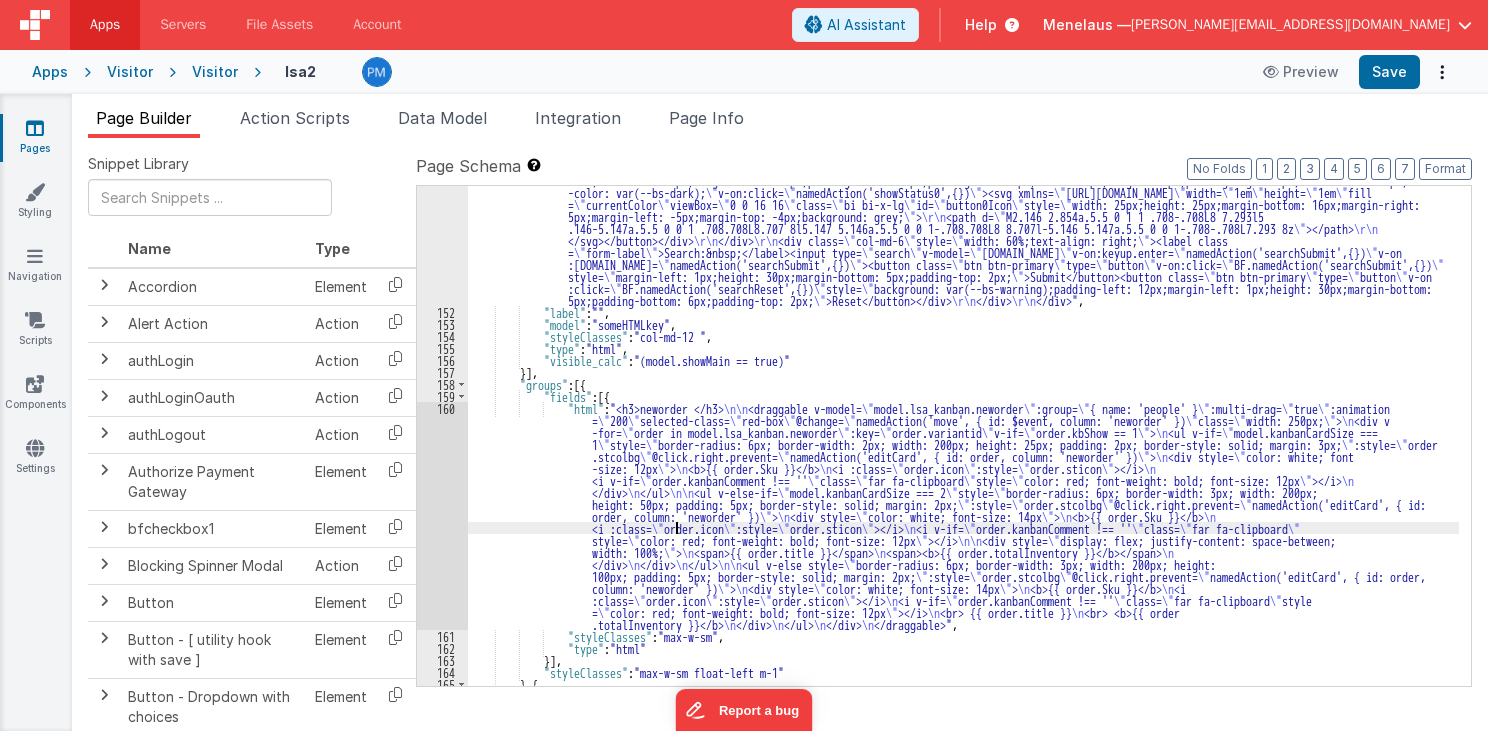 click on ""html" :  " <div class= \" container \" > \r\n         <div class= \" row \"  style= \" width: 75%;margin-bottom: 5px;padding-bottom: 0px;height: 34px;margin-right:                   -22px; \" > \r\n             <div class= \" col-md-6 \"  style= \" width: 40%; \" > \r\n                 <div class= \" btn-group \"  role= \" group \"  style= \" width:                   100px;height: 26px;margin-bottom: 5px; \" ><button class= \" btn btn-outline-primary \"  id= \" button5 \"  type= \" button \"  style= \" background: palegreen                  ;color: var(--bs-dark);font-weight: bold;font-size: 21px;margin-bottom: 0px;padding-bottom: 0px;padding-left: 9px;width: 33px;height: 30px;padding                  -right: 0px; \"  v-on:click= \" namedAction('showStatus5',{}) \" ><svg xmlns= \" [URL][DOMAIN_NAME] \"  width= \" 1em \"  height= \" 1em \"  fill                  = \" currentColor \"  viewBox= \" 0 0 16 16 \"" at bounding box center (963, 298) 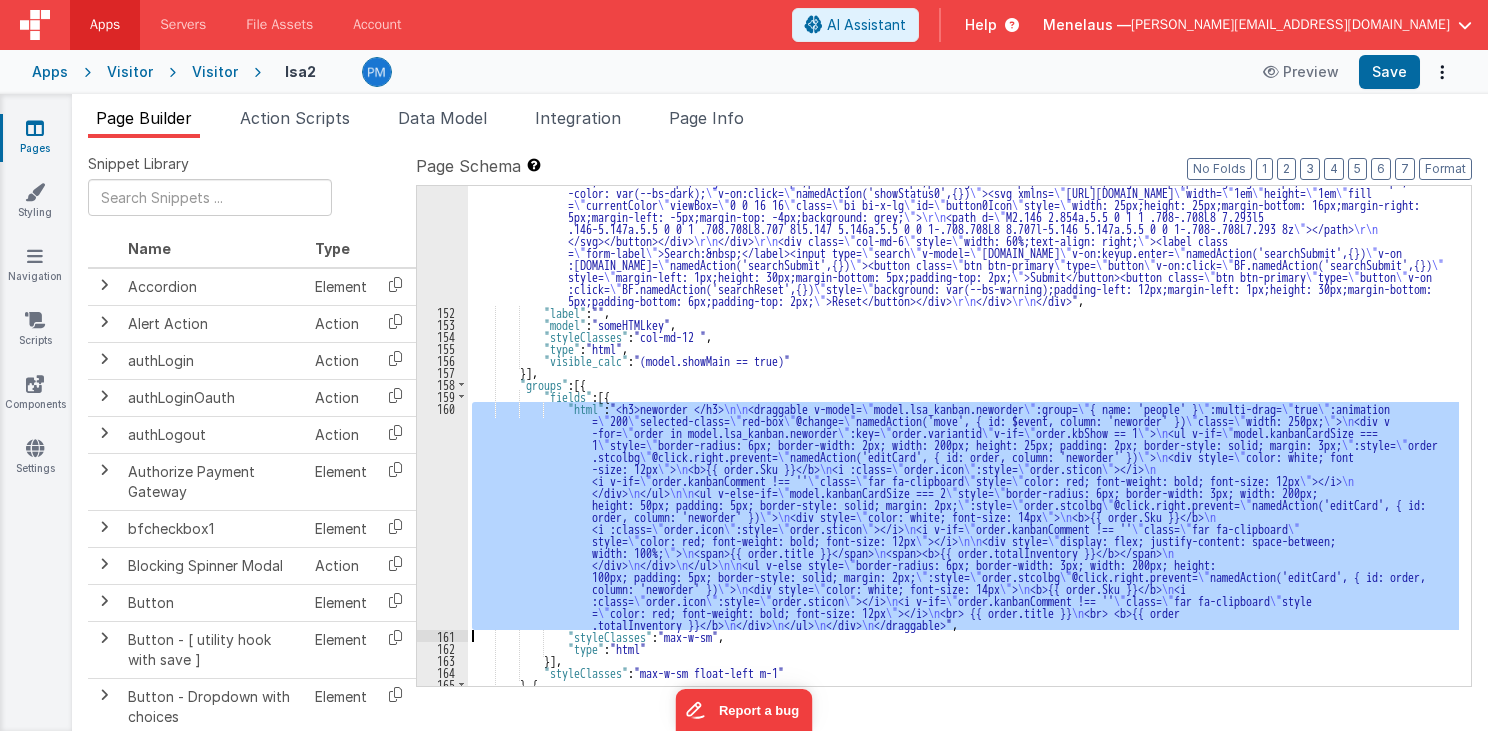 click on "160" at bounding box center (442, 516) 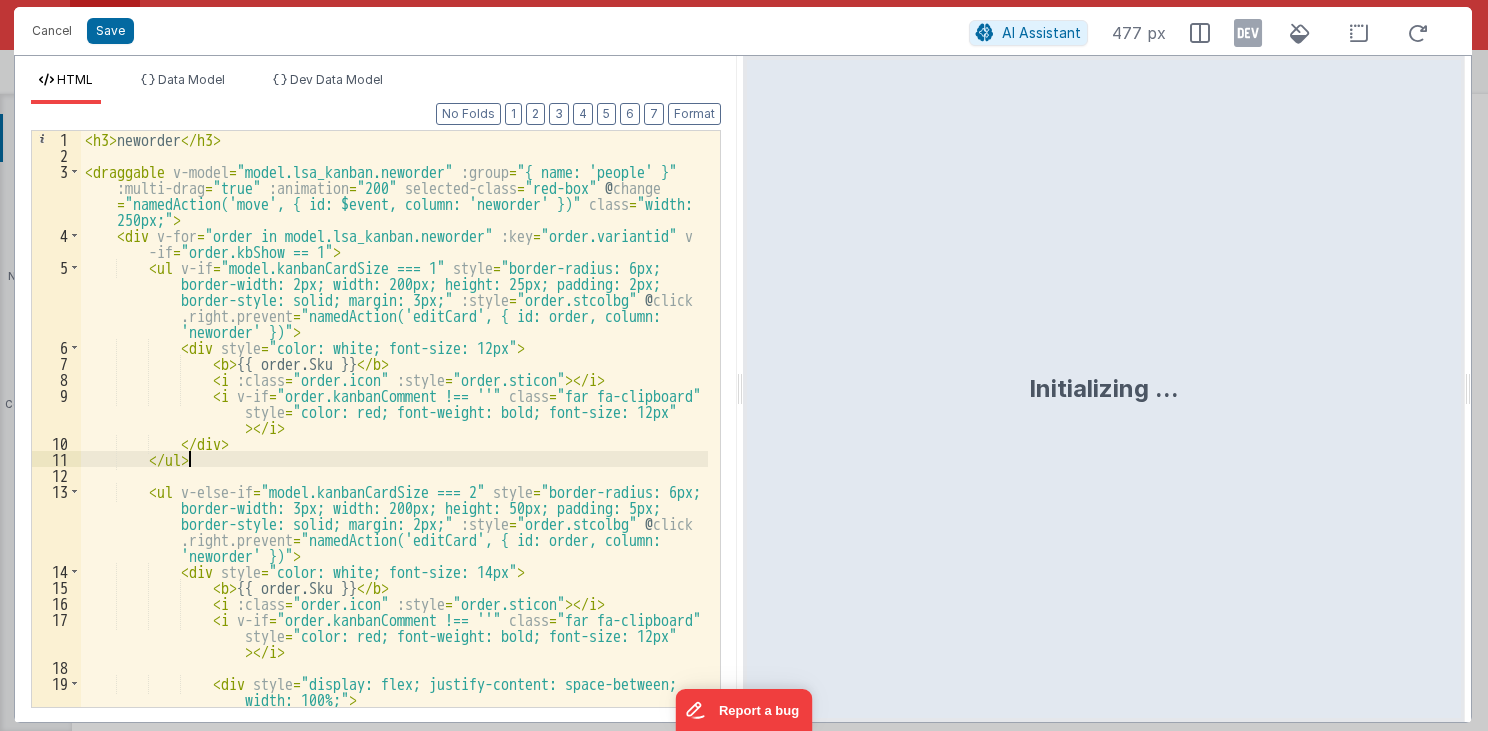 click on "< h3 > neworder  </ h3 > < draggable   v-model = "model.lsa_kanban.neworder"   :group = "{ name: 'people' }"        :multi-drag = "true"   :animation = "200"   selected-class = "red-box"   @ change      = "namedAction('move', { id: $event, column: 'neworder' })"   class = "width:       250px;" >      < div   v-for = "order in model.lsa_kanban.neworder"   :key = "order.variantid"   v          -if = "order.kbShow == 1" >           < ul   v-if = "model.kanbanCardSize === 1"   style = "border-radius: 6px;               border-width: 2px; width: 200px; height: 25px; padding: 2px;               border-style: solid; margin: 3px;"   :style = "order.stcolbg"   @ click              .right.prevent = "namedAction('editCard', { id: order, column:               'neworder' })" >                < div   style = "color: white; font-size: 12px" >                     < b > {{ order.Sku }} </ b >                     < i   :class = "order.icon"   :style = > </ i >" at bounding box center [395, 435] 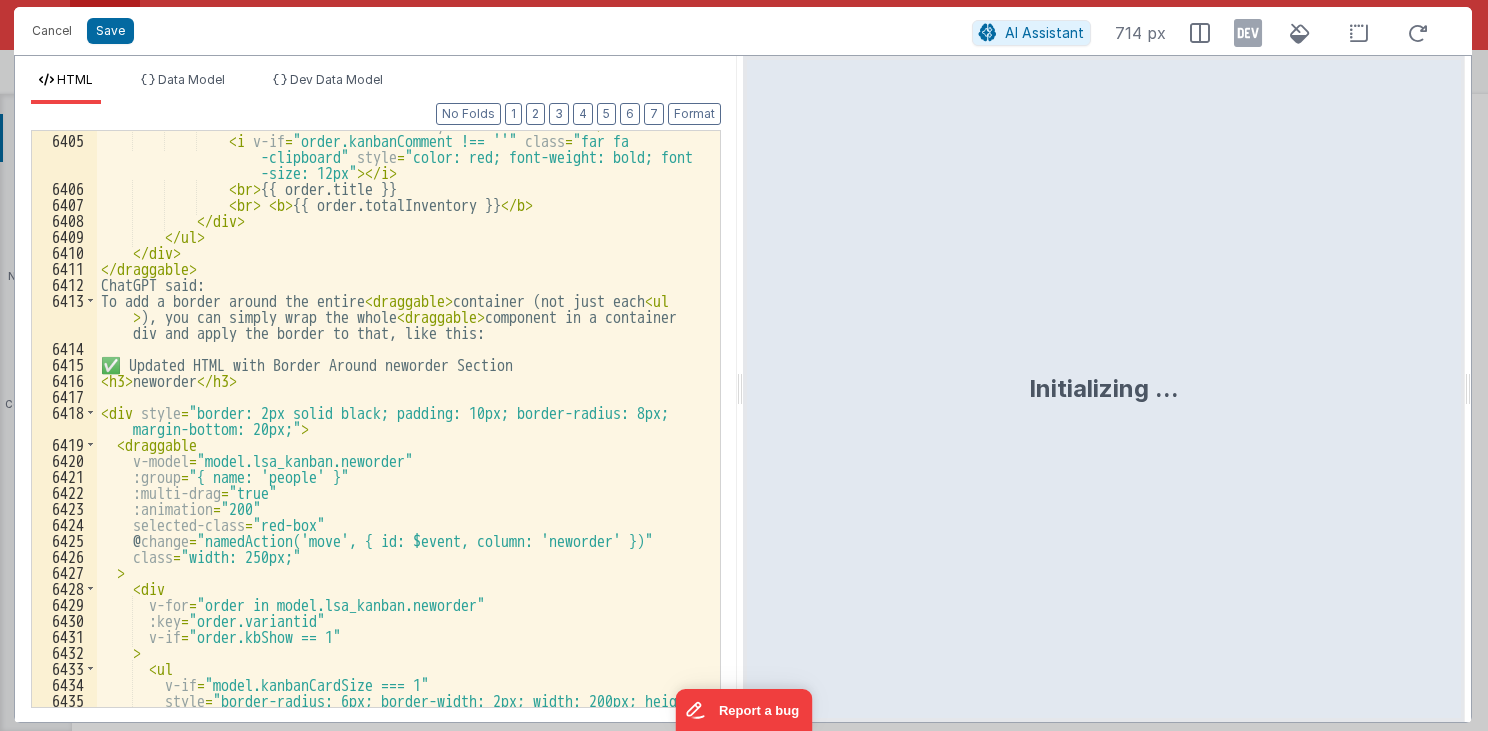 scroll, scrollTop: 32191, scrollLeft: 0, axis: vertical 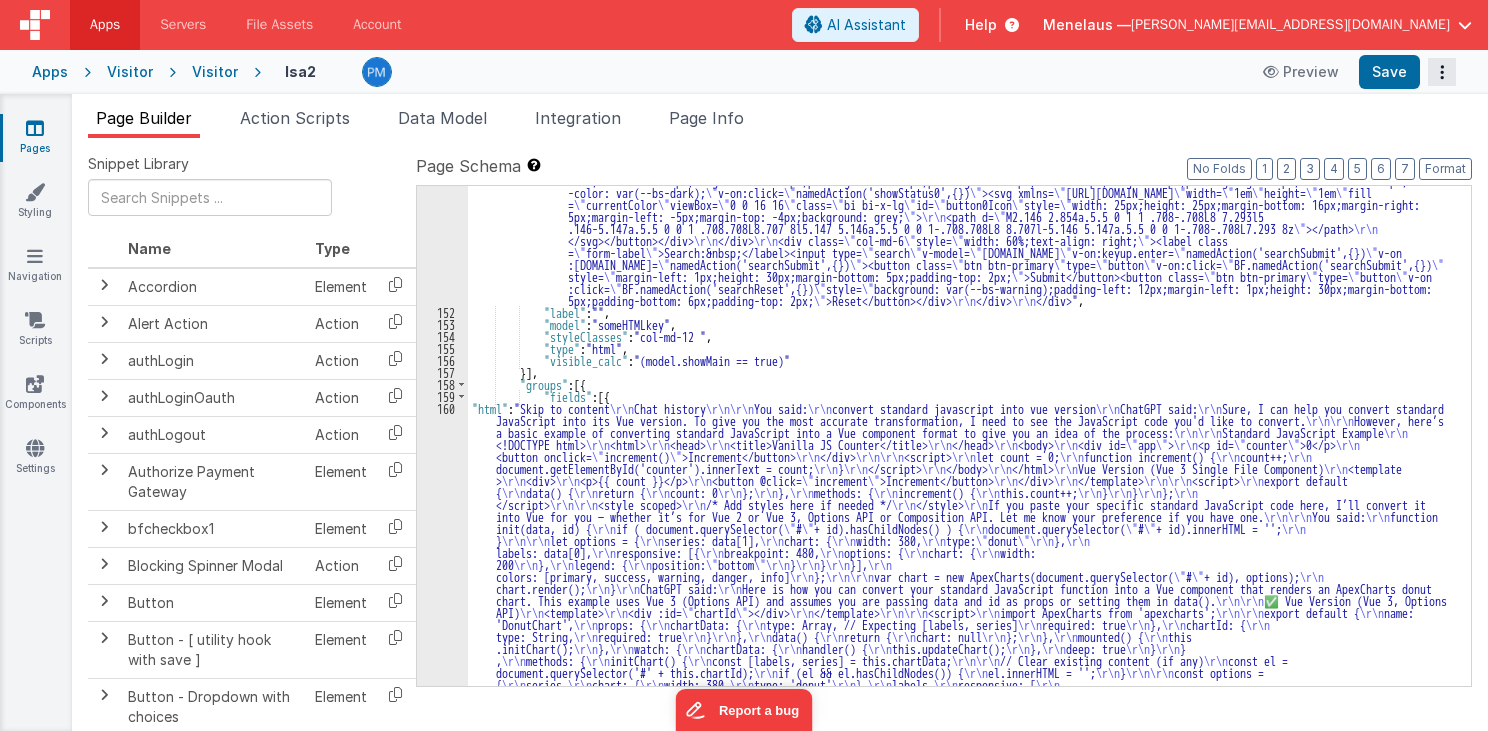 click at bounding box center [1442, 72] 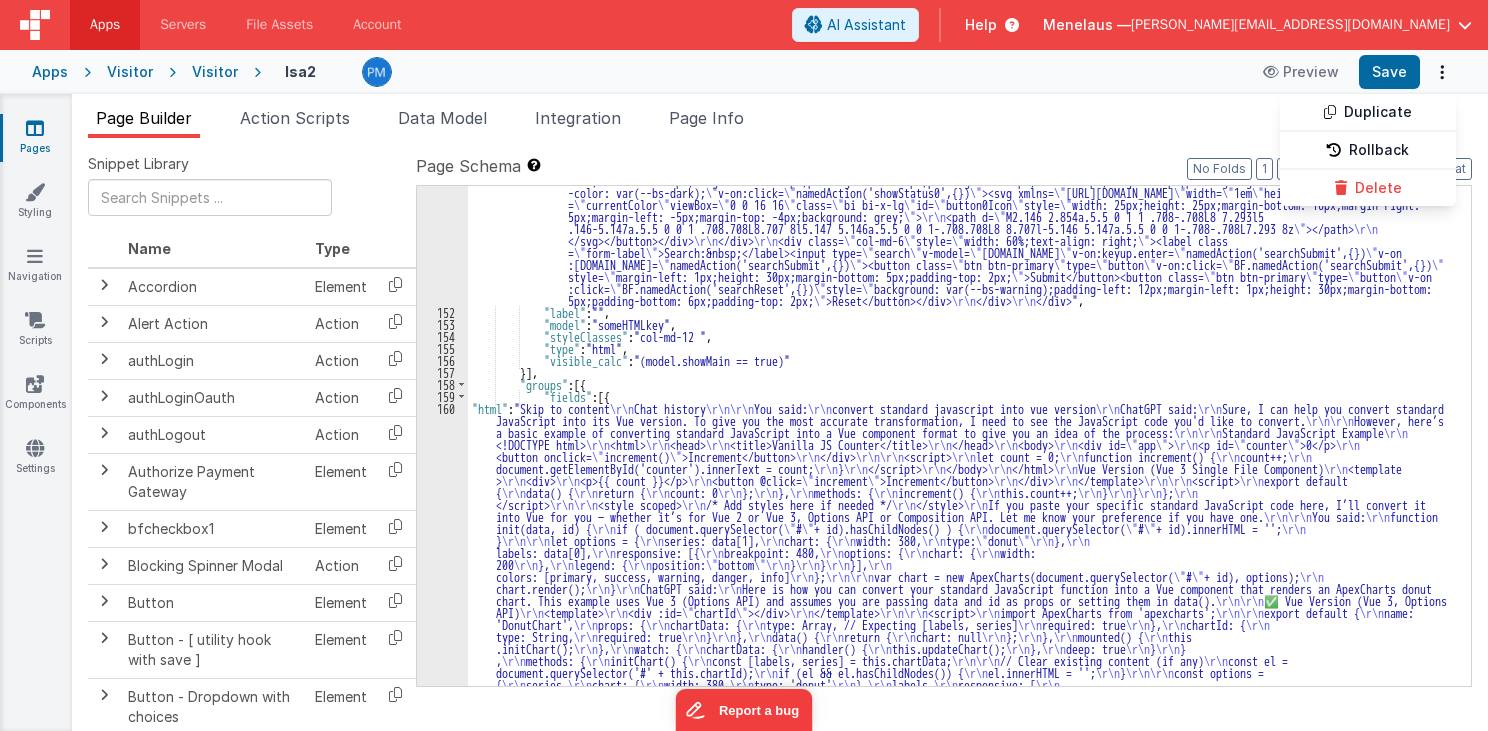 click at bounding box center [744, 365] 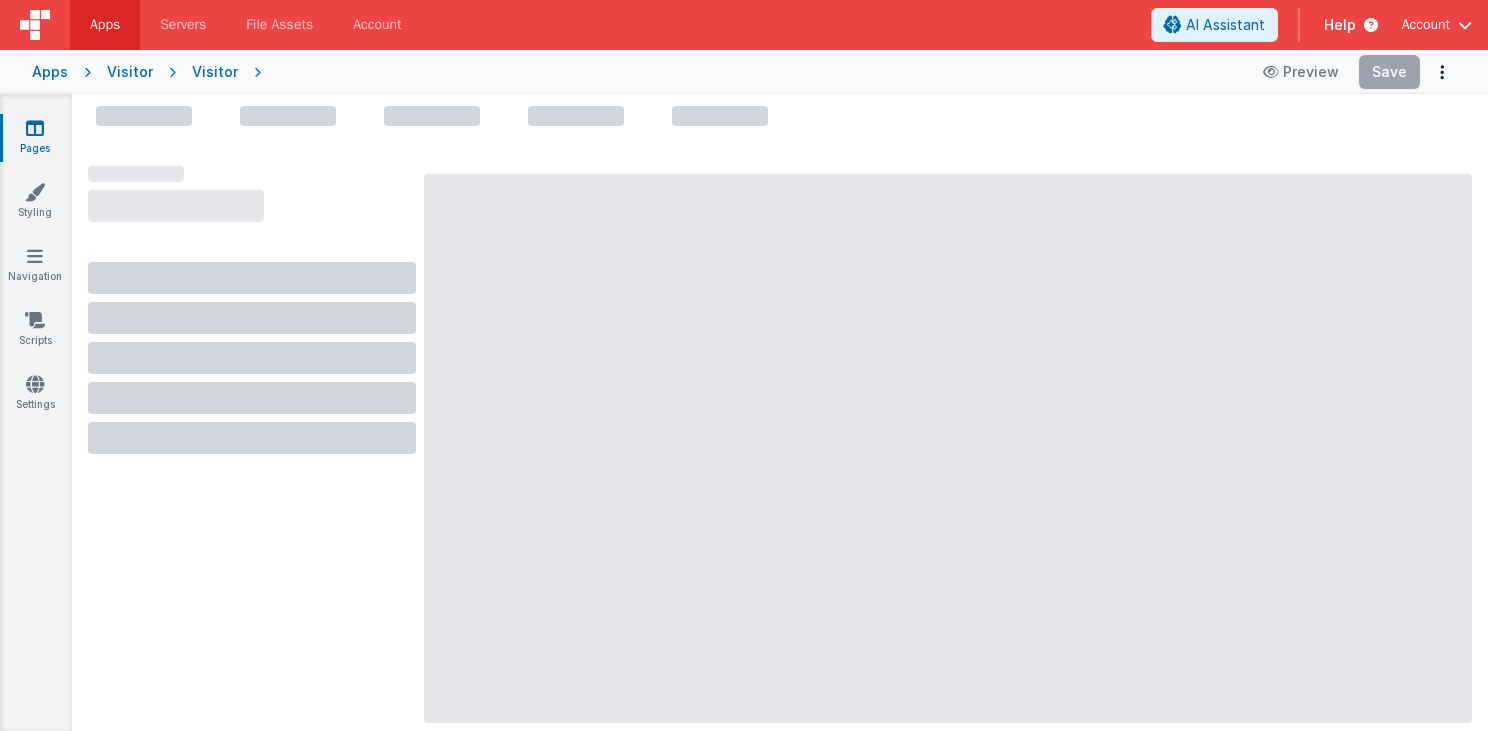 scroll, scrollTop: 0, scrollLeft: 0, axis: both 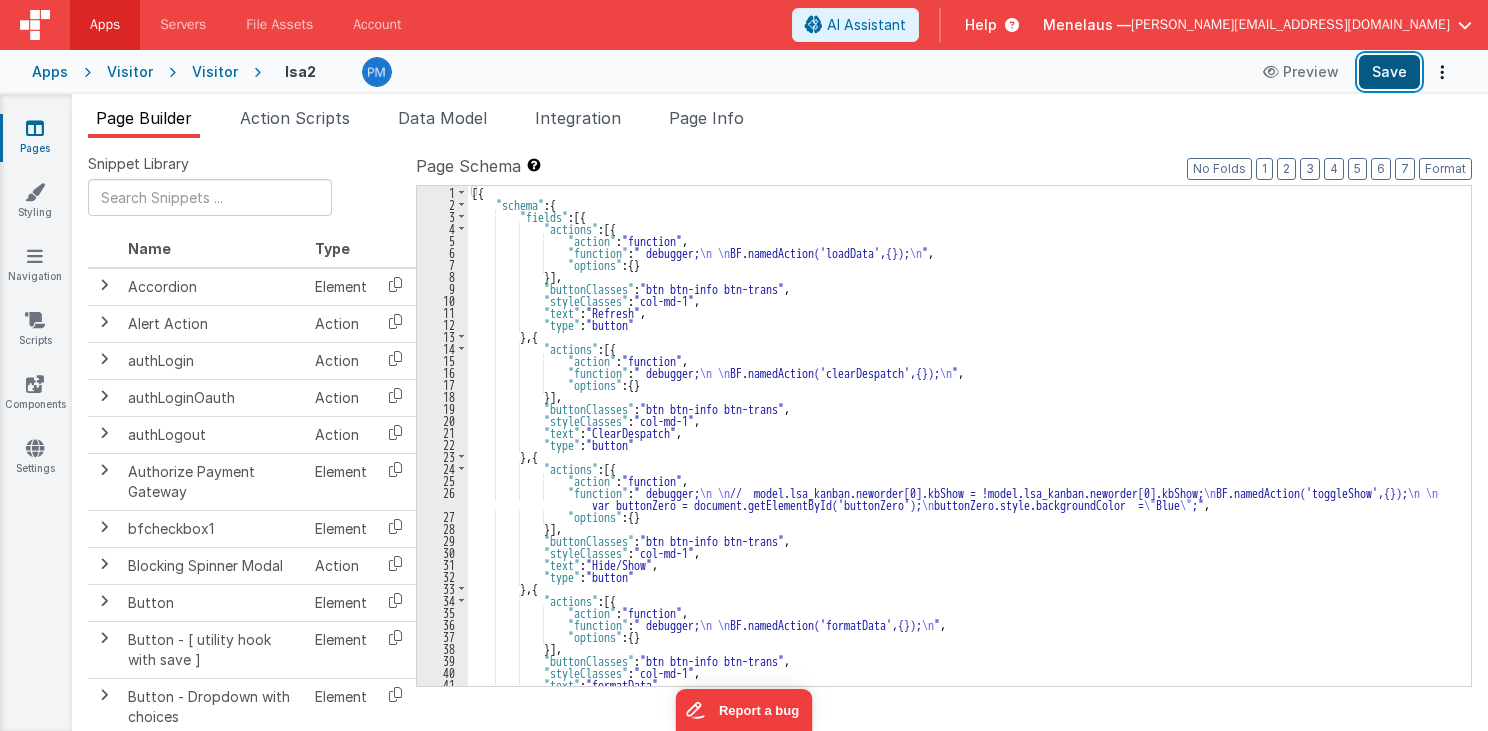 click on "Save" at bounding box center [1389, 72] 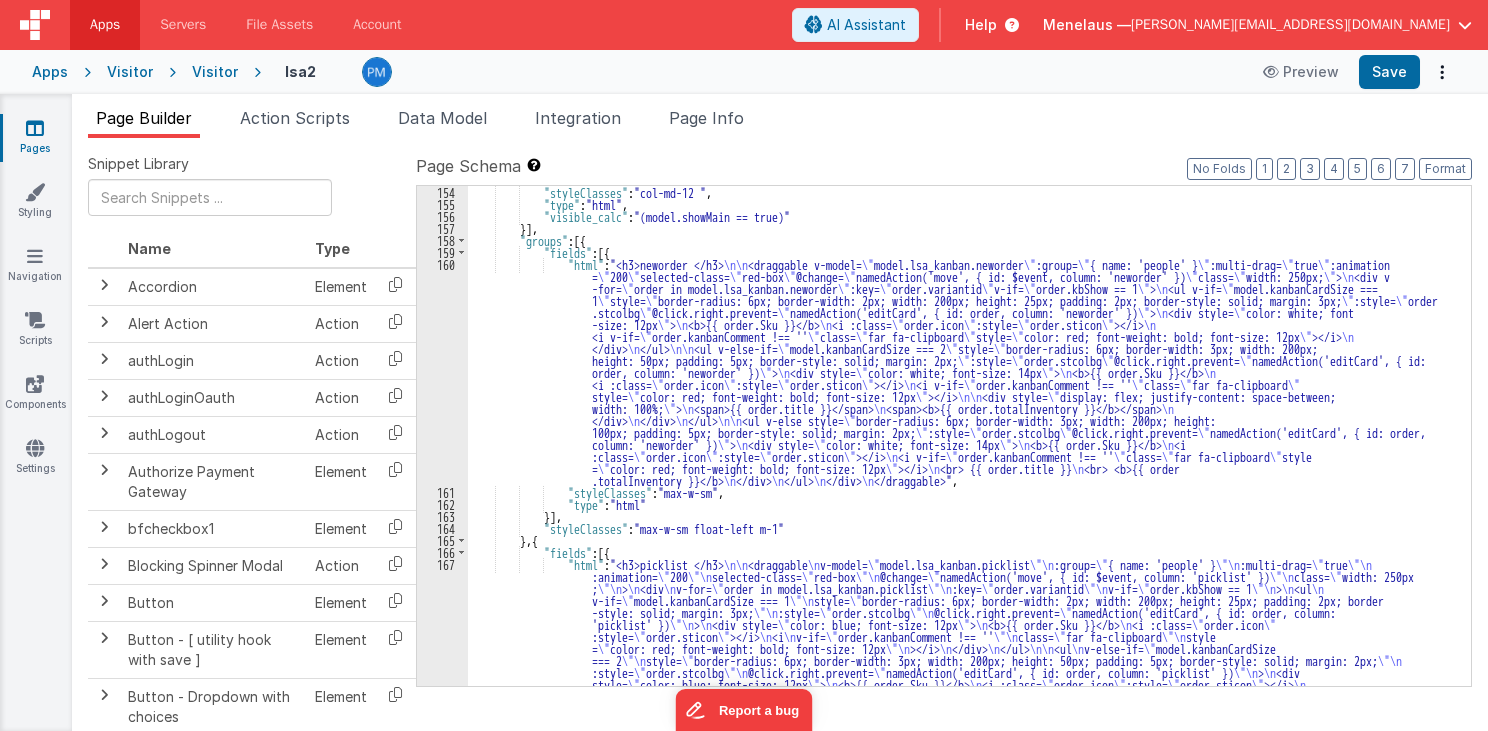 scroll, scrollTop: 2736, scrollLeft: 0, axis: vertical 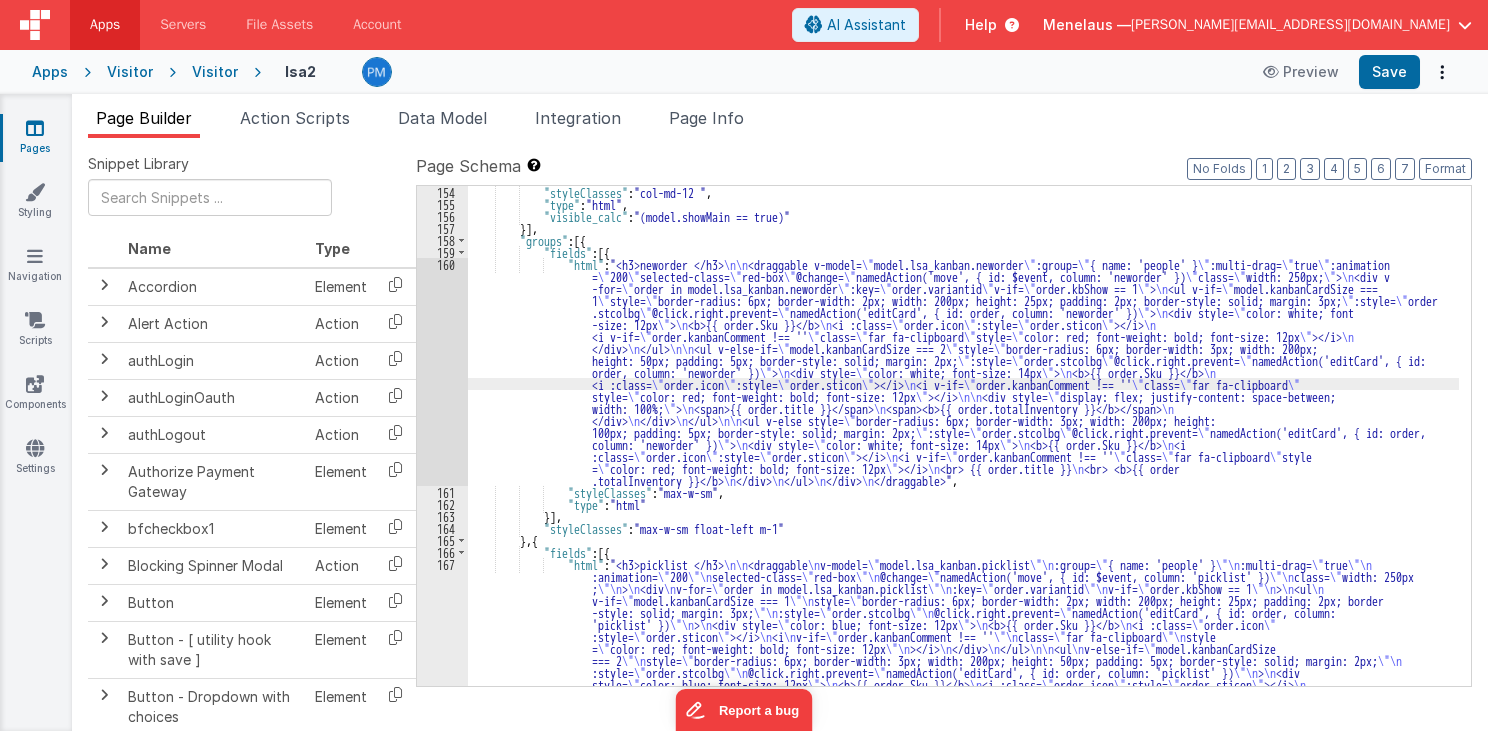 click on "160" at bounding box center (442, 372) 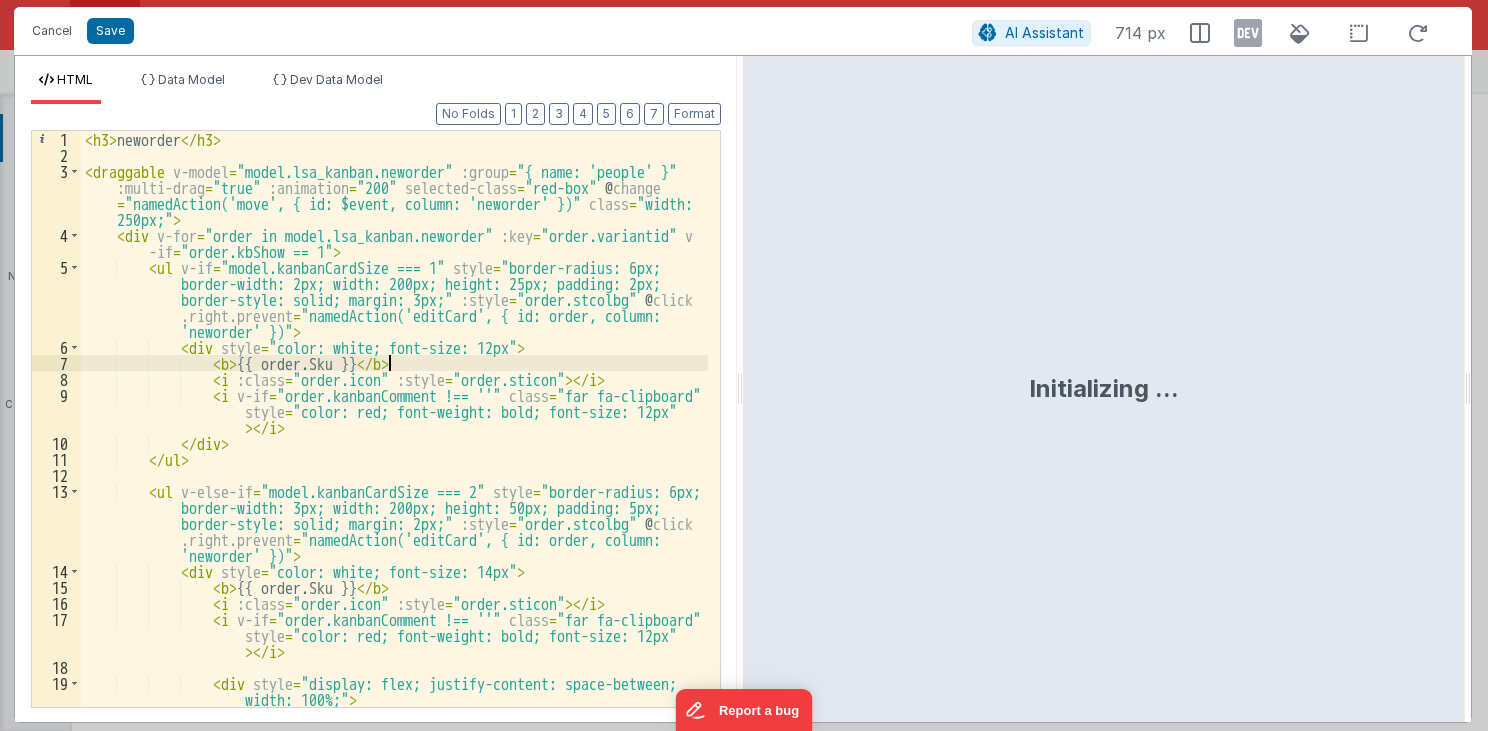 click on "< h3 > neworder  </ h3 > < draggable   v-model = "model.lsa_kanban.neworder"   :group = "{ name: 'people' }"        :multi-drag = "true"   :animation = "200"   selected-class = "red-box"   @ change      = "namedAction('move', { id: $event, column: 'neworder' })"   class = "width:       250px;" >      < div   v-for = "order in model.lsa_kanban.neworder"   :key = "order.variantid"   v          -if = "order.kbShow == 1" >           < ul   v-if = "model.kanbanCardSize === 1"   style = "border-radius: 6px;               border-width: 2px; width: 200px; height: 25px; padding: 2px;               border-style: solid; margin: 3px;"   :style = "order.stcolbg"   @ click              .right.prevent = "namedAction('editCard', { id: order, column:               'neworder' })" >                < div   style = "color: white; font-size: 12px" >                     < b > {{ order.Sku }} </ b >                     < i   :class = "order.icon"   :style = > </ i >" at bounding box center [395, 435] 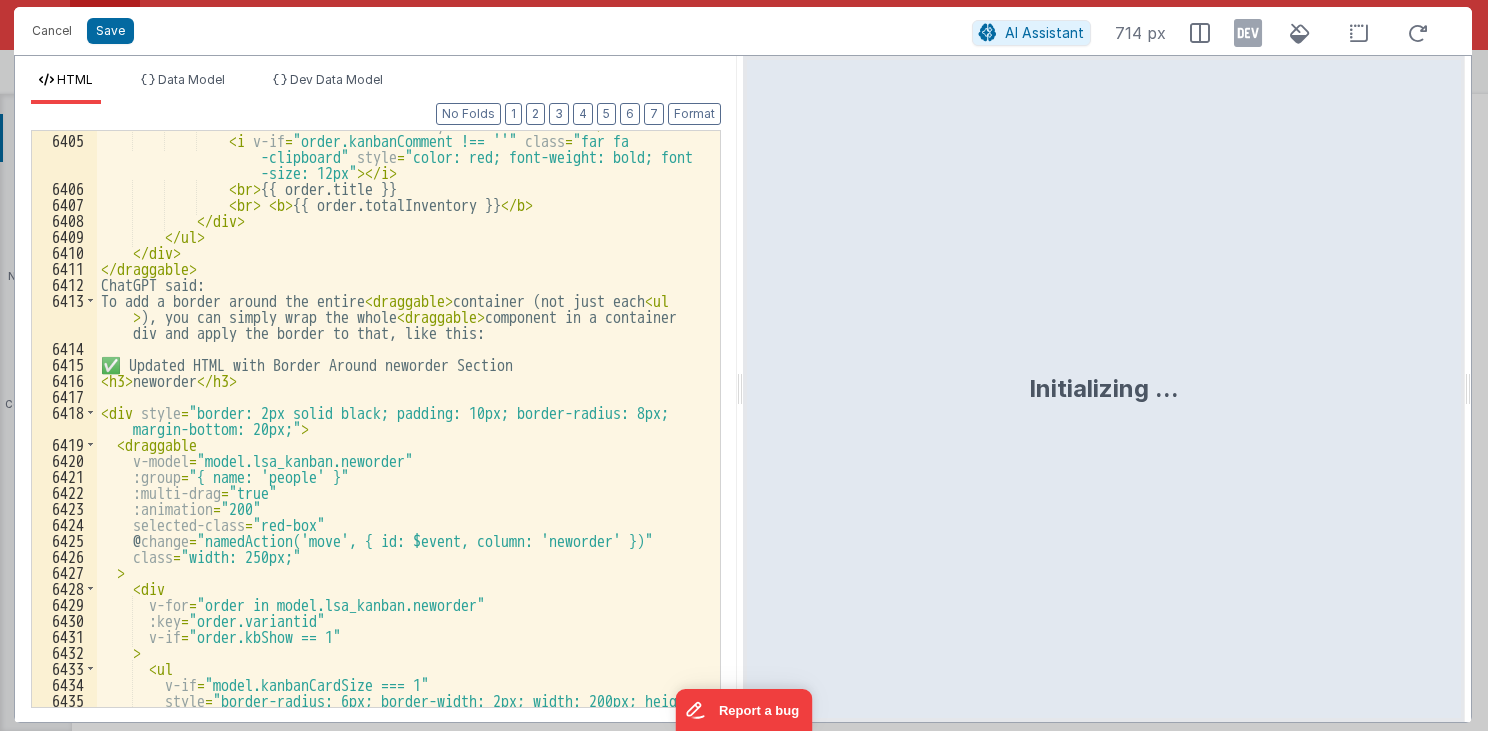 scroll, scrollTop: 32191, scrollLeft: 0, axis: vertical 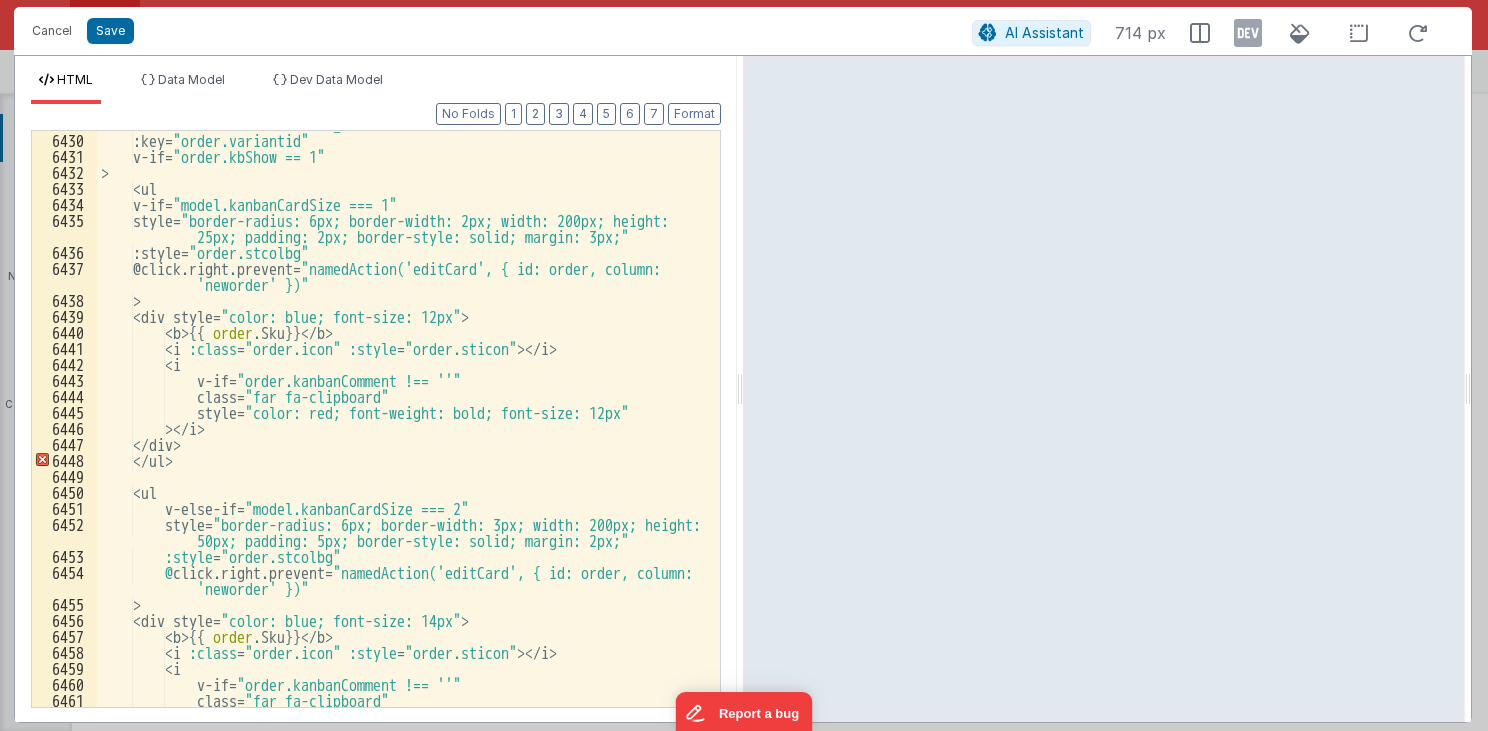 click on "v-for= " order in model.lsa_kanban.neworder "        :key= " order.variantid "        v-if= " order.kbShow == 1 "     >        <ul          v-if= " model.kanbanCardSize === 1 "          style= " border-radius: 6px; border-width: 2px; width: 200px; height:               25px; padding: 2px; border-style: solid; margin: 3px; "          :style= " order.stcolbg "          @click.right.prevent= " namedAction('editCard', { id: order, column:               'neworder' }) "        >          <div style= " color: blue; font-size: 12px " >             <b> {{   order .Sku  }} </ b >             < i   :class = " order.icon "   :style = " order.sticon " ></ i >             < i                v-if = " order.kanbanComment !== '' "                class = " far fa-clipboard "                style = " color: red; font-weight: bold; font-size: 12px "             ></ i >          </ div >        </ ul >        < ul           v-else-if = " model.kanbanCardSize === 2 "           style = " "           =" at bounding box center [403, 420] 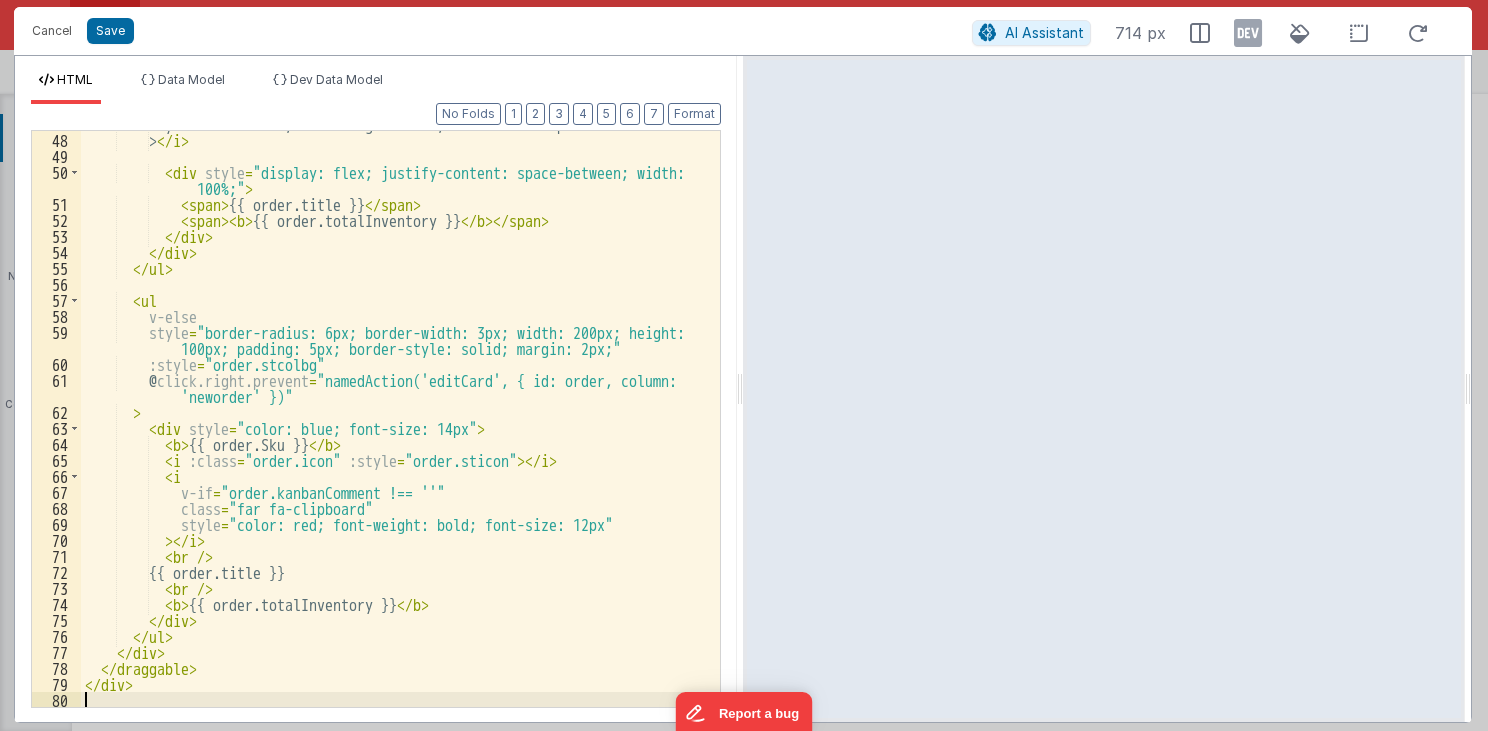 scroll, scrollTop: 831, scrollLeft: 0, axis: vertical 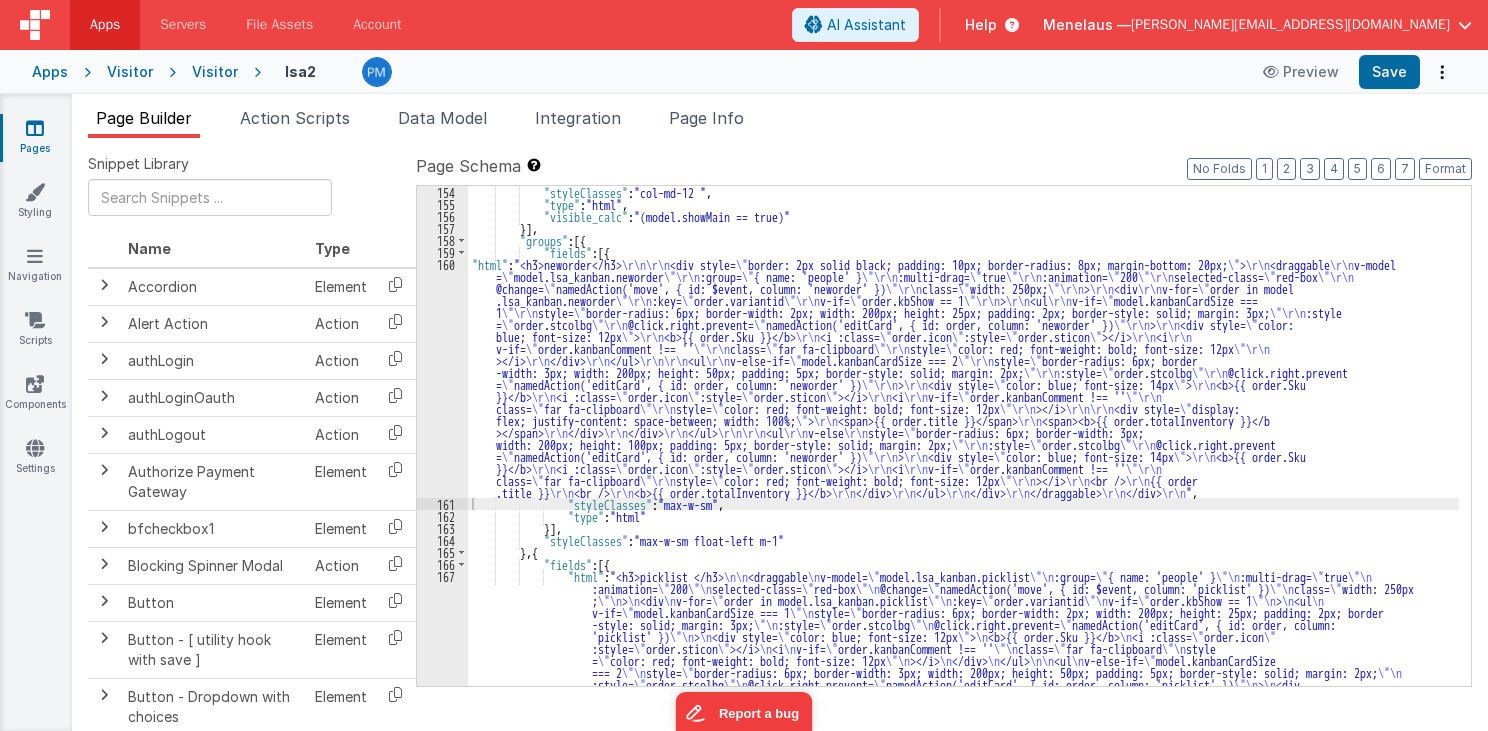 drag, startPoint x: 569, startPoint y: 425, endPoint x: 476, endPoint y: 383, distance: 102.044106 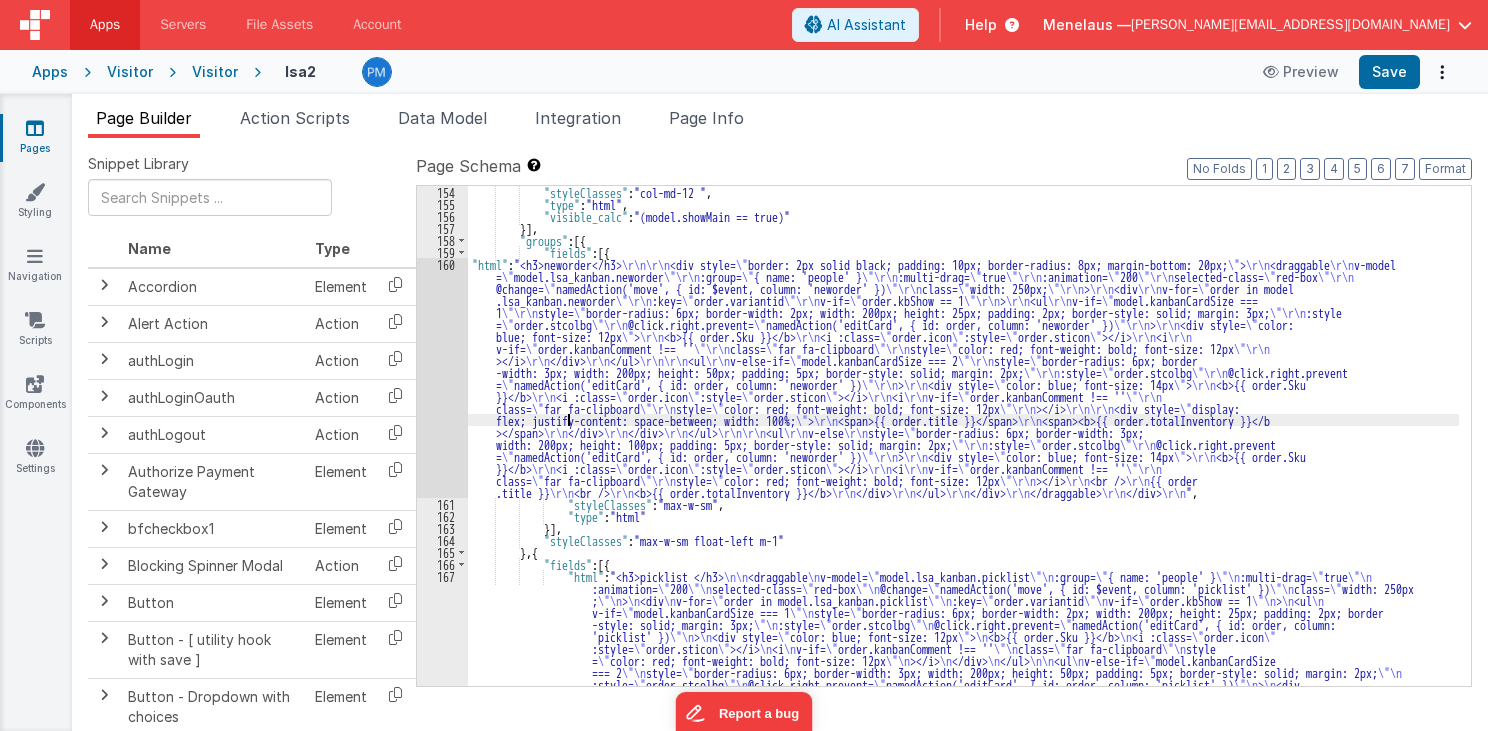 click on "160" at bounding box center [442, 378] 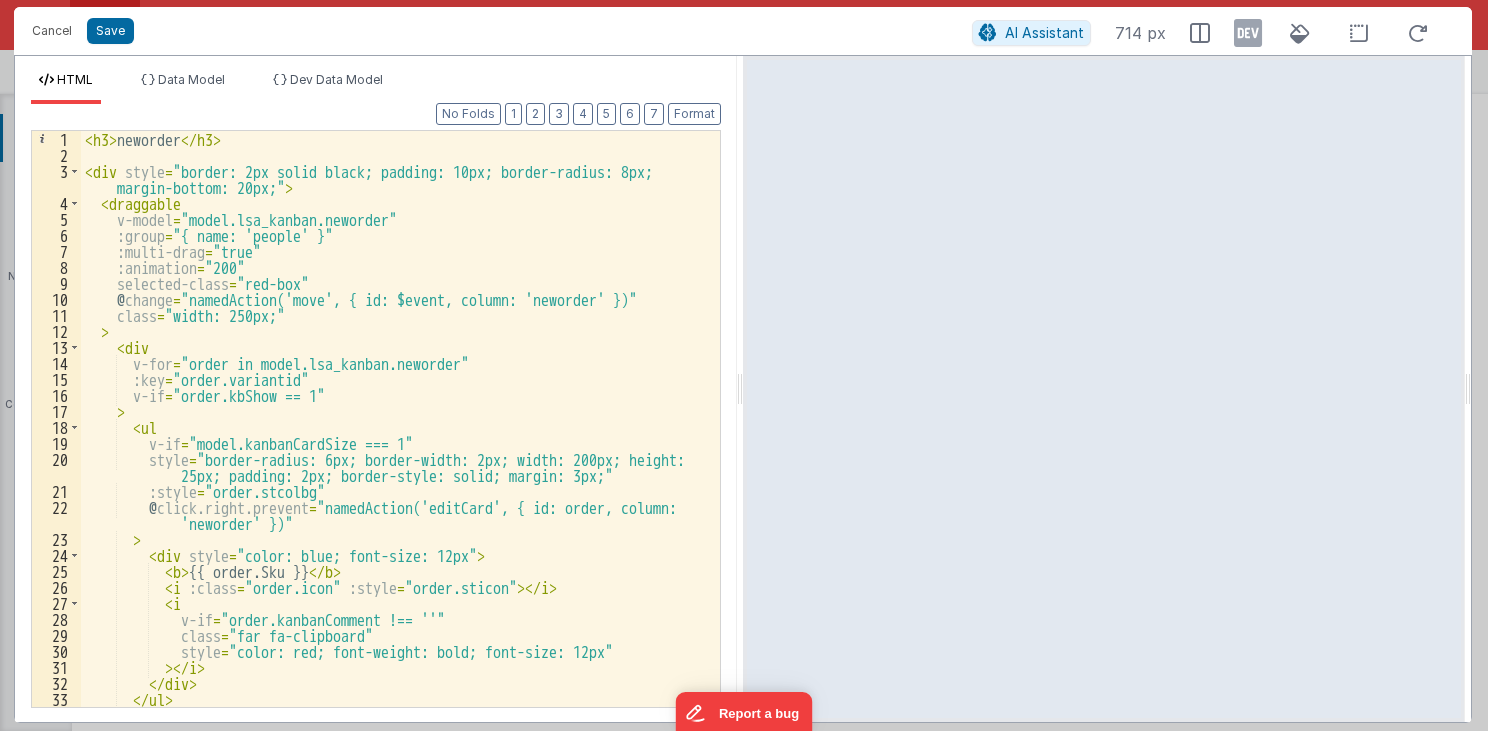 click on "< h3 > neworder </ h3 > < div   style = "border: 2px solid black; padding: 10px; border-radius: 8px;       margin-bottom: 20px;" >    < draggable      v-model = "model.lsa_kanban.neworder"      :group = "{ name: 'people' }"      :multi-drag = "true"      :animation = "200"      selected-class = "red-box"      @ change = "namedAction('move', { id: $event, column: 'neworder' })"      class = "width: 250px;"    >      < div         v-for = "order in model.lsa_kanban.neworder"         :key = "order.variantid"         v-if = "order.kbShow == 1"      >         < ul           v-if = "model.kanbanCardSize === 1"           style = "border-radius: 6px; border-width: 2px; width: 200px; height:               25px; padding: 2px; border-style: solid; margin: 3px;"           :style = "order.stcolbg"           @ click.right.prevent = "namedAction('editCard', { id: order, column:               'neworder' })"         >           < div   style = "color: blue; font-size: 12px" >              < b > </" at bounding box center (395, 435) 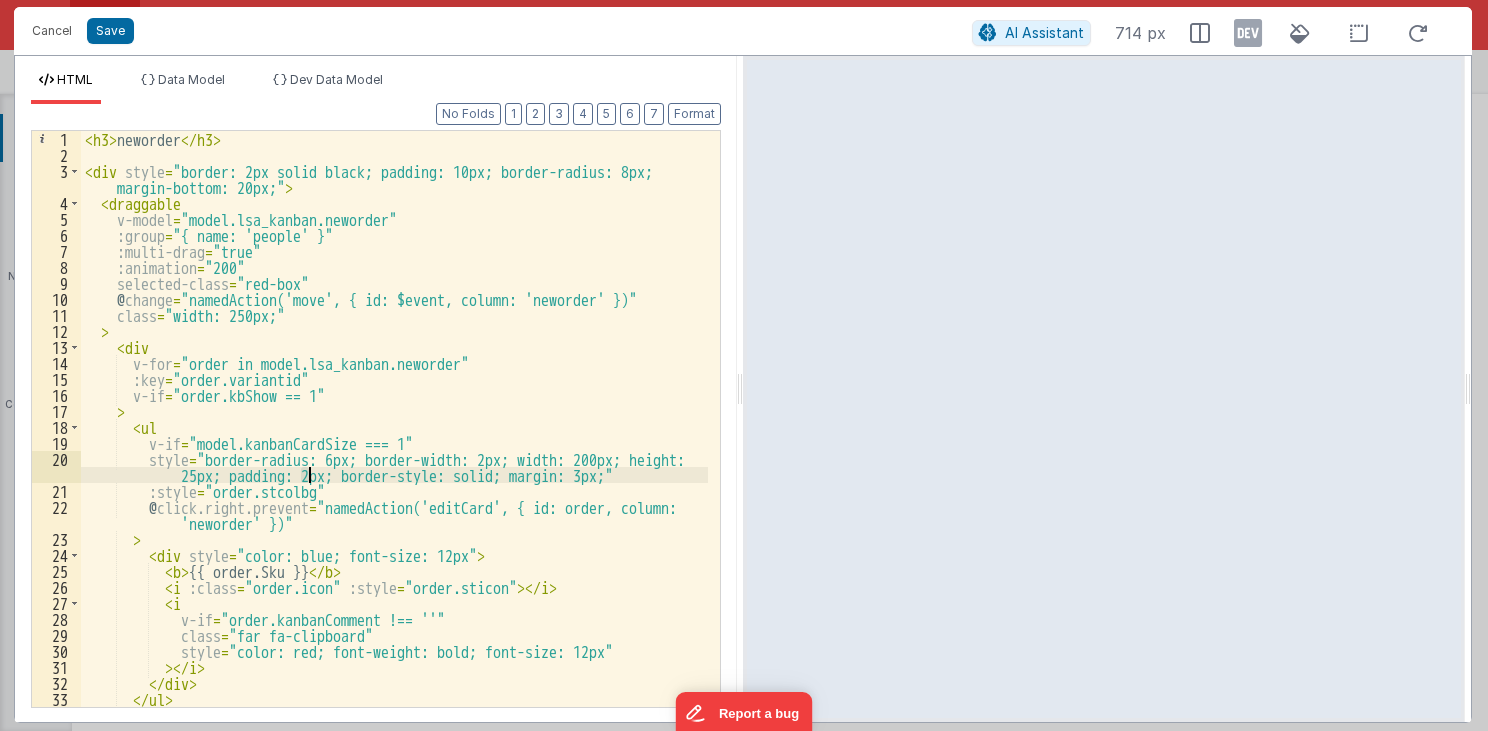 click on "< h3 > neworder </ h3 > < div   style = "border: 2px solid black; padding: 10px; border-radius: 8px;       margin-bottom: 20px;" >    < draggable      v-model = "model.lsa_kanban.neworder"      :group = "{ name: 'people' }"      :multi-drag = "true"      :animation = "200"      selected-class = "red-box"      @ change = "namedAction('move', { id: $event, column: 'neworder' })"      class = "width: 250px;"    >      < div         v-for = "order in model.lsa_kanban.neworder"         :key = "order.variantid"         v-if = "order.kbShow == 1"      >         < ul           v-if = "model.kanbanCardSize === 1"           style = "border-radius: 6px; border-width: 2px; width: 200px; height:               25px; padding: 2px; border-style: solid; margin: 3px;"           :style = "order.stcolbg"           @ click.right.prevent = "namedAction('editCard', { id: order, column:               'neworder' })"         >           < div   style = "color: blue; font-size: 12px" >              < b > </" at bounding box center (395, 435) 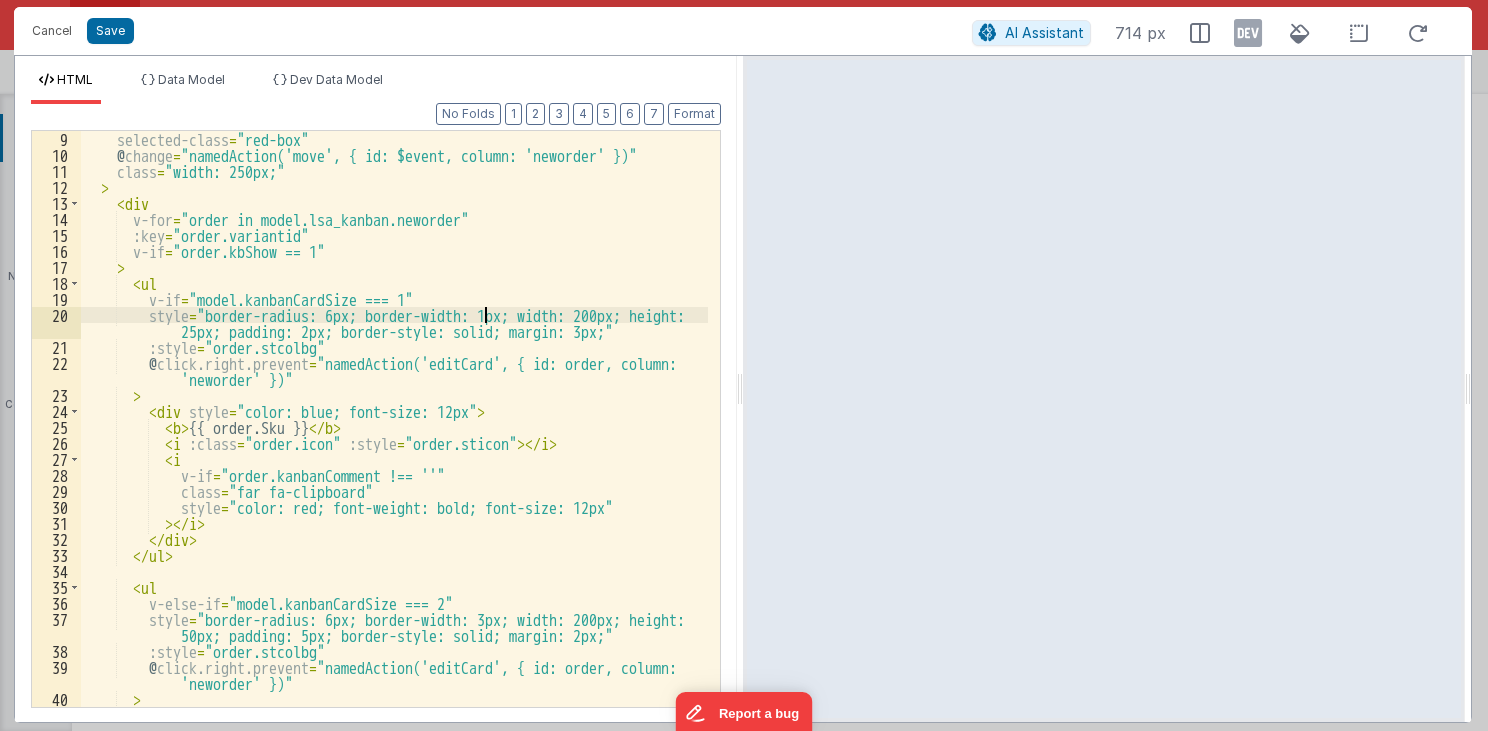 scroll, scrollTop: 192, scrollLeft: 0, axis: vertical 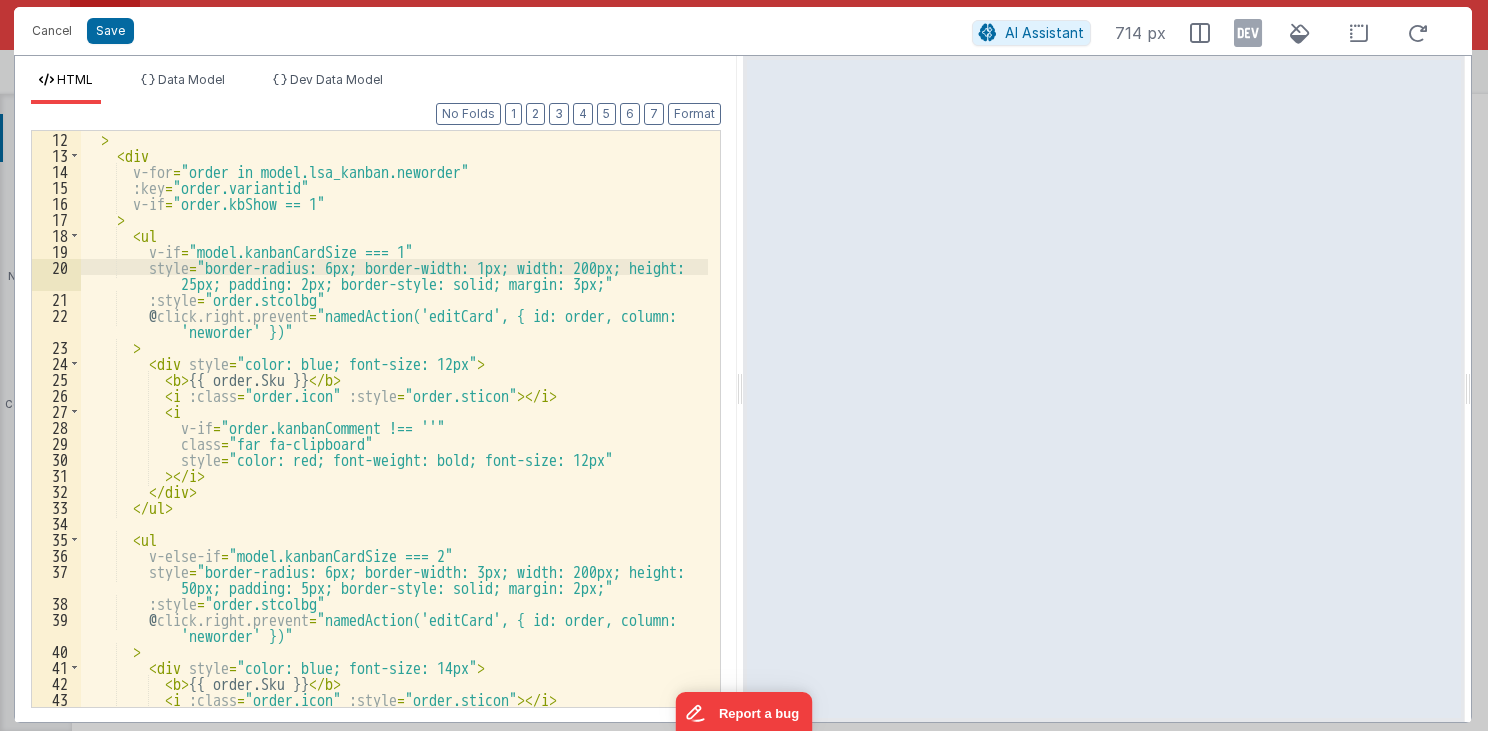 click on ">      < div         v-for = "order in model.lsa_kanban.neworder"         :key = "order.variantid"         v-if = "order.kbShow == 1"      >         < ul           v-if = "model.kanbanCardSize === 1"           style = "border-radius: 6px; border-width: 1px; width: 200px; height:               25px; padding: 2px; border-style: solid; margin: 3px;"           :style = "order.stcolbg"           @ click.right.prevent = "namedAction('editCard', { id: order, column:               'neworder' })"         >           < div   style = "color: blue; font-size: 12px" >              < b > {{ order.Sku }} </ b >              < i   :class = "order.icon"   :style = "order.sticon" > </ i >              < i                v-if = "order.kanbanComment !== ''"                class = "far fa-clipboard"                style = "color: red; font-weight: bold; font-size: 12px"              > </ i >           </ div >         </ ul >         < ul           v-else-if = "model.kanbanCardSize === 2"           = =" at bounding box center (395, 435) 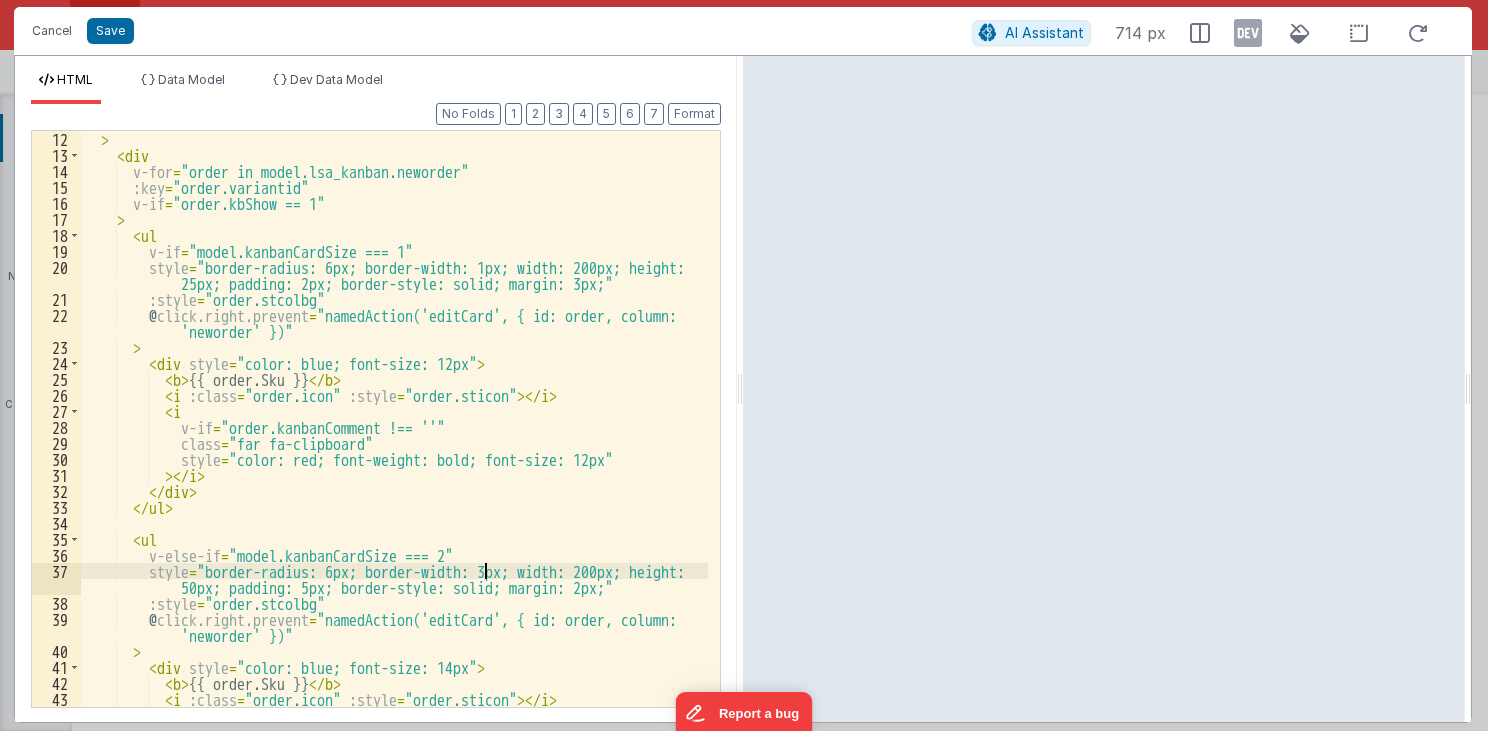 click on ">      < div         v-for = "order in model.lsa_kanban.neworder"         :key = "order.variantid"         v-if = "order.kbShow == 1"      >         < ul           v-if = "model.kanbanCardSize === 1"           style = "border-radius: 6px; border-width: 1px; width: 200px; height:               25px; padding: 2px; border-style: solid; margin: 3px;"           :style = "order.stcolbg"           @ click.right.prevent = "namedAction('editCard', { id: order, column:               'neworder' })"         >           < div   style = "color: blue; font-size: 12px" >              < b > {{ order.Sku }} </ b >              < i   :class = "order.icon"   :style = "order.sticon" > </ i >              < i                v-if = "order.kanbanComment !== ''"                class = "far fa-clipboard"                style = "color: red; font-weight: bold; font-size: 12px"              > </ i >           </ div >         </ ul >         < ul           v-else-if = "model.kanbanCardSize === 2"           = =" at bounding box center [395, 435] 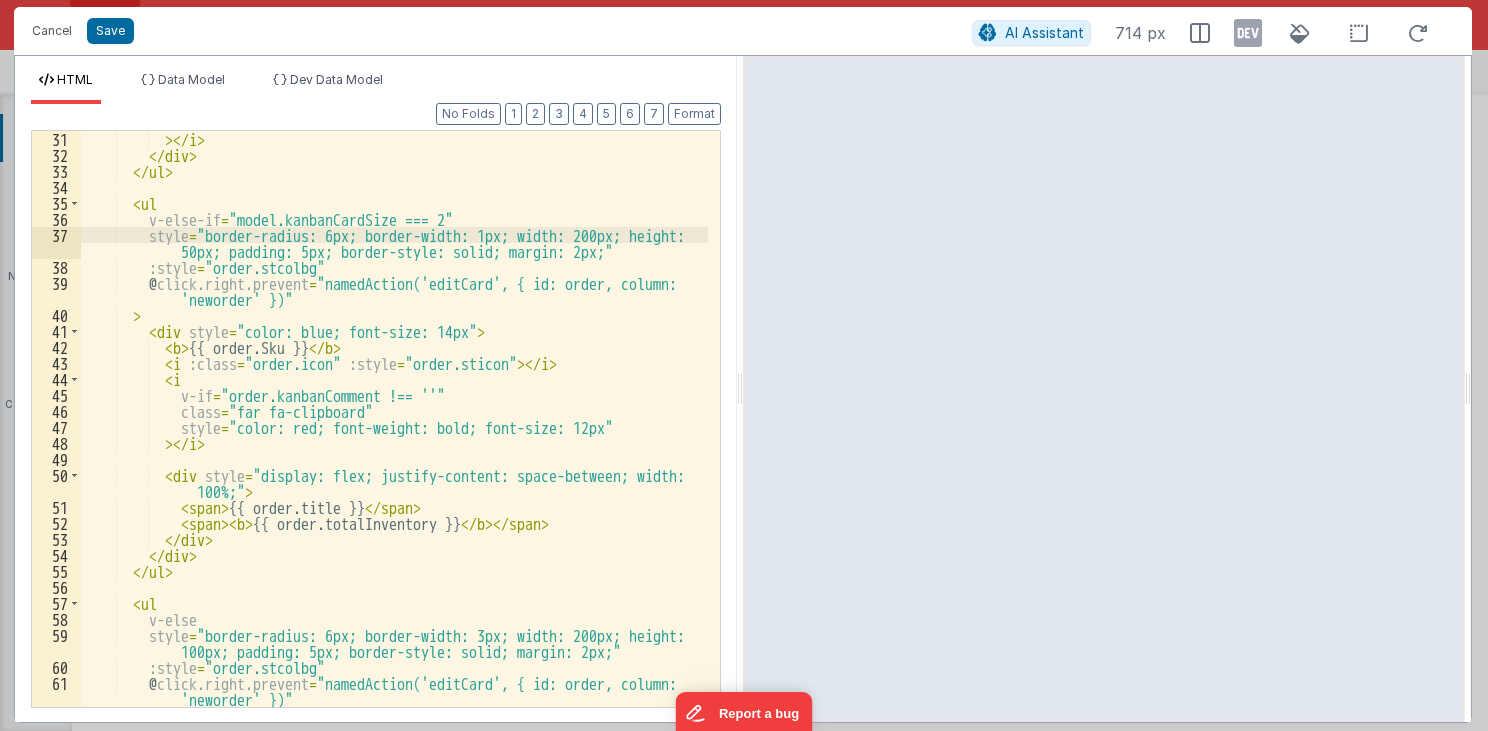 scroll, scrollTop: 624, scrollLeft: 0, axis: vertical 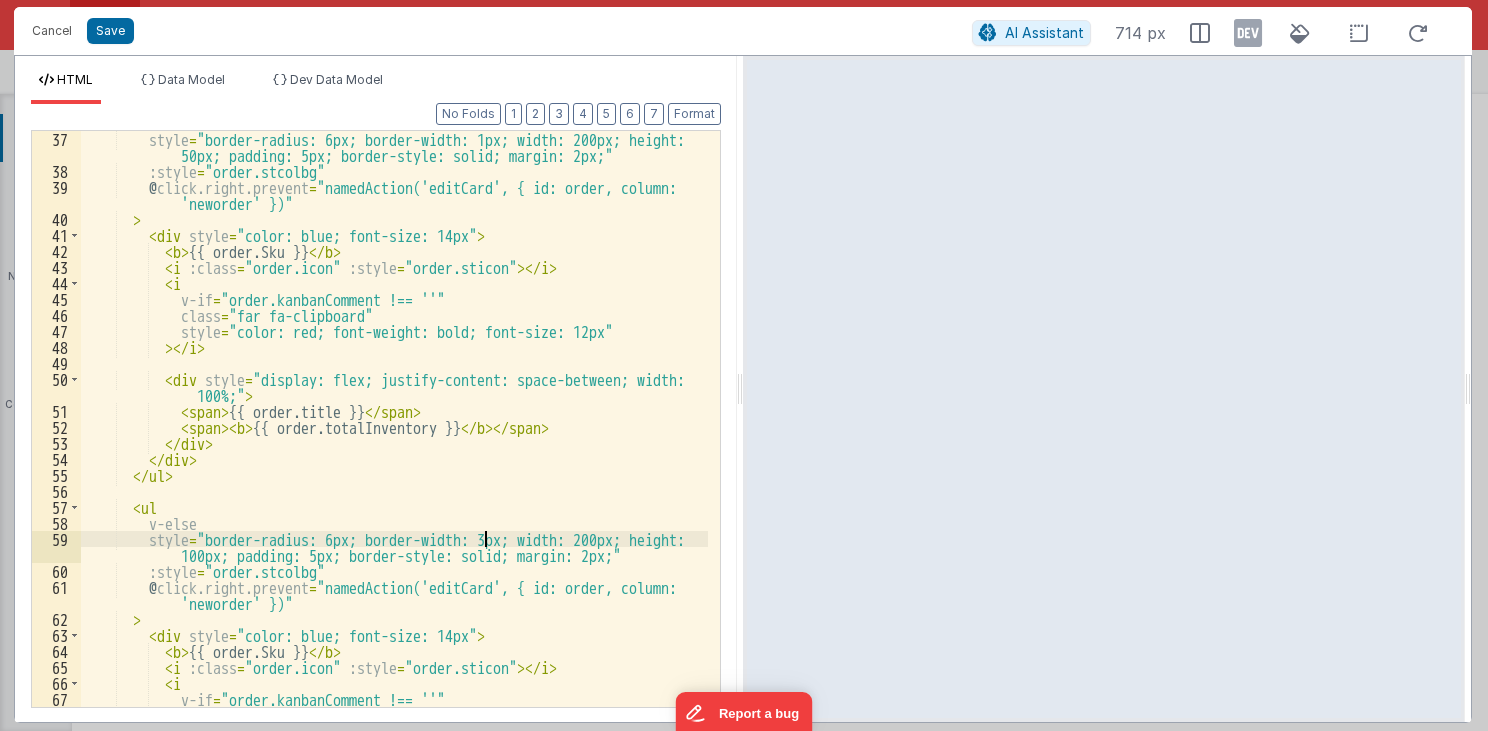 click on "style = "border-radius: 6px; border-width: 1px; width: 200px; height:               50px; padding: 5px; border-style: solid; margin: 2px;"           :style = "order.stcolbg"           @ click.right.prevent = "namedAction('editCard', { id: order, column:               'neworder' })"         >           < div   style = "color: blue; font-size: 14px" >              < b > {{ order.Sku }} </ b >              < i   :class = "order.icon"   :style = "order.sticon" > </ i >              < i                v-if = "order.kanbanComment !== ''"                class = "far fa-clipboard"                style = "color: red; font-weight: bold; font-size: 12px"              > </ i >              < div   style = "display: flex; justify-content: space-between; width:                 100%;" >                < span > {{ order.title }} </ span >                < span > < b > {{ order.totalInventory }} </ b > </ span >              </ div >           </ div >         </ ul >         <" at bounding box center [395, 443] 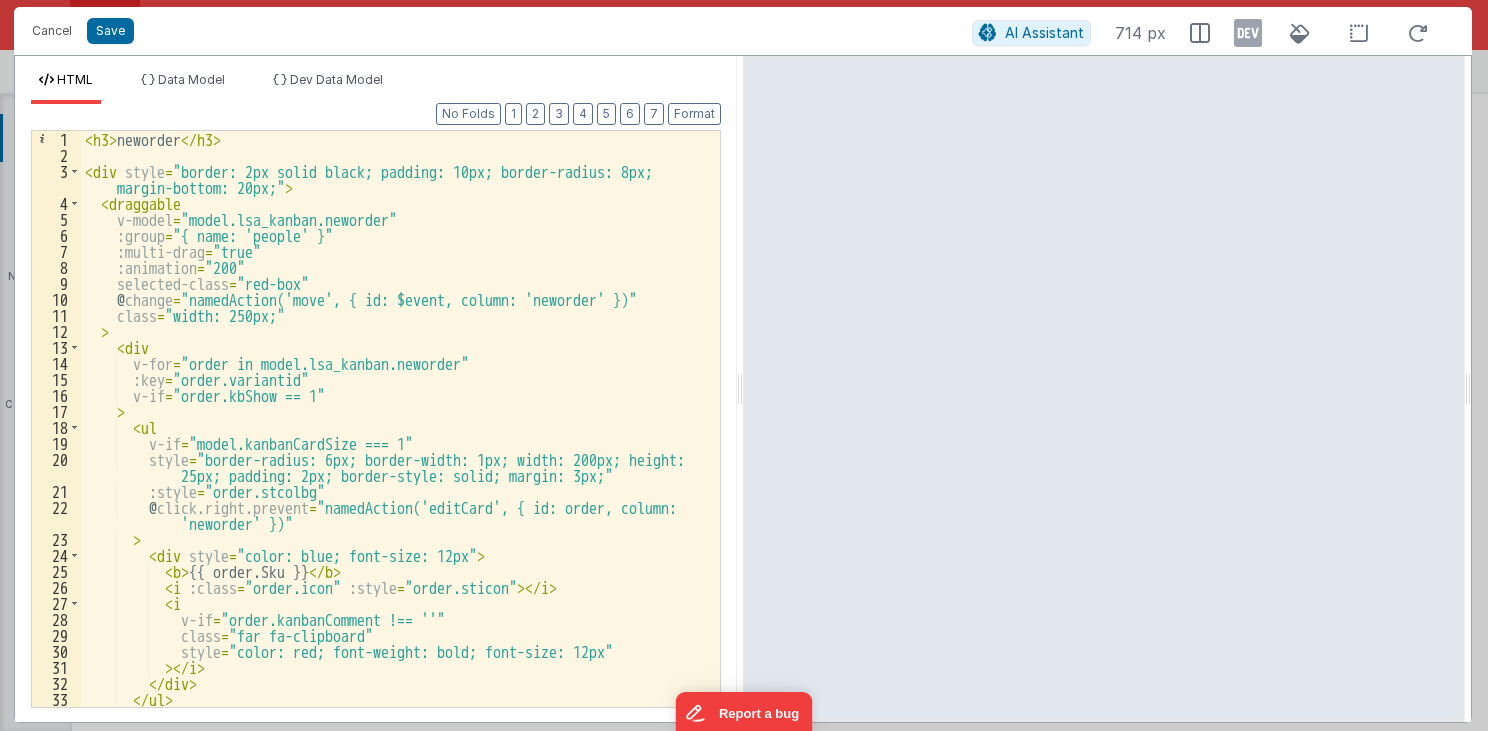 scroll, scrollTop: 0, scrollLeft: 0, axis: both 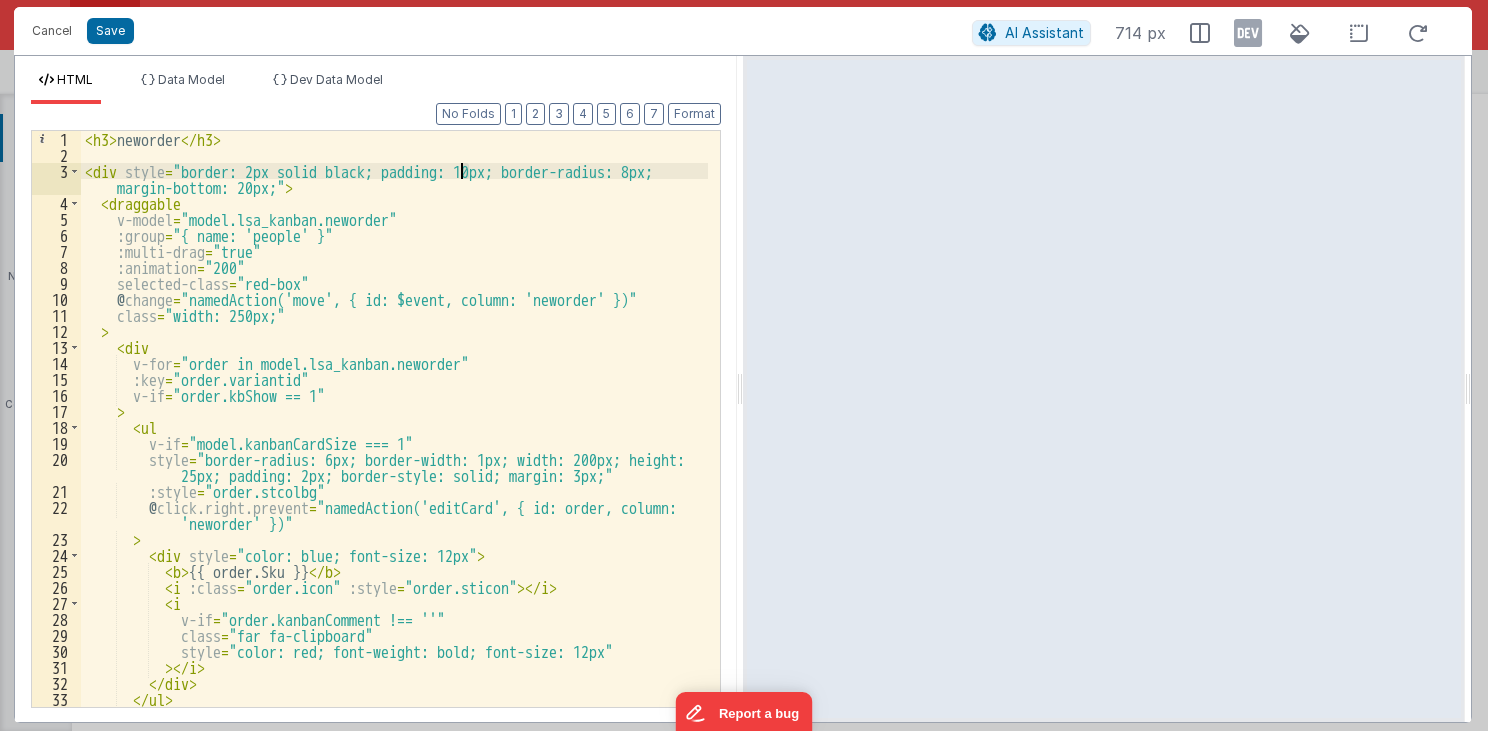 drag, startPoint x: 466, startPoint y: 171, endPoint x: 455, endPoint y: 170, distance: 11.045361 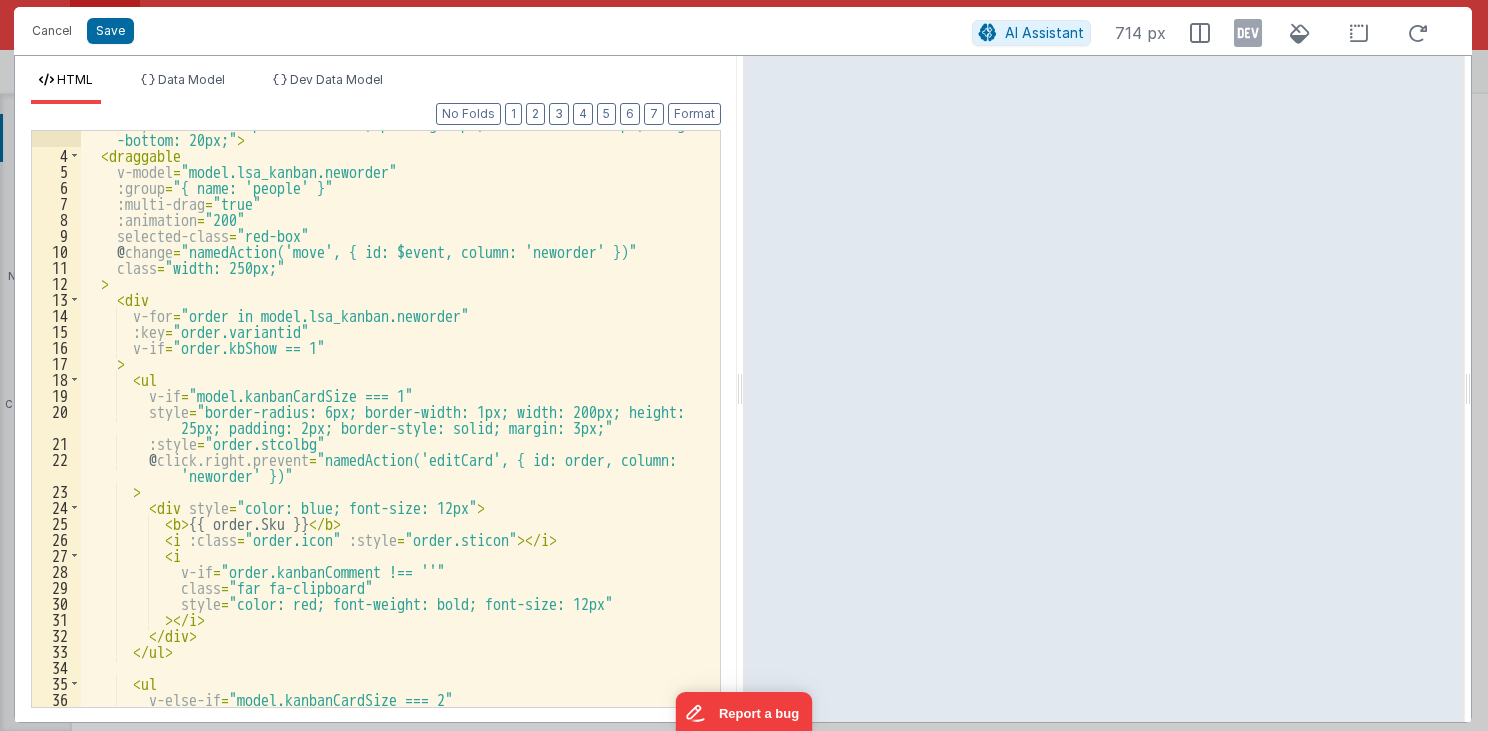 scroll, scrollTop: 48, scrollLeft: 0, axis: vertical 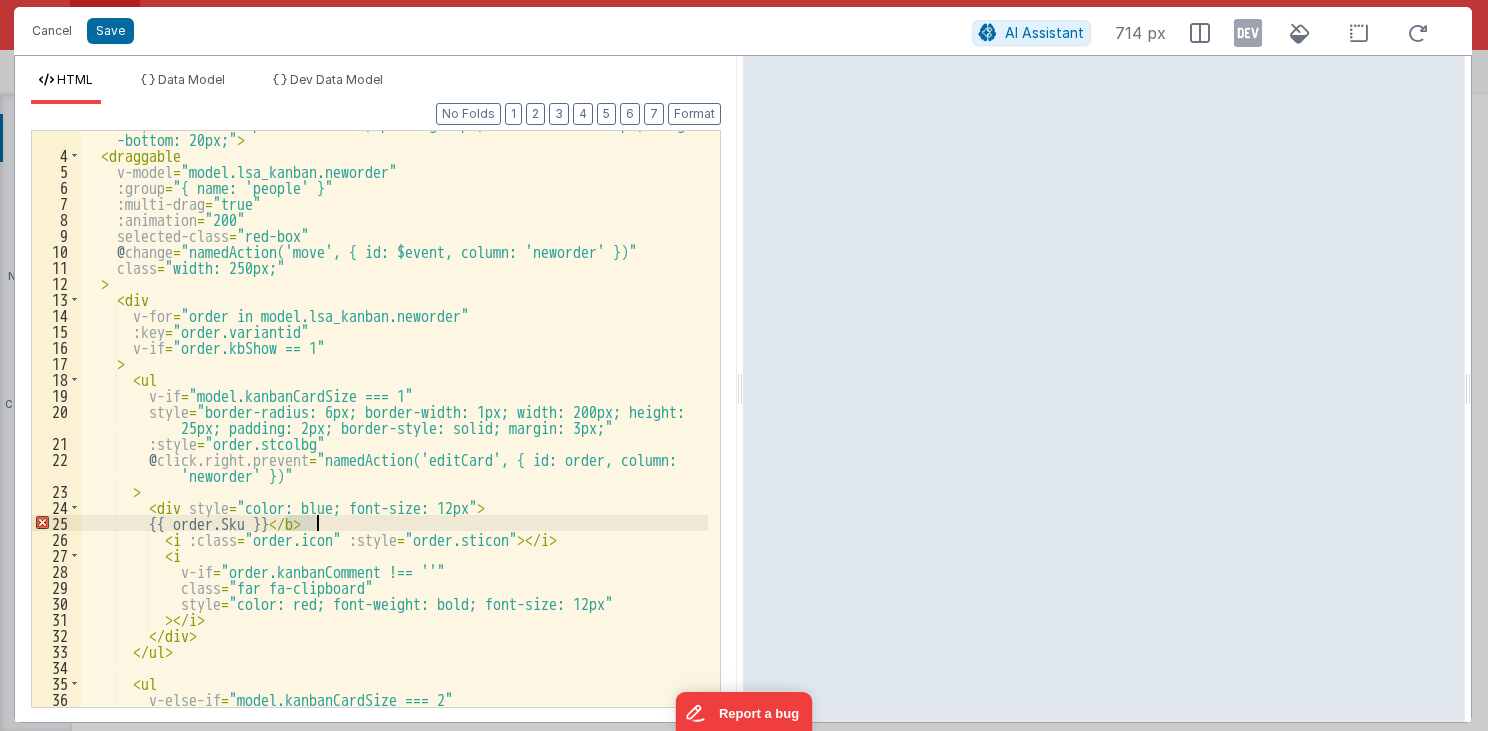 drag, startPoint x: 287, startPoint y: 521, endPoint x: 322, endPoint y: 523, distance: 35.057095 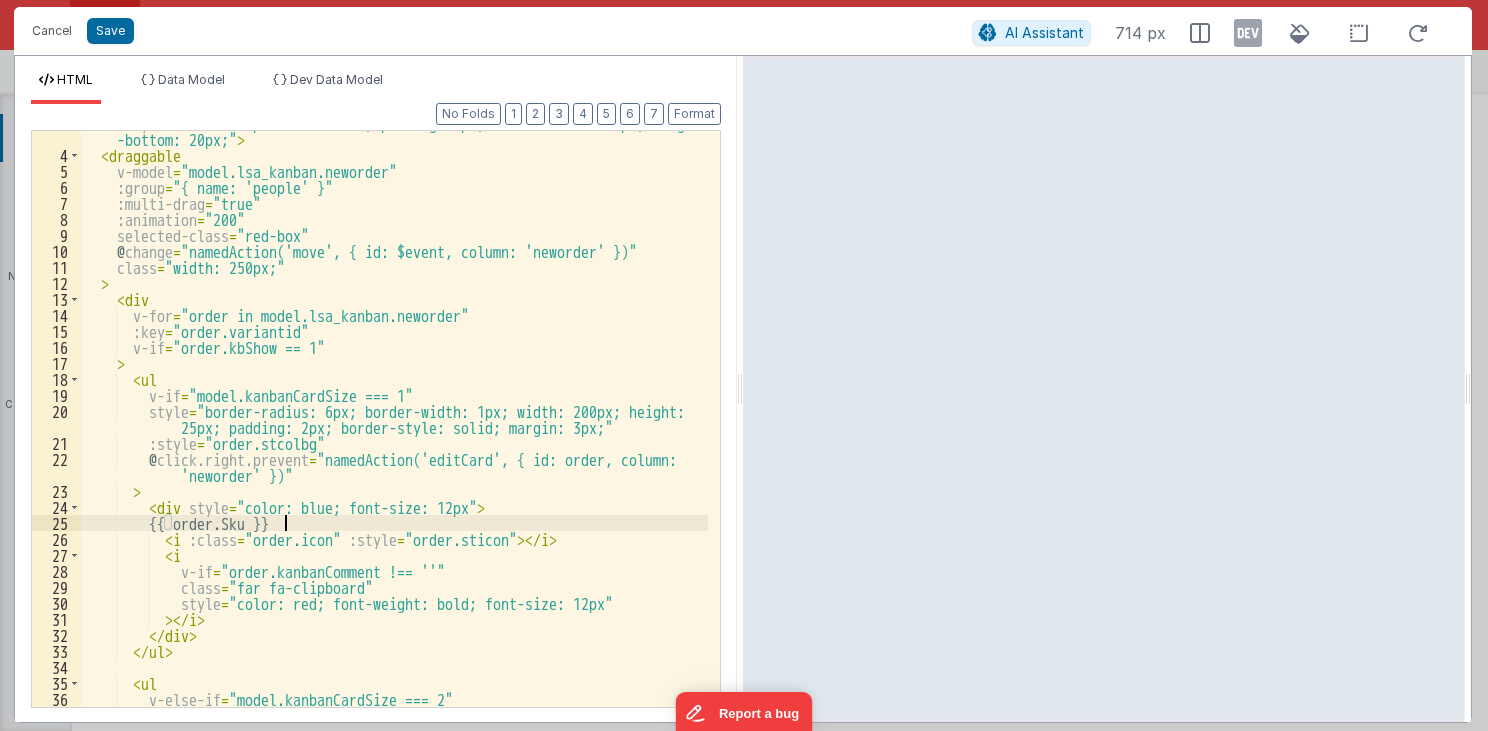 click on "< div   style = "border: 2px solid black; padding: 6px; border-radius: 8px; margin      -bottom: 20px;" >    < draggable      v-model = "model.lsa_kanban.neworder"      :group = "{ name: 'people' }"      :multi-drag = "true"      :animation = "200"      selected-class = "red-box"      @ change = "namedAction('move', { id: $event, column: 'neworder' })"      class = "width: 250px;"    >      < div         v-for = "order in model.lsa_kanban.neworder"         :key = "order.variantid"         v-if = "order.kbShow == 1"      >         < ul           v-if = "model.kanbanCardSize === 1"           style = "border-radius: 6px; border-width: 1px; width: 200px; height:               25px; padding: 2px; border-style: solid; margin: 3px;"           :style = "order.stcolbg"           @ click.right.prevent = "namedAction('editCard', { id: order, column:               'neworder' })"         >           < div   style = "color: blue; font-size: 12px" >             {{ order.Sku }}              < i" at bounding box center [395, 435] 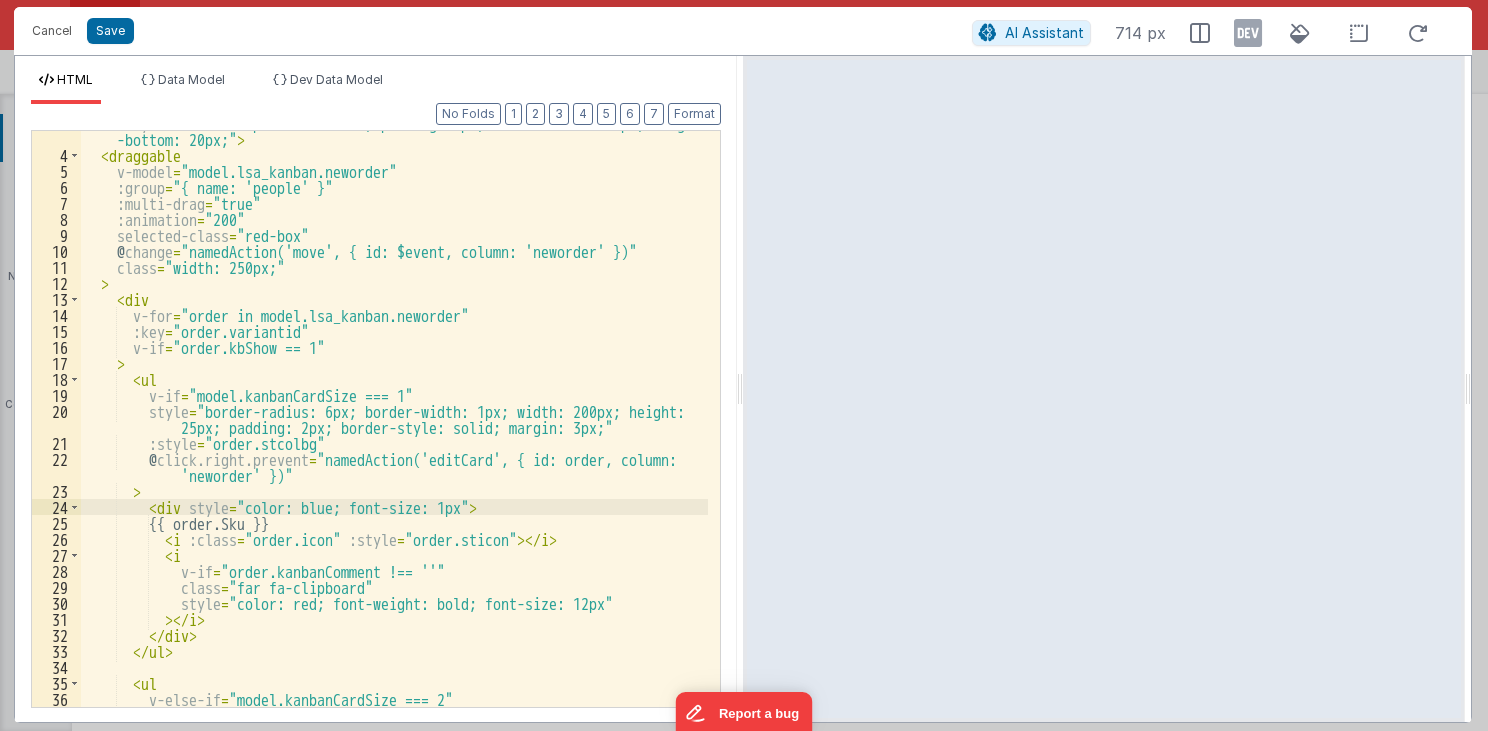 type 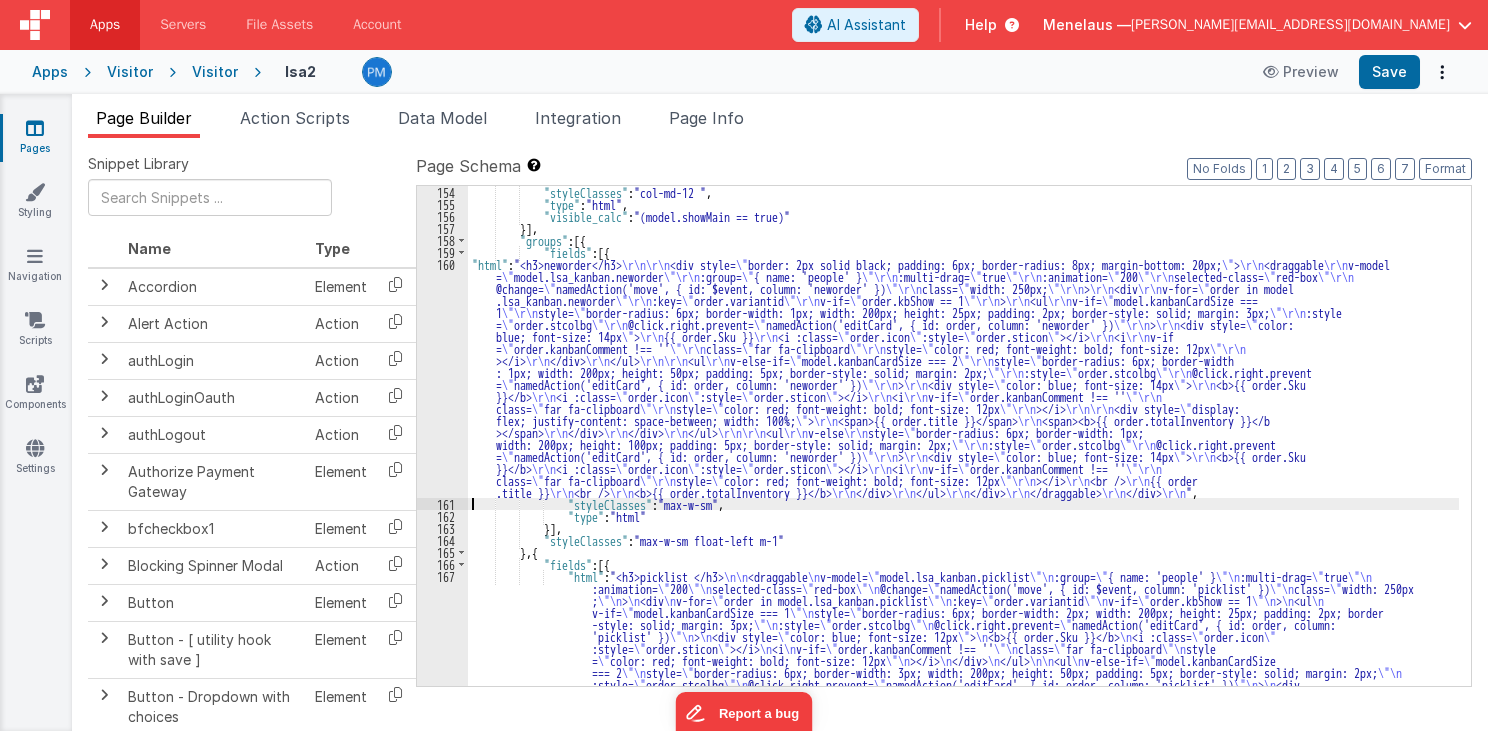 click on "160" at bounding box center (442, 378) 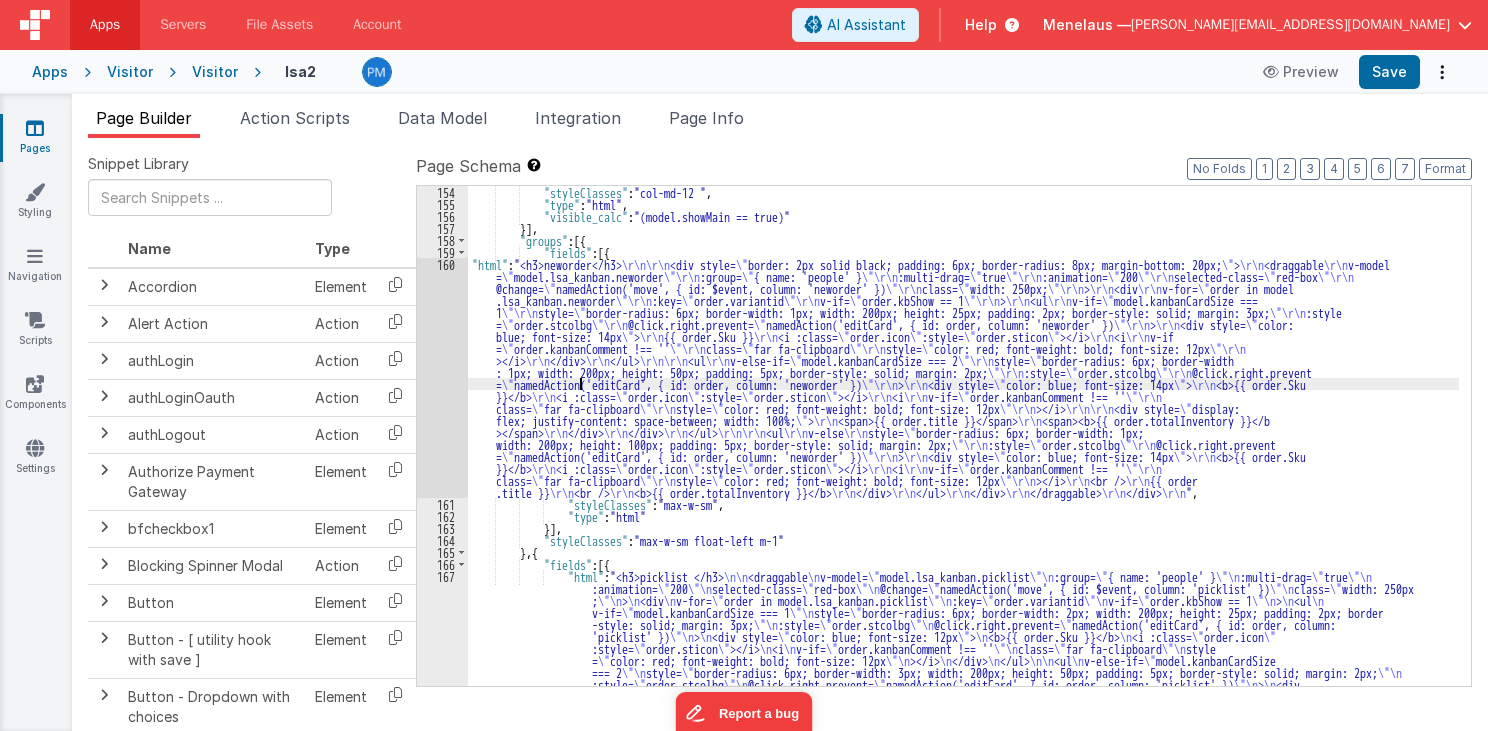 click on "160" at bounding box center [442, 378] 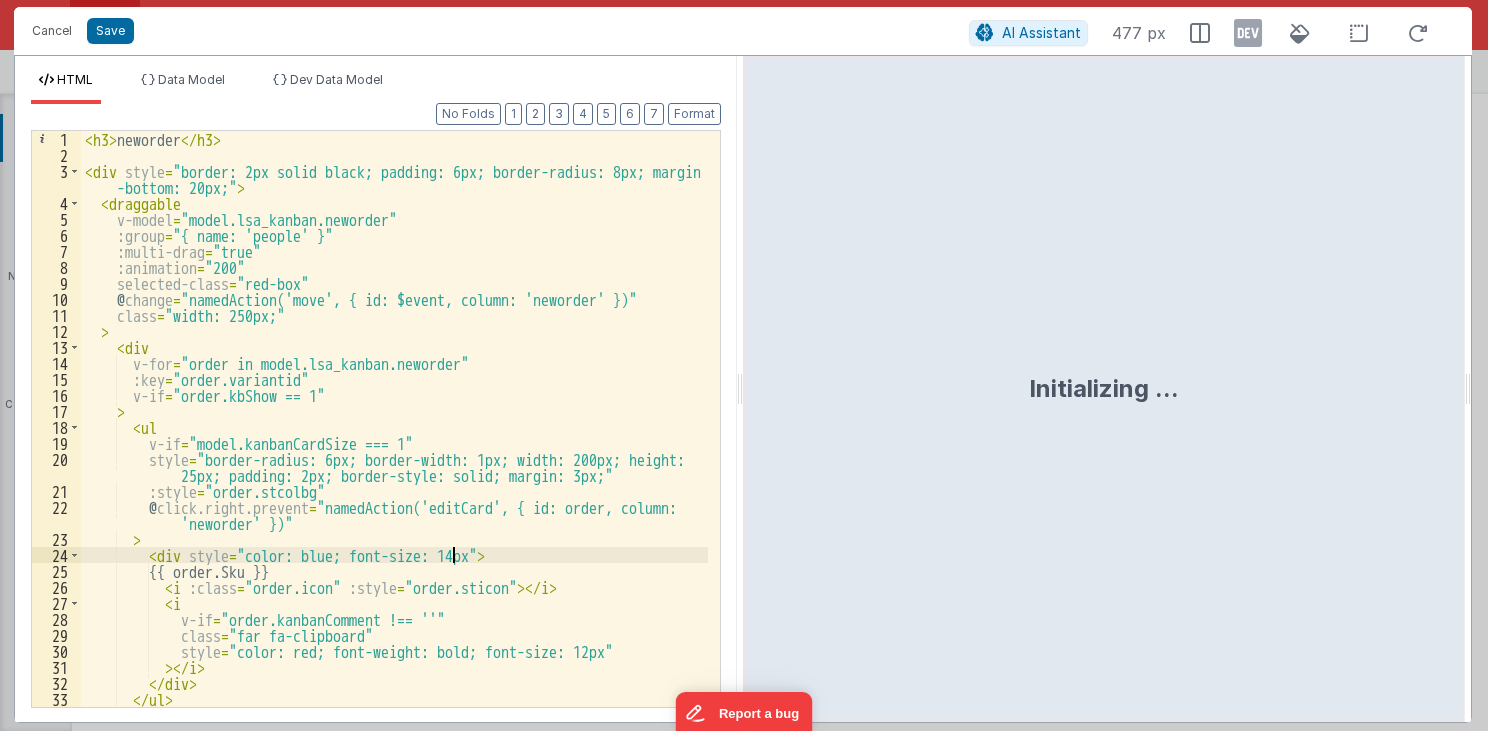 click on "< h3 > neworder </ h3 > < div   style = "border: 2px solid black; padding: 6px; border-radius: 8px; margin      -bottom: 20px;" >    < draggable      v-model = "model.lsa_kanban.neworder"      :group = "{ name: 'people' }"      :multi-drag = "true"      :animation = "200"      selected-class = "red-box"      @ change = "namedAction('move', { id: $event, column: 'neworder' })"      class = "width: 250px;"    >      < div         v-for = "order in model.lsa_kanban.neworder"         :key = "order.variantid"         v-if = "order.kbShow == 1"      >         < ul           v-if = "model.kanbanCardSize === 1"           style = "border-radius: 6px; border-width: 1px; width: 200px; height:               25px; padding: 2px; border-style: solid; margin: 3px;"           :style = "order.stcolbg"           @ click.right.prevent = "namedAction('editCard', { id: order, column:               'neworder' })"         >           < div   style = "color: blue; font-size: 14px" >" at bounding box center [395, 435] 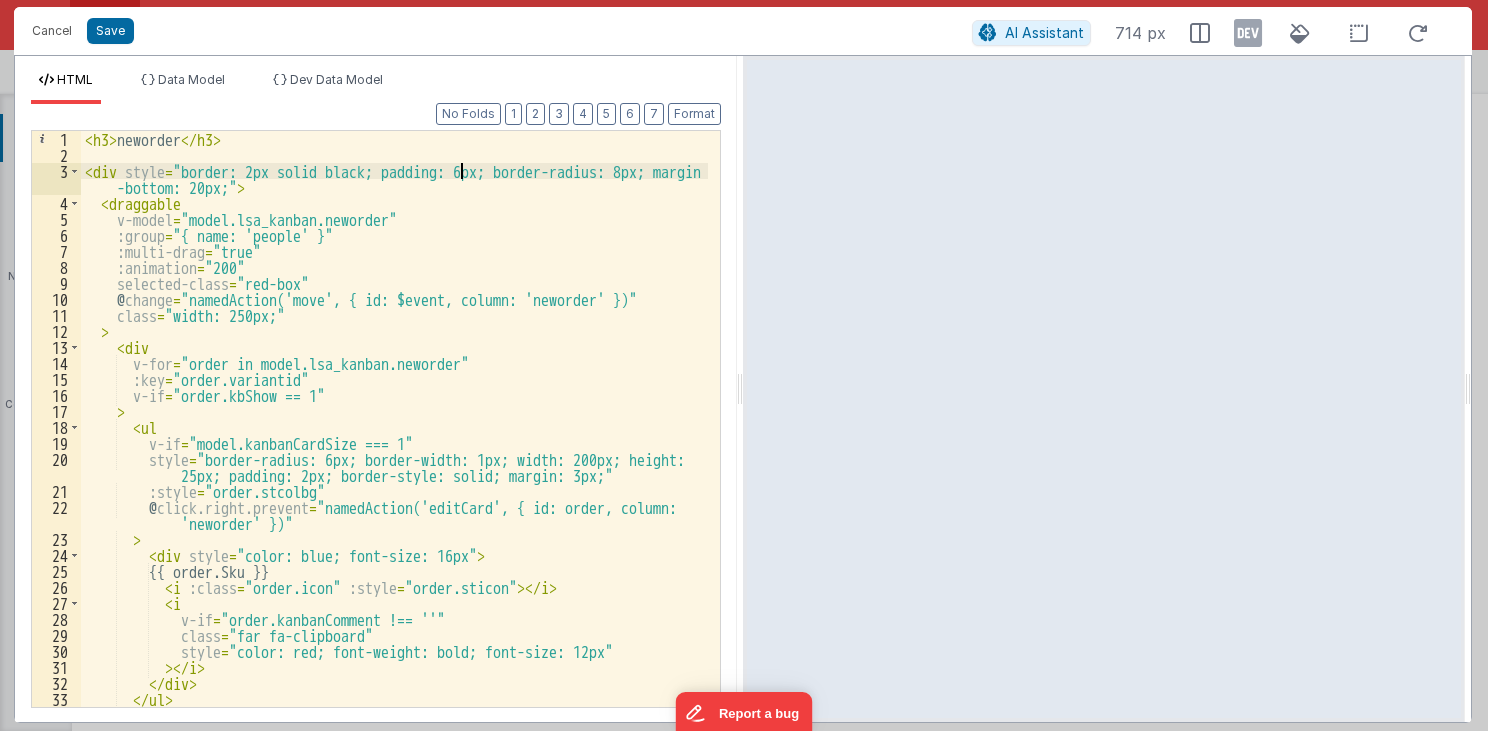 click on "< h3 > neworder </ h3 > < div   style = "border: 2px solid black; padding: 6px; border-radius: 8px; margin      -bottom: 20px;" >    < draggable      v-model = "model.lsa_kanban.neworder"      :group = "{ name: 'people' }"      :multi-drag = "true"      :animation = "200"      selected-class = "red-box"      @ change = "namedAction('move', { id: $event, column: 'neworder' })"      class = "width: 250px;"    >      < div         v-for = "order in model.lsa_kanban.neworder"         :key = "order.variantid"         v-if = "order.kbShow == 1"      >         < ul           v-if = "model.kanbanCardSize === 1"           style = "border-radius: 6px; border-width: 1px; width: 200px; height:               25px; padding: 2px; border-style: solid; margin: 3px;"           :style = "order.stcolbg"           @ click.right.prevent = "namedAction('editCard', { id: order, column:               'neworder' })"         >           < div   style = "color: blue; font-size: 16px" >" at bounding box center (395, 435) 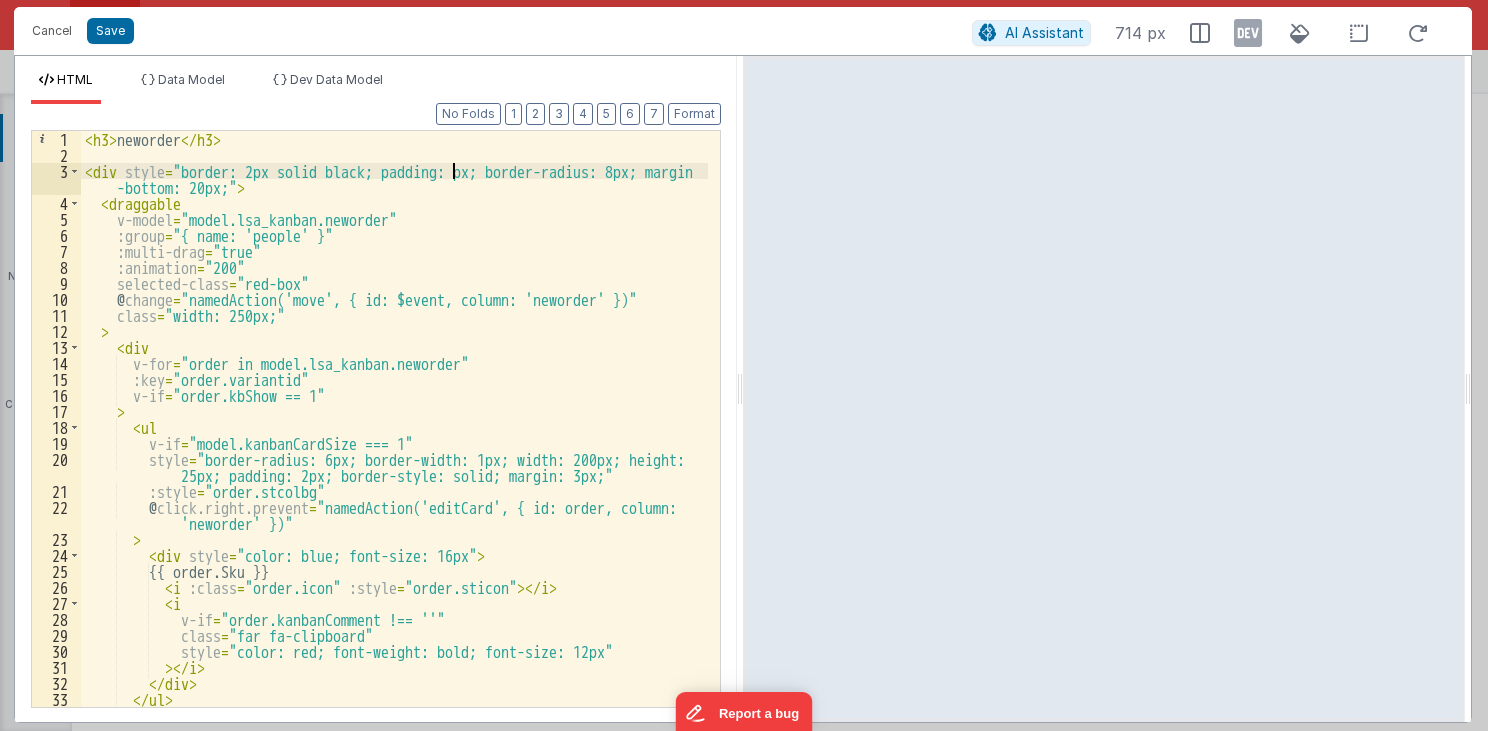 type 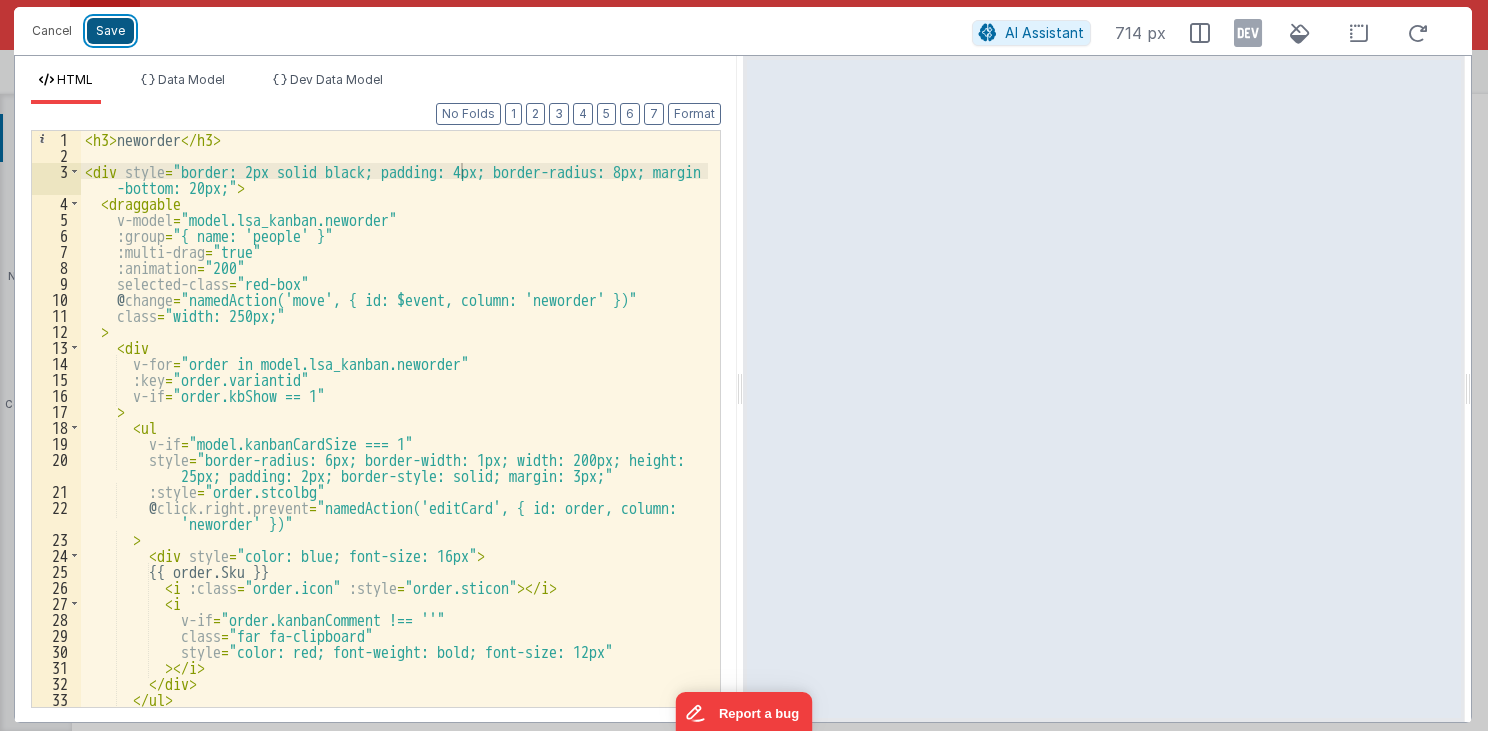 click on "Save" at bounding box center [110, 31] 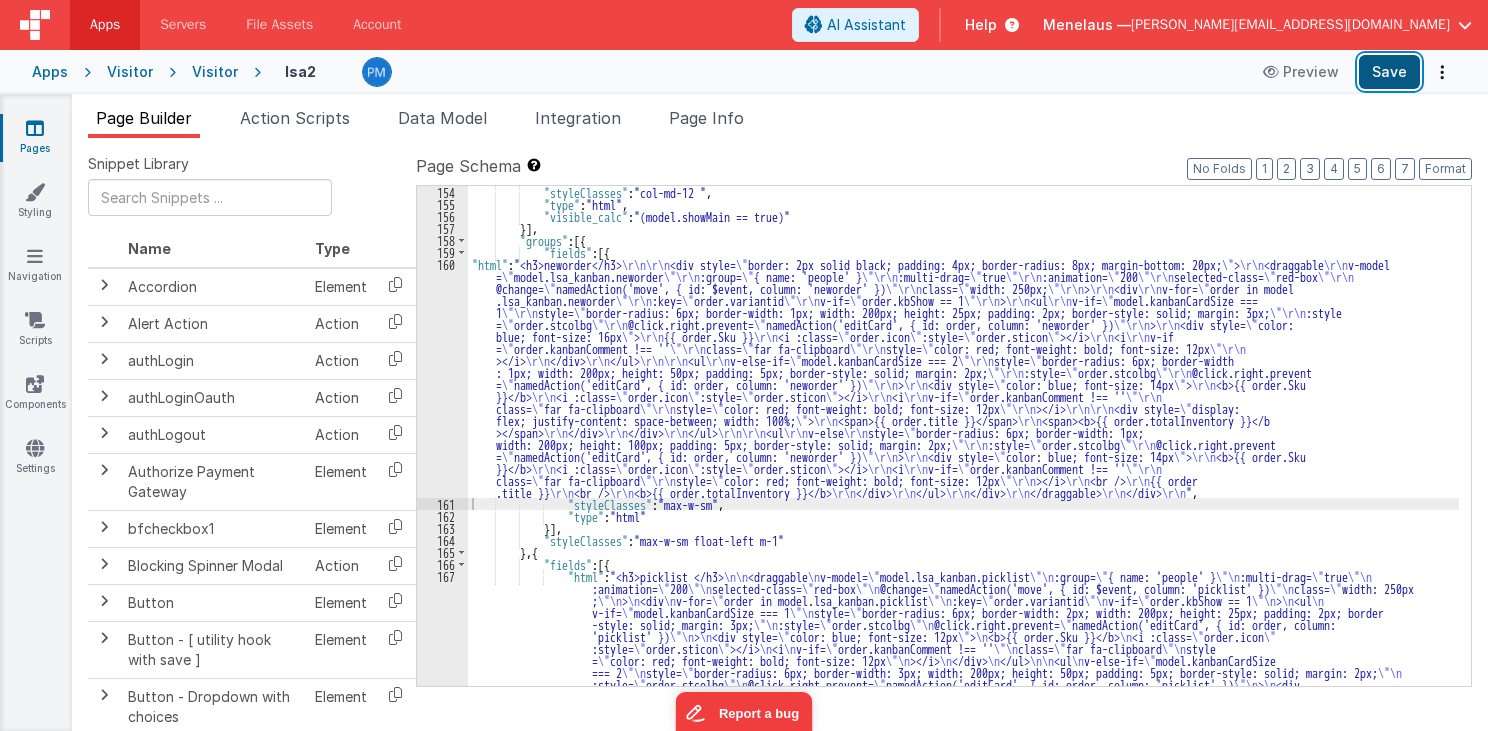 click on "Save" at bounding box center [1389, 72] 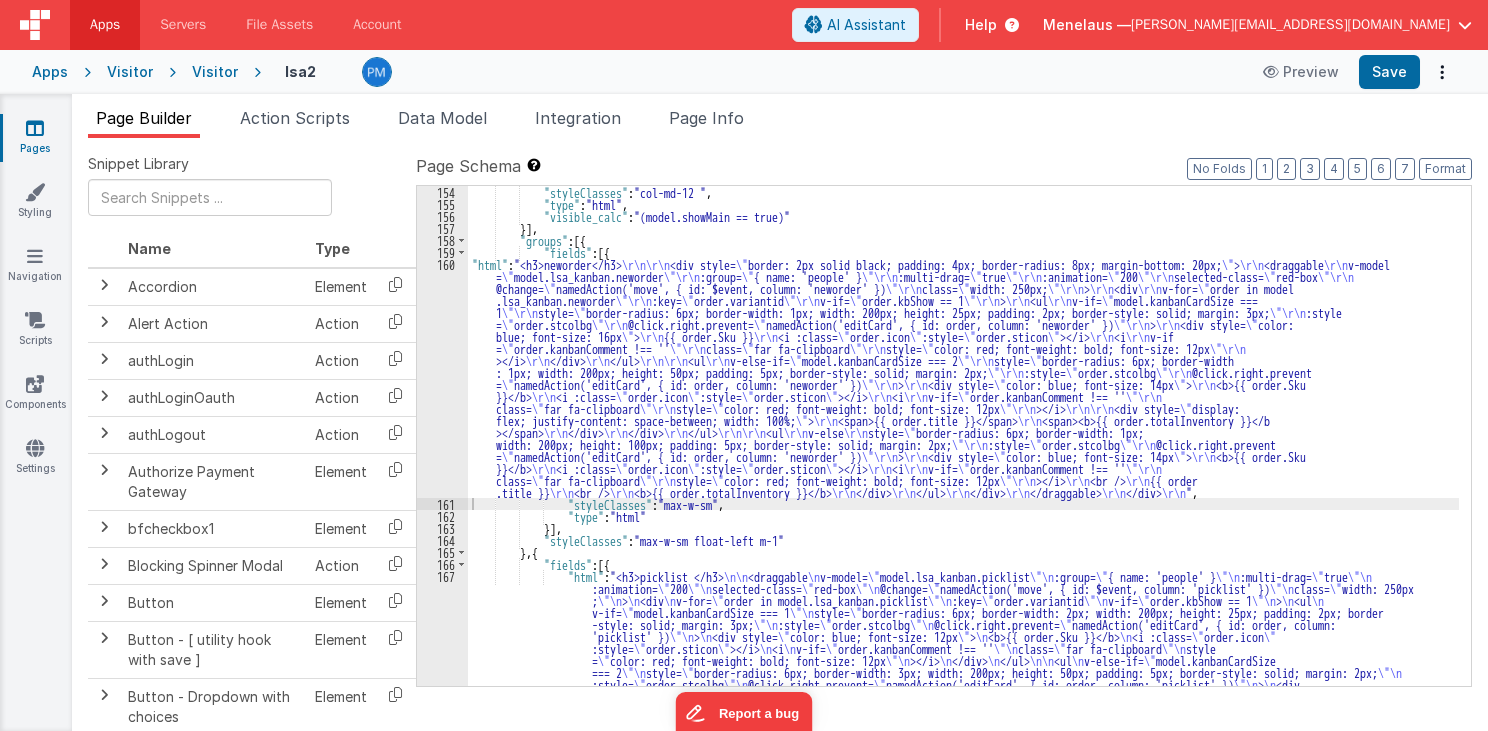 click on ""styleClasses" :  "col-md-12 " ,                "type" :  "html" ,                "visible_calc" :  "(model.showMain == true)"           }] ,           "groups" :  [{                "fields" :  [{ "html" :  "<h3>neworder</h3> \r\n\r\n <div style= \" border: 2px solid black; padding: 4px; border-radius: 8px; margin-bottom: 20px; \" > \r\n   <draggable \r\n     v-model      = \" model.lsa_kanban.neworder \"\r\n     :group= \" { name: 'people' } \"\r\n     :multi-drag= \" true \"\r\n     :animation= \" 200 \"\r\n     selected-class= \" red-box \"\r\n           @change= \" namedAction('move', { id: $event, column: 'neworder' }) \"\r\n     class= \" width: 250px; \"\r\n   > \r\n     <div \r\n       v-for= \" order in model      .lsa_kanban.neworder \"\r\n       :key= \" order.variantid \"\r\n       v-if= \" order.kbShow == 1 \"\r\n     > \r\n       <ul \r\n         v-if= \" model.kanbanCardSize ===       1 \"\r\n         style= \" \"\r\n         :style      = \" order.stcolbg \"" at bounding box center [963, 550] 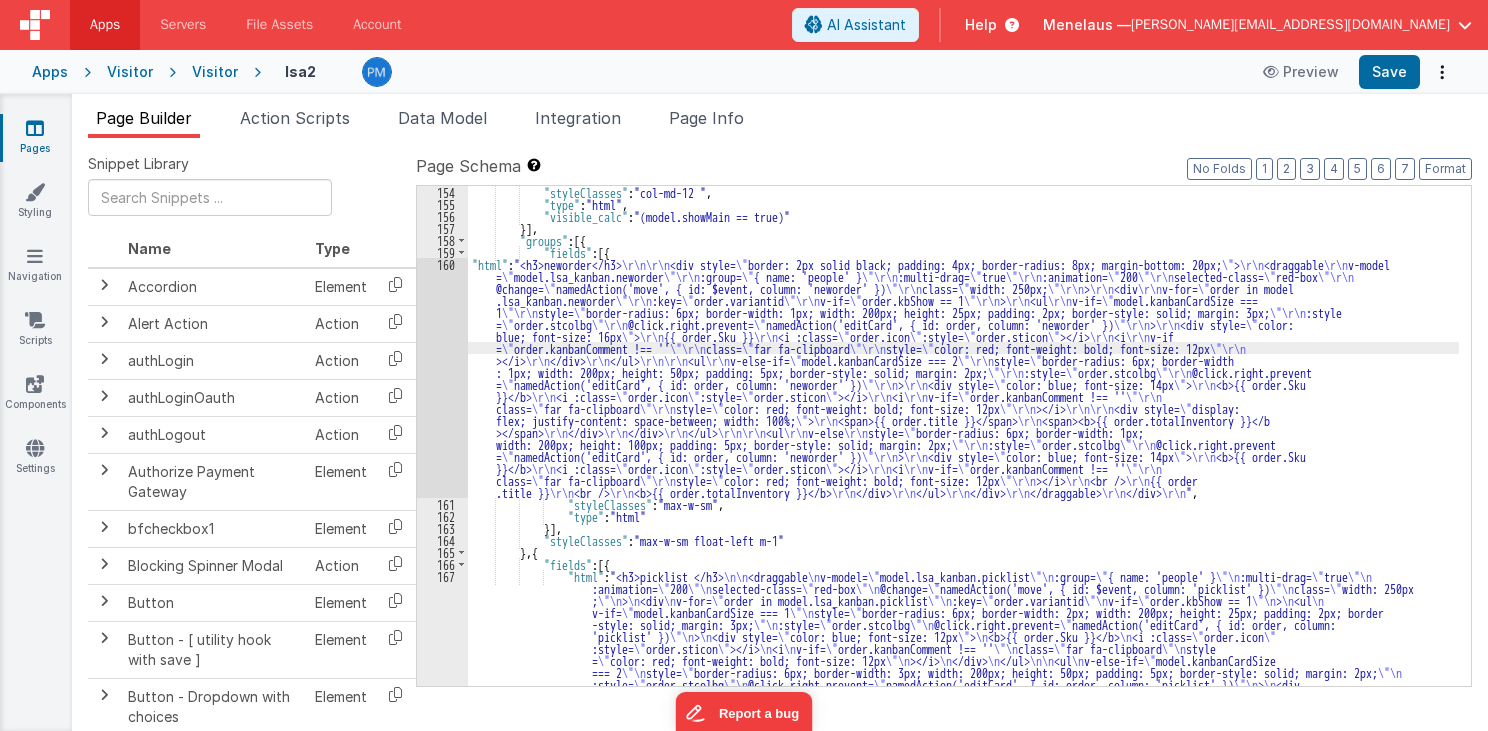click on "160" at bounding box center (442, 378) 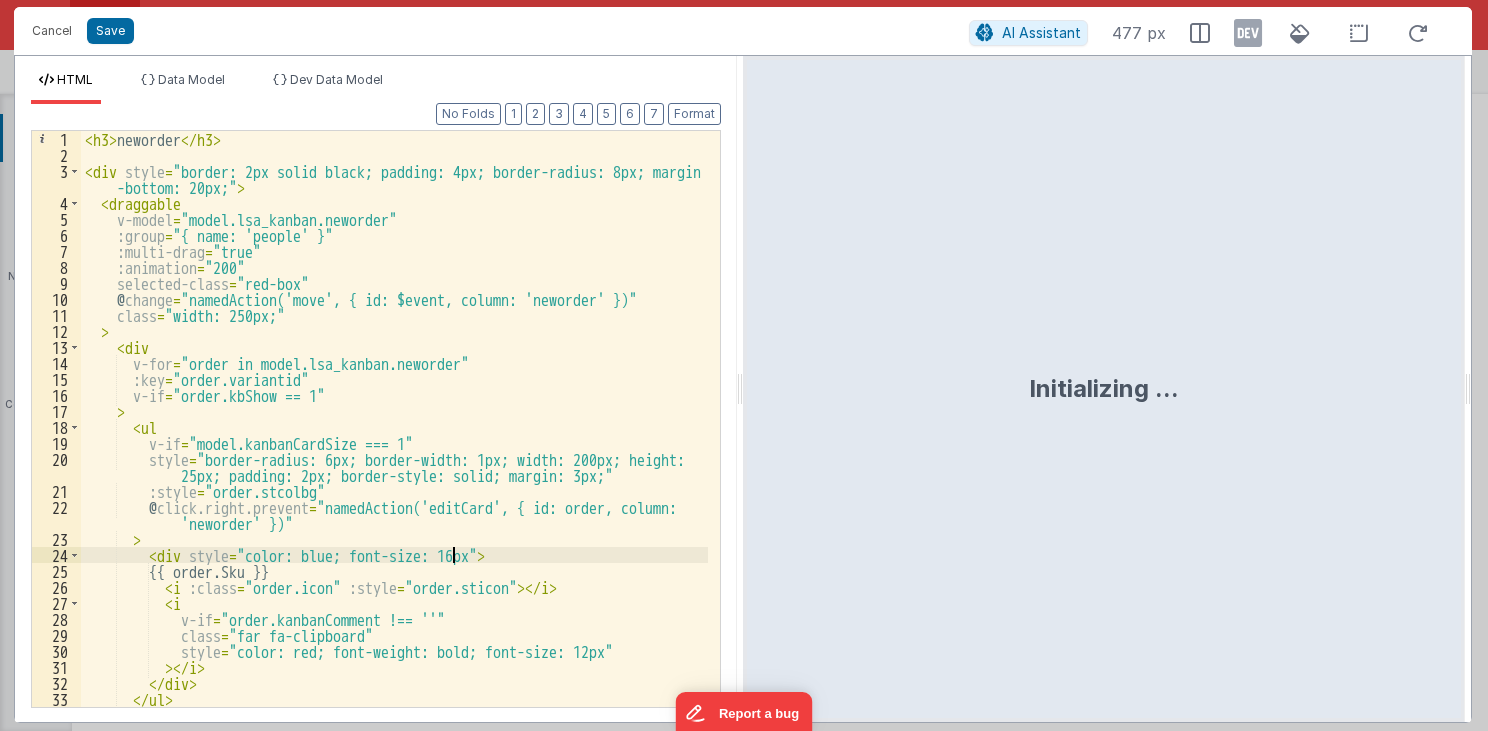 click on "< h3 > neworder </ h3 > < div   style = "border: 2px solid black; padding: 4px; border-radius: 8px; margin      -bottom: 20px;" >    < draggable      v-model = "model.lsa_kanban.neworder"      :group = "{ name: 'people' }"      :multi-drag = "true"      :animation = "200"      selected-class = "red-box"      @ change = "namedAction('move', { id: $event, column: 'neworder' })"      class = "width: 250px;"    >      < div         v-for = "order in model.lsa_kanban.neworder"         :key = "order.variantid"         v-if = "order.kbShow == 1"      >         < ul           v-if = "model.kanbanCardSize === 1"           style = "border-radius: 6px; border-width: 1px; width: 200px; height:               25px; padding: 2px; border-style: solid; margin: 3px;"           :style = "order.stcolbg"           @ click.right.prevent = "namedAction('editCard', { id: order, column:               'neworder' })"         >           < div   style = "color: blue; font-size: 16px" >" at bounding box center [395, 435] 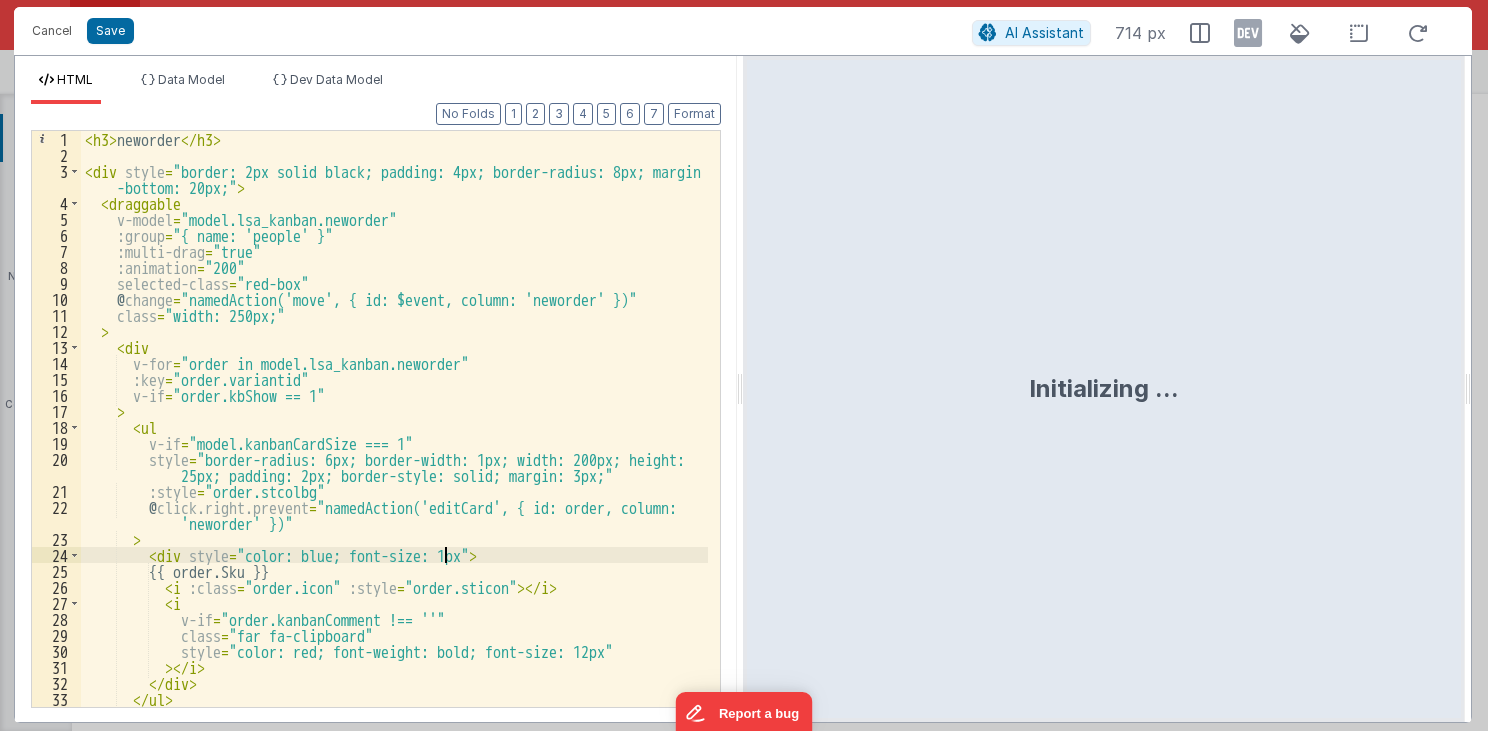 type 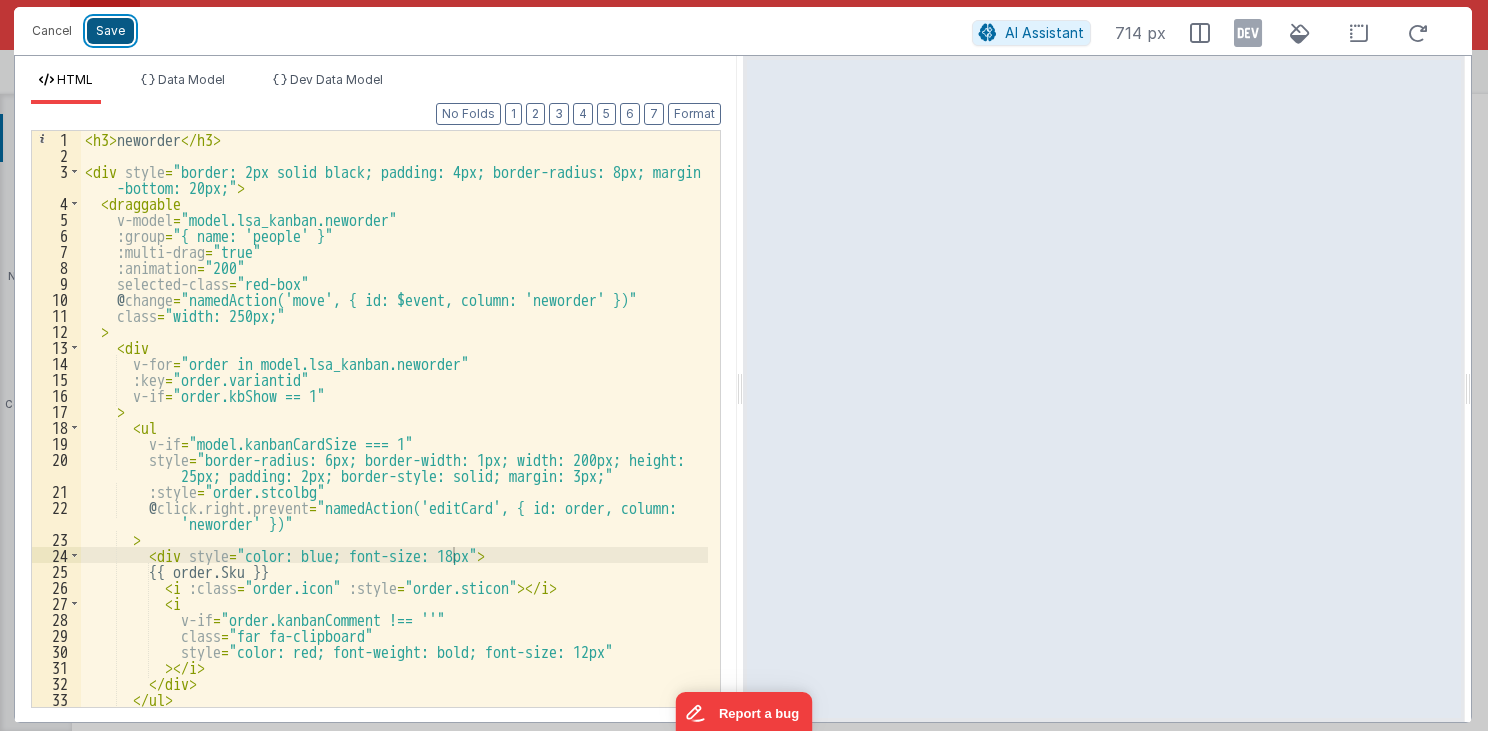 click on "Save" at bounding box center (110, 31) 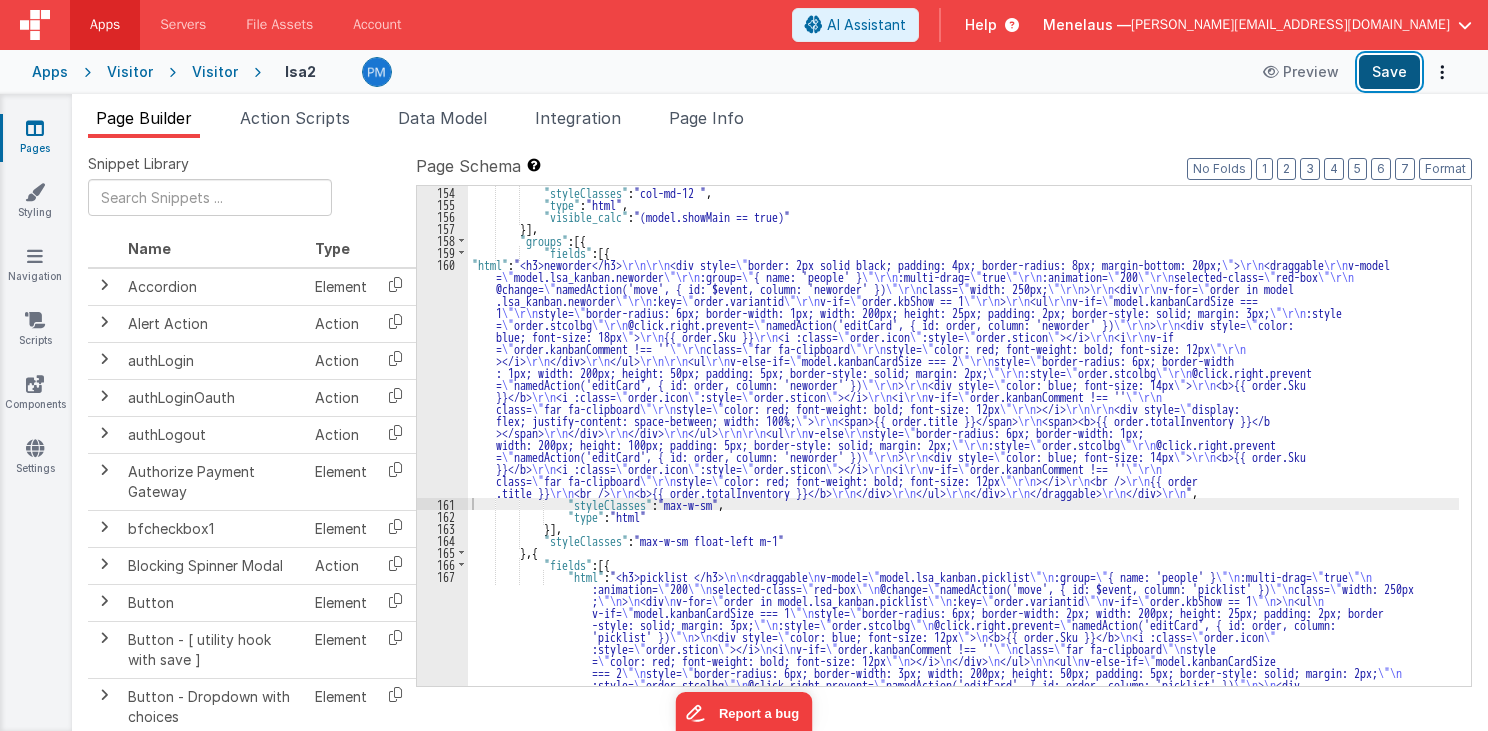 click on "Save" at bounding box center [1389, 72] 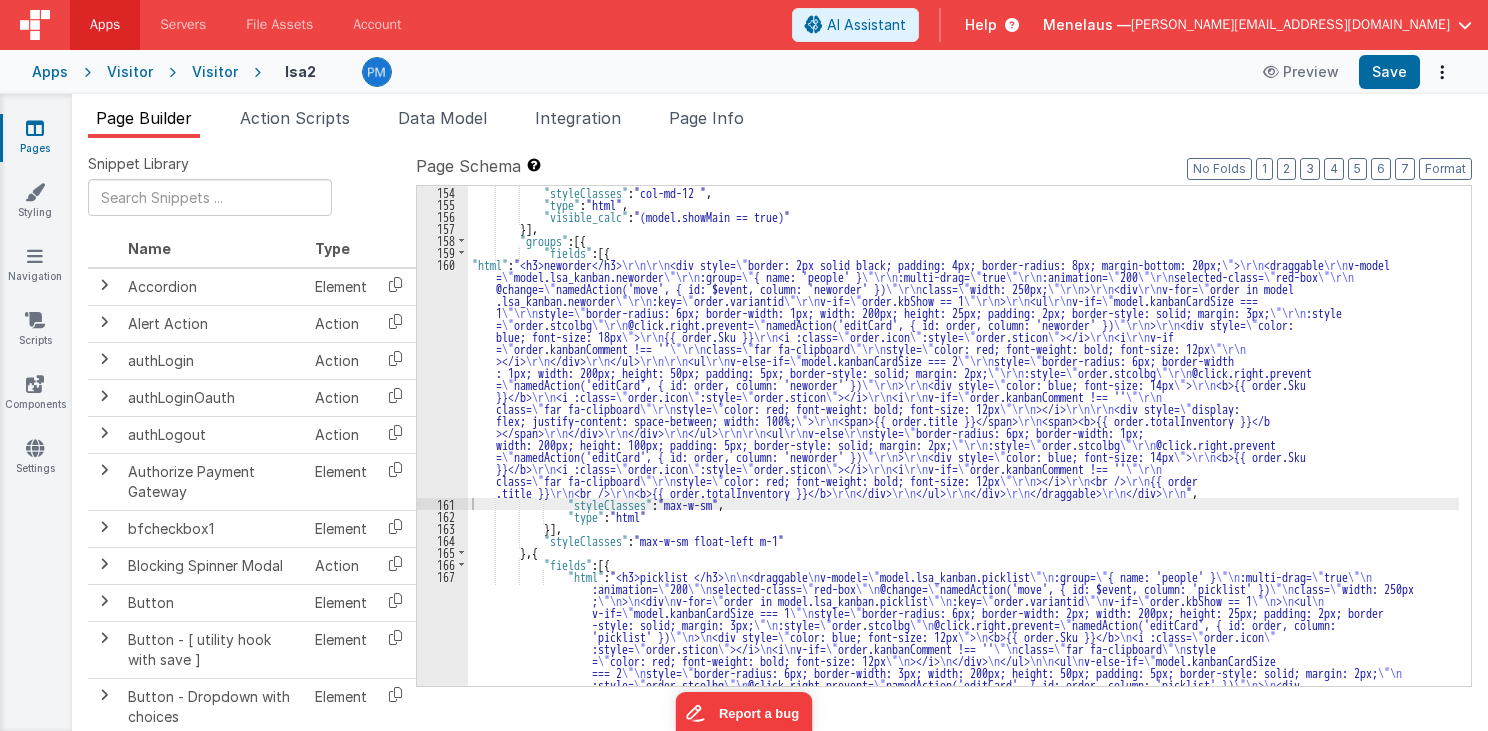 click on ""styleClasses" :  "col-md-12 " ,                "type" :  "html" ,                "visible_calc" :  "(model.showMain == true)"           }] ,           "groups" :  [{                "fields" :  [{ "html" :  "<h3>neworder</h3> \r\n\r\n <div style= \" border: 2px solid black; padding: 4px; border-radius: 8px; margin-bottom: 20px; \" > \r\n   <draggable \r\n     v-model      = \" model.lsa_kanban.neworder \"\r\n     :group= \" { name: 'people' } \"\r\n     :multi-drag= \" true \"\r\n     :animation= \" 200 \"\r\n     selected-class= \" red-box \"\r\n           @change= \" namedAction('move', { id: $event, column: 'neworder' }) \"\r\n     class= \" width: 250px; \"\r\n   > \r\n     <div \r\n       v-for= \" order in model      .lsa_kanban.neworder \"\r\n       :key= \" order.variantid \"\r\n       v-if= \" order.kbShow == 1 \"\r\n     > \r\n       <ul \r\n         v-if= \" model.kanbanCardSize ===       1 \"\r\n         style= \" \"\r\n         :style      = \" order.stcolbg \"" at bounding box center [963, 550] 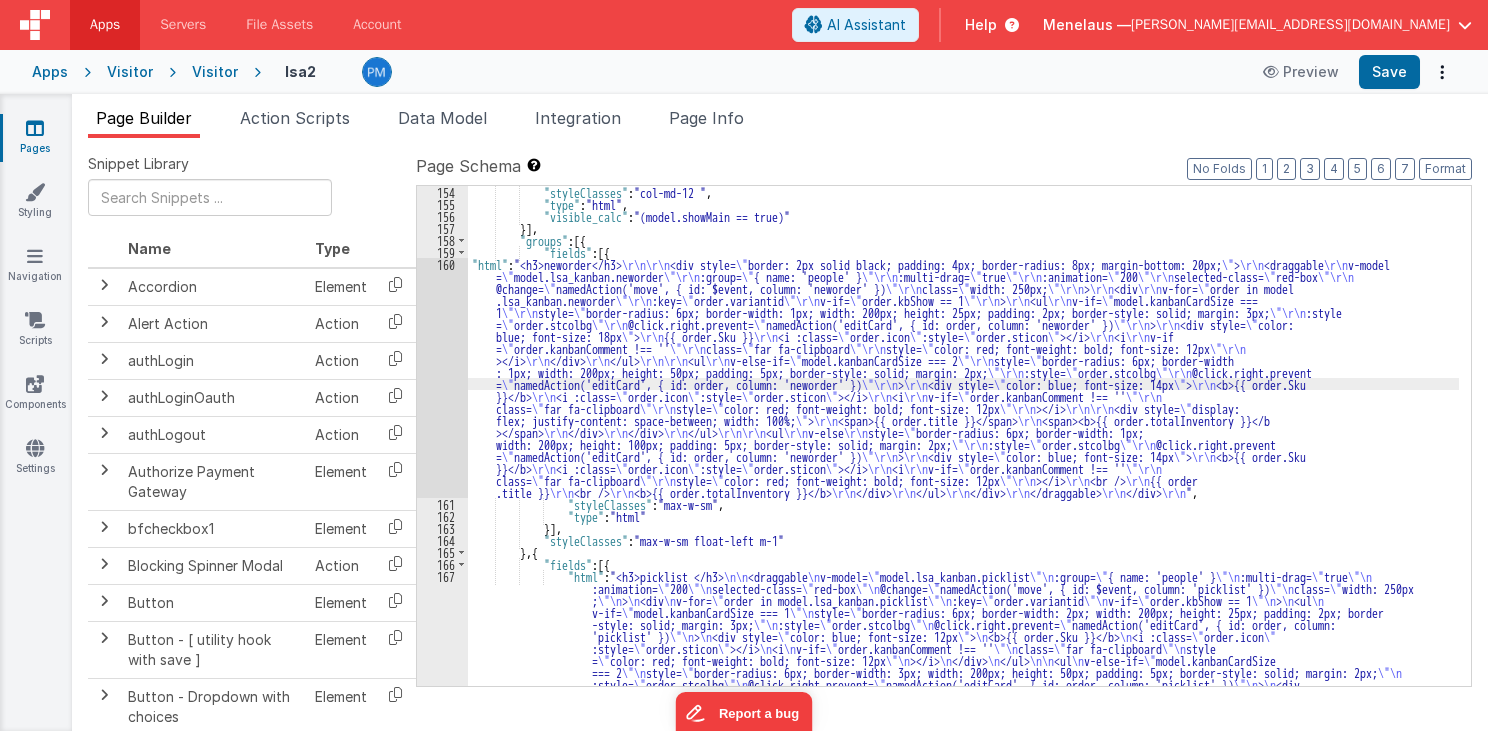 click on "160" at bounding box center (442, 378) 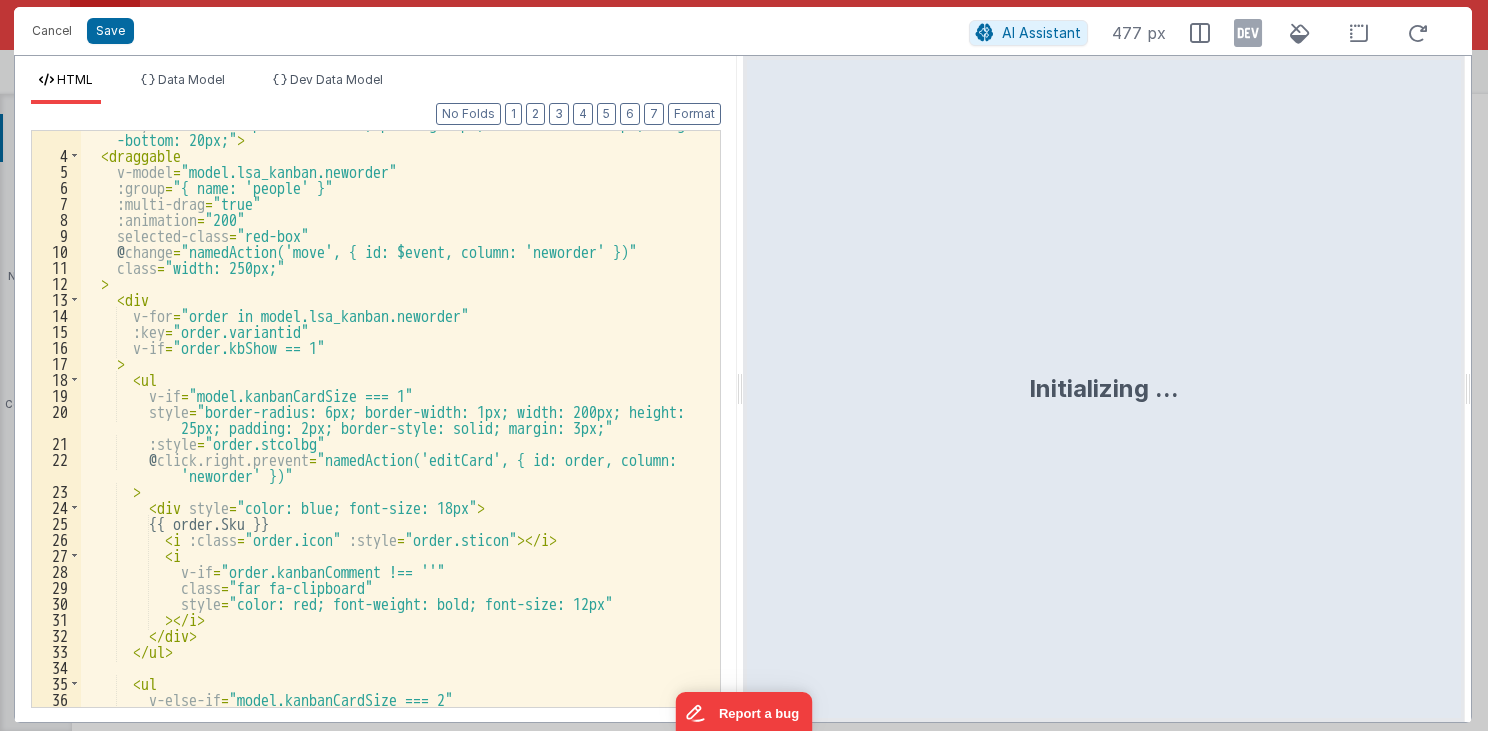 scroll, scrollTop: 48, scrollLeft: 0, axis: vertical 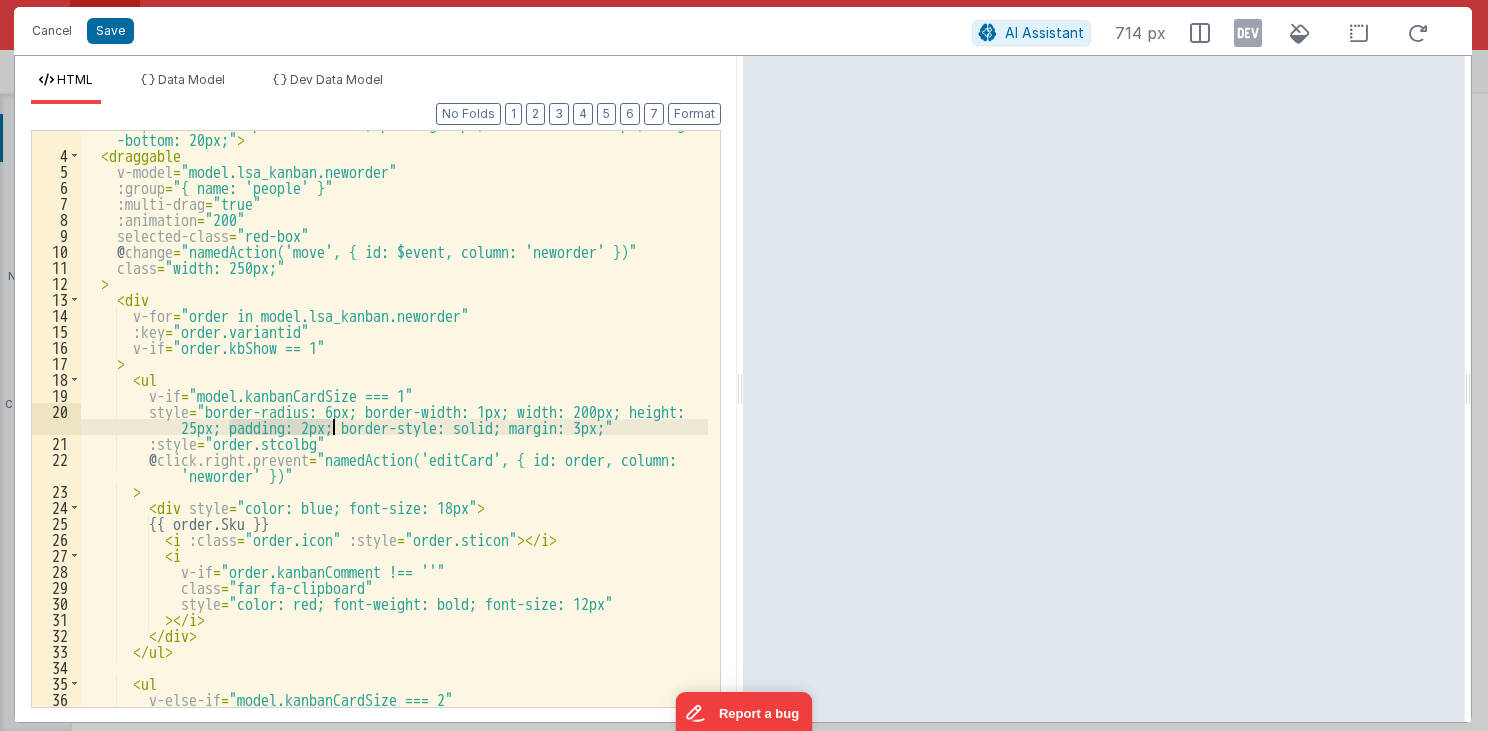 drag, startPoint x: 228, startPoint y: 424, endPoint x: 336, endPoint y: 428, distance: 108.07405 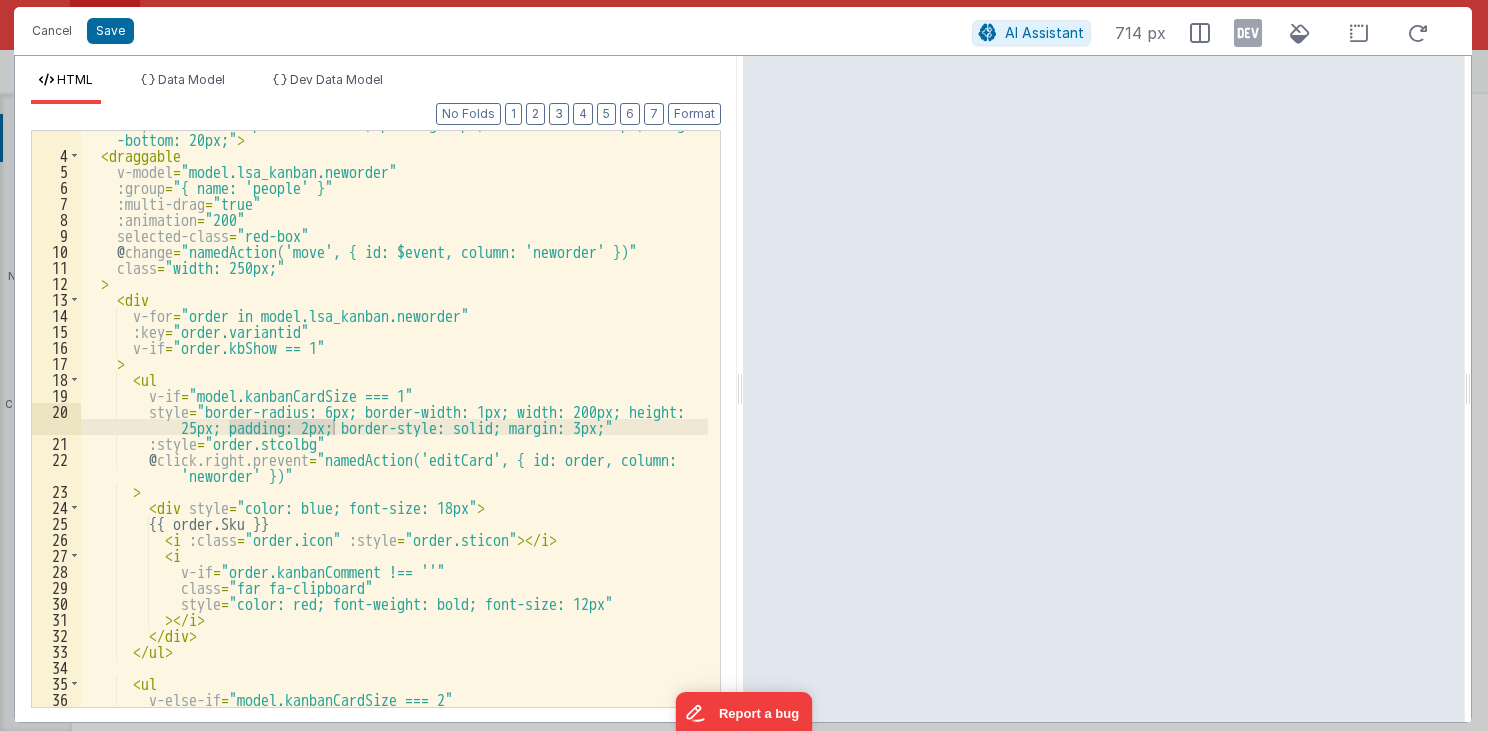click on "< div   style = "border: 2px solid black; padding: 4px; border-radius: 8px; margin      -bottom: 20px;" >    < draggable      v-model = "model.lsa_kanban.neworder"      :group = "{ name: 'people' }"      :multi-drag = "true"      :animation = "200"      selected-class = "red-box"      @ change = "namedAction('move', { id: $event, column: 'neworder' })"      class = "width: 250px;"    >      < div         v-for = "order in model.lsa_kanban.neworder"         :key = "order.variantid"         v-if = "order.kbShow == 1"      >         < ul           v-if = "model.kanbanCardSize === 1"           style = "border-radius: 6px; border-width: 1px; width: 200px; height:               25px; padding: 2px; border-style: solid; margin: 3px;"           :style = "order.stcolbg"           @ click.right.prevent = "namedAction('editCard', { id: order, column:               'neworder' })"         >           < div   style = "color: blue; font-size: 18px" >             {{ order.Sku }}              < i" at bounding box center (395, 435) 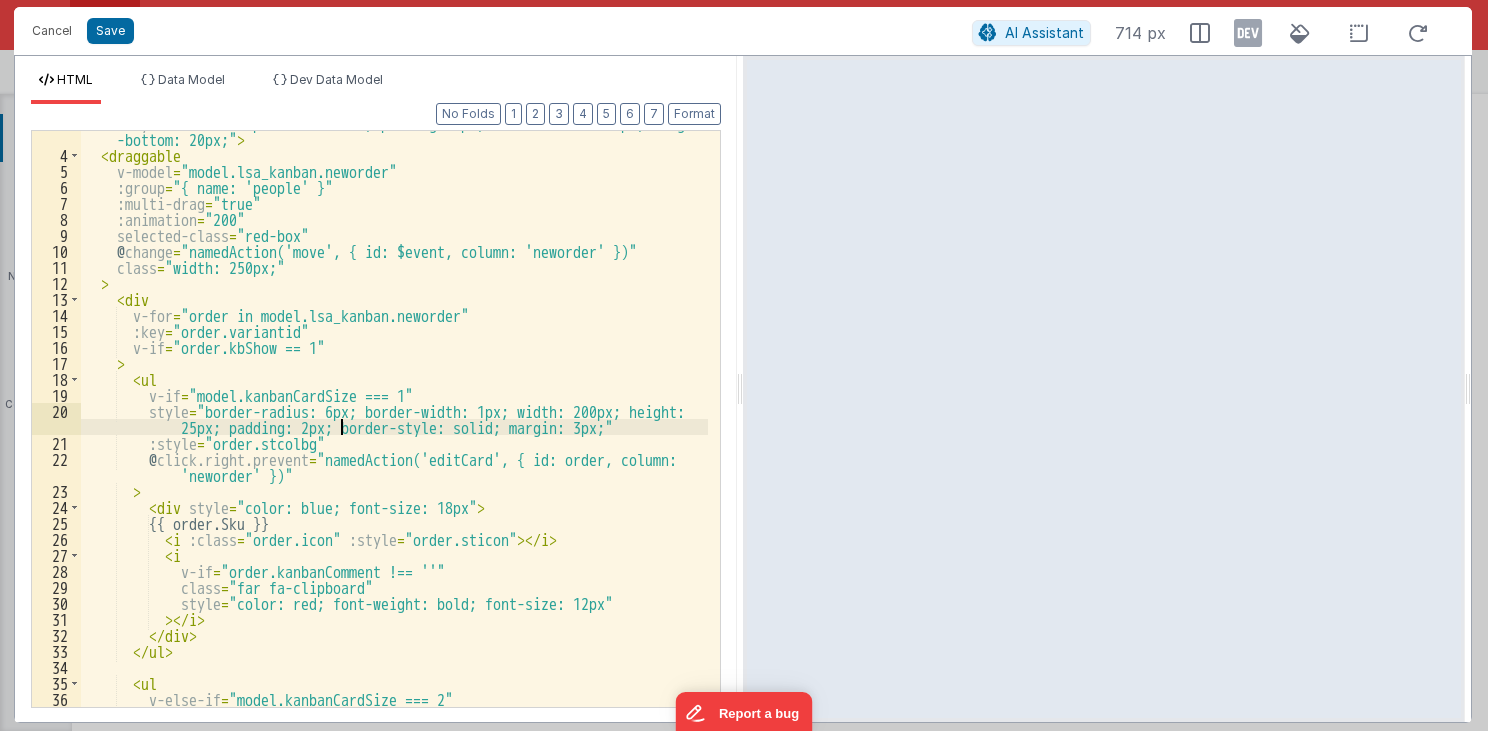 paste 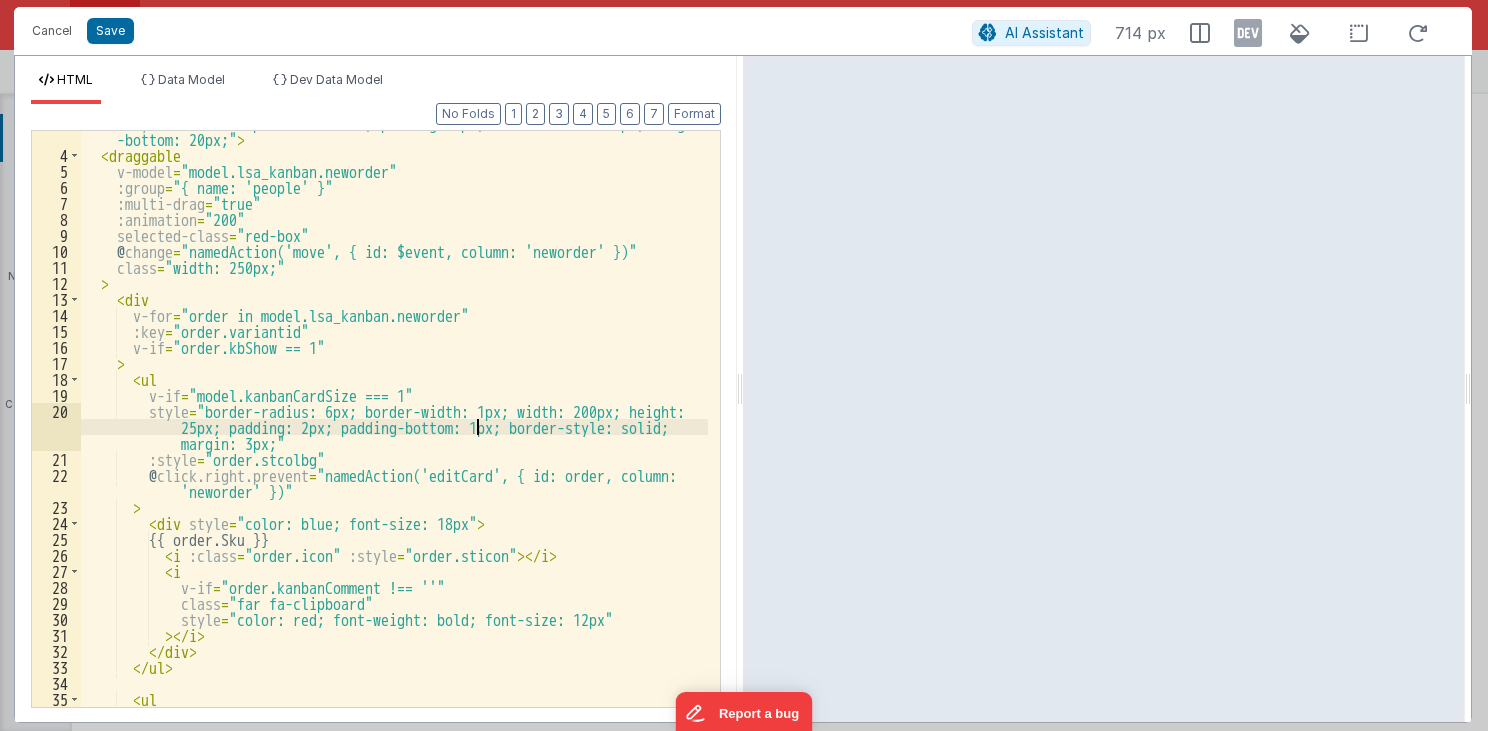 click on "< div   style = "border: 2px solid black; padding: 4px; border-radius: 8px; margin      -bottom: 20px;" >    < draggable      v-model = "model.lsa_kanban.neworder"      :group = "{ name: 'people' }"      :multi-drag = "true"      :animation = "200"      selected-class = "red-box"      @ change = "namedAction('move', { id: $event, column: 'neworder' })"      class = "width: 250px;"    >      < div         v-for = "order in model.lsa_kanban.neworder"         :key = "order.variantid"         v-if = "order.kbShow == 1"      >         < ul           v-if = "model.kanbanCardSize === 1"           style = "border-radius: 6px; border-width: 1px; width: 200px; height:               25px; padding: 2px; padding-bottom: 1px; border-style: solid;               margin: 3px;"           :style = "order.stcolbg"           @ click.right.prevent = "namedAction('editCard', { id: order, column:               'neworder' })"         >           < div   style = "color: blue; font-size: 18px" >" at bounding box center (395, 435) 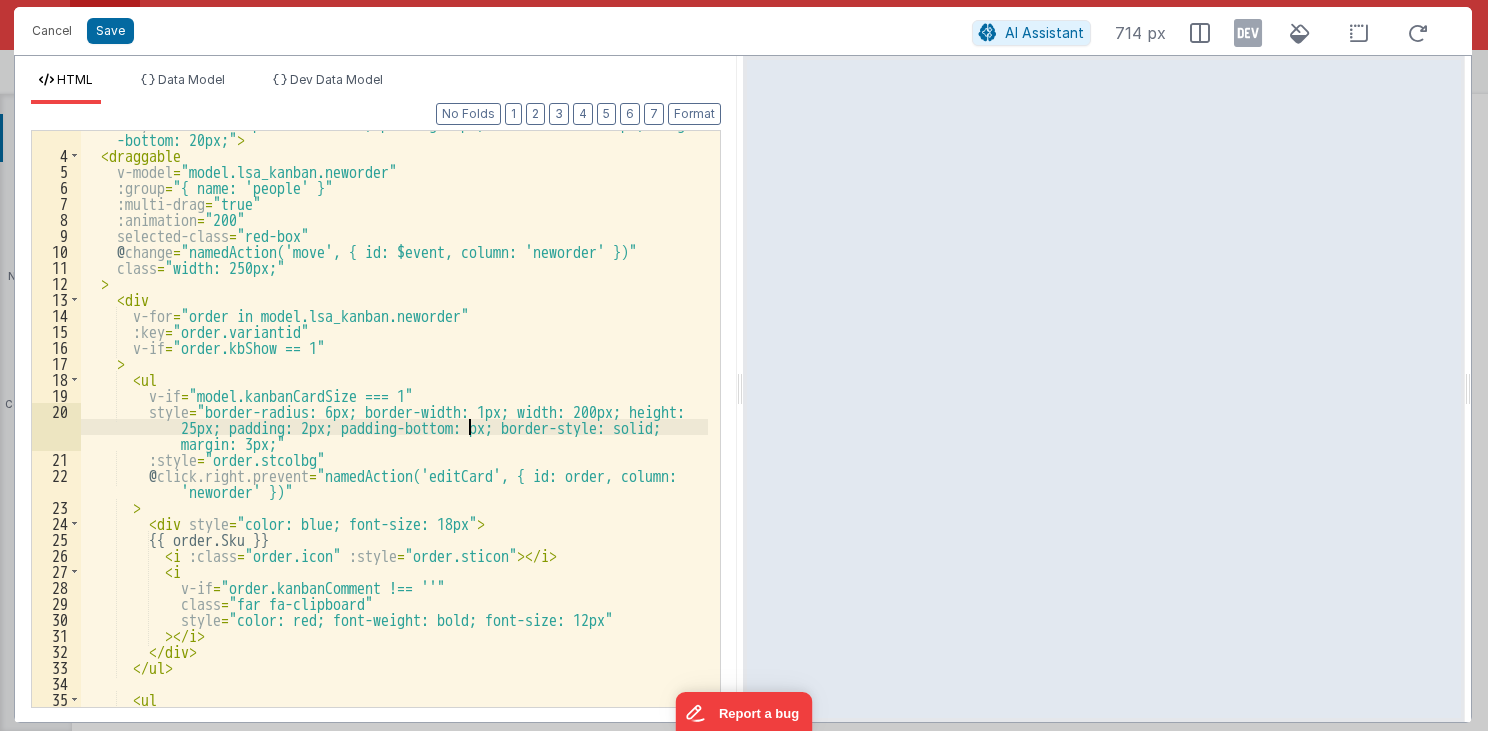 type 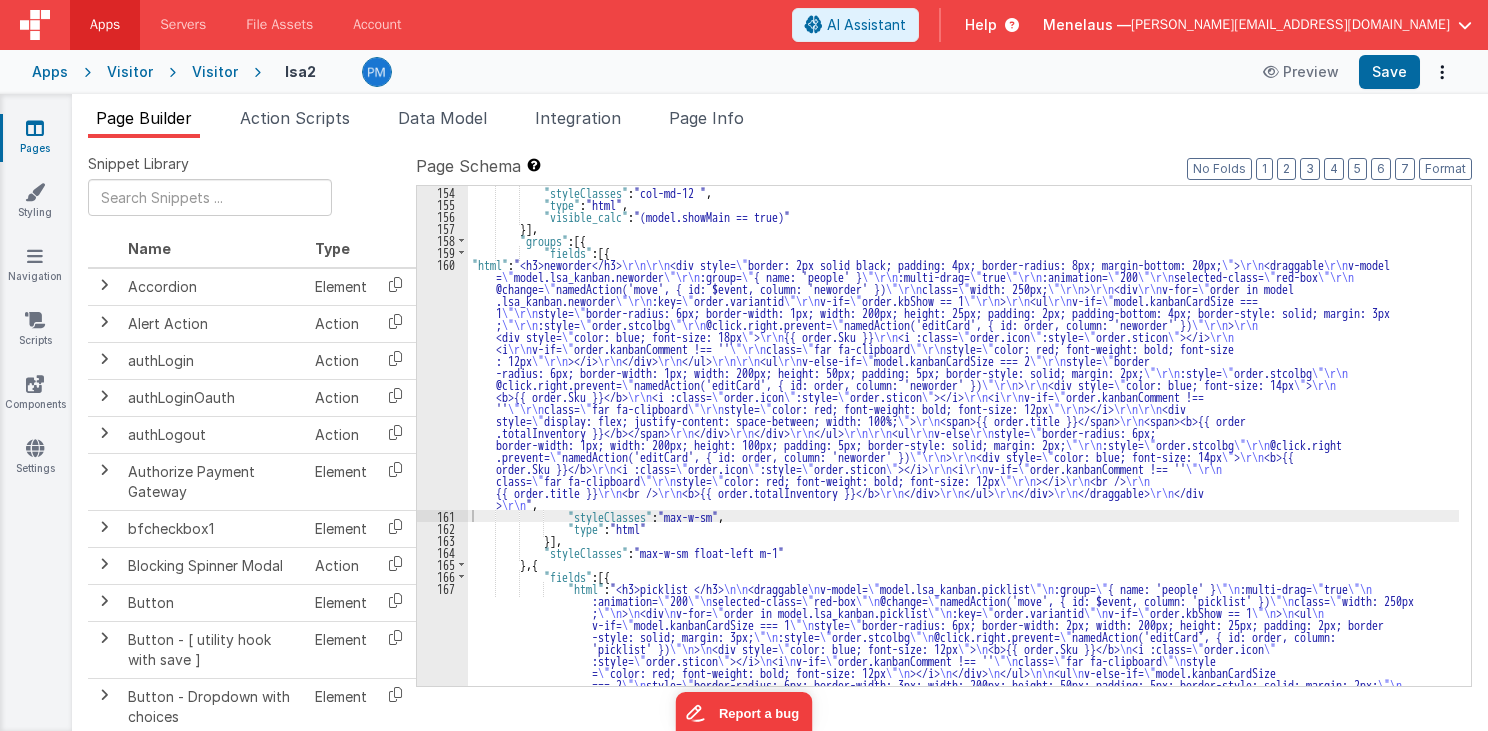click on ""styleClasses" :  "col-md-12 " ,                "type" :  "html" ,                "visible_calc" :  "(model.showMain == true)"           }] ,           "groups" :  [{                "fields" :  [{ "html" :  "<h3>neworder</h3> \r\n\r\n <div style= \" border: 2px solid black; padding: 4px; border-radius: 8px; margin-bottom: 20px; \" > \r\n   <draggable \r\n     v-model      = \" model.lsa_kanban.neworder \"\r\n     :group= \" { name: 'people' } \"\r\n     :multi-drag= \" true \"\r\n     :animation= \" 200 \"\r\n     selected-class= \" red-box \"\r\n           @change= \" namedAction('move', { id: $event, column: 'neworder' }) \"\r\n     class= \" width: 250px; \"\r\n   > \r\n     <div \r\n       v-for= \" order in model      .lsa_kanban.neworder \"\r\n       :key= \" order.variantid \"\r\n       v-if= \" order.kbShow == 1 \"\r\n     > \r\n       <ul \r\n         v-if= \" model.kanbanCardSize ===       1 \"\r\n         style= \"      ; \"\r\n         :style= \" order.stcolbg \"" at bounding box center (963, 550) 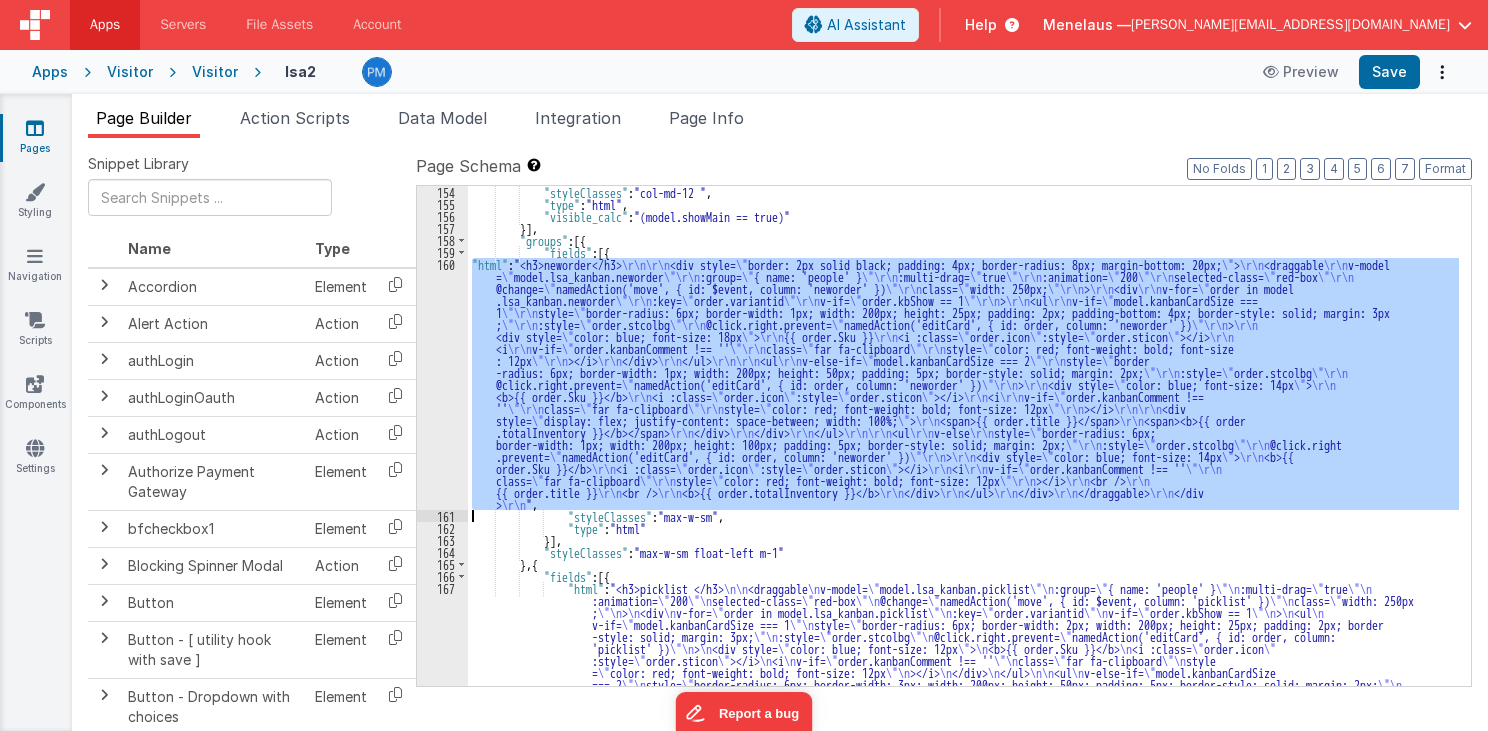 click on "160" at bounding box center [442, 384] 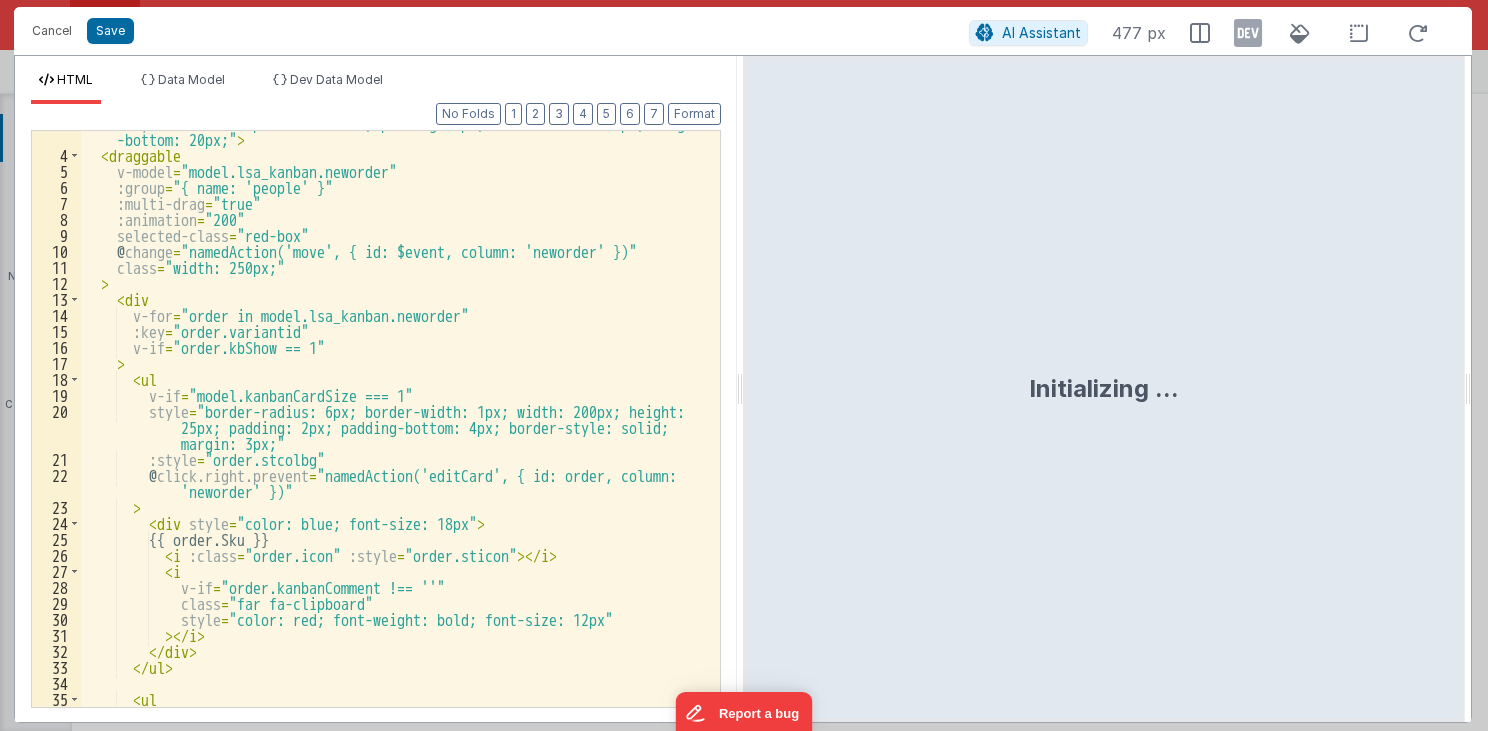 scroll, scrollTop: 48, scrollLeft: 0, axis: vertical 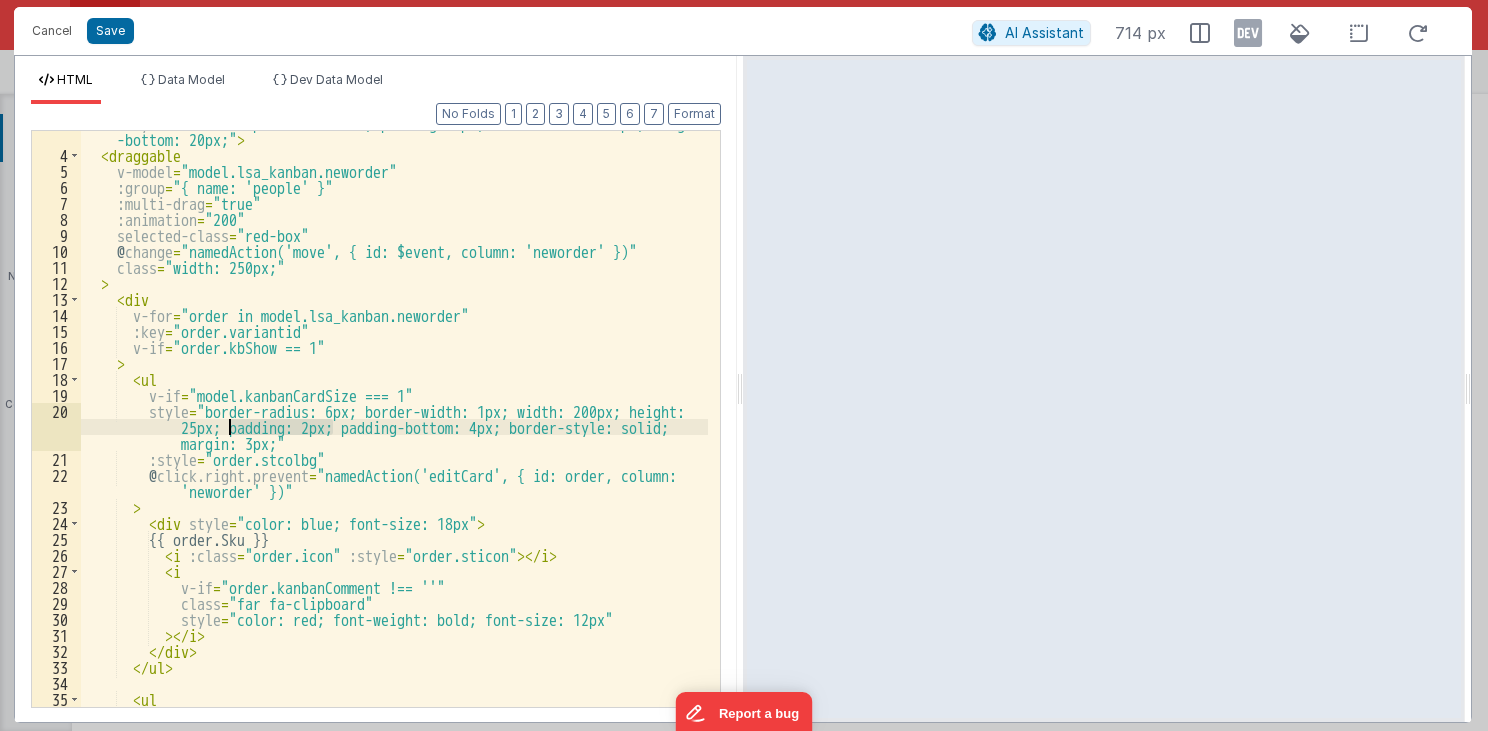 drag, startPoint x: 334, startPoint y: 427, endPoint x: 229, endPoint y: 432, distance: 105.11898 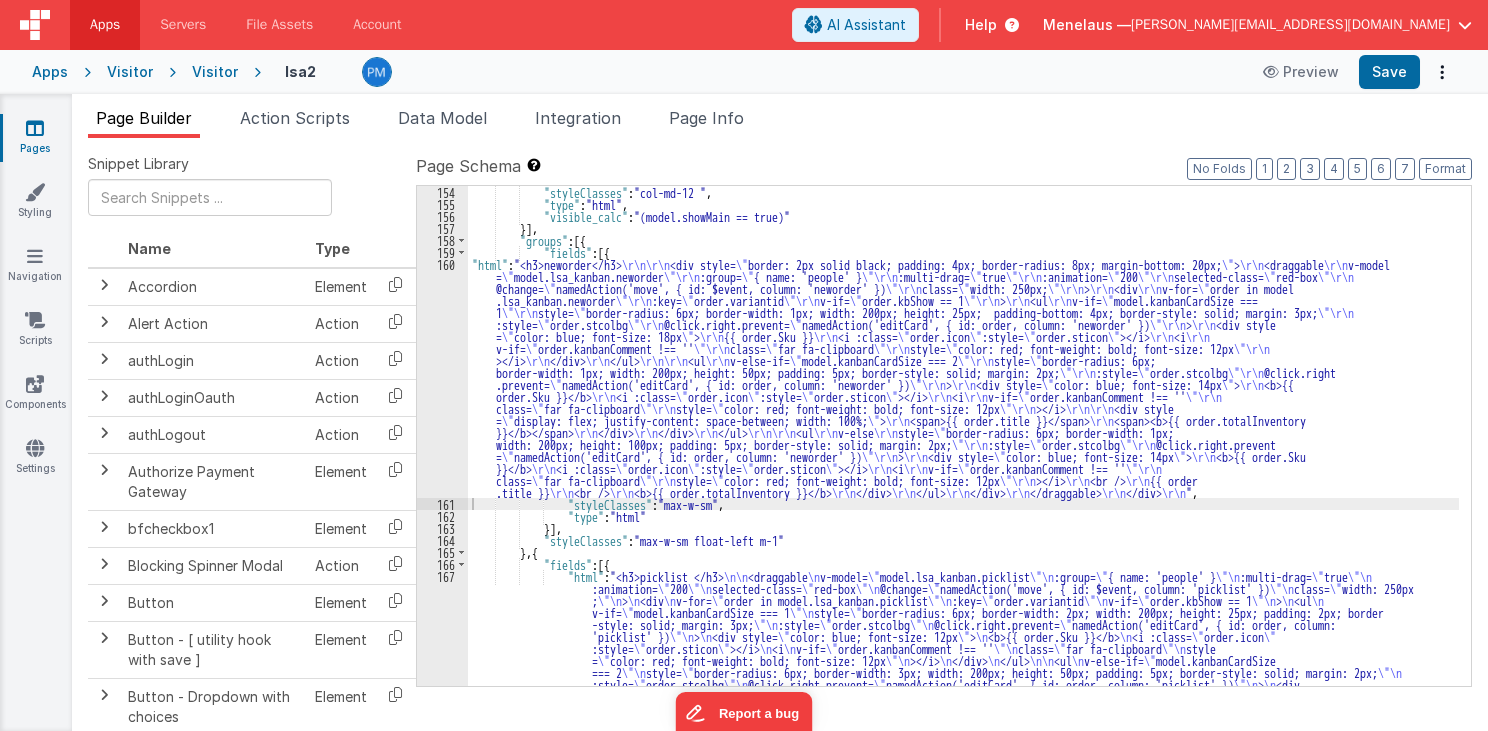 click on ""styleClasses" :  "col-md-12 " ,                "type" :  "html" ,                "visible_calc" :  "(model.showMain == true)"           }] ,           "groups" :  [{                "fields" :  [{ "html" :  "<h3>neworder</h3> \r\n\r\n <div style= \" border: 2px solid black; padding: 4px; border-radius: 8px; margin-bottom: 20px; \" > \r\n   <draggable \r\n     v-model      = \" model.lsa_kanban.neworder \"\r\n     :group= \" { name: 'people' } \"\r\n     :multi-drag= \" true \"\r\n     :animation= \" 200 \"\r\n     selected-class= \" red-box \"\r\n           @change= \" namedAction('move', { id: $event, column: 'neworder' }) \"\r\n     class= \" width: 250px; \"\r\n   > \r\n     <div \r\n       v-for= \" order in model      .lsa_kanban.neworder \"\r\n       :key= \" order.variantid \"\r\n       v-if= \" order.kbShow == 1 \"\r\n     > \r\n       <ul \r\n         v-if= \" model.kanbanCardSize ===       1 \"\r\n         style= \" \"\r\n               :style= \" order.stcolbg \"" at bounding box center [963, 550] 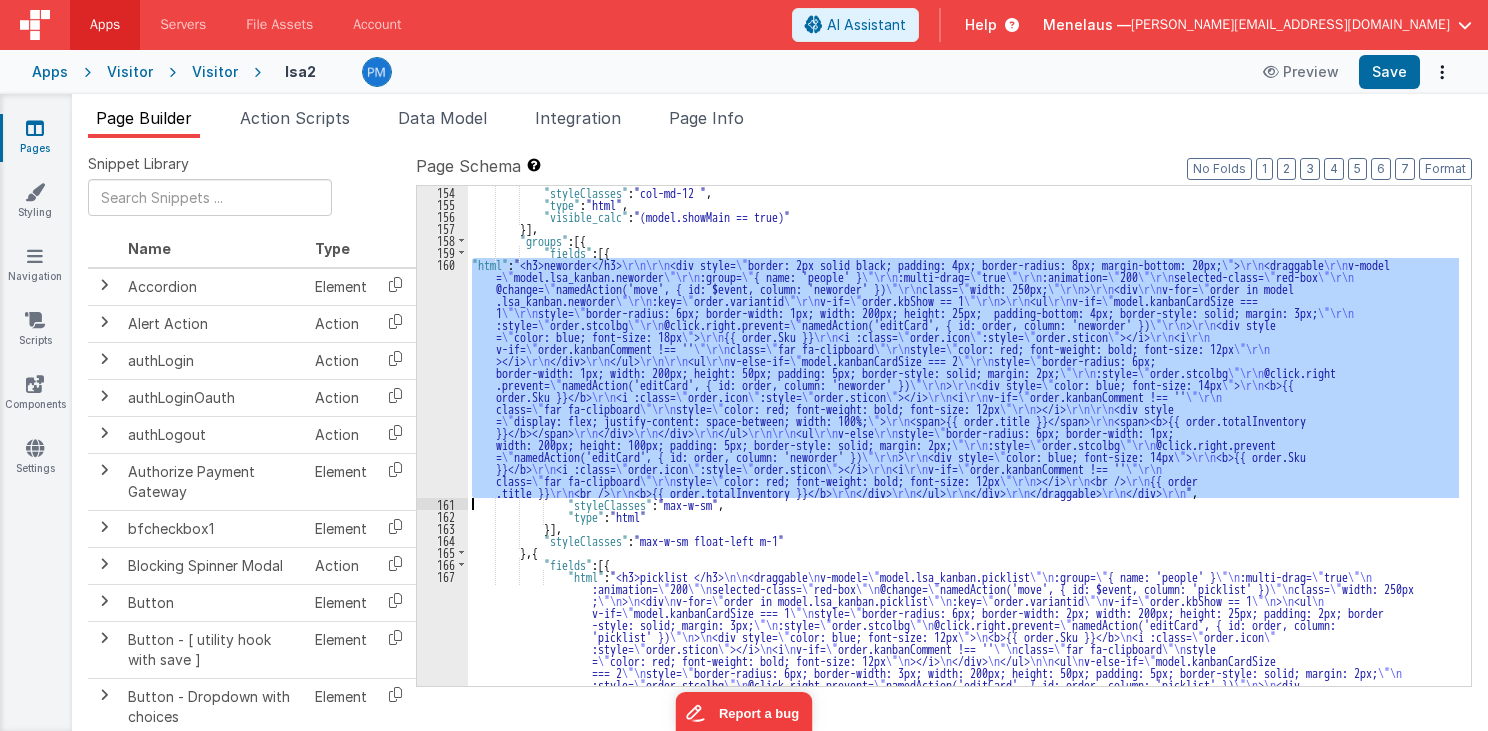 click on "160" at bounding box center [442, 378] 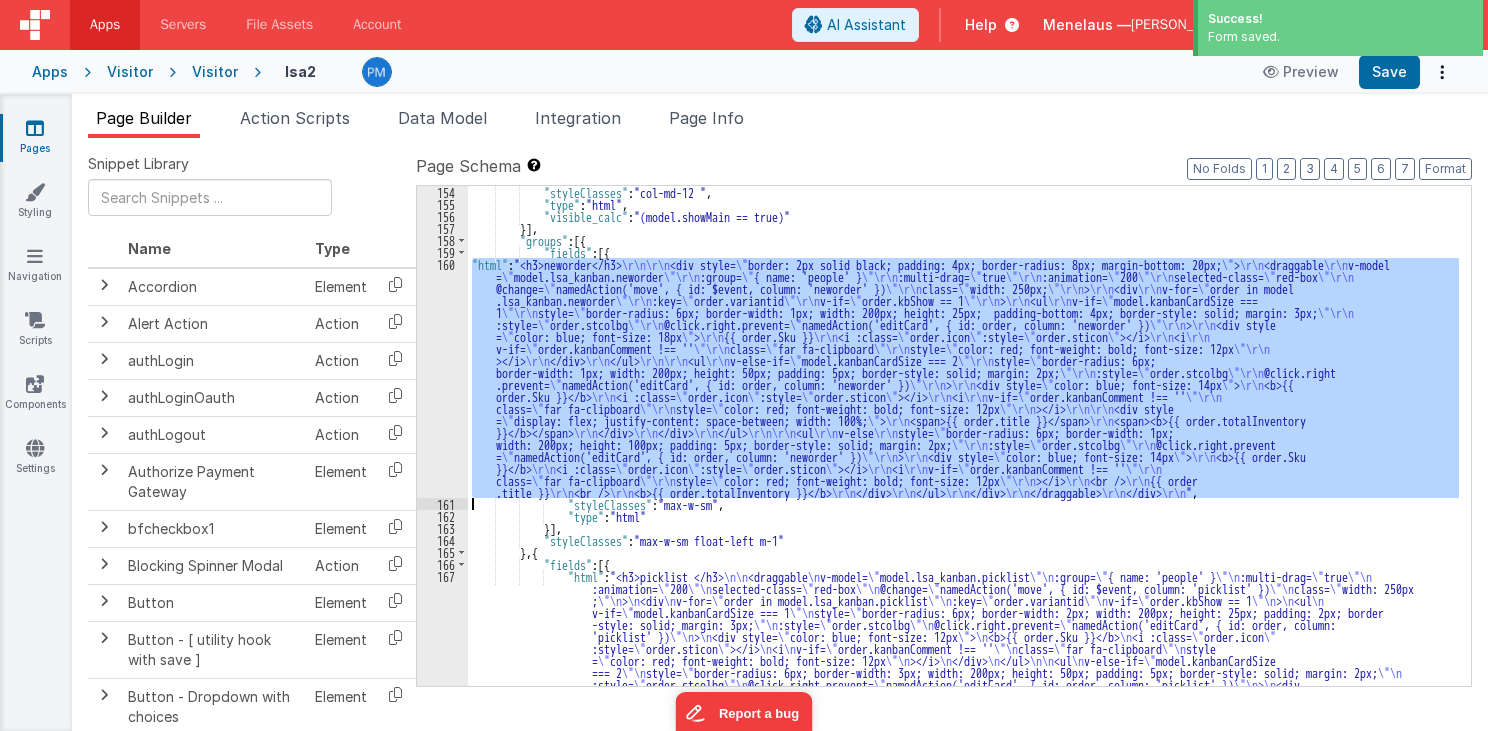 click on "160" at bounding box center [442, 378] 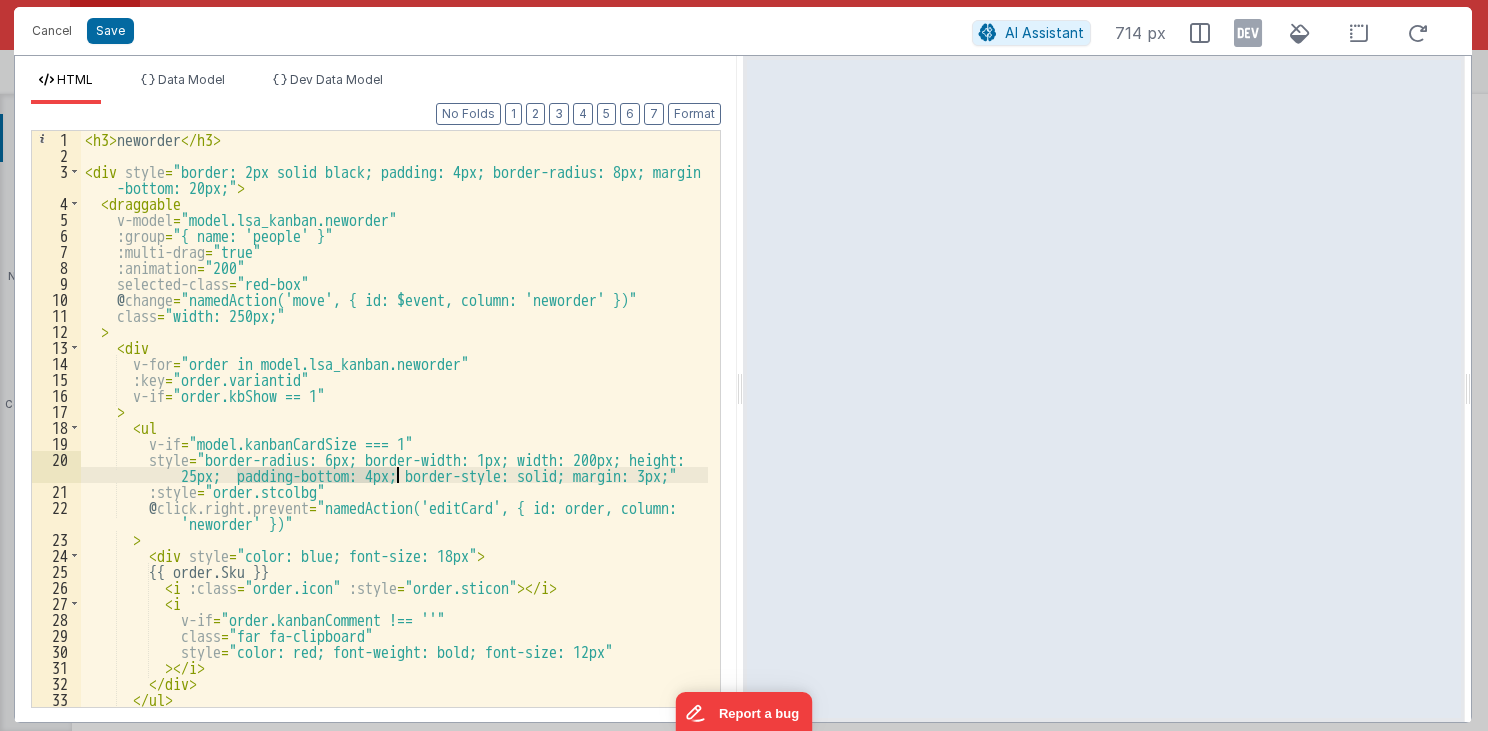 drag, startPoint x: 234, startPoint y: 476, endPoint x: 396, endPoint y: 468, distance: 162.19742 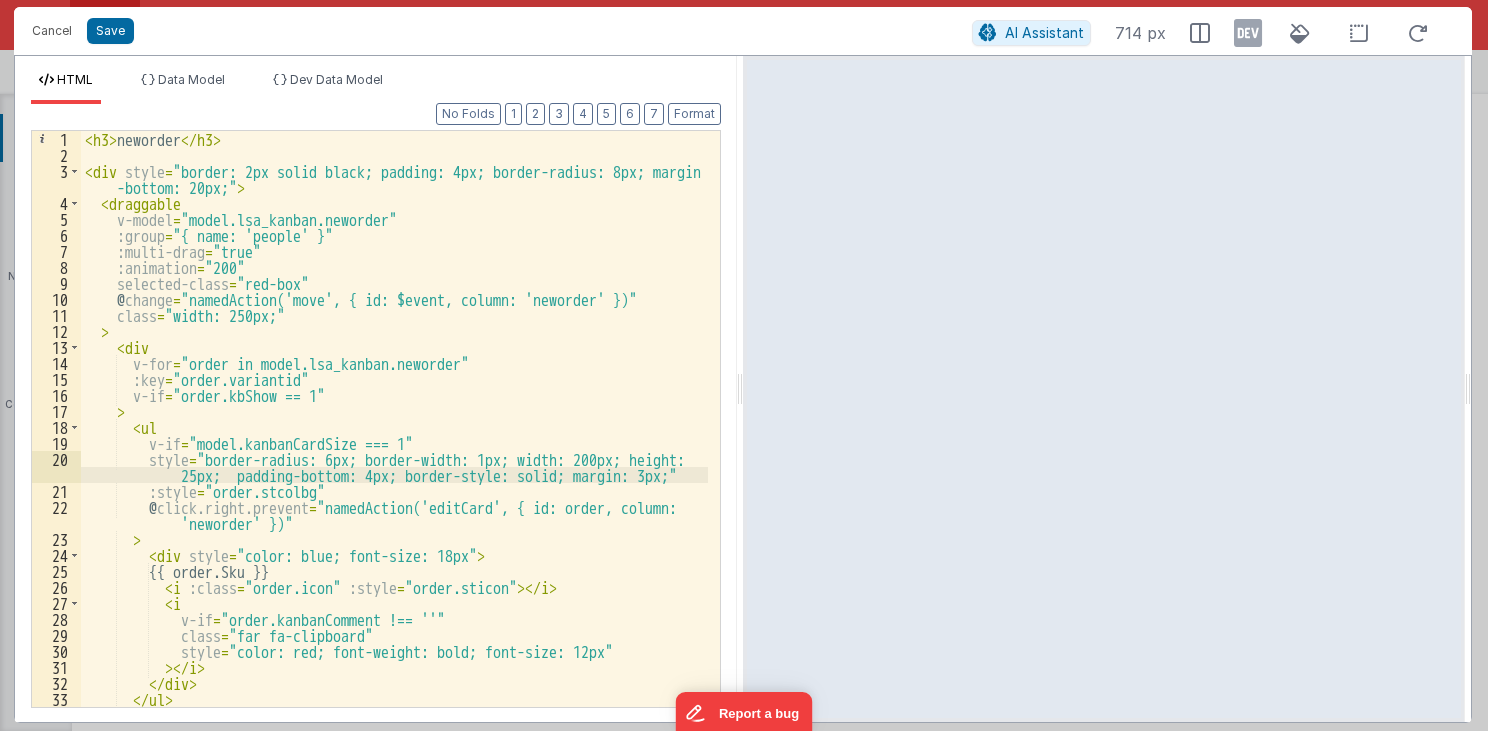 paste 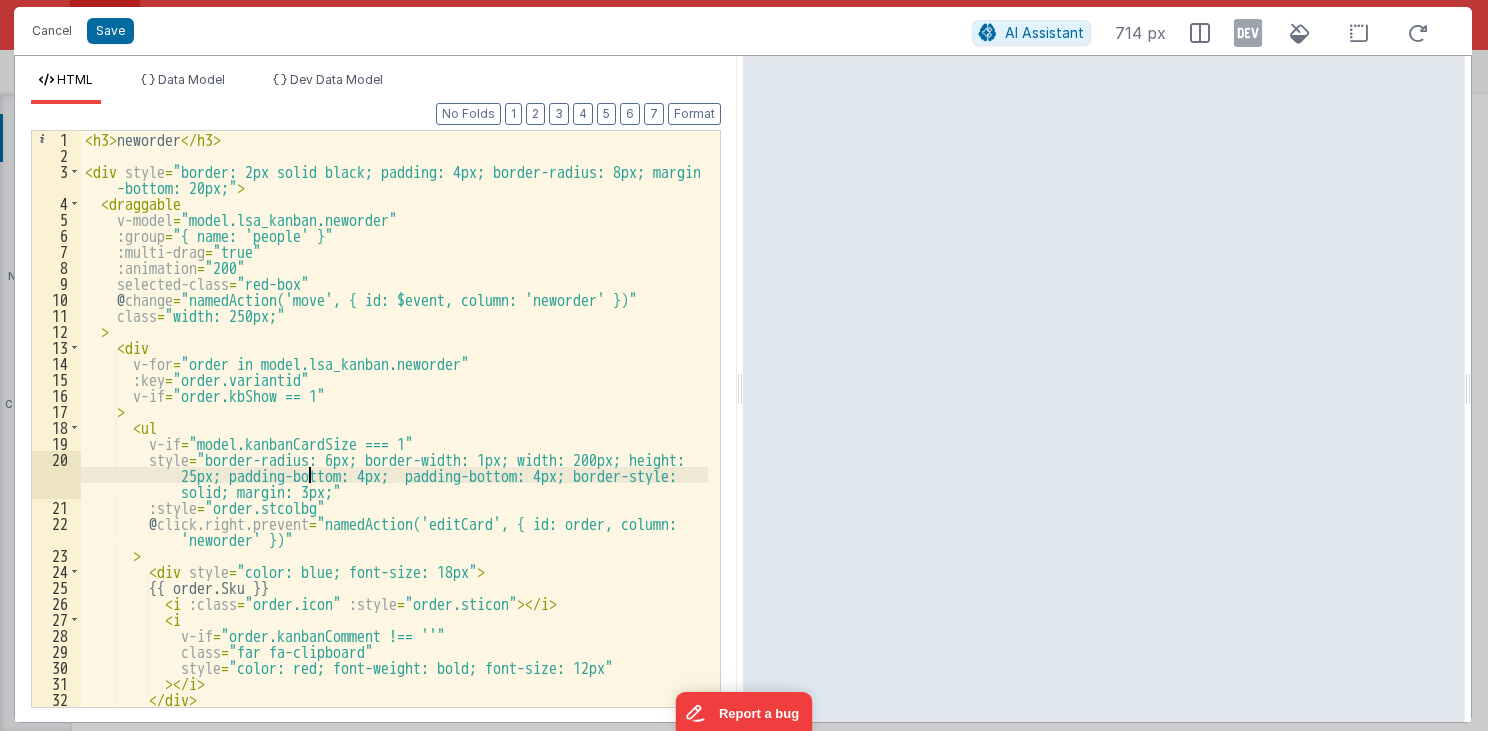 click on "< h3 > neworder </ h3 > < div   style = "border: 2px solid black; padding: 4px; border-radius: 8px; margin      -bottom: 20px;" >    < draggable      v-model = "model.lsa_kanban.neworder"      :group = "{ name: 'people' }"      :multi-drag = "true"      :animation = "200"      selected-class = "red-box"      @ change = "namedAction('move', { id: $event, column: 'neworder' })"      class = "width: 250px;"    >      < div         v-for = "order in model.lsa_kanban.neworder"         :key = "order.variantid"         v-if = "order.kbShow == 1"      >         < ul           v-if = "model.kanbanCardSize === 1"           style = "border-radius: 6px; border-width: 1px; width: 200px; height:               25px; padding-bottom: 4px;  padding-bottom: 4px; border-style:               solid; margin: 3px;"           :style = "order.stcolbg"           @ click.right.prevent = "namedAction('editCard', { id: order, column:               'neworder' })"         >           < div   style = >" at bounding box center [395, 435] 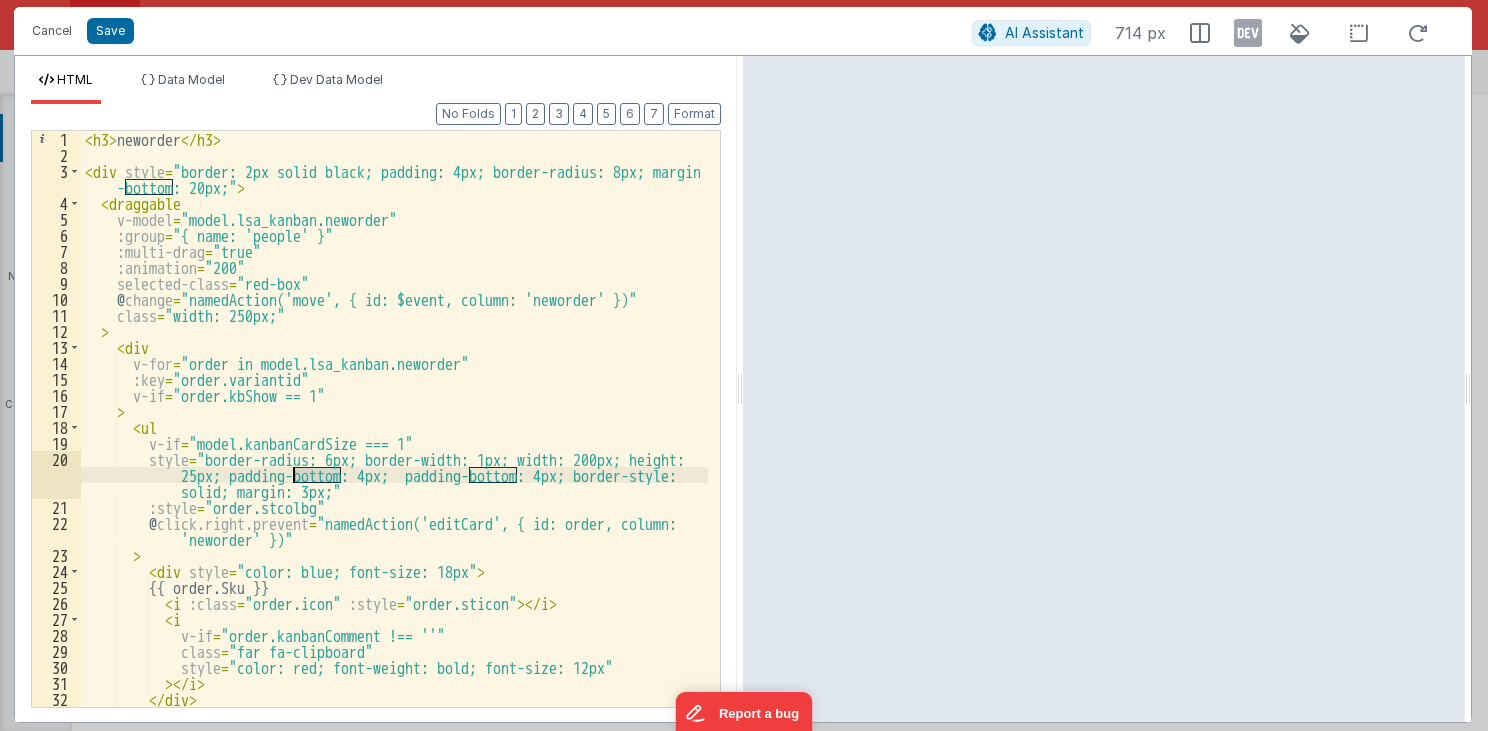 click on "< h3 > neworder </ h3 > < div   style = "border: 2px solid black; padding: 4px; border-radius: 8px; margin      -bottom: 20px;" >    < draggable      v-model = "model.lsa_kanban.neworder"      :group = "{ name: 'people' }"      :multi-drag = "true"      :animation = "200"      selected-class = "red-box"      @ change = "namedAction('move', { id: $event, column: 'neworder' })"      class = "width: 250px;"    >      < div         v-for = "order in model.lsa_kanban.neworder"         :key = "order.variantid"         v-if = "order.kbShow == 1"      >         < ul           v-if = "model.kanbanCardSize === 1"           style = "border-radius: 6px; border-width: 1px; width: 200px; height:               25px; padding-bottom: 4px;  padding-bottom: 4px; border-style:               solid; margin: 3px;"           :style = "order.stcolbg"           @ click.right.prevent = "namedAction('editCard', { id: order, column:               'neworder' })"         >           < div   style = >" at bounding box center (395, 435) 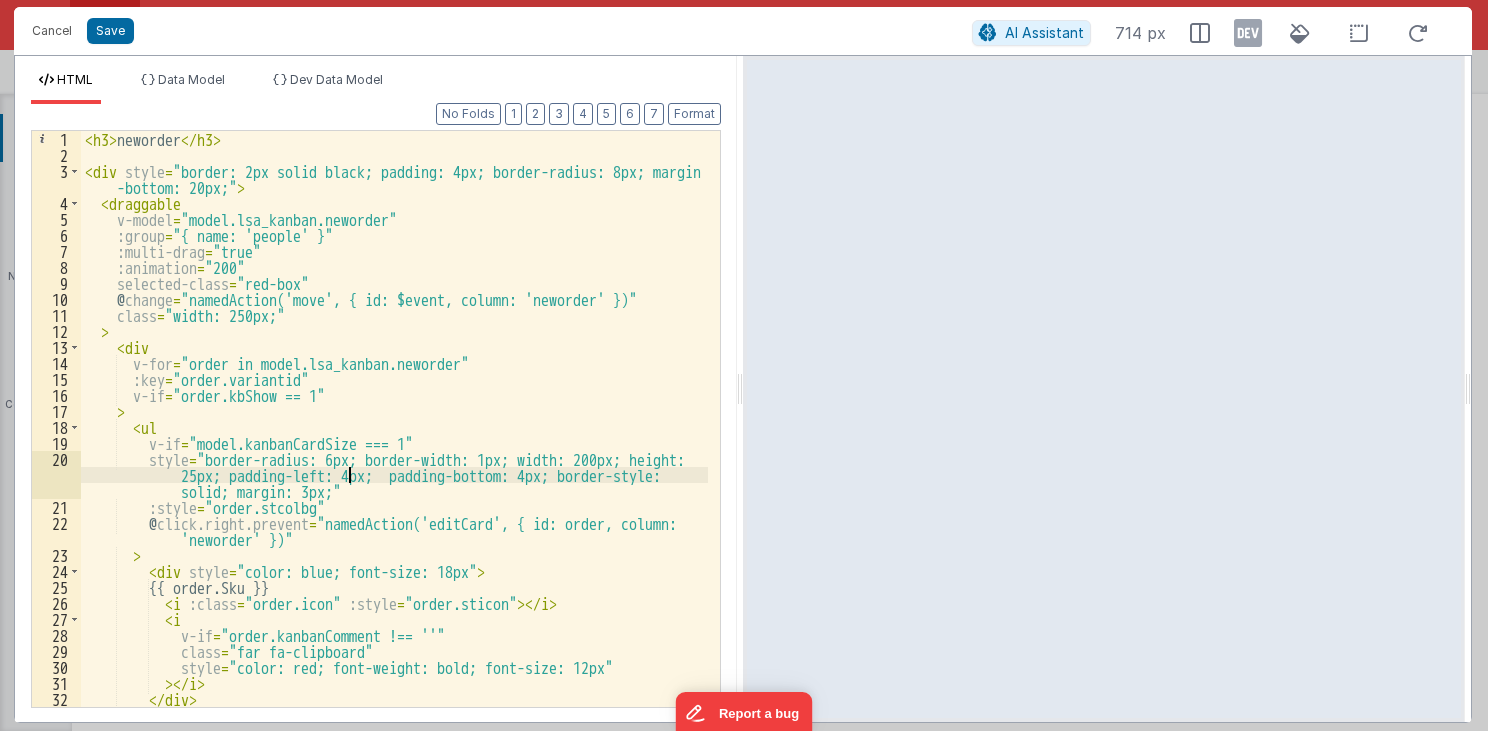 click on "< h3 > neworder </ h3 > < div   style = "border: 2px solid black; padding: 4px; border-radius: 8px; margin      -bottom: 20px;" >    < draggable      v-model = "model.lsa_kanban.neworder"      :group = "{ name: 'people' }"      :multi-drag = "true"      :animation = "200"      selected-class = "red-box"      @ change = "namedAction('move', { id: $event, column: 'neworder' })"      class = "width: 250px;"    >      < div         v-for = "order in model.lsa_kanban.neworder"         :key = "order.variantid"         v-if = "order.kbShow == 1"      >         < ul           v-if = "model.kanbanCardSize === 1"           style = "border-radius: 6px; border-width: 1px; width: 200px; height:               25px; padding-left: 4px;  padding-bottom: 4px; border-style:               solid; margin: 3px;"           :style = "order.stcolbg"           @ click.right.prevent = "namedAction('editCard', { id: order, column:               'neworder' })"         >           < div   style = > <" at bounding box center [395, 435] 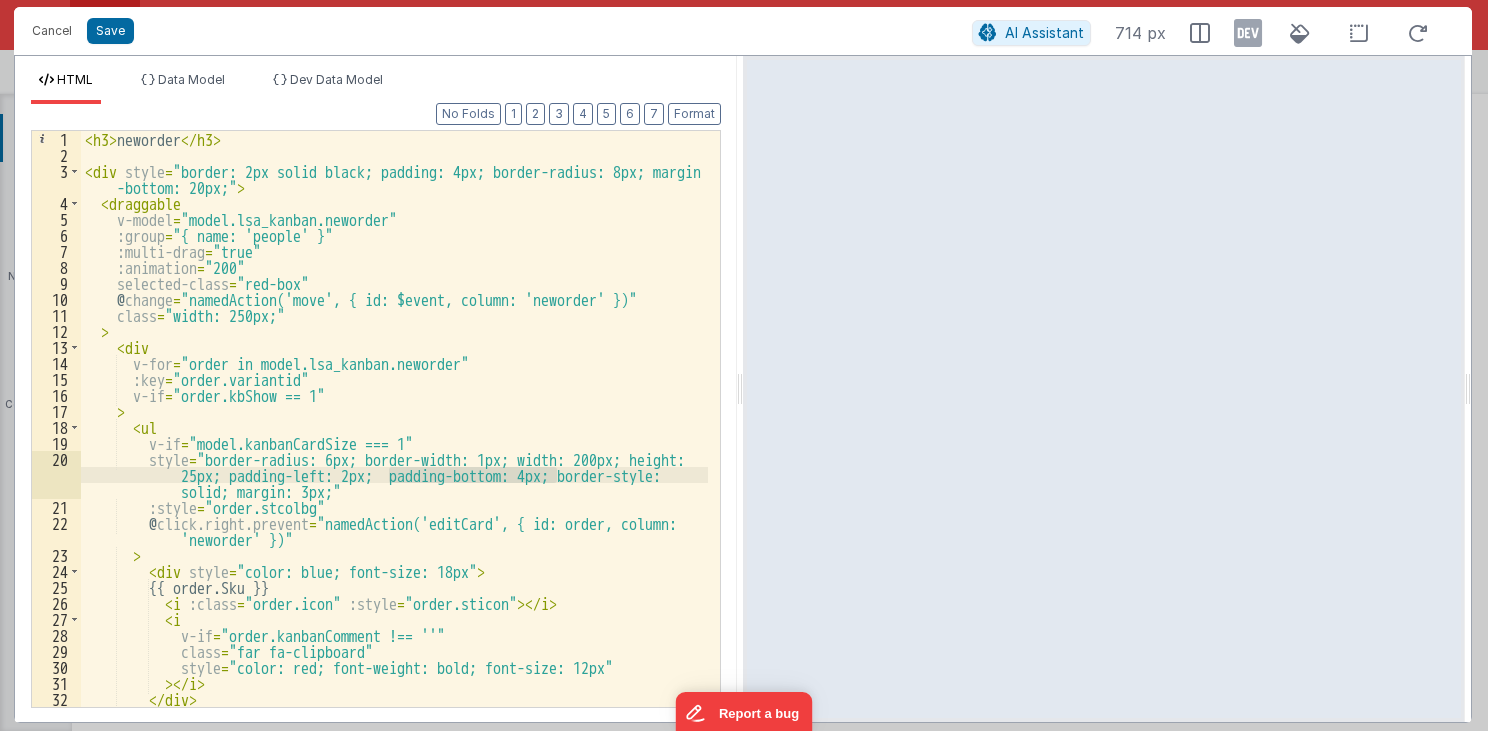 drag, startPoint x: 388, startPoint y: 476, endPoint x: 555, endPoint y: 476, distance: 167 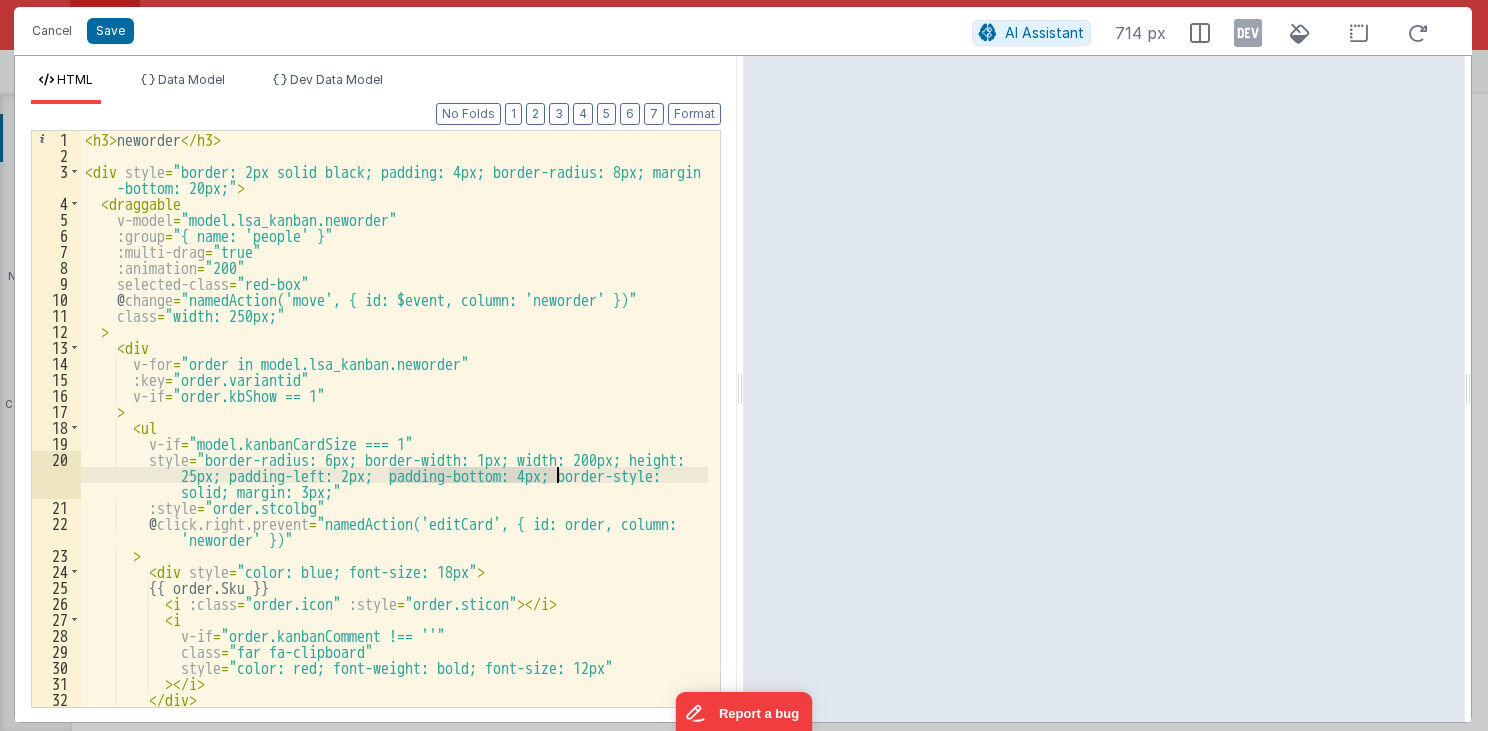 click on "< h3 > neworder </ h3 > < div   style = "border: 2px solid black; padding: 4px; border-radius: 8px; margin      -bottom: 20px;" >    < draggable      v-model = "model.lsa_kanban.neworder"      :group = "{ name: 'people' }"      :multi-drag = "true"      :animation = "200"      selected-class = "red-box"      @ change = "namedAction('move', { id: $event, column: 'neworder' })"      class = "width: 250px;"    >      < div         v-for = "order in model.lsa_kanban.neworder"         :key = "order.variantid"         v-if = "order.kbShow == 1"      >         < ul           v-if = "model.kanbanCardSize === 1"           style = "border-radius: 6px; border-width: 1px; width: 200px; height:               25px; padding-left: 2px;  padding-bottom: 4px; border-style:               solid; margin: 3px;"           :style = "order.stcolbg"           @ click.right.prevent = "namedAction('editCard', { id: order, column:               'neworder' })"         >           < div   style = > <" at bounding box center (394, 419) 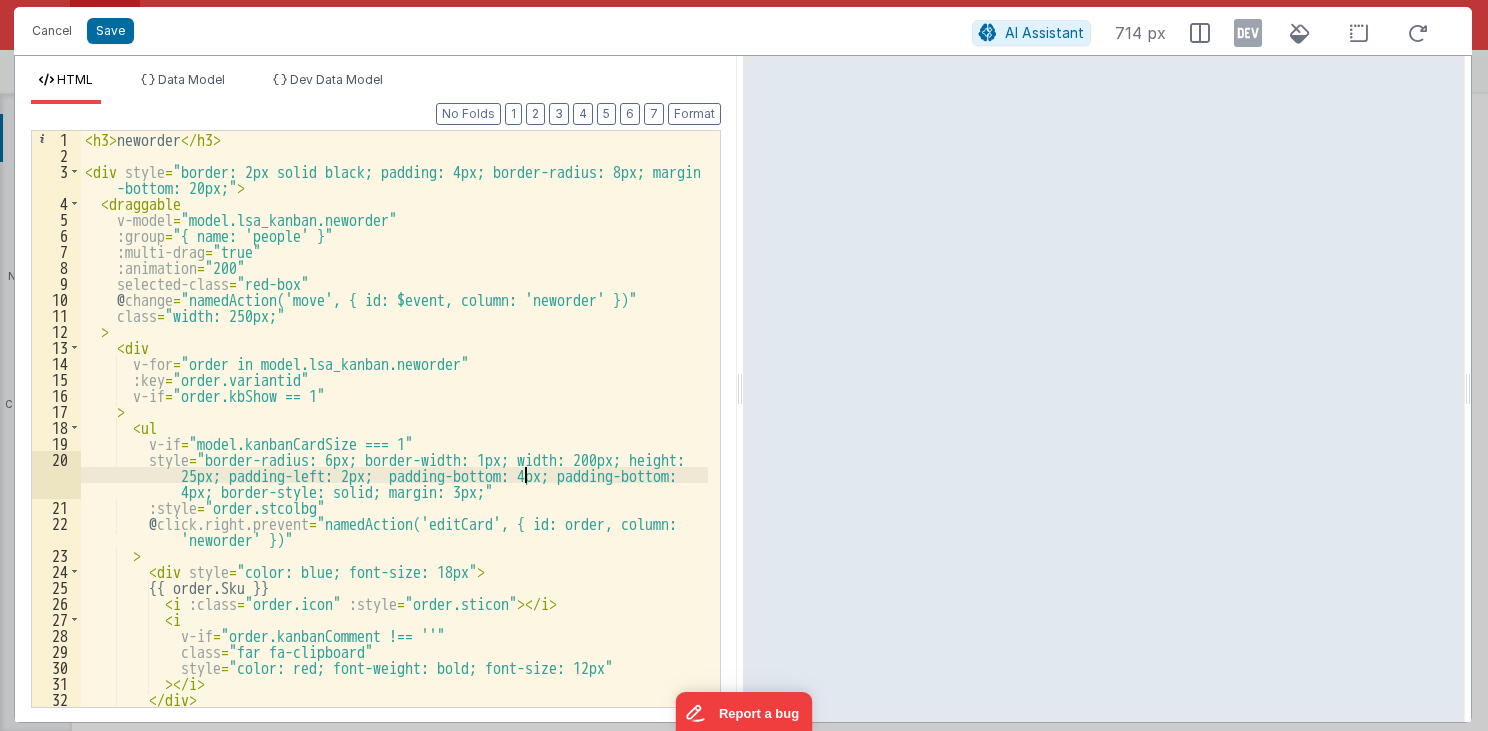 click on "< h3 > neworder </ h3 > < div   style = "border: 2px solid black; padding: 4px; border-radius: 8px; margin      -bottom: 20px;" >    < draggable      v-model = "model.lsa_kanban.neworder"      :group = "{ name: 'people' }"      :multi-drag = "true"      :animation = "200"      selected-class = "red-box"      @ change = "namedAction('move', { id: $event, column: 'neworder' })"      class = "width: 250px;"    >      < div         v-for = "order in model.lsa_kanban.neworder"         :key = "order.variantid"         v-if = "order.kbShow == 1"      >         < ul           v-if = "model.kanbanCardSize === 1"           style = "border-radius: 6px; border-width: 1px; width: 200px; height:               25px; padding-left: 2px;  padding-bottom: 4px; padding-bottom:               4px; border-style: solid; margin: 3px;"           :style = "order.stcolbg"           @ click.right.prevent = "namedAction('editCard', { id: order, column:               'neworder' })"         >      <" at bounding box center [395, 435] 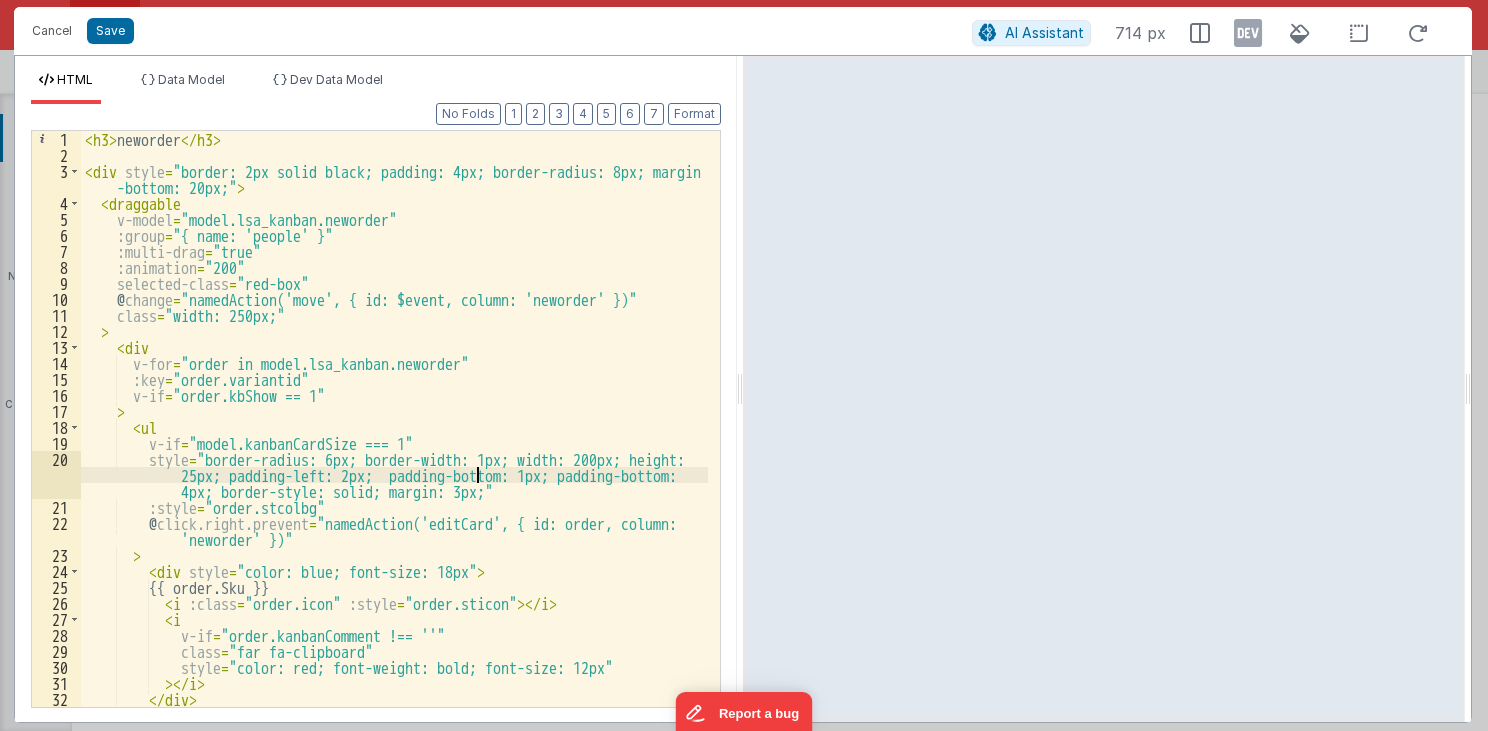 click on "< h3 > neworder </ h3 > < div   style = "border: 2px solid black; padding: 4px; border-radius: 8px; margin      -bottom: 20px;" >    < draggable      v-model = "model.lsa_kanban.neworder"      :group = "{ name: 'people' }"      :multi-drag = "true"      :animation = "200"      selected-class = "red-box"      @ change = "namedAction('move', { id: $event, column: 'neworder' })"      class = "width: 250px;"    >      < div         v-for = "order in model.lsa_kanban.neworder"         :key = "order.variantid"         v-if = "order.kbShow == 1"      >         < ul           v-if = "model.kanbanCardSize === 1"           style = "border-radius: 6px; border-width: 1px; width: 200px; height:               25px; padding-left: 2px;  padding-bottom: 1px; padding-bottom:               4px; border-style: solid; margin: 3px;"           :style = "order.stcolbg"           @ click.right.prevent = "namedAction('editCard', { id: order, column:               'neworder' })"         >      <" at bounding box center [395, 435] 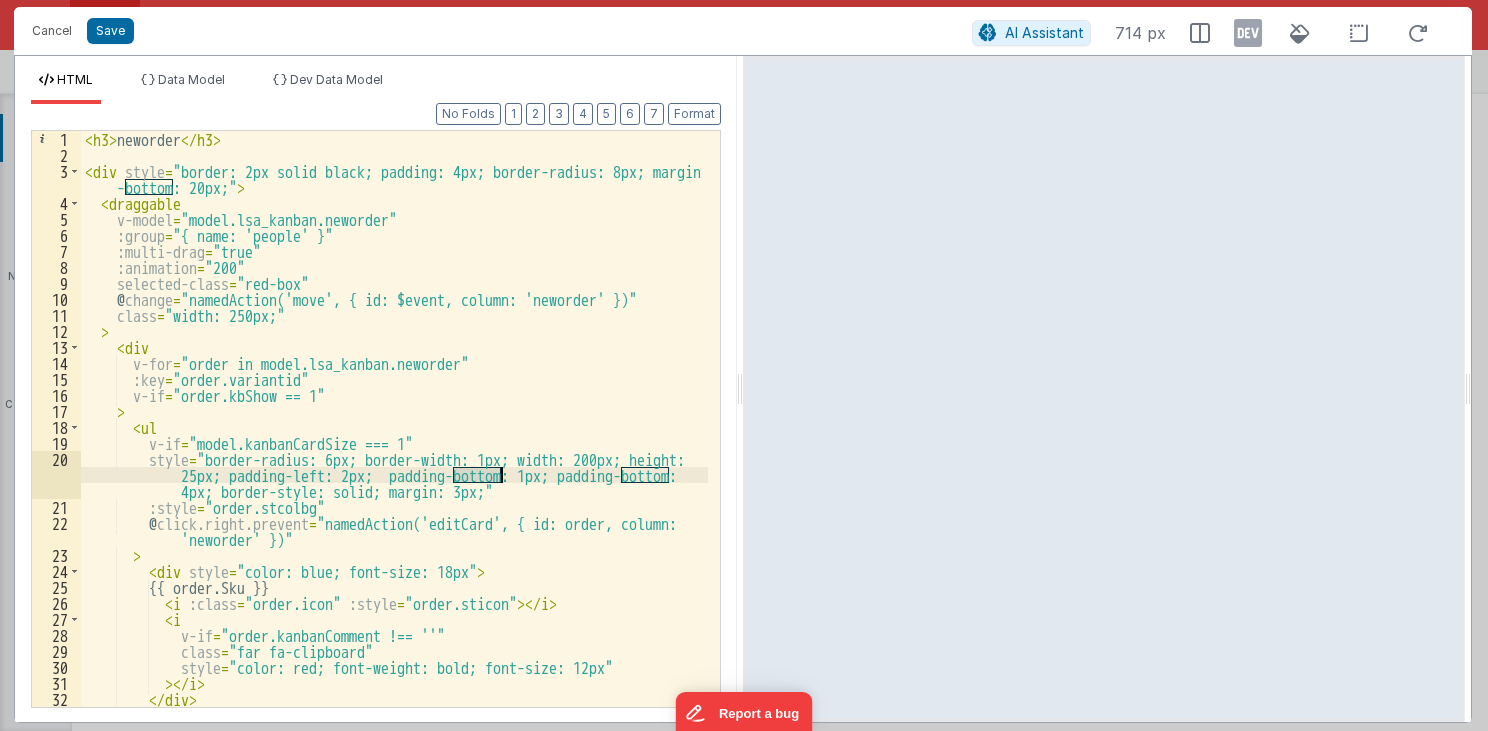 click on "< h3 > neworder </ h3 > < div   style = "border: 2px solid black; padding: 4px; border-radius: 8px; margin      -bottom: 20px;" >    < draggable      v-model = "model.lsa_kanban.neworder"      :group = "{ name: 'people' }"      :multi-drag = "true"      :animation = "200"      selected-class = "red-box"      @ change = "namedAction('move', { id: $event, column: 'neworder' })"      class = "width: 250px;"    >      < div         v-for = "order in model.lsa_kanban.neworder"         :key = "order.variantid"         v-if = "order.kbShow == 1"      >         < ul           v-if = "model.kanbanCardSize === 1"           style = "border-radius: 6px; border-width: 1px; width: 200px; height:               25px; padding-left: 2px;  padding-bottom: 1px; padding-bottom:               4px; border-style: solid; margin: 3px;"           :style = "order.stcolbg"           @ click.right.prevent = "namedAction('editCard', { id: order, column:               'neworder' })"         >      <" at bounding box center [395, 435] 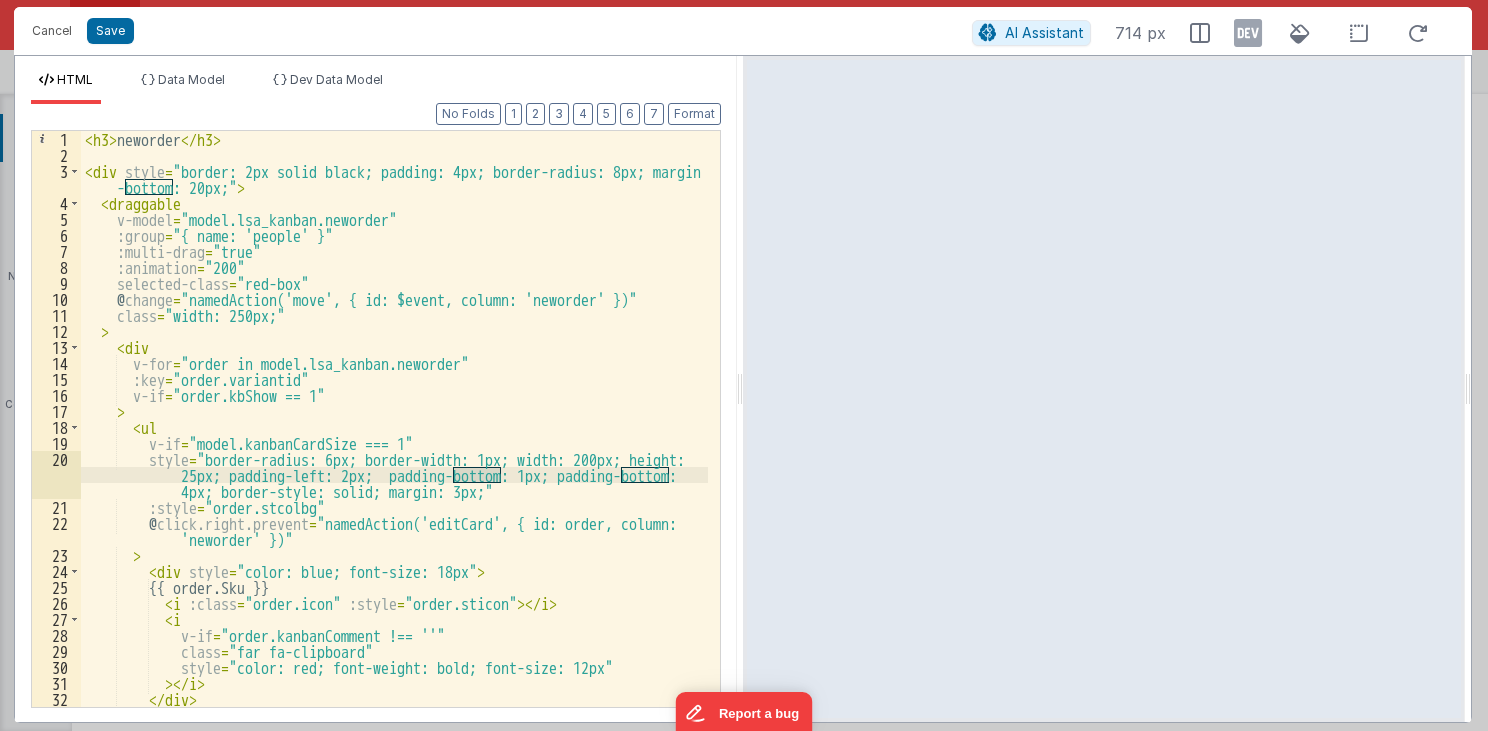type 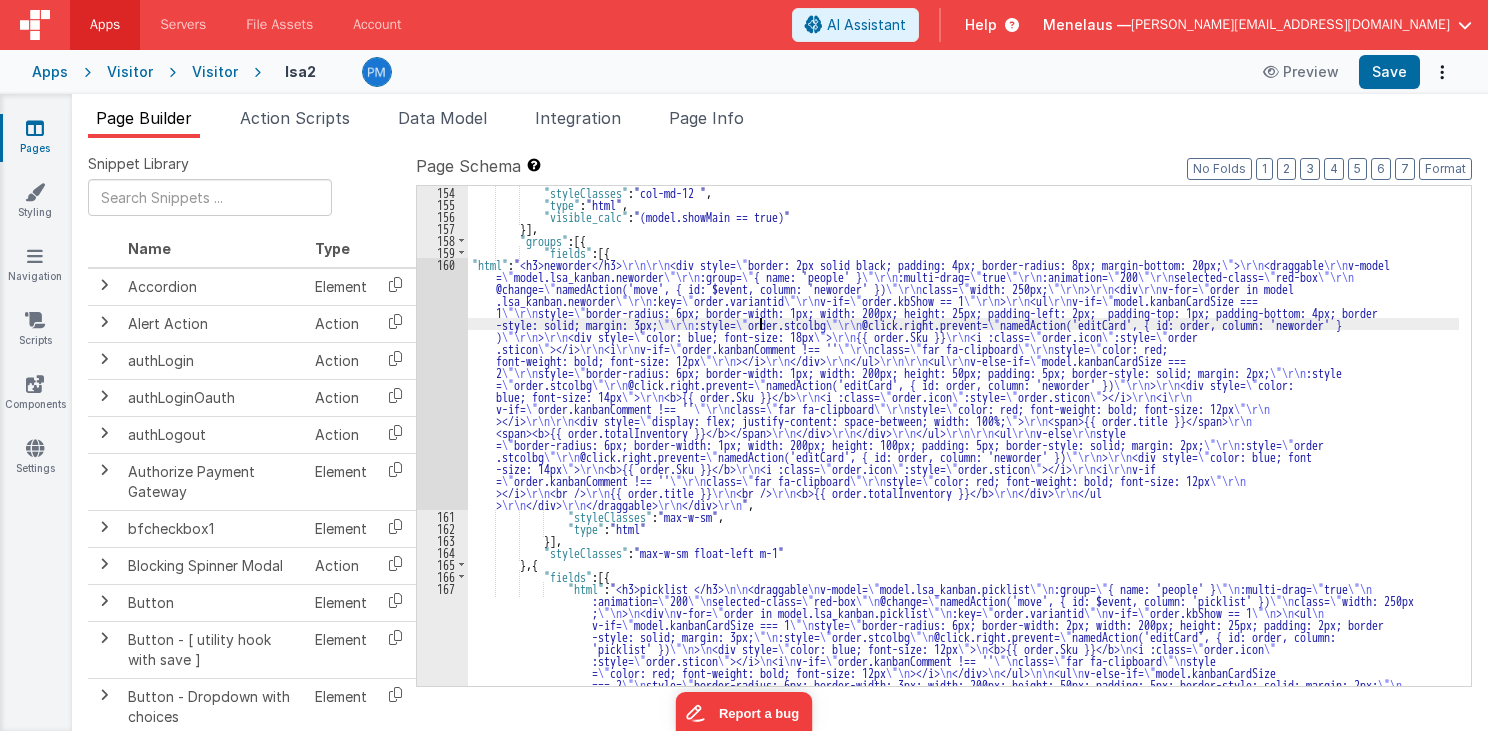 click on ""styleClasses" :  "col-md-12 " ,                "type" :  "html" ,                "visible_calc" :  "(model.showMain == true)"           }] ,           "groups" :  [{                "fields" :  [{ "html" :  "<h3>neworder</h3> \r\n\r\n <div style= \" border: 2px solid black; padding: 4px; border-radius: 8px; margin-bottom: 20px; \" > \r\n   <draggable \r\n     v-model      = \" model.lsa_kanban.neworder \"\r\n     :group= \" { name: 'people' } \"\r\n     :multi-drag= \" true \"\r\n     :animation= \" 200 \"\r\n     selected-class= \" red-box \"\r\n           @change= \" namedAction('move', { id: $event, column: 'neworder' }) \"\r\n     class= \" width: 250px; \"\r\n   > \r\n     <div \r\n       v-for= \" order in model      .lsa_kanban.neworder \"\r\n       :key= \" order.variantid \"\r\n       v-if= \" order.kbShow == 1 \"\r\n     > \r\n       <ul \r\n         v-if= \" model.kanbanCardSize ===       1 \"\r\n         style= \"      -style: solid; margin: 3px; \"\r\n \" \"\r\n" at bounding box center (963, 550) 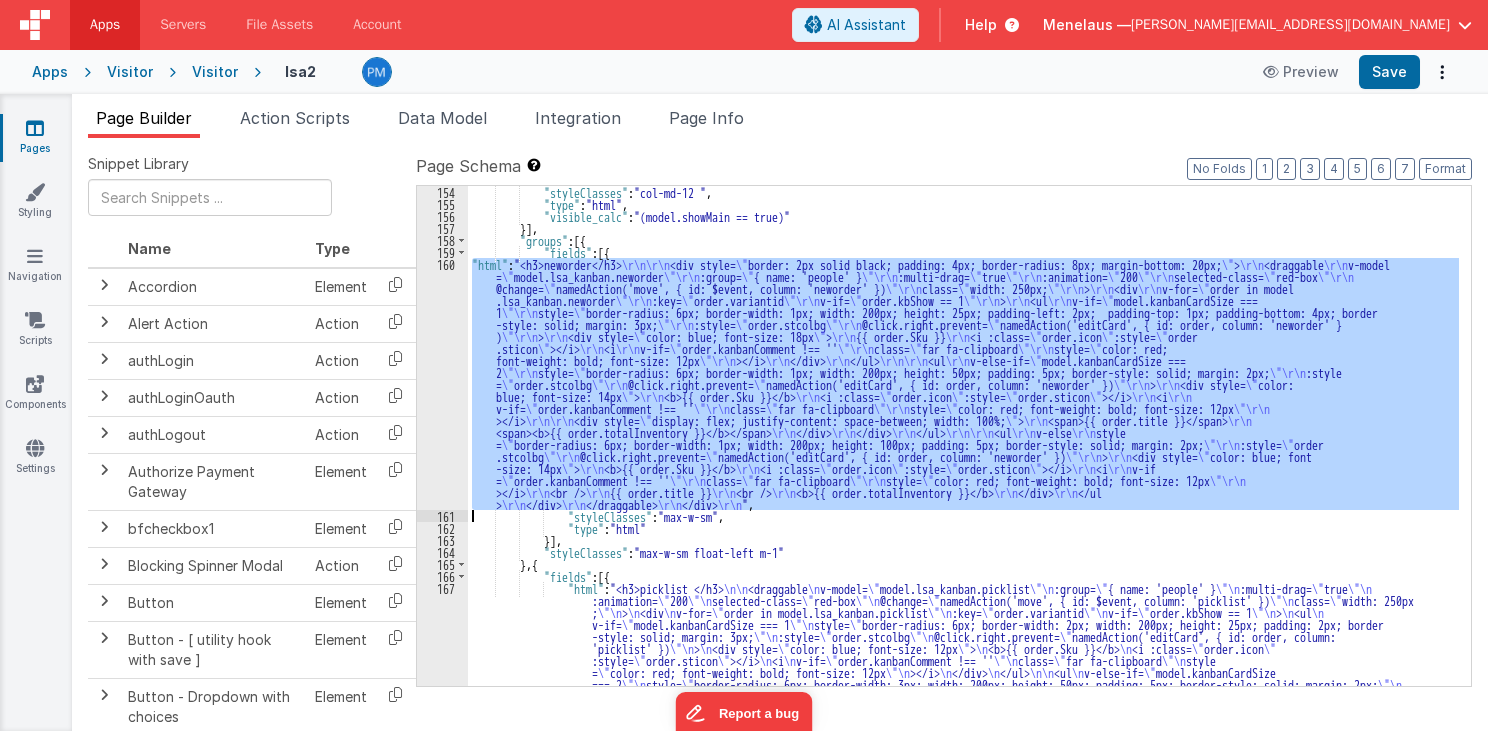 click on "160" at bounding box center (442, 384) 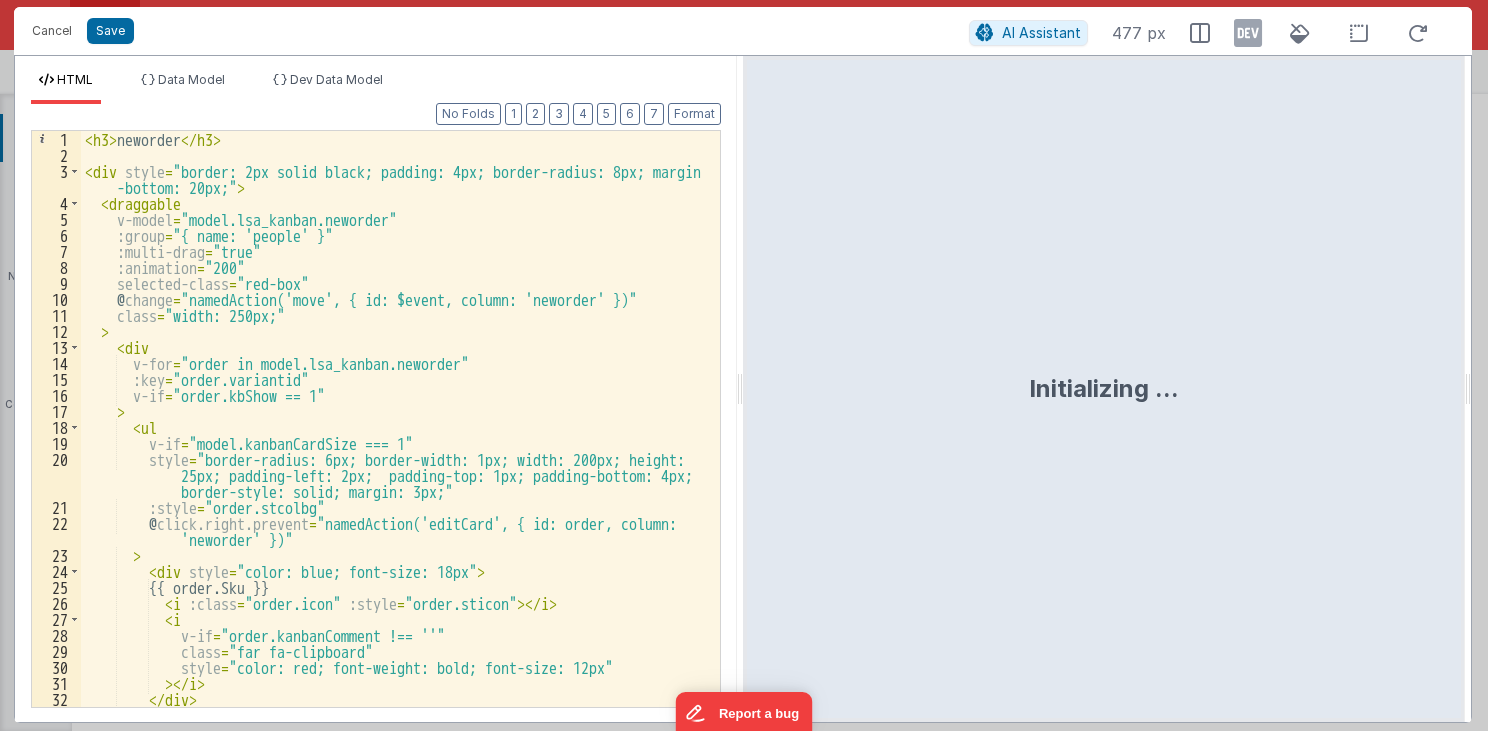 click on "< h3 > neworder </ h3 > < div   style = "border: 2px solid black; padding: 4px; border-radius: 8px; margin      -bottom: 20px;" >    < draggable      v-model = "model.lsa_kanban.neworder"      :group = "{ name: 'people' }"      :multi-drag = "true"      :animation = "200"      selected-class = "red-box"      @ change = "namedAction('move', { id: $event, column: 'neworder' })"      class = "width: 250px;"    >      < div         v-for = "order in model.lsa_kanban.neworder"         :key = "order.variantid"         v-if = "order.kbShow == 1"      >         < ul           v-if = "model.kanbanCardSize === 1"           style = "border-radius: 6px; border-width: 1px; width: 200px; height:               25px; padding-left: 2px;  padding-top: 1px; padding-bottom: 4px;               border-style: solid; margin: 3px;"           :style = "order.stcolbg"           @ click.right.prevent = "namedAction('editCard', { id: order, column:               'neworder' })"         >           <" at bounding box center [395, 435] 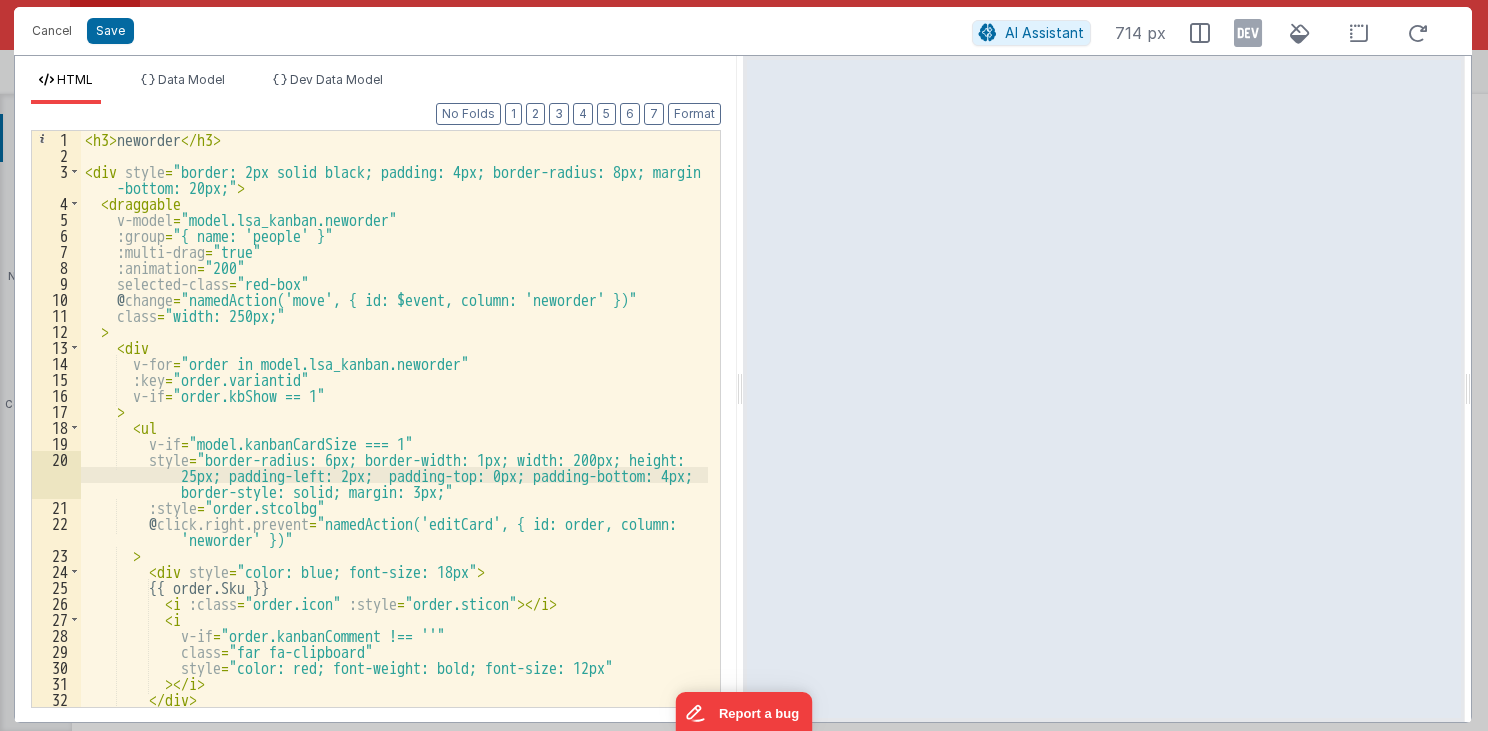 click on "< h3 > neworder </ h3 > < div   style = "border: 2px solid black; padding: 4px; border-radius: 8px; margin      -bottom: 20px;" >    < draggable      v-model = "model.lsa_kanban.neworder"      :group = "{ name: 'people' }"      :multi-drag = "true"      :animation = "200"      selected-class = "red-box"      @ change = "namedAction('move', { id: $event, column: 'neworder' })"      class = "width: 250px;"    >      < div         v-for = "order in model.lsa_kanban.neworder"         :key = "order.variantid"         v-if = "order.kbShow == 1"      >         < ul           v-if = "model.kanbanCardSize === 1"           style = "border-radius: 6px; border-width: 1px; width: 200px; height:               25px; padding-left: 2px;  padding-top: 0px; padding-bottom: 4px;               border-style: solid; margin: 3px;"           :style = "order.stcolbg"           @ click.right.prevent = "namedAction('editCard', { id: order, column:               'neworder' })"         >           <" at bounding box center [395, 435] 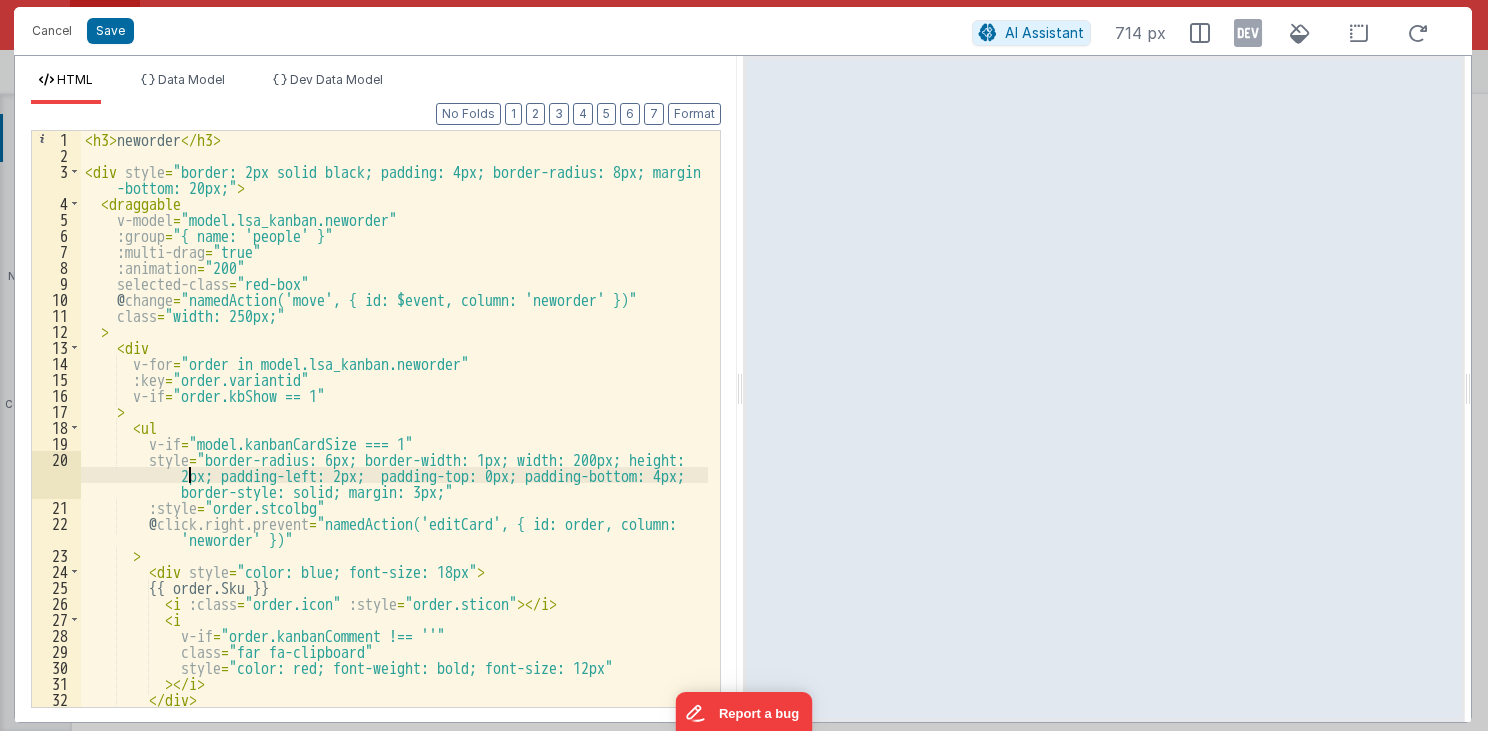 type 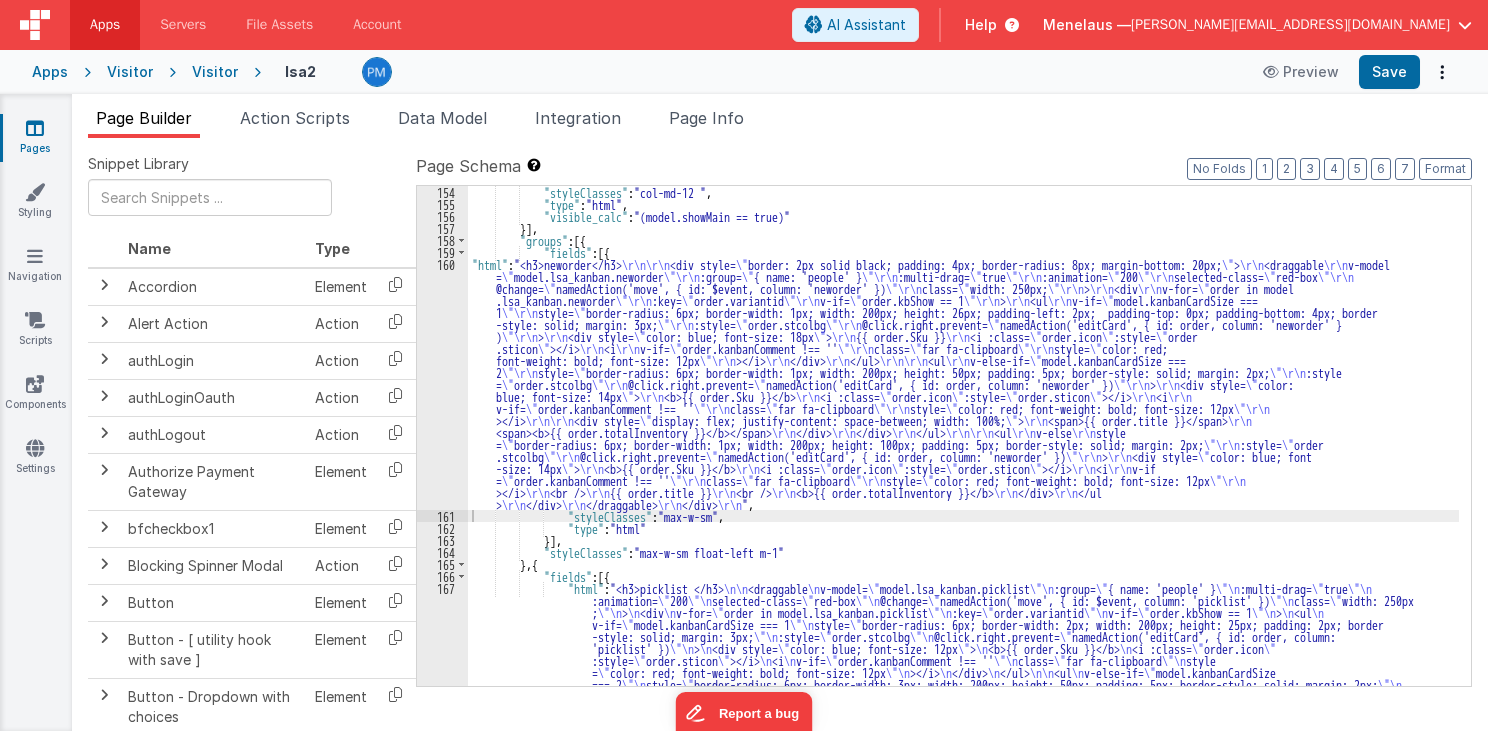 drag, startPoint x: 438, startPoint y: 120, endPoint x: 1042, endPoint y: 200, distance: 609.27496 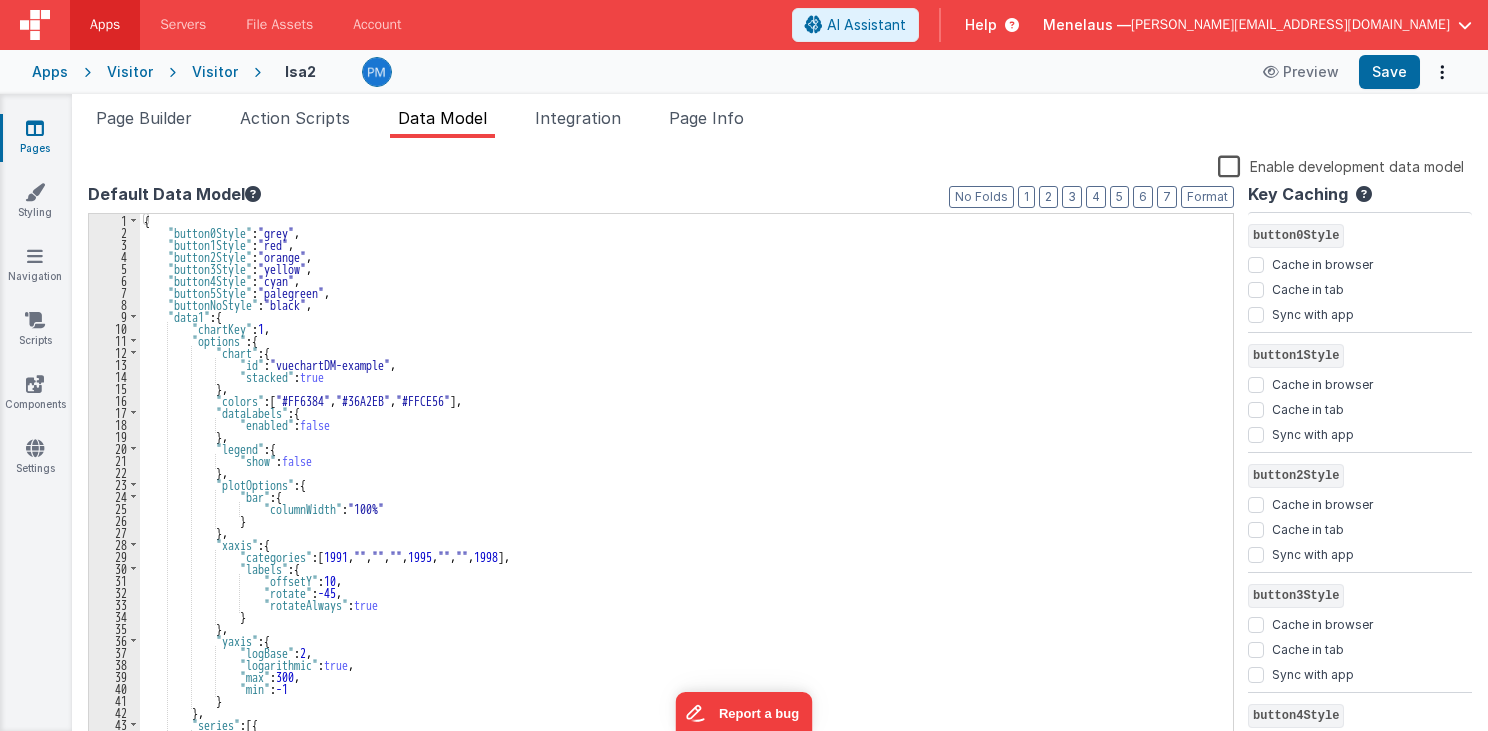 click on "Page Builder" at bounding box center (144, 118) 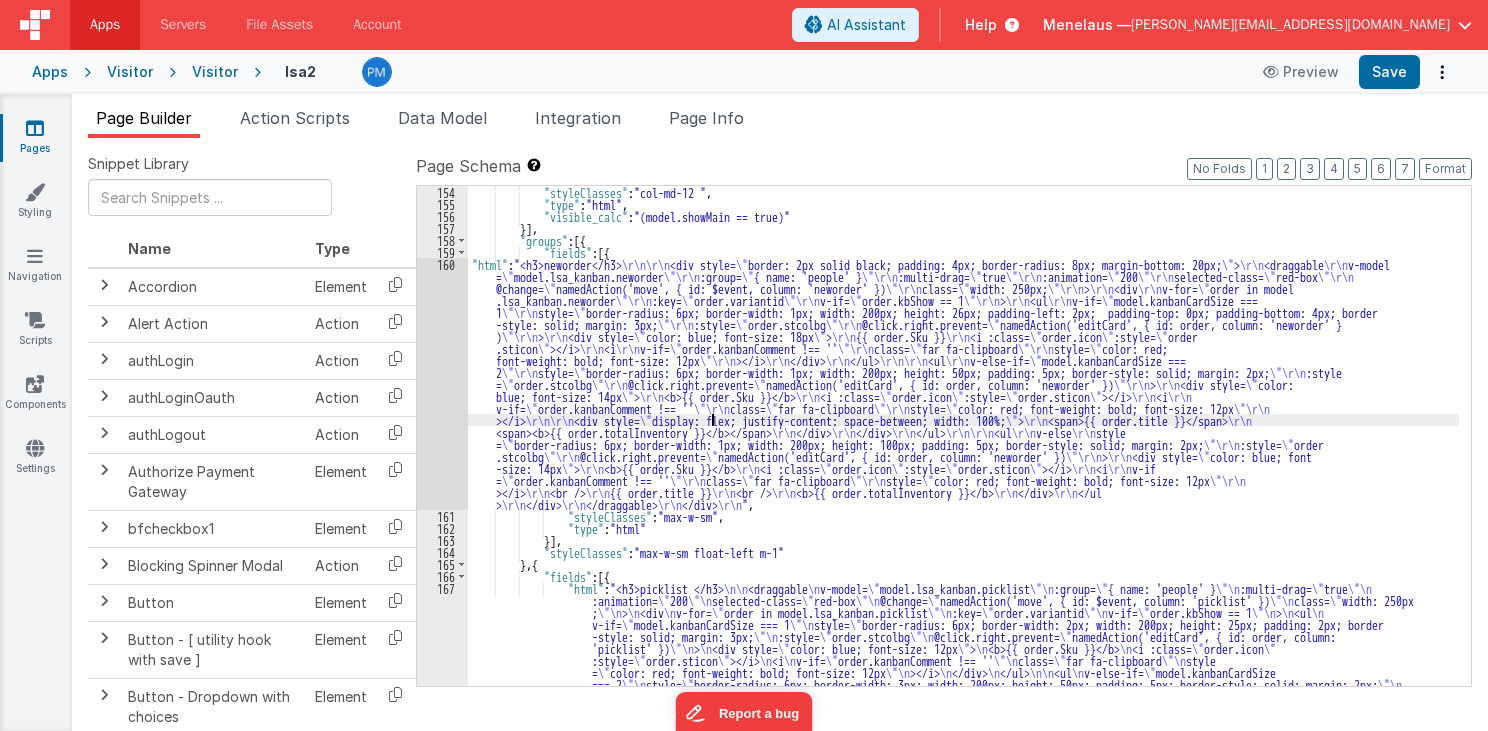 click on ""styleClasses" :  "col-md-12 " ,                "type" :  "html" ,                "visible_calc" :  "(model.showMain == true)"           }] ,           "groups" :  [{                "fields" :  [{ "html" :  "<h3>neworder</h3> \r\n\r\n <div style= \" border: 2px solid black; padding: 4px; border-radius: 8px; margin-bottom: 20px; \" > \r\n   <draggable \r\n     v-model      = \" model.lsa_kanban.neworder \"\r\n     :group= \" { name: 'people' } \"\r\n     :multi-drag= \" true \"\r\n     :animation= \" 200 \"\r\n     selected-class= \" red-box \"\r\n           @change= \" namedAction('move', { id: $event, column: 'neworder' }) \"\r\n     class= \" width: 250px; \"\r\n   > \r\n     <div \r\n       v-for= \" order in model      .lsa_kanban.neworder \"\r\n       :key= \" order.variantid \"\r\n       v-if= \" order.kbShow == 1 \"\r\n     > \r\n       <ul \r\n         v-if= \" model.kanbanCardSize ===       1 \"\r\n         style= \"      -style: solid; margin: 3px; \"\r\n \" \"\r\n" at bounding box center [963, 550] 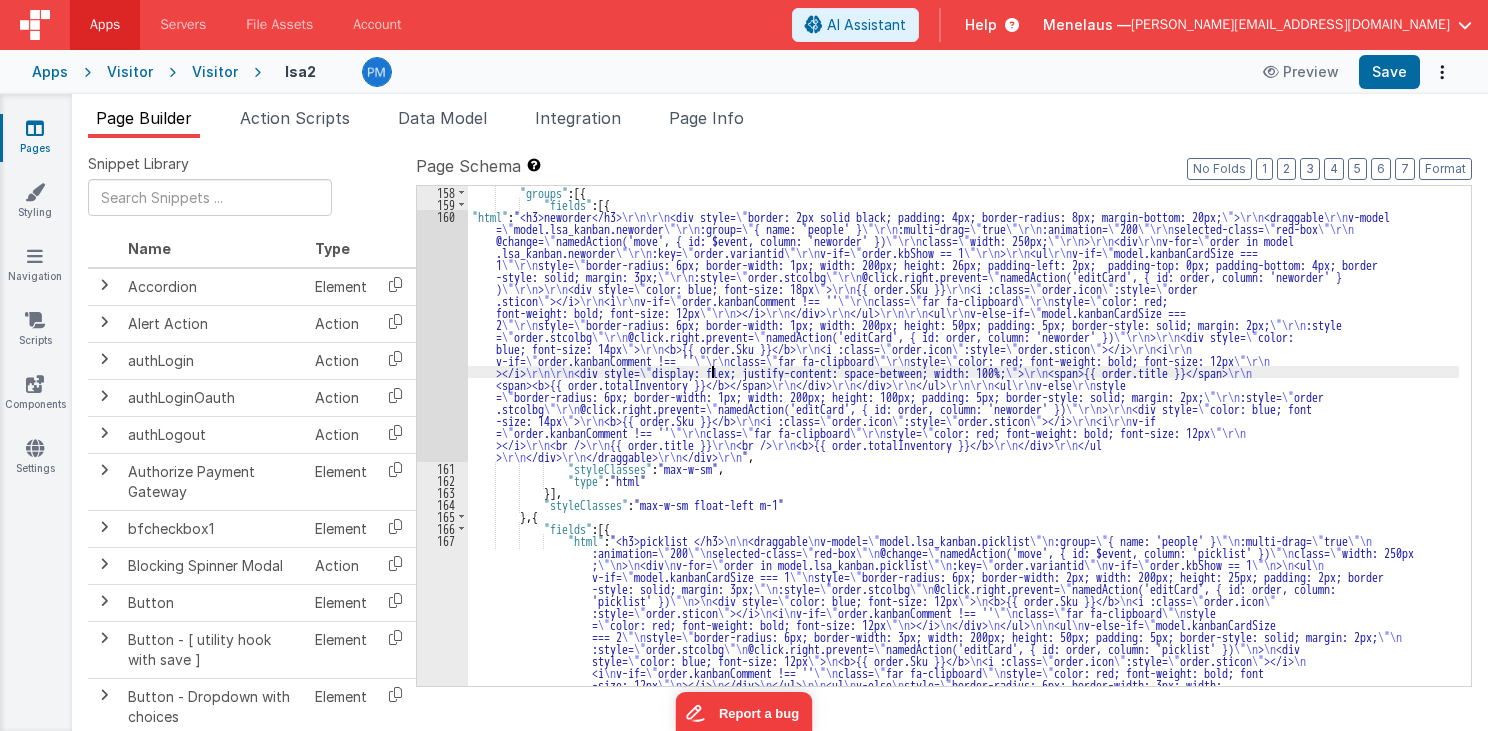 click on ""groups" :  [{                "fields" :  [{ "html" :  "<h3>neworder</h3> \r\n\r\n <div style= \" border: 2px solid black; padding: 4px; border-radius: 8px; margin-bottom: 20px; \" > \r\n   <draggable \r\n     v-model      = \" model.lsa_kanban.neworder \"\r\n     :group= \" { name: 'people' } \"\r\n     :multi-drag= \" true \"\r\n     :animation= \" 200 \"\r\n     selected-class= \" red-box \"\r\n           @change= \" namedAction('move', { id: $event, column: 'neworder' }) \"\r\n     class= \" width: 250px; \"\r\n   > \r\n     <div \r\n       v-for= \" order in model      .lsa_kanban.neworder \"\r\n       :key= \" order.variantid \"\r\n       v-if= \" order.kbShow == 1 \"\r\n     > \r\n       <ul \r\n         v-if= \" model.kanbanCardSize ===       1 \"\r\n         style= \" border-radius: 6px; border-width: 1px; width: 200px; height: 26px; padding-left: 2px;  padding-top: 0px; padding-bottom: 4px; border      -style: solid; margin: 3px; \"\r\n         :style= \" order.stcolbg" at bounding box center [963, 550] 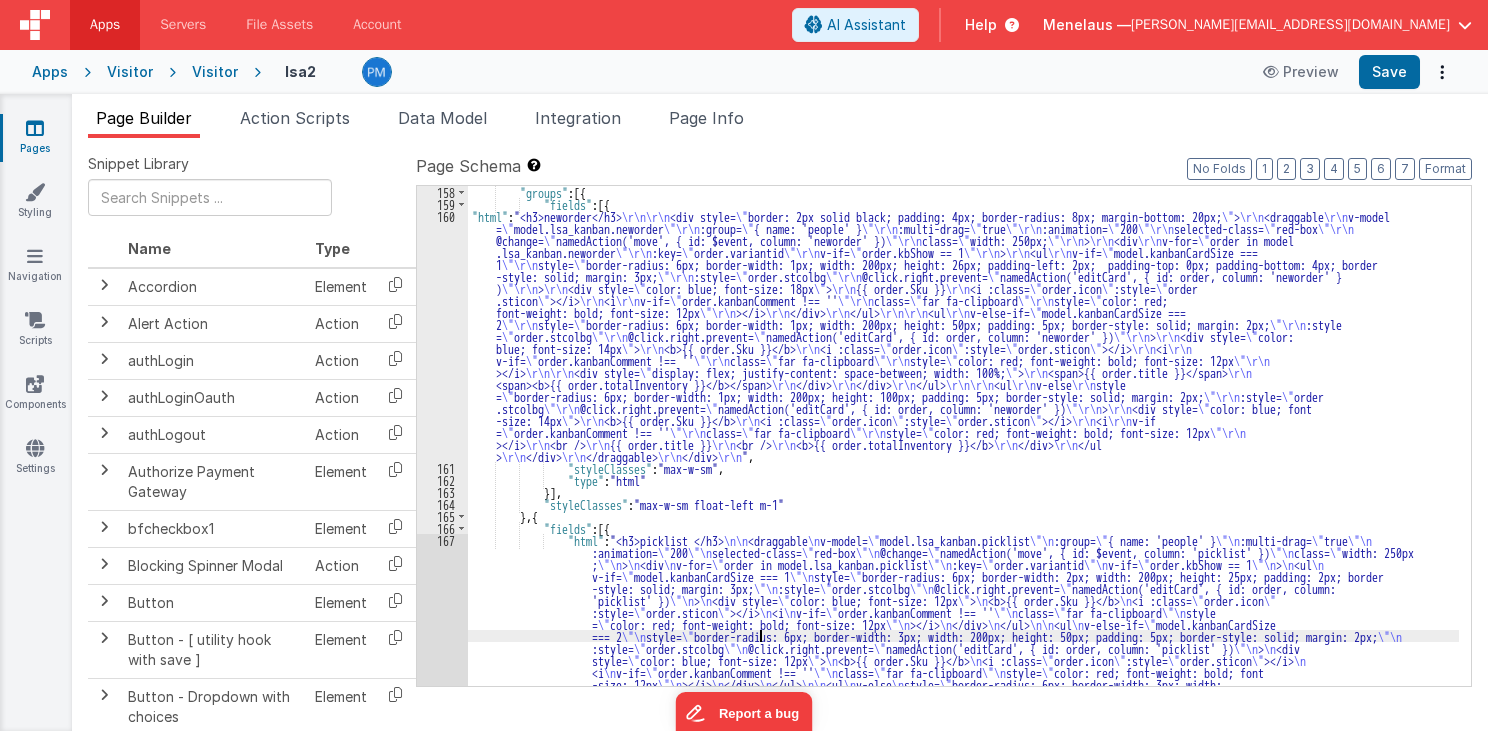 click on ""groups" :  [{                "fields" :  [{ "html" :  "<h3>neworder</h3> \r\n\r\n <div style= \" border: 2px solid black; padding: 4px; border-radius: 8px; margin-bottom: 20px; \" > \r\n   <draggable \r\n     v-model      = \" model.lsa_kanban.neworder \"\r\n     :group= \" { name: 'people' } \"\r\n     :multi-drag= \" true \"\r\n     :animation= \" 200 \"\r\n     selected-class= \" red-box \"\r\n           @change= \" namedAction('move', { id: $event, column: 'neworder' }) \"\r\n     class= \" width: 250px; \"\r\n   > \r\n     <div \r\n       v-for= \" order in model      .lsa_kanban.neworder \"\r\n       :key= \" order.variantid \"\r\n       v-if= \" order.kbShow == 1 \"\r\n     > \r\n       <ul \r\n         v-if= \" model.kanbanCardSize ===       1 \"\r\n         style= \" border-radius: 6px; border-width: 1px; width: 200px; height: 26px; padding-left: 2px;  padding-top: 0px; padding-bottom: 4px; border      -style: solid; margin: 3px; \"\r\n         :style= \" order.stcolbg" at bounding box center [963, 550] 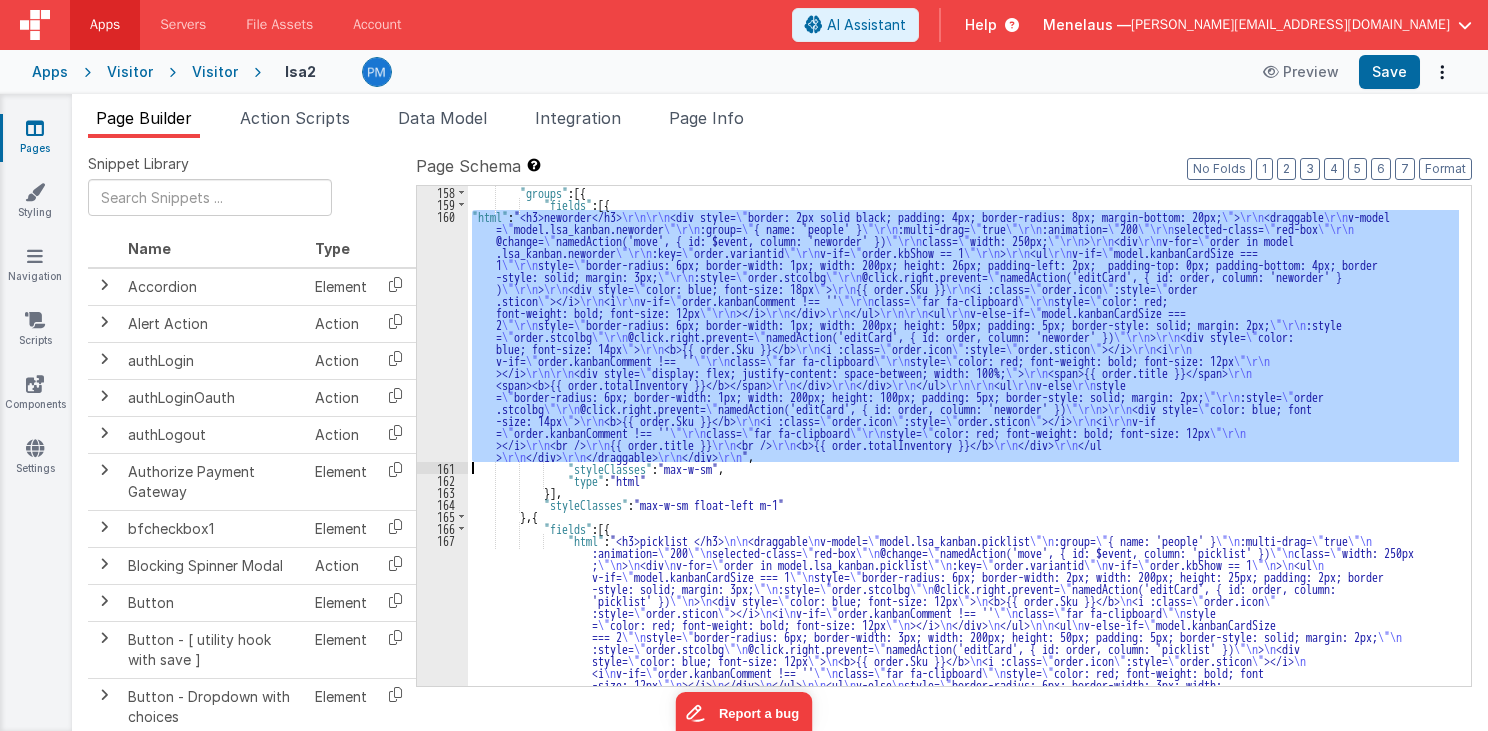 click on "160" at bounding box center (442, 336) 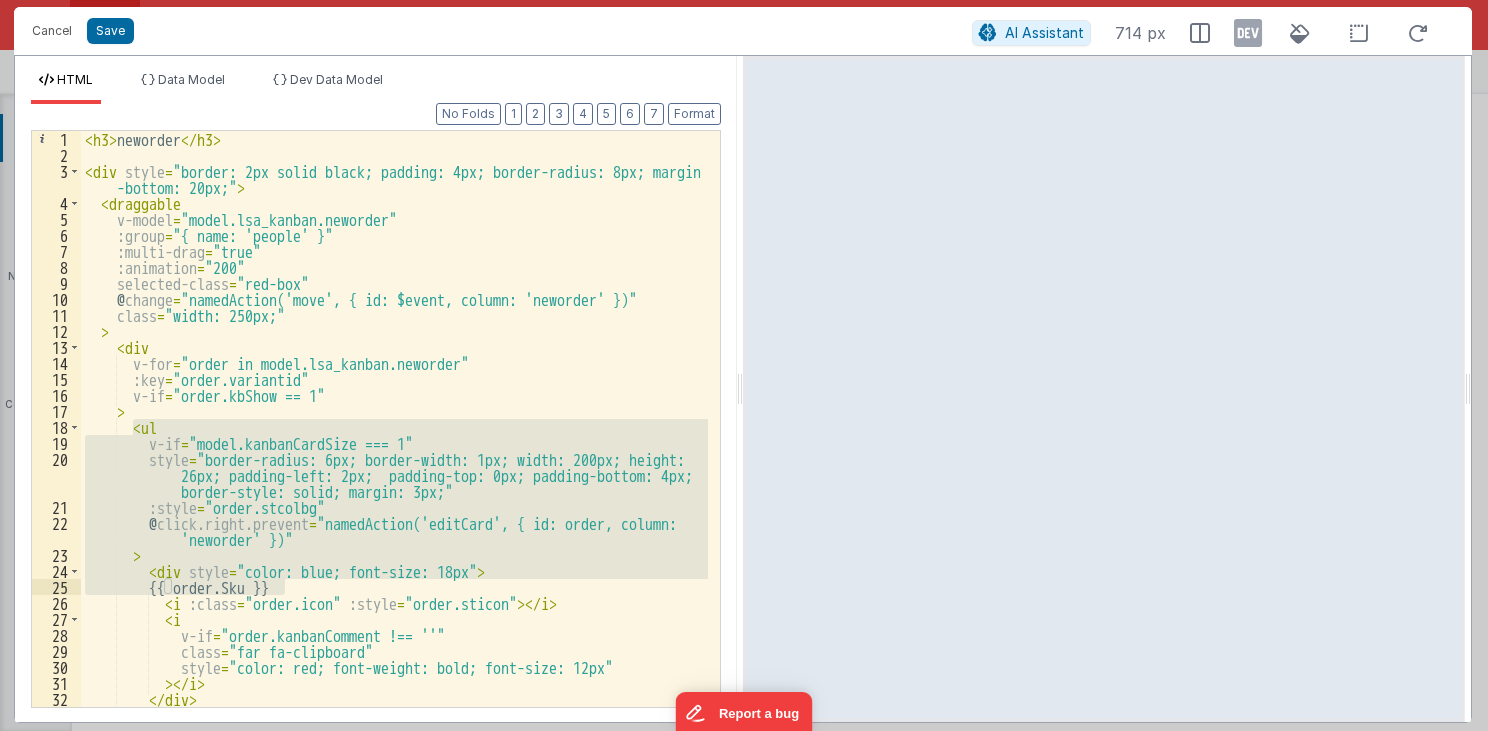 drag, startPoint x: 132, startPoint y: 426, endPoint x: 288, endPoint y: 589, distance: 225.62137 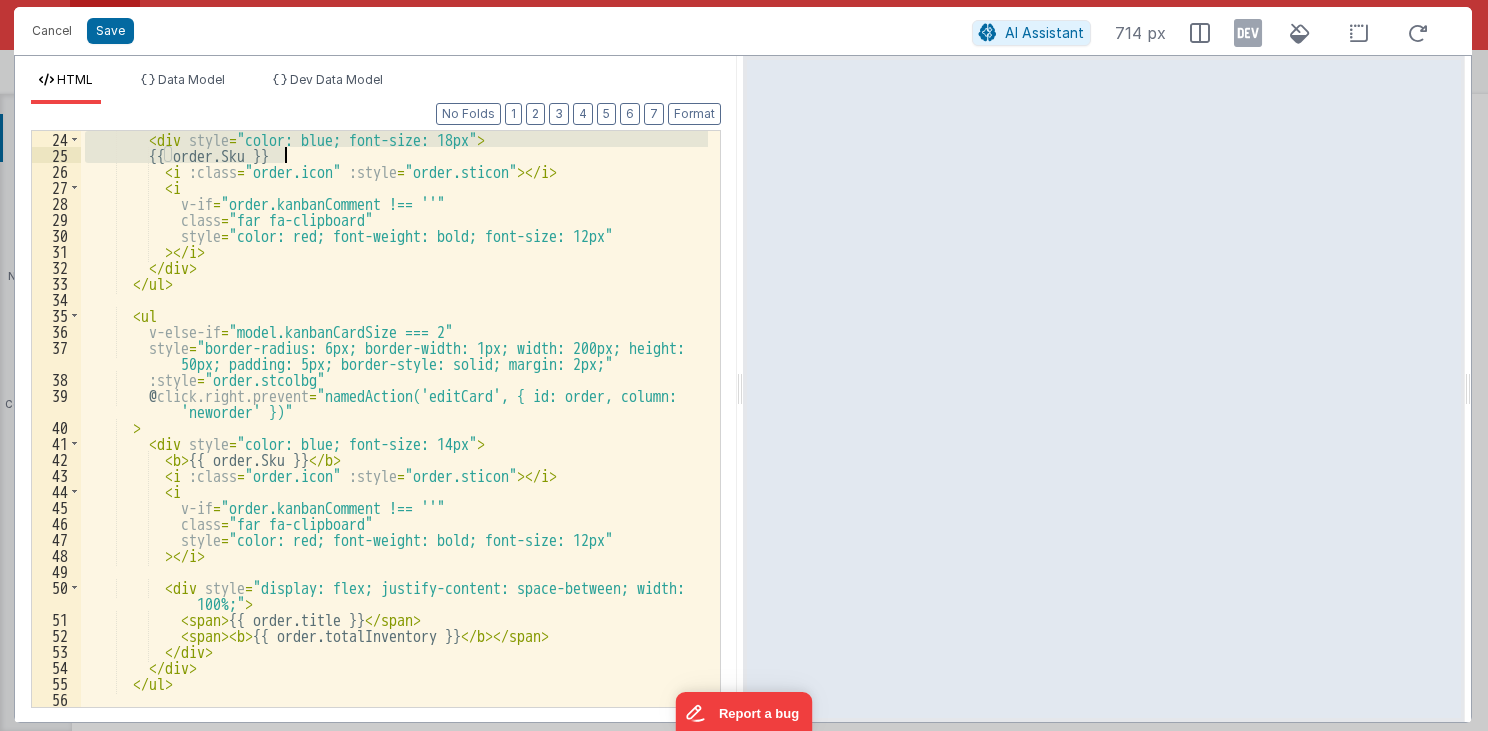 scroll, scrollTop: 480, scrollLeft: 0, axis: vertical 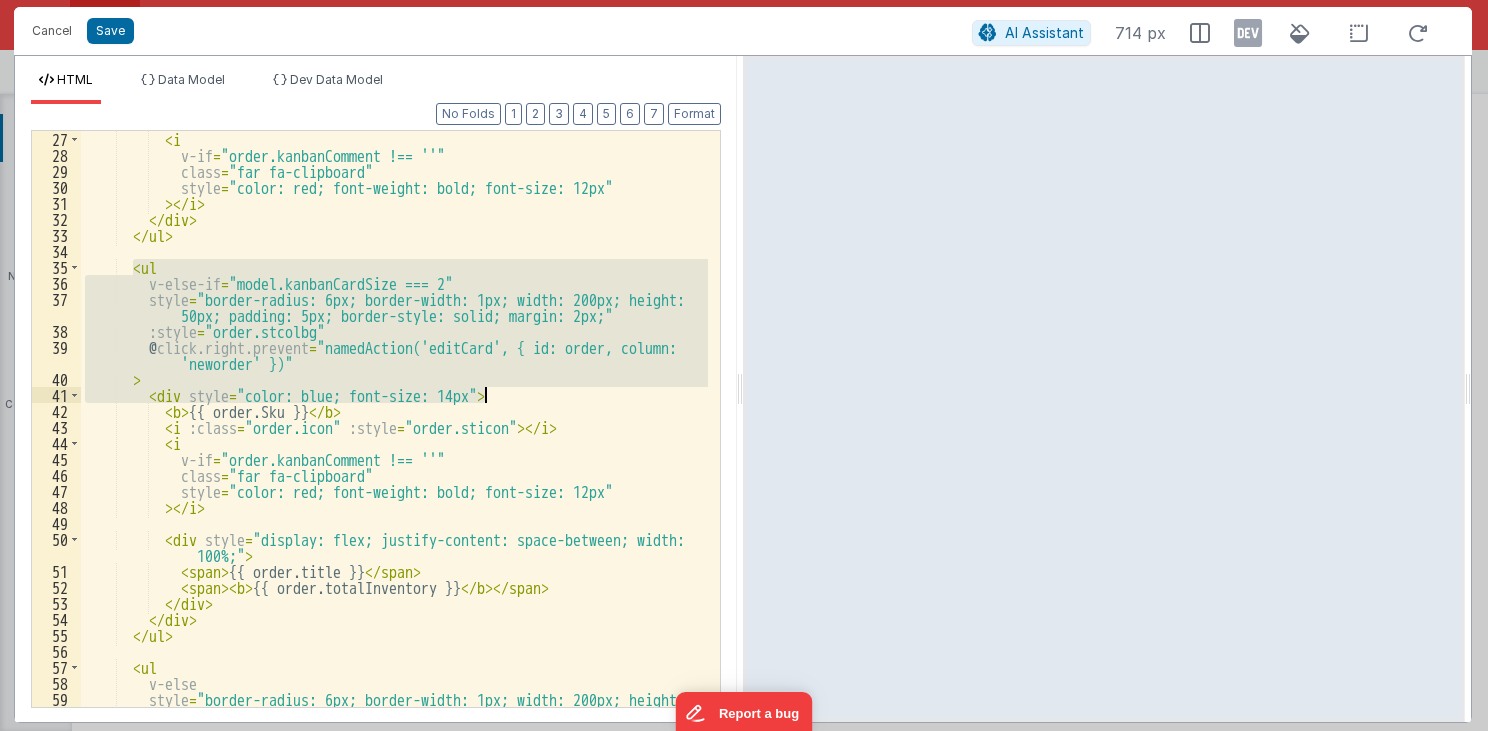 drag, startPoint x: 132, startPoint y: 264, endPoint x: 503, endPoint y: 392, distance: 392.46017 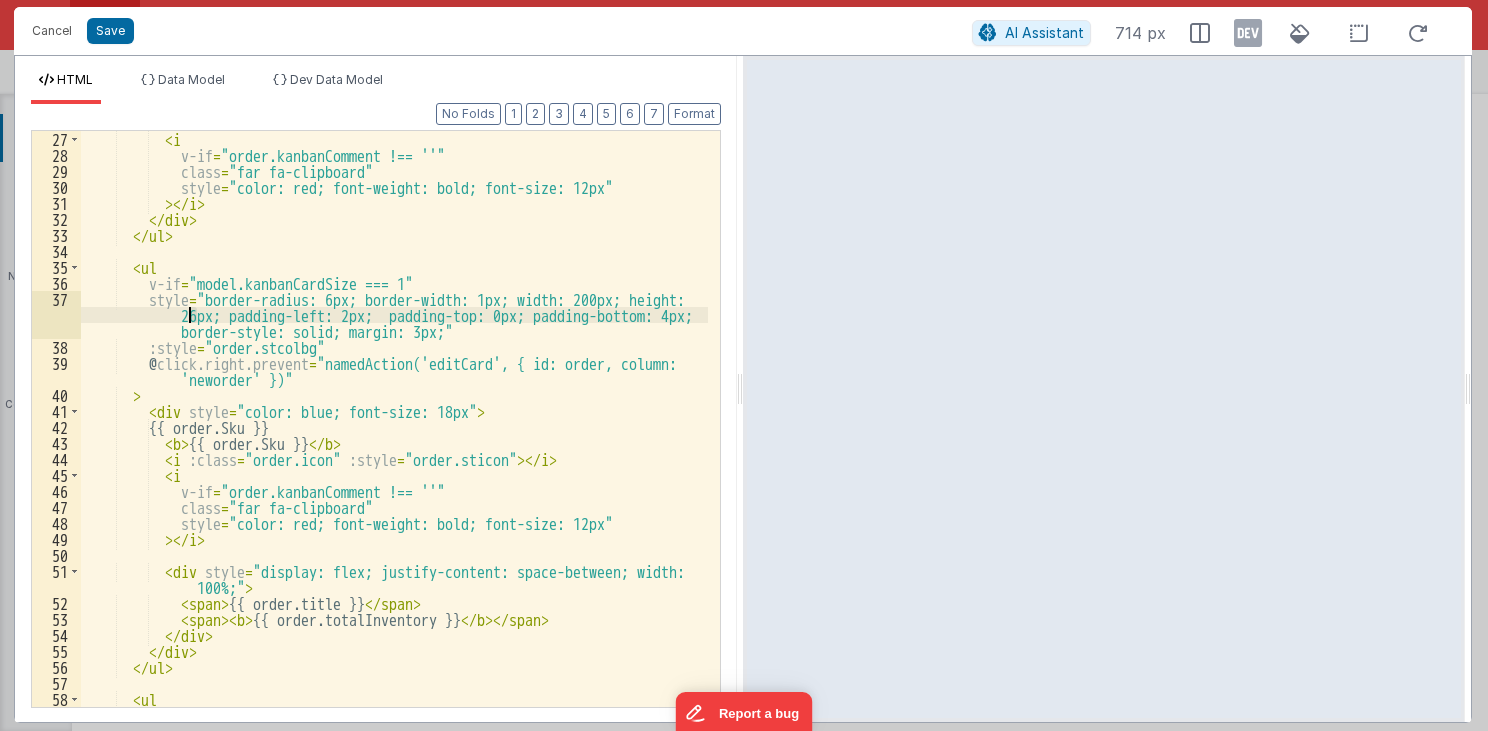 drag, startPoint x: 196, startPoint y: 316, endPoint x: 180, endPoint y: 316, distance: 16 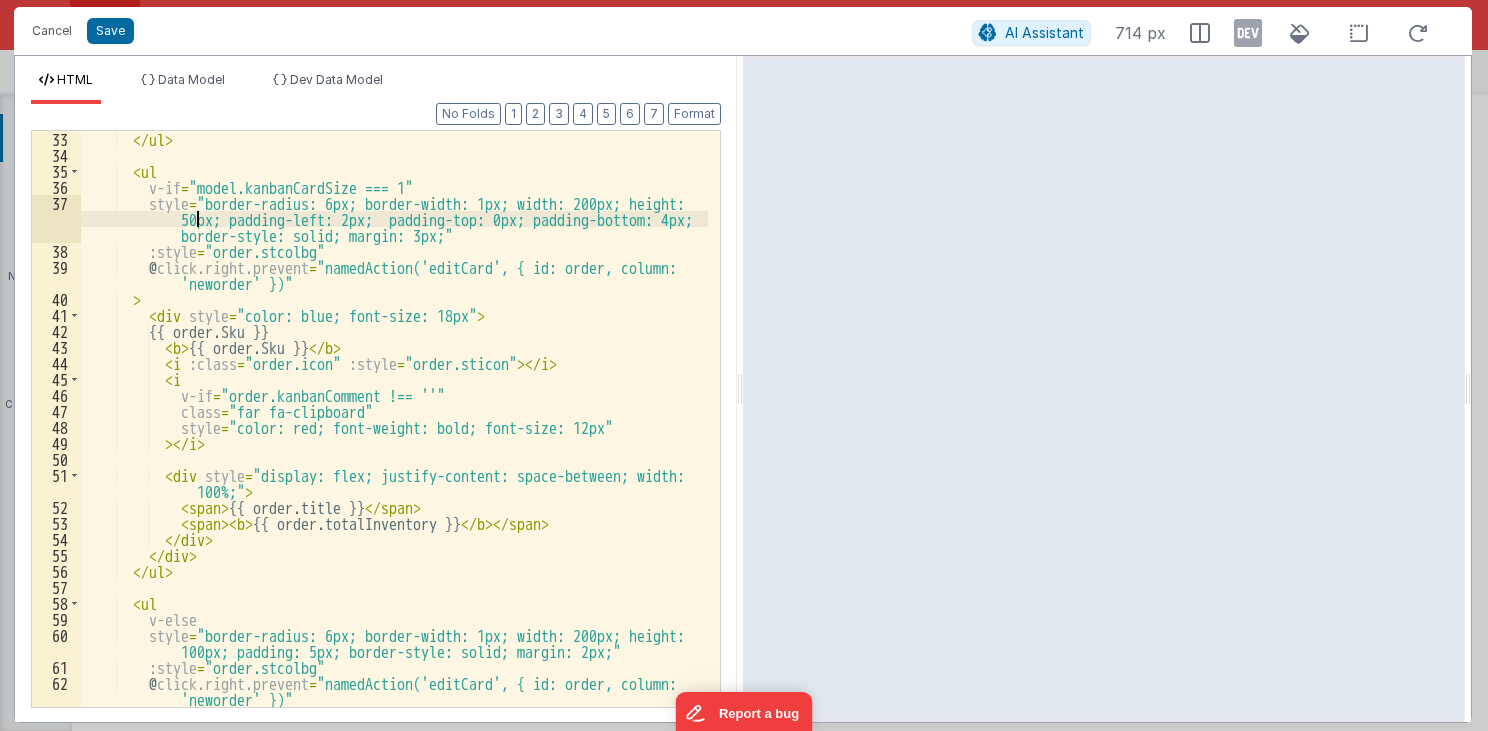 scroll, scrollTop: 336, scrollLeft: 0, axis: vertical 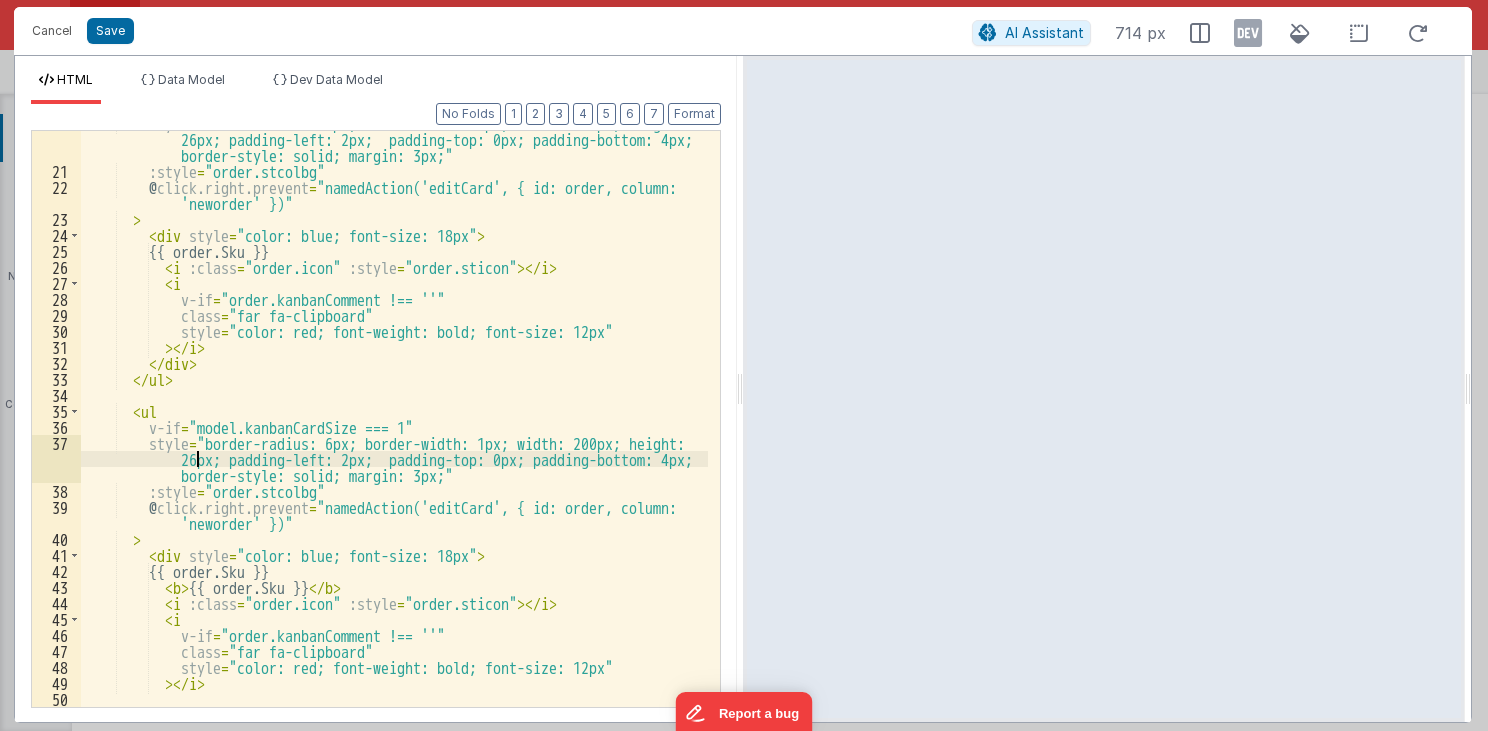 click on "style = "border-radius: 6px; border-width: 1px; width: 200px; height:               26px; padding-left: 2px;  padding-top: 0px; padding-bottom: 4px;               border-style: solid; margin: 3px;"           :style = "order.stcolbg"           @ click.right.prevent = "namedAction('editCard', { id: order, column:               'neworder' })"         >           < div   style = "color: blue; font-size: 18px" >             {{ order.Sku }}              < i   :class = "order.icon"   :style = "order.sticon" > </ i >              < i                v-if = "order.kanbanComment !== ''"                class = "far fa-clipboard"                style = "color: red; font-weight: bold; font-size: 12px"              > </ i >           </ div >         </ ul >         < ul           v-if = "model.kanbanCardSize === 1"           style = "border-radius: 6px; border-width: 1px; width: 200px; height:                            border-style: solid; margin: 3px;"" at bounding box center [395, 443] 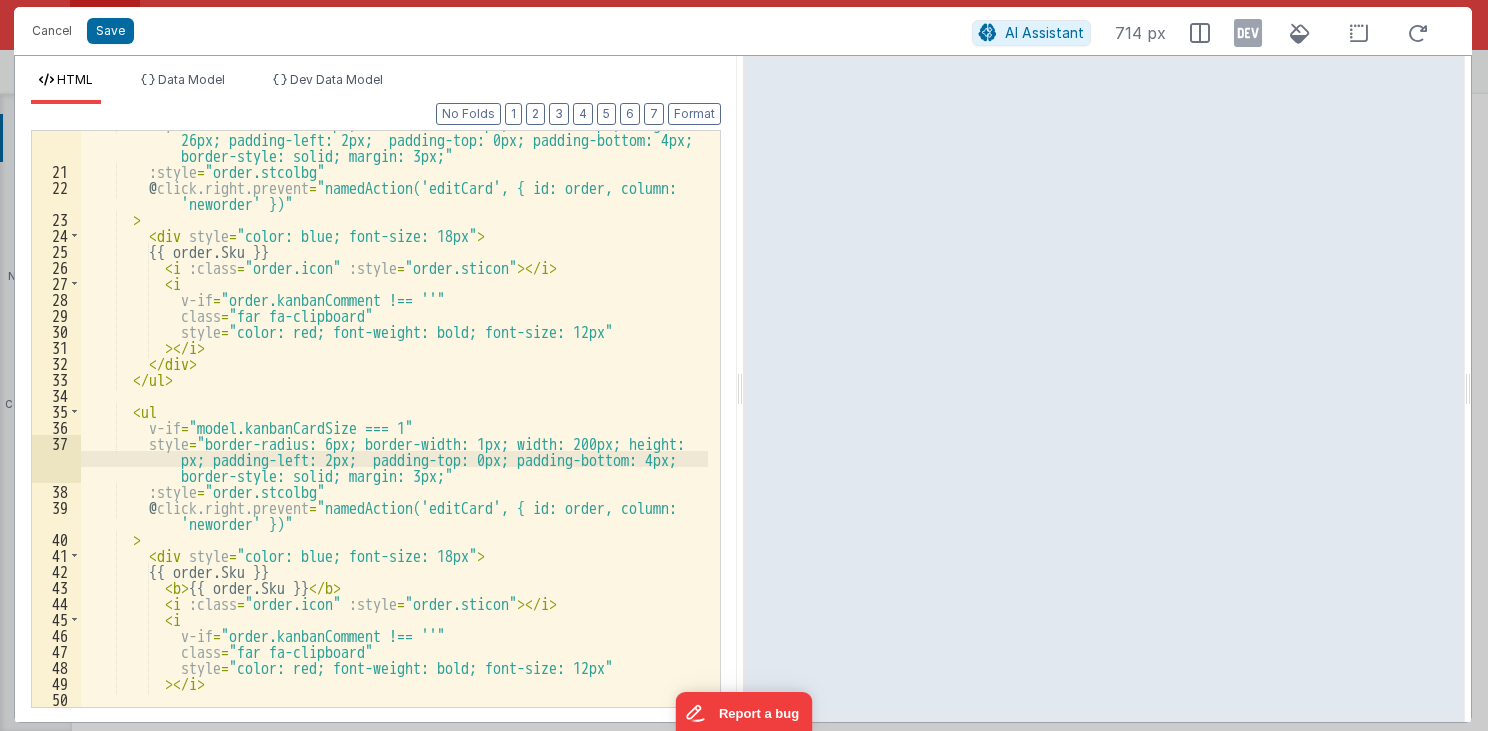 type 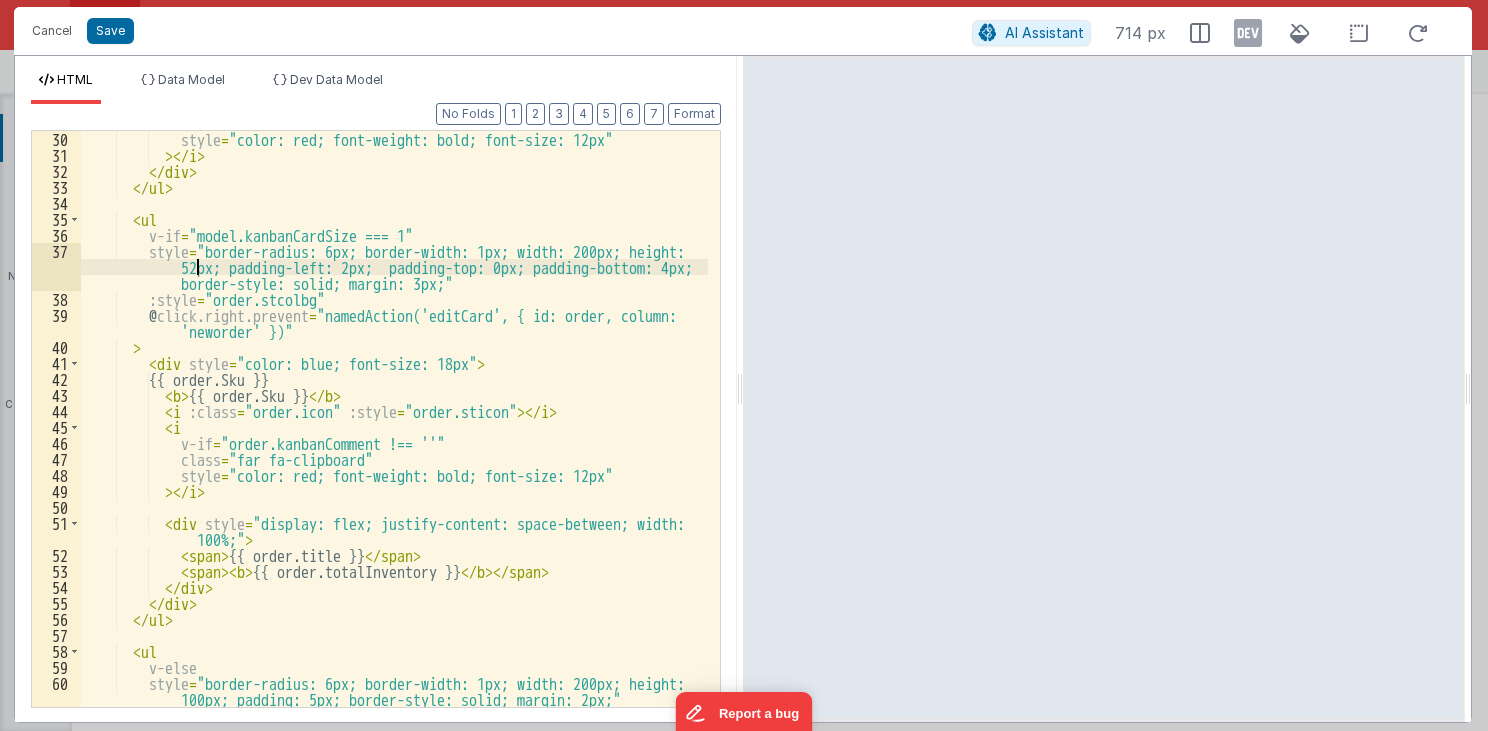 scroll, scrollTop: 480, scrollLeft: 0, axis: vertical 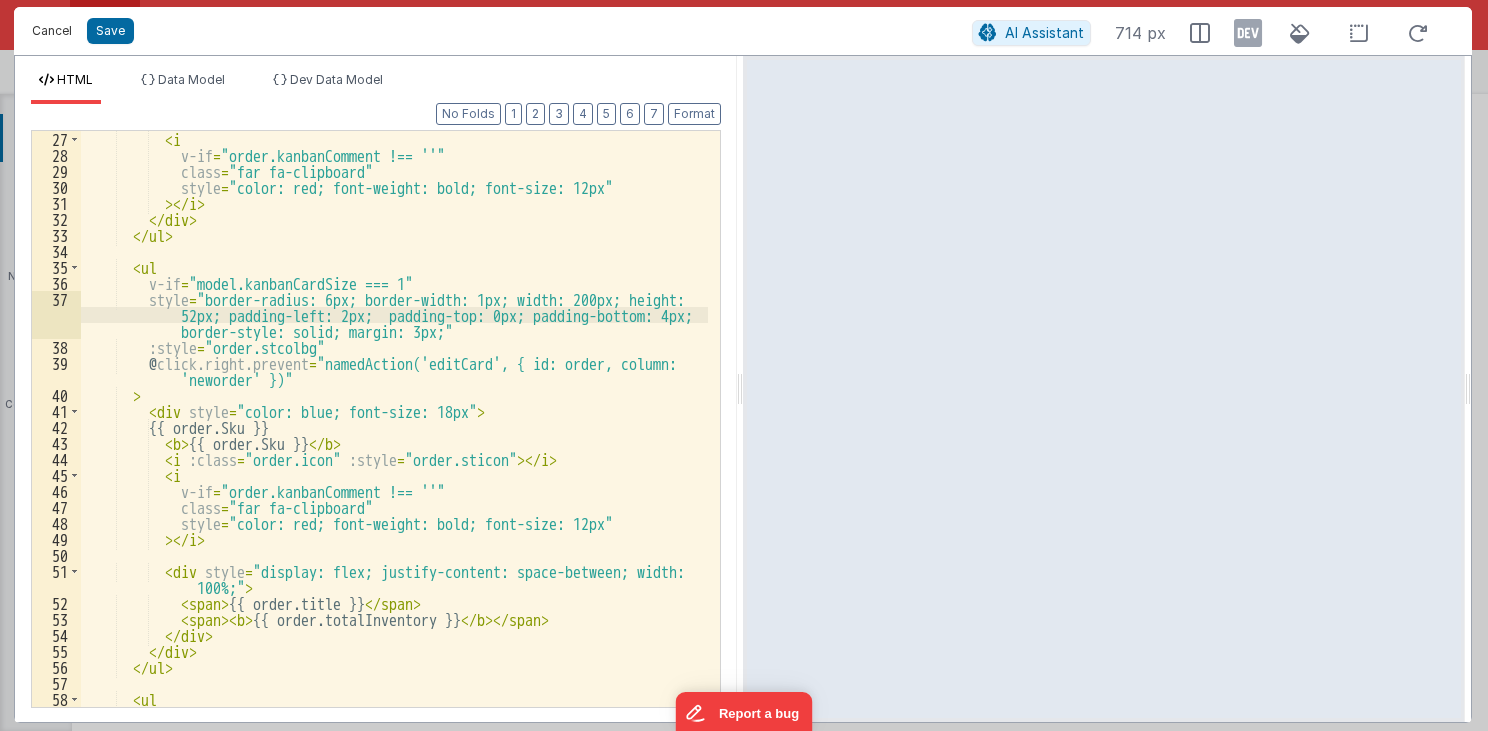 click on "Cancel" at bounding box center (52, 31) 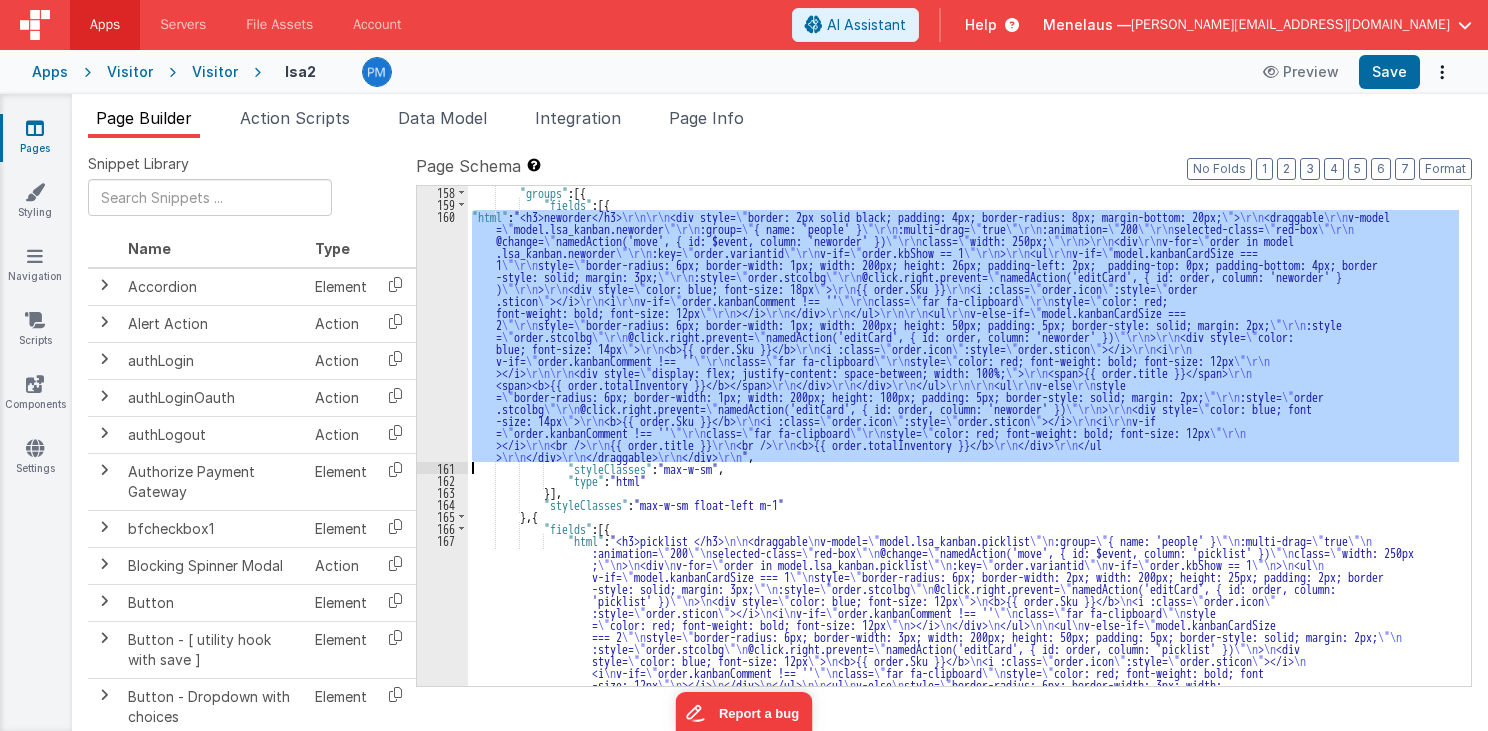 click on "160" at bounding box center [442, 336] 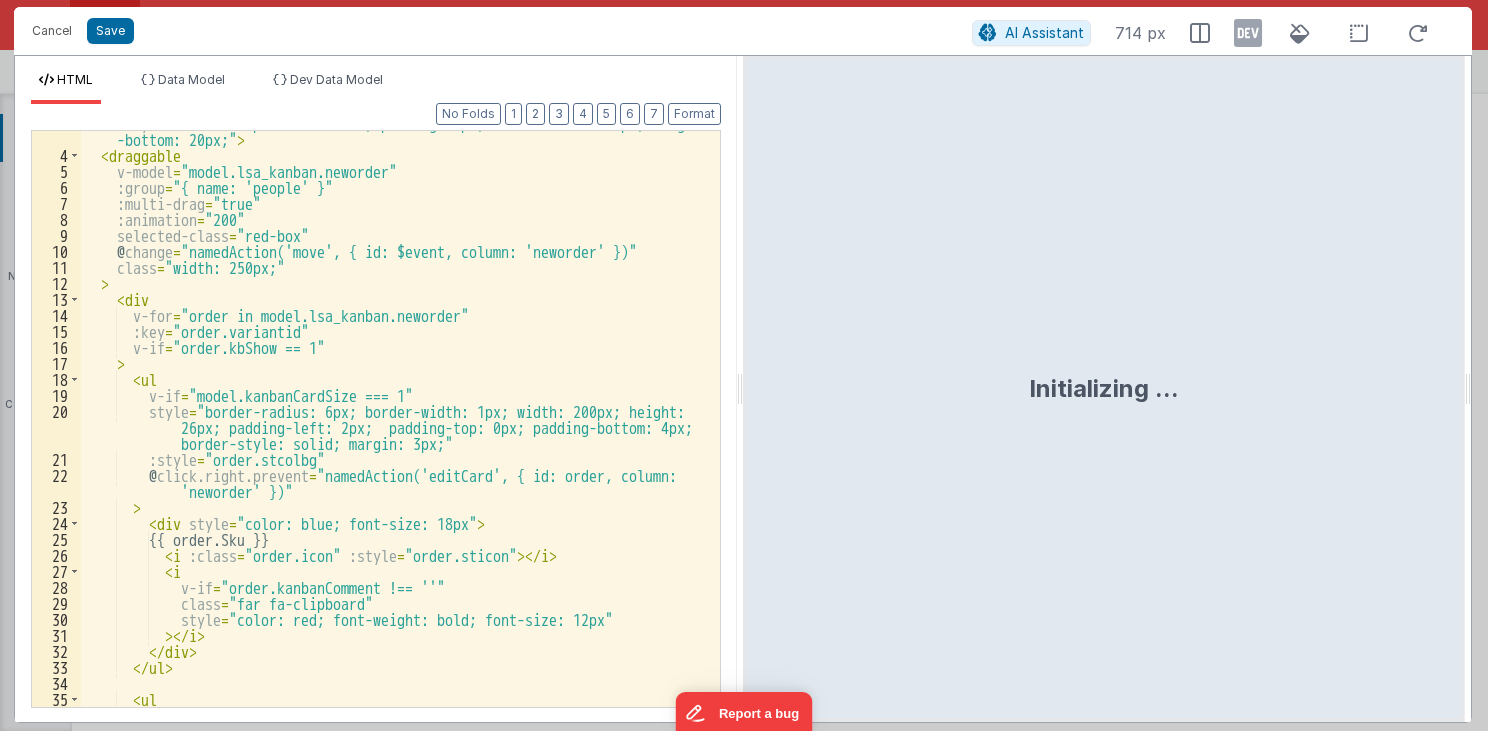 scroll, scrollTop: 96, scrollLeft: 0, axis: vertical 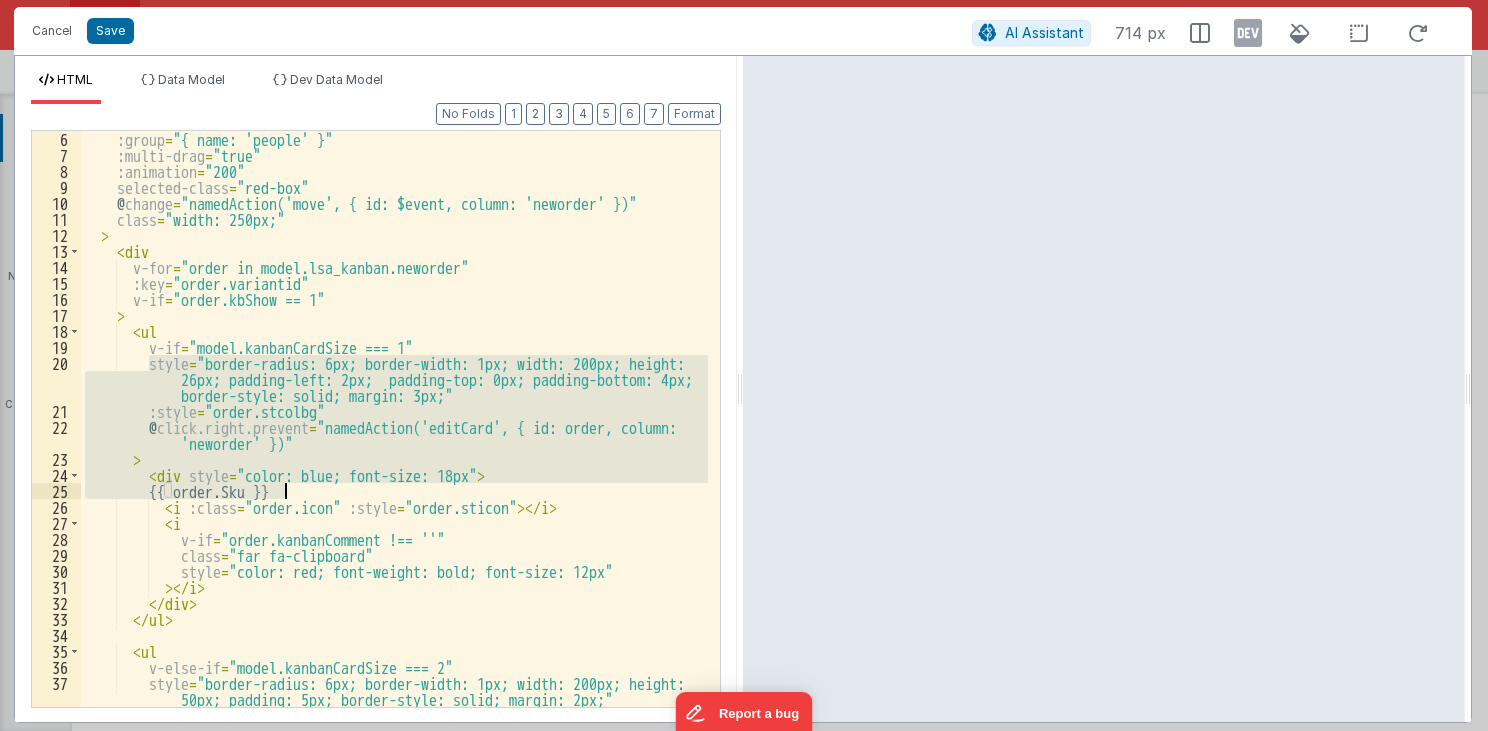 drag, startPoint x: 149, startPoint y: 361, endPoint x: 312, endPoint y: 496, distance: 211.64594 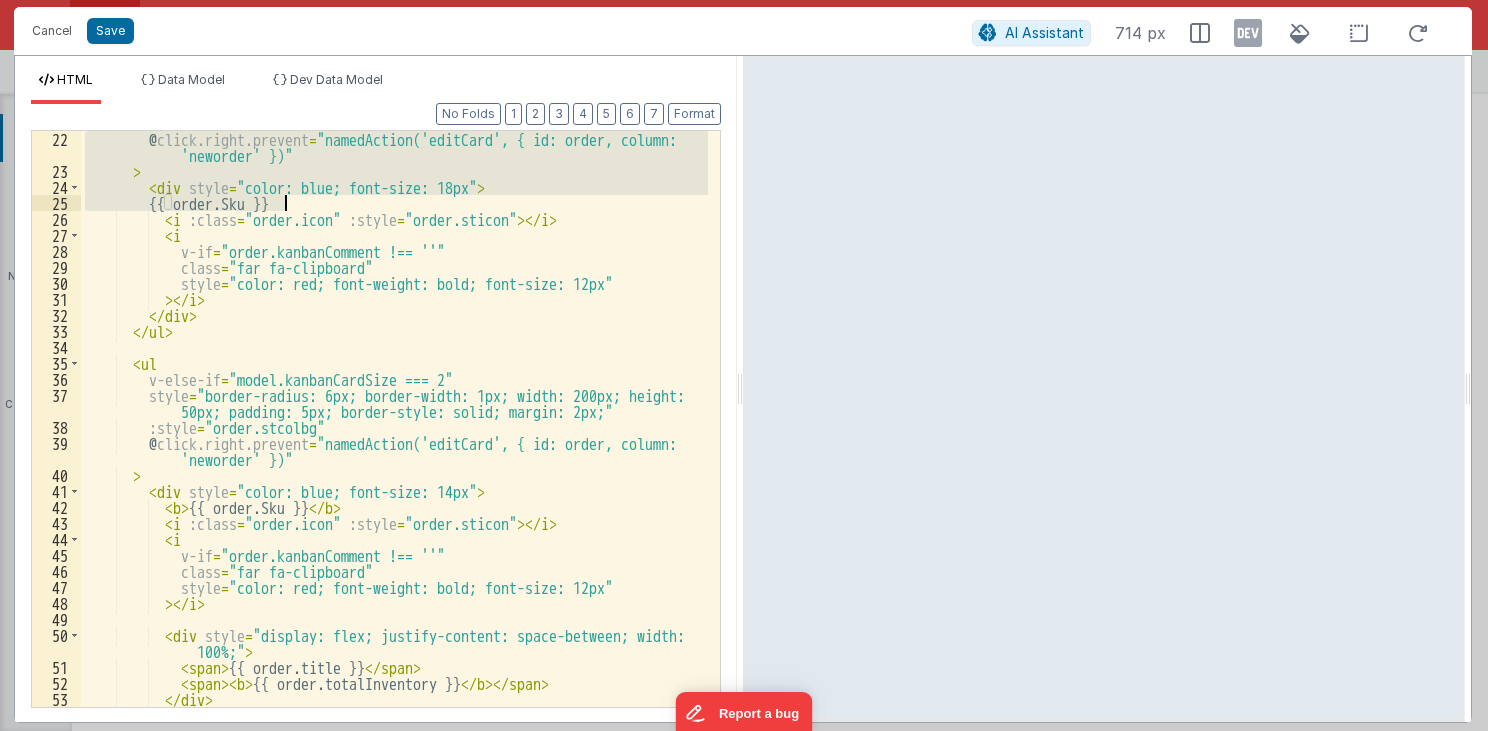 scroll, scrollTop: 384, scrollLeft: 0, axis: vertical 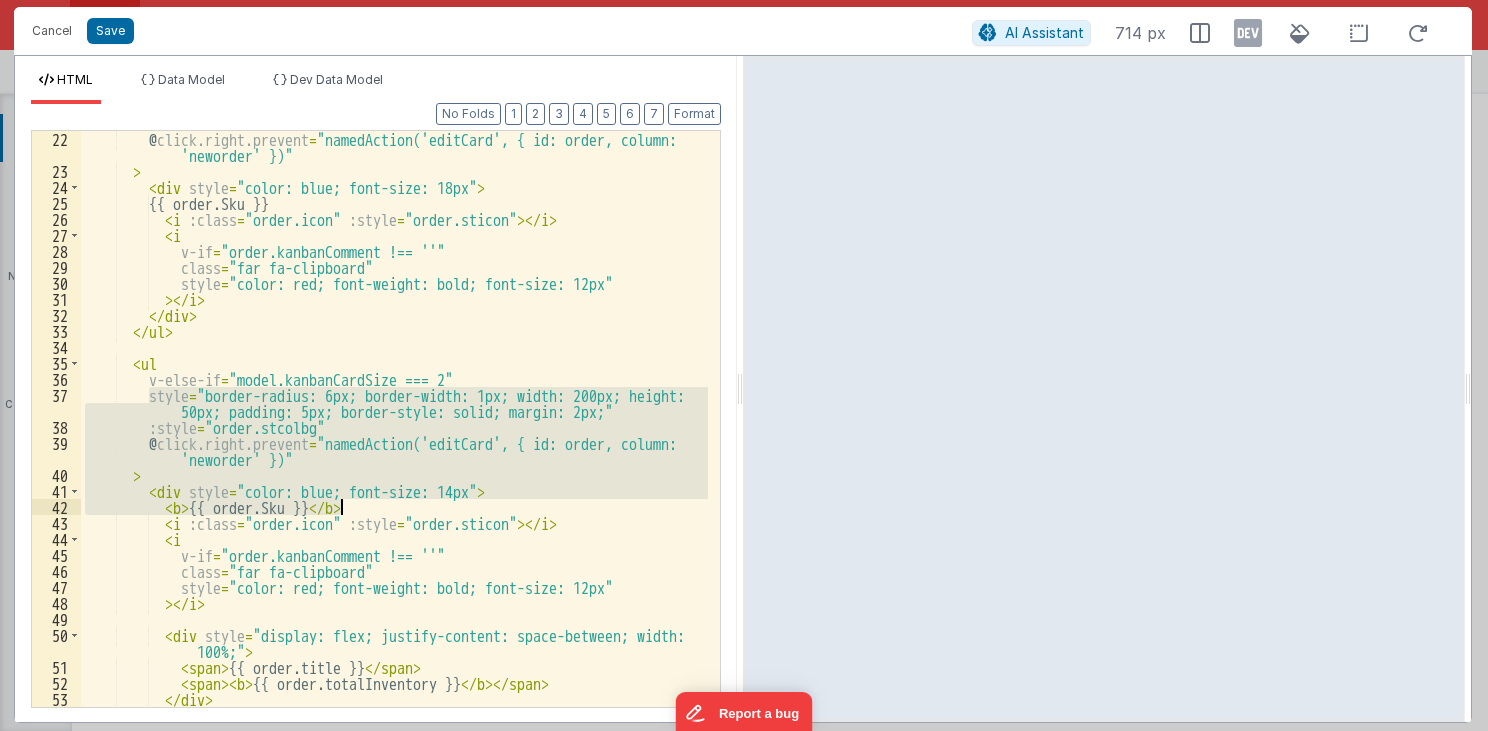 drag, startPoint x: 150, startPoint y: 394, endPoint x: 352, endPoint y: 504, distance: 230.0087 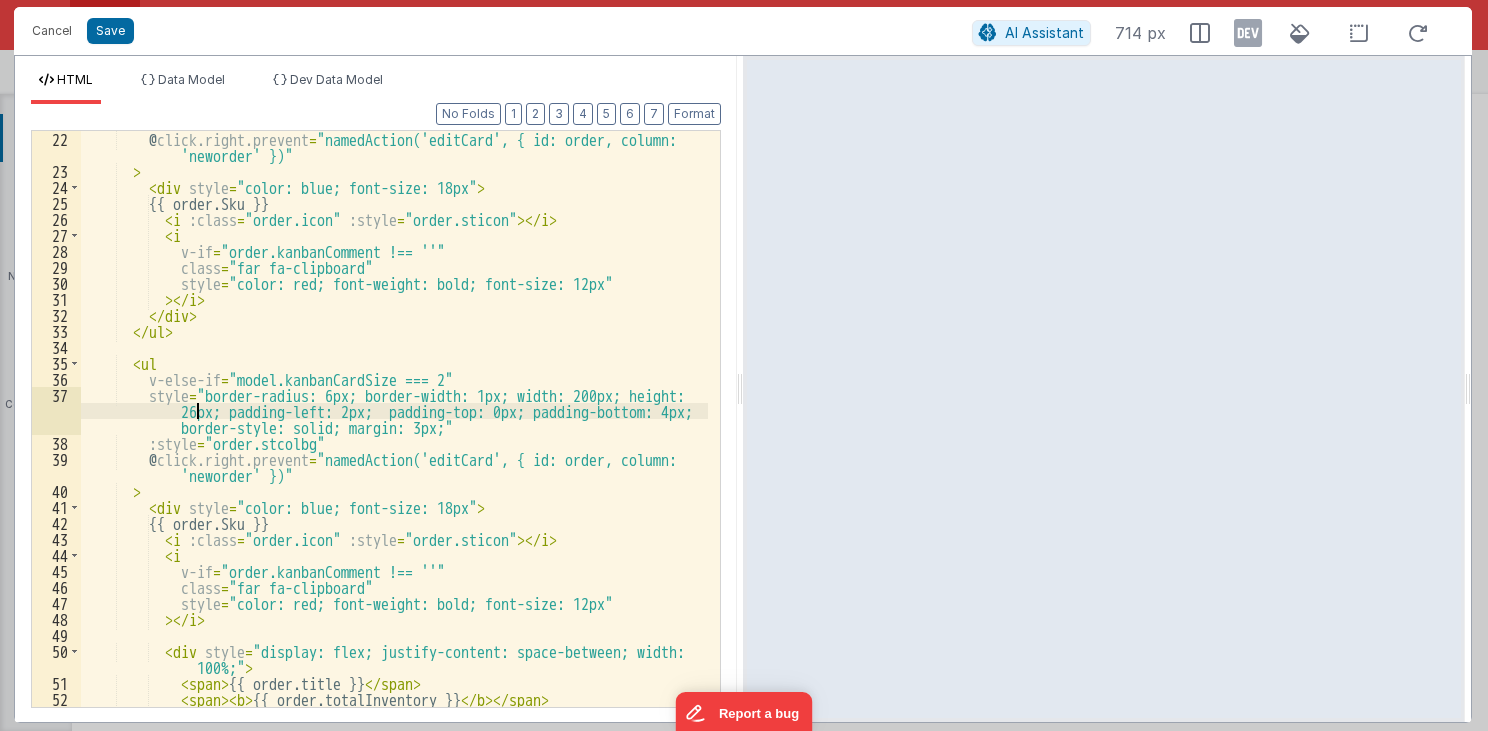 click on "@ click.right.prevent = "namedAction('editCard', { id: order, column:               'neworder' })"         >           < div   style = "color: blue; font-size: 18px" >             {{ order.Sku }}              < i   :class = "order.icon"   :style = "order.sticon" > </ i >              < i                v-if = "order.kanbanComment !== ''"                class = "far fa-clipboard"                style = "color: red; font-weight: bold; font-size: 12px"              > </ i >           </ div >         </ ul >         < ul           v-else-if = "model.kanbanCardSize === 2"           style = "border-radius: 6px; border-width: 1px; width: 200px; height:               26px; padding-left: 2px;  padding-top: 0px; padding-bottom: 4px;               border-style: solid; margin: 3px;"           :style = "order.stcolbg"           @ click.right.prevent = "namedAction('editCard', { id: order, column:               'neworder' })"         >           < div   style = > <" at bounding box center (395, 443) 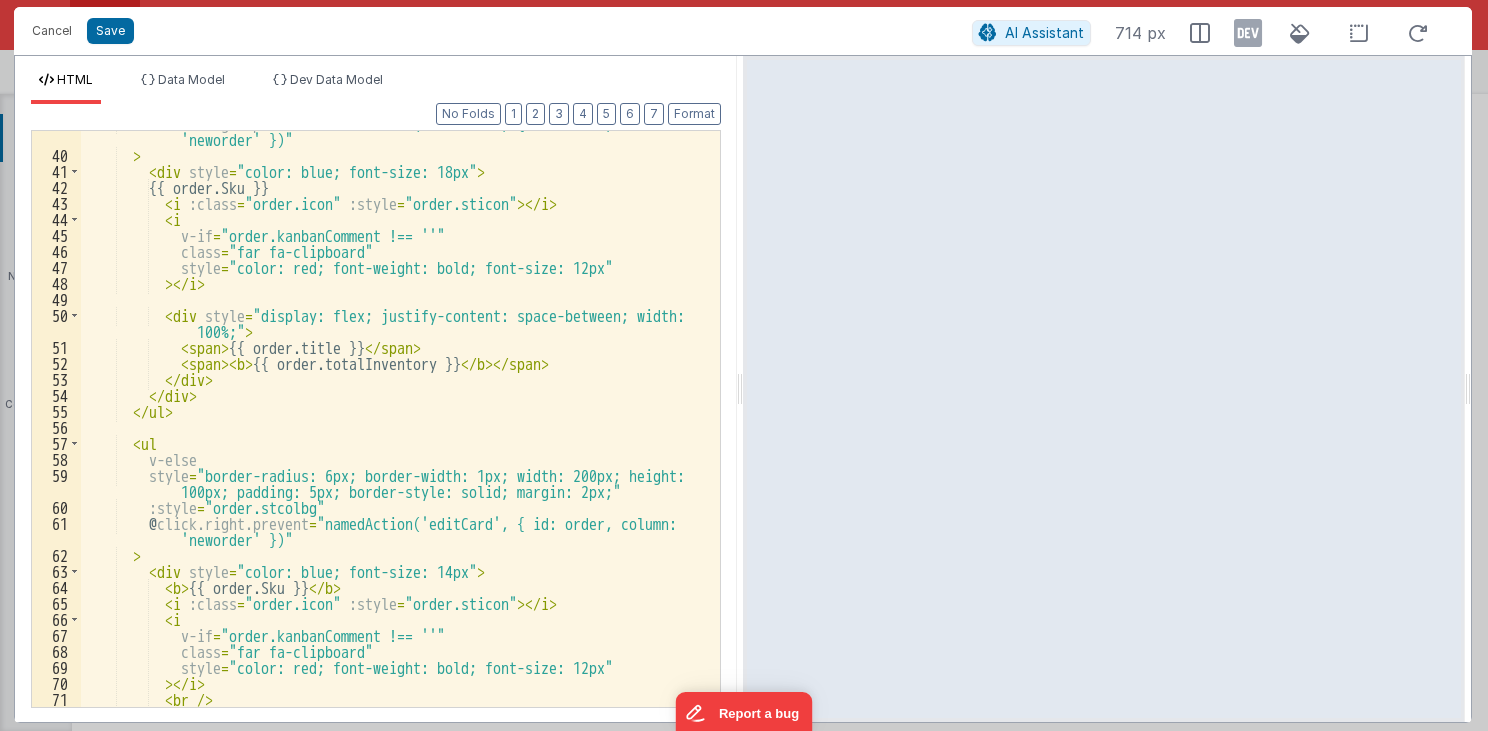 scroll, scrollTop: 768, scrollLeft: 0, axis: vertical 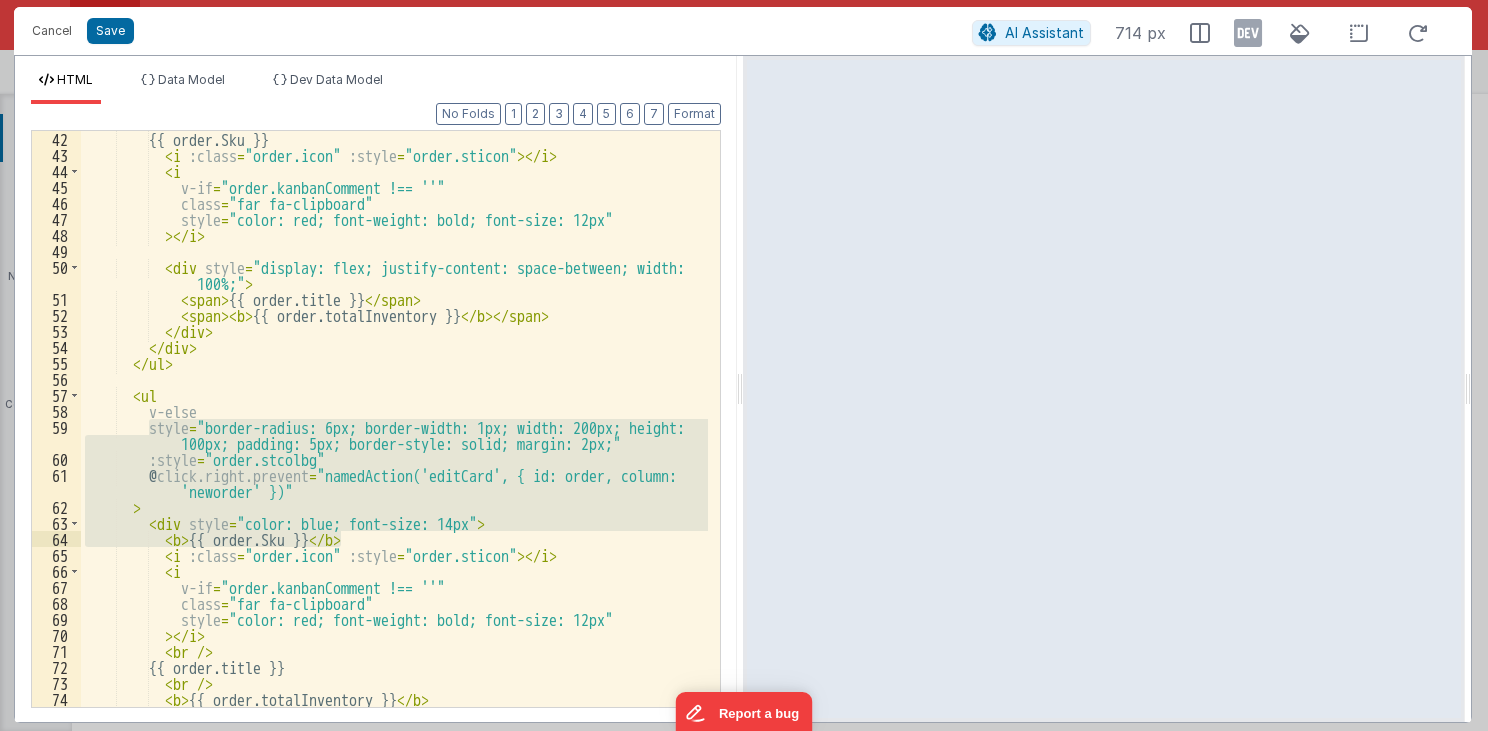 drag, startPoint x: 148, startPoint y: 428, endPoint x: 359, endPoint y: 541, distance: 239.3533 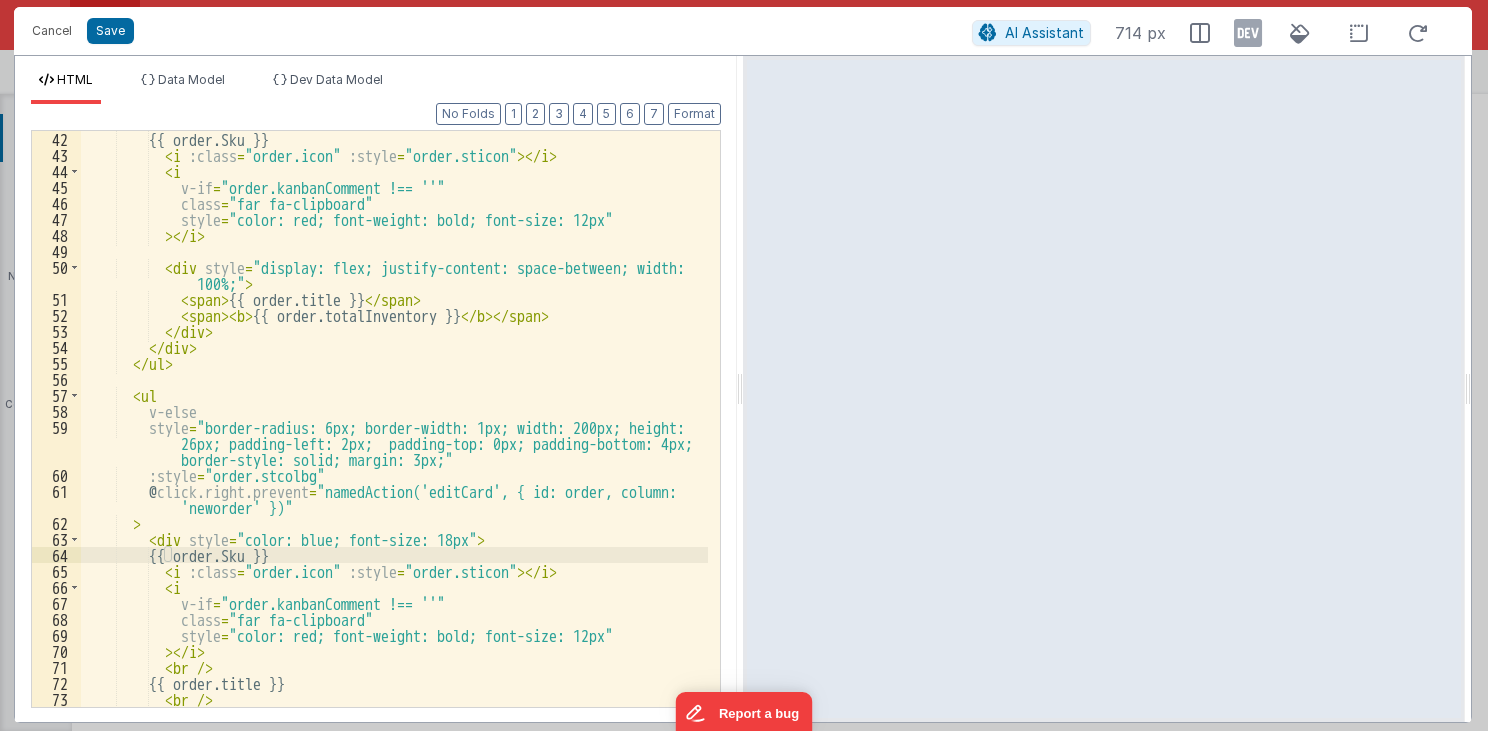 click on "{{ order.Sku }}              < i   :class = "order.icon"   :style = "order.sticon" > </ i >              < i                v-if = "order.kanbanComment !== ''"                class = "far fa-clipboard"                style = "color: red; font-weight: bold; font-size: 12px"              > </ i >              < div   style = "display: flex; justify-content: space-between; width:                 100%;" >                < span > {{ order.title }} </ span >                < span > < b > {{ order.totalInventory }} </ b > </ span >              </ div >           </ div >         </ ul >         < ul           v-else           style = "border-radius: 6px; border-width: 1px; width: 200px; height:               26px; padding-left: 2px;  padding-top: 0px; padding-bottom: 4px;               border-style: solid; margin: 3px;"           :style = "order.stcolbg"           @ click.right.prevent = "namedAction('editCard', { id: order, column:" at bounding box center (395, 435) 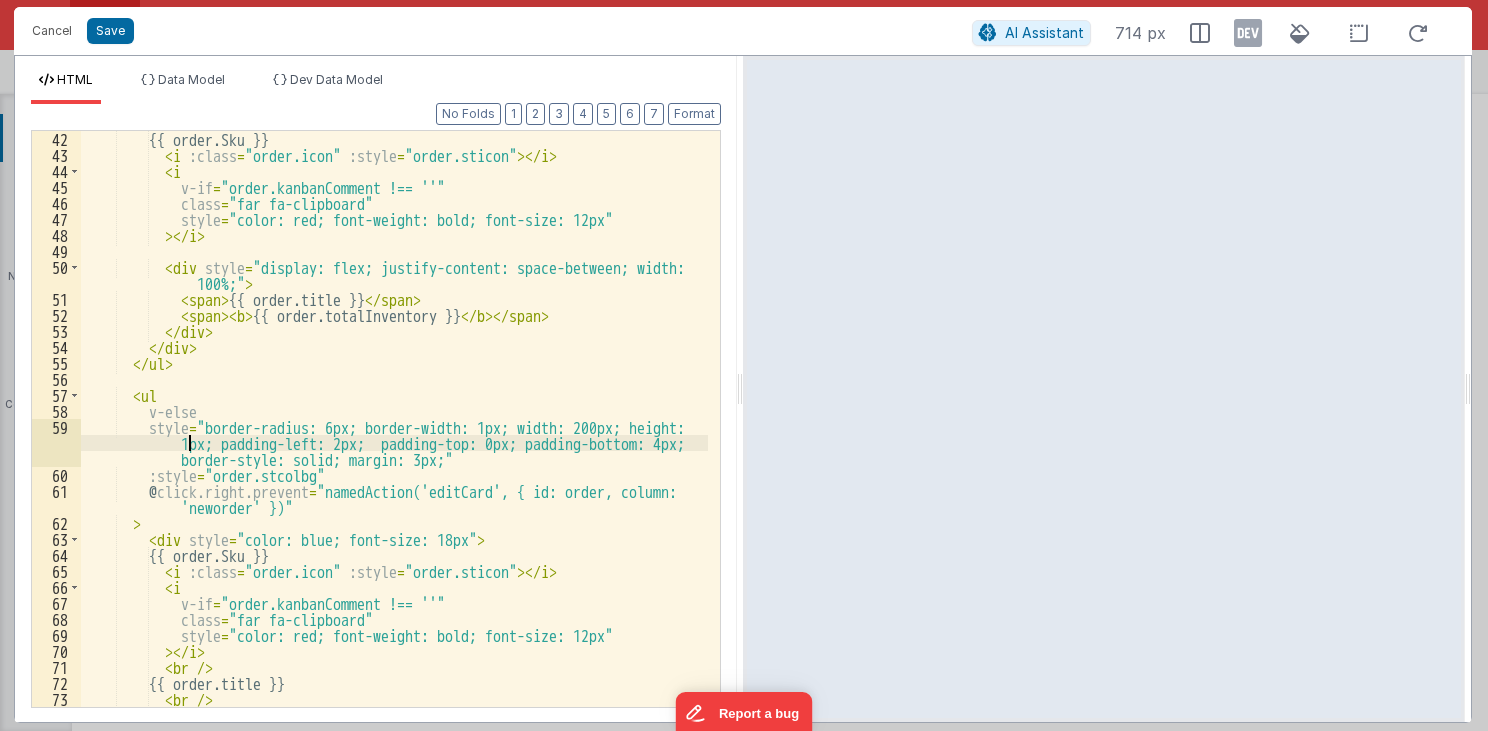 type 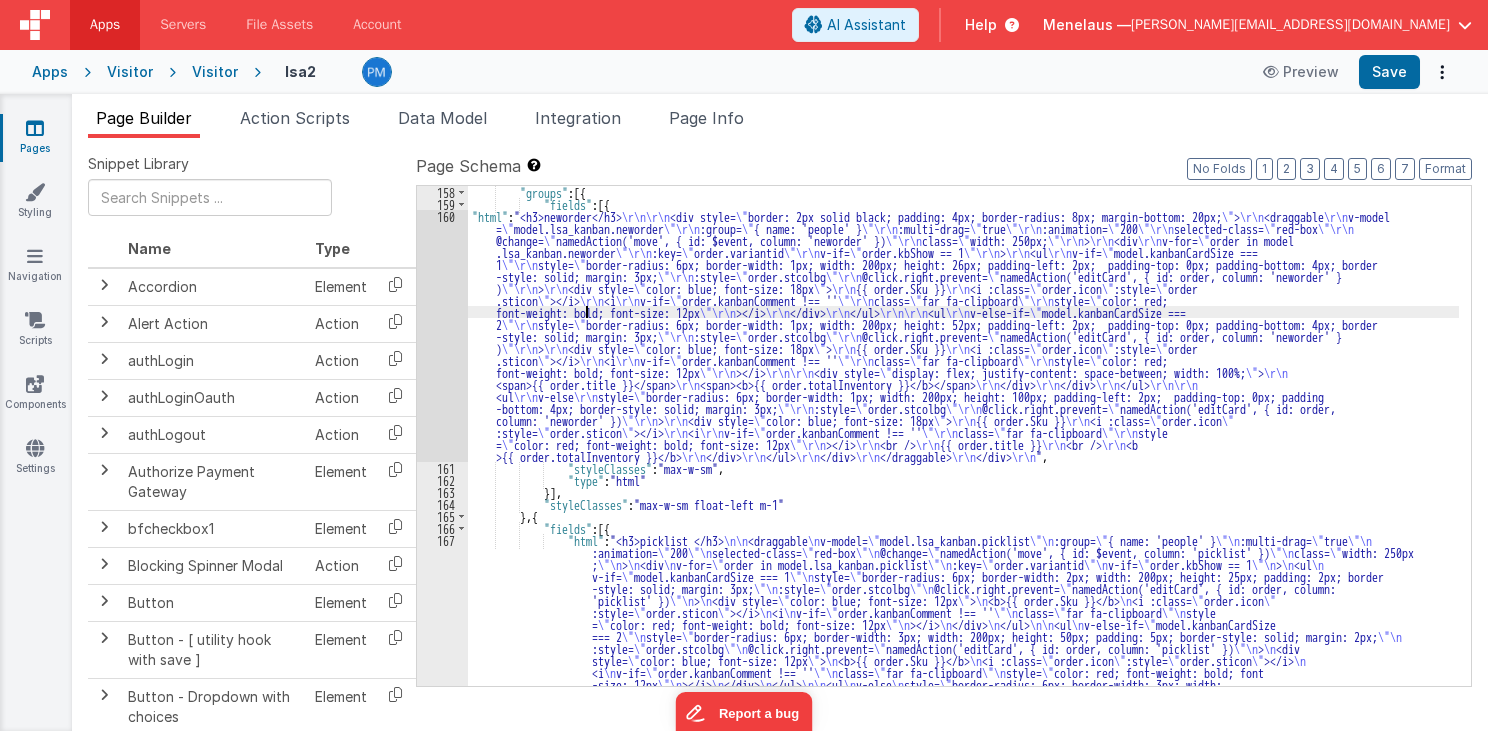 click on ""groups" :  [{                "fields" :  [{ "html" :  "<h3>neworder</h3> \r\n\r\n <div style= \" border: 2px solid black; padding: 4px; border-radius: 8px; margin-bottom: 20px; \" > \r\n   <draggable \r\n     v-model      = \" model.lsa_kanban.neworder \"\r\n     :group= \" { name: 'people' } \"\r\n     :multi-drag= \" true \"\r\n     :animation= \" 200 \"\r\n     selected-class= \" red-box \"\r\n           @change= \" namedAction('move', { id: $event, column: 'neworder' }) \"\r\n     class= \" width: 250px; \"\r\n   > \r\n     <div \r\n       v-for= \" order in model      .lsa_kanban.neworder \"\r\n       :key= \" order.variantid \"\r\n       v-if= \" order.kbShow == 1 \"\r\n     > \r\n       <ul \r\n         v-if= \" model.kanbanCardSize ===       1 \"\r\n         style= \" border-radius: 6px; border-width: 1px; width: 200px; height: 26px; padding-left: 2px;  padding-top: 0px; padding-bottom: 4px; border      -style: solid; margin: 3px; \"\r\n         :style= \" order.stcolbg" at bounding box center [963, 550] 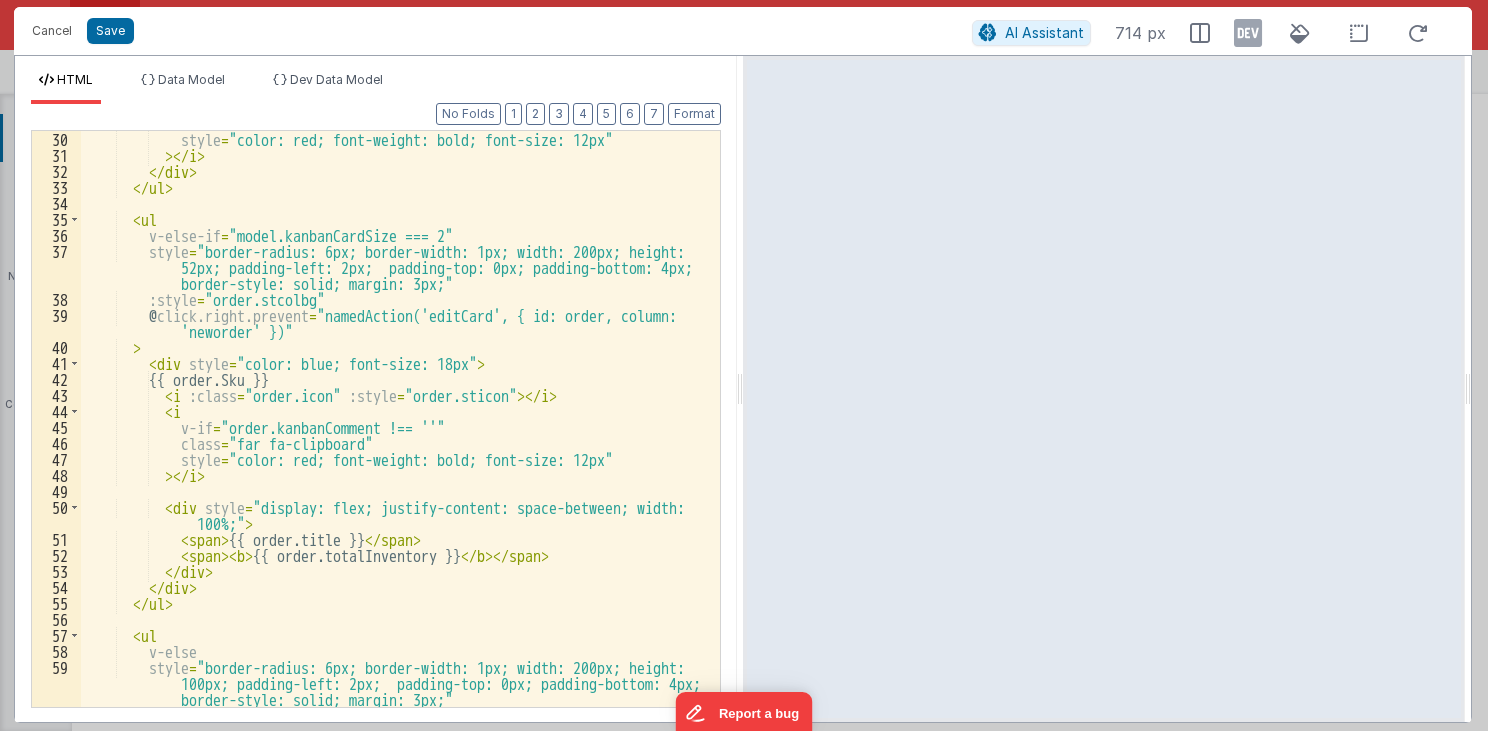 scroll, scrollTop: 528, scrollLeft: 0, axis: vertical 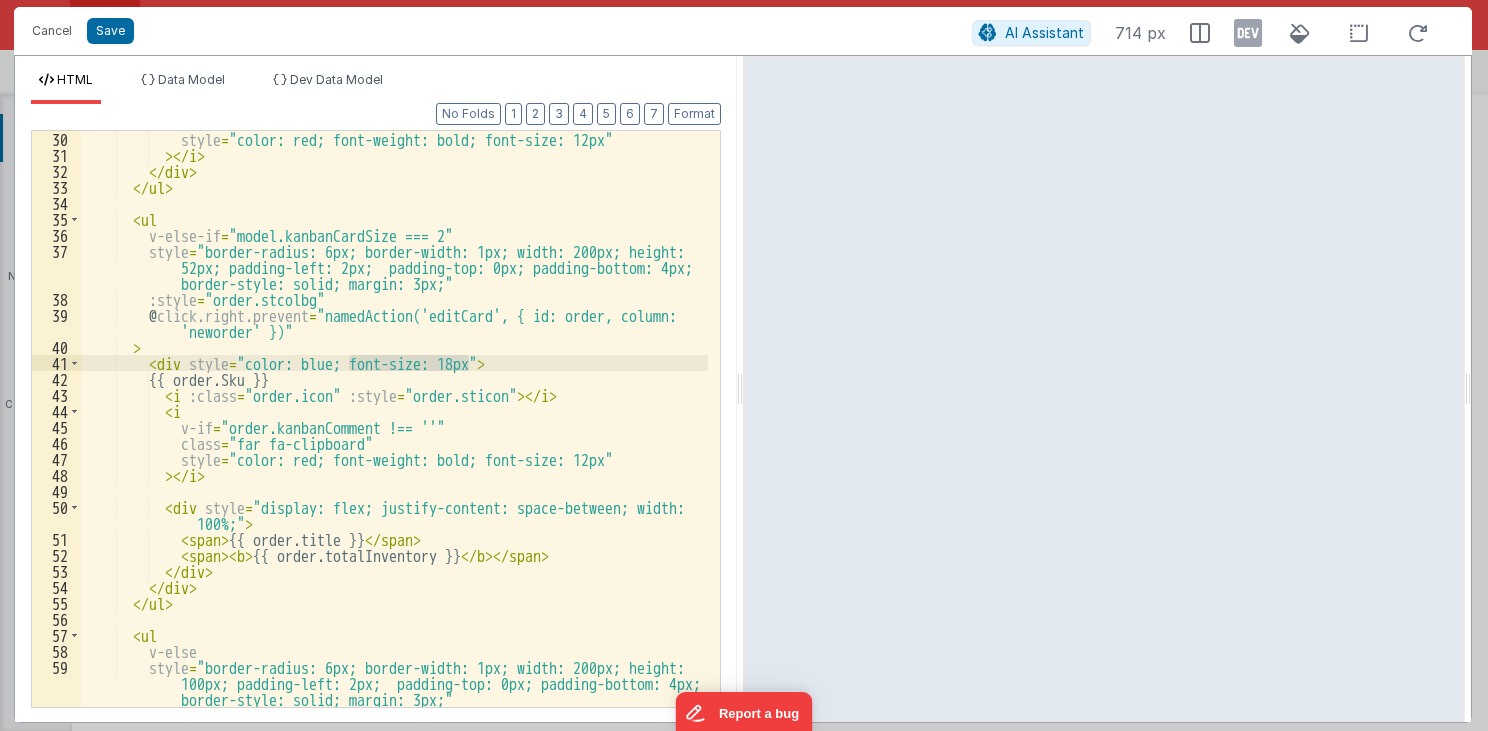 drag, startPoint x: 349, startPoint y: 360, endPoint x: 468, endPoint y: 366, distance: 119.15116 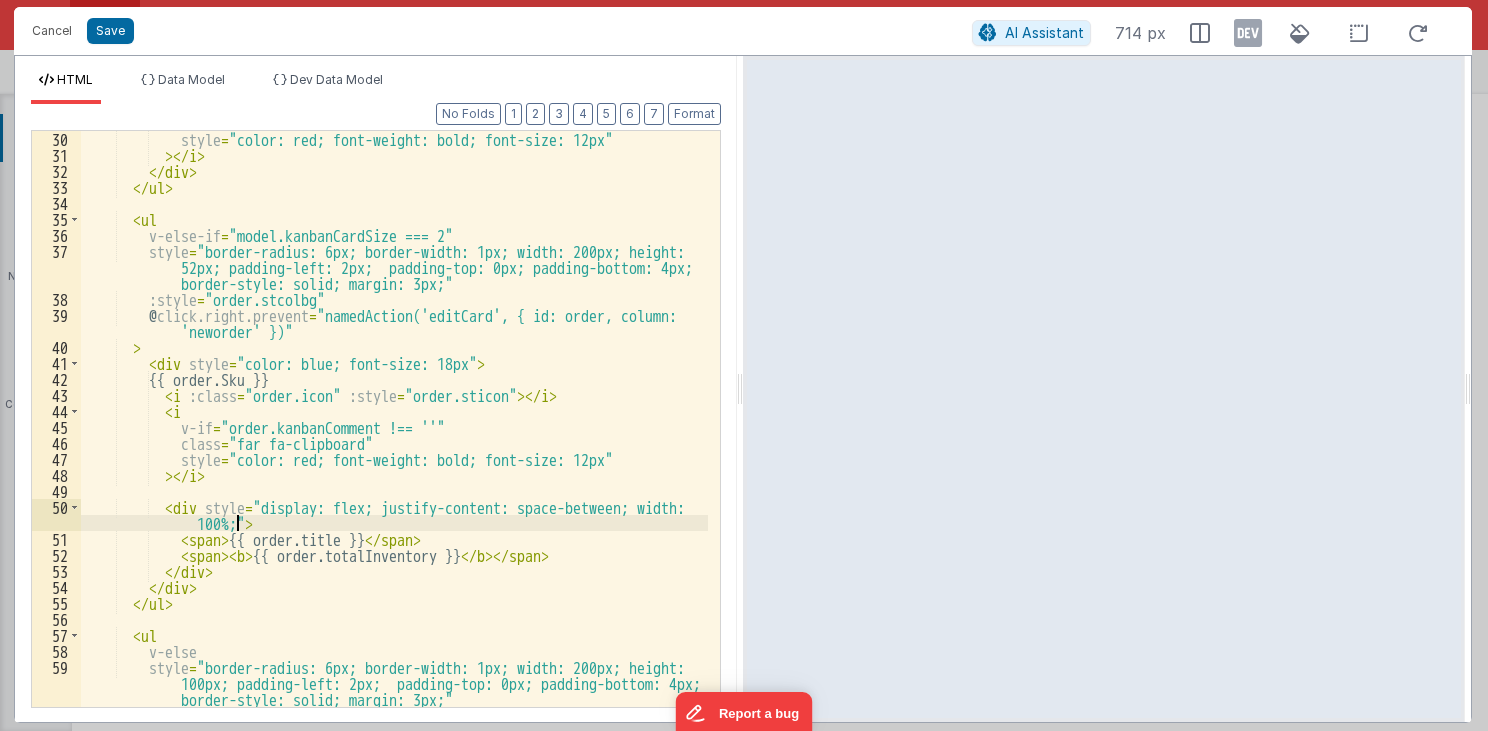 click on "style = "color: red; font-weight: bold; font-size: 12px"              > </ i >           </ div >         </ ul >         < ul           v-else-if = "model.kanbanCardSize === 2"           style = "border-radius: 6px; border-width: 1px; width: 200px; height:               52px; padding-left: 2px;  padding-top: 0px; padding-bottom: 4px;               border-style: solid; margin: 3px;"           :style = "order.stcolbg"           @ click.right.prevent = "namedAction('editCard', { id: order, column:               'neworder' })"         >           < div   style = "color: blue; font-size: 18px" >             {{ order.Sku }}              < i   :class = "order.icon"   :style = "order.sticon" > </ i >              < i                v-if = "order.kanbanComment !== ''"                class = "far fa-clipboard"                style = "color: red; font-weight: bold; font-size: 12px"              > </ i >              < div   style =                100%;" >" at bounding box center (395, 443) 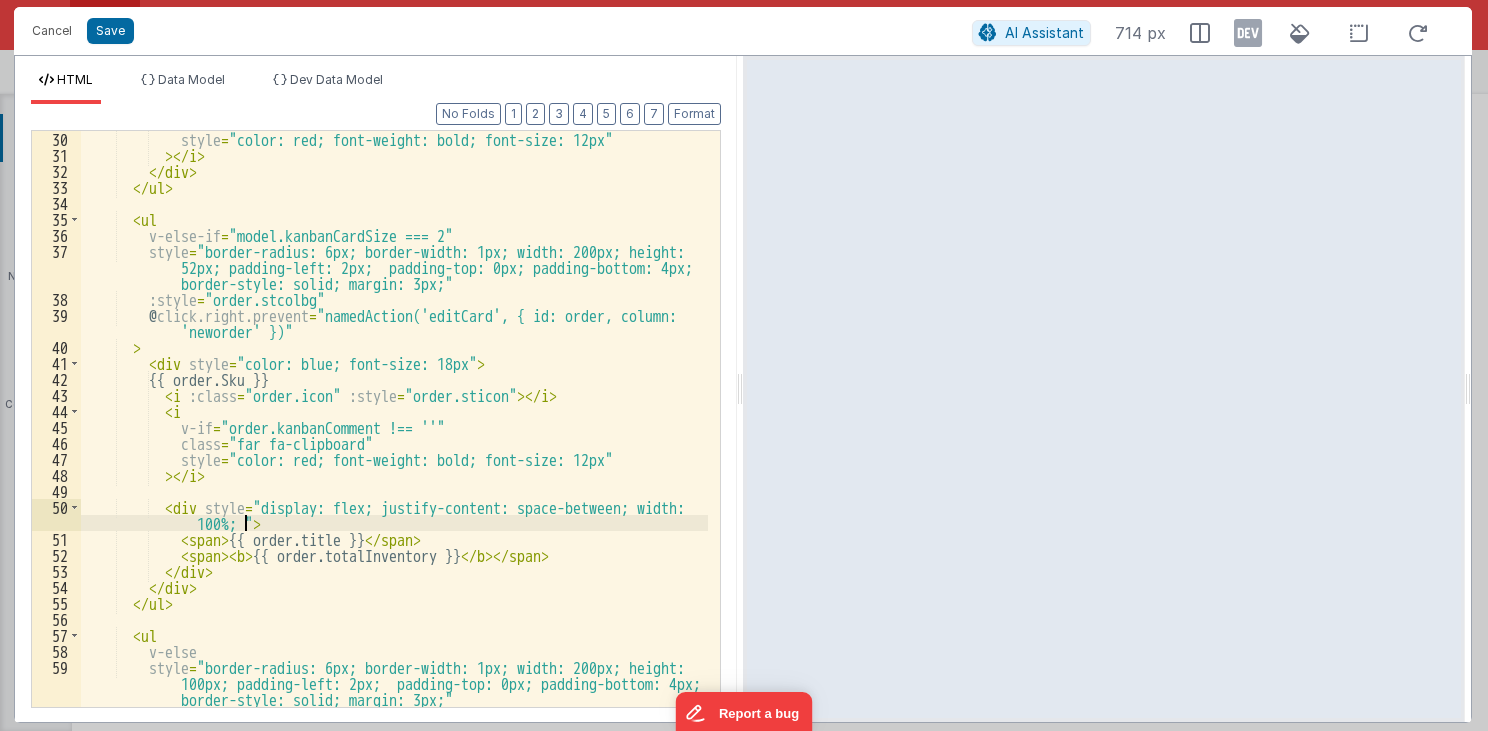paste 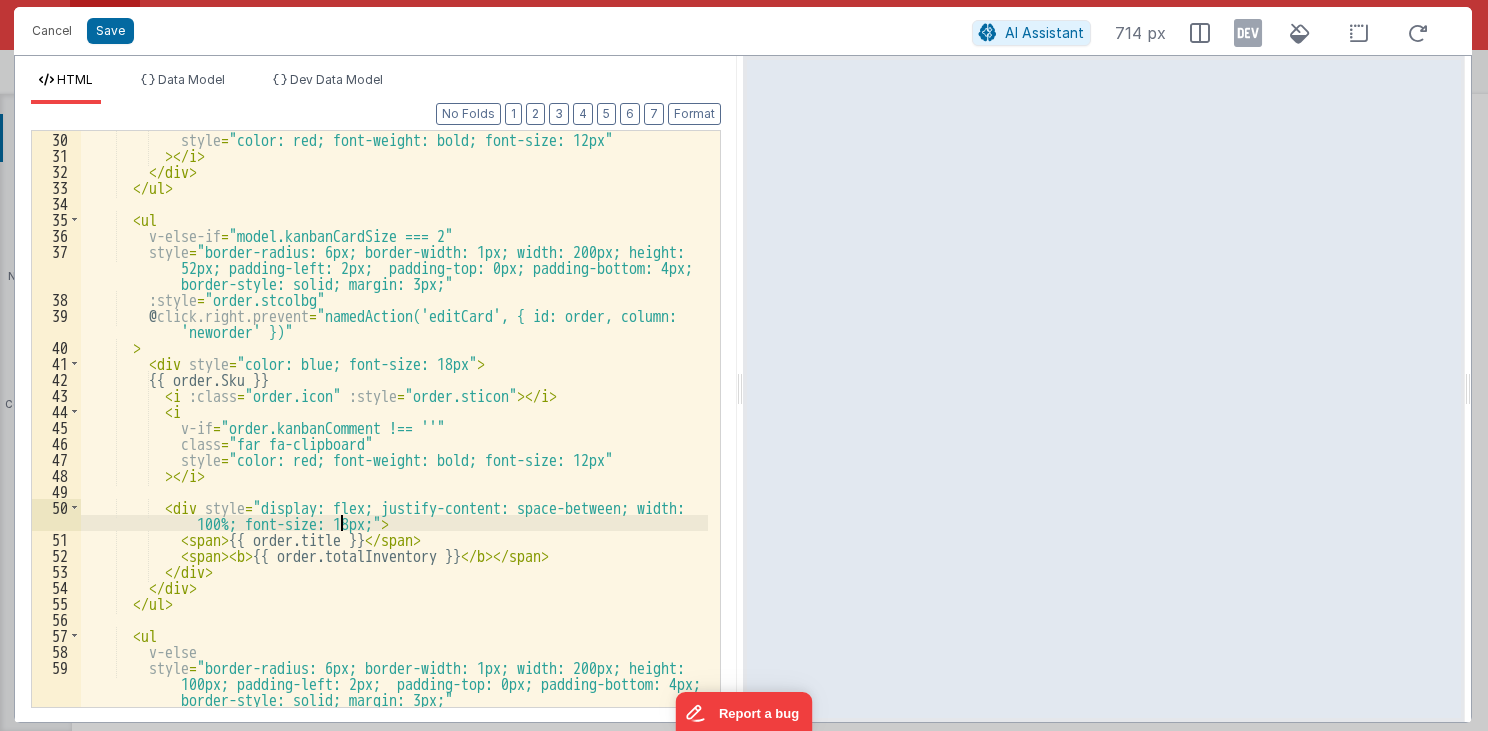 click on "style = "color: red; font-weight: bold; font-size: 12px"              > </ i >           </ div >         </ ul >         < ul           v-else-if = "model.kanbanCardSize === 2"           style = "border-radius: 6px; border-width: 1px; width: 200px; height:               52px; padding-left: 2px;  padding-top: 0px; padding-bottom: 4px;               border-style: solid; margin: 3px;"           :style = "order.stcolbg"           @ click.right.prevent = "namedAction('editCard', { id: order, column:               'neworder' })"         >           < div   style = "color: blue; font-size: 18px" >             {{ order.Sku }}              < i   :class = "order.icon"   :style = "order.sticon" > </ i >              < i                v-if = "order.kanbanComment !== ''"                class = "far fa-clipboard"                style = "color: red; font-weight: bold; font-size: 12px"              > </ i >              < div   style =                >      <" at bounding box center (395, 443) 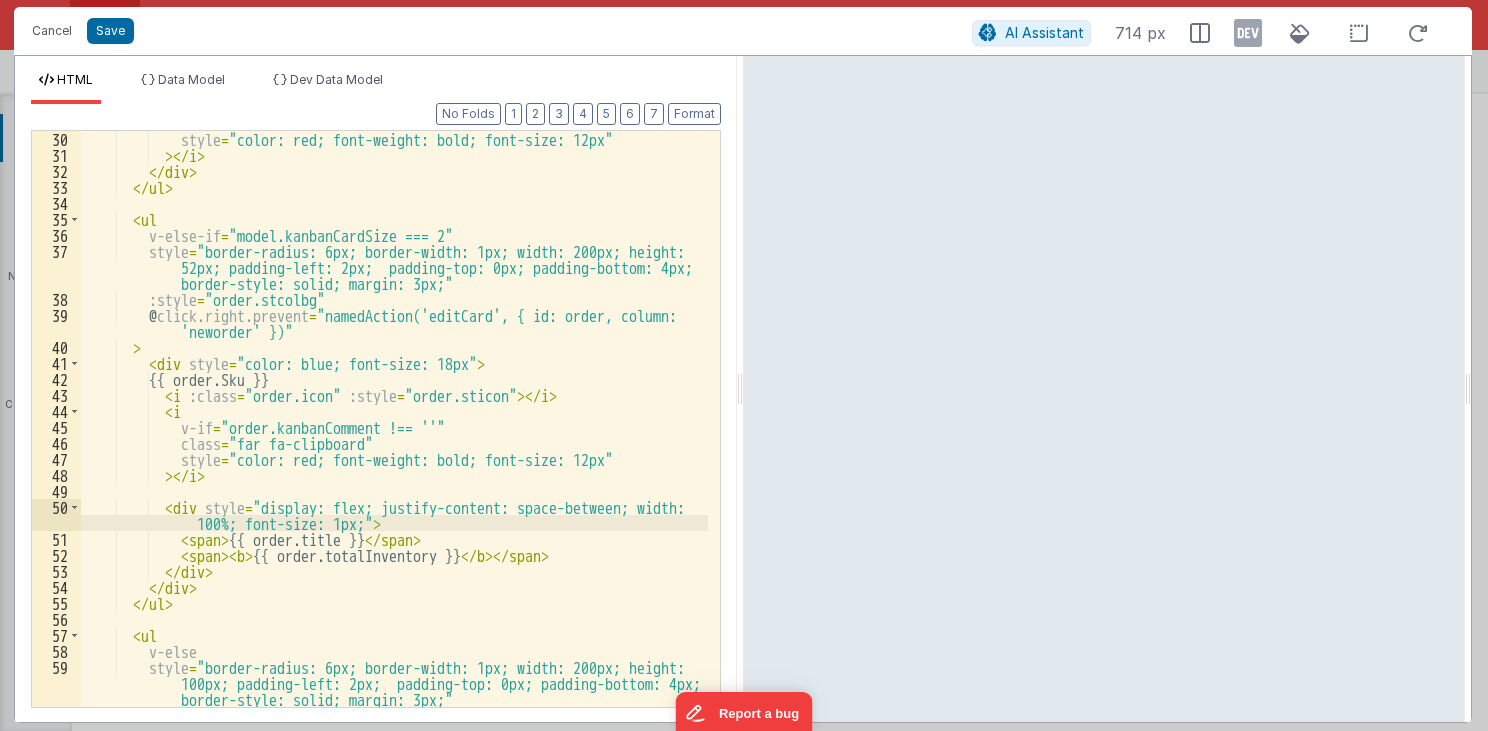 type 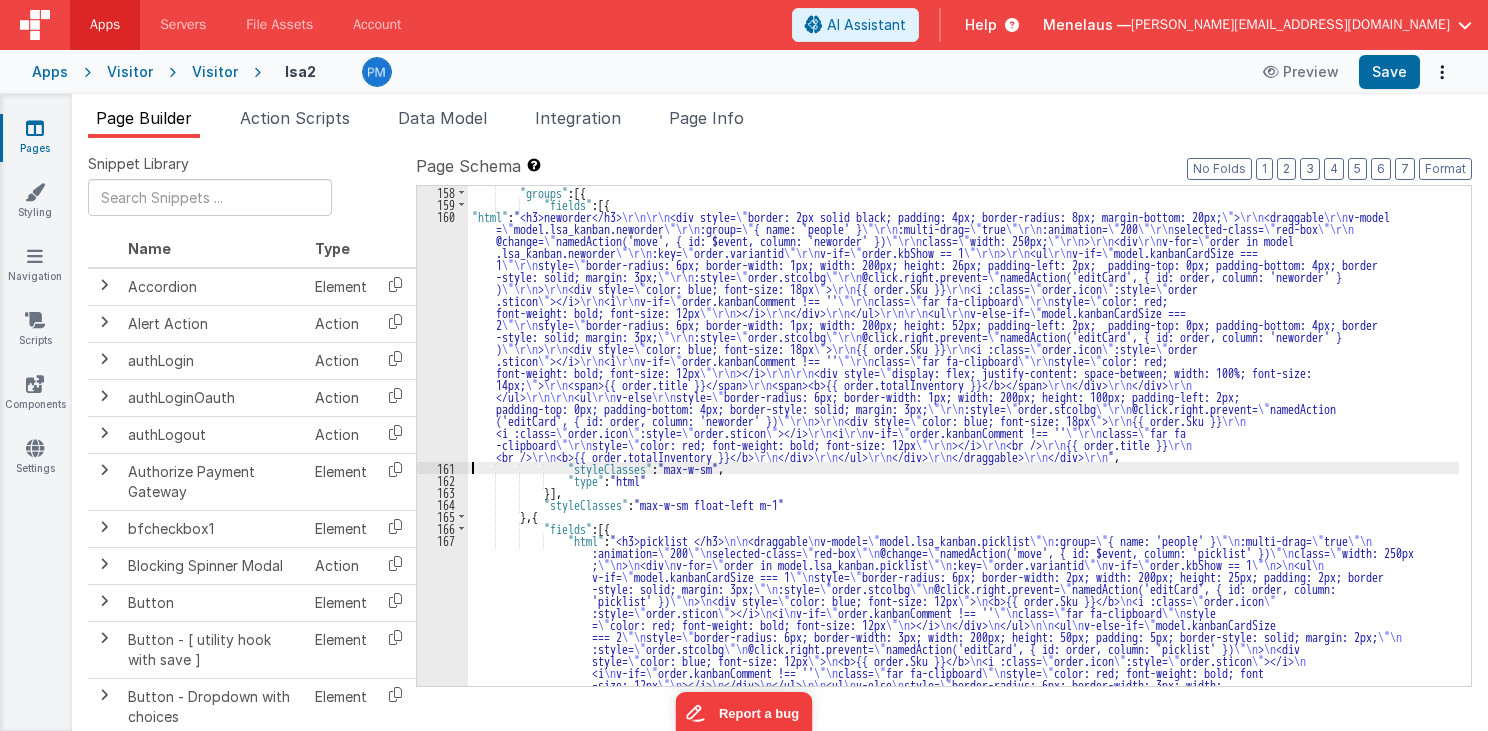 click on "160" at bounding box center [442, 336] 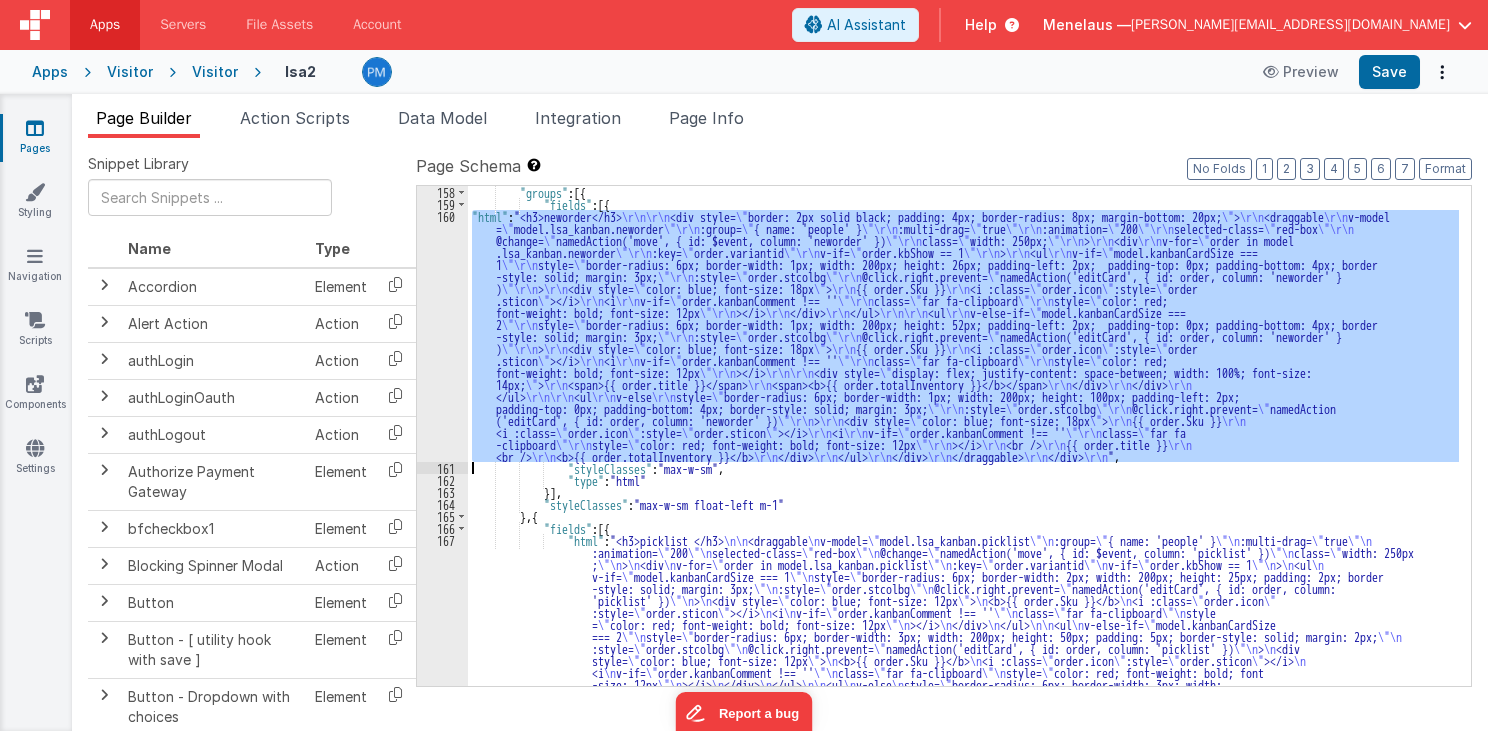 click on "160" at bounding box center (442, 336) 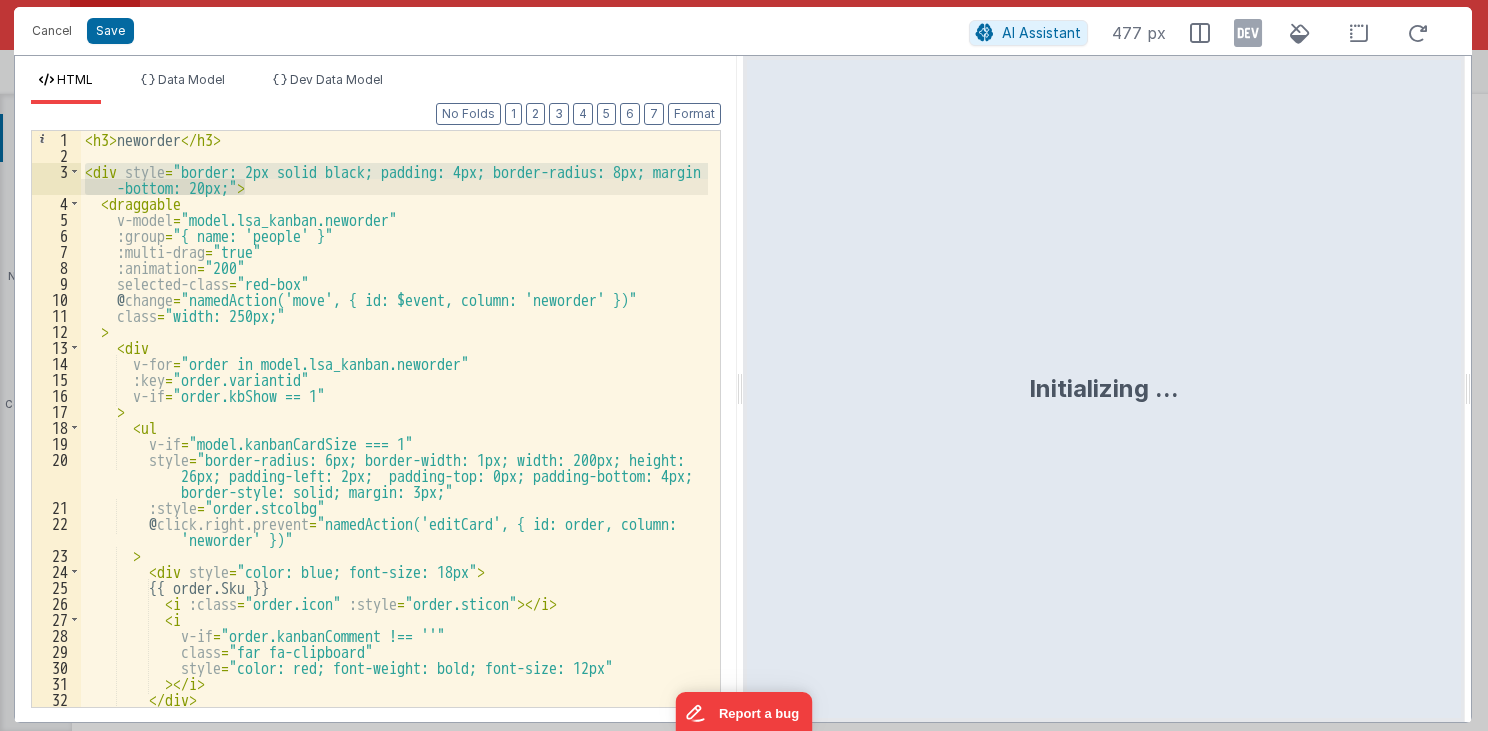 drag, startPoint x: 81, startPoint y: 168, endPoint x: 267, endPoint y: 181, distance: 186.45375 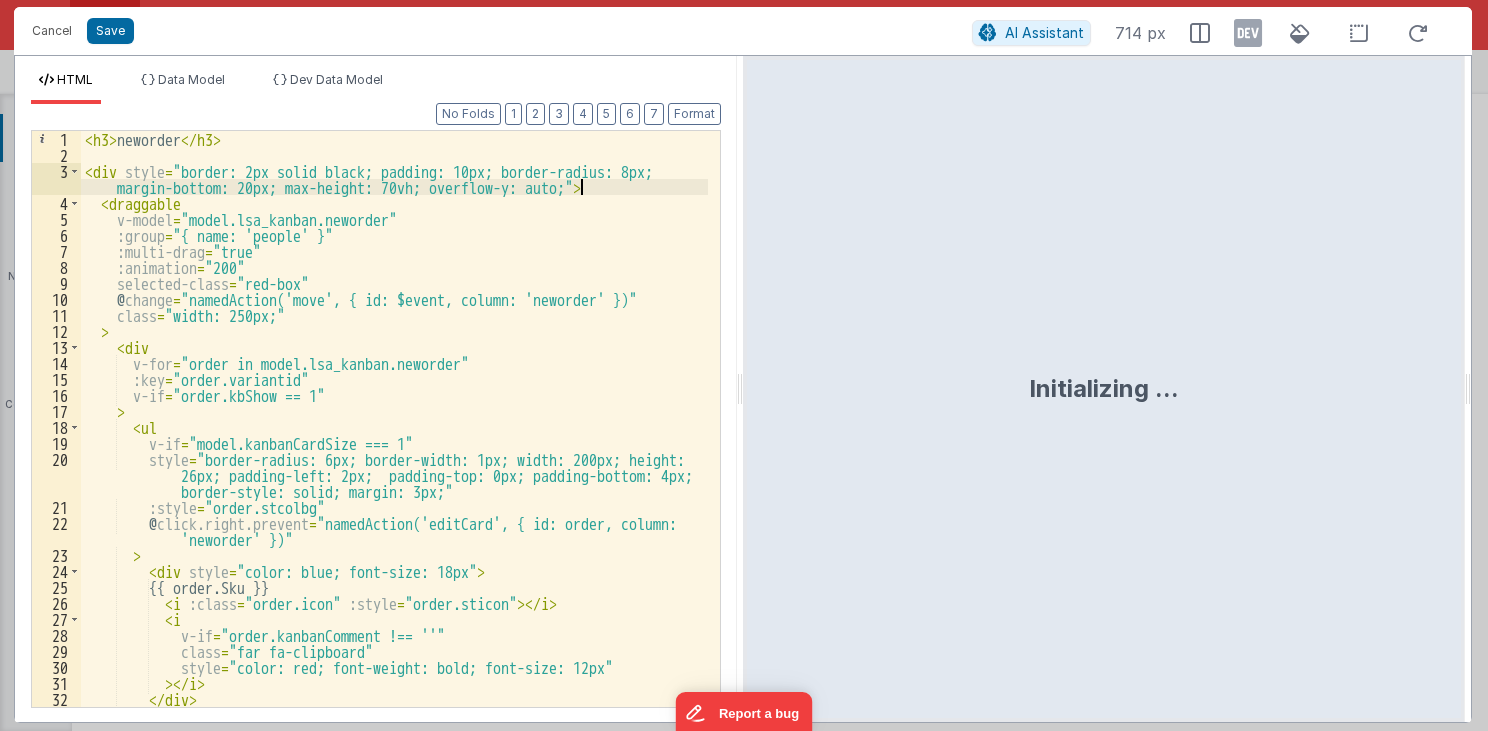 type 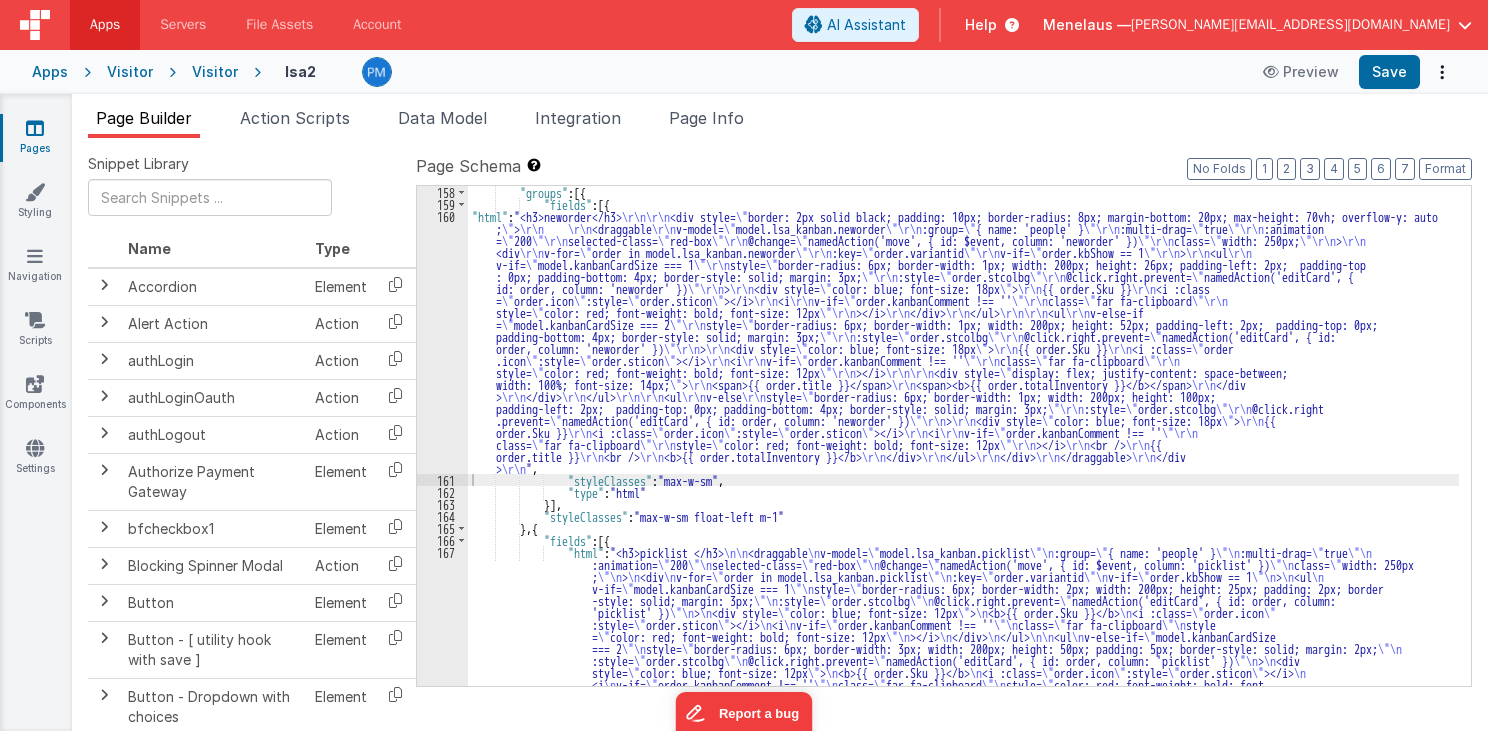 click on ""groups" :  [{                "fields" :  [{ "html" :  "<h3>neworder</h3> \r\n\r\n <div style= \" border: 2px solid black; padding: 10px; border-radius: 8px; margin-bottom: 20px; max-height: 70vh; overflow-y: auto      ; \" > \r\n      \r\n   <draggable \r\n     v-model= \" model.lsa_kanban.neworder \"\r\n     :group= \" { name: 'people' } \"\r\n     :multi-drag= \" true \"\r\n     :animation      = \" 200 \"\r\n     selected-class= \" red-box \"\r\n     @change= \" namedAction('move', { id: $event, column: 'neworder' }) \"\r\n     class= \" width: 250px; \"\r\n   > \r\n           <div \r\n       v-for= \" order in model.lsa_kanban.neworder \"\r\n       :key= \" order.variantid \"\r\n       v-if= \" order.kbShow == 1 \"\r\n     > \r\n       <ul \r\n               v-if= \" model.kanbanCardSize === 1 \"\r\n         style= \" border-radius: 6px; border-width: 1px; width: 200px; height: 26px; padding-left: 2px;  padding-top      \"\r\n         :style= \" order.stcolbg \"\r\n \" \r\n" at bounding box center [963, 550] 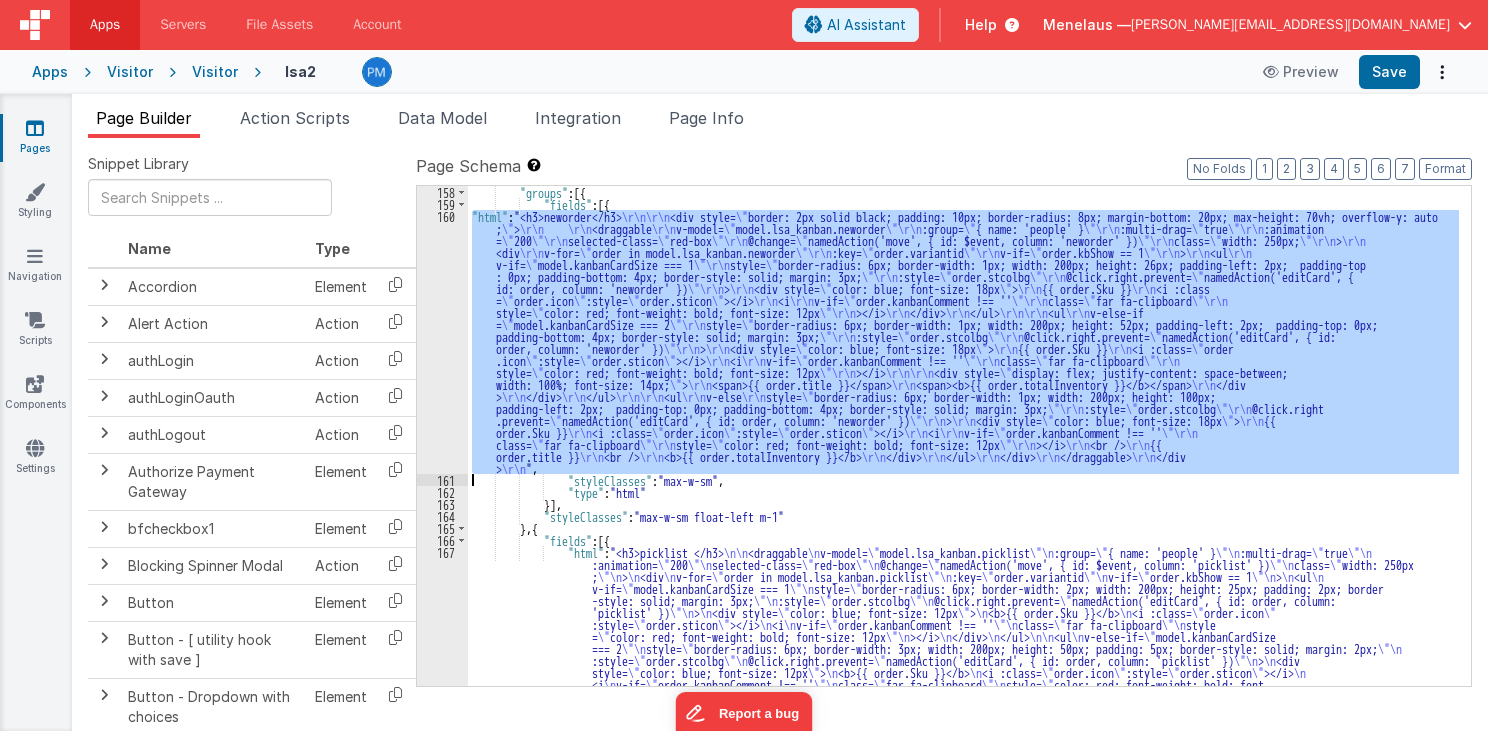 click on "160" at bounding box center (442, 342) 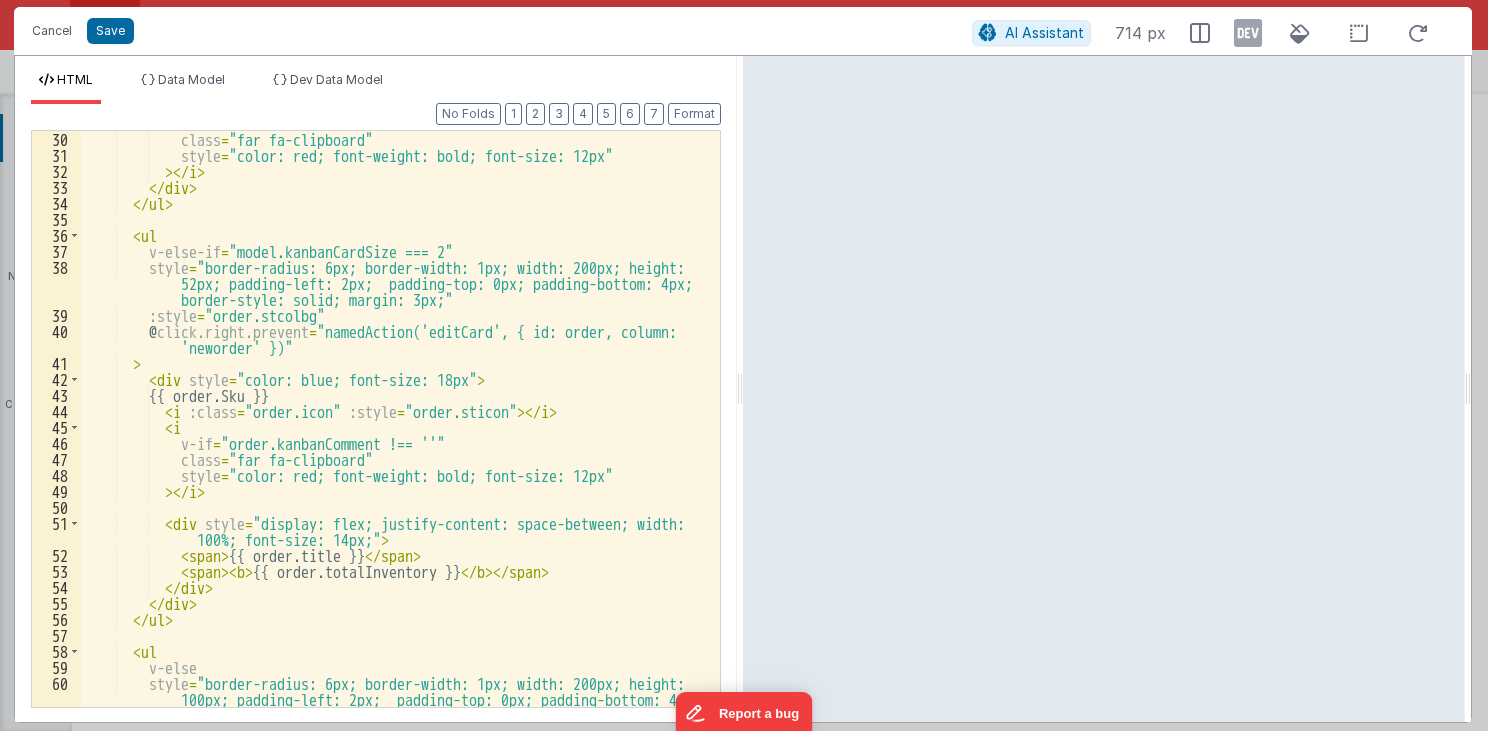 scroll, scrollTop: 528, scrollLeft: 0, axis: vertical 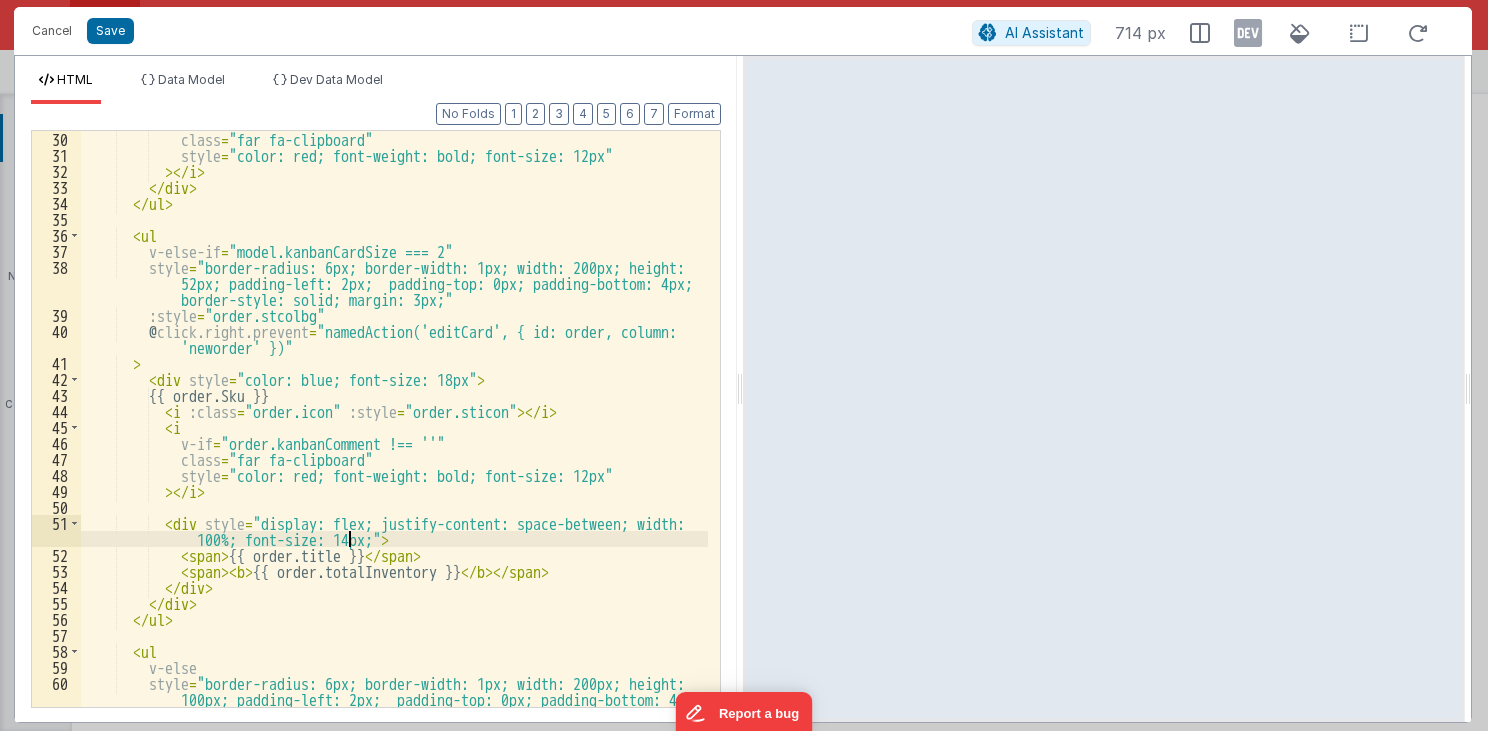 click on "class = "far fa-clipboard"                style = "color: red; font-weight: bold; font-size: 12px"              > </ i >           </ div >         </ ul >         < ul           v-else-if = "model.kanbanCardSize === 2"           style = "border-radius: 6px; border-width: 1px; width: 200px; height:               52px; padding-left: 2px;  padding-top: 0px; padding-bottom: 4px;               border-style: solid; margin: 3px;"           :style = "order.stcolbg"           @ click.right.prevent = "namedAction('editCard', { id: order, column:               'neworder' })"         >           < div   style = "color: blue; font-size: 18px" >             {{ order.Sku }}              < i   :class = "order.icon"   :style = "order.sticon" > </ i >              < i                v-if = "order.kanbanComment !== ''"                class = "far fa-clipboard"                style = "color: red; font-weight: bold; font-size: 12px"              > </ i >              < div   = >" at bounding box center [395, 435] 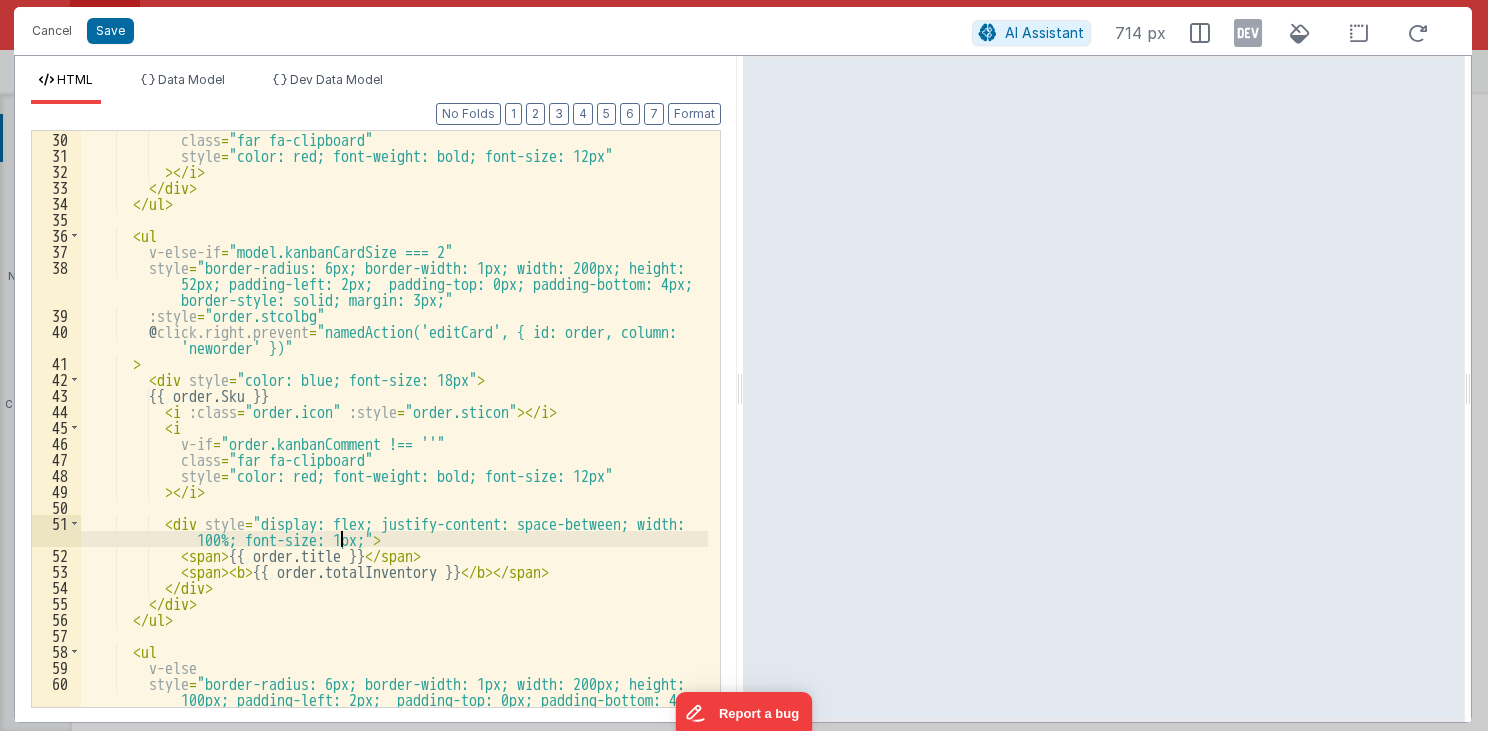 type 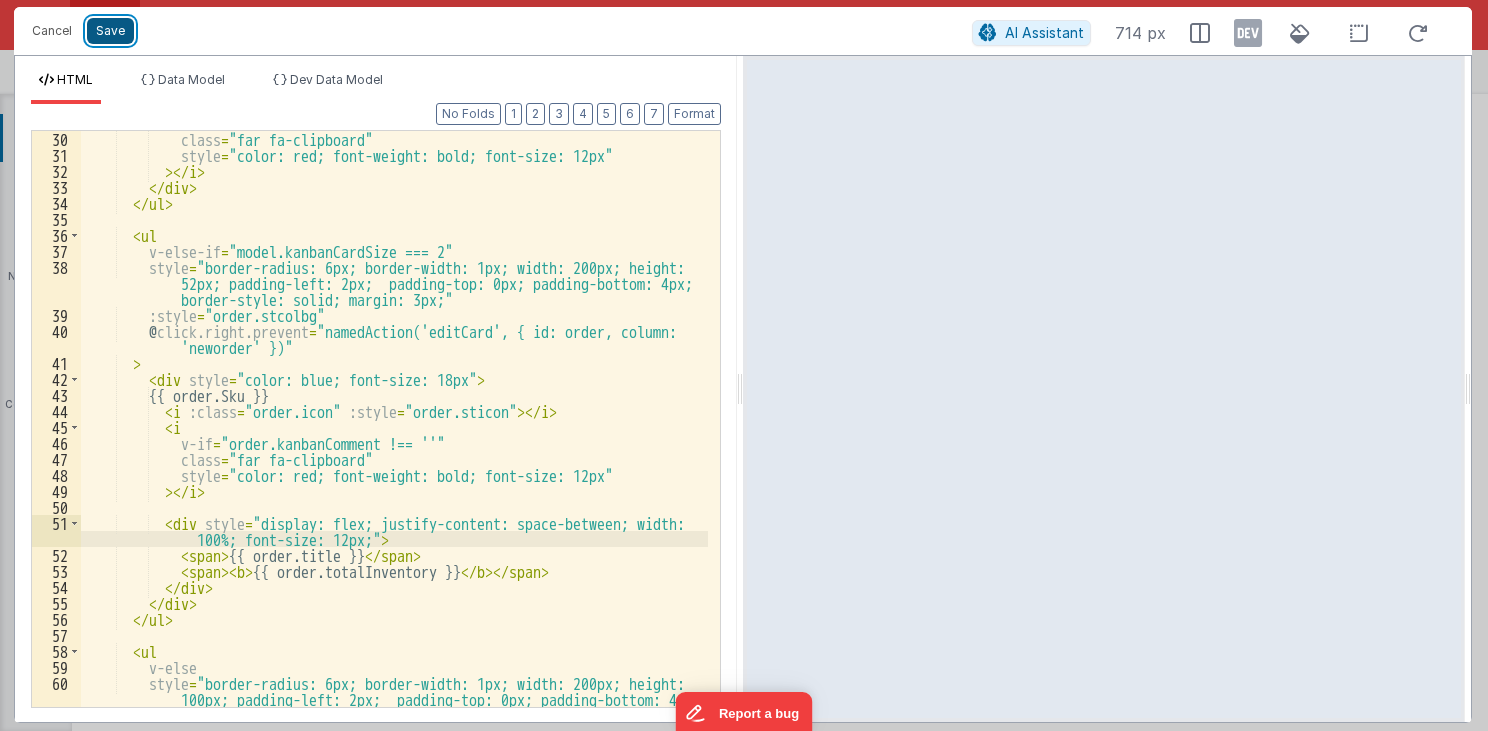 click on "Save" at bounding box center [110, 31] 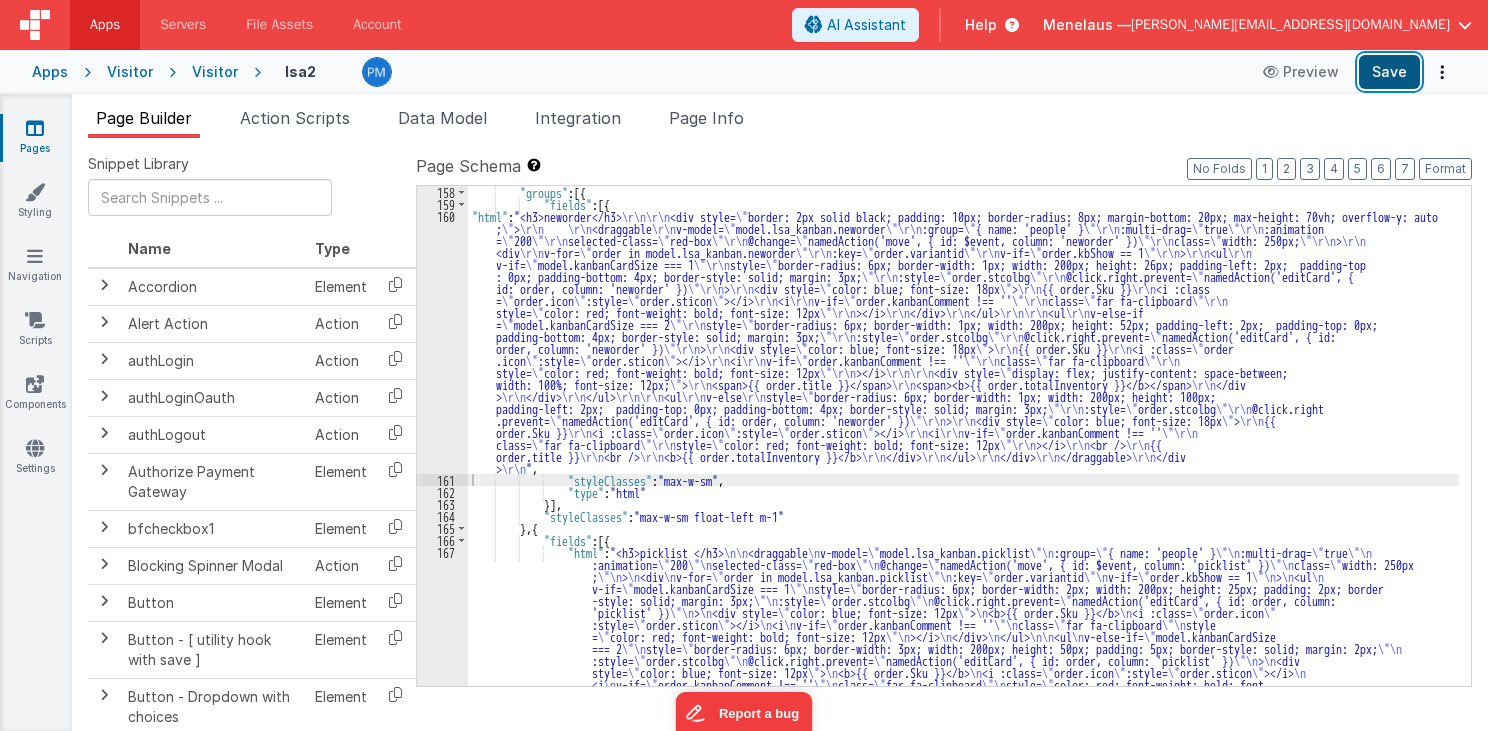 click on "Save" at bounding box center (1389, 72) 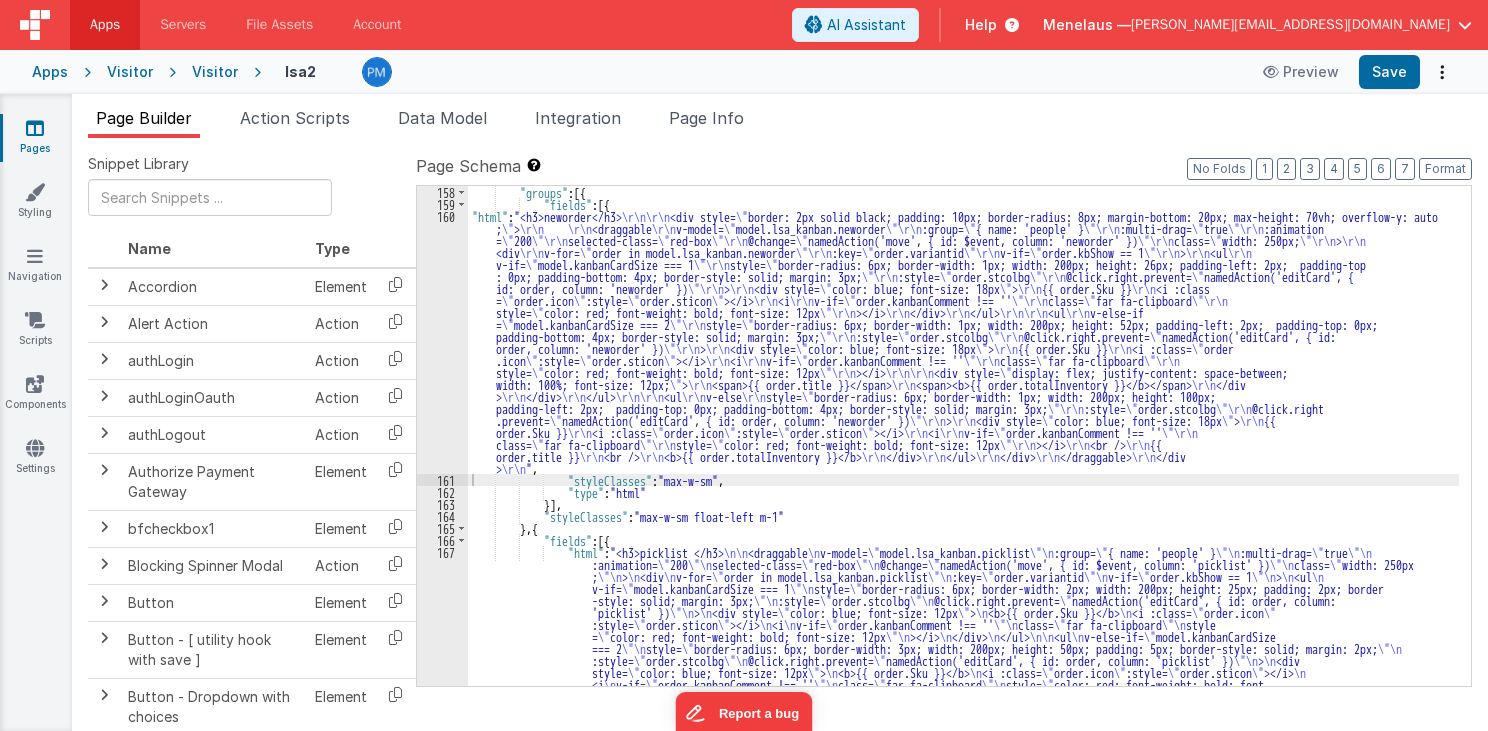 click on ""groups" :  [{                "fields" :  [{ "html" :  "<h3>neworder</h3> \r\n\r\n <div style= \" border: 2px solid black; padding: 10px; border-radius: 8px; margin-bottom: 20px; max-height: 70vh; overflow-y: auto      ; \" > \r\n      \r\n   <draggable \r\n     v-model= \" model.lsa_kanban.neworder \"\r\n     :group= \" { name: 'people' } \"\r\n     :multi-drag= \" true \"\r\n     :animation      = \" 200 \"\r\n     selected-class= \" red-box \"\r\n     @change= \" namedAction('move', { id: $event, column: 'neworder' }) \"\r\n     class= \" width: 250px; \"\r\n   > \r\n           <div \r\n       v-for= \" order in model.lsa_kanban.neworder \"\r\n       :key= \" order.variantid \"\r\n       v-if= \" order.kbShow == 1 \"\r\n     > \r\n       <ul \r\n               v-if= \" model.kanbanCardSize === 1 \"\r\n         style= \" border-radius: 6px; border-width: 1px; width: 200px; height: 26px; padding-left: 2px;  padding-top      \"\r\n         :style= \" order.stcolbg \"\r\n \" \r\n" at bounding box center [963, 550] 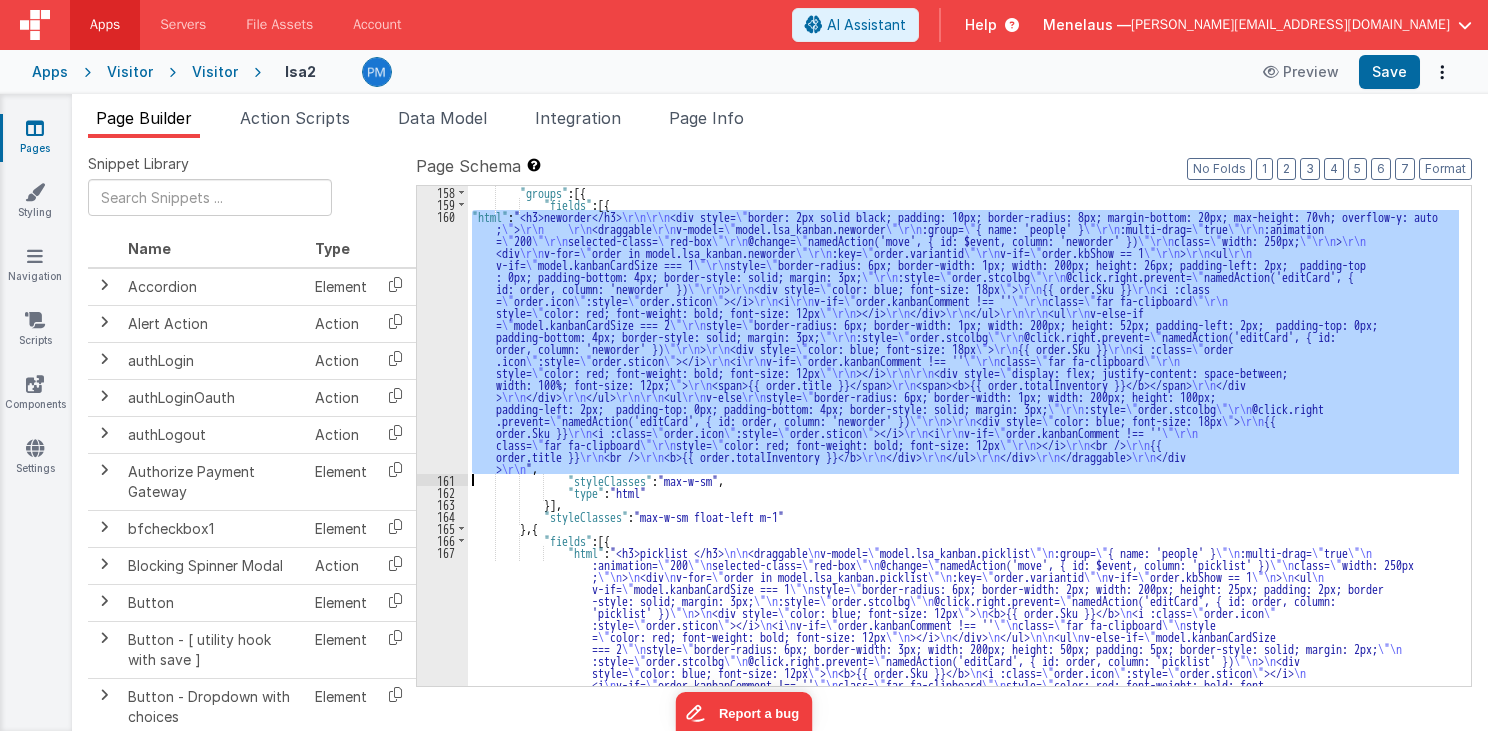 click on "160" at bounding box center (442, 342) 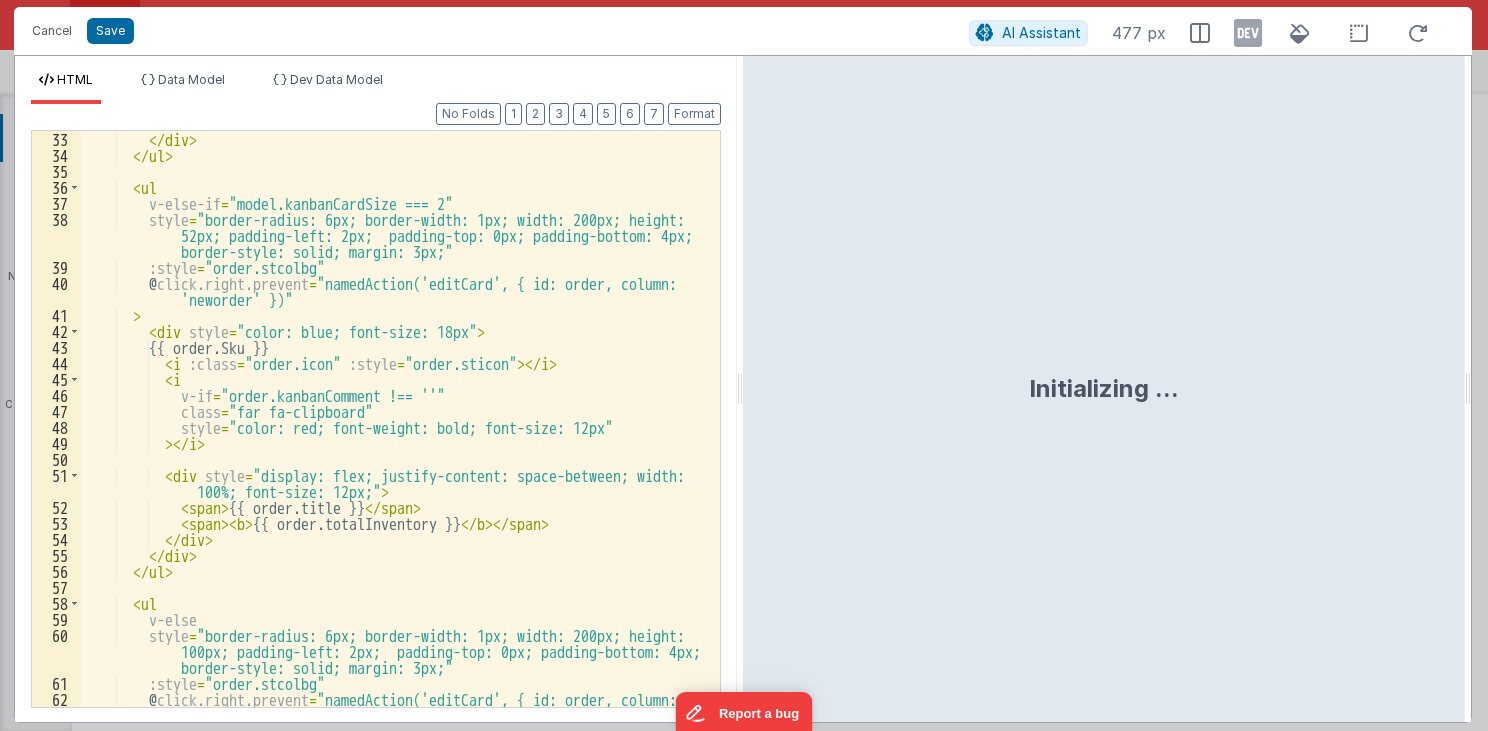 scroll, scrollTop: 672, scrollLeft: 0, axis: vertical 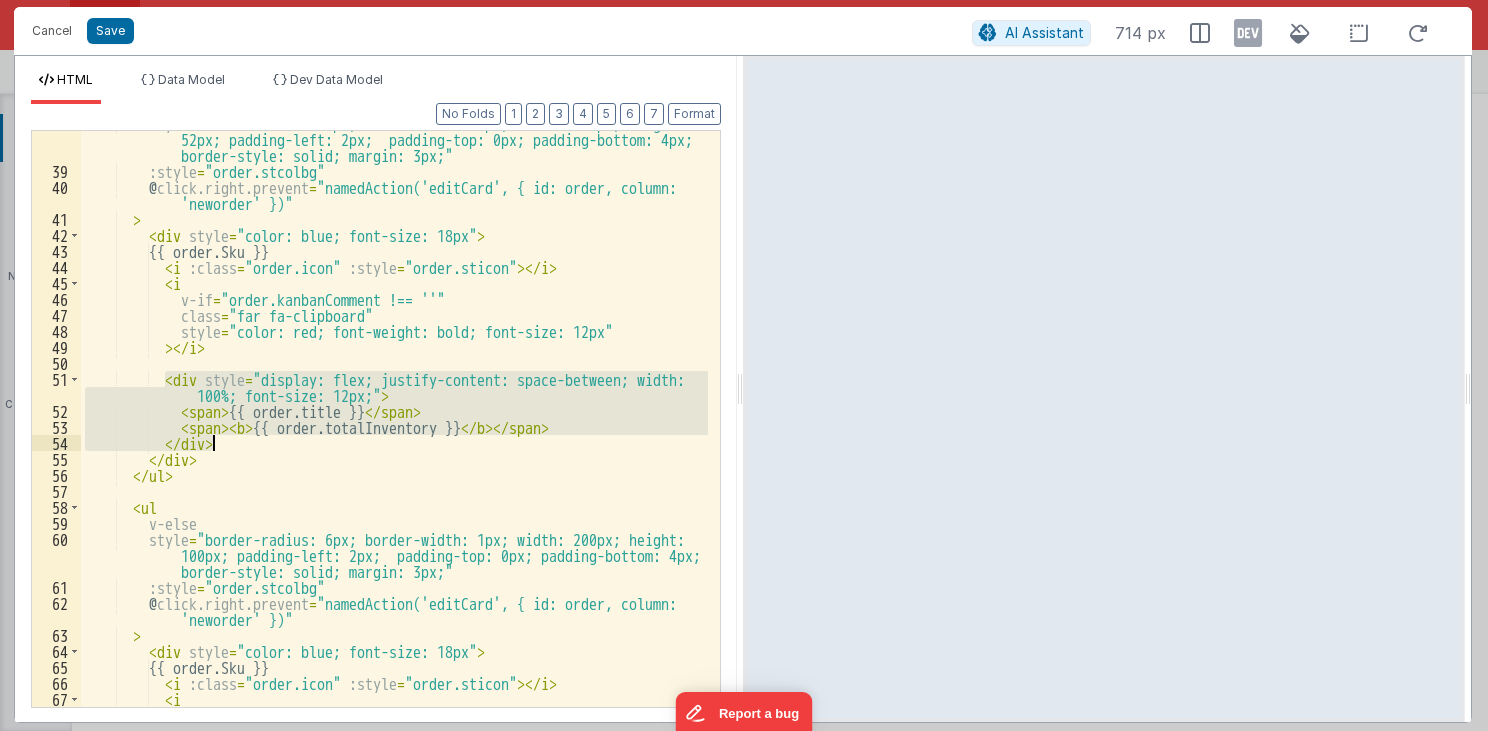 drag, startPoint x: 165, startPoint y: 378, endPoint x: 224, endPoint y: 444, distance: 88.52683 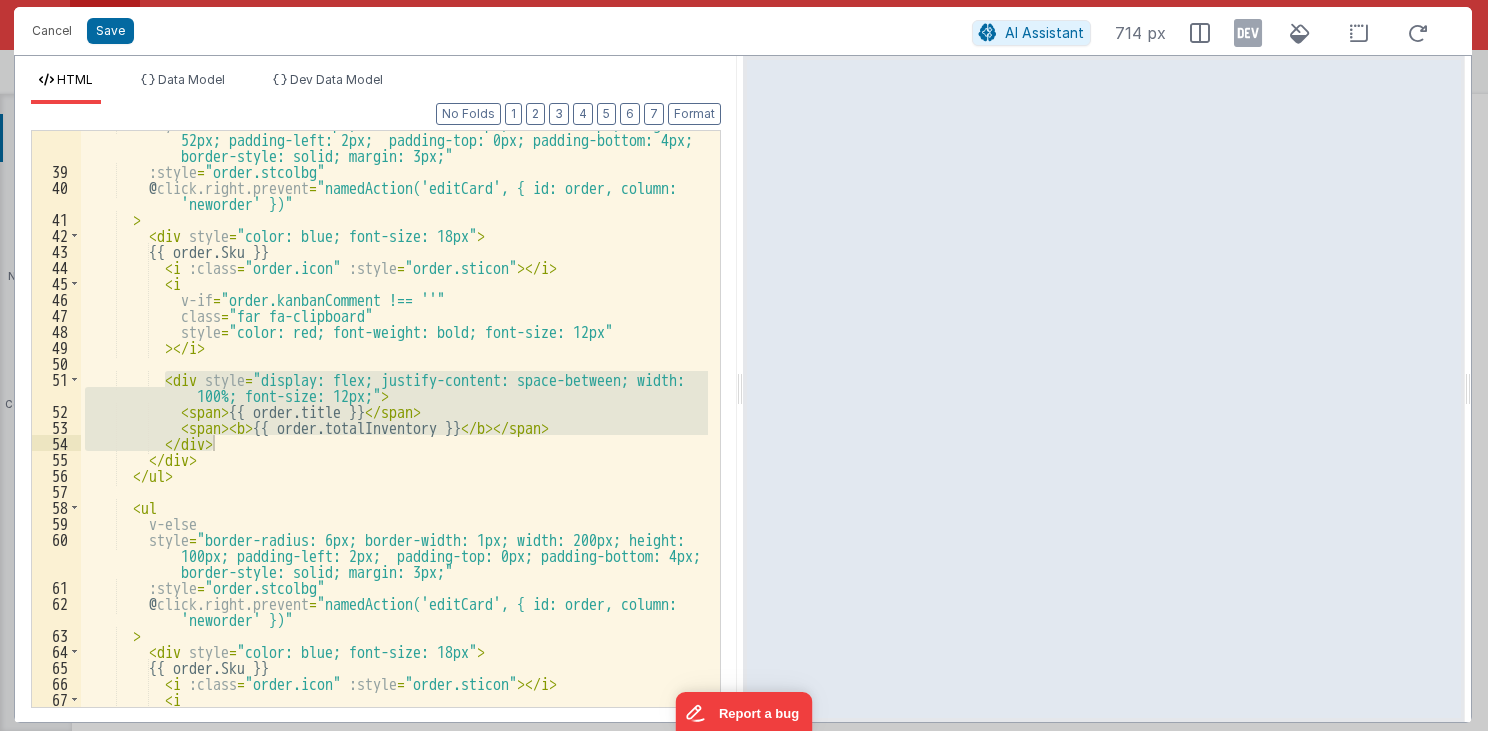 click on "Cancel
Save" at bounding box center (497, 31) 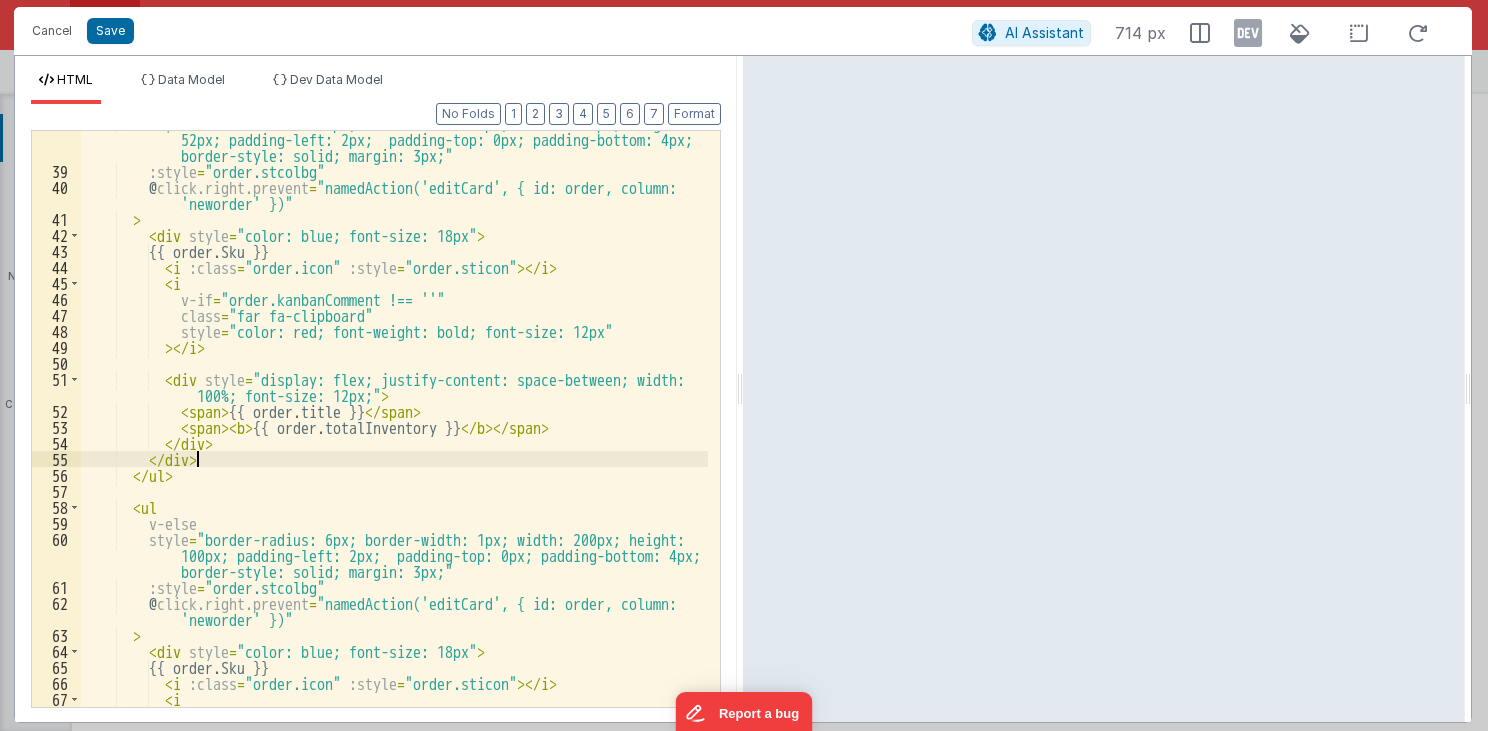 click on "style = "border-radius: 6px; border-width: 1px; width: 200px; height:               52px; padding-left: 2px;  padding-top: 0px; padding-bottom: 4px;               border-style: solid; margin: 3px;"           :style = "order.stcolbg"           @ click.right.prevent = "namedAction('editCard', { id: order, column:               'neworder' })"         >           < div   style = "color: blue; font-size: 18px" >             {{ order.Sku }}              < i   :class = "order.icon"   :style = "order.sticon" > </ i >              < i                v-if = "order.kanbanComment !== ''"                class = "far fa-clipboard"                style = "color: red; font-weight: bold; font-size: 12px"              > </ i >              < div   style = "display: flex; justify-content: space-between; width:                 100%; font-size: 12px;" >                < span > {{ order.title }} </ span >                < span > < b > {{ order.totalInventory }} </ b > </" at bounding box center (395, 435) 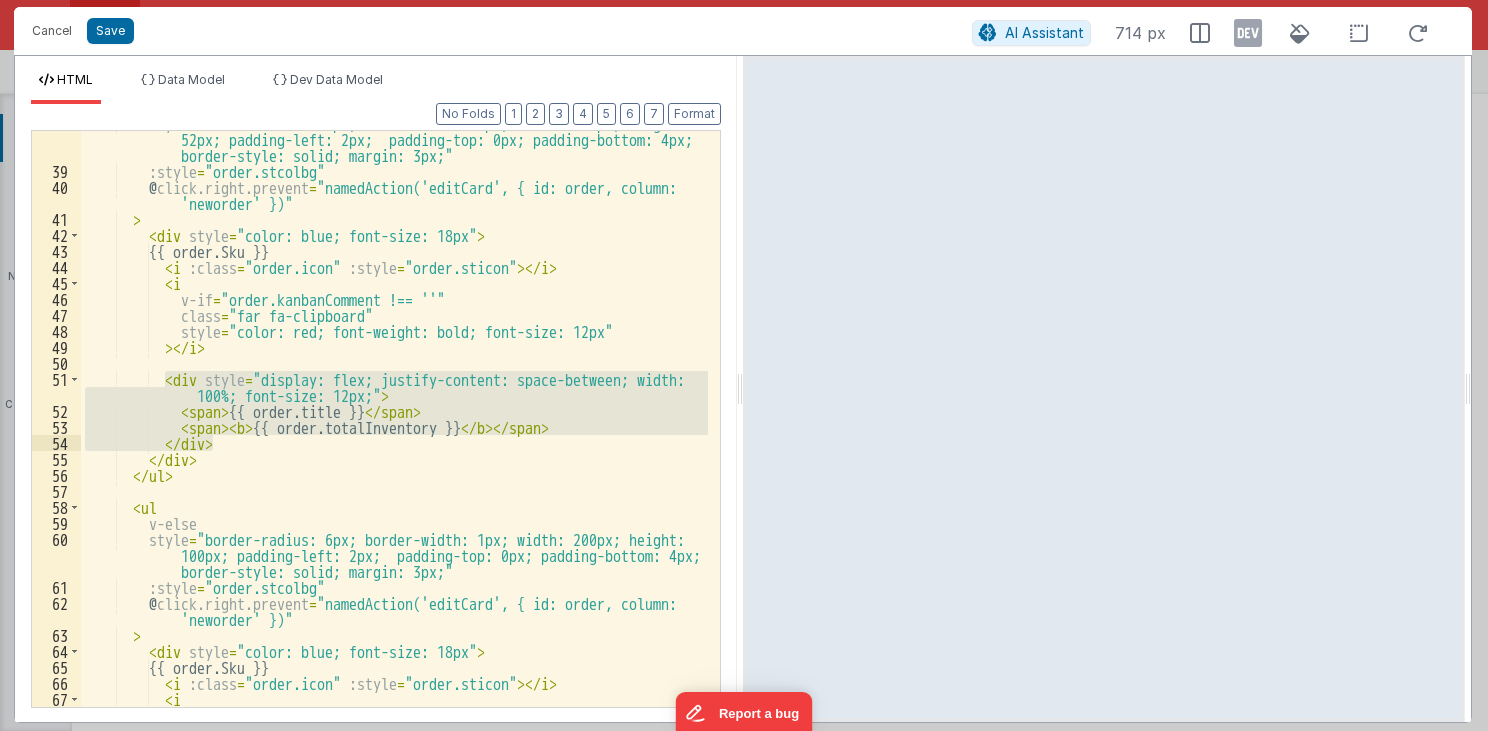 drag, startPoint x: 167, startPoint y: 378, endPoint x: 231, endPoint y: 444, distance: 91.93476 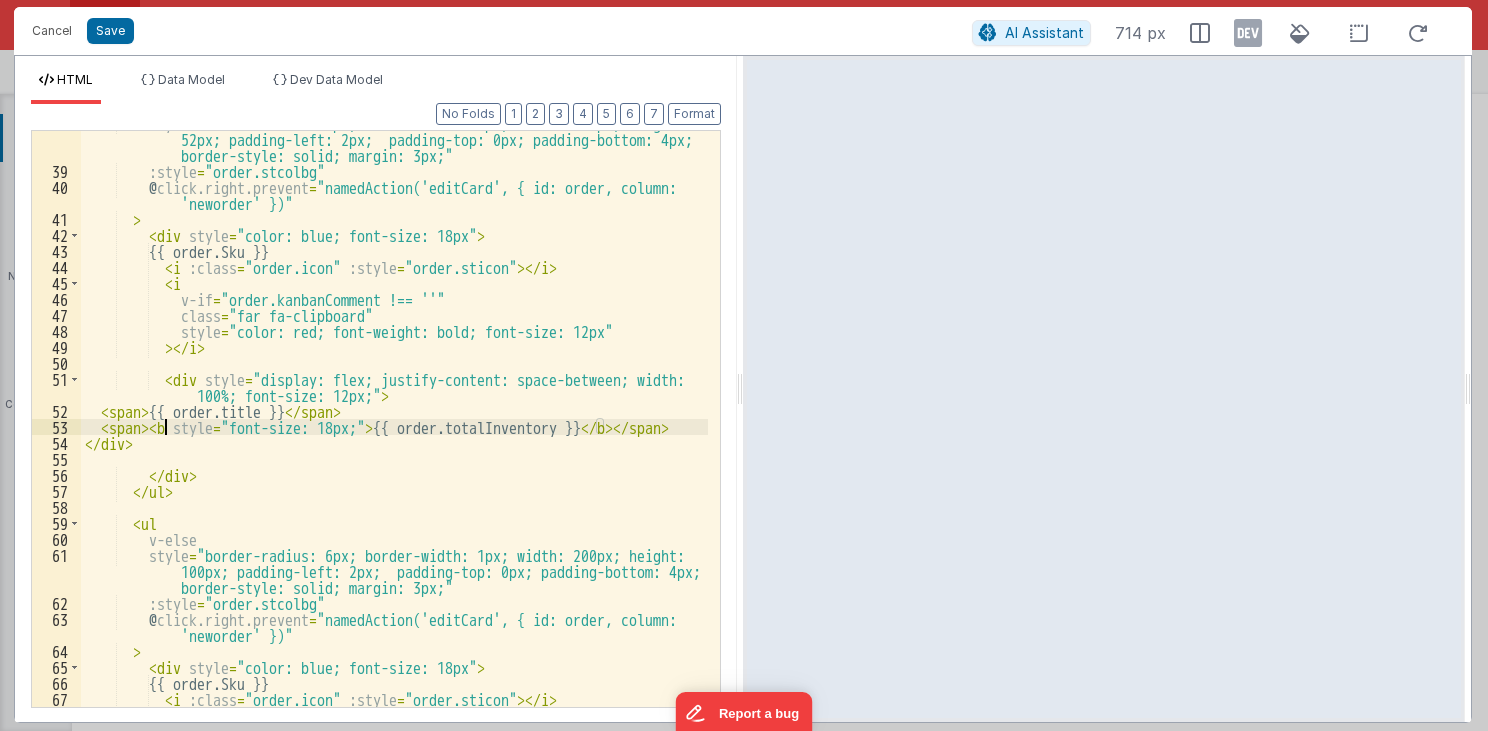 click on "style = "border-radius: 6px; border-width: 1px; width: 200px; height:               52px; padding-left: 2px;  padding-top: 0px; padding-bottom: 4px;               border-style: solid; margin: 3px;"           :style = "order.stcolbg"           @ click.right.prevent = "namedAction('editCard', { id: order, column:               'neworder' })"         >           < div   style = "color: blue; font-size: 18px" >             {{ order.Sku }}              < i   :class = "order.icon"   :style = "order.sticon" > </ i >              < i                v-if = "order.kanbanComment !== ''"                class = "far fa-clipboard"                style = "color: red; font-weight: bold; font-size: 12px"              > </ i >              < div   style = "display: flex; justify-content: space-between; width:                 100%; font-size: 12px;" >    < span > {{ order.title }} </ span >    < span > < b   style = "font-size: 18px;" > {{ order.totalInventory }} </ b" at bounding box center [395, 435] 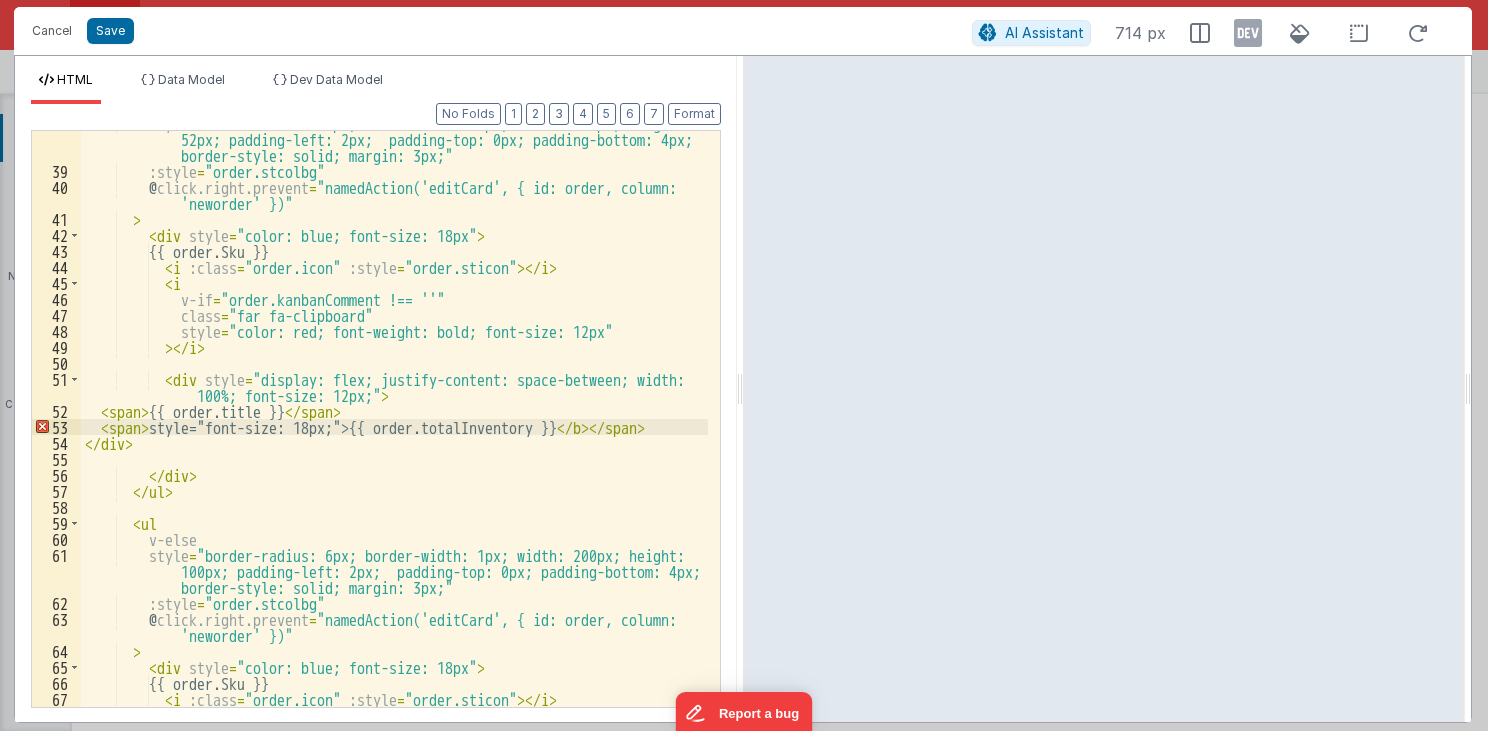 click on "style = "border-radius: 6px; border-width: 1px; width: 200px; height:               52px; padding-left: 2px;  padding-top: 0px; padding-bottom: 4px;               border-style: solid; margin: 3px;"           :style = "order.stcolbg"           @ click.right.prevent = "namedAction('editCard', { id: order, column:               'neworder' })"         >           < div   style = "color: blue; font-size: 18px" >             {{ order.Sku }}              < i   :class = "order.icon"   :style = "order.sticon" > </ i >              < i                v-if = "order.kanbanComment !== ''"                class = "far fa-clipboard"                style = "color: red; font-weight: bold; font-size: 12px"              > </ i >              < div   style = "display: flex; justify-content: space-between; width:                 100%; font-size: 12px;" >    < span > {{ order.title }} </ span >    < span >  style="font-size: 18px;">{{ order.totalInventory }} </ b > </ span" at bounding box center [395, 435] 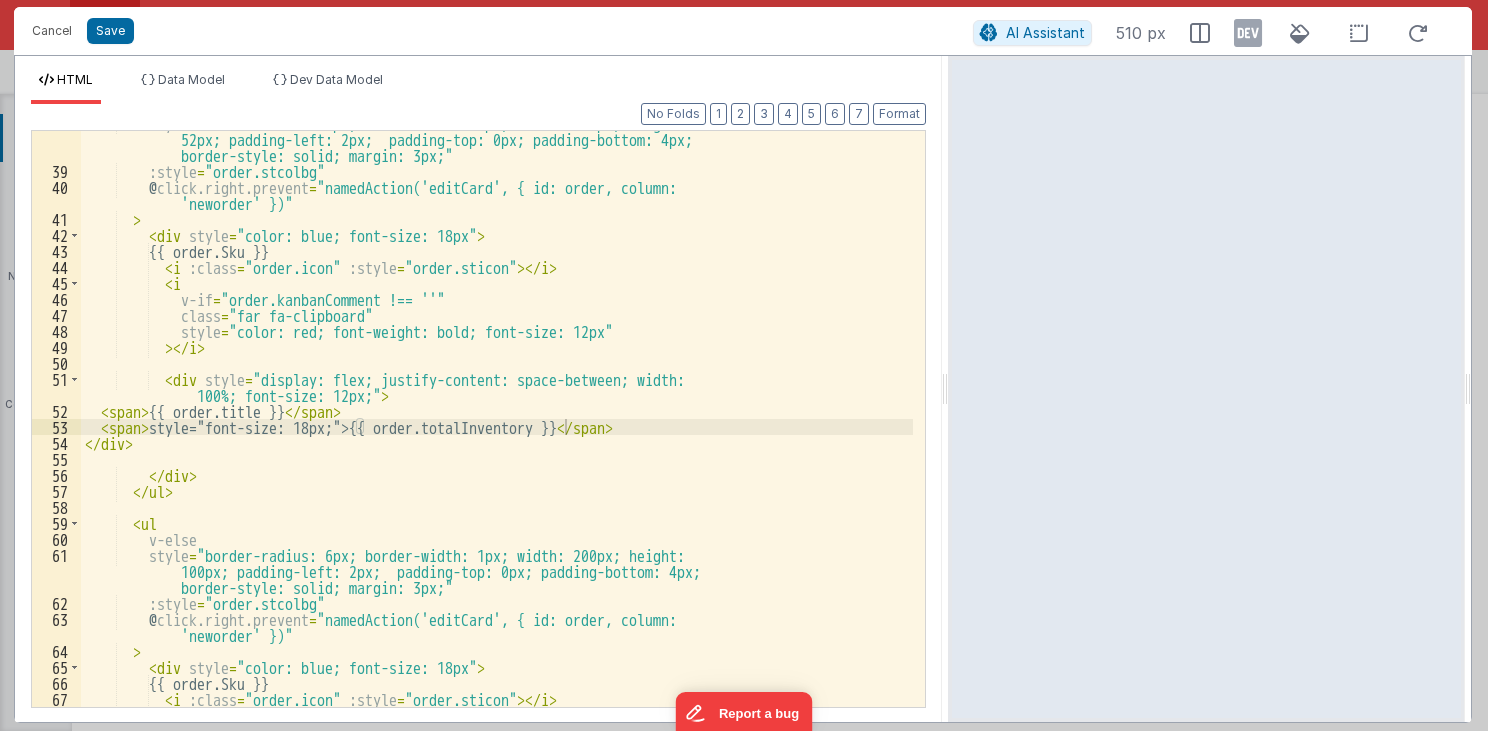 drag, startPoint x: 740, startPoint y: 397, endPoint x: 949, endPoint y: 384, distance: 209.40392 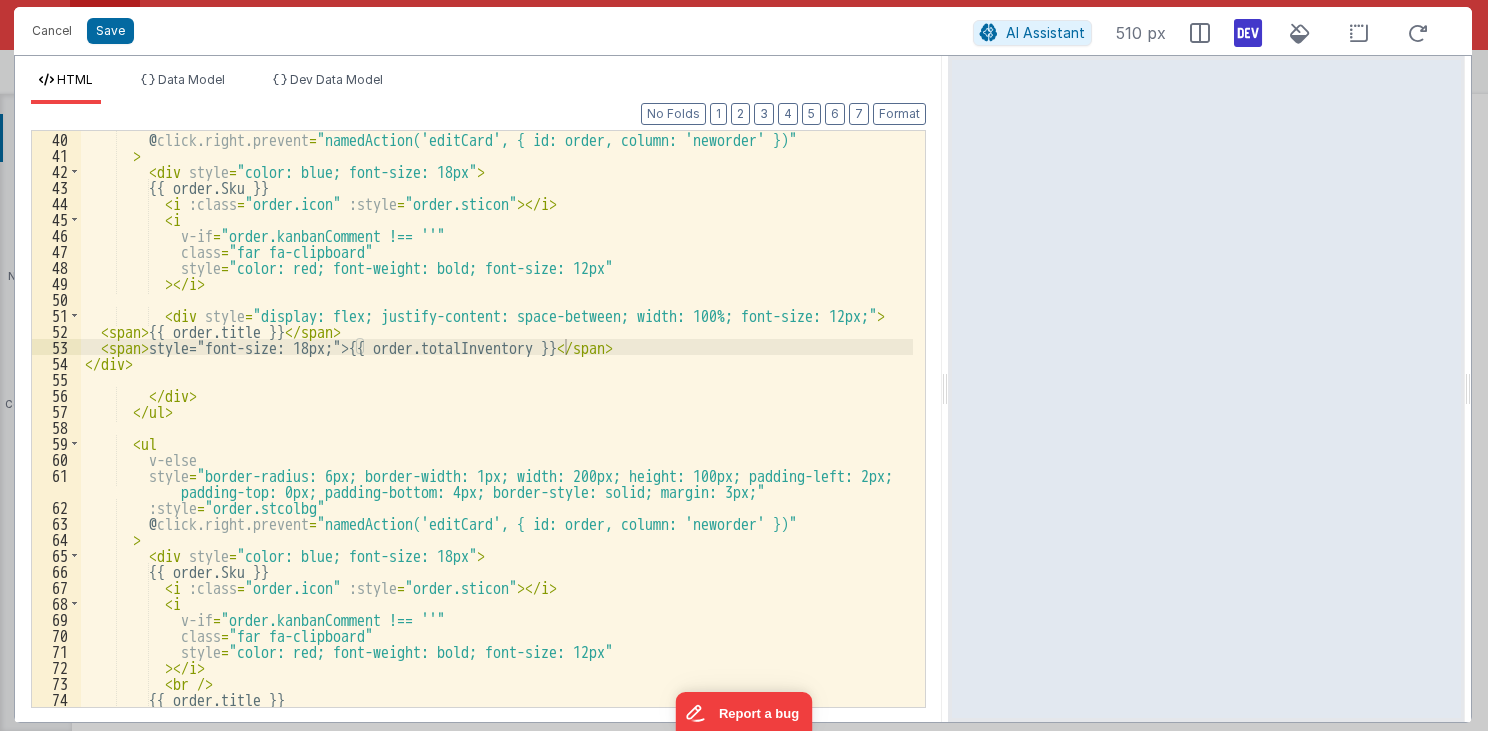 click at bounding box center [1248, 33] 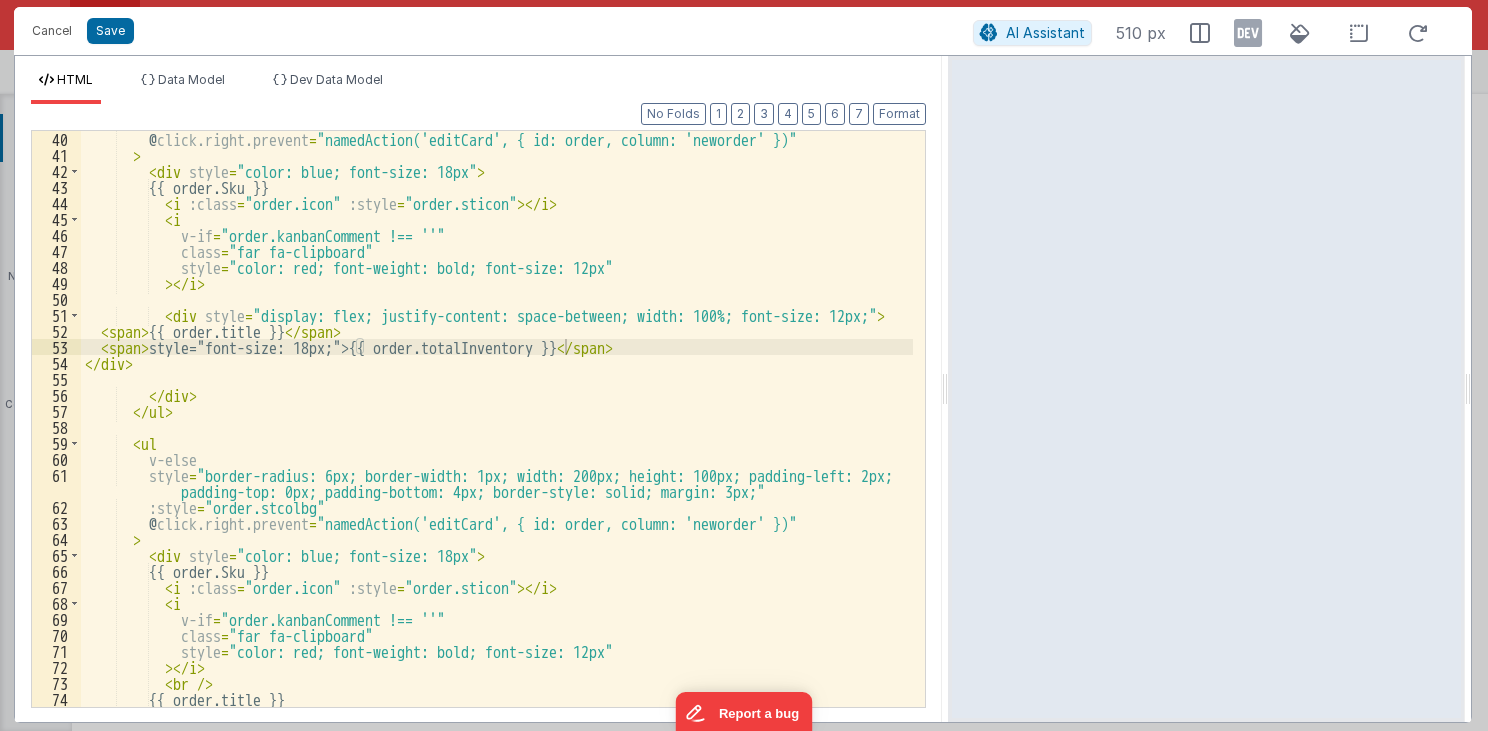 click at bounding box center [1248, 33] 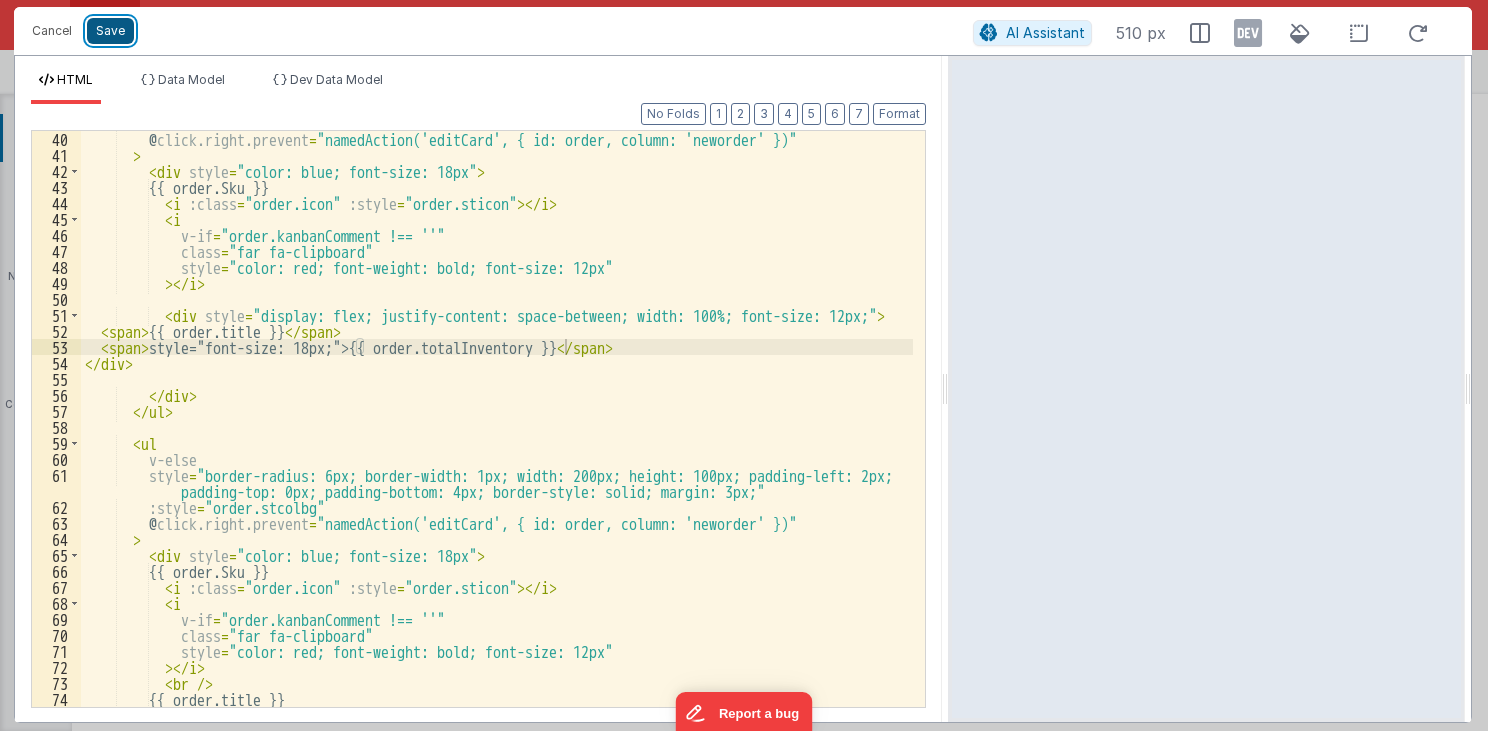 click on "Save" at bounding box center (110, 31) 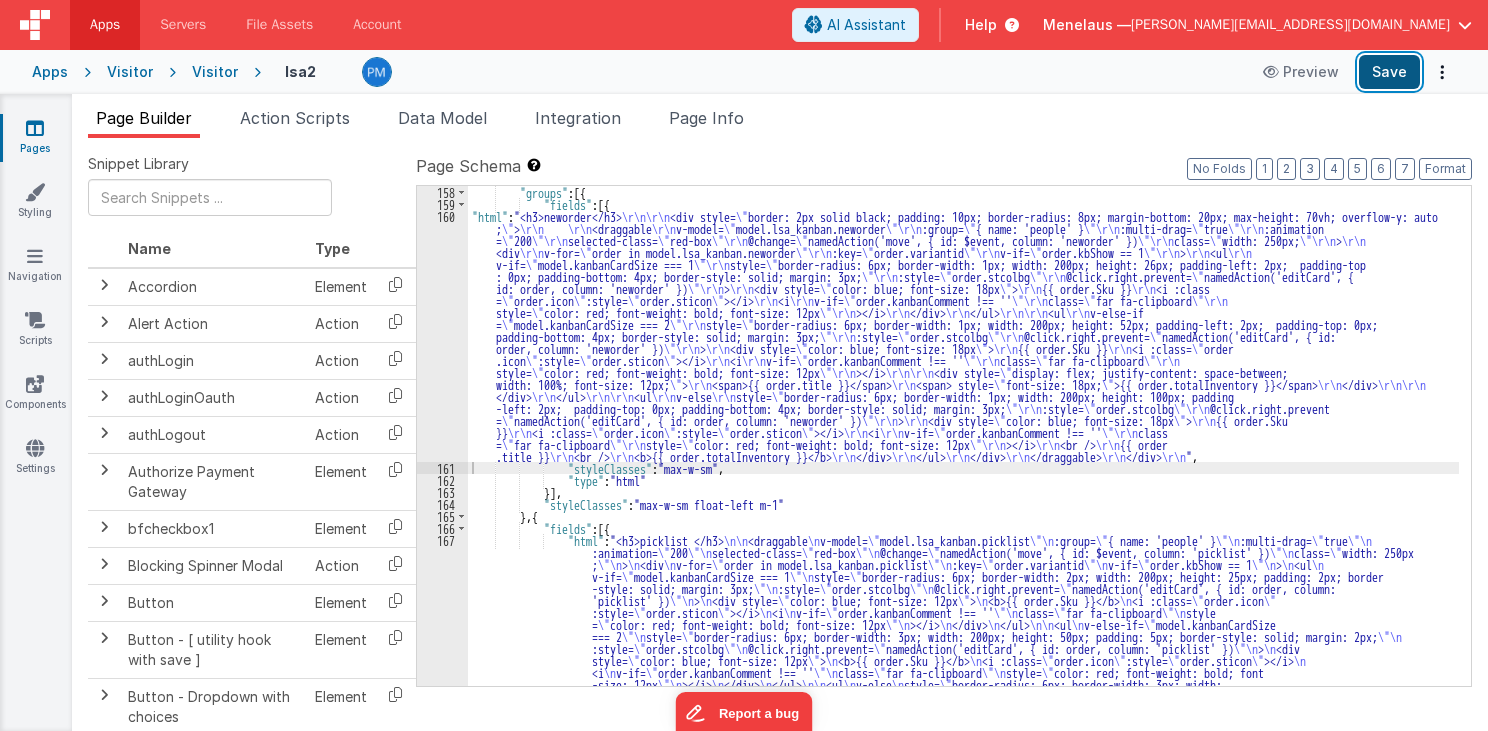 click on "Save" at bounding box center [1389, 72] 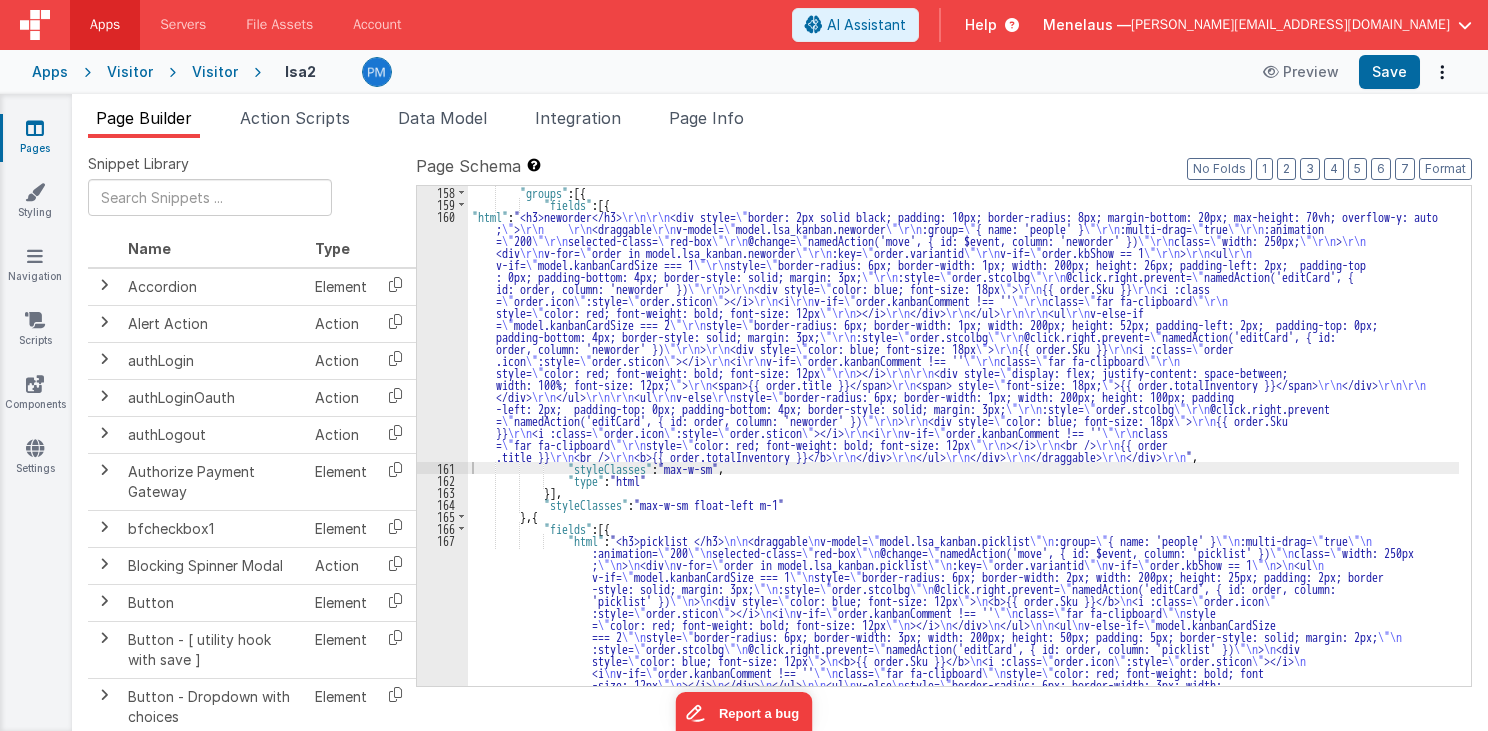 drag, startPoint x: 522, startPoint y: 320, endPoint x: 458, endPoint y: 327, distance: 64.381676 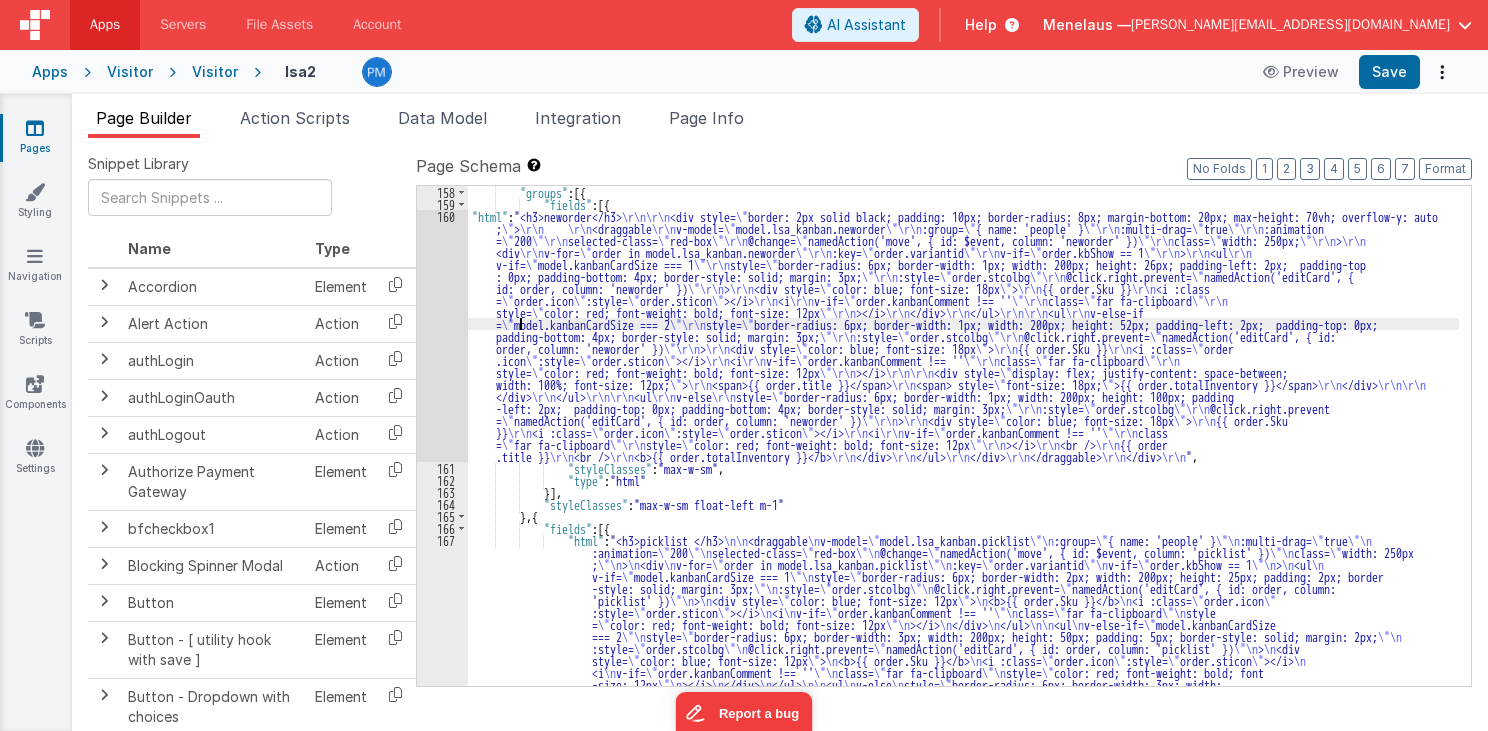 click on "160" at bounding box center [442, 336] 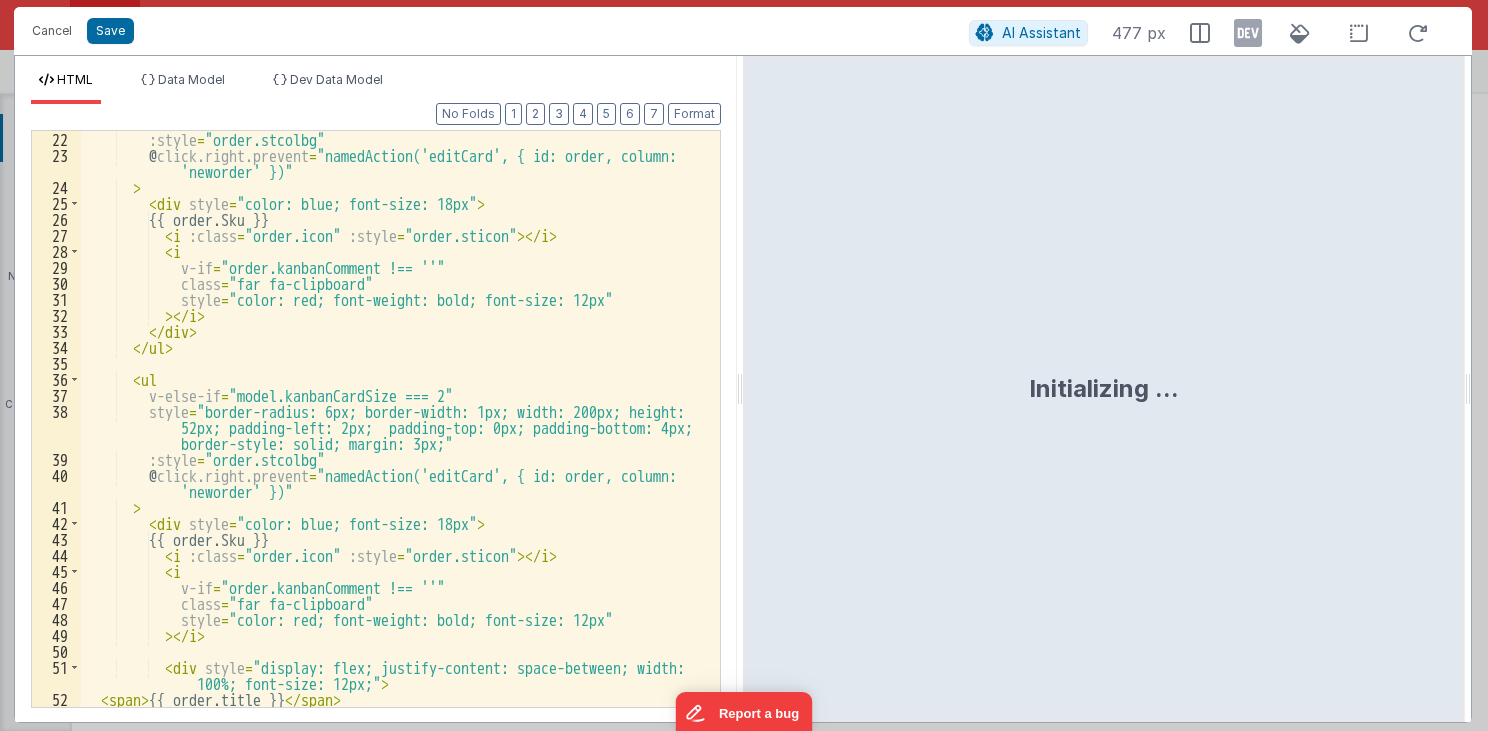 scroll, scrollTop: 528, scrollLeft: 0, axis: vertical 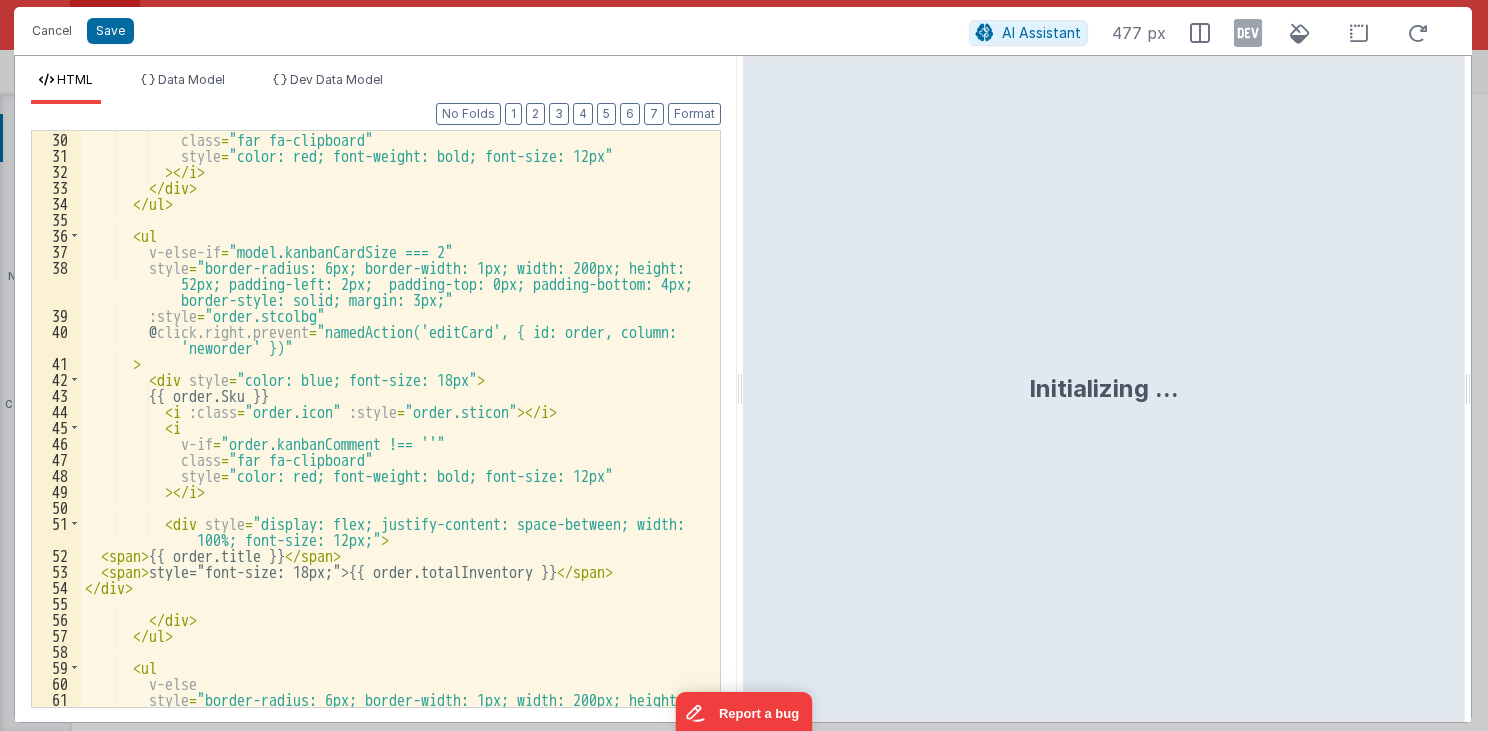 click on "class = "far fa-clipboard"                style = "color: red; font-weight: bold; font-size: 12px"              > </ i >           </ div >         </ ul >         < ul           v-else-if = "model.kanbanCardSize === 2"           style = "border-radius: 6px; border-width: 1px; width: 200px; height:               52px; padding-left: 2px;  padding-top: 0px; padding-bottom: 4px;               border-style: solid; margin: 3px;"           :style = "order.stcolbg"           @ click.right.prevent = "namedAction('editCard', { id: order, column:               'neworder' })"         >           < div   style = "color: blue; font-size: 18px" >             {{ order.Sku }}              < i   :class = "order.icon"   :style = "order.sticon" > </ i >              < i                v-if = "order.kanbanComment !== ''"                class = "far fa-clipboard"                style = "color: red; font-weight: bold; font-size: 12px"              > </ i >              < div   = >" at bounding box center [395, 451] 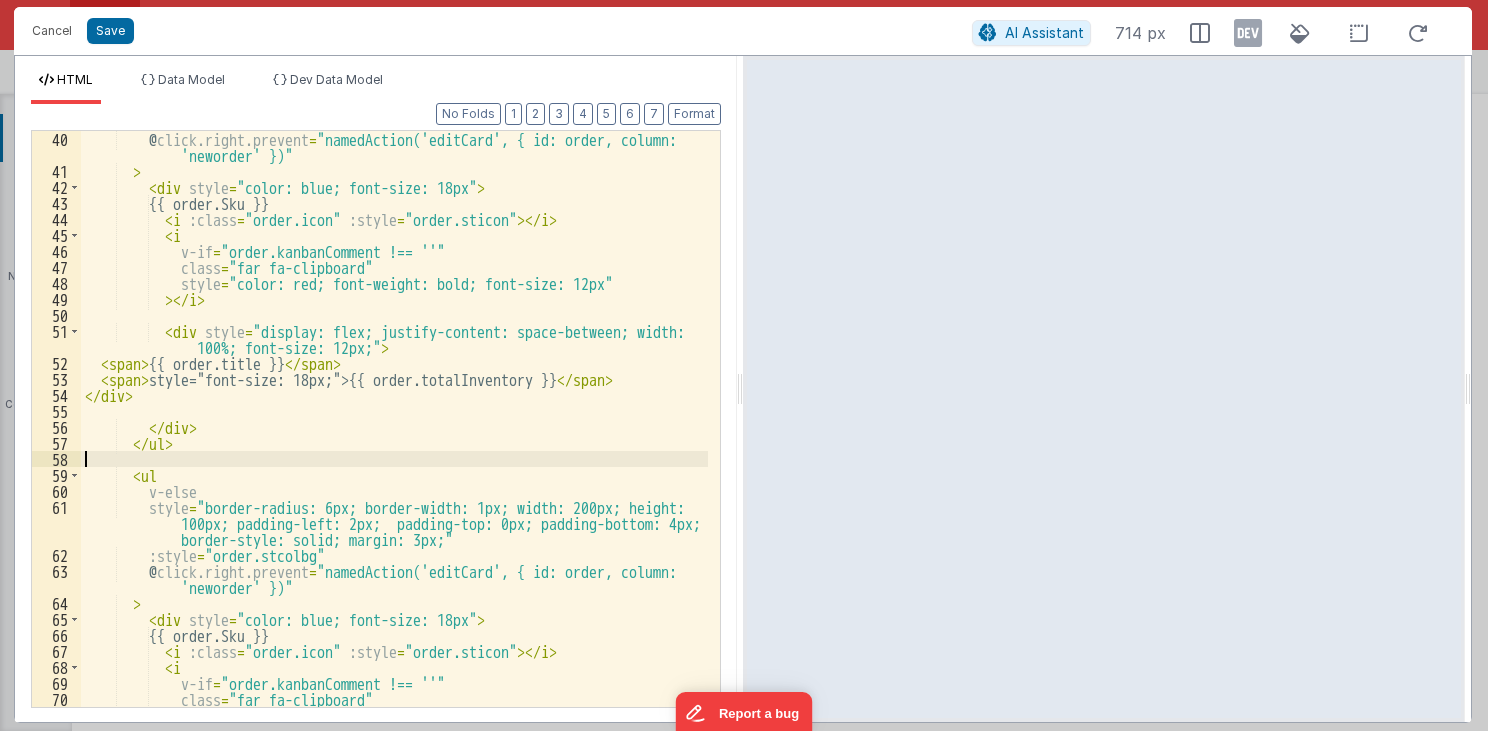 scroll, scrollTop: 672, scrollLeft: 0, axis: vertical 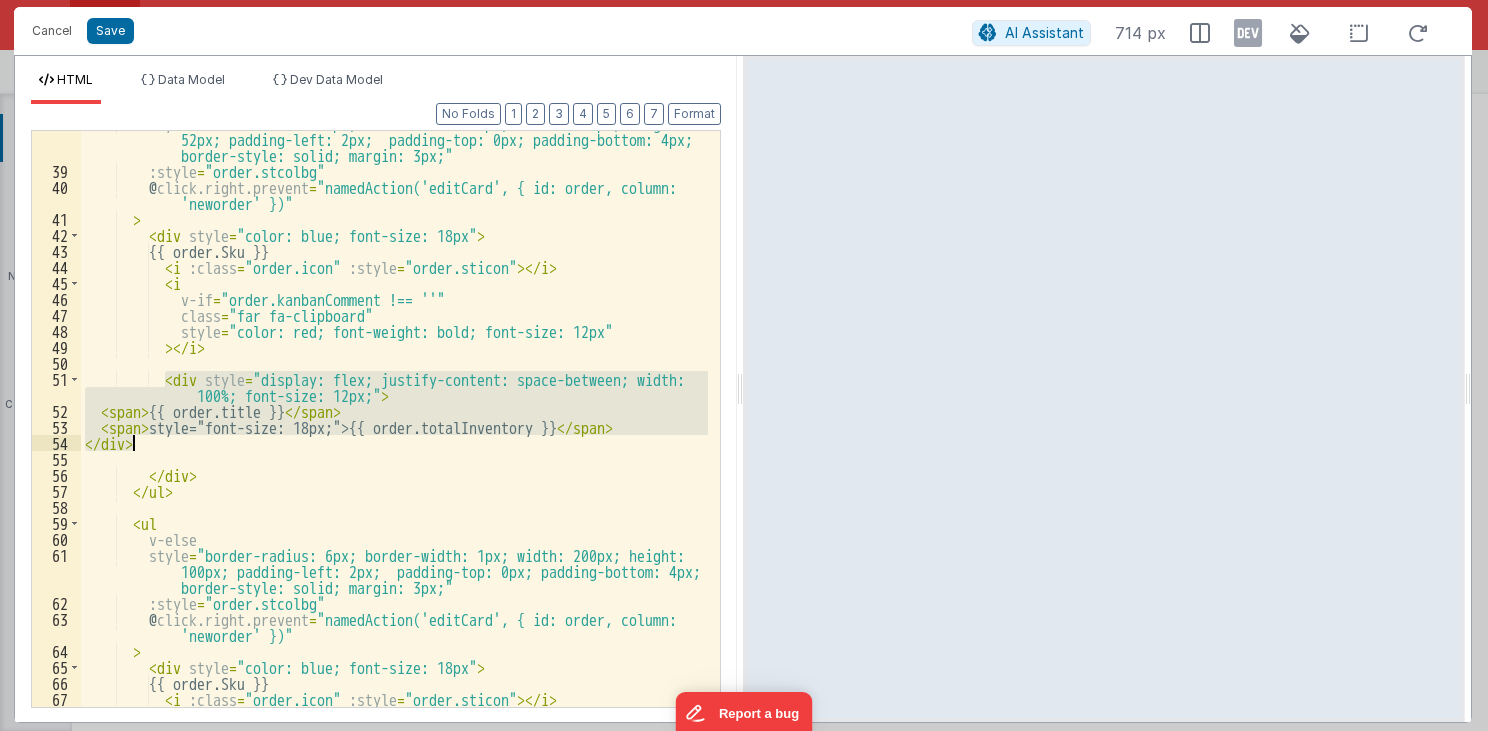 drag, startPoint x: 164, startPoint y: 372, endPoint x: 160, endPoint y: 444, distance: 72.11102 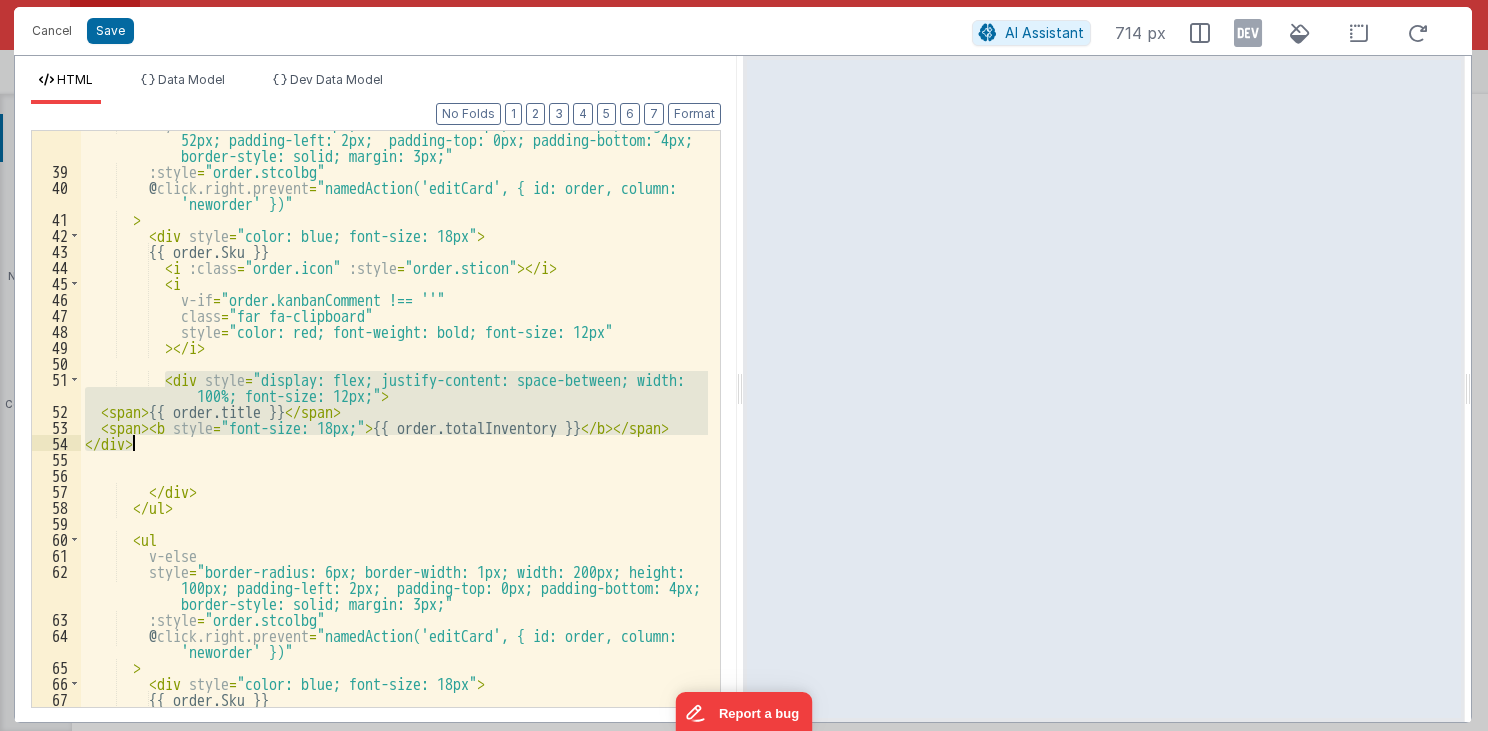 drag, startPoint x: 164, startPoint y: 377, endPoint x: 173, endPoint y: 447, distance: 70.5762 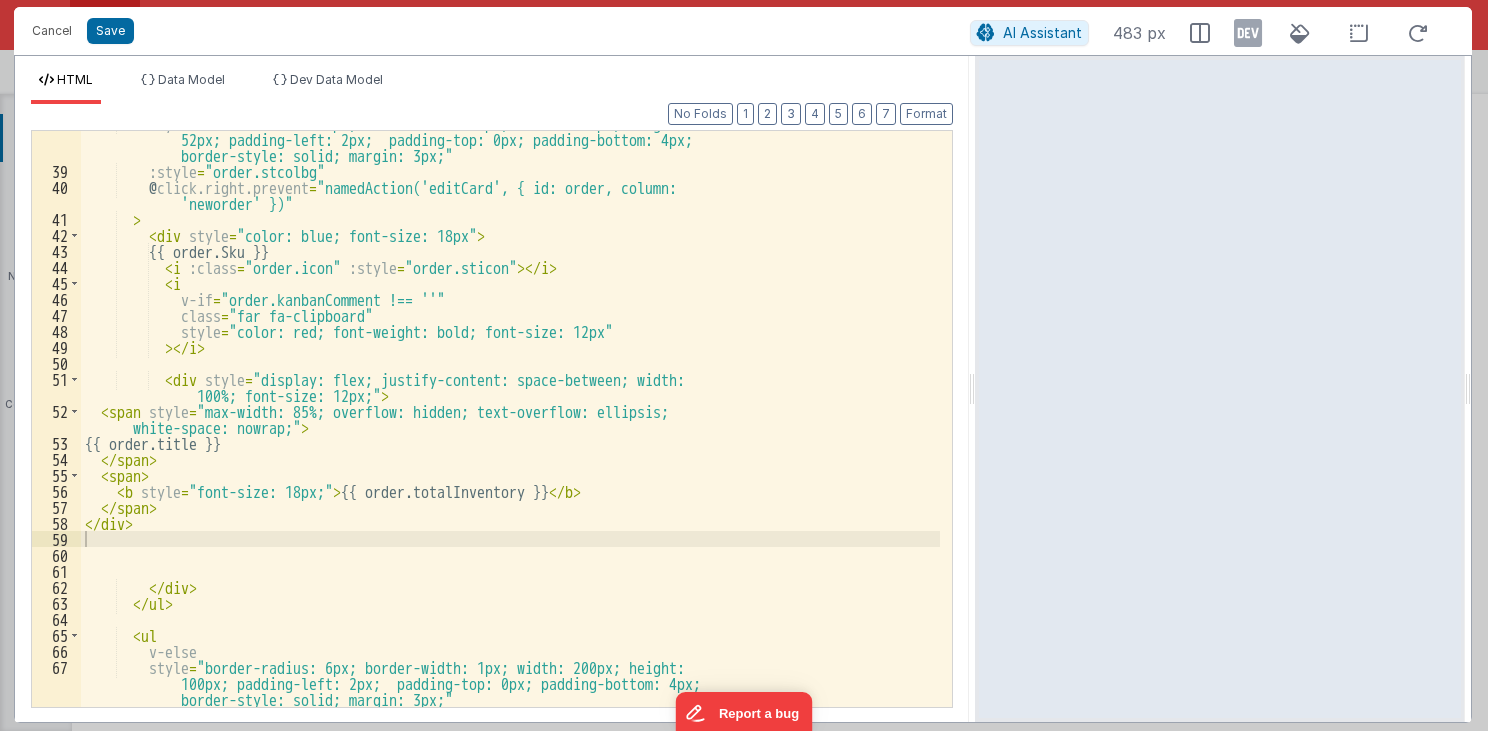 drag, startPoint x: 739, startPoint y: 389, endPoint x: 976, endPoint y: 389, distance: 237 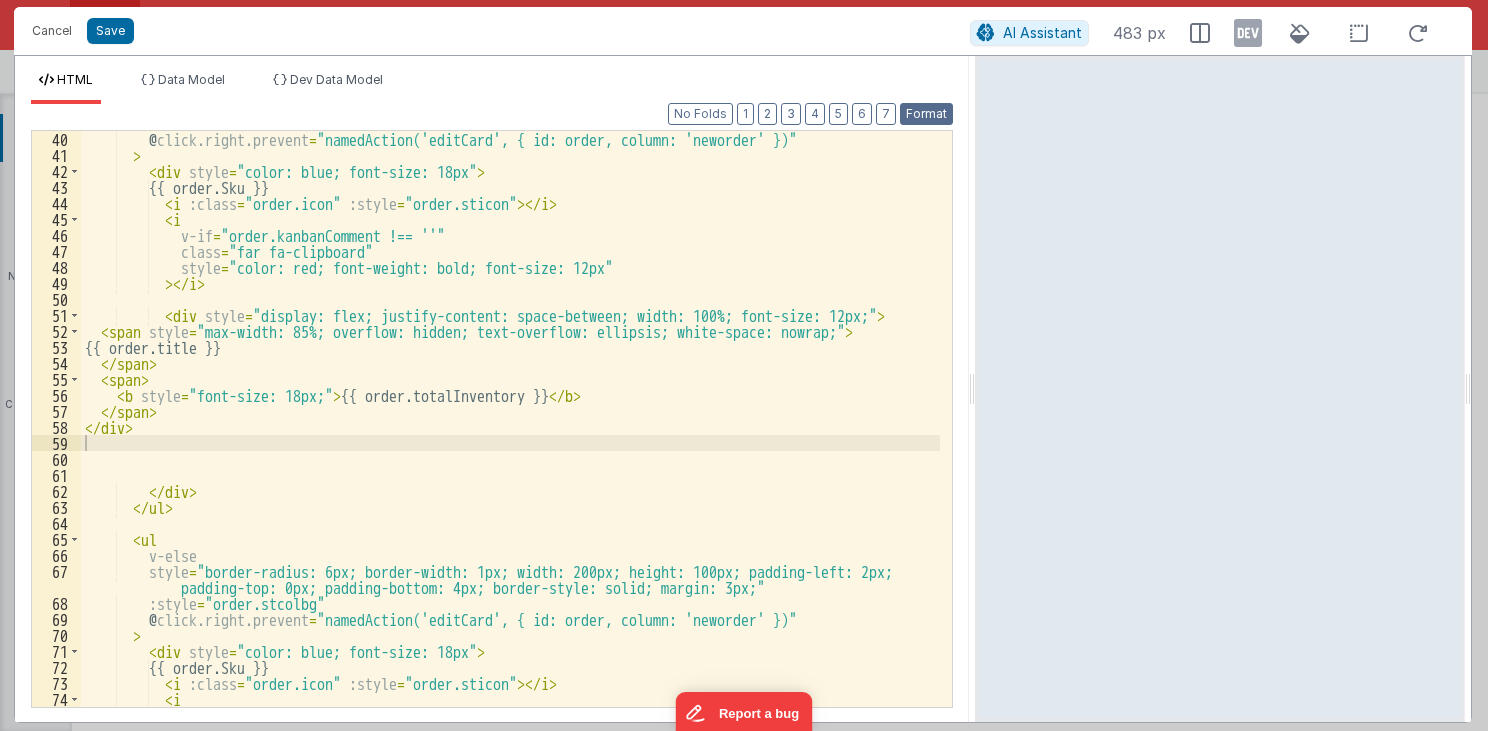 click on "Format" at bounding box center (926, 114) 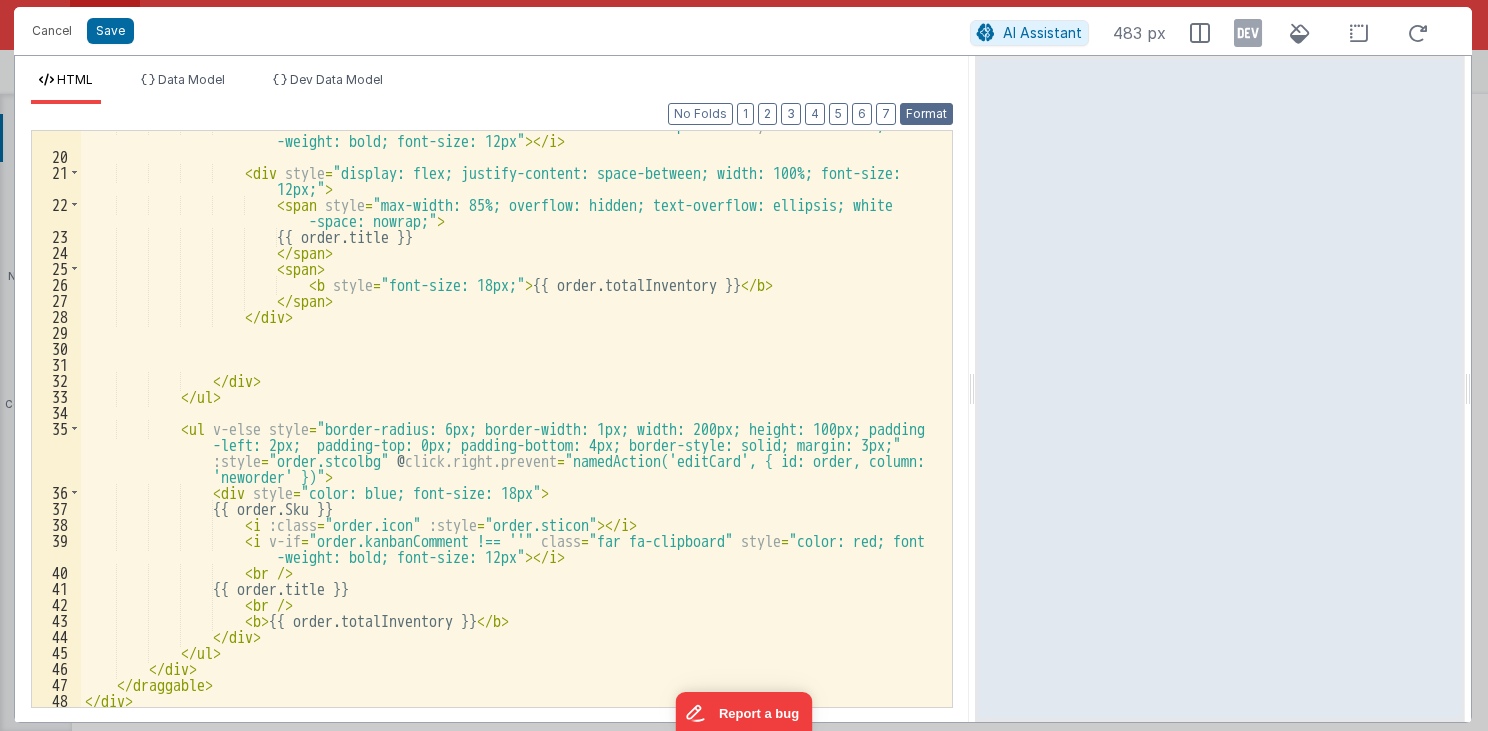 scroll, scrollTop: 463, scrollLeft: 0, axis: vertical 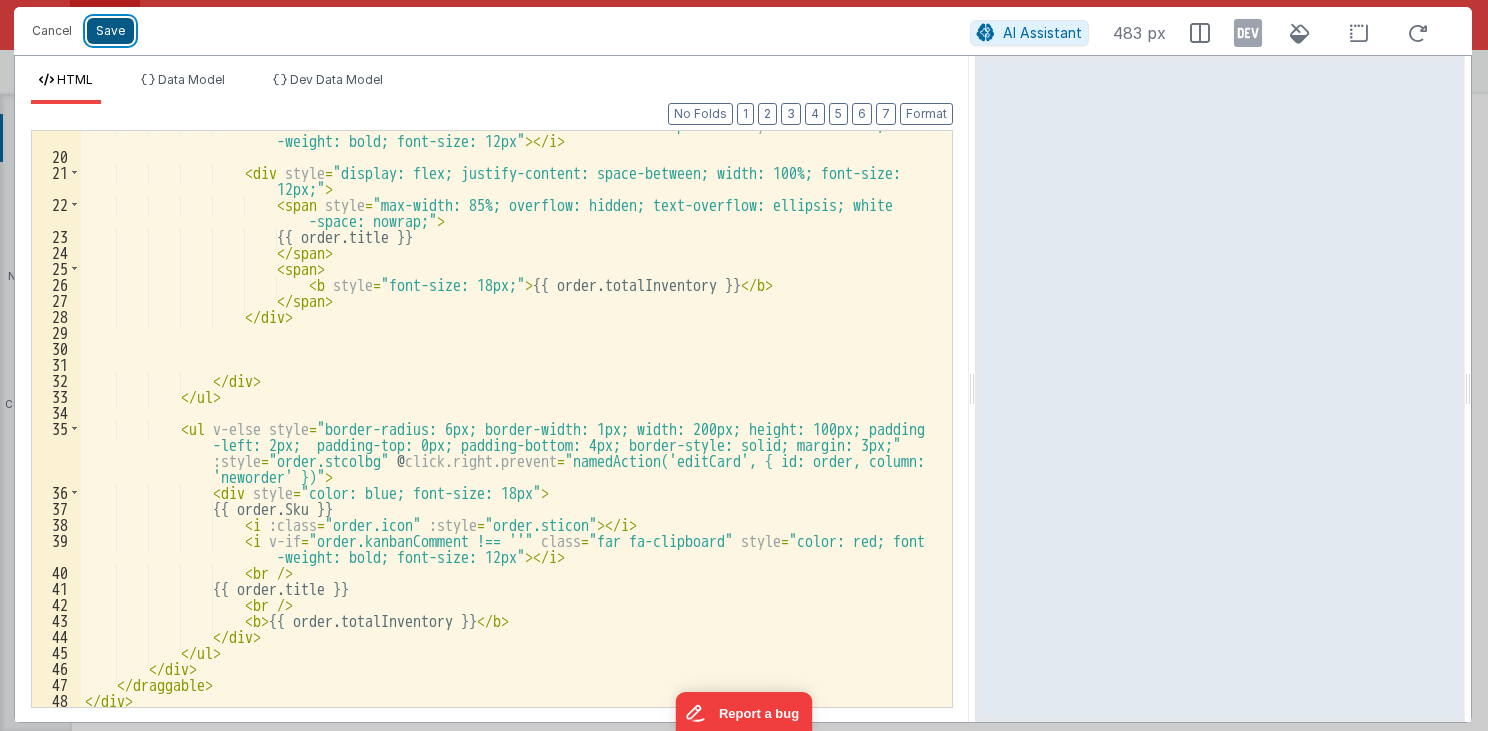 click on "Save" at bounding box center [110, 31] 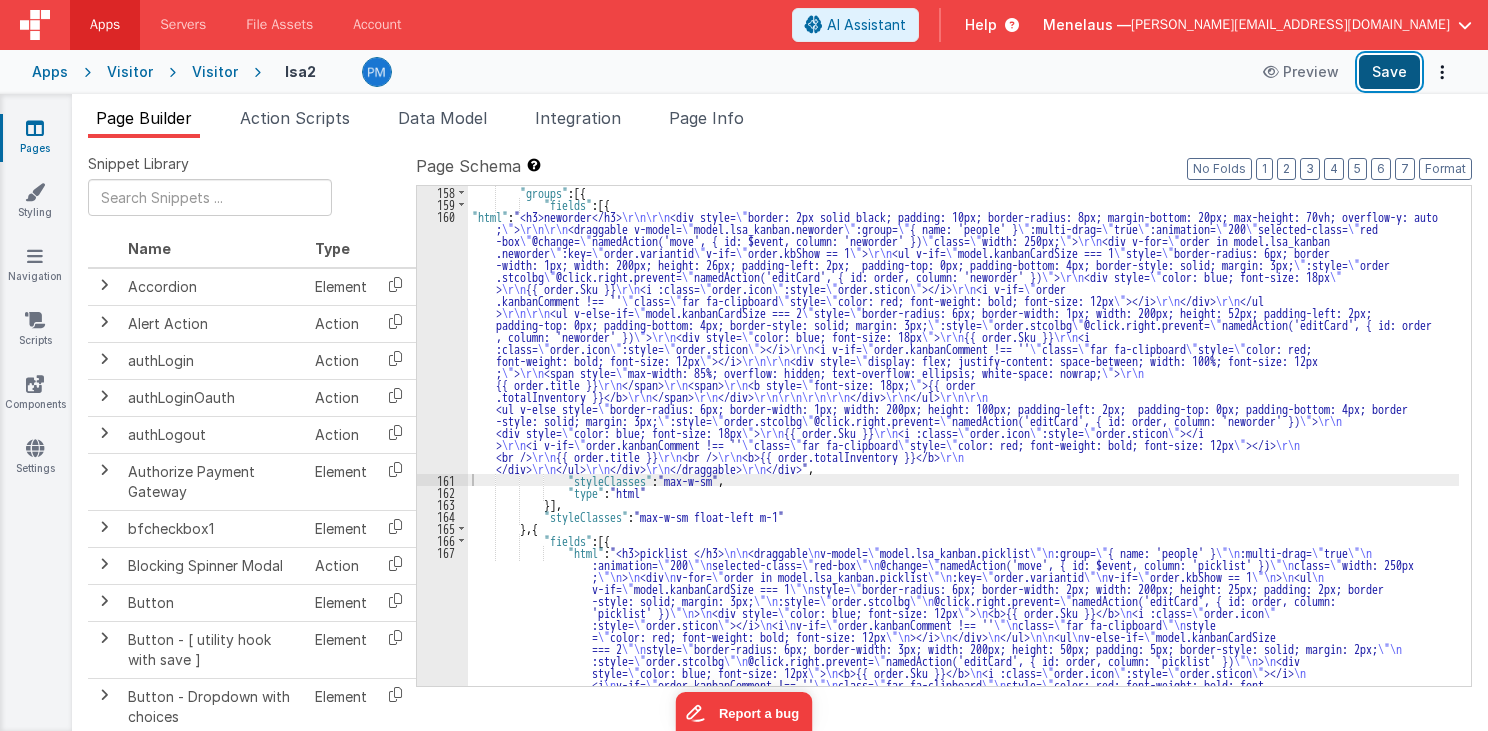 click on "Save" at bounding box center (1389, 72) 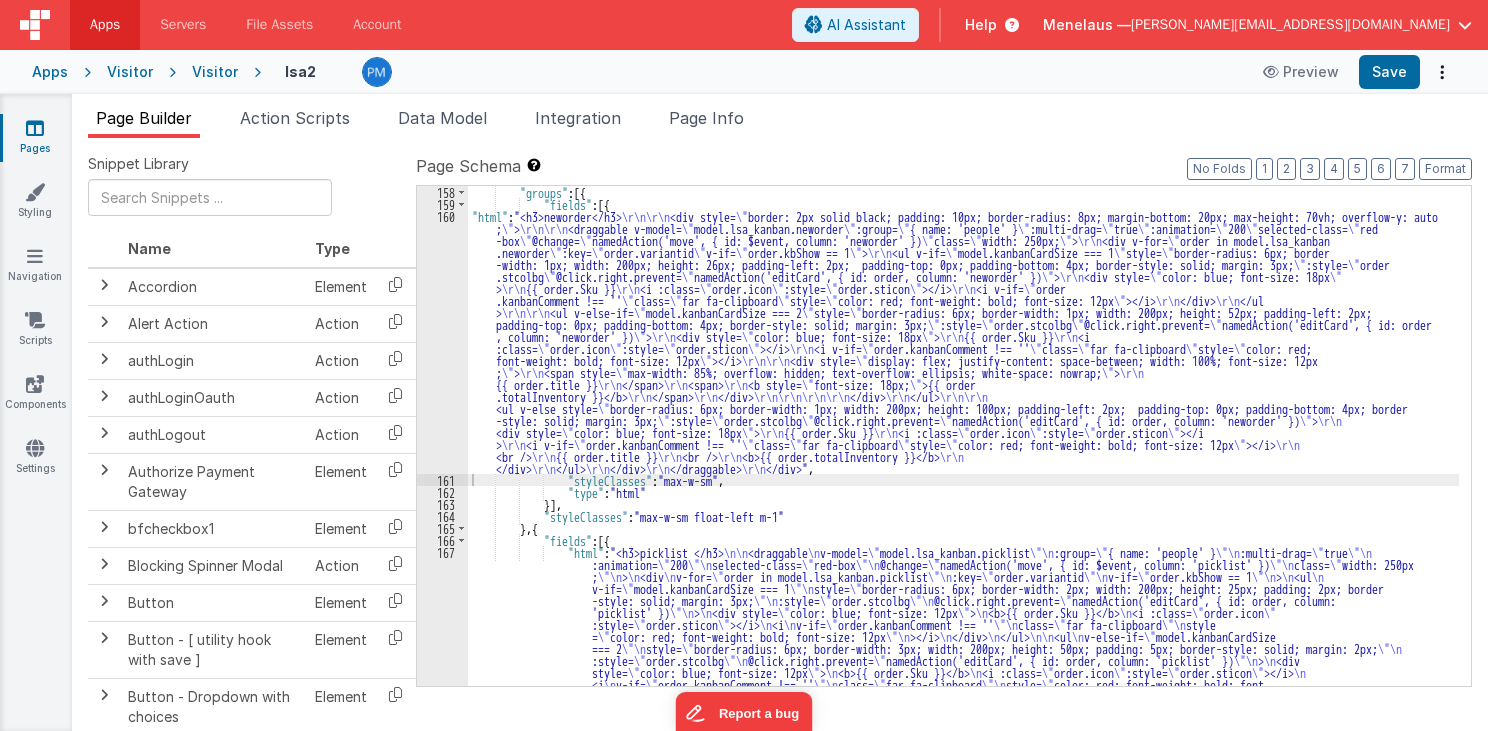 click on "160" at bounding box center (442, 342) 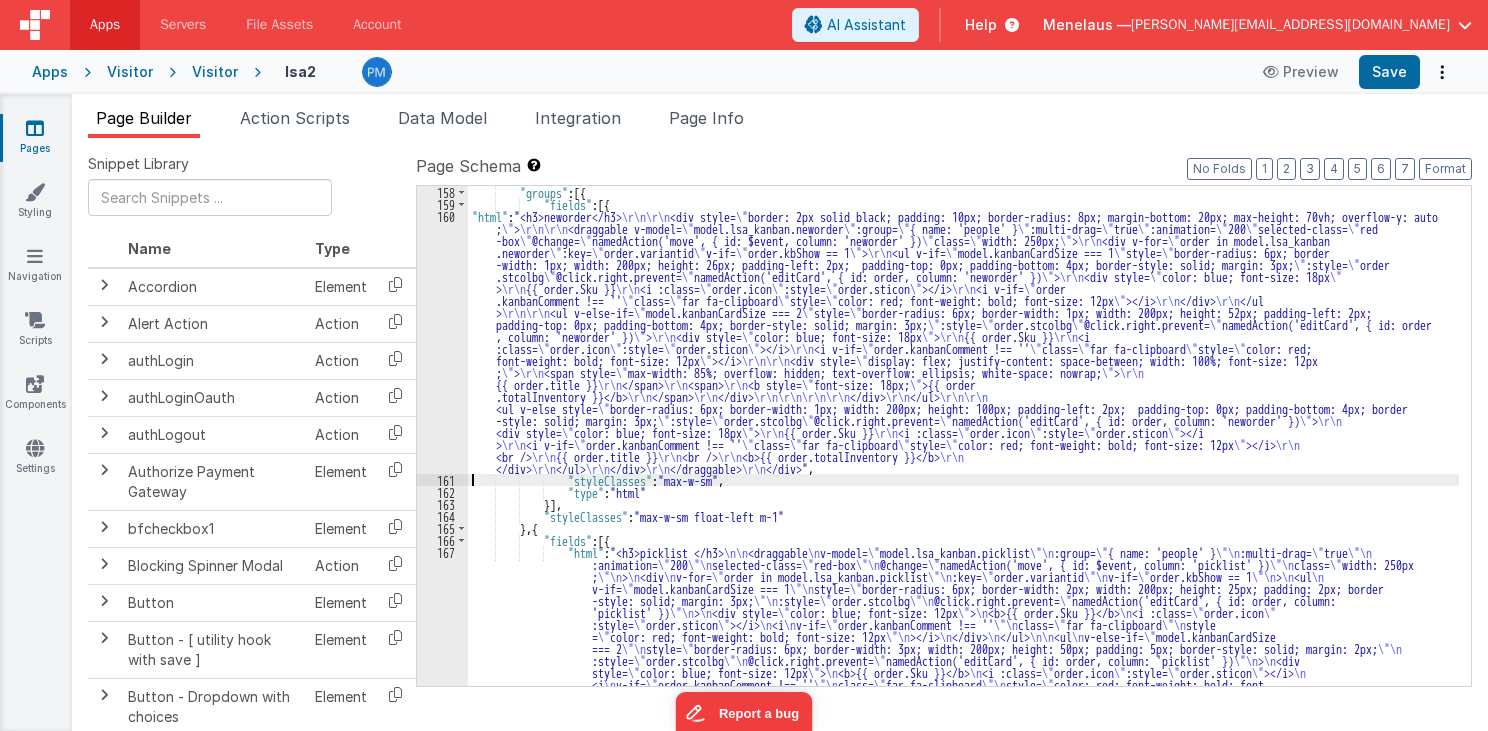 click on "160" at bounding box center (442, 342) 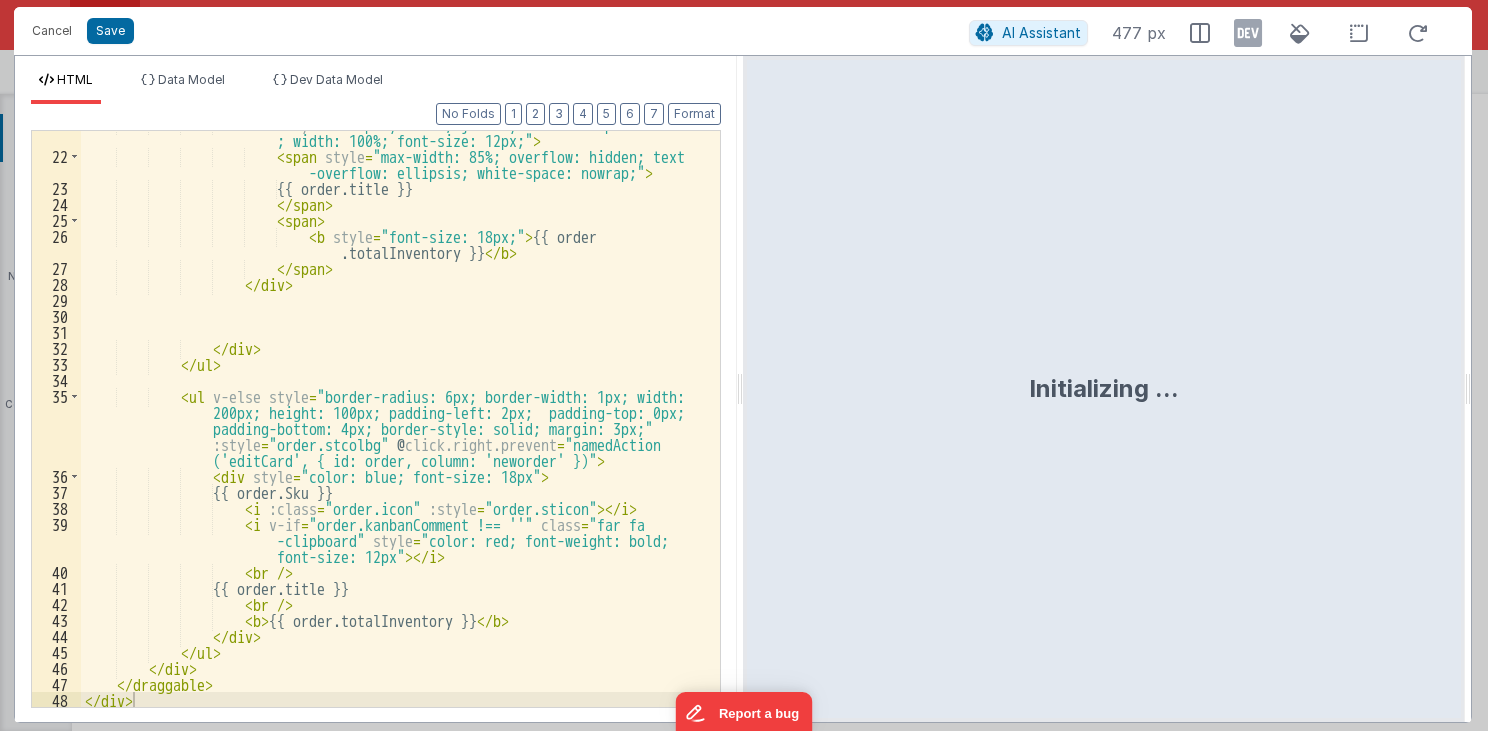 scroll, scrollTop: 639, scrollLeft: 0, axis: vertical 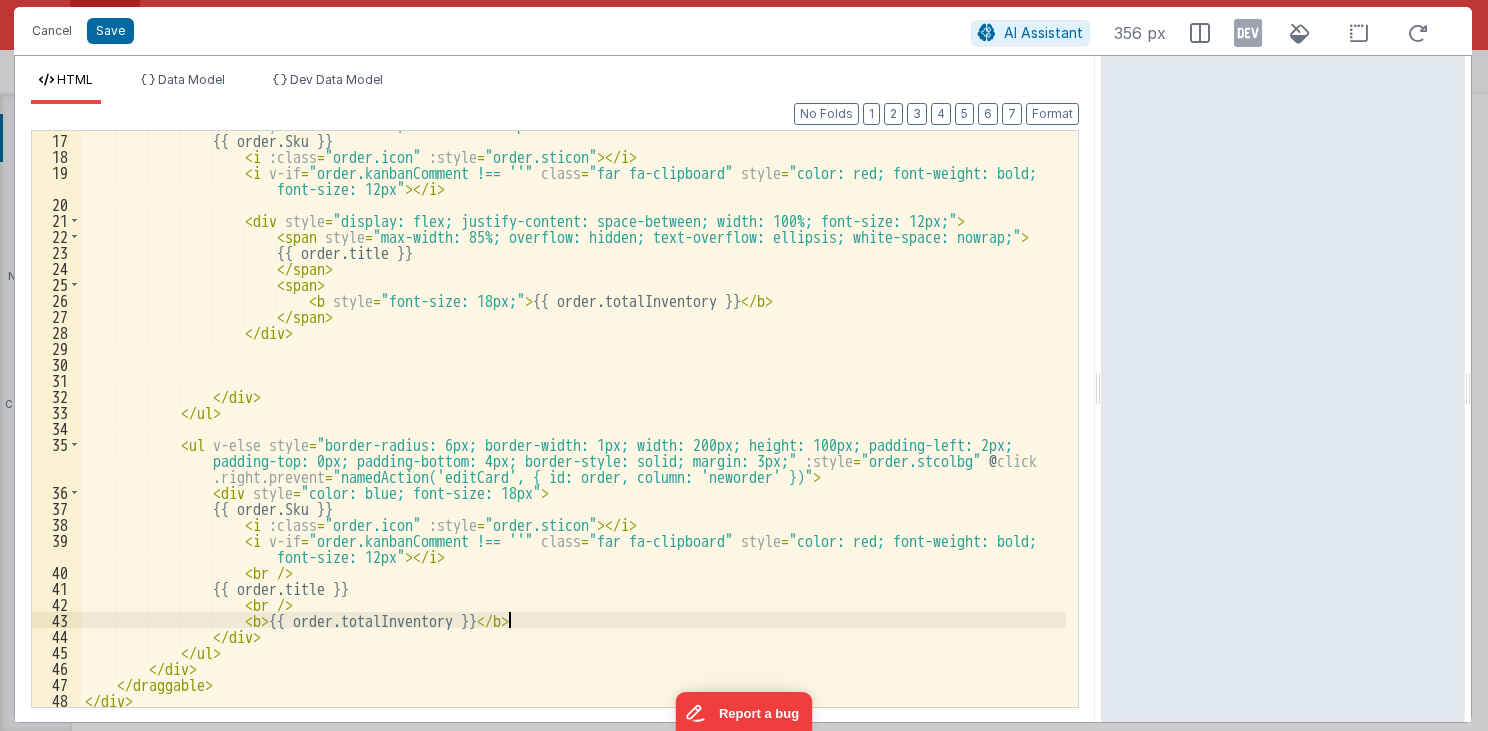 click on "< div   style = "color: blue; font-size: 18px" >                         {{ order.Sku }}                          < i   :class = "order.icon"   :style = "order.sticon" > </ i >                          < i   v-if = "order.kanbanComment !== ''"   class = "far fa-clipboard"   style = "color: red; font-weight: bold;                           font-size: 12px" > </ i >                          < div   style = "display: flex; justify-content: space-between; width: 100%; font-size: 12px;" >                               < span   style = "max-width: 85%; overflow: hidden; text-overflow: ellipsis; white-space: nowrap;" >                                   {{ order.title }}                               </ span >                               < span >                                    < b   style = "font-size: 18px;" > {{ order.totalInventory }} </ b >                               </ span >                          </ div >                     </ div >                </ ul >" at bounding box center [574, 420] 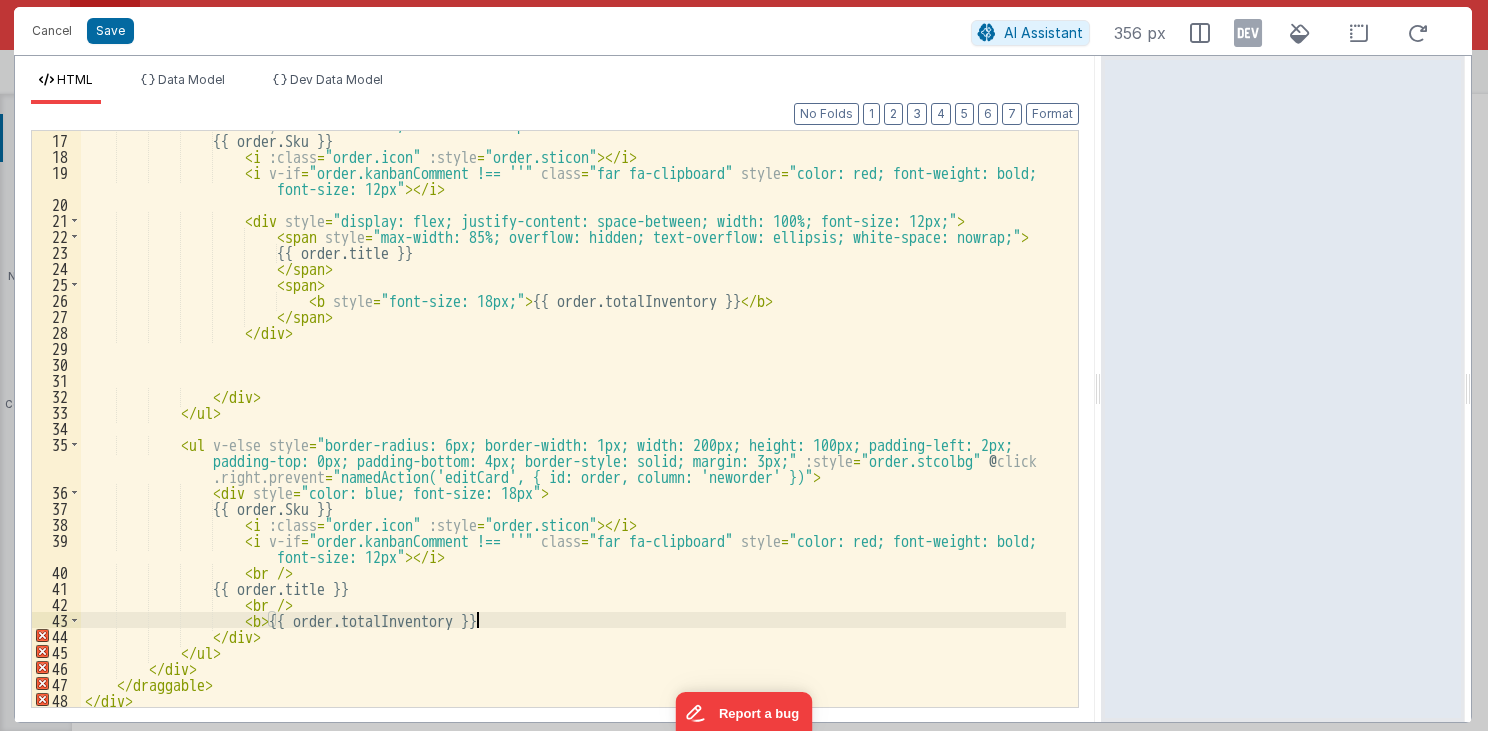 click on "< div   style = "color: blue; font-size: 18px" >                         {{ order.Sku }}                          < i   :class = "order.icon"   :style = "order.sticon" > </ i >                          < i   v-if = "order.kanbanComment !== ''"   class = "far fa-clipboard"   style = "color: red; font-weight: bold;                           font-size: 12px" > </ i >                          < div   style = "display: flex; justify-content: space-between; width: 100%; font-size: 12px;" >                               < span   style = "max-width: 85%; overflow: hidden; text-overflow: ellipsis; white-space: nowrap;" >                                   {{ order.title }}                               </ span >                               < span >                                    < b   style = "font-size: 18px;" > {{ order.totalInventory }} </ b >                               </ span >                          </ div >                     </ div >                </ ul >" at bounding box center (574, 420) 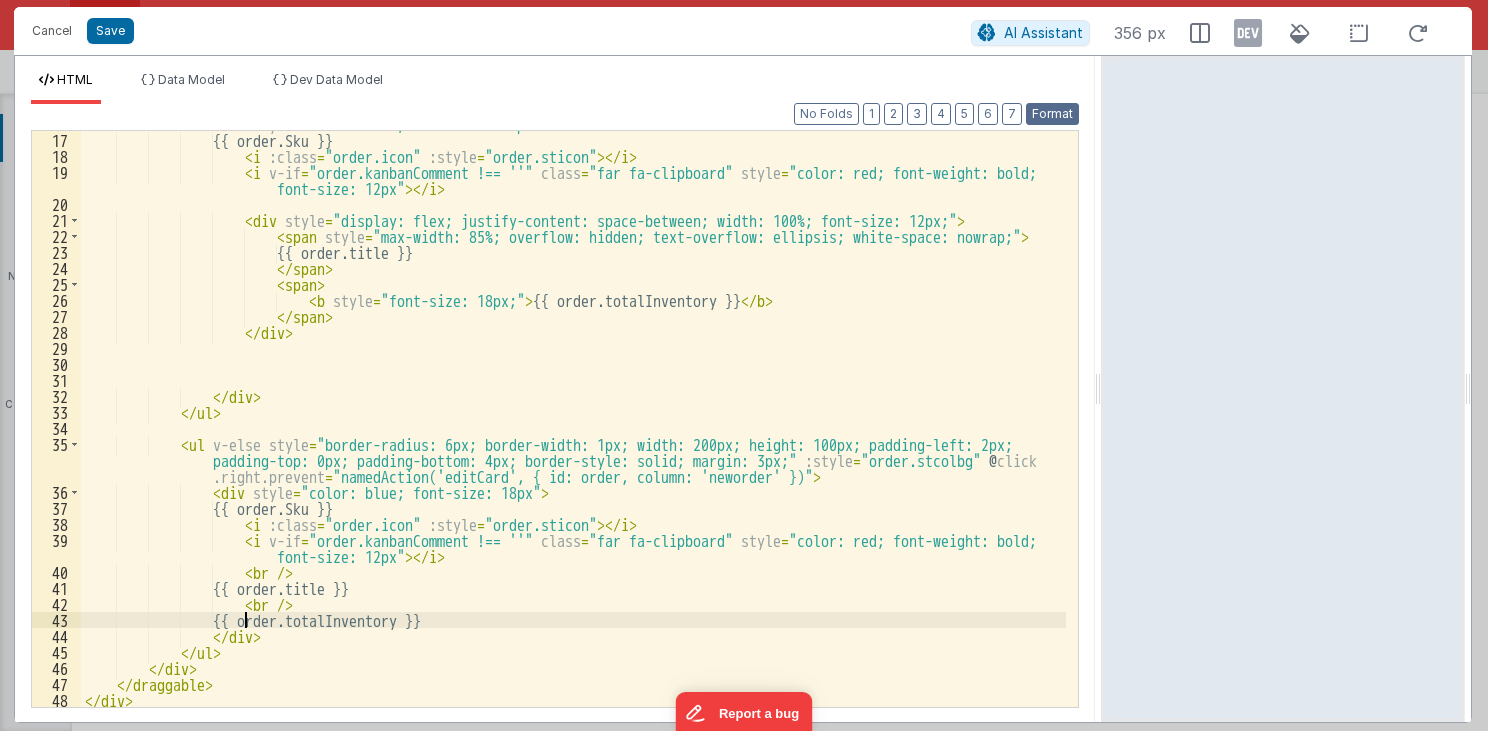 click on "Format" at bounding box center [1052, 114] 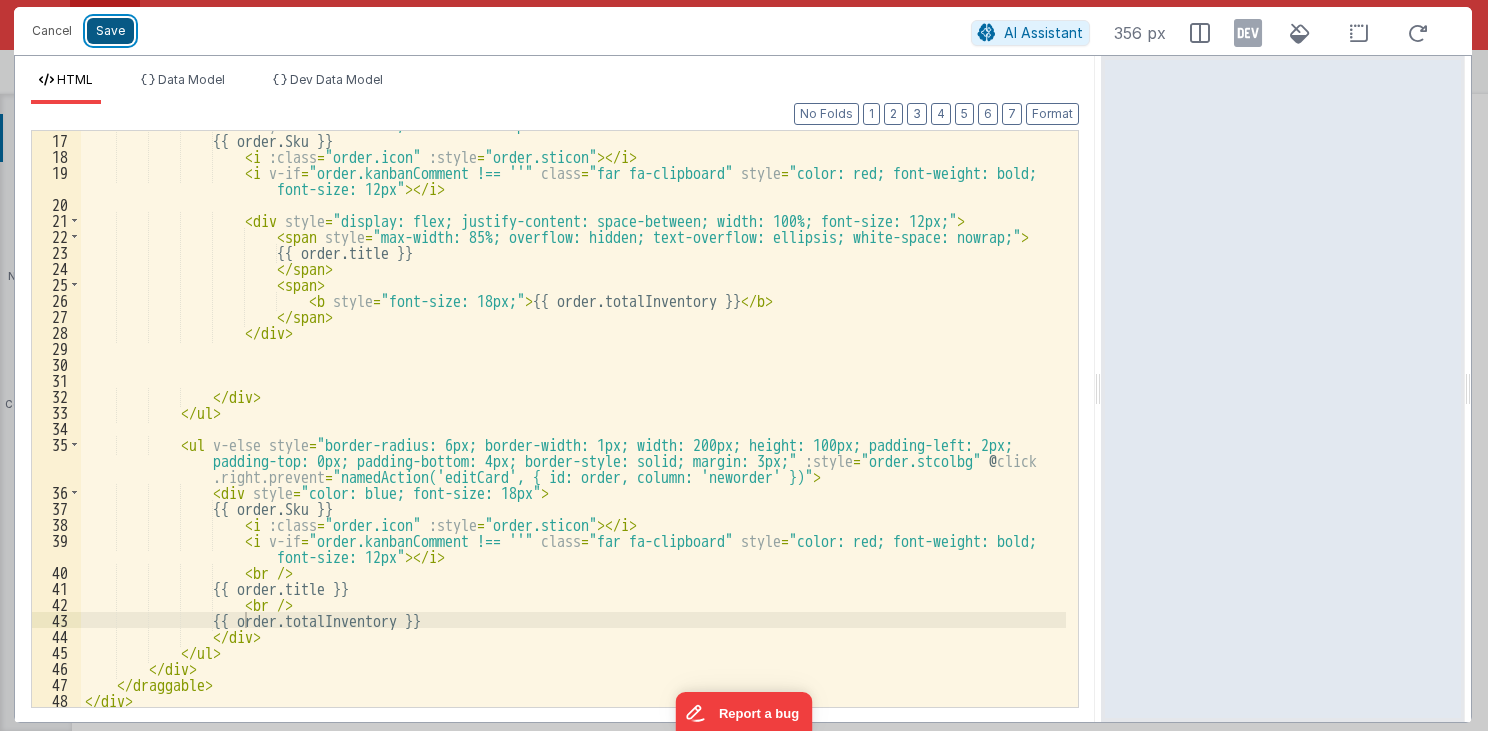 click on "Save" at bounding box center (110, 31) 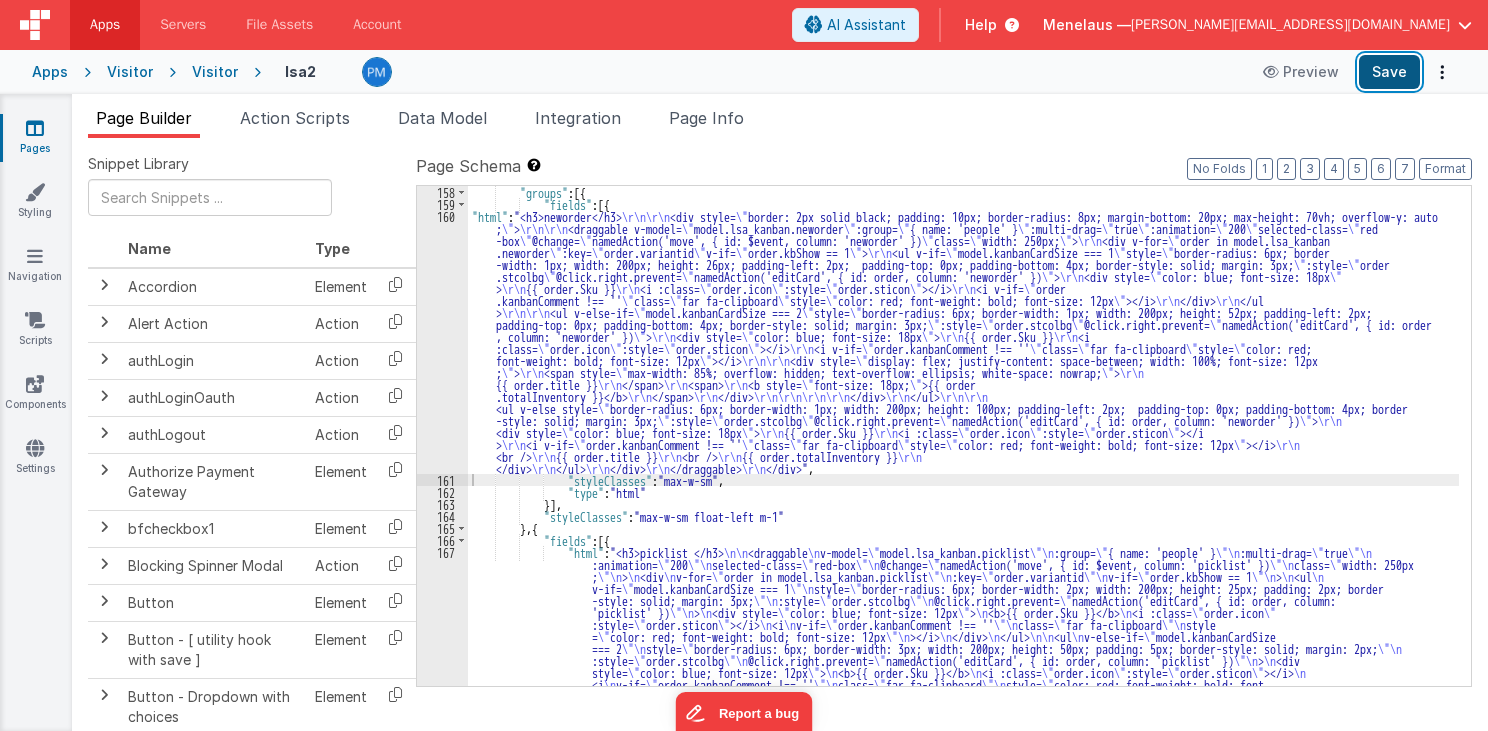 click on "Save" at bounding box center [1389, 72] 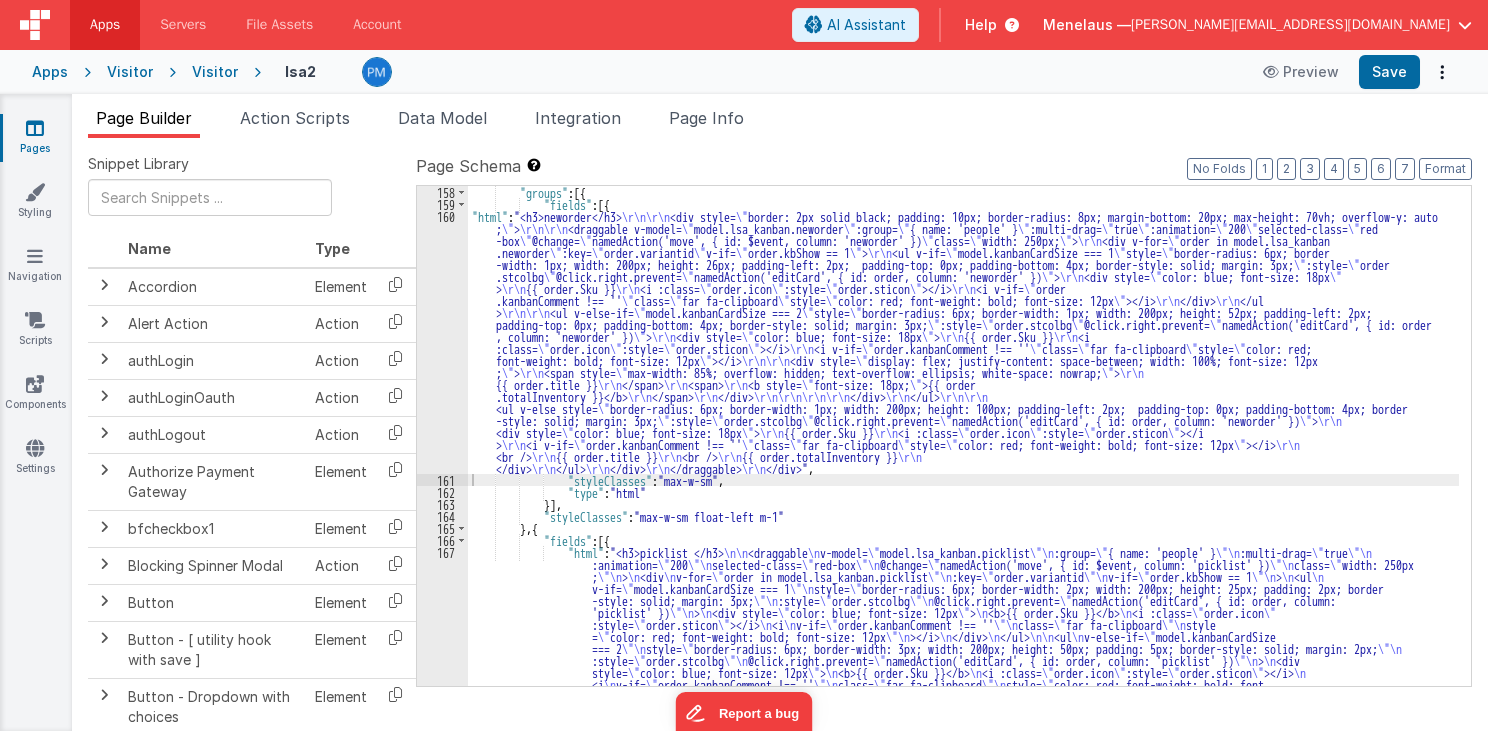 click on "160" at bounding box center (442, 342) 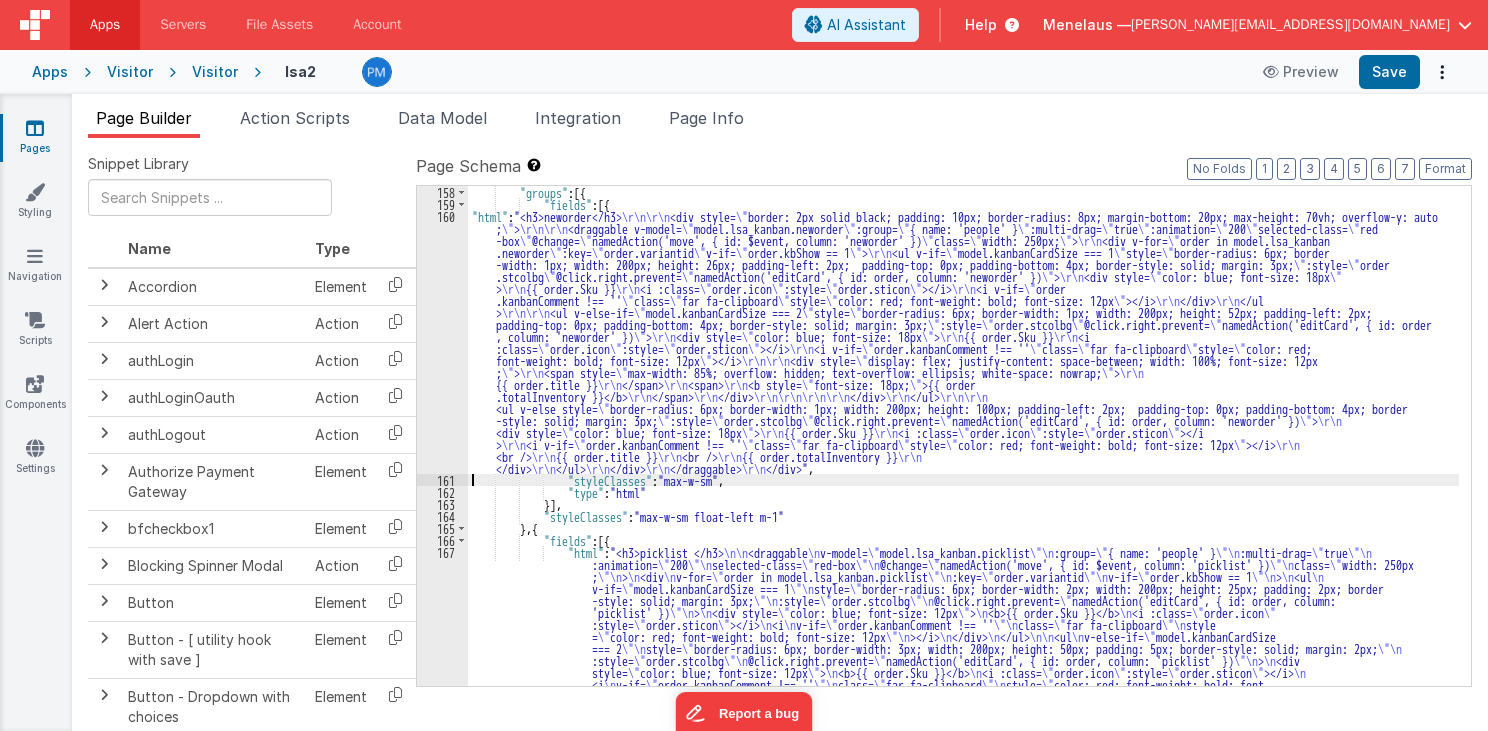 click on ""groups" :  [{                "fields" :  [{ "html" :  "<h3>neworder</h3> \r\n\r\n <div style= \" border: 2px solid black; padding: 10px; border-radius: 8px; margin-bottom: 20px; max-height: 70vh; overflow-y: auto      ; \" > \r\n\r\n     <draggable v-model= \" model.lsa_kanban.neworder \"  :group= \" { name: 'people' } \"  :multi-drag= \" true \"  :animation= \" 200 \"  selected-class= \" red      -box \"  @change= \" namedAction('move', { id: $event, column: 'neworder' }) \"  class= \" width: 250px; \" > \r\n         <div v-for= \" order in model.lsa_kanban      .neworder \"  :key= \" order.variantid \"  v-if= \" order.kbShow == 1 \" > \r\n             <ul v-if= \" model.kanbanCardSize === 1 \"  style= \" border-radius: 6px; border      -width: 1px; width: 200px; height: 26px; padding-left: 2px;  padding-top: 0px; padding-bottom: 4px; border-style: solid; margin: 3px; \"  :style= \" order      .stcolbg \"  @click.right.prevent= \" \" > \r\n                 <div style= \" \" > >" at bounding box center [963, 550] 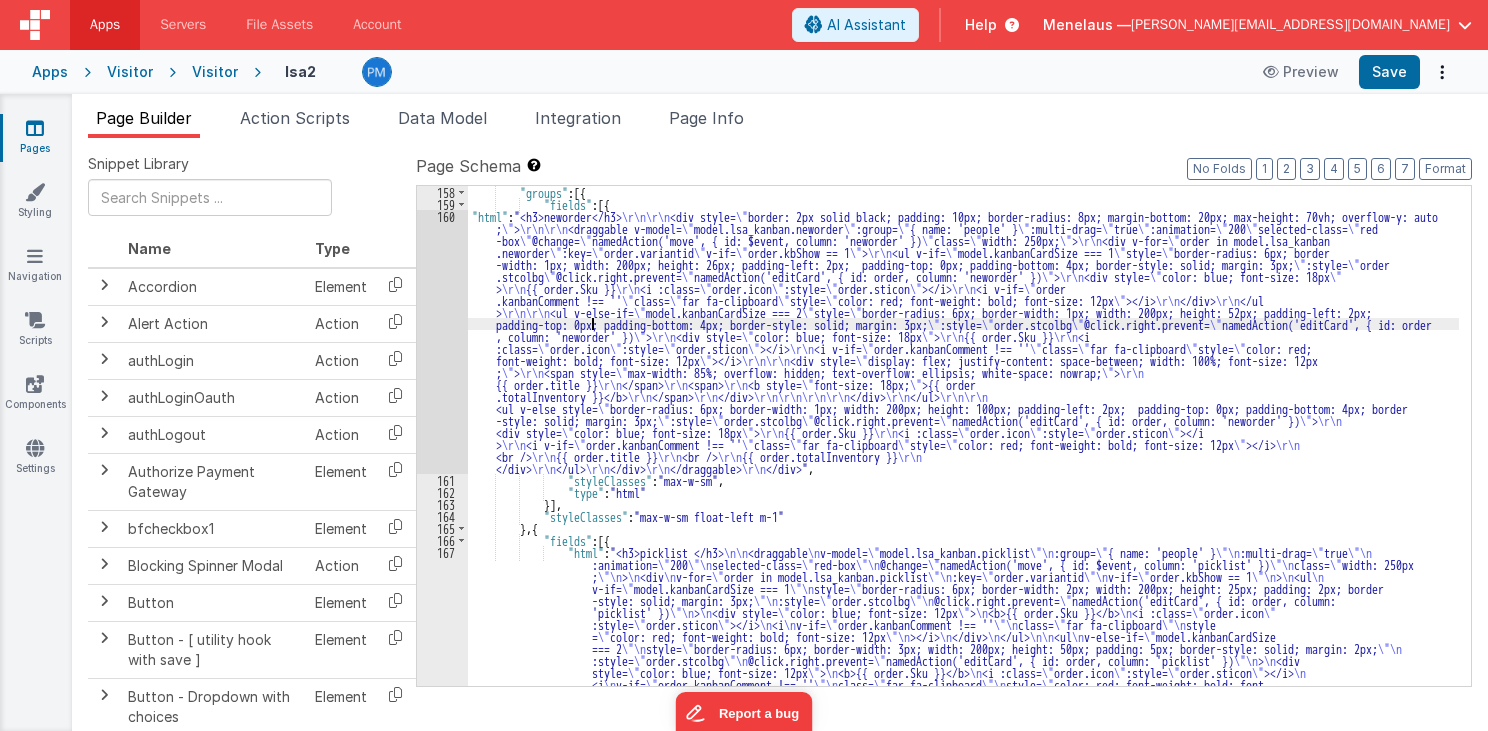 click on "160" at bounding box center (442, 342) 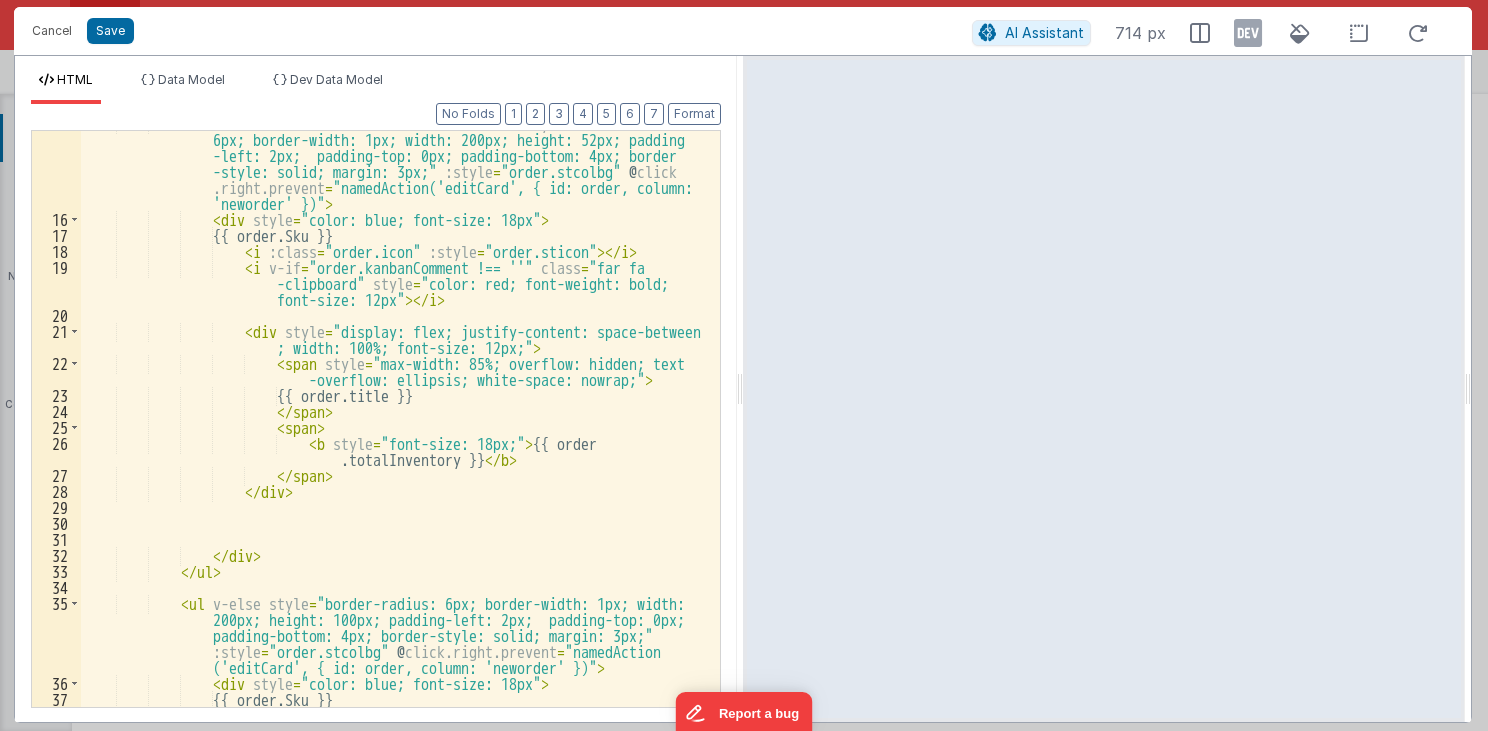 scroll, scrollTop: 480, scrollLeft: 0, axis: vertical 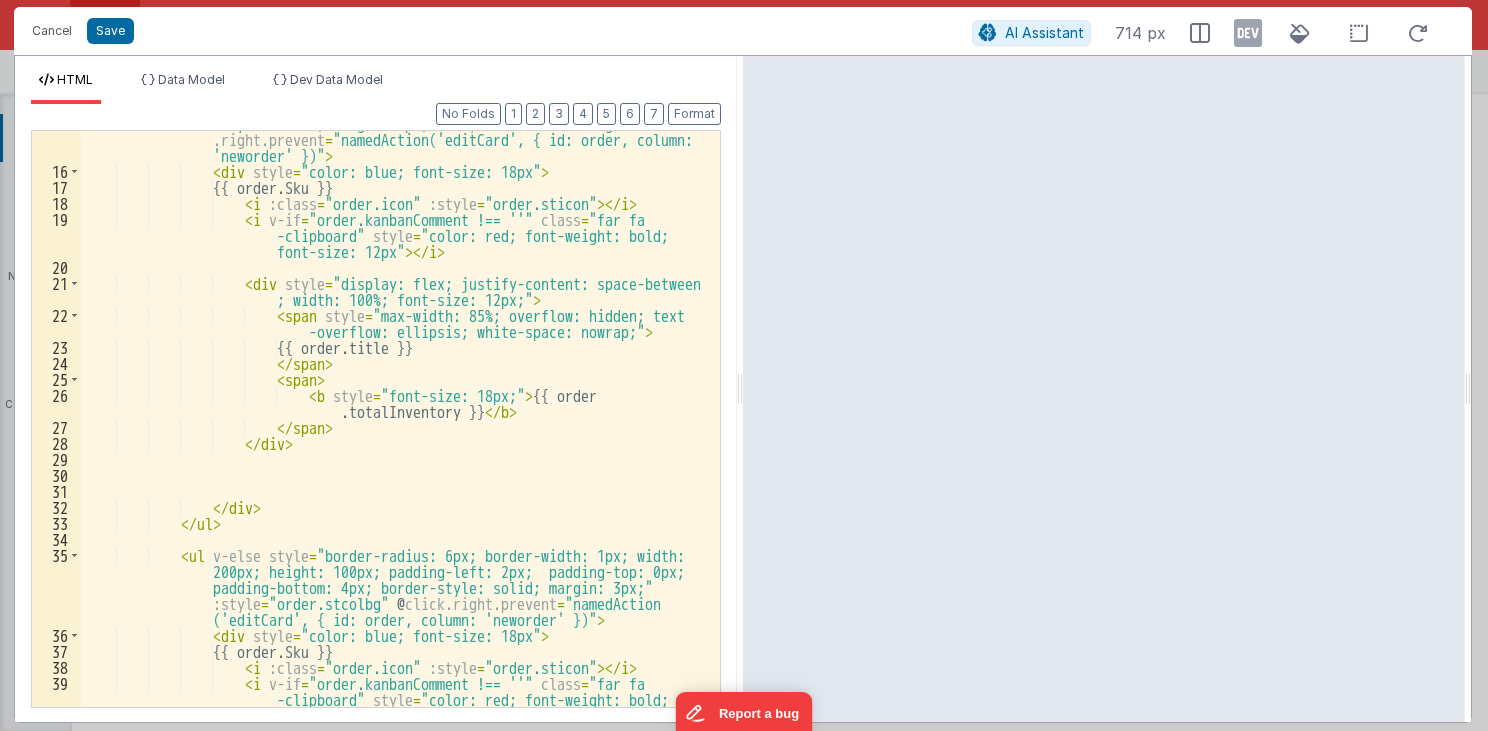 click on "< ul   v-else-if = "model.kanbanCardSize === 2"   style = "border-radius:                   6px; border-width: 1px; width: 200px; height: 52px; padding                  -left: 2px;  padding-top: 0px; padding-bottom: 4px; border                  -style: solid; margin: 3px;"   :style = "order.stcolbg"   @ click                  .right.prevent = "namedAction('editCard', { id: order, column:                   'neworder' })" >                     < div   style = "color: blue; font-size: 18px" >                         {{ order.Sku }}                          < i   :class = "order.icon"   :style = "order.sticon" > </ i >                          < i   v-if = "order.kanbanComment !== ''"   class = "far fa                          -clipboard"   style = "color: red; font-weight: bold;                           font-size: 12px" > </ i >                          < div   style = >" at bounding box center [395, 411] 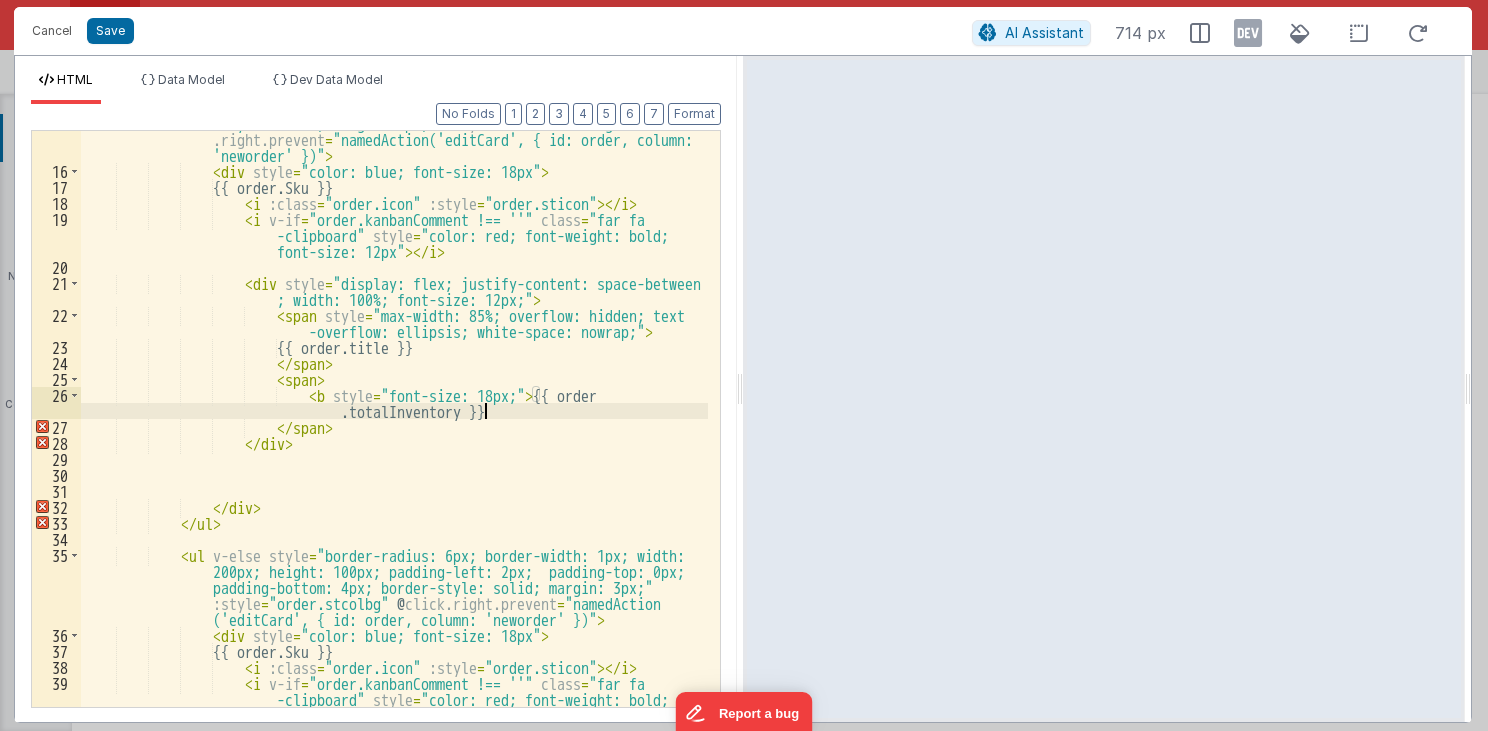 click on "< ul   v-else-if = "model.kanbanCardSize === 2"   style = "border-radius:                   6px; border-width: 1px; width: 200px; height: 52px; padding                  -left: 2px;  padding-top: 0px; padding-bottom: 4px; border                  -style: solid; margin: 3px;"   :style = "order.stcolbg"   @ click                  .right.prevent = "namedAction('editCard', { id: order, column:                   'neworder' })" >                     < div   style = "color: blue; font-size: 18px" >                         {{ order.Sku }}                          < i   :class = "order.icon"   :style = "order.sticon" > </ i >                          < i   v-if = "order.kanbanComment !== ''"   class = "far fa                          -clipboard"   style = "color: red; font-weight: bold;                           font-size: 12px" > </ i >                          < div   style = >" at bounding box center (395, 411) 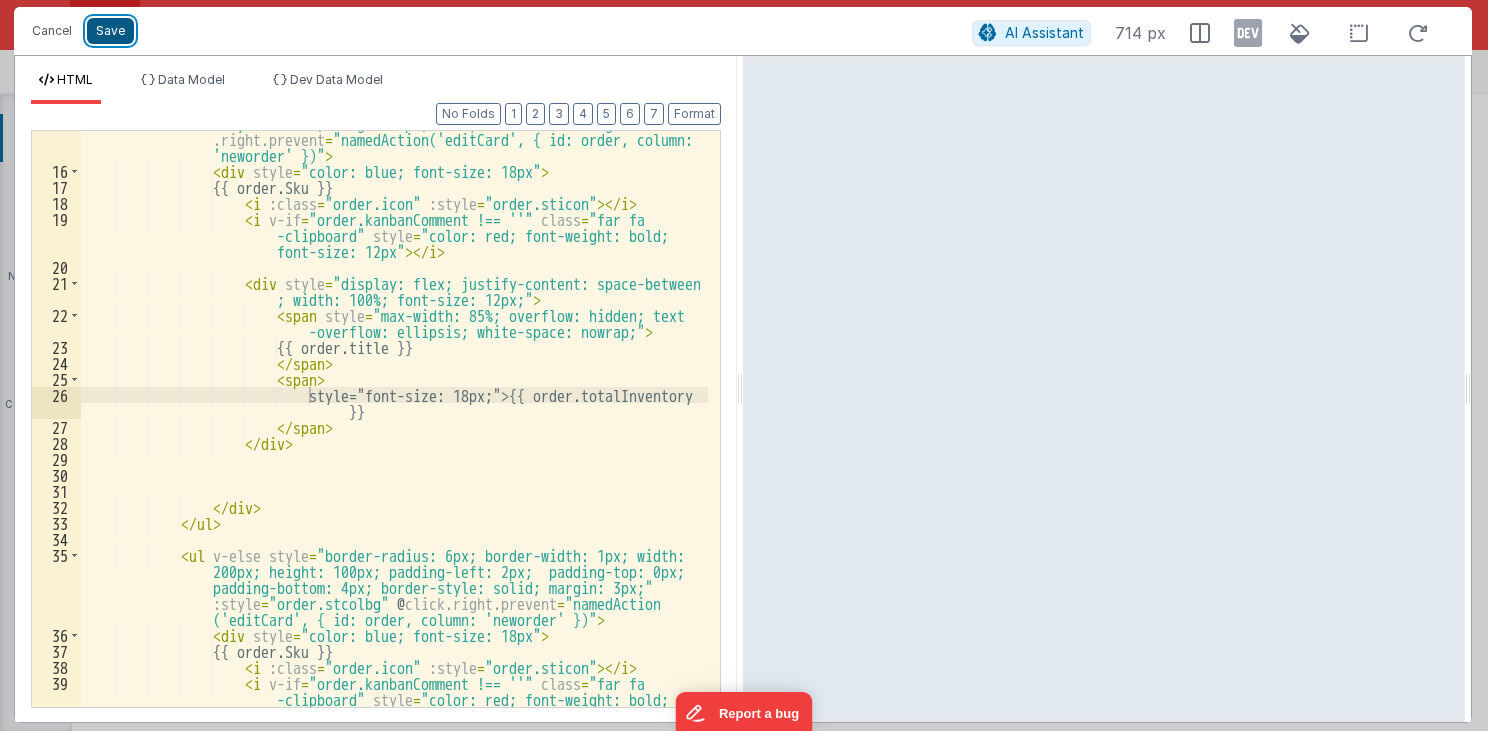 click on "Save" at bounding box center (110, 31) 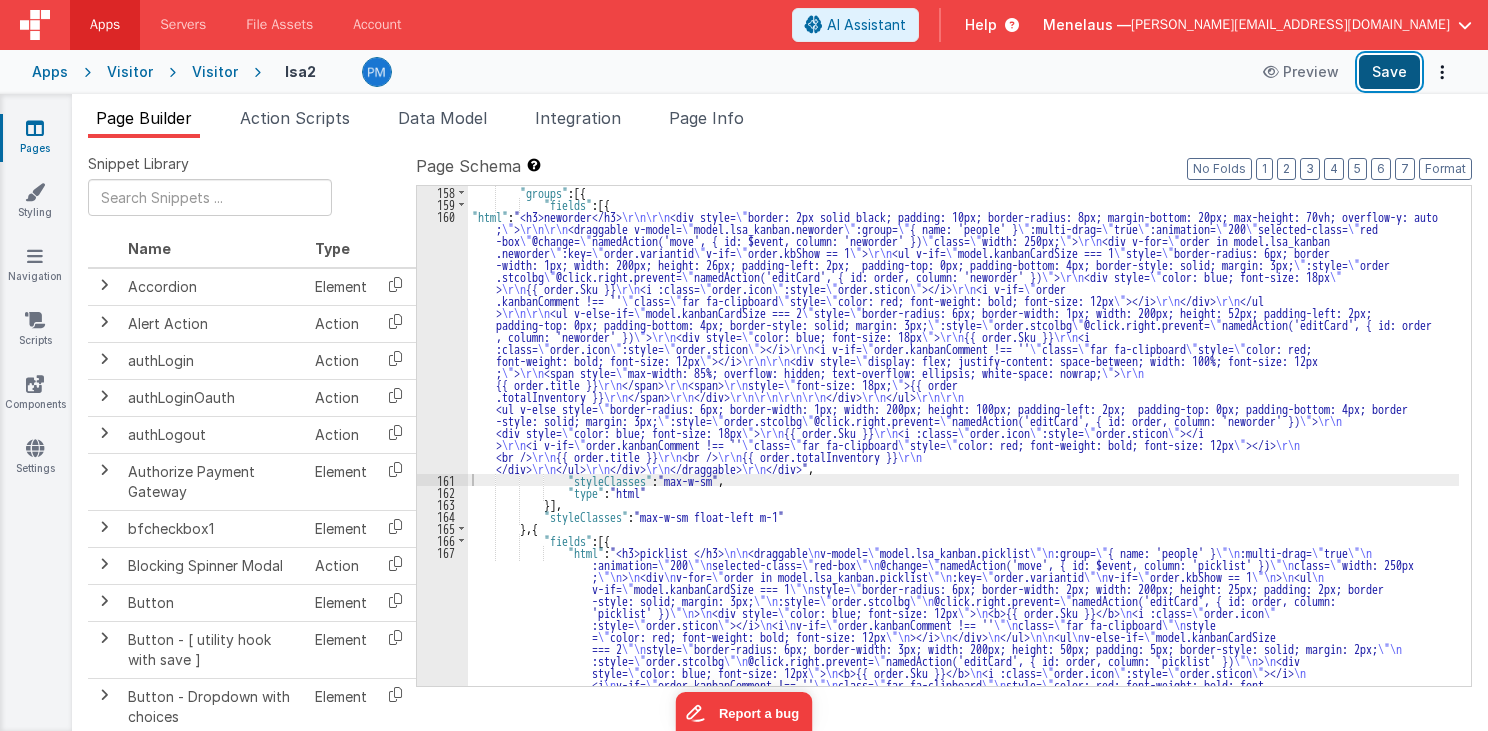 click on "Save" at bounding box center (1389, 72) 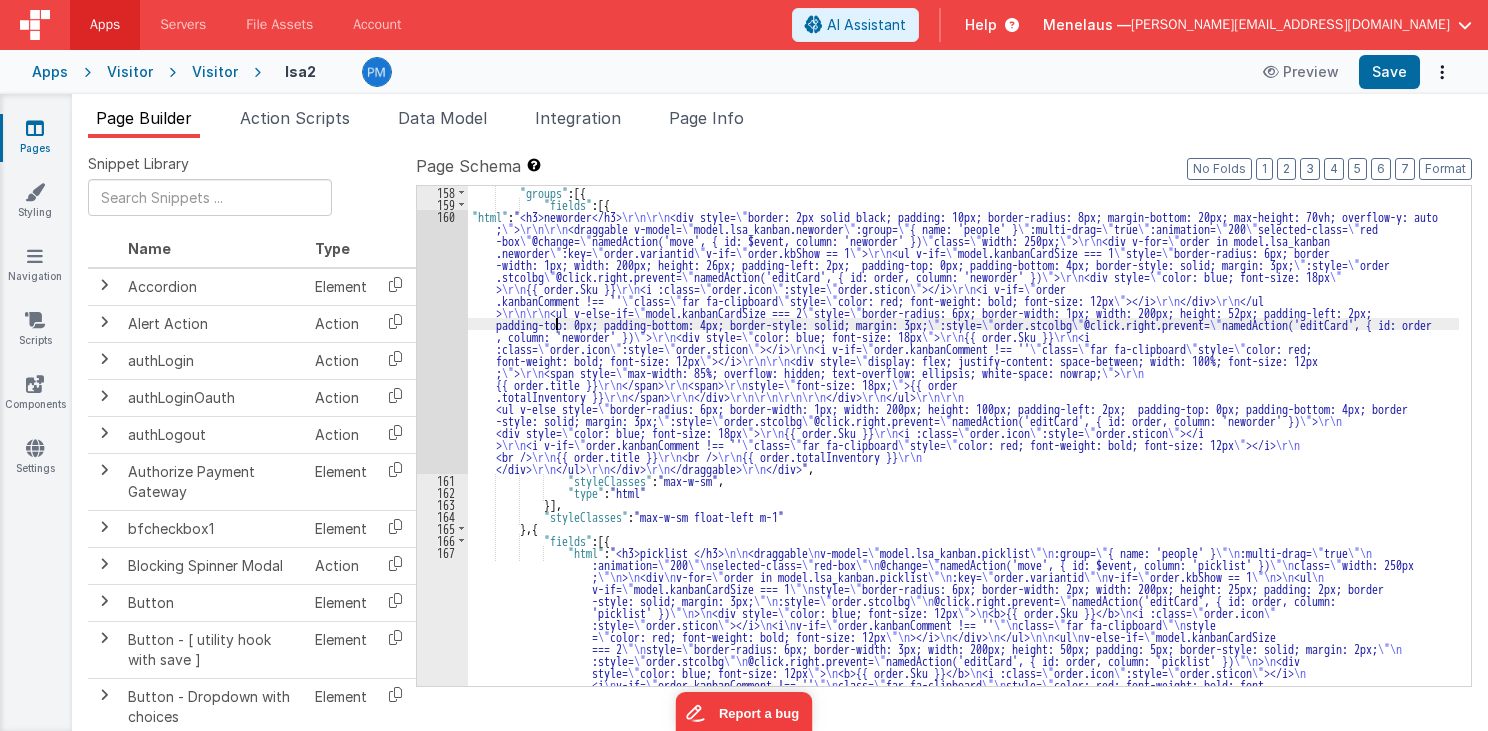 click on ""groups" :  [{                "fields" :  [{ "html" :  "<h3>neworder</h3> \r\n\r\n <div style= \" border: 2px solid black; padding: 10px; border-radius: 8px; margin-bottom: 20px; max-height: 70vh; overflow-y: auto      ; \" > \r\n\r\n     <draggable v-model= \" model.lsa_kanban.neworder \"  :group= \" { name: 'people' } \"  :multi-drag= \" true \"  :animation= \" 200 \"  selected-class= \" red      -box \"  @change= \" namedAction('move', { id: $event, column: 'neworder' }) \"  class= \" width: 250px; \" > \r\n         <div v-for= \" order in model.lsa_kanban      .neworder \"  :key= \" order.variantid \"  v-if= \" order.kbShow == 1 \" > \r\n             <ul v-if= \" model.kanbanCardSize === 1 \"  style= \" border-radius: 6px; border      -width: 1px; width: 200px; height: 26px; padding-left: 2px;  padding-top: 0px; padding-bottom: 4px; border-style: solid; margin: 3px; \"  :style= \" order      .stcolbg \"  @click.right.prevent= \" \" > \r\n                 <div style= \" \" > >" at bounding box center (963, 550) 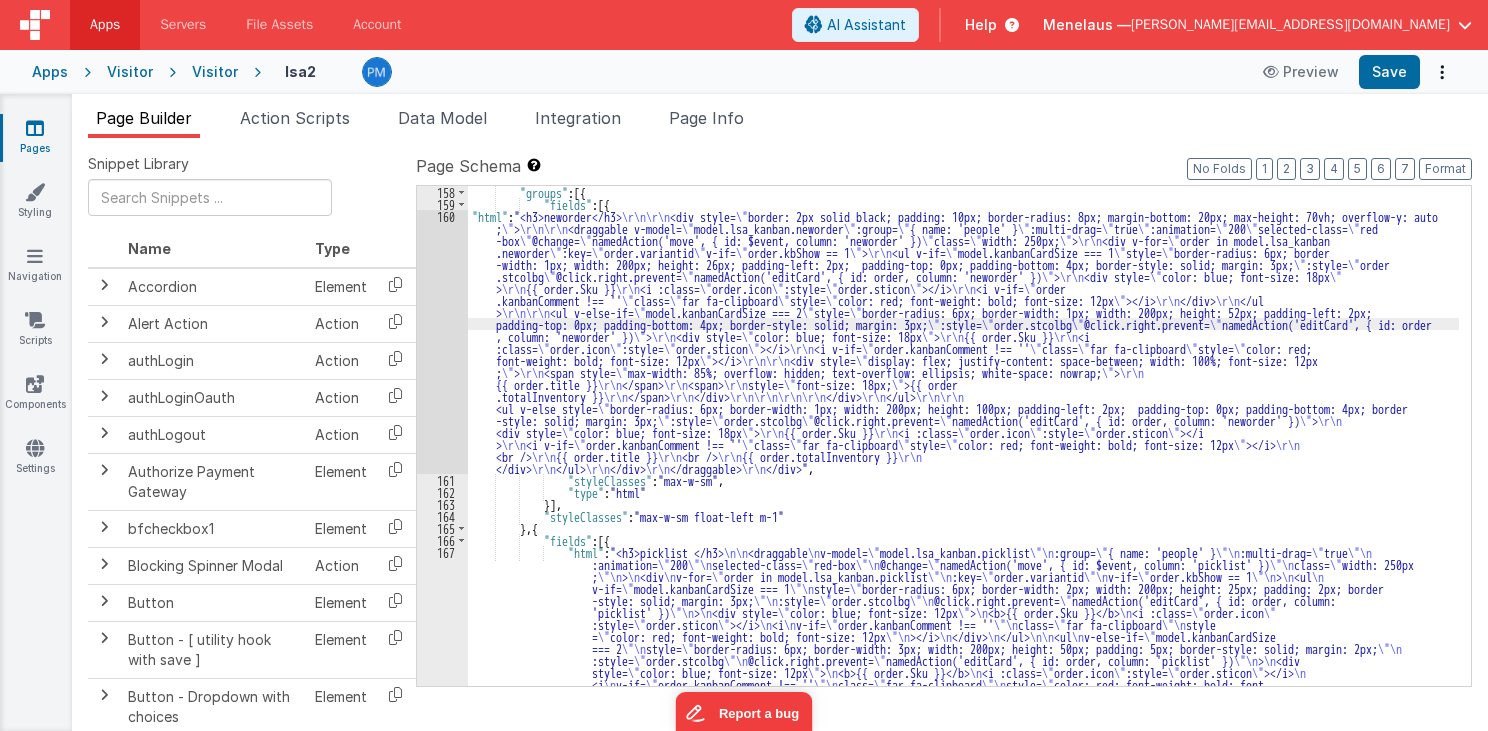 click on "160" at bounding box center [442, 342] 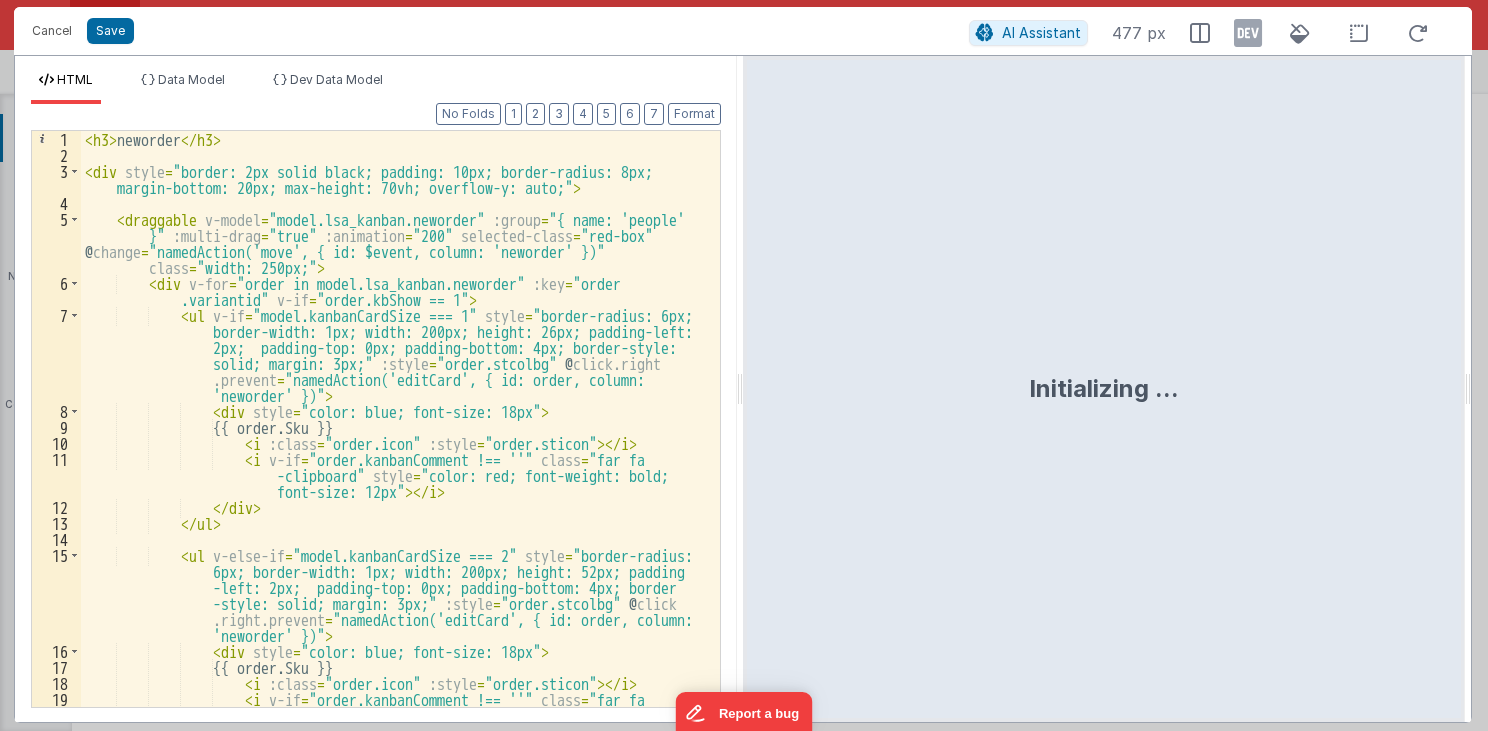 drag, startPoint x: 739, startPoint y: 388, endPoint x: 864, endPoint y: 388, distance: 125 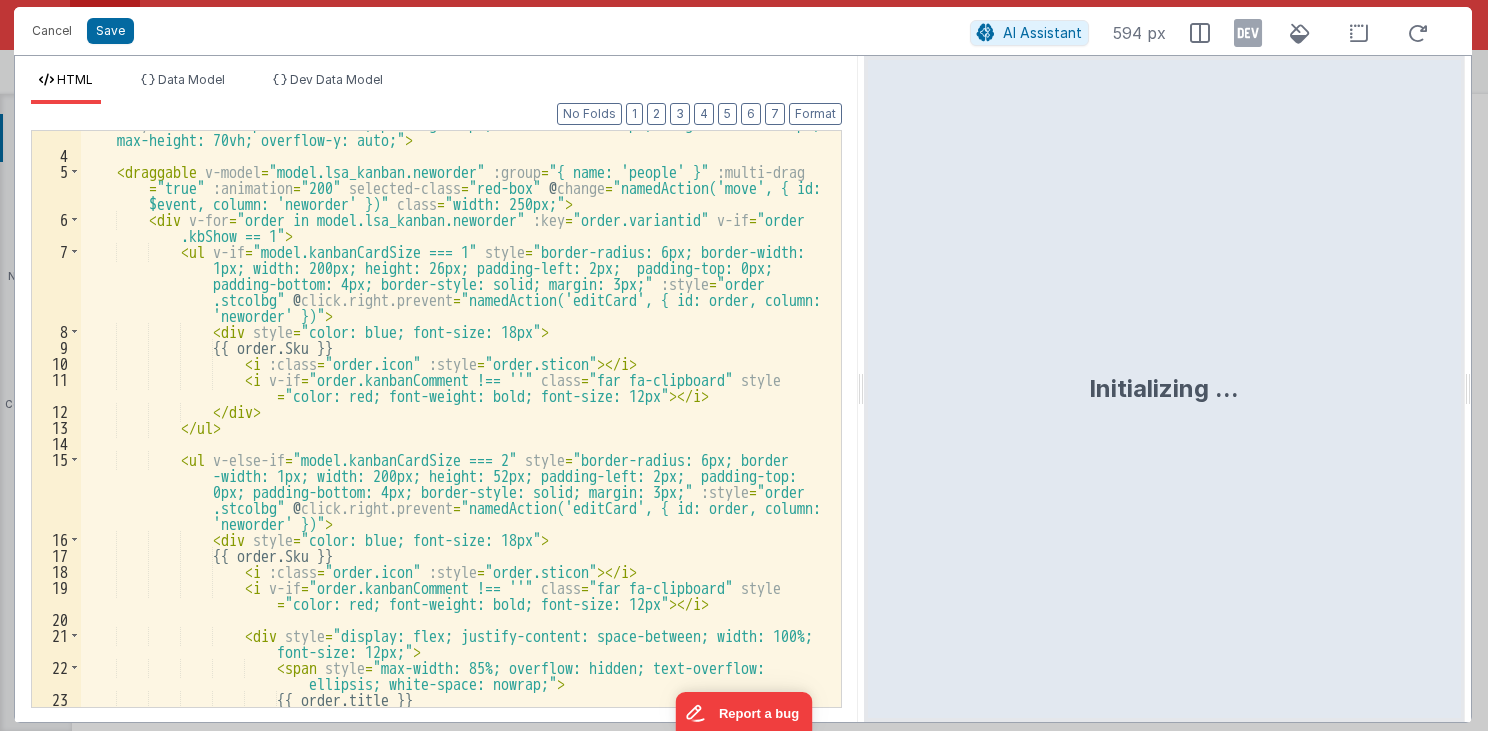 scroll, scrollTop: 144, scrollLeft: 0, axis: vertical 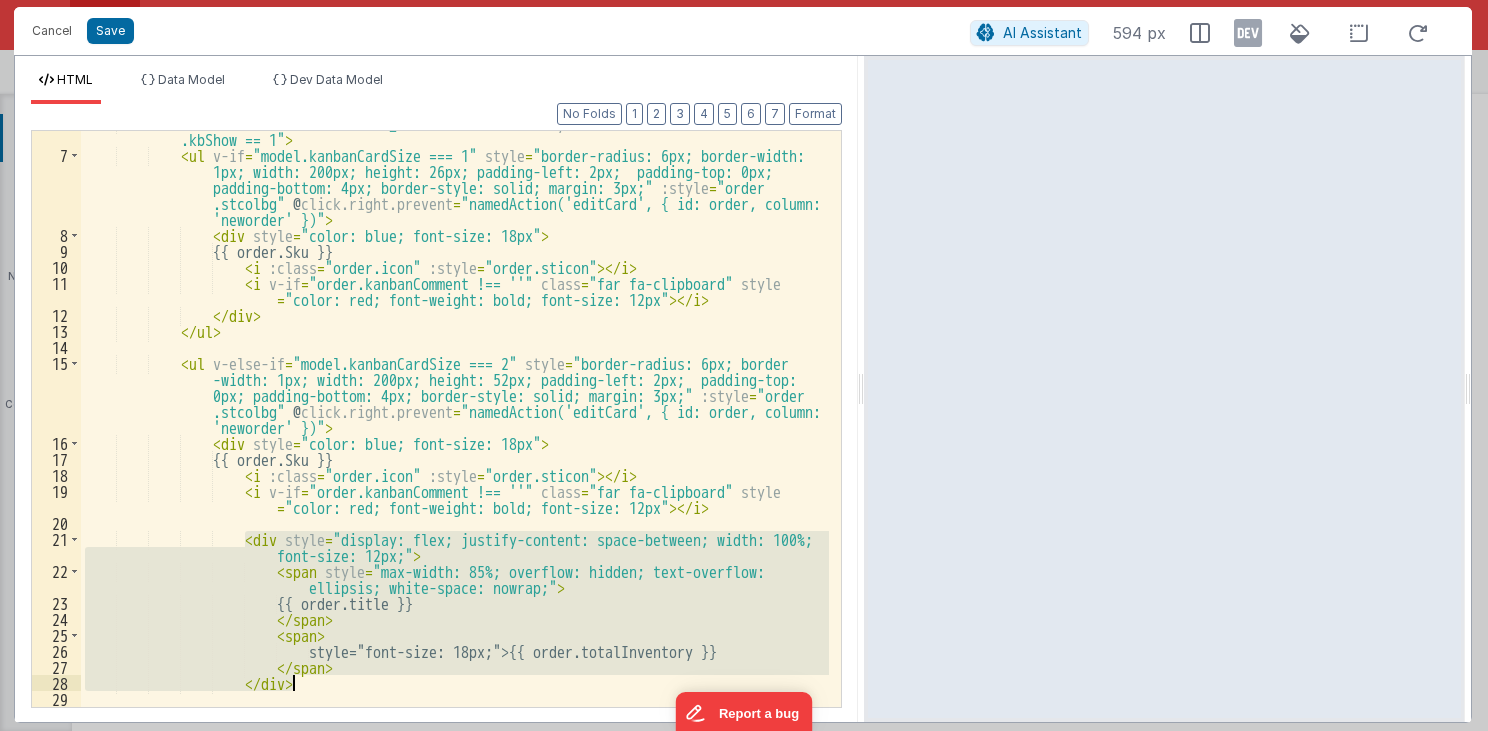 drag, startPoint x: 244, startPoint y: 537, endPoint x: 296, endPoint y: 683, distance: 154.98387 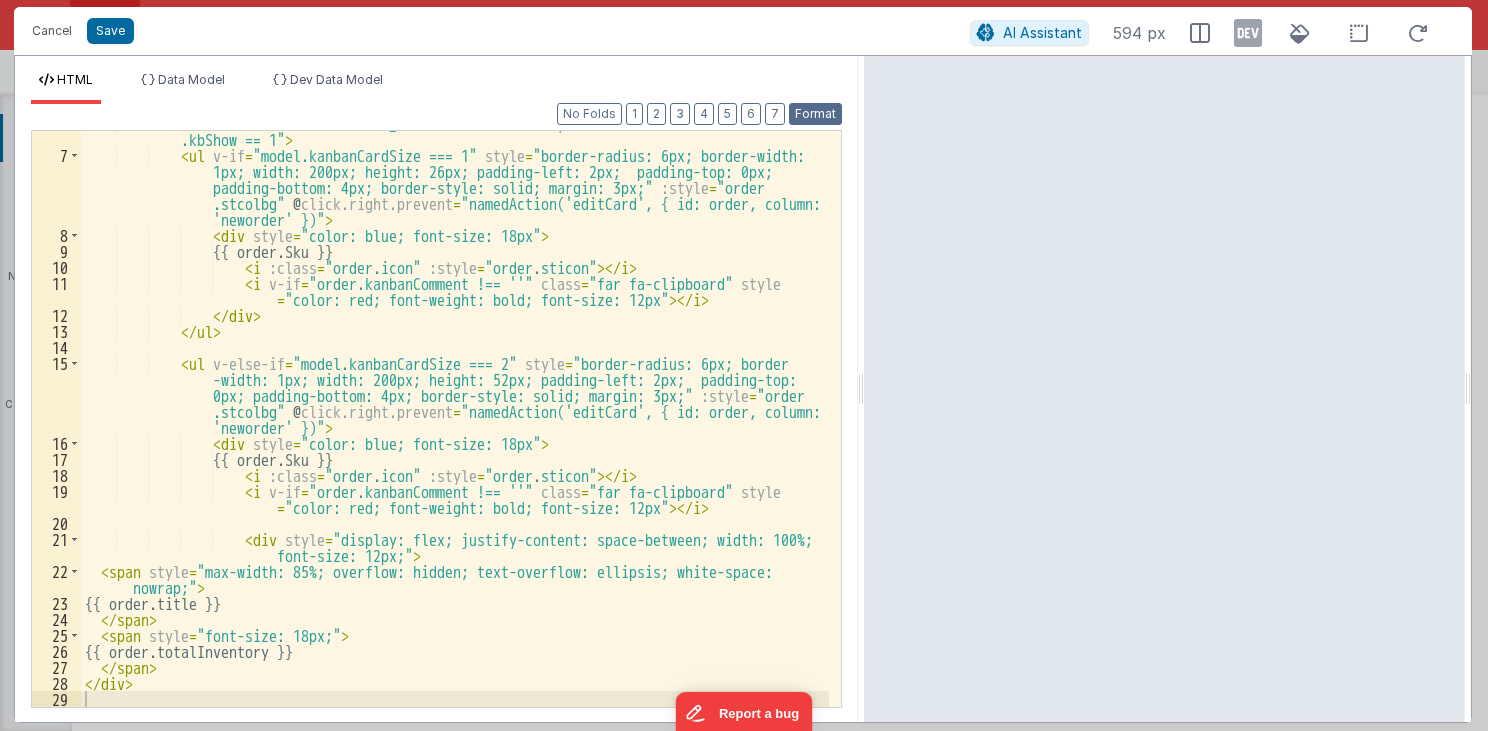click on "Format" at bounding box center (815, 114) 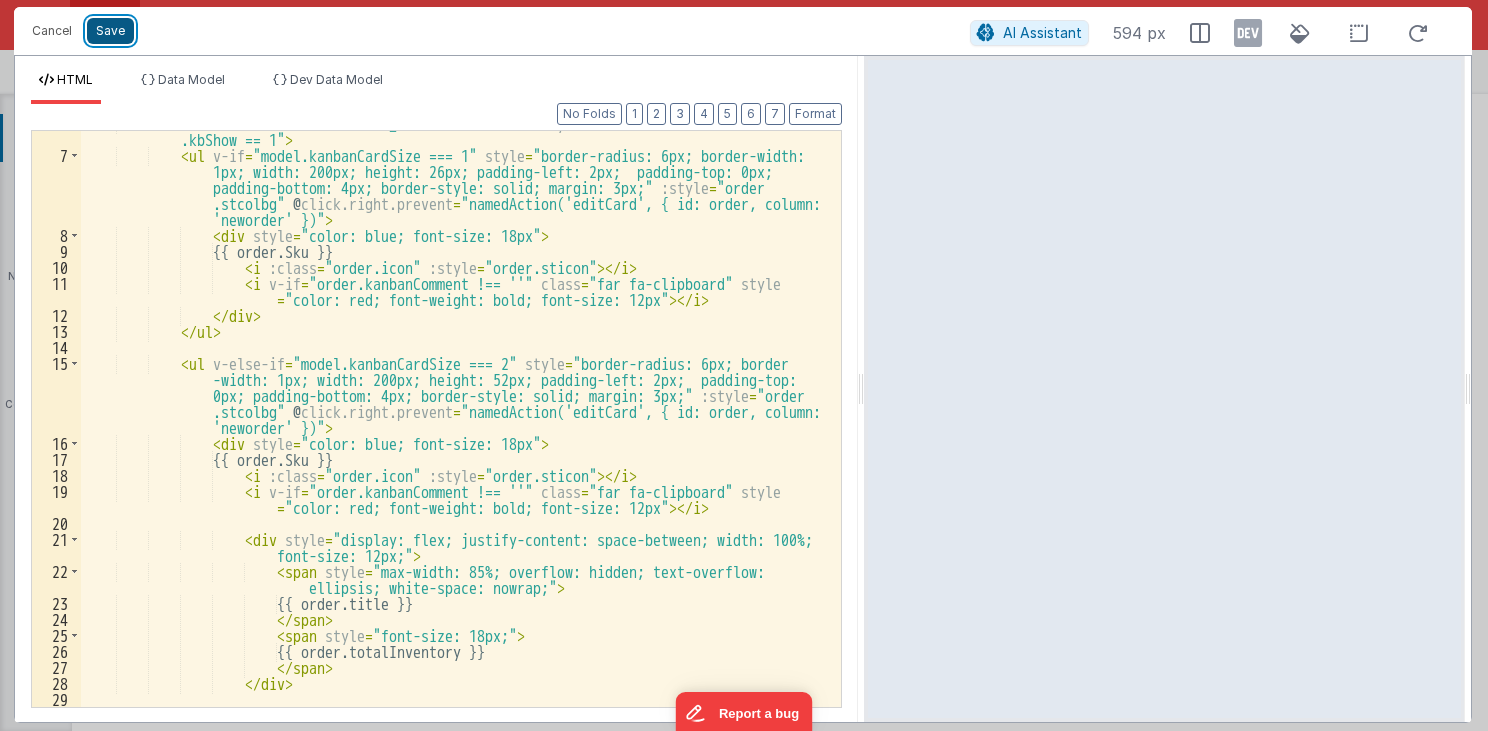 click on "Save" at bounding box center [110, 31] 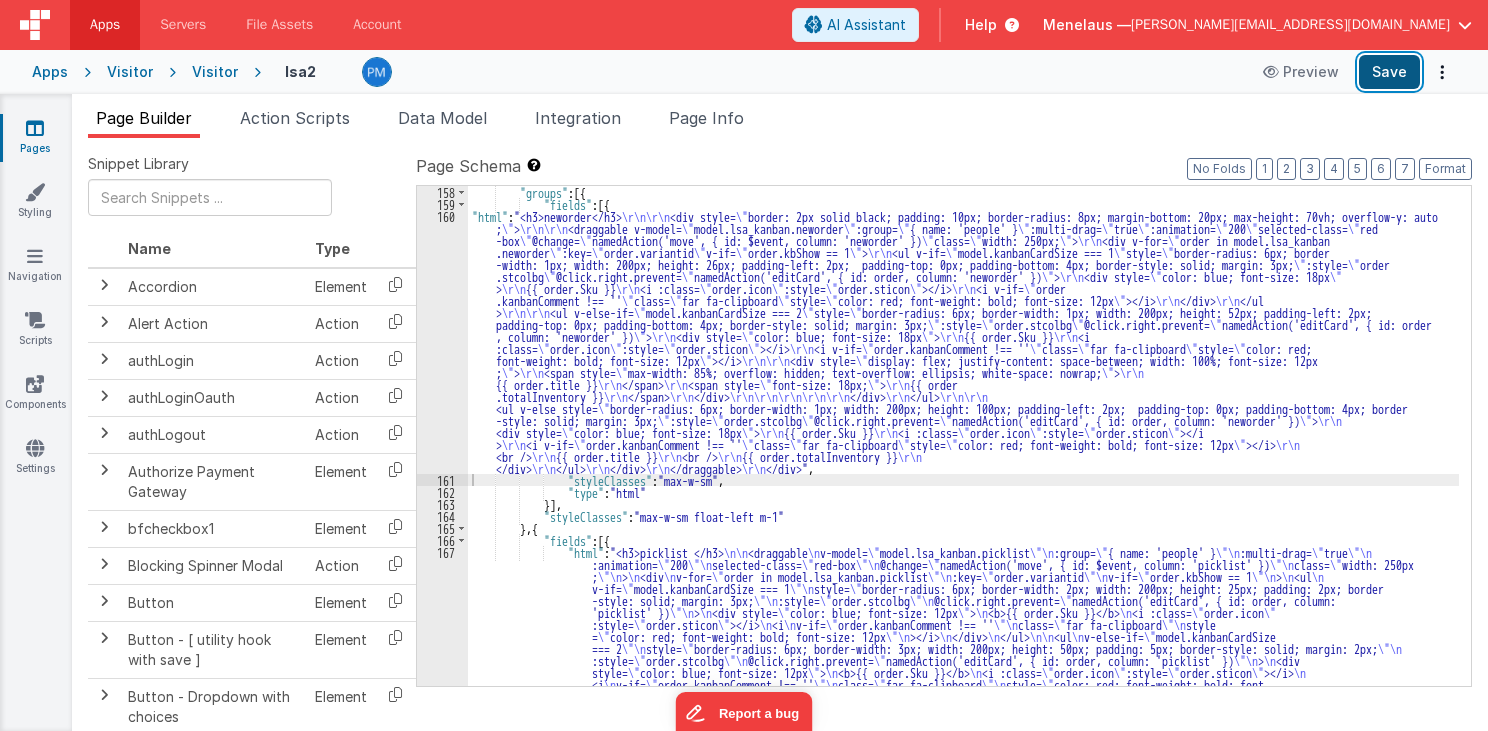 click on "Save" at bounding box center [1389, 72] 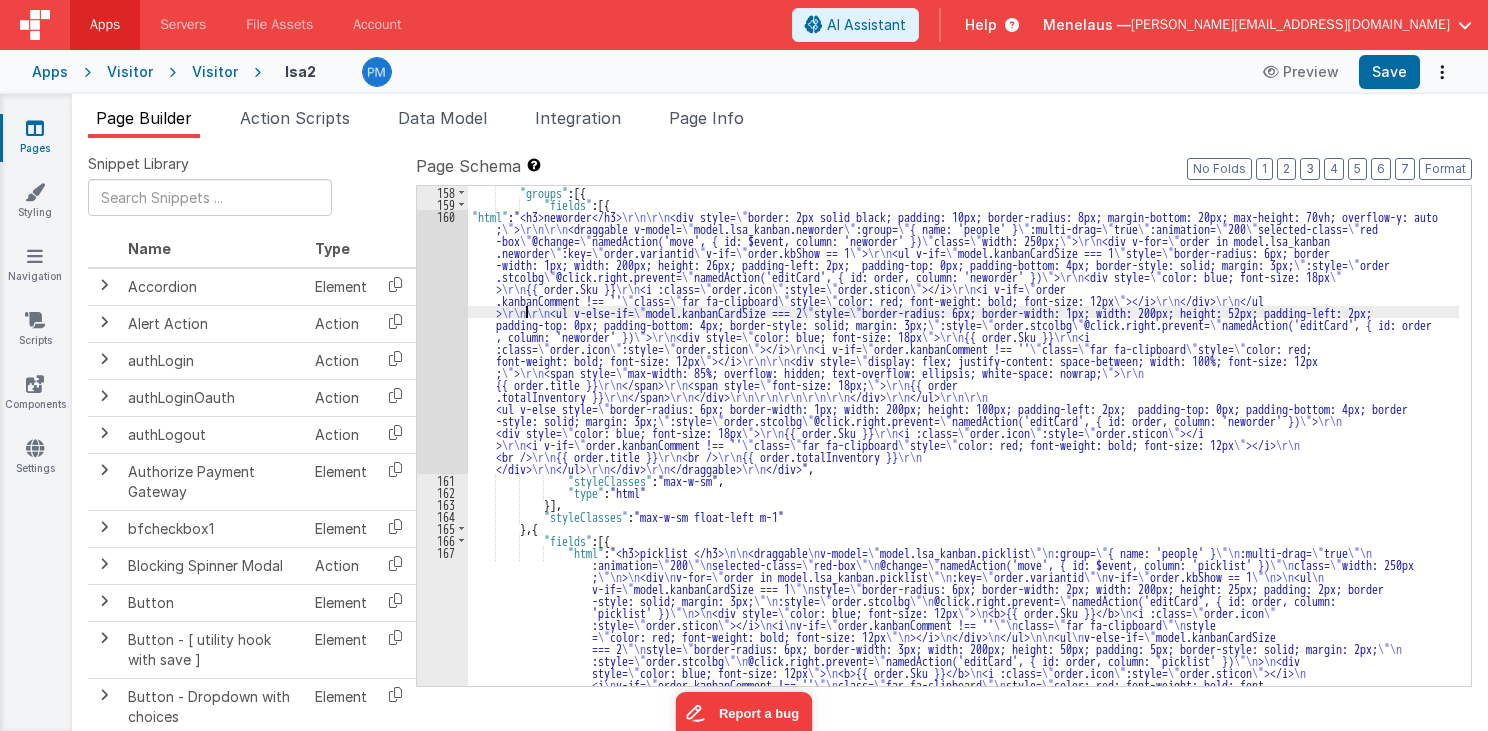 click on ""groups" :  [{                "fields" :  [{ "html" :  "<h3>neworder</h3> \r\n\r\n <div style= \" border: 2px solid black; padding: 10px; border-radius: 8px; margin-bottom: 20px; max-height: 70vh; overflow-y: auto      ; \" > \r\n\r\n     <draggable v-model= \" model.lsa_kanban.neworder \"  :group= \" { name: 'people' } \"  :multi-drag= \" true \"  :animation= \" 200 \"  selected-class= \" red      -box \"  @change= \" namedAction('move', { id: $event, column: 'neworder' }) \"  class= \" width: 250px; \" > \r\n         <div v-for= \" order in model.lsa_kanban      .neworder \"  :key= \" order.variantid \"  v-if= \" order.kbShow == 1 \" > \r\n             <ul v-if= \" model.kanbanCardSize === 1 \"  style= \" border-radius: 6px; border      -width: 1px; width: 200px; height: 26px; padding-left: 2px;  padding-top: 0px; padding-bottom: 4px; border-style: solid; margin: 3px; \"  :style= \" order      .stcolbg \"  @click.right.prevent= \" \" > \r\n                 <div style= \" \" > >" at bounding box center (963, 550) 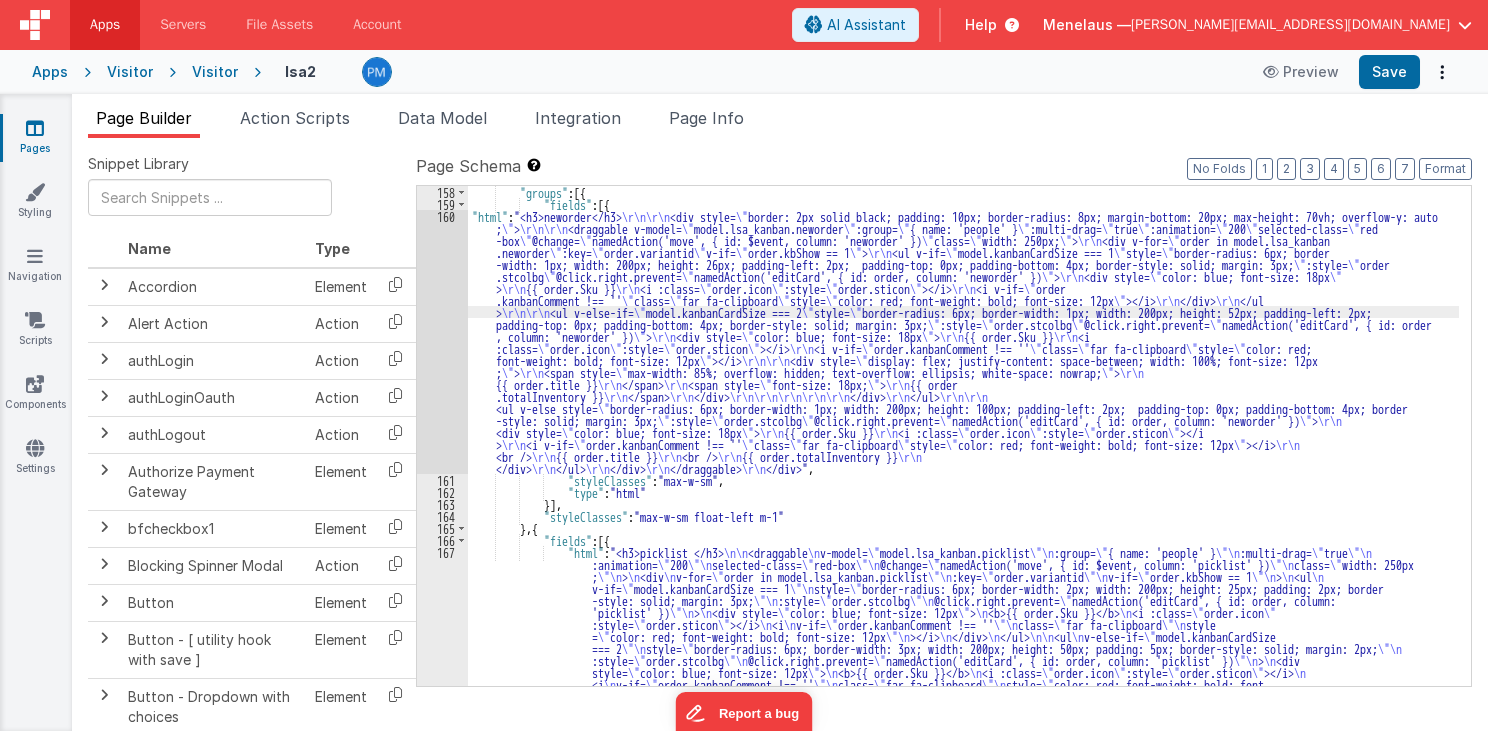 click on "160" at bounding box center [442, 342] 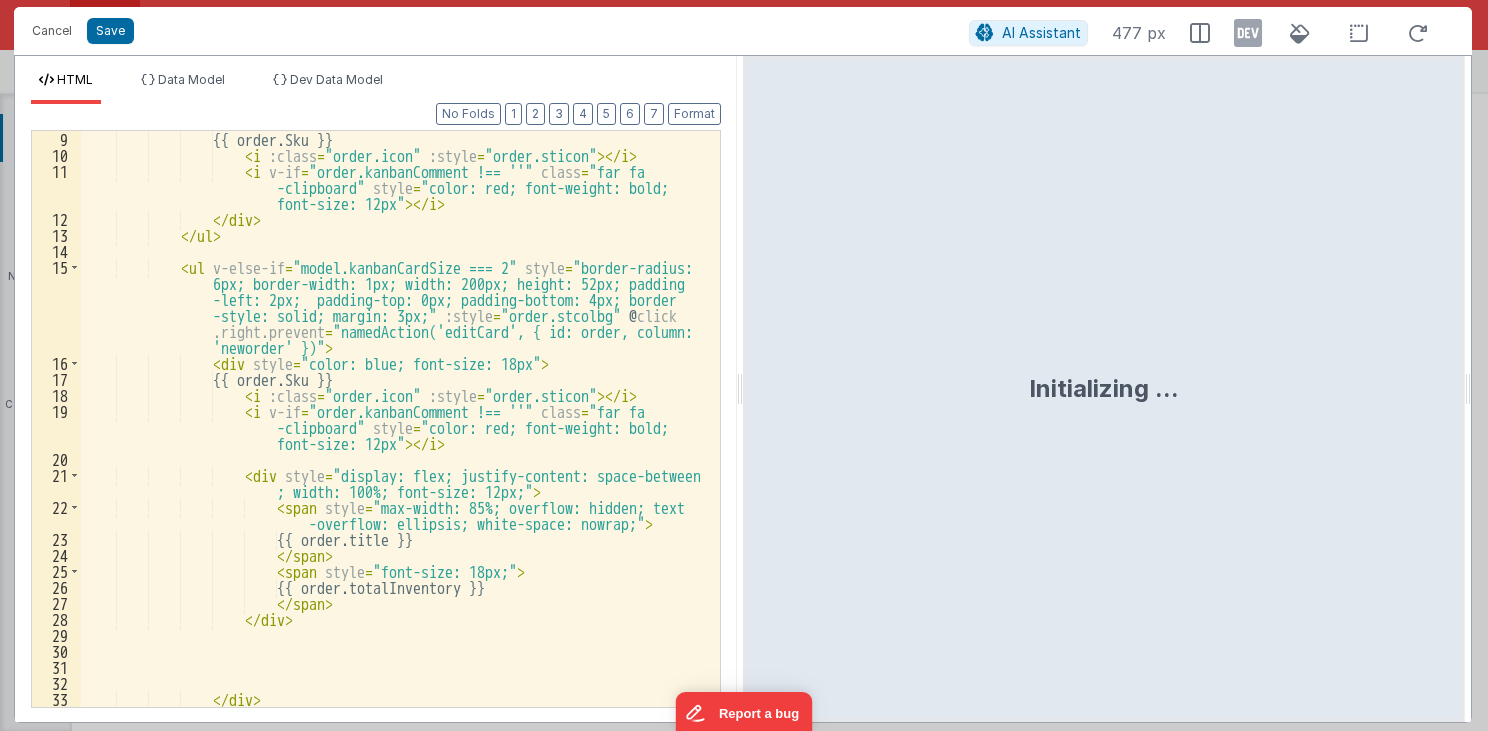 scroll, scrollTop: 288, scrollLeft: 0, axis: vertical 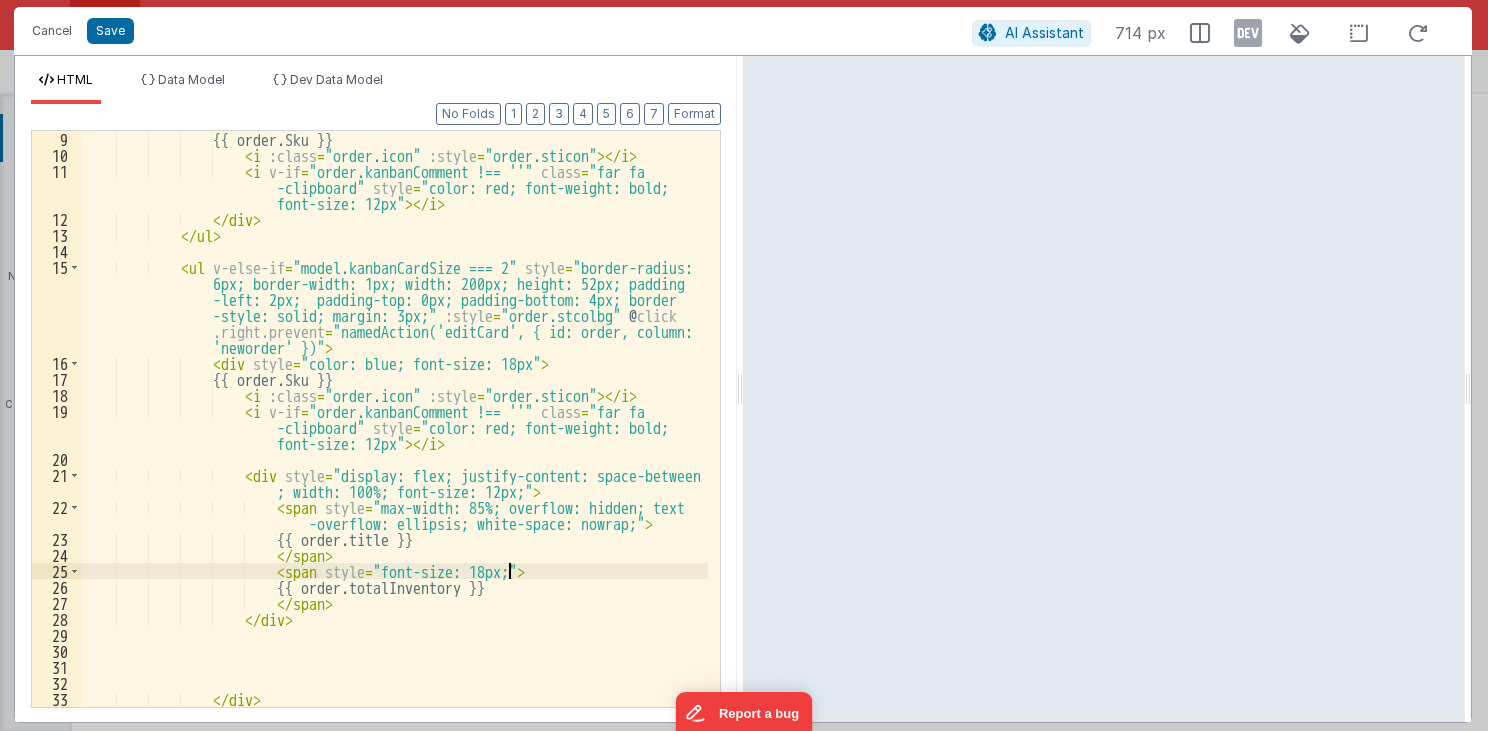 click on "{{ order.Sku }}                          < i   :class = "order.icon"   :style = "order.sticon" > </ i >                          < i   v-if = "order.kanbanComment !== ''"   class = "far fa                          -clipboard"   style = "color: red; font-weight: bold;                           font-size: 12px" > </ i >                     </ div >                </ ul >                < ul   v-else-if = "model.kanbanCardSize === 2"   style = "border-radius:                   6px; border-width: 1px; width: 200px; height: 52px; padding                  -left: 2px;  padding-top: 0px; padding-bottom: 4px; border                  -style: solid; margin: 3px;"   :style = "order.stcolbg"   @ click                  .right.prevent = "namedAction('editCard', { id: order, column:                   'neworder' })" >                     < div   style = >                     <" at bounding box center (395, 435) 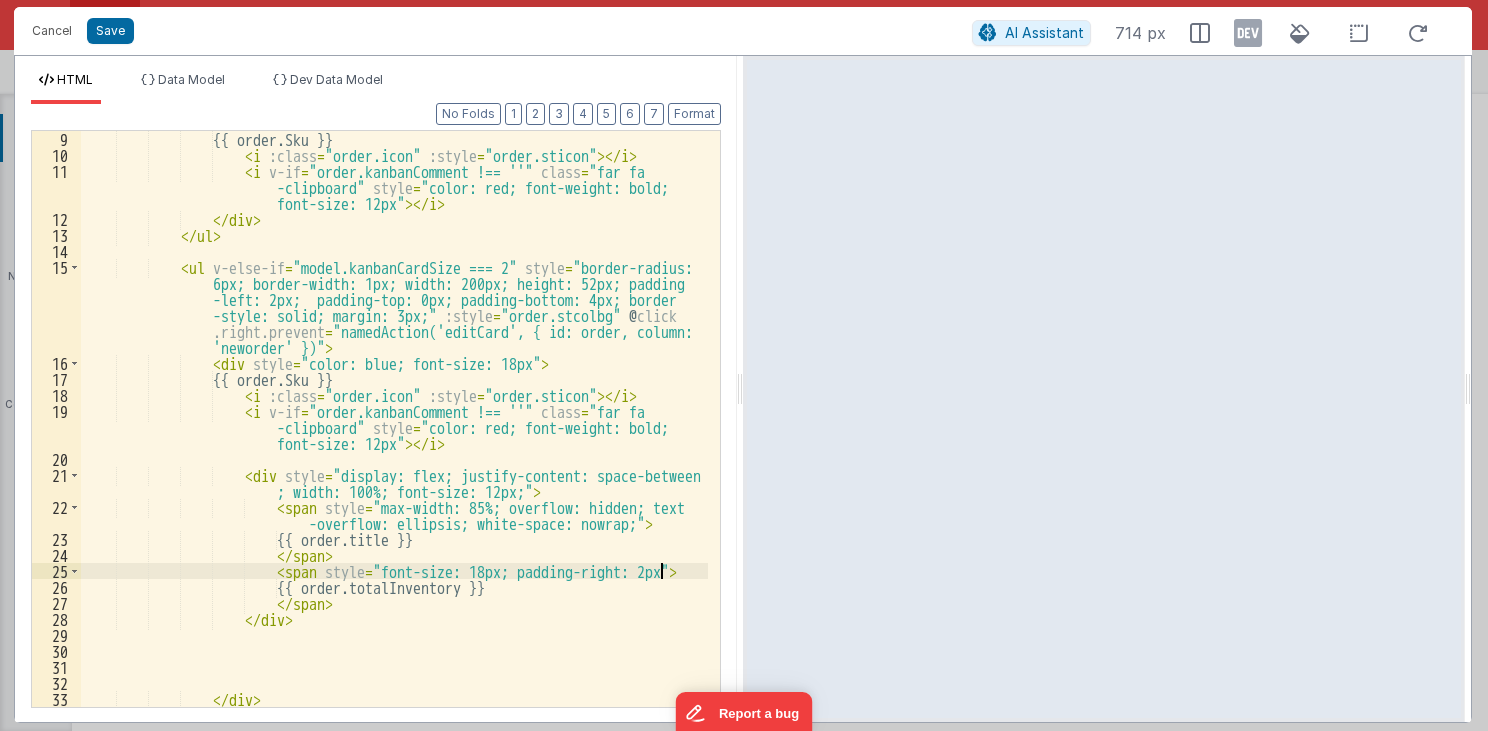 type 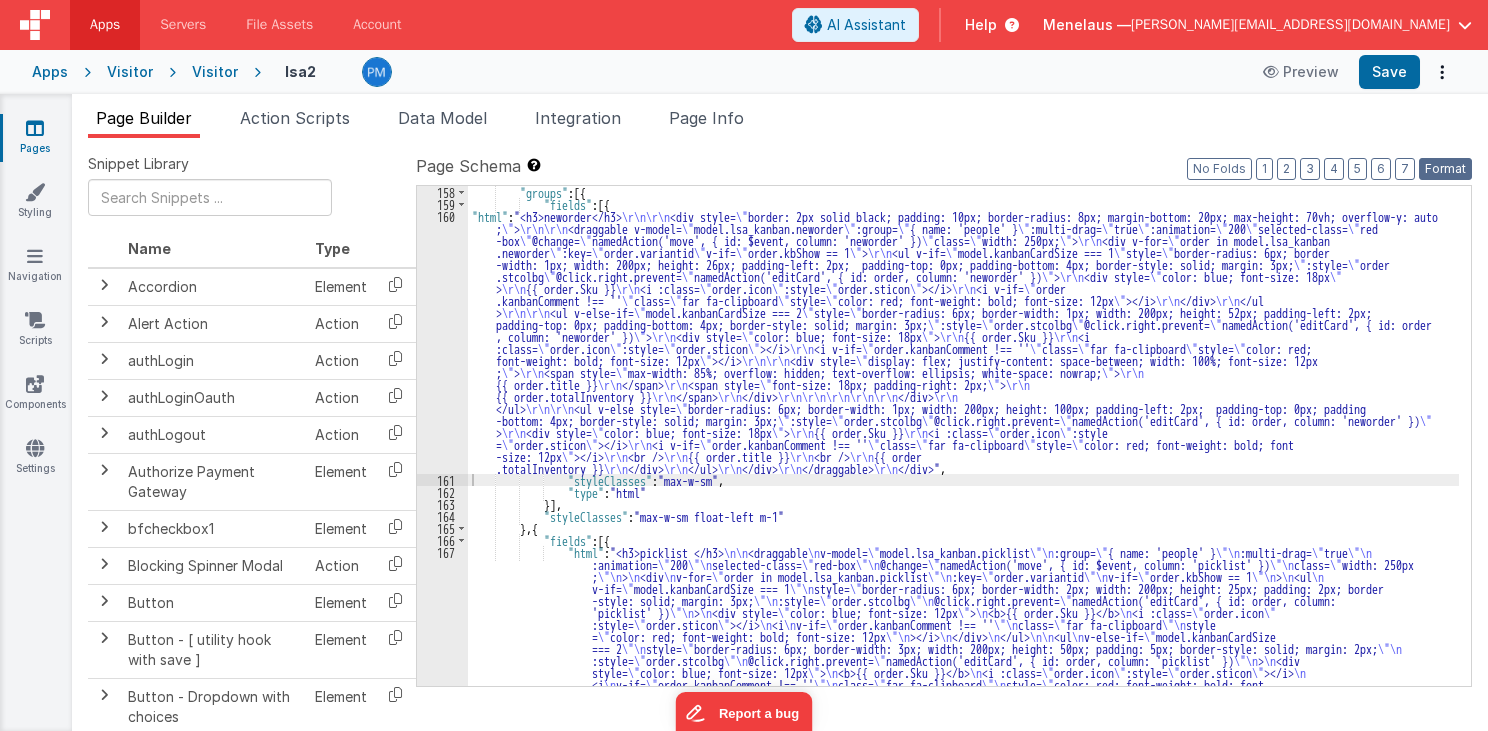click on "Format" at bounding box center [1445, 169] 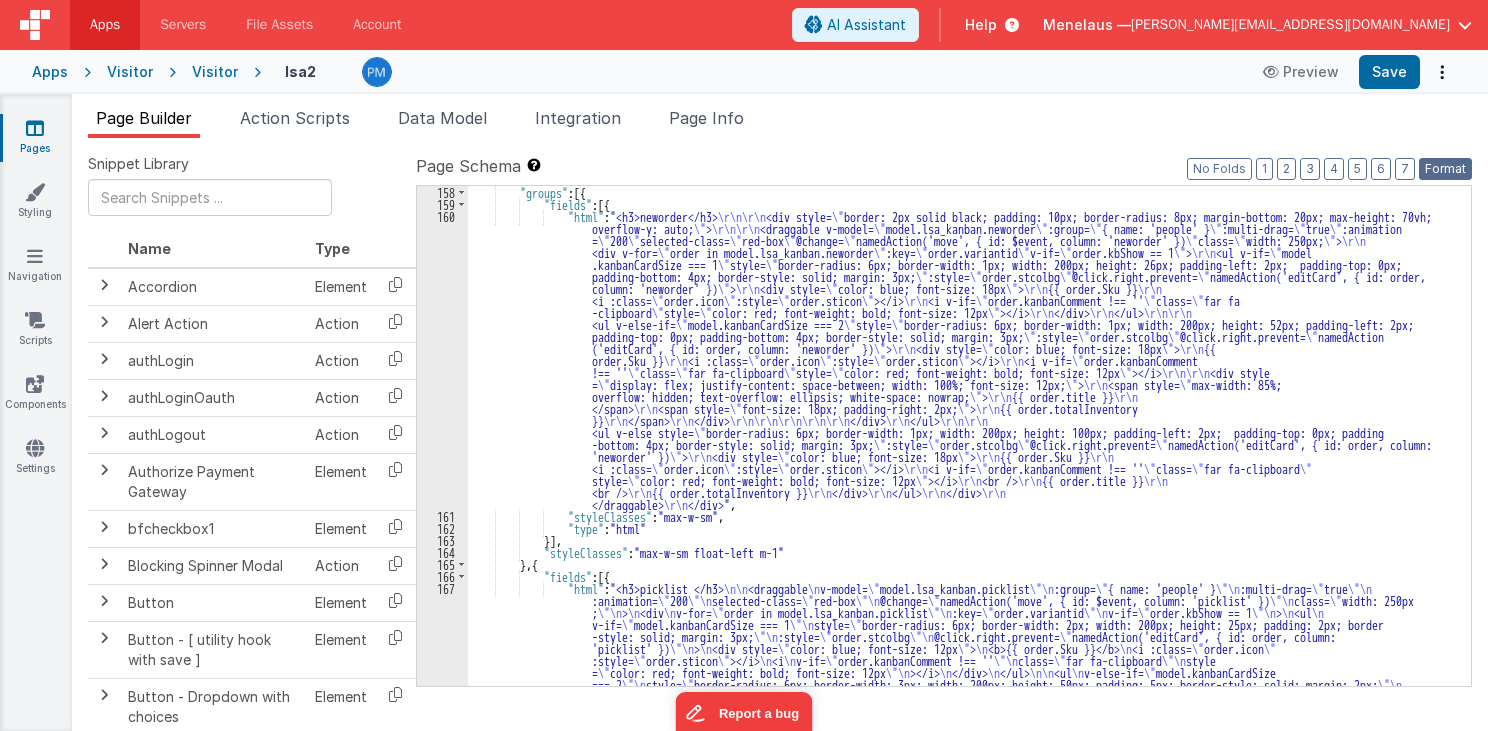 scroll, scrollTop: 2832, scrollLeft: 0, axis: vertical 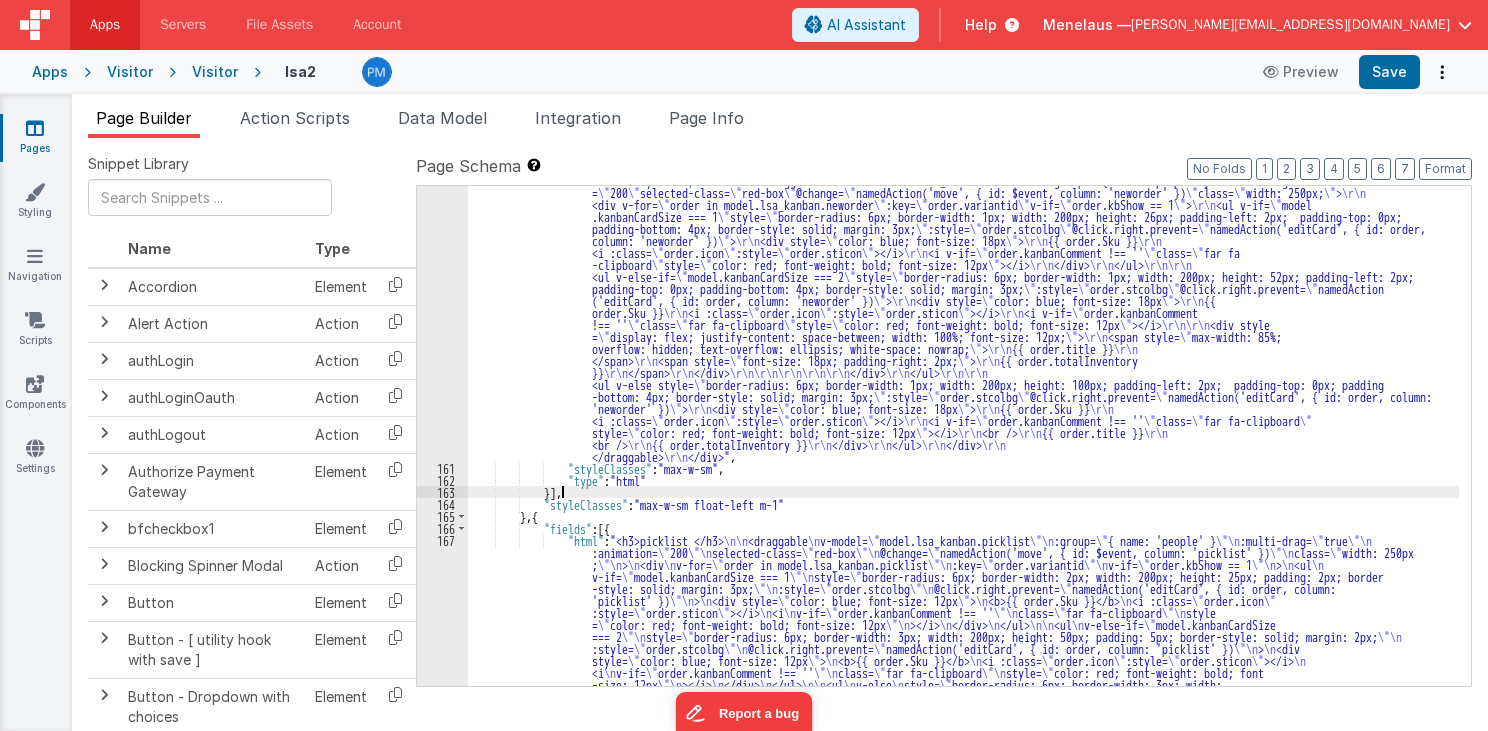 click on ""html" :  "<h3>neworder</h3> \r\n\r\n <div style= \" border: 2px solid black; padding: 10px; border-radius: 8px; margin-bottom: 20px; max-height: 70vh;                       overflow-y: auto; \" > \r\n\r\n     <draggable v-model= \" model.lsa_kanban.neworder \"  :group= \" { name: 'people' } \"  :multi-drag= \" true \"  :animation                      = \" 200 \"  selected-class= \" red-box \"  @change= \" namedAction('move', { id: $event, column: 'neworder' }) \"  class= \" width: 250px; \" > \r\n                               <div v-for= \" order in model.lsa_kanban.neworder \"  :key= \" order.variantid \"  v-if= \" order.kbShow == 1 \" > \r\n             <ul v-if= \" model                      .kanbanCardSize === 1 \"  style= \" border-radius: 6px; border-width: 1px; width: 200px; height: 26px; padding-left: 2px;  padding-top: 0px;                       \"  :style= \" order.stcolbg \" \"" at bounding box center [963, 670] 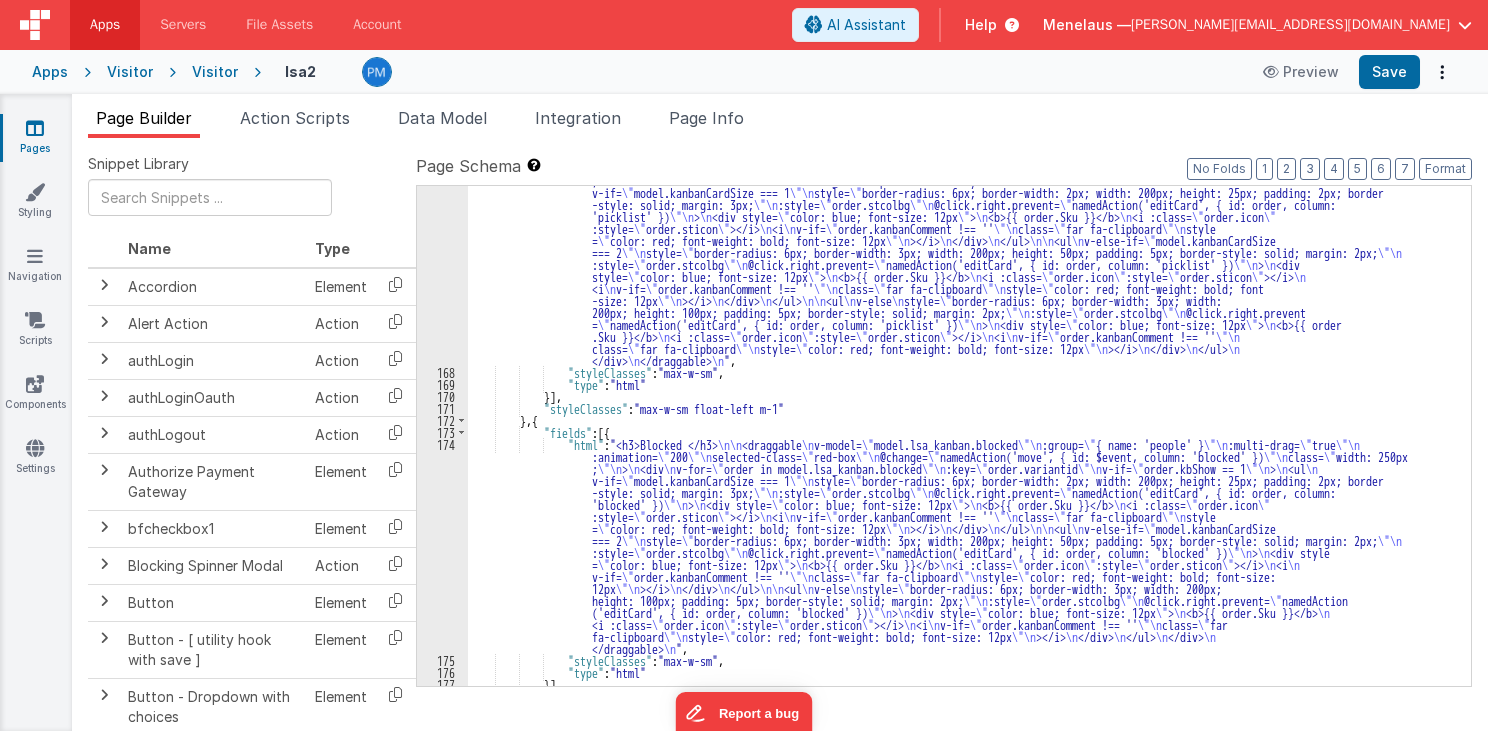 scroll, scrollTop: 3216, scrollLeft: 0, axis: vertical 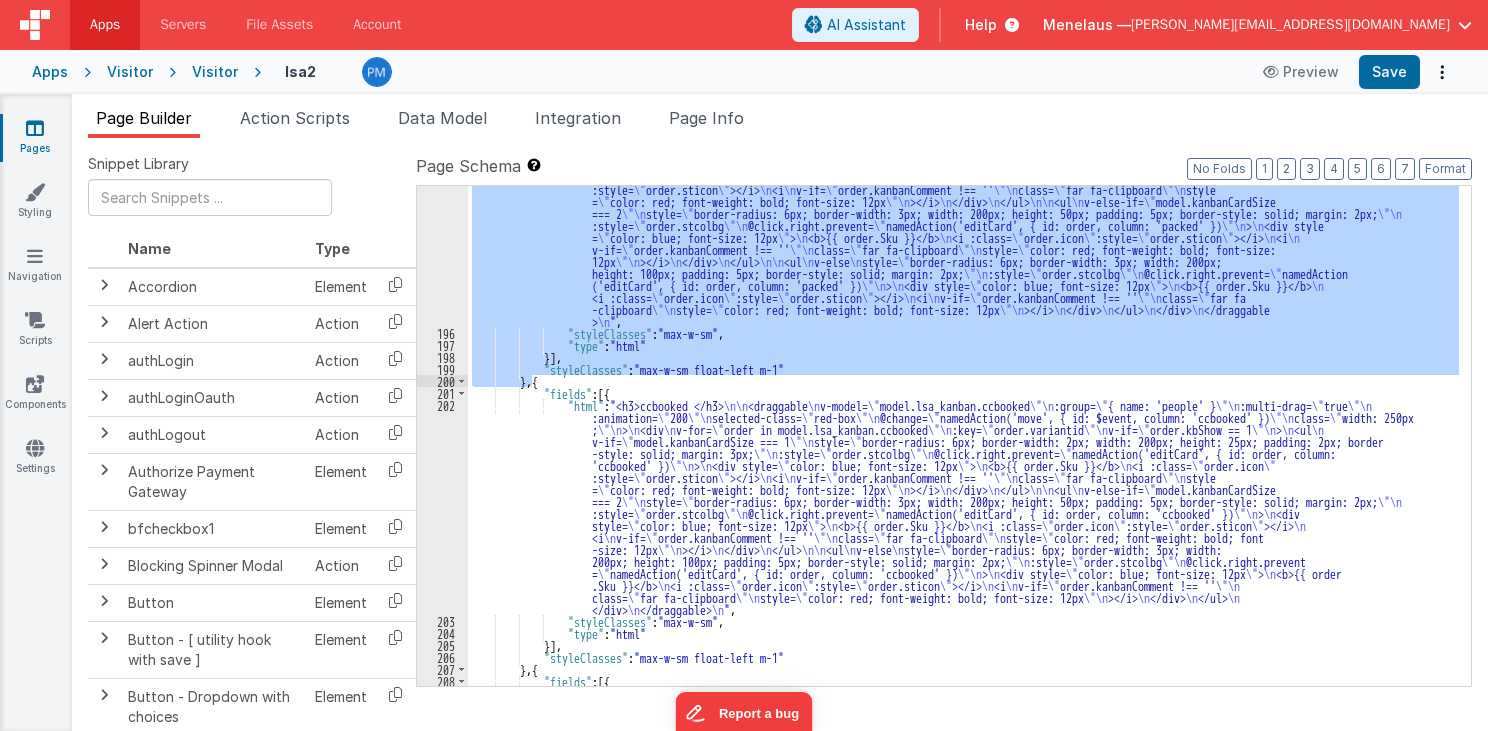 drag, startPoint x: 536, startPoint y: 417, endPoint x: 532, endPoint y: 383, distance: 34.234486 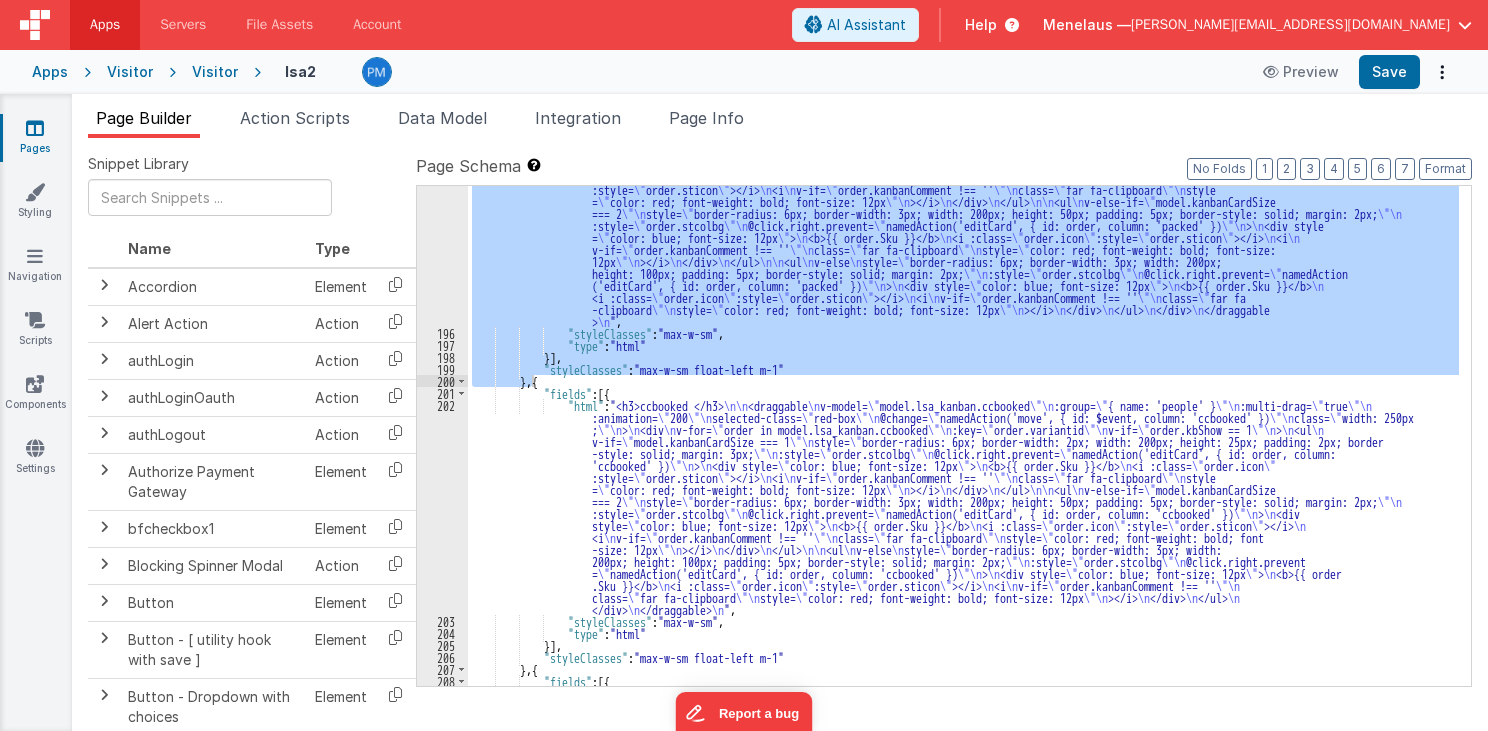 click on ""html" :  "<h3>packed </h3> \n\n <draggable \n   v-model= \" model.lsa_kanban.packed \"\n   :group= \" { name: 'people' } \"\n   :multi-drag= \" true \"\n                         :animation= \" 200 \"\n   selected-class= \" red-box \"\n   @change= \" namedAction('move', { id: $event, column: 'packed' }) \"\n   class= \" width: 250px                      ; \"\n > \n   <div \n     v-for= \" order in model.lsa_kanban.packed \"\n     :key= \" order.variantid \"\n     v-if= \" order.kbShow == 1 \"\n   > \n     <ul \n                             v-if= \" model.kanbanCardSize === 1 \"\n       style= \" border-radius: 6px; border-width: 2px; width: 200px; height: 25px; padding: 2px; border                      -style: solid; margin: 3px; \"\n       :style= \" order.stcolbg \"\n       @click.right.prevent= \" namedAction('editCard', { id: order, column:                       'packed' }) \"\n     > \n" at bounding box center [963, 436] 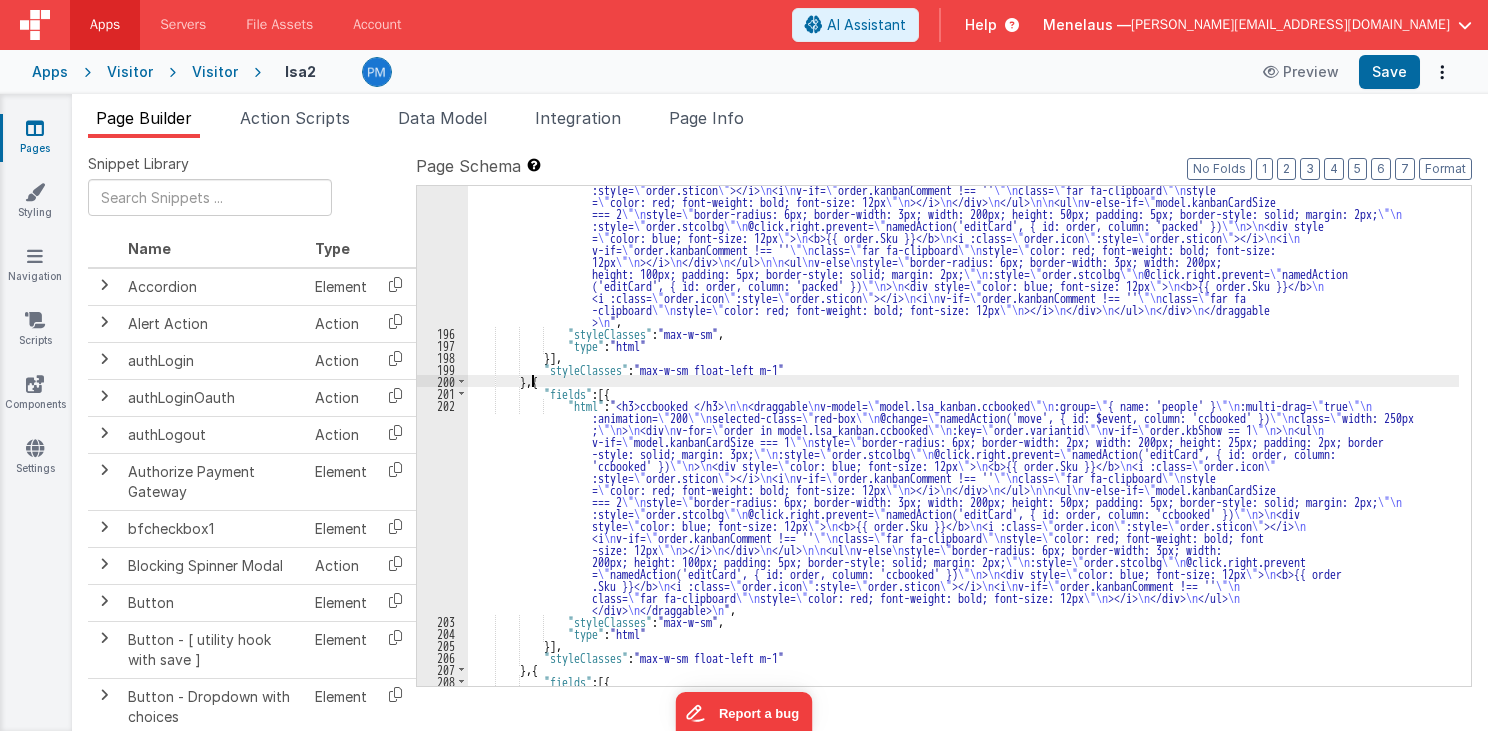 paste 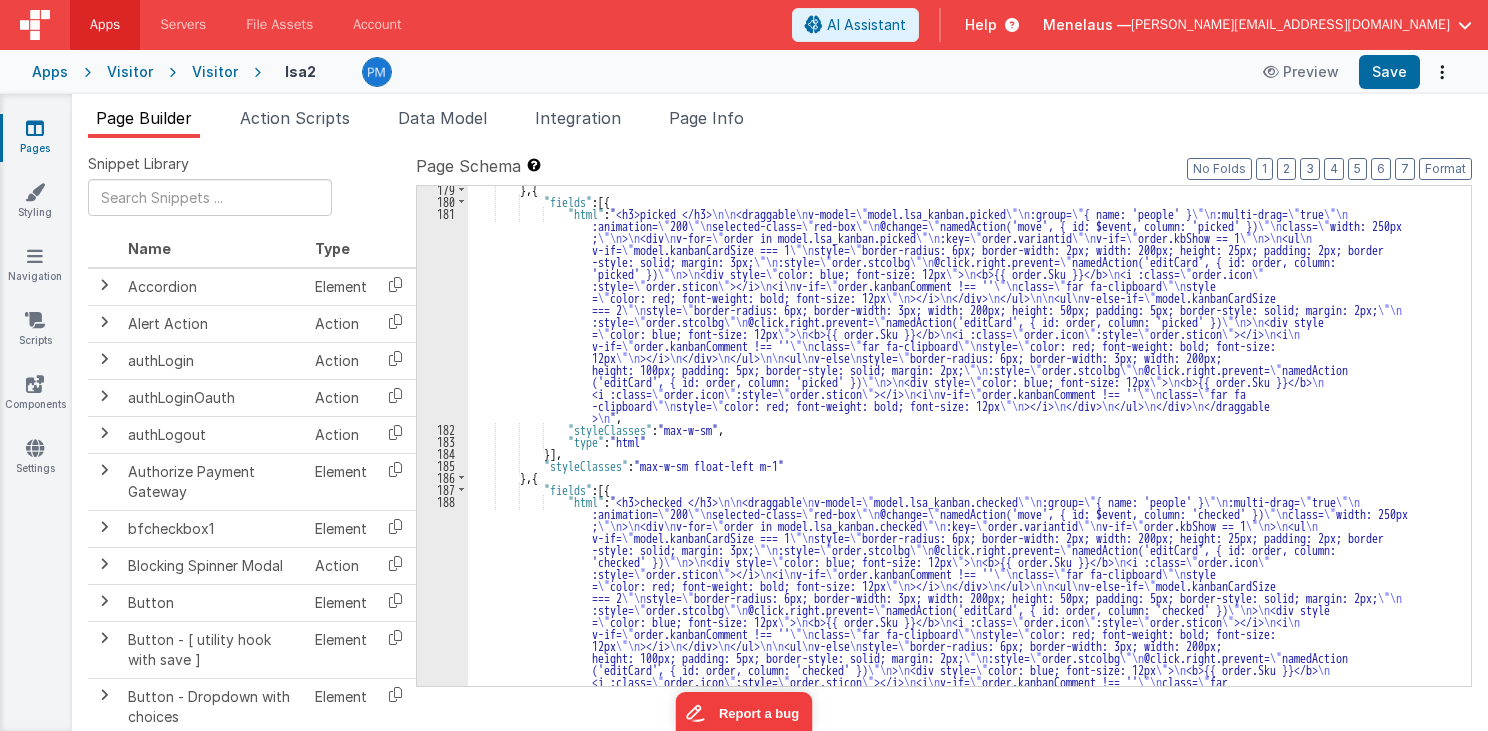 scroll, scrollTop: 3591, scrollLeft: 0, axis: vertical 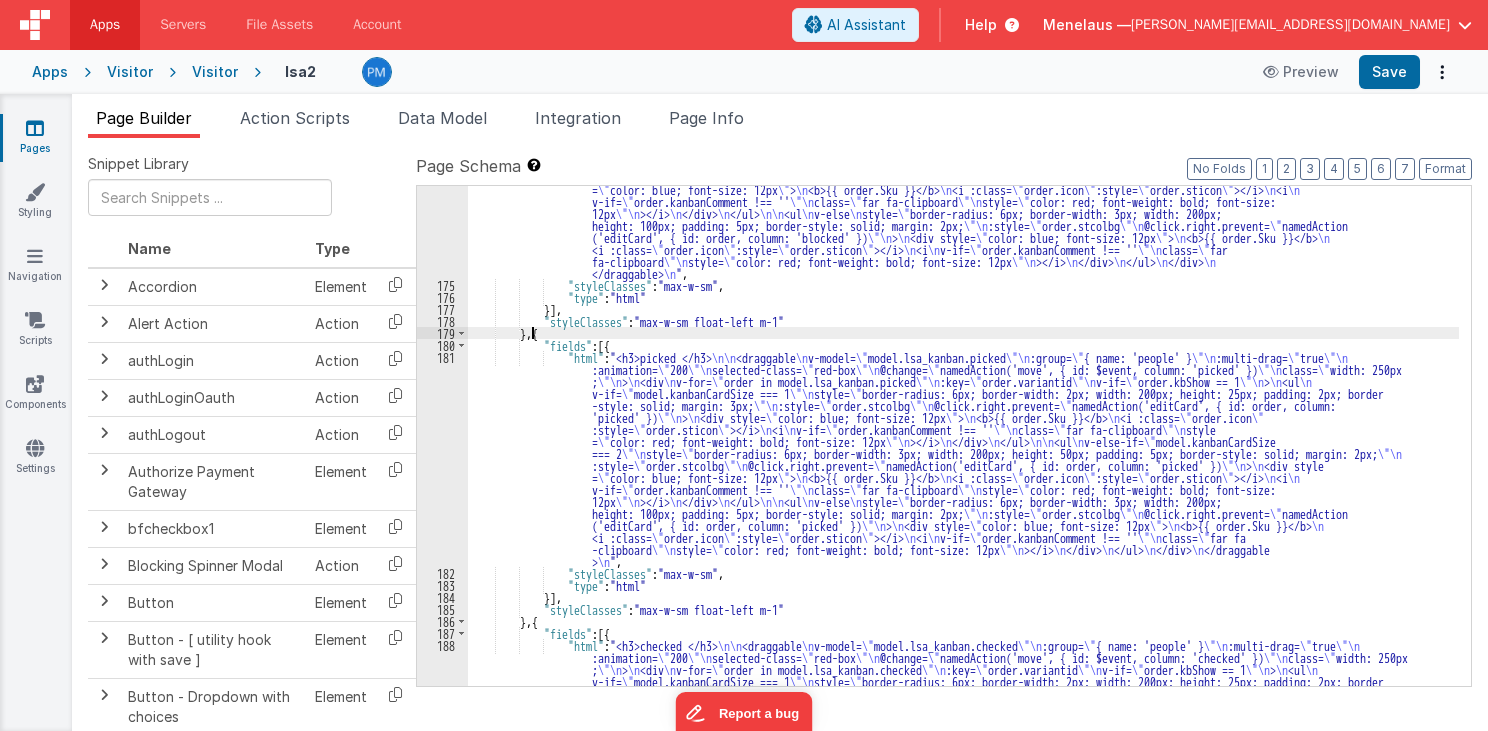 click on ""html" :  "<h3>Blocked </h3> \n\n <draggable \n   v-model= \" model.lsa_kanban.blocked \"\n   :group= \" { name: 'people' } \"\n   :multi-drag= \" true \"\n                         :animation= \" 200 \"\n   selected-class= \" red-box \"\n   @change= \" namedAction('move', { id: $event, column: 'blocked' }) \"\n   class= \" width: 250px                      ; \"\n > \n   <div \n     v-for= \" order in model.lsa_kanban.blocked \"\n     :key= \" order.variantid \"\n     v-if= \" order.kbShow == 1 \"\n   > \n     <ul \n                             v-if= \" model.kanbanCardSize === 1 \"\n       style= \" border-radius: 6px; border-width: 2px; width: 200px; height: 25px; padding: 2px; border                      -style: solid; margin: 3px; \"\n       :style= \" order.stcolbg \"\n       @click.right.prevent= \" namedAction('editCard', { id: order, column:                       'blocked' }) \"\n \n" at bounding box center [963, 529] 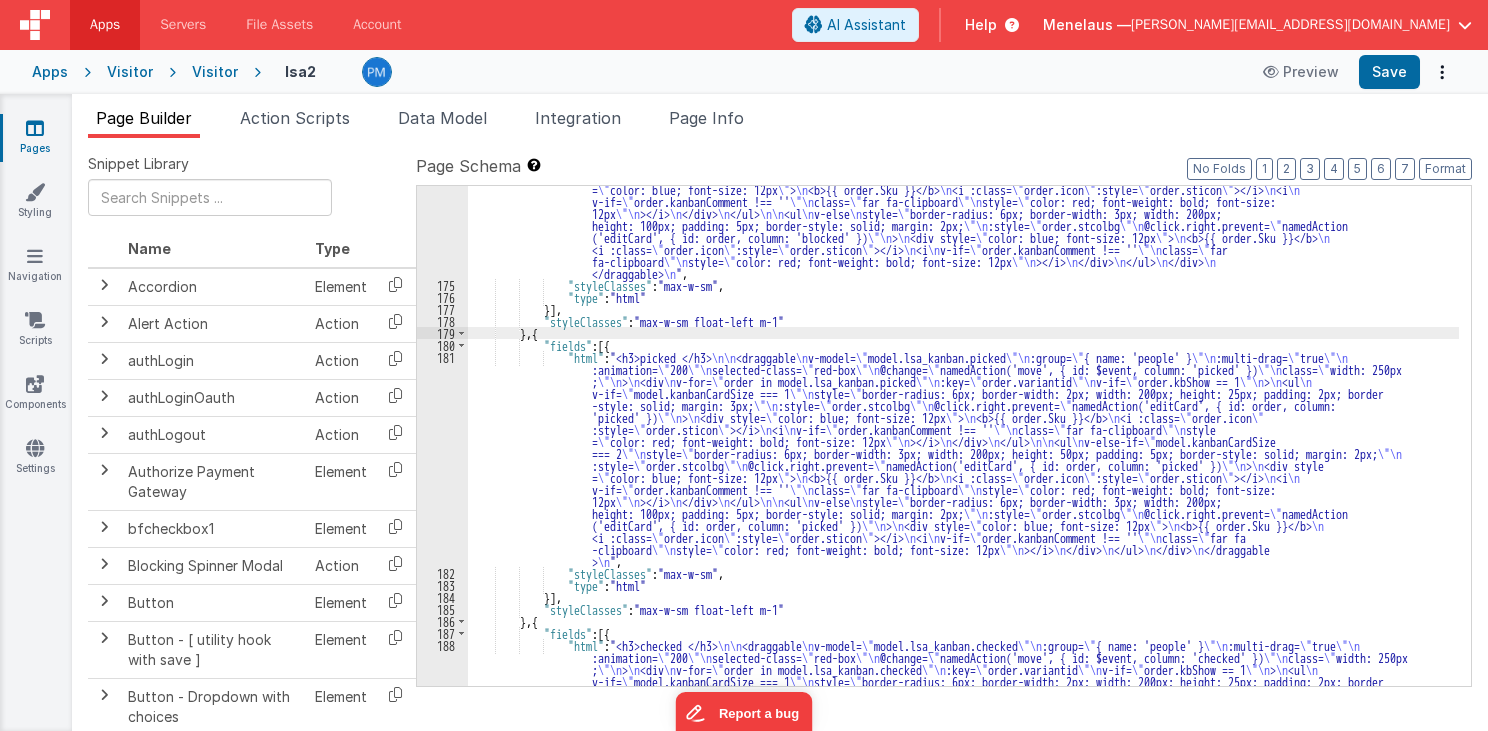 paste 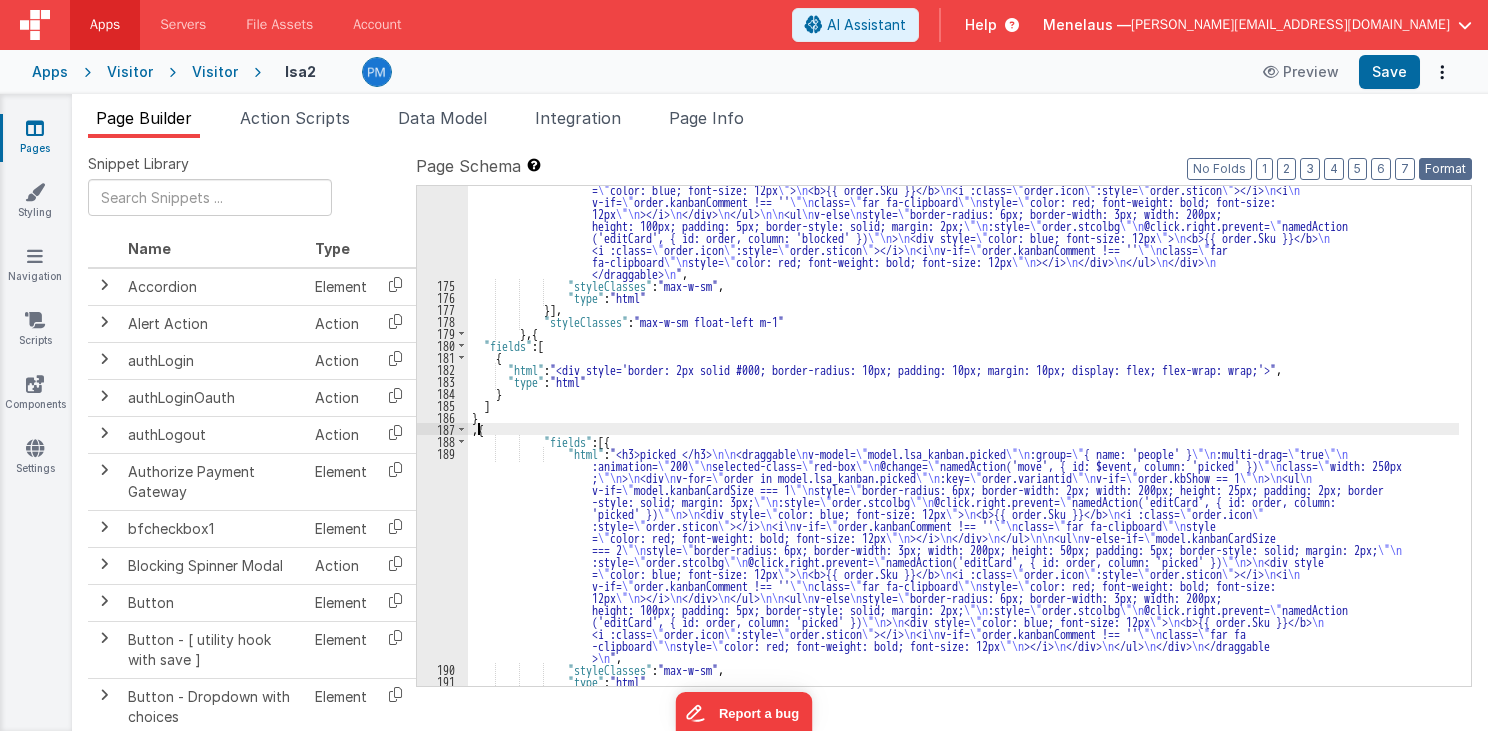 click on "Format" at bounding box center (1445, 169) 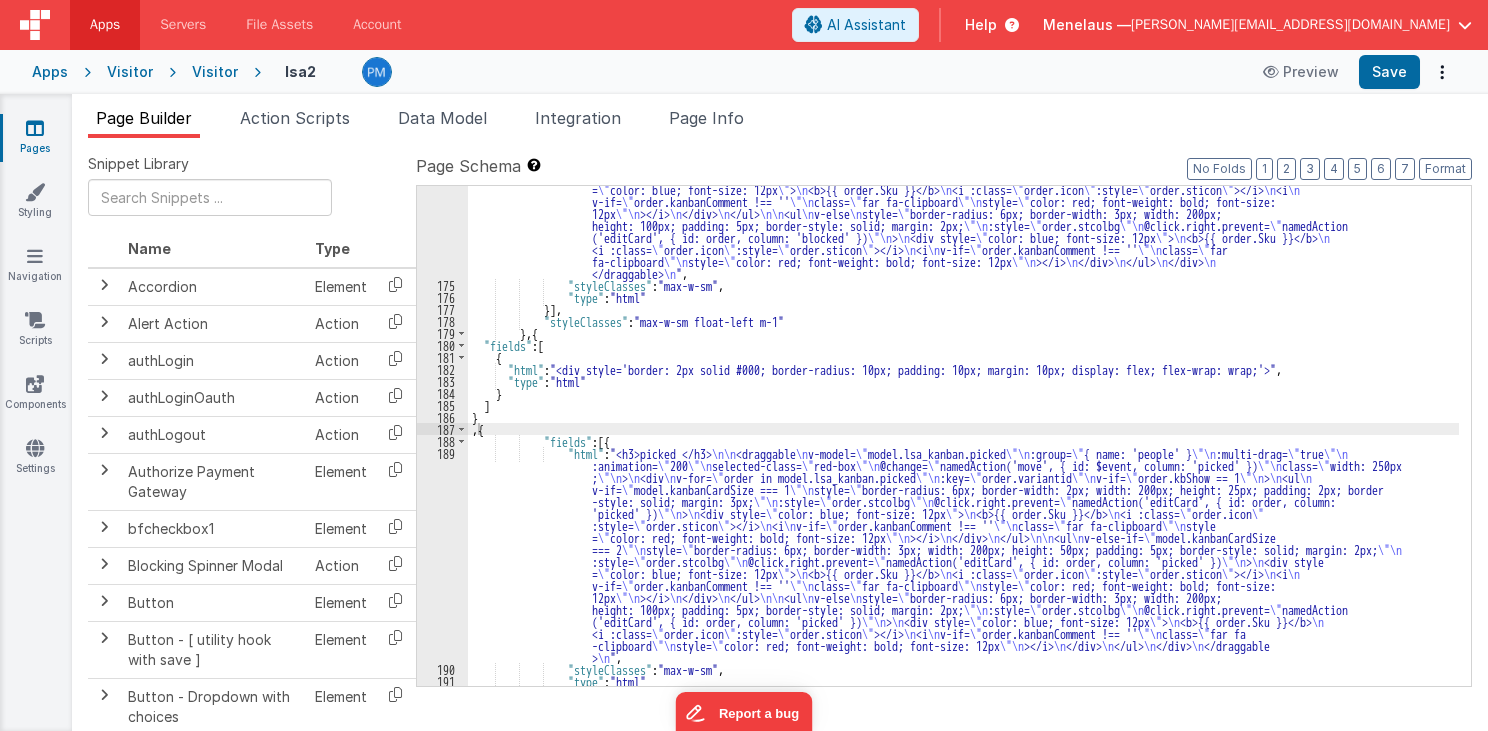 click on ""html" :  "<h3>Blocked </h3> \n\n <draggable \n   v-model= \" model.lsa_kanban.blocked \"\n   :group= \" { name: 'people' } \"\n   :multi-drag= \" true \"\n                         :animation= \" 200 \"\n   selected-class= \" red-box \"\n   @change= \" namedAction('move', { id: $event, column: 'blocked' }) \"\n   class= \" width: 250px                      ; \"\n > \n   <div \n     v-for= \" order in model.lsa_kanban.blocked \"\n     :key= \" order.variantid \"\n     v-if= \" order.kbShow == 1 \"\n   > \n     <ul \n                             v-if= \" model.kanbanCardSize === 1 \"\n       style= \" border-radius: 6px; border-width: 2px; width: 200px; height: 25px; padding: 2px; border                      -style: solid; margin: 3px; \"\n       :style= \" order.stcolbg \"\n       @click.right.prevent= \" namedAction('editCard', { id: order, column:                       'blocked' }) \"\n \n" at bounding box center [963, 427] 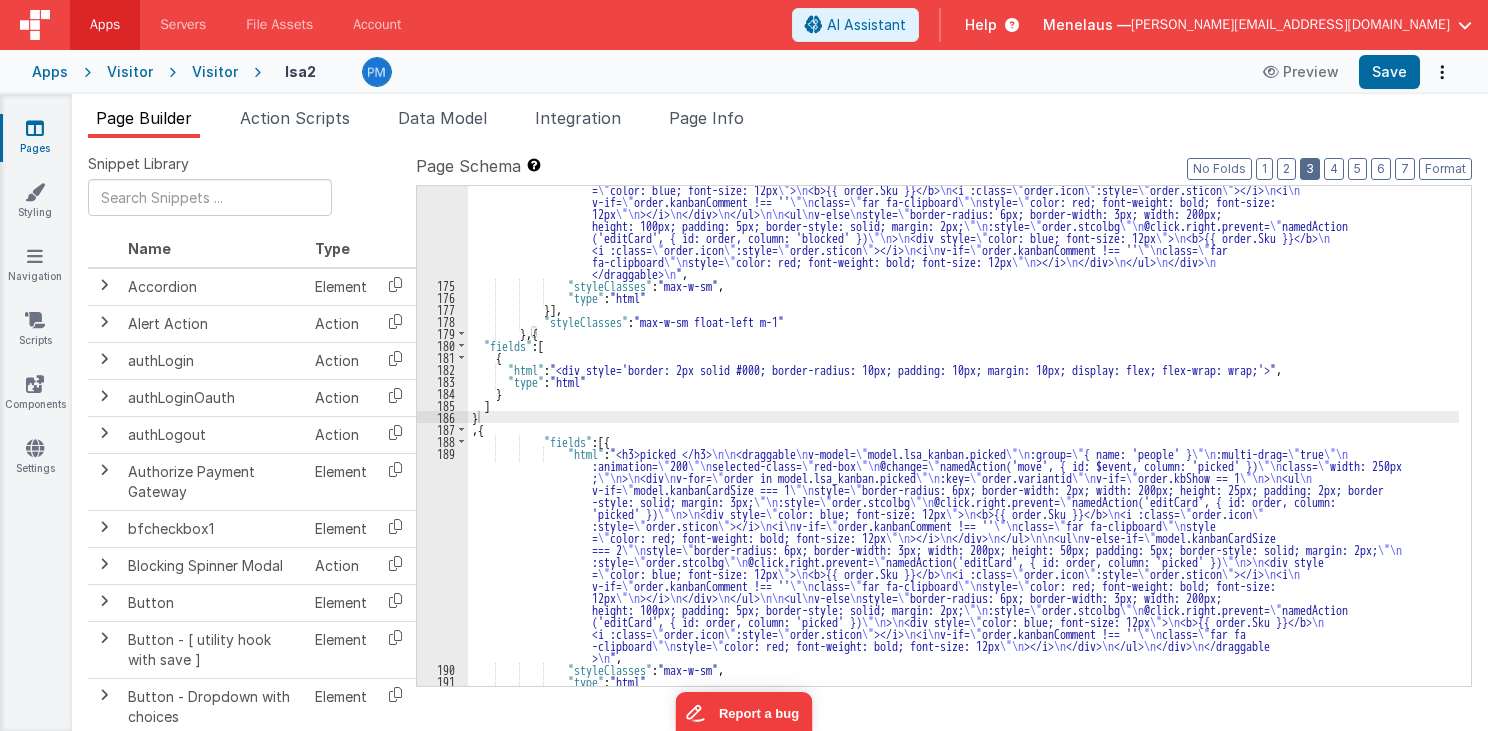 click on "3" at bounding box center [1310, 169] 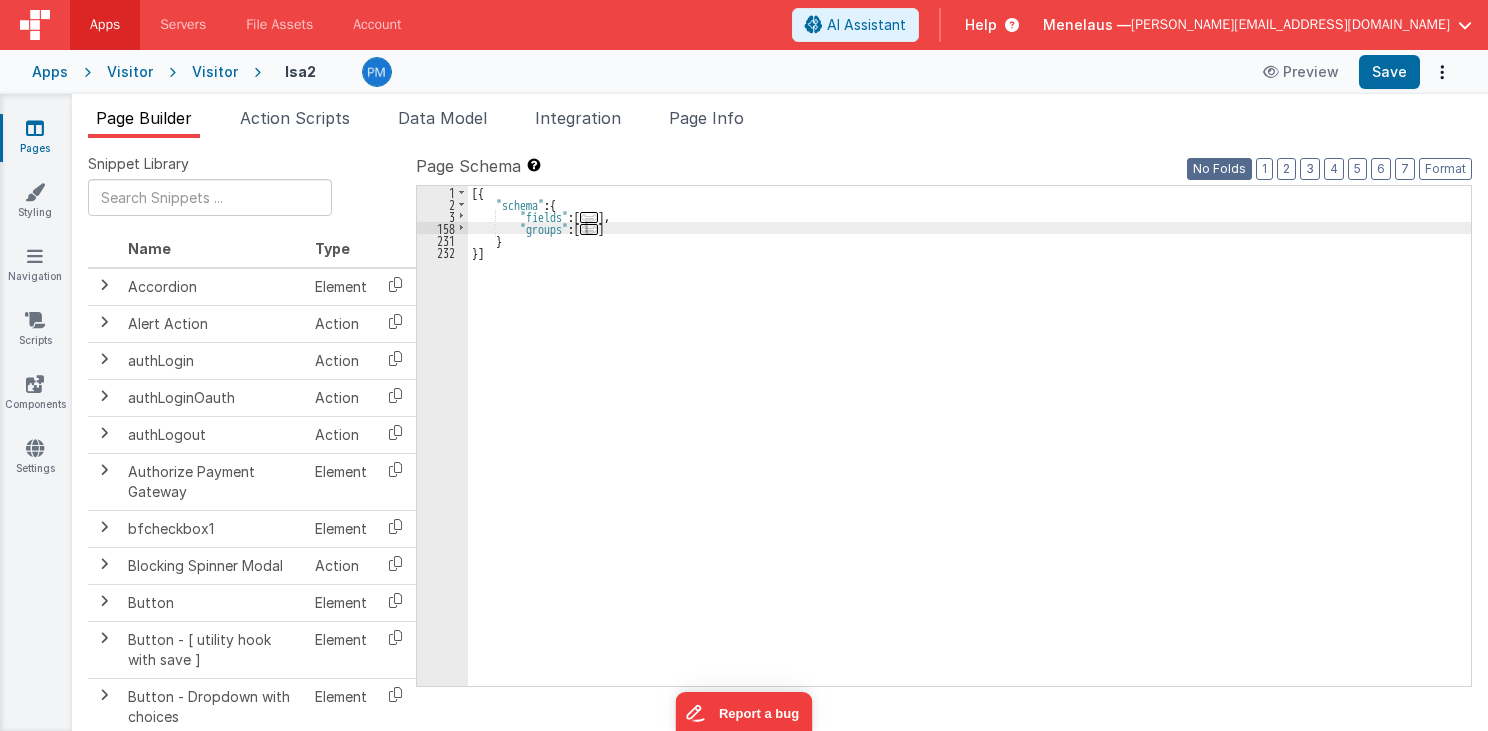 click on "No Folds" at bounding box center (1219, 169) 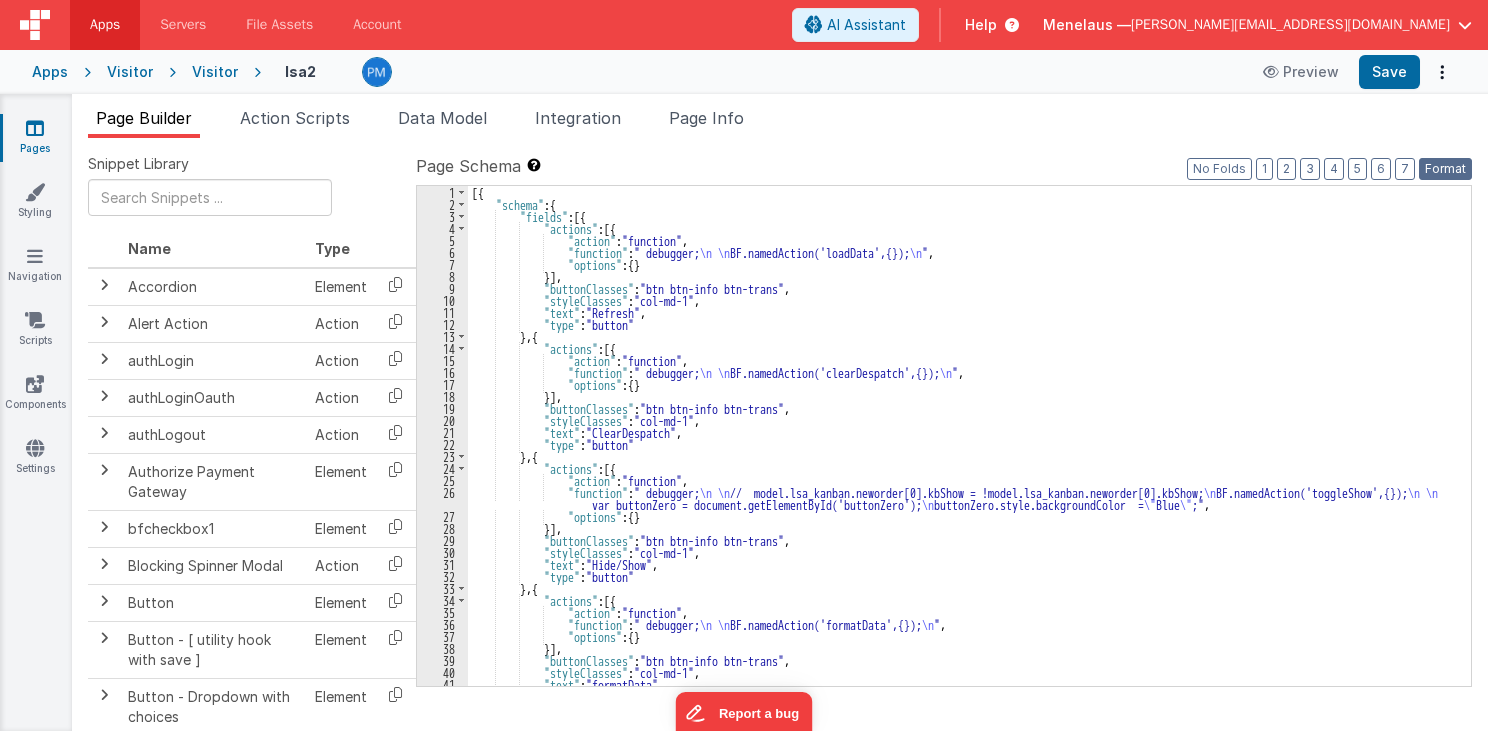 click on "Format" at bounding box center [1445, 169] 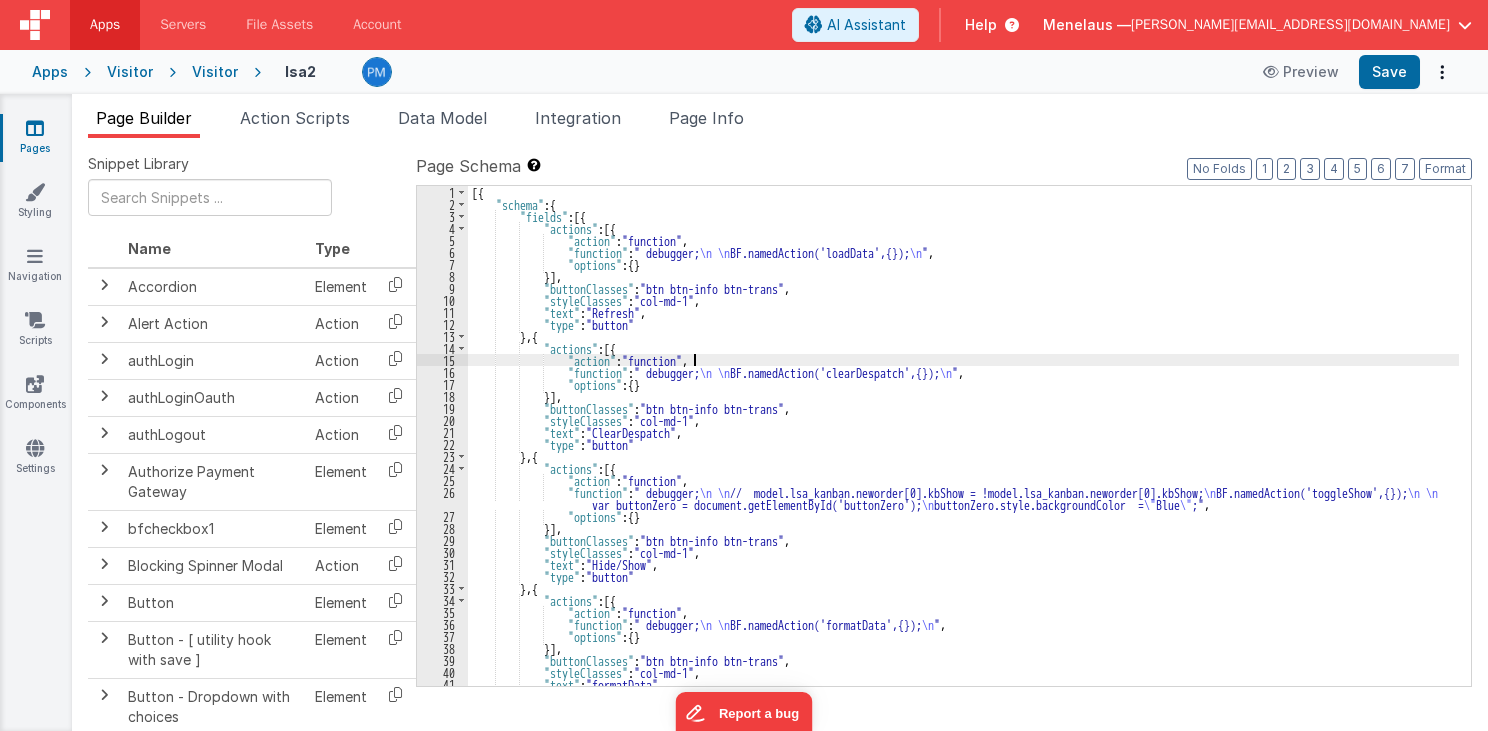click on "[{      "schema" :  {           "fields" :  [{                "actions" :  [{                     "action" :  "function" ,                     "function" :  " debugger; \n   \n  BF.namedAction('loadData',{}); \n  " ,                     "options" :  { }                }] ,                "buttonClasses" :  "btn btn-info btn-trans" ,                "styleClasses" :  "col-md-1" ,                "text" :  "Refresh" ,                "type" :  "button"           } ,  {                "actions" :  [{                     "action" :  "function" ,                     "function" :  " debugger; \n   \n  BF.namedAction('clearDespatch',{}); \n  " ,                     "options" :  { }                }] ,                "buttonClasses" :  "btn btn-info btn-trans" ,                "styleClasses" :  "col-md-1" ,                "text" :  "ClearDespatch" ,                "type" :  "button"           } ,  {                "actions" :  [{                     "action" :  "function" ,                     "function" :  " debugger;" at bounding box center (963, 448) 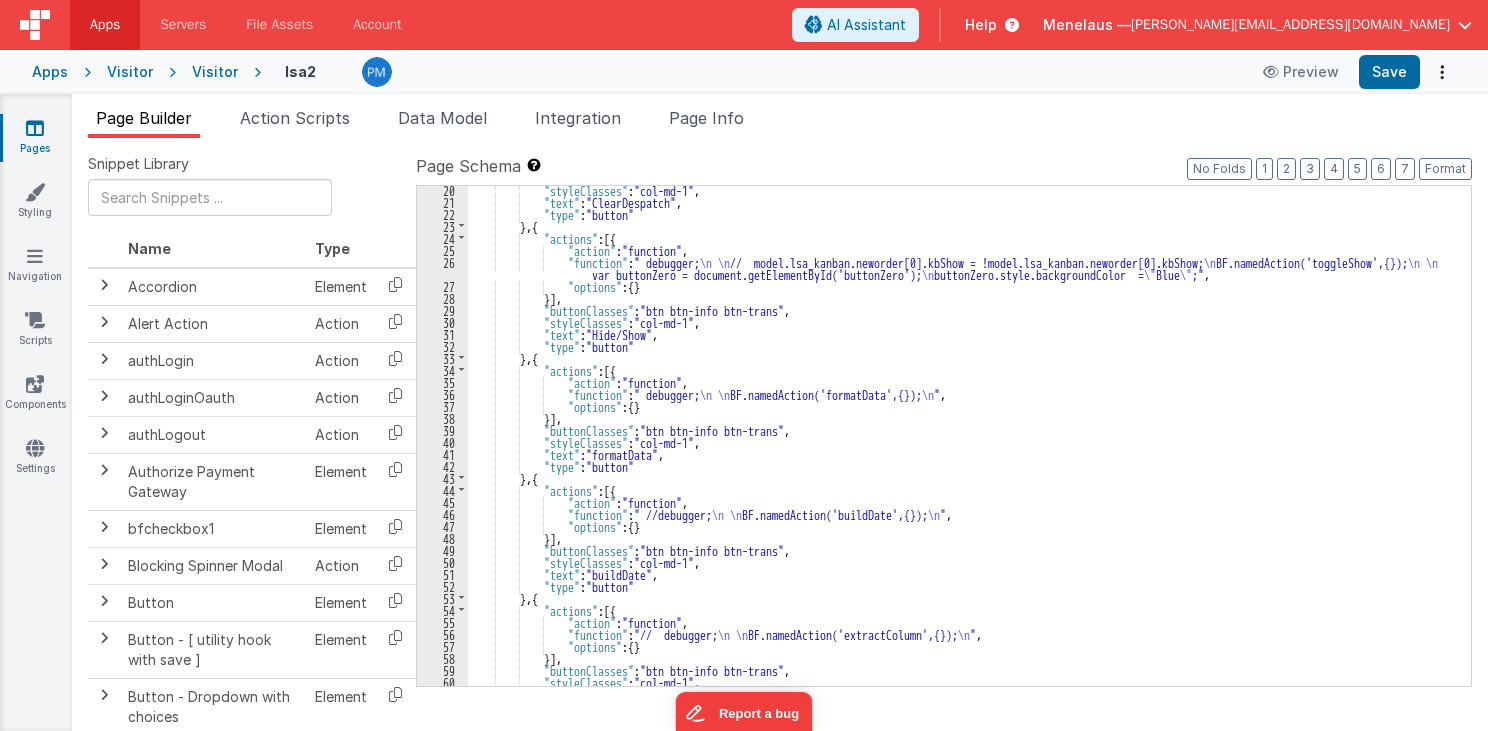scroll, scrollTop: 56, scrollLeft: 0, axis: vertical 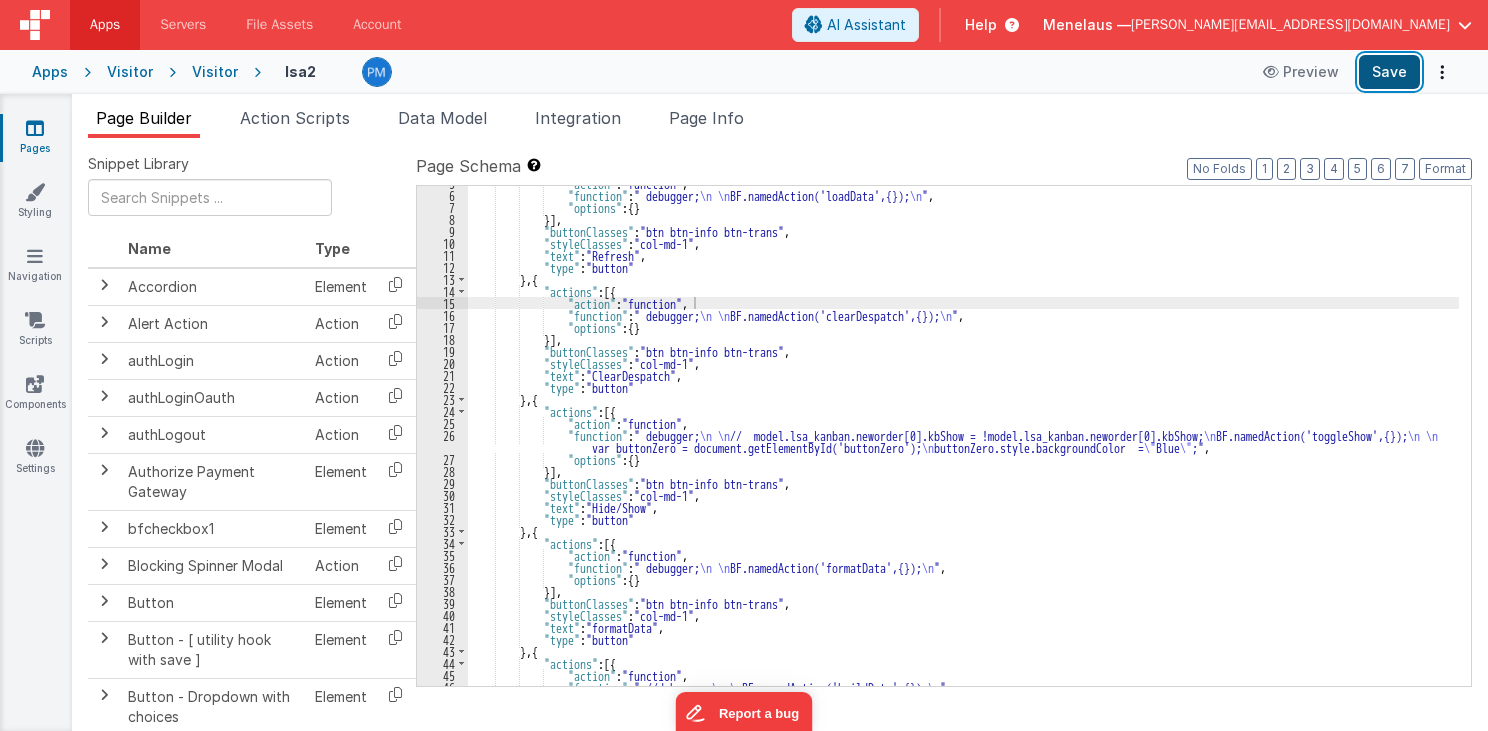 click on "Save" at bounding box center [1389, 72] 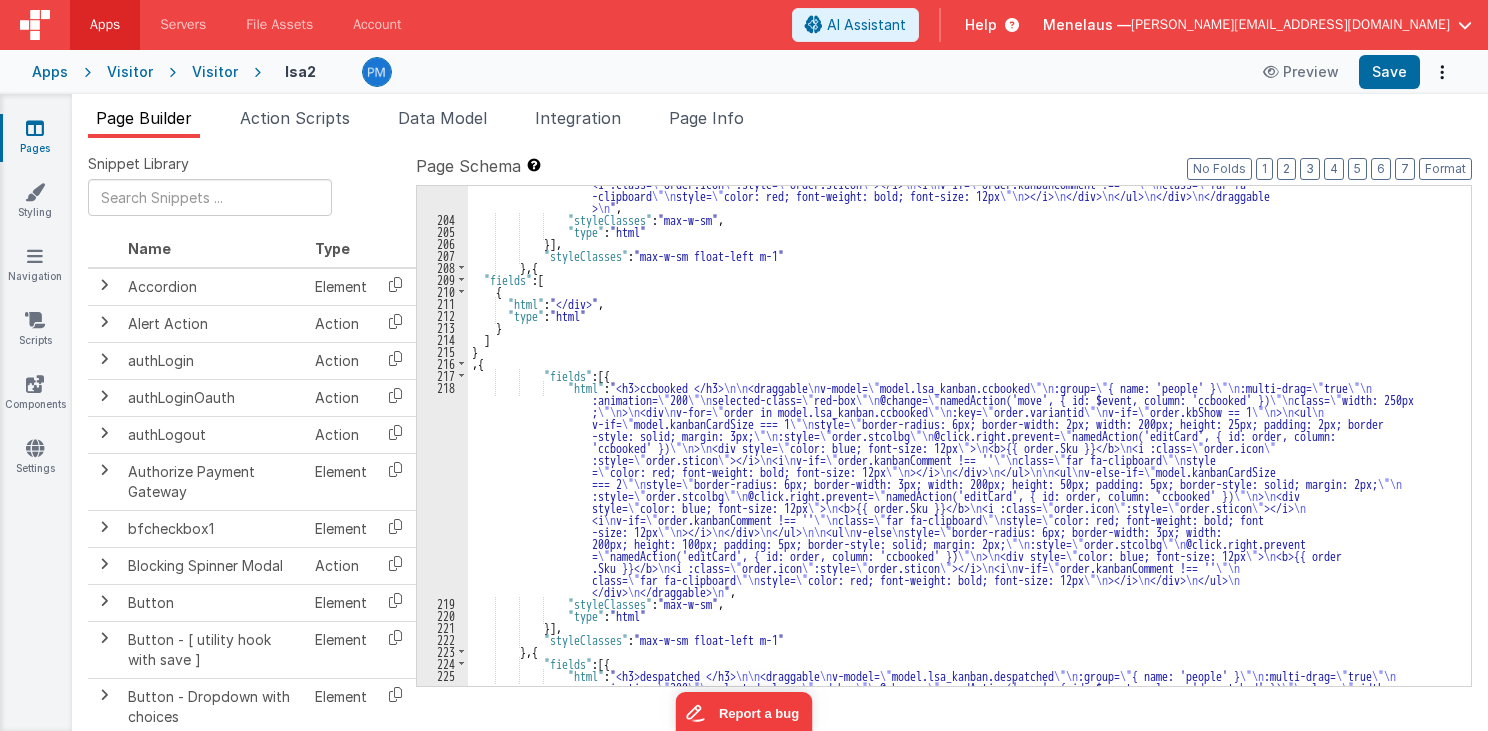 scroll, scrollTop: 4520, scrollLeft: 0, axis: vertical 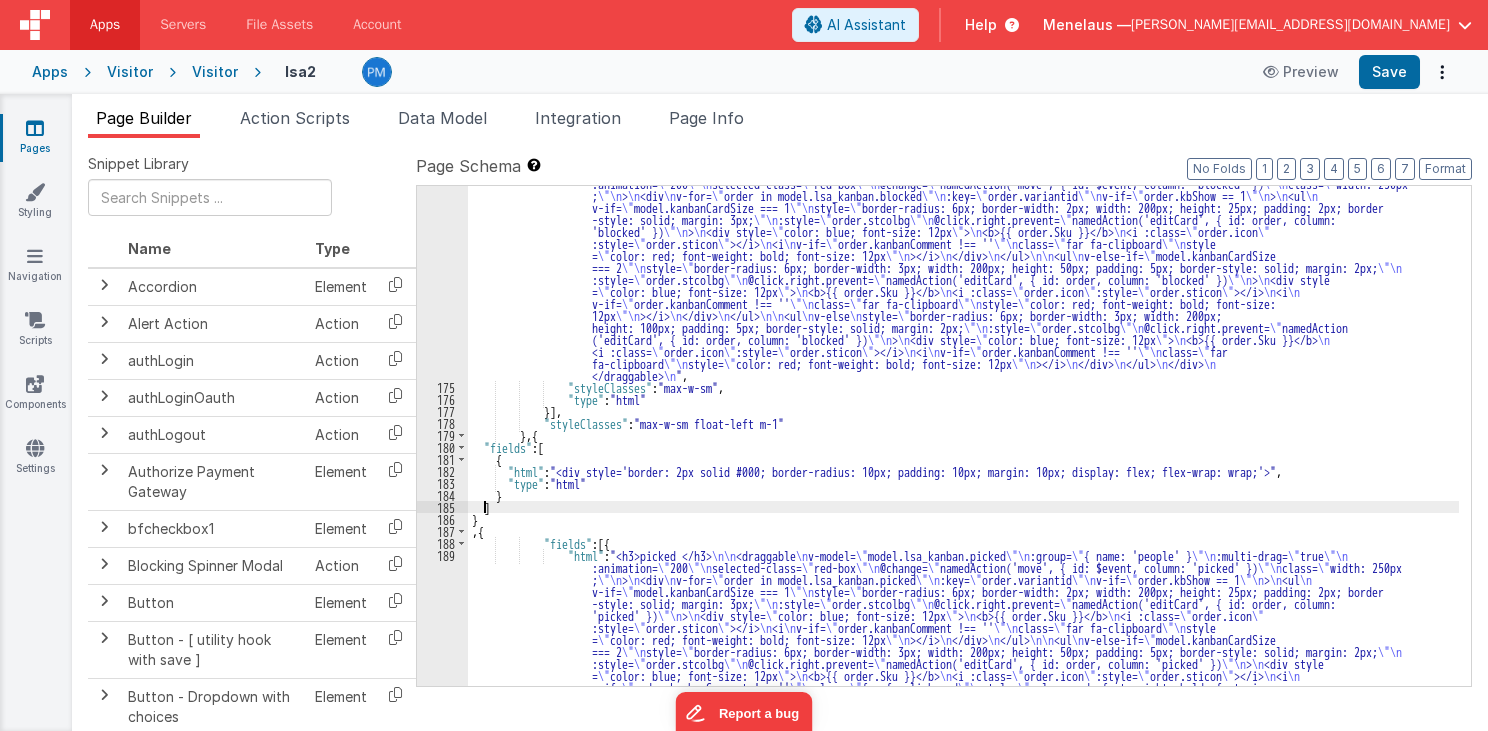 click on ""html" :  "<h3>Blocked </h3> \n\n <draggable \n   v-model= \" model.lsa_kanban.blocked \"\n   :group= \" { name: 'people' } \"\n   :multi-drag= \" true \"\n                         :animation= \" 200 \"\n   selected-class= \" red-box \"\n   @change= \" namedAction('move', { id: $event, column: 'blocked' }) \"\n   class= \" width: 250px                      ; \"\n > \n   <div \n     v-for= \" order in model.lsa_kanban.blocked \"\n     :key= \" order.variantid \"\n     v-if= \" order.kbShow == 1 \"\n   > \n     <ul \n                             v-if= \" model.kanbanCardSize === 1 \"\n       style= \" border-radius: 6px; border-width: 2px; width: 200px; height: 25px; padding: 2px; border                      -style: solid; margin: 3px; \"\n       :style= \" order.stcolbg \"\n       @click.right.prevent= \" namedAction('editCard', { id: order, column:                       'blocked' }) \"\n \n" at bounding box center [963, 631] 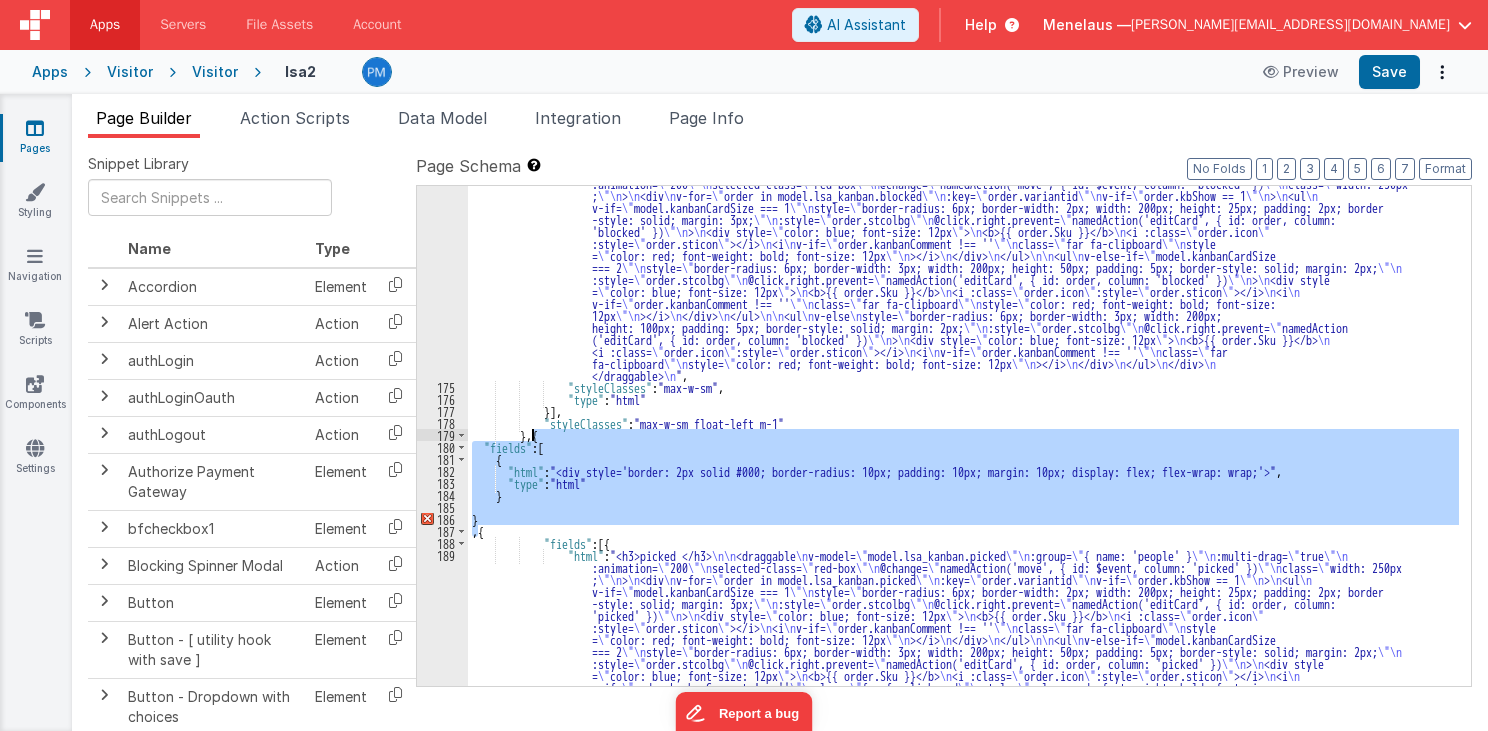 drag, startPoint x: 472, startPoint y: 531, endPoint x: 534, endPoint y: 434, distance: 115.12167 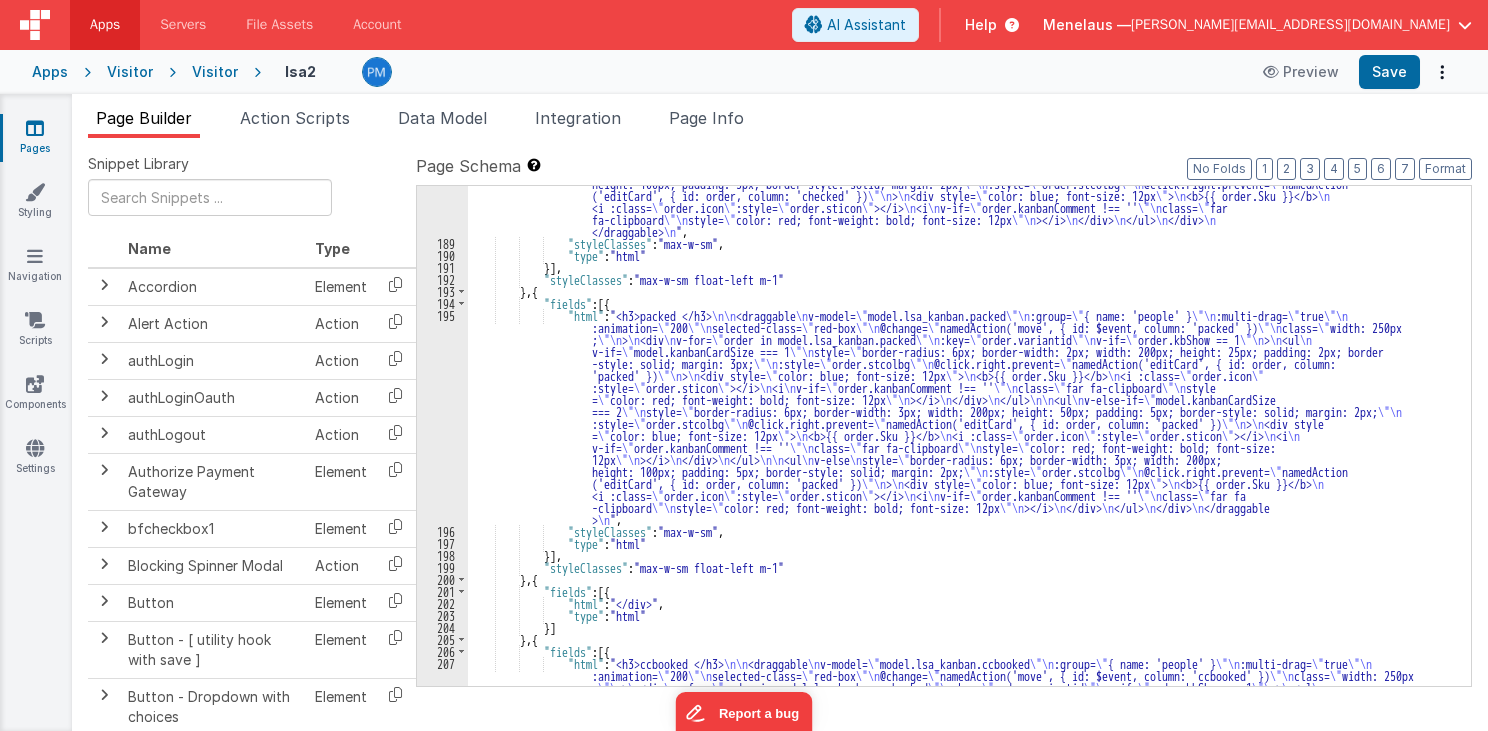 scroll, scrollTop: 4400, scrollLeft: 0, axis: vertical 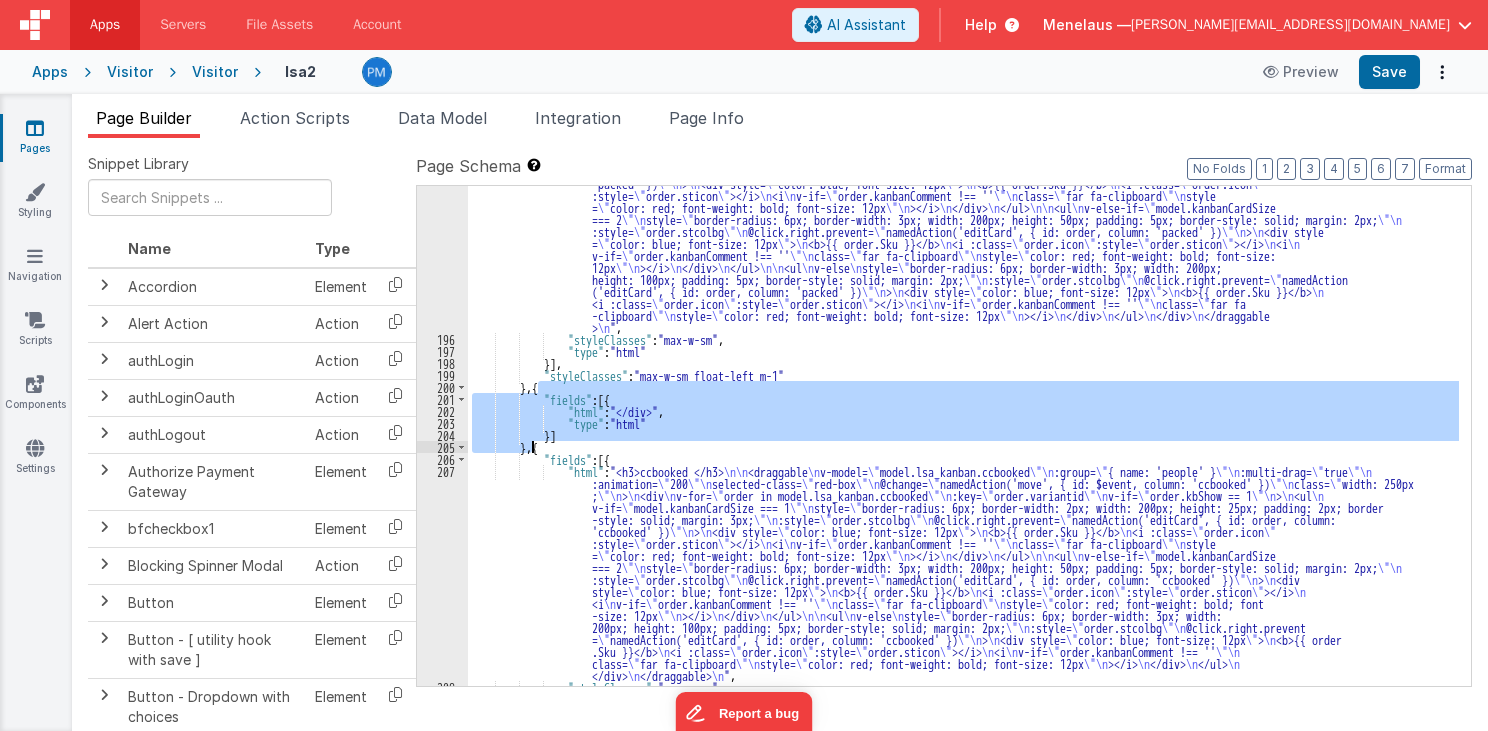 drag, startPoint x: 538, startPoint y: 392, endPoint x: 530, endPoint y: 449, distance: 57.558666 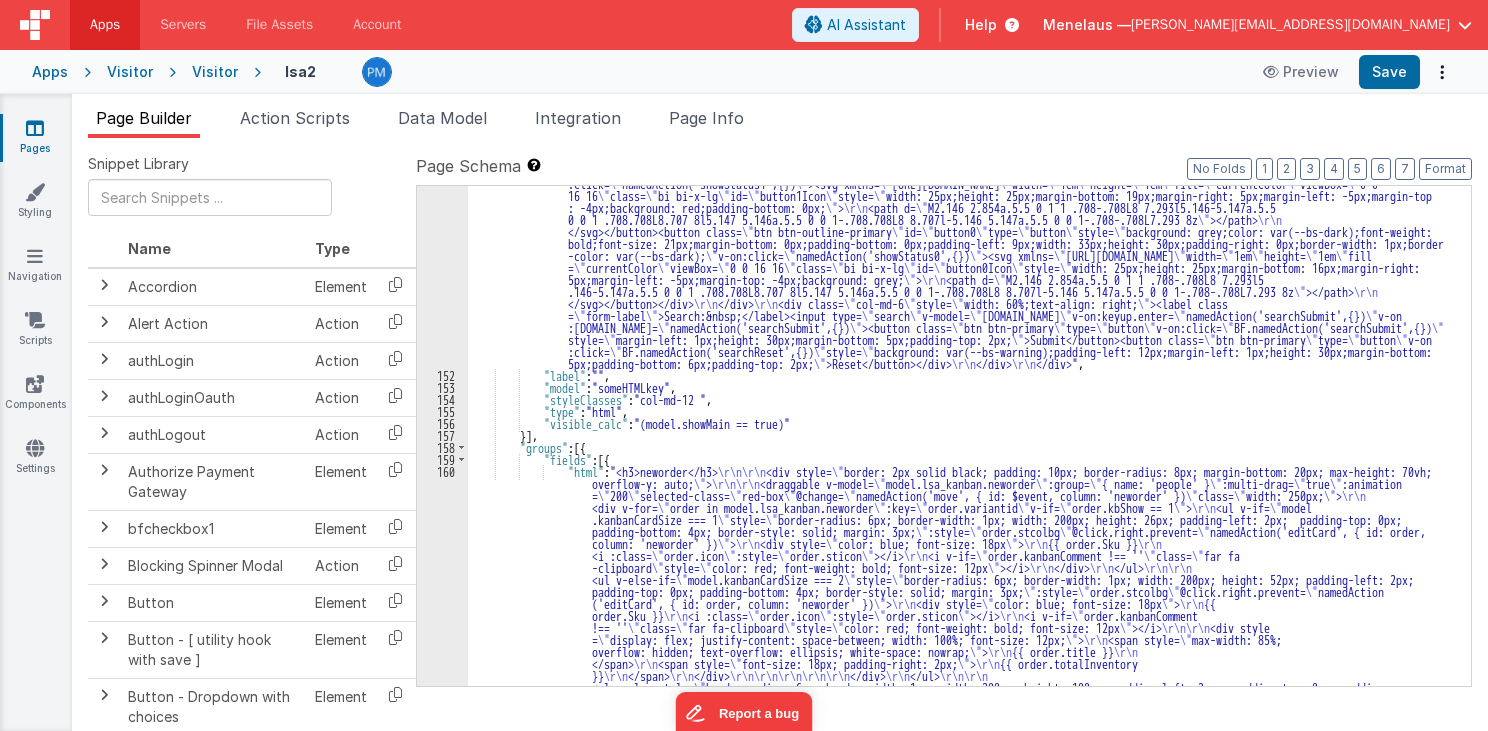 scroll, scrollTop: 2576, scrollLeft: 0, axis: vertical 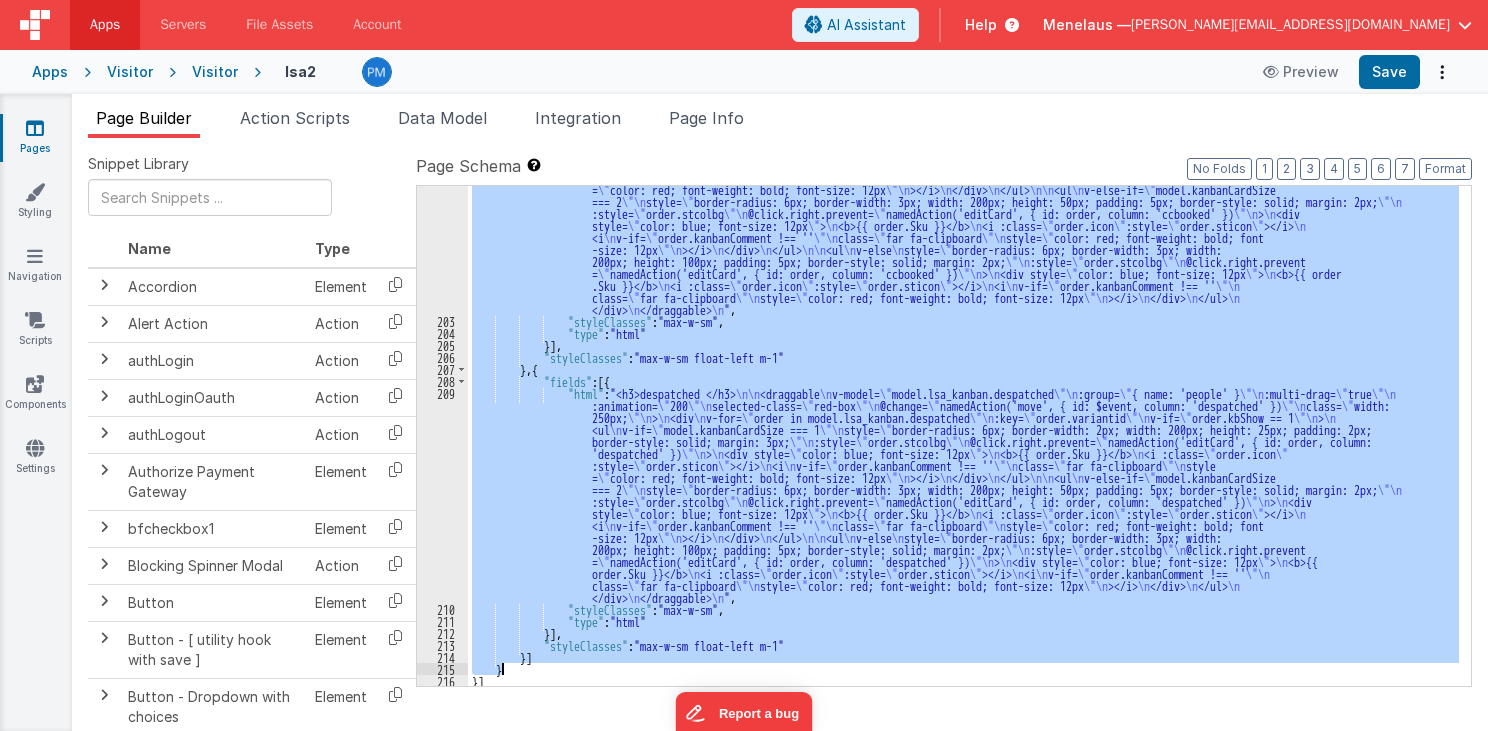 drag, startPoint x: 517, startPoint y: 396, endPoint x: 549, endPoint y: 669, distance: 274.86905 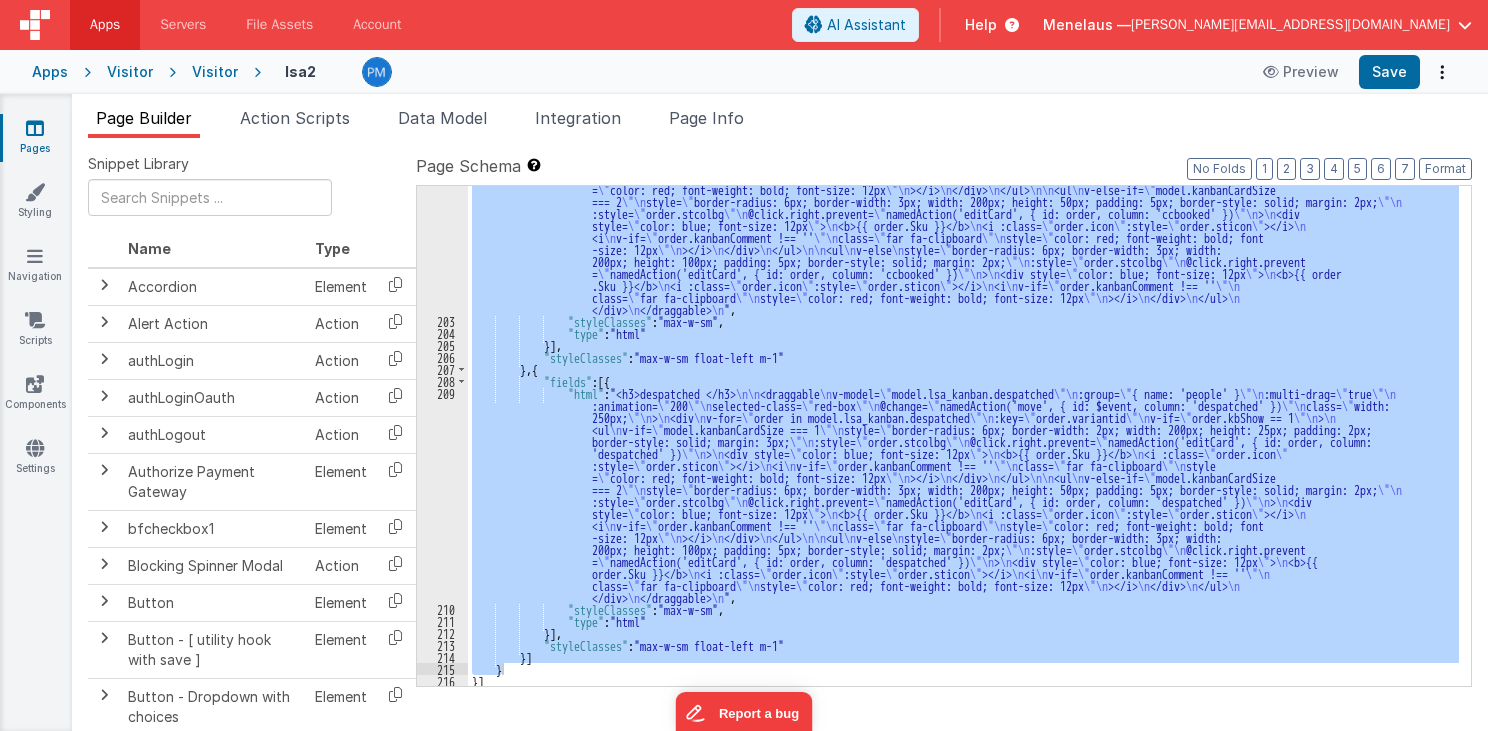 click on "Apps     Servers     File Assets
Account
Some FUTURE Slot
AI Assistant     Help       Menelaus —    paul@menelaus.co.uk" at bounding box center [744, 25] 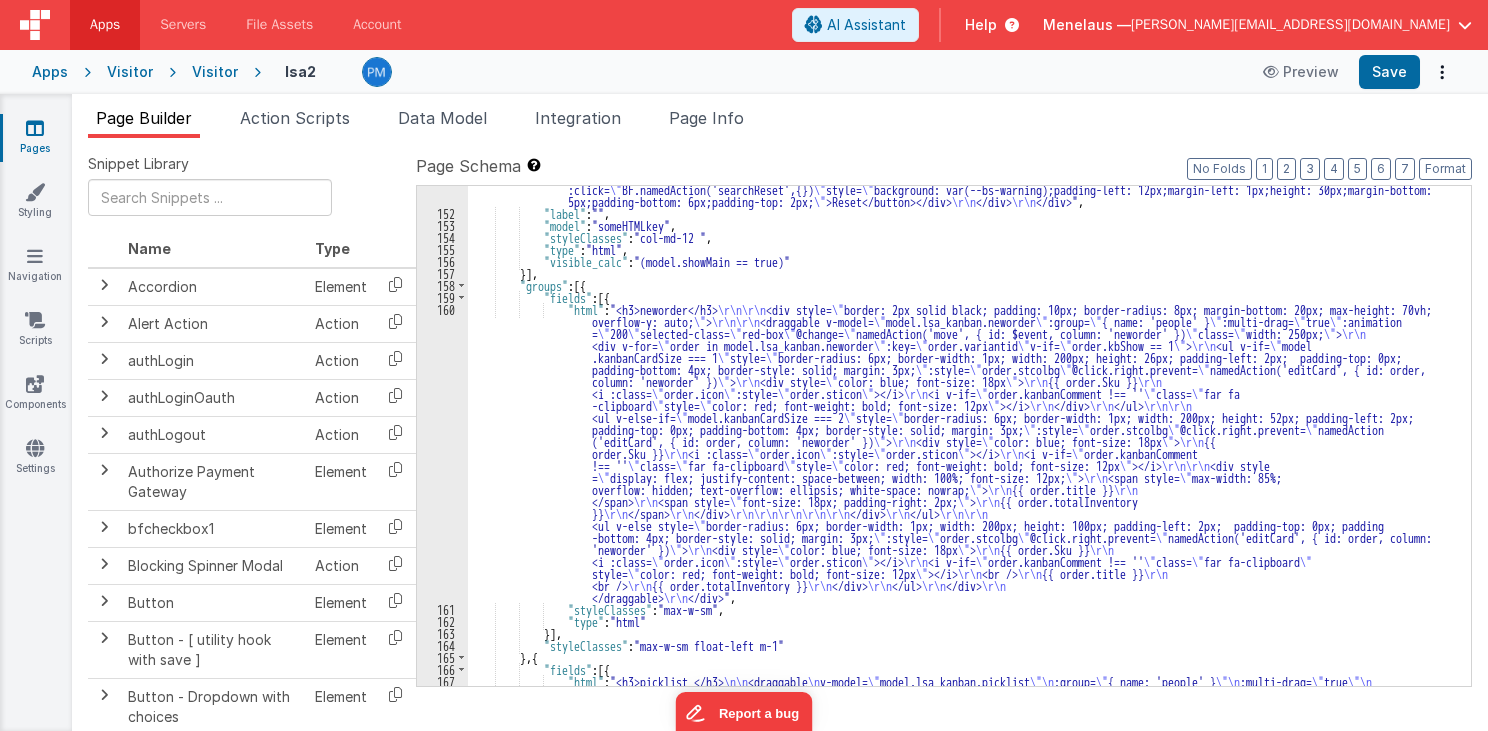 scroll, scrollTop: 2931, scrollLeft: 0, axis: vertical 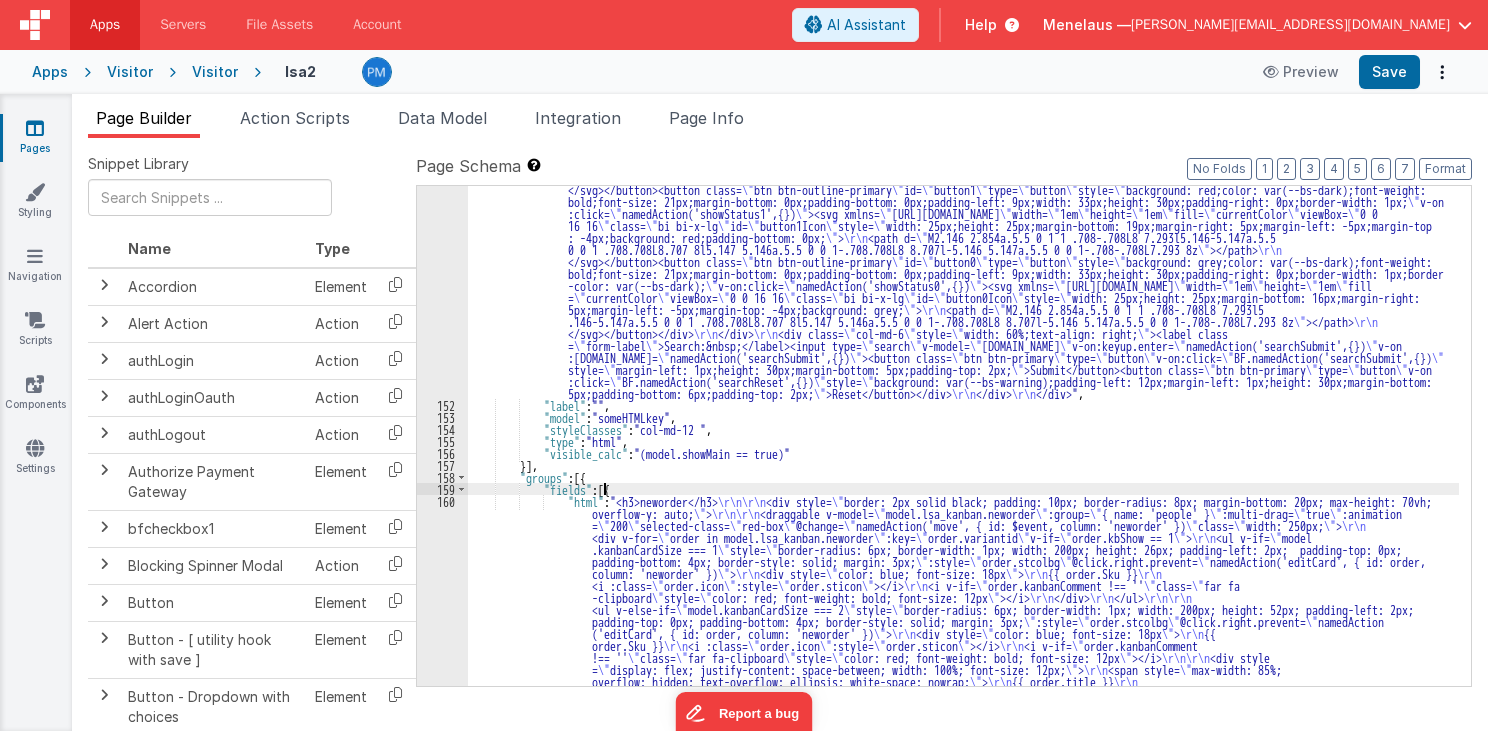 click on ""html" :  " <div class= \" container \" > \r\n         <div class= \" row \"  style= \" width: 75%;margin-bottom: 5px;padding-bottom: 0px;height: 34px;margin-right:                   -22px; \" > \r\n             <div class= \" col-md-6 \"  style= \" width: 40%; \" > \r\n                 <div class= \" btn-group \"  role= \" group \"  style= \" width:                   100px;height: 26px;margin-bottom: 5px; \" ><button class= \" btn btn-outline-primary \"  id= \" button5 \"  type= \" button \"  style= \" background: palegreen                  ;color: var(--bs-dark);font-weight: bold;font-size: 21px;margin-bottom: 0px;padding-bottom: 0px;padding-left: 9px;width: 33px;height: 30px;padding                  -right: 0px; \"  v-on:click= \" namedAction('showStatus5',{}) \" ><svg xmlns= \" http://www.w3.org/2000/svg \"  width= \" 1em \"  height= \" 1em \"  fill                  = \" currentColor \"  viewBox= \" 0 0 16 16 \"" at bounding box center (963, 535) 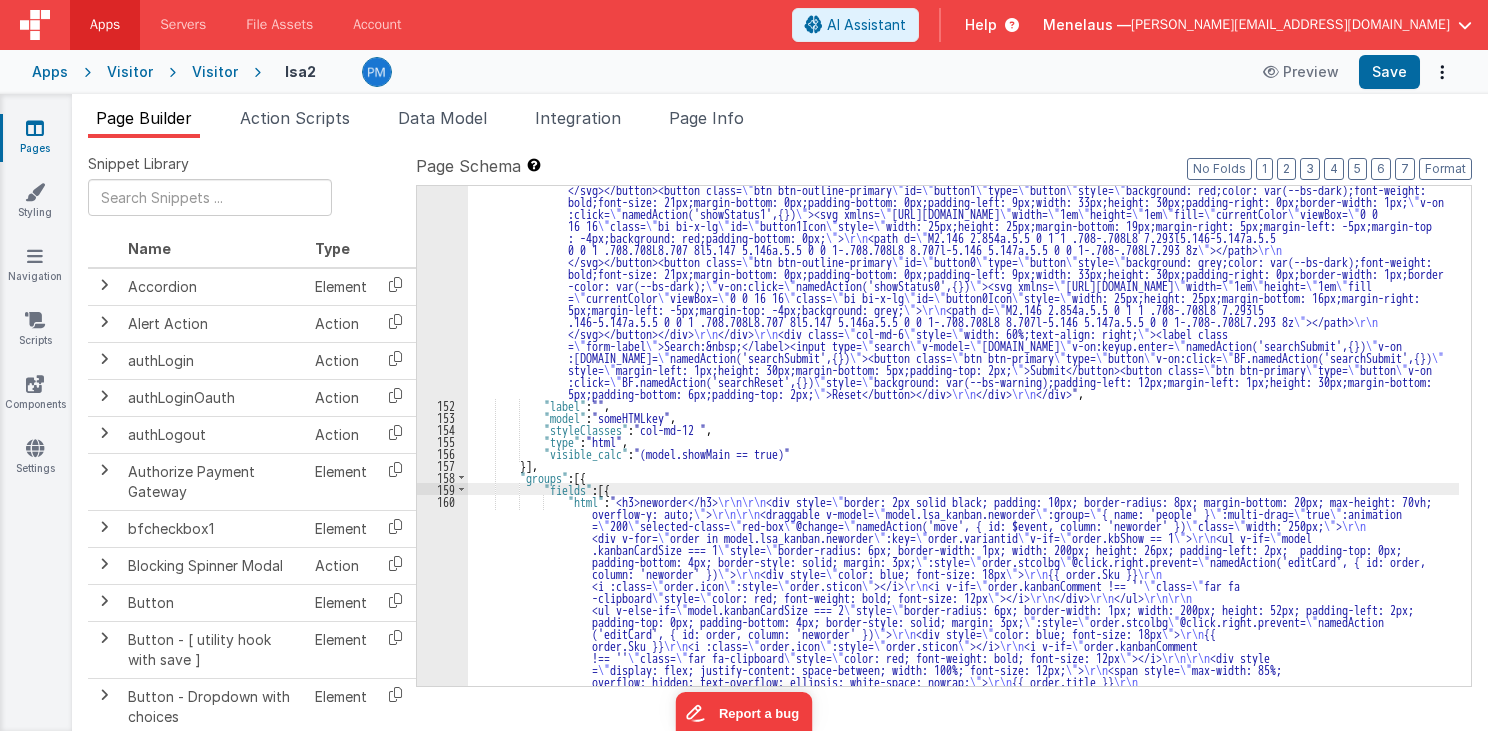 click on ""html" :  " <div class= \" container \" > \r\n         <div class= \" row \"  style= \" width: 75%;margin-bottom: 5px;padding-bottom: 0px;height: 34px;margin-right:                   -22px; \" > \r\n             <div class= \" col-md-6 \"  style= \" width: 40%; \" > \r\n                 <div class= \" btn-group \"  role= \" group \"  style= \" width:                   100px;height: 26px;margin-bottom: 5px; \" ><button class= \" btn btn-outline-primary \"  id= \" button5 \"  type= \" button \"  style= \" background: palegreen                  ;color: var(--bs-dark);font-weight: bold;font-size: 21px;margin-bottom: 0px;padding-bottom: 0px;padding-left: 9px;width: 33px;height: 30px;padding                  -right: 0px; \"  v-on:click= \" namedAction('showStatus5',{}) \" ><svg xmlns= \" http://www.w3.org/2000/svg \"  width= \" 1em \"  height= \" 1em \"  fill                  = \" currentColor \"  viewBox= \" 0 0 16 16 \"" at bounding box center (963, 535) 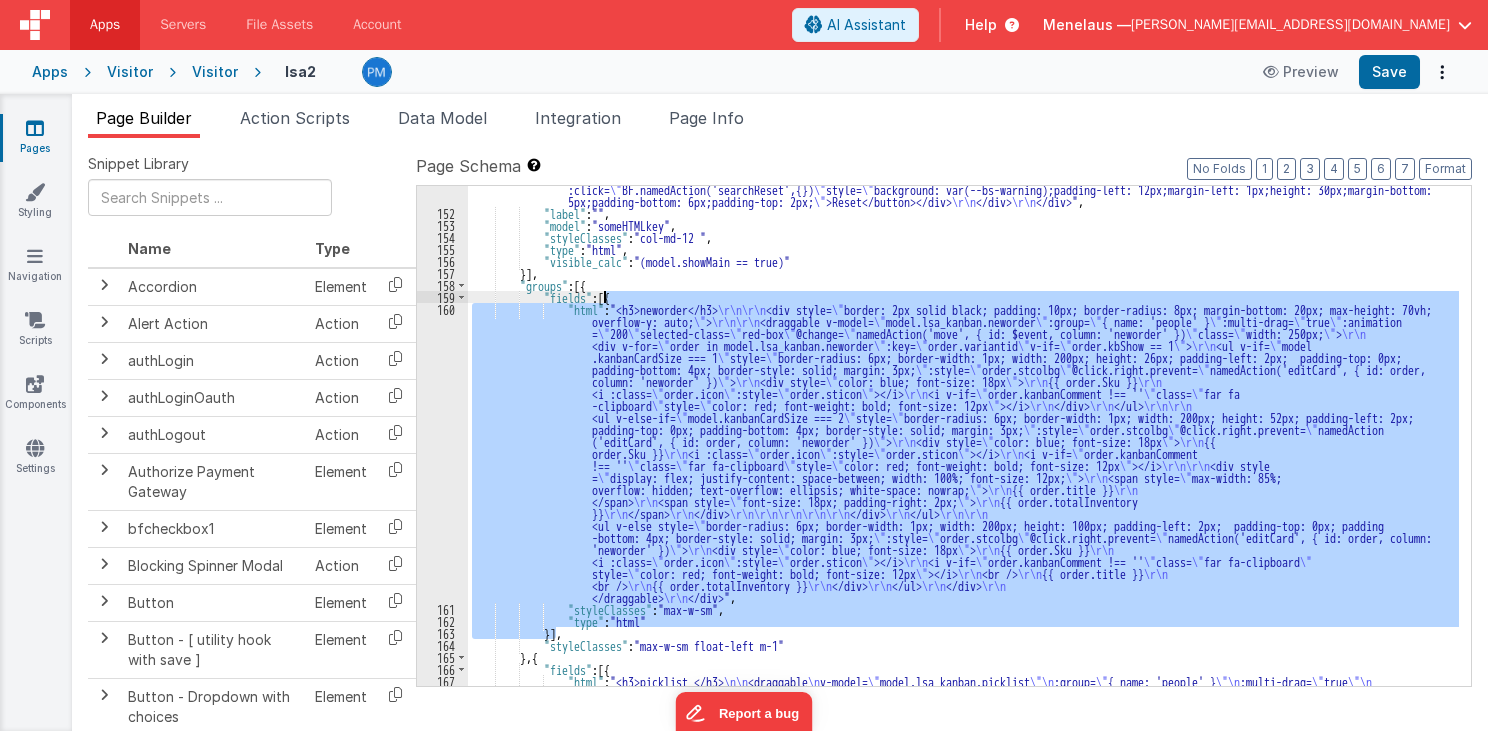 scroll, scrollTop: 2691, scrollLeft: 0, axis: vertical 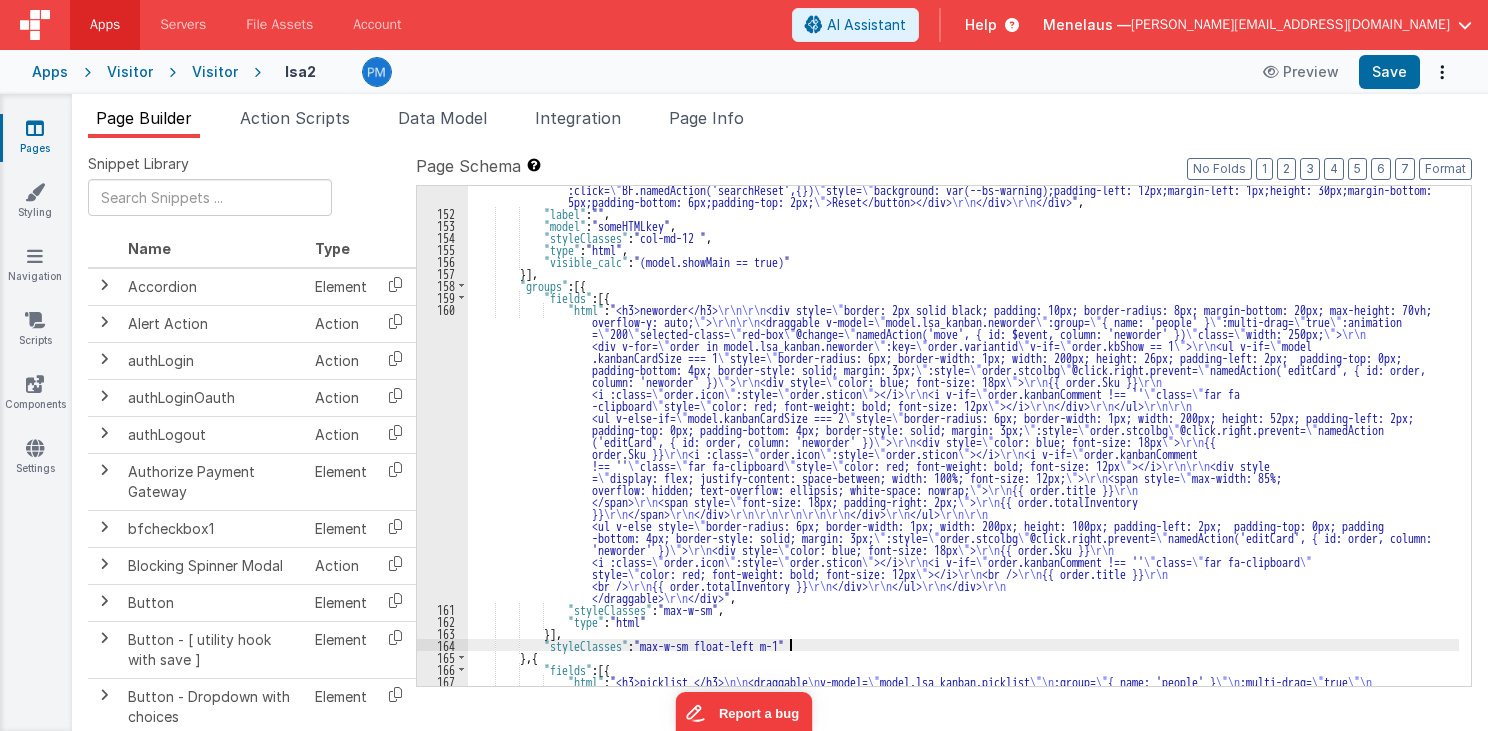 click on ""html" :  " <div class= \" container \" > \r\n         <div class= \" row \"  style= \" width: 75%;margin-bottom: 5px;padding-bottom: 0px;height: 34px;margin-right:                   -22px; \" > \r\n             <div class= \" col-md-6 \"  style= \" width: 40%; \" > \r\n                 <div class= \" btn-group \"  role= \" group \"  style= \" width:                   100px;height: 26px;margin-bottom: 5px; \" ><button class= \" btn btn-outline-primary \"  id= \" button5 \"  type= \" button \"  style= \" background: palegreen                  ;color: var(--bs-dark);font-weight: bold;font-size: 21px;margin-bottom: 0px;padding-bottom: 0px;padding-left: 9px;width: 33px;height: 30px;padding                  -right: 0px; \"  v-on:click= \" namedAction('showStatus5',{}) \" ><svg xmlns= \" http://www.w3.org/2000/svg \"  width= \" 1em \"  height= \" 1em \"  fill                  = \" currentColor \"  viewBox= \" 0 0 16 16 \"" at bounding box center [963, 301] 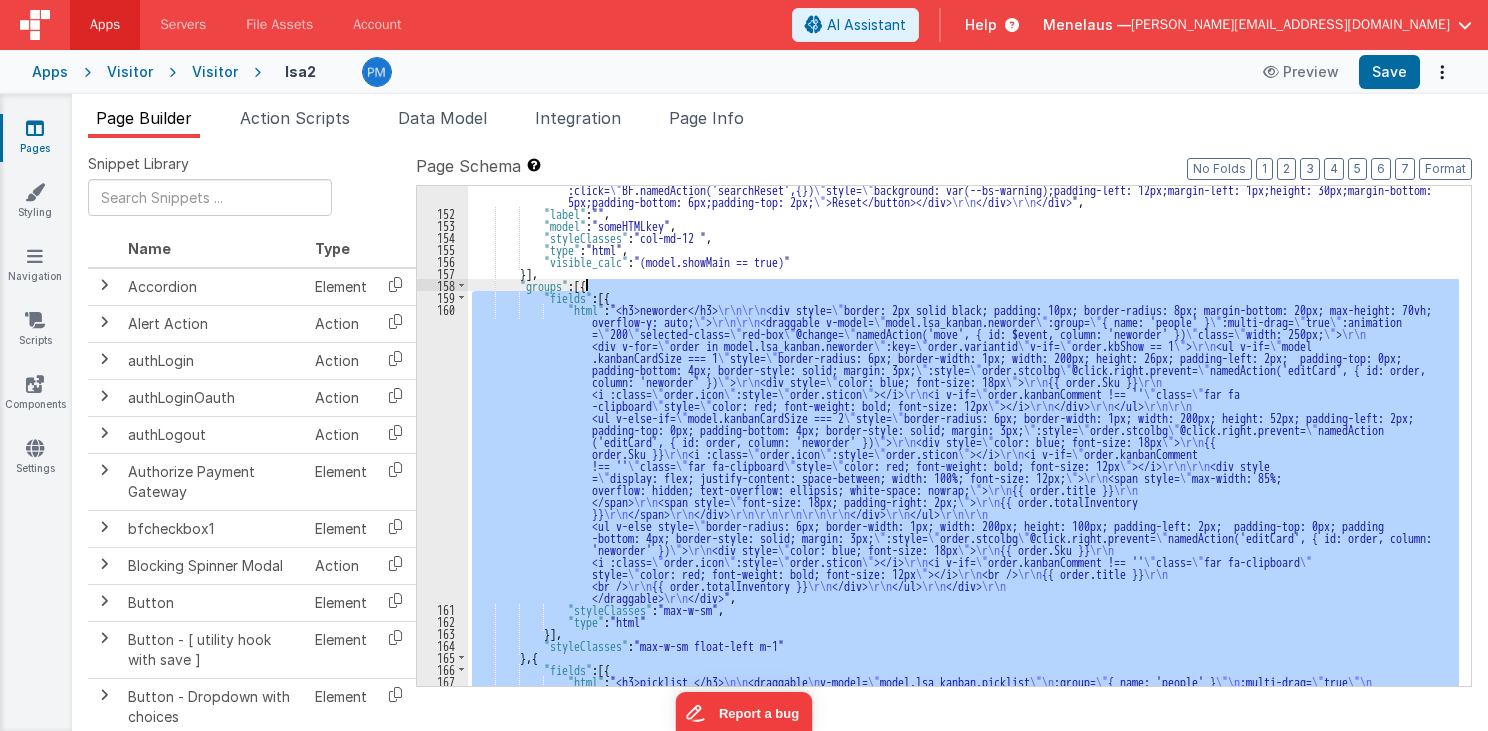 click on ""html" :  " <div class= \" container \" > \r\n         <div class= \" row \"  style= \" width: 75%;margin-bottom: 5px;padding-bottom: 0px;height: 34px;margin-right:                   -22px; \" > \r\n             <div class= \" col-md-6 \"  style= \" width: 40%; \" > \r\n                 <div class= \" btn-group \"  role= \" group \"  style= \" width:                   100px;height: 26px;margin-bottom: 5px; \" ><button class= \" btn btn-outline-primary \"  id= \" button5 \"  type= \" button \"  style= \" background: palegreen                  ;color: var(--bs-dark);font-weight: bold;font-size: 21px;margin-bottom: 0px;padding-bottom: 0px;padding-left: 9px;width: 33px;height: 30px;padding                  -right: 0px; \"  v-on:click= \" namedAction('showStatus5',{}) \" ><svg xmlns= \" http://www.w3.org/2000/svg \"  width= \" 1em \"  height= \" 1em \"  fill                  = \" currentColor \"  viewBox= \" 0 0 16 16 \"" at bounding box center [963, 301] 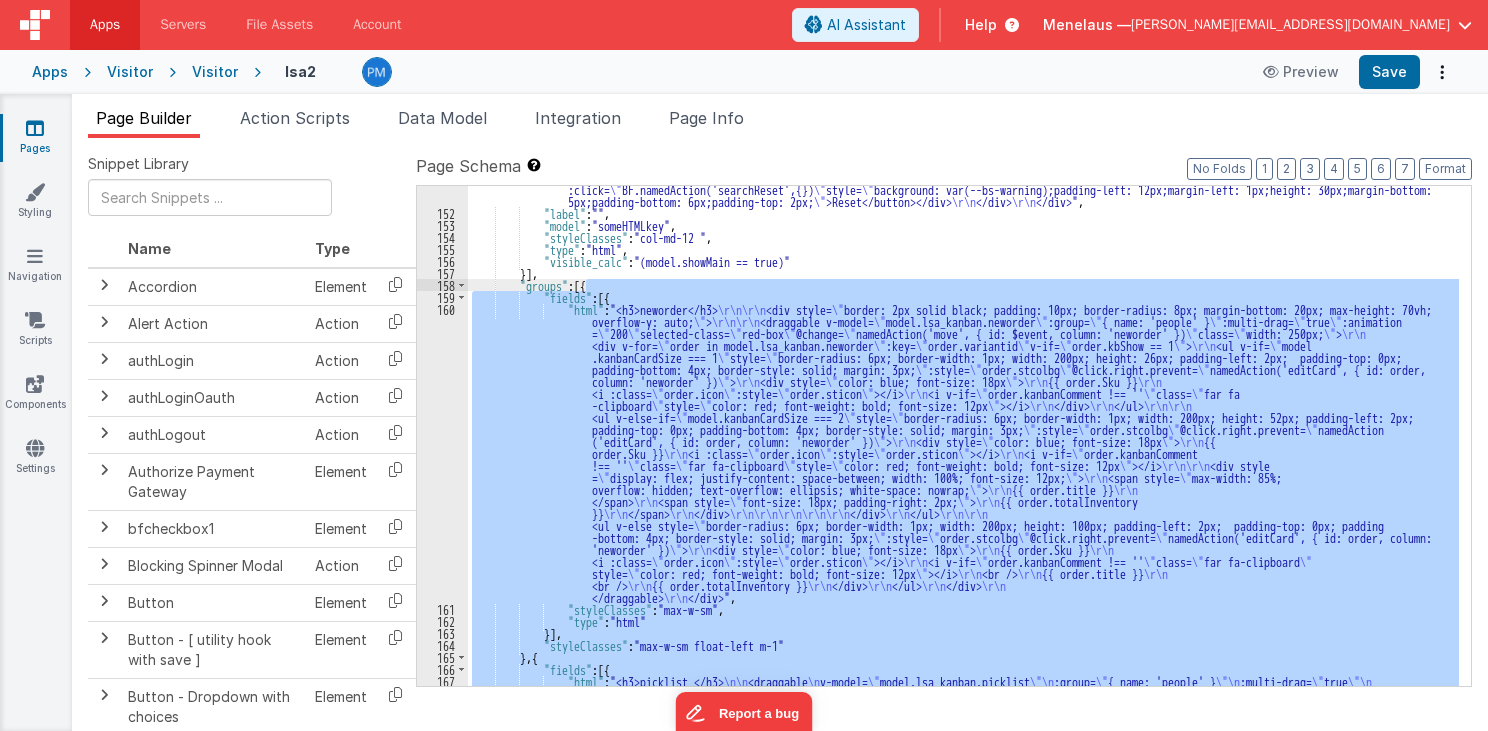 click on ""html" :  " <div class= \" container \" > \r\n         <div class= \" row \"  style= \" width: 75%;margin-bottom: 5px;padding-bottom: 0px;height: 34px;margin-right:                   -22px; \" > \r\n             <div class= \" col-md-6 \"  style= \" width: 40%; \" > \r\n                 <div class= \" btn-group \"  role= \" group \"  style= \" width:                   100px;height: 26px;margin-bottom: 5px; \" ><button class= \" btn btn-outline-primary \"  id= \" button5 \"  type= \" button \"  style= \" background: palegreen                  ;color: var(--bs-dark);font-weight: bold;font-size: 21px;margin-bottom: 0px;padding-bottom: 0px;padding-left: 9px;width: 33px;height: 30px;padding                  -right: 0px; \"  v-on:click= \" namedAction('showStatus5',{}) \" ><svg xmlns= \" http://www.w3.org/2000/svg \"  width= \" 1em \"  height= \" 1em \"  fill                  = \" currentColor \"  viewBox= \" 0 0 16 16 \"" at bounding box center (963, 436) 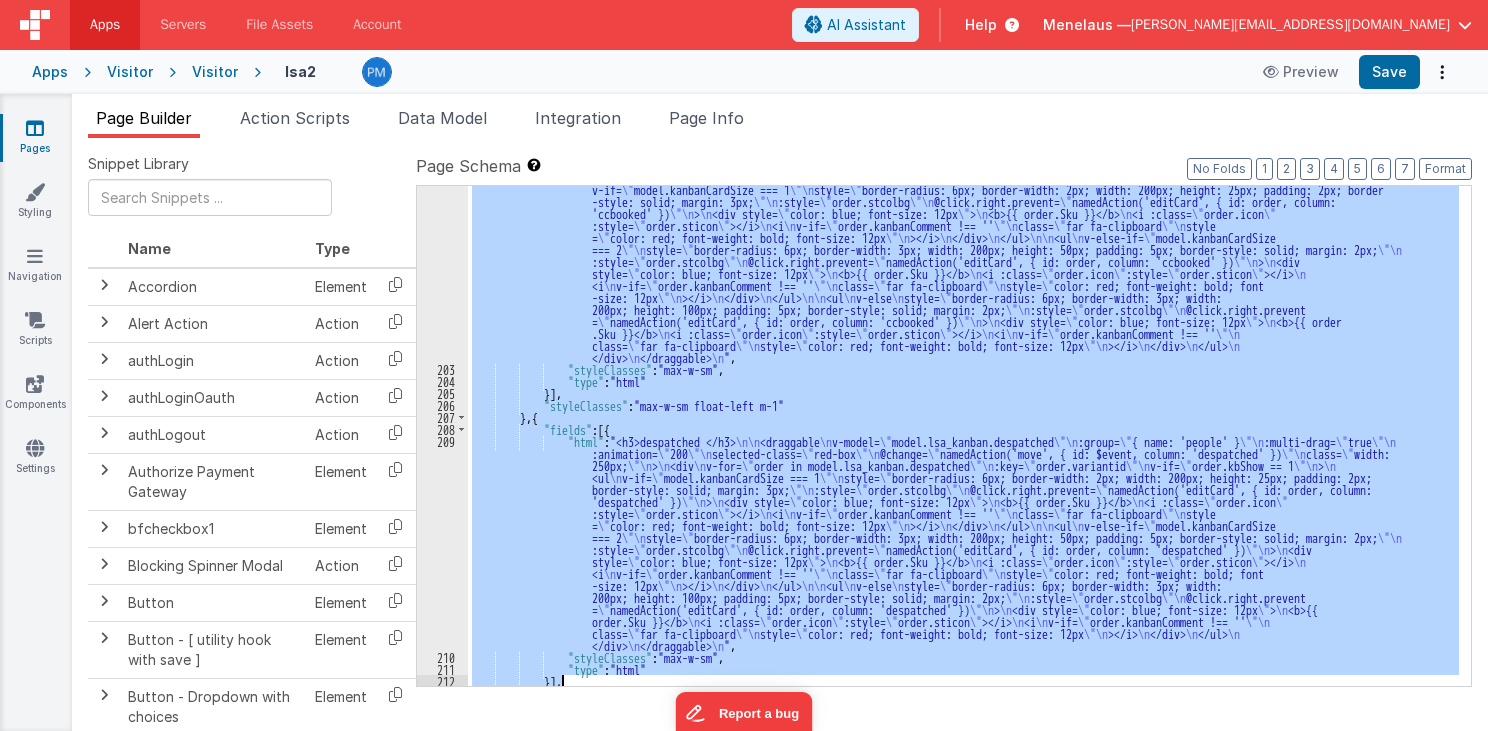 scroll, scrollTop: 4707, scrollLeft: 0, axis: vertical 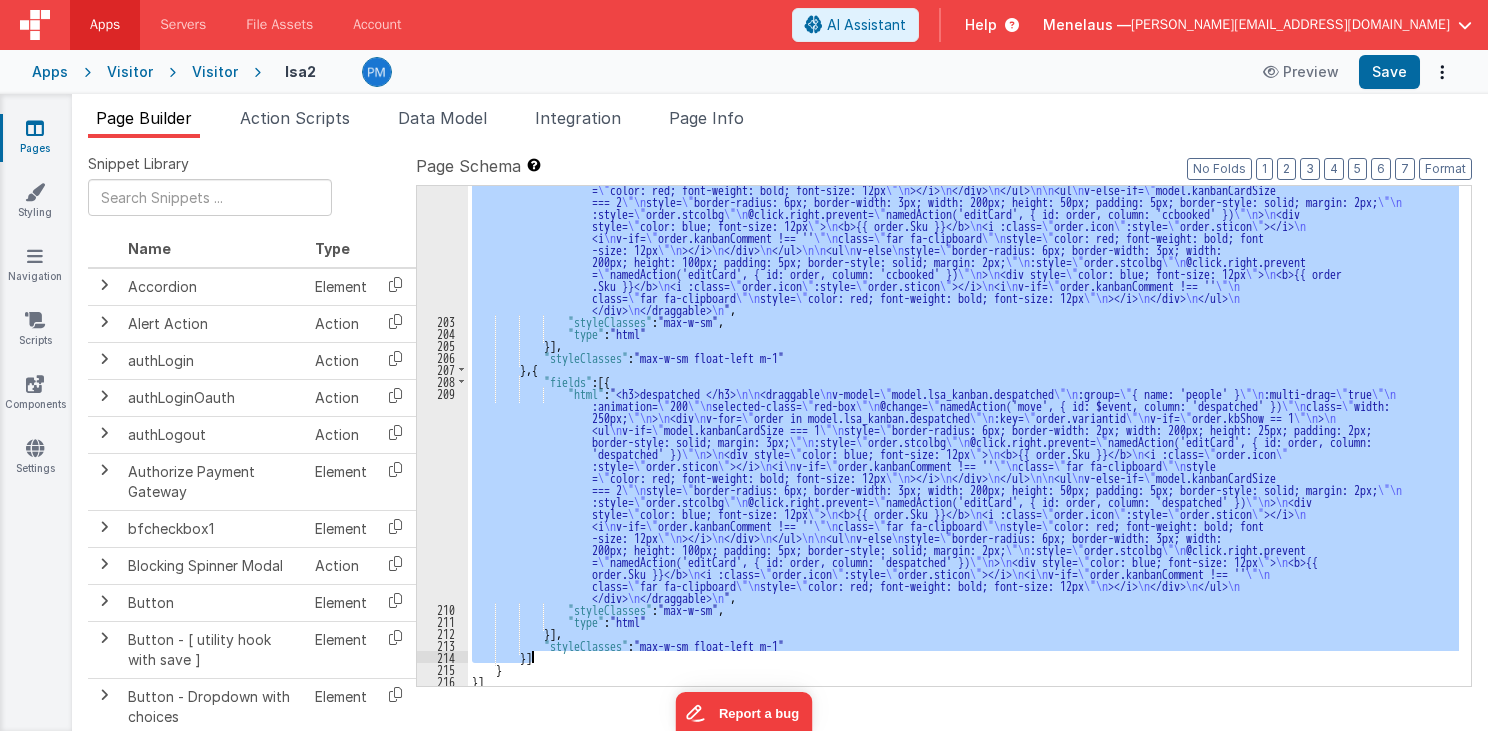 drag, startPoint x: 527, startPoint y: 656, endPoint x: 546, endPoint y: 662, distance: 19.924858 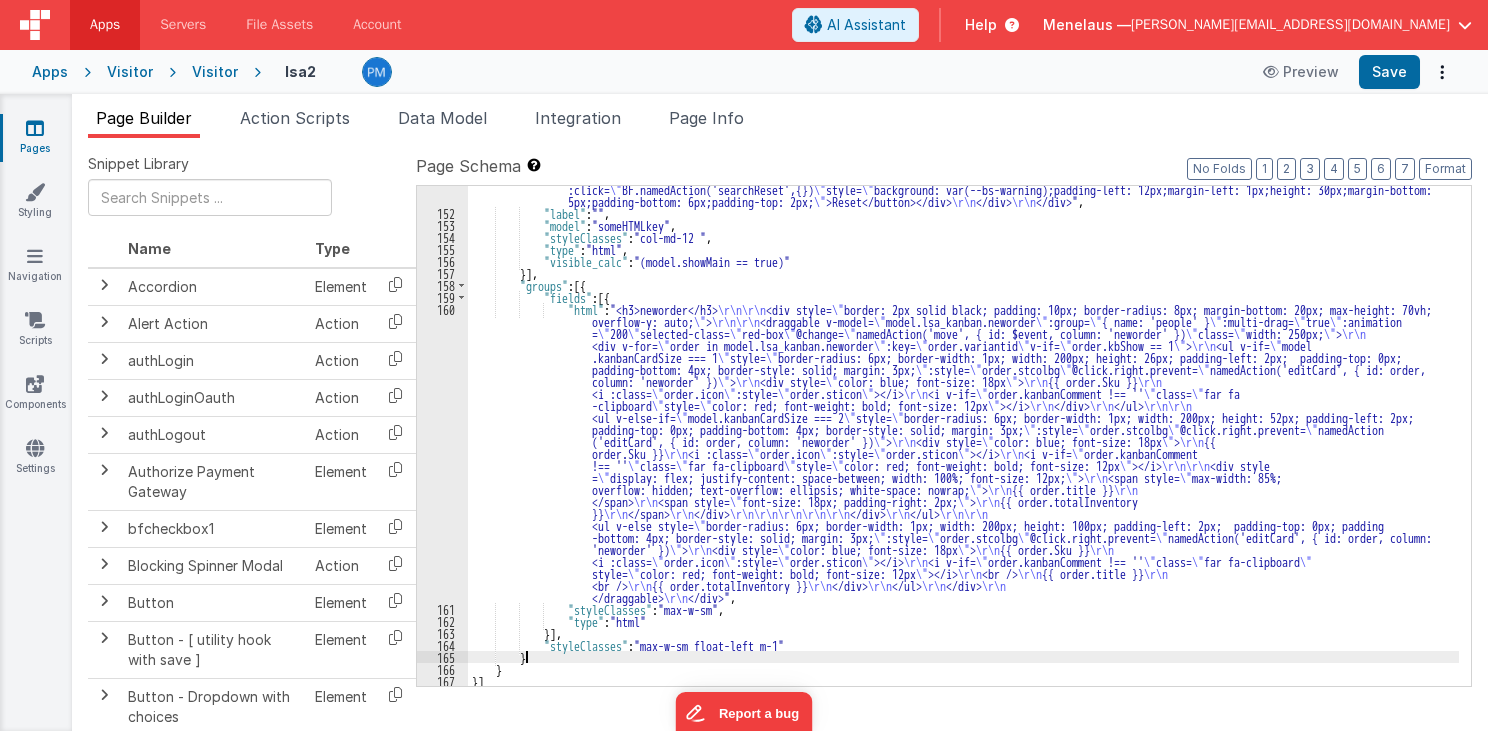 scroll, scrollTop: 2691, scrollLeft: 0, axis: vertical 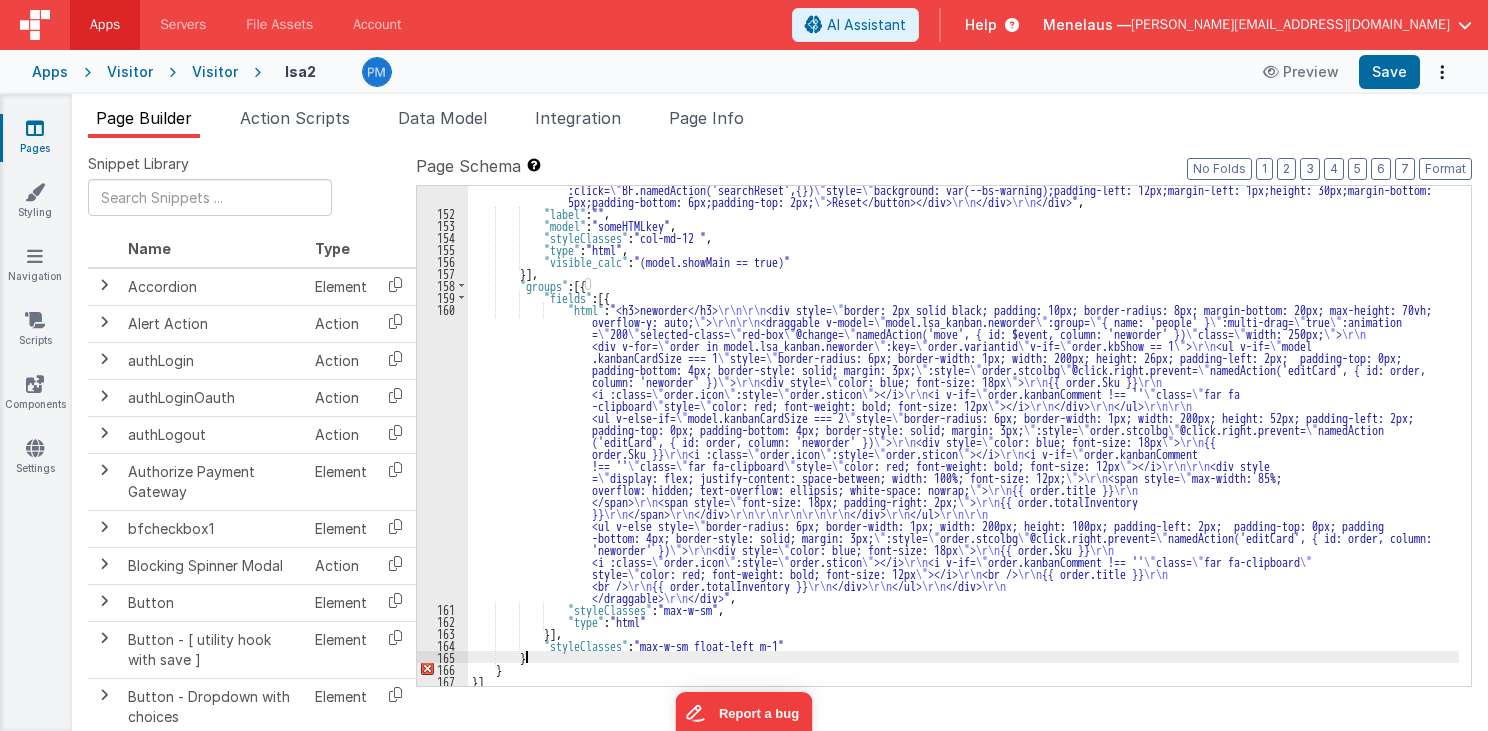 type 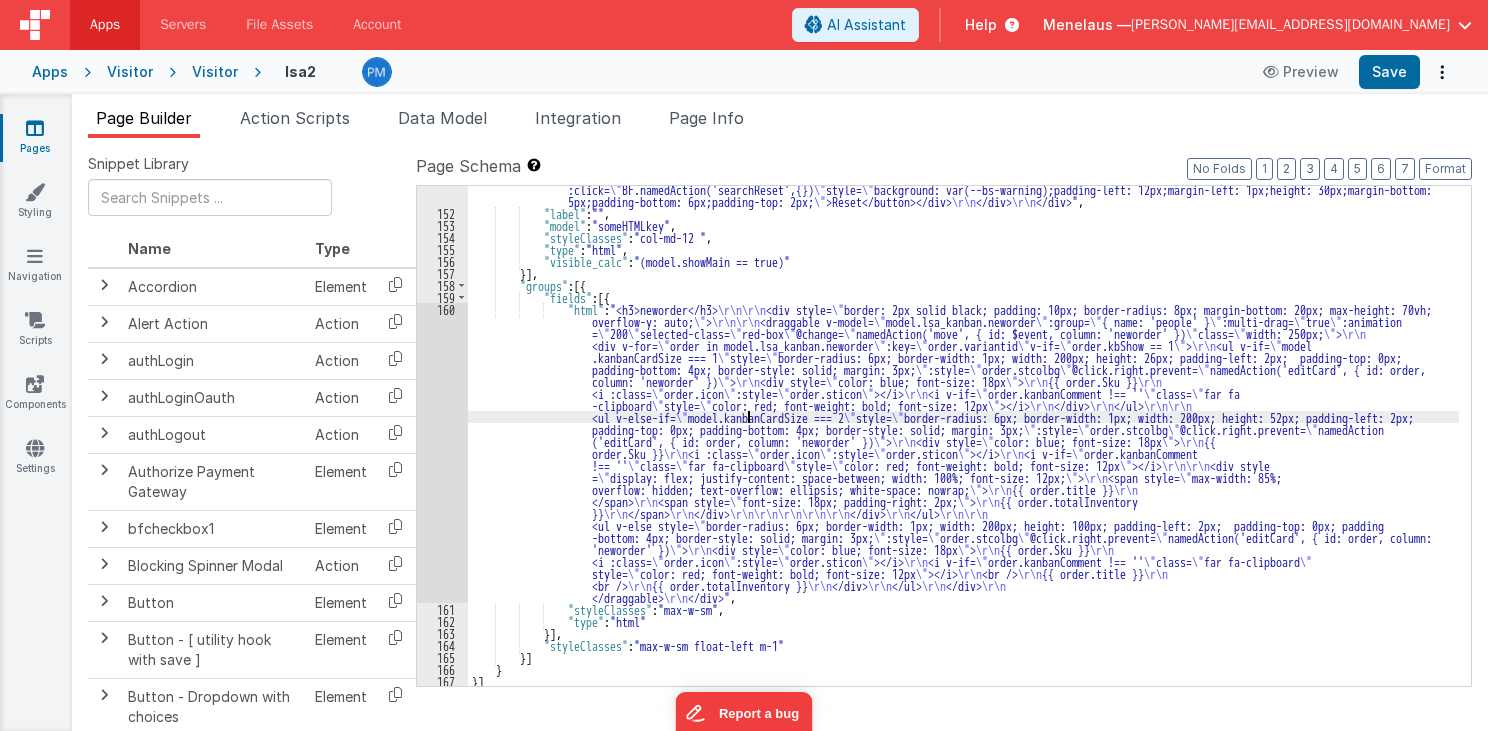 click on ""html" :  " <div class= \" container \" > \r\n         <div class= \" row \"  style= \" width: 75%;margin-bottom: 5px;padding-bottom: 0px;height: 34px;margin-right:                   -22px; \" > \r\n             <div class= \" col-md-6 \"  style= \" width: 40%; \" > \r\n                 <div class= \" btn-group \"  role= \" group \"  style= \" width:                   100px;height: 26px;margin-bottom: 5px; \" ><button class= \" btn btn-outline-primary \"  id= \" button5 \"  type= \" button \"  style= \" background: palegreen                  ;color: var(--bs-dark);font-weight: bold;font-size: 21px;margin-bottom: 0px;padding-bottom: 0px;padding-left: 9px;width: 33px;height: 30px;padding                  -right: 0px; \"  v-on:click= \" namedAction('showStatus5',{}) \" ><svg xmlns= \" http://www.w3.org/2000/svg \"  width= \" 1em \"  height= \" 1em \"  fill                  = \" currentColor \"  viewBox= \" 0 0 16 16 \"" at bounding box center (963, 199) 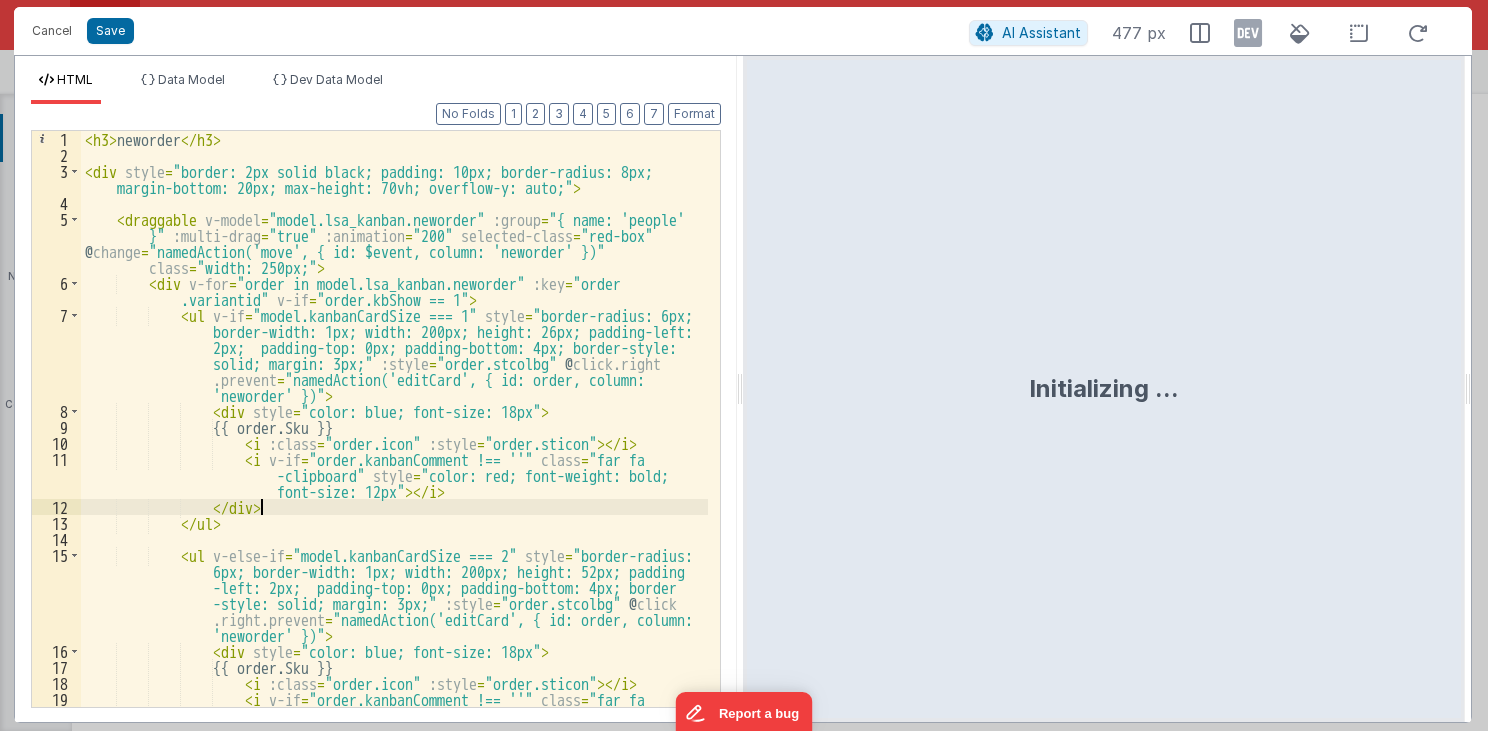 click on "< h3 > neworder </ h3 > < div   style = "border: 2px solid black; padding: 10px; border-radius: 8px;       margin-bottom: 20px; max-height: 70vh; overflow-y: auto;" >      < draggable   v-model = "model.lsa_kanban.neworder"   :group = "{ name: 'people'           }"   :multi-drag = "true"   :animation = "200"   selected-class = "red-box"           @ change = "namedAction('move', { id: $event, column: 'neworder' })"            class = "width: 250px;" >           < div   v-for = "order in model.lsa_kanban.neworder"   :key = "order              .variantid"   v-if = "order.kbShow == 1" >                < ul   v-if = "model.kanbanCardSize === 1"   style = "border-radius: 6px;                   border-width: 1px; width: 200px; height: 26px; padding-left:                   2px;  padding-top: 0px; padding-bottom: 4px; border-style:                   solid; margin: 3px;"   :style = "order.stcolbg"   @ click.right .prevent = >      <" at bounding box center [395, 451] 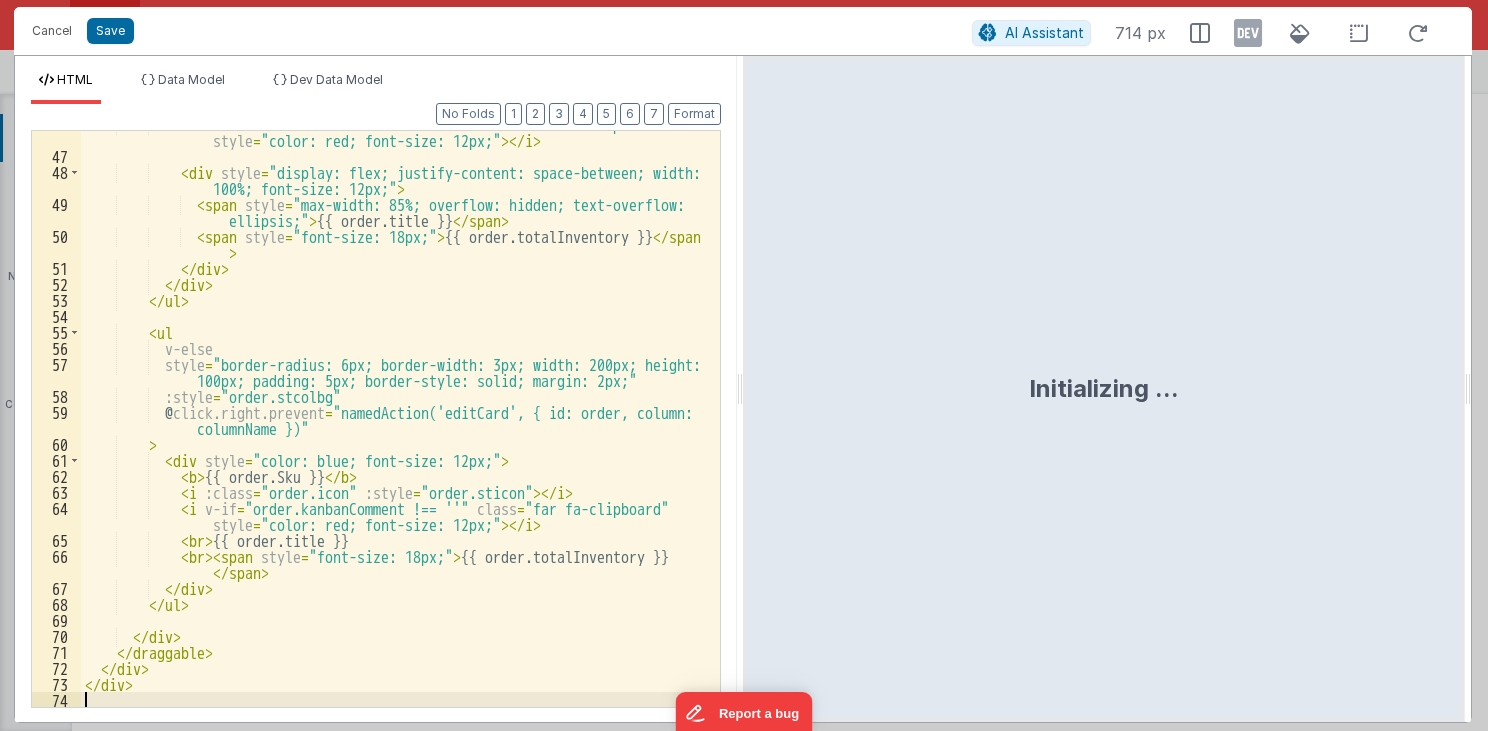 scroll, scrollTop: 879, scrollLeft: 0, axis: vertical 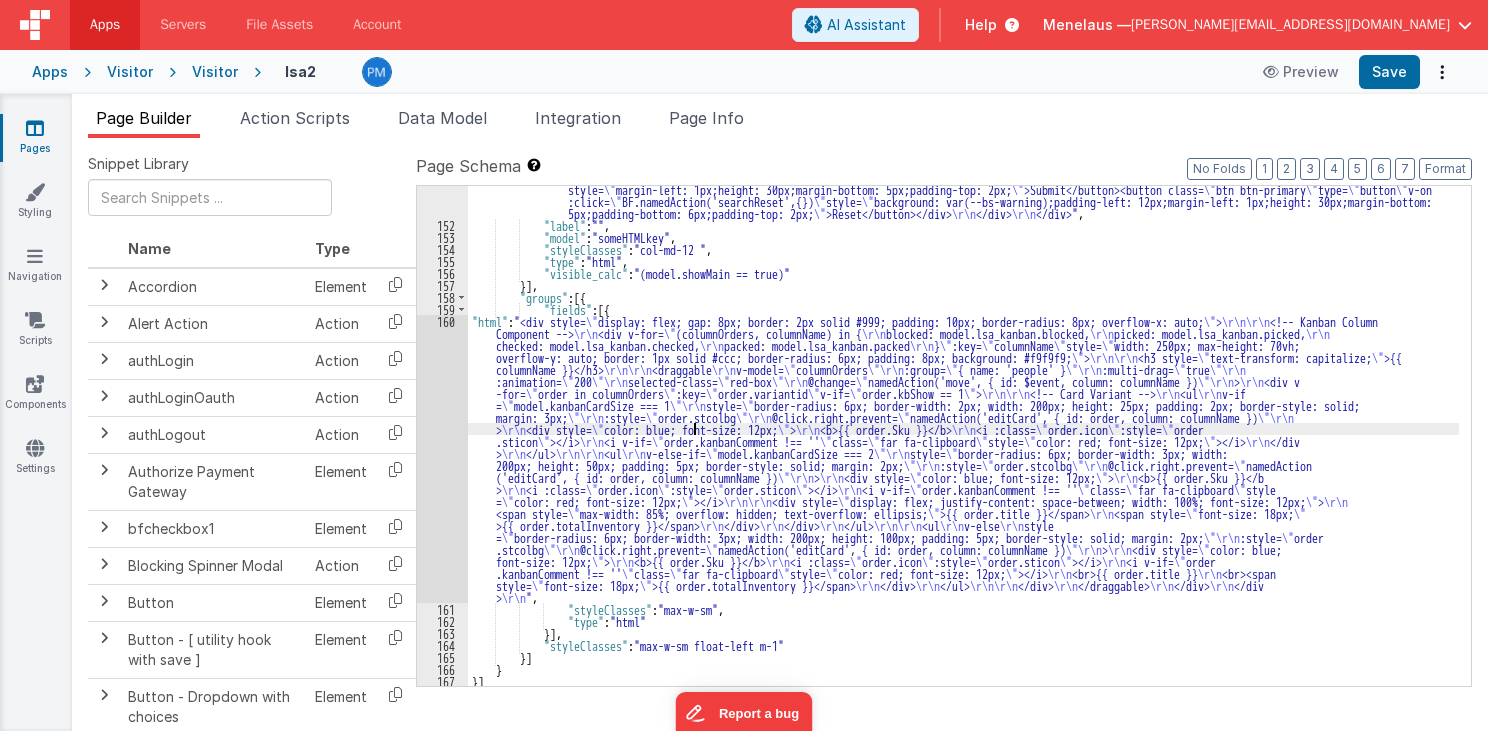 click on ""html" :  " <div class= \" container \" > \r\n         <div class= \" row \"  style= \" width: 75%;margin-bottom: 5px;padding-bottom: 0px;height: 34px;margin-right:                   -22px; \" > \r\n             <div class= \" col-md-6 \"  style= \" width: 40%; \" > \r\n                 <div class= \" btn-group \"  role= \" group \"  style= \" width:                   100px;height: 26px;margin-bottom: 5px; \" ><button class= \" btn btn-outline-primary \"  id= \" button5 \"  type= \" button \"  style= \" background: palegreen                  ;color: var(--bs-dark);font-weight: bold;font-size: 21px;margin-bottom: 0px;padding-bottom: 0px;padding-left: 9px;width: 33px;height: 30px;padding                  -right: 0px; \"  v-on:click= \" namedAction('showStatus5',{}) \" ><svg xmlns= \" http://www.w3.org/2000/svg \"  width= \" 1em \"  height= \" 1em \"  fill                  = \" currentColor \"  viewBox= \" 0 0 16 16 \"" at bounding box center (963, 211) 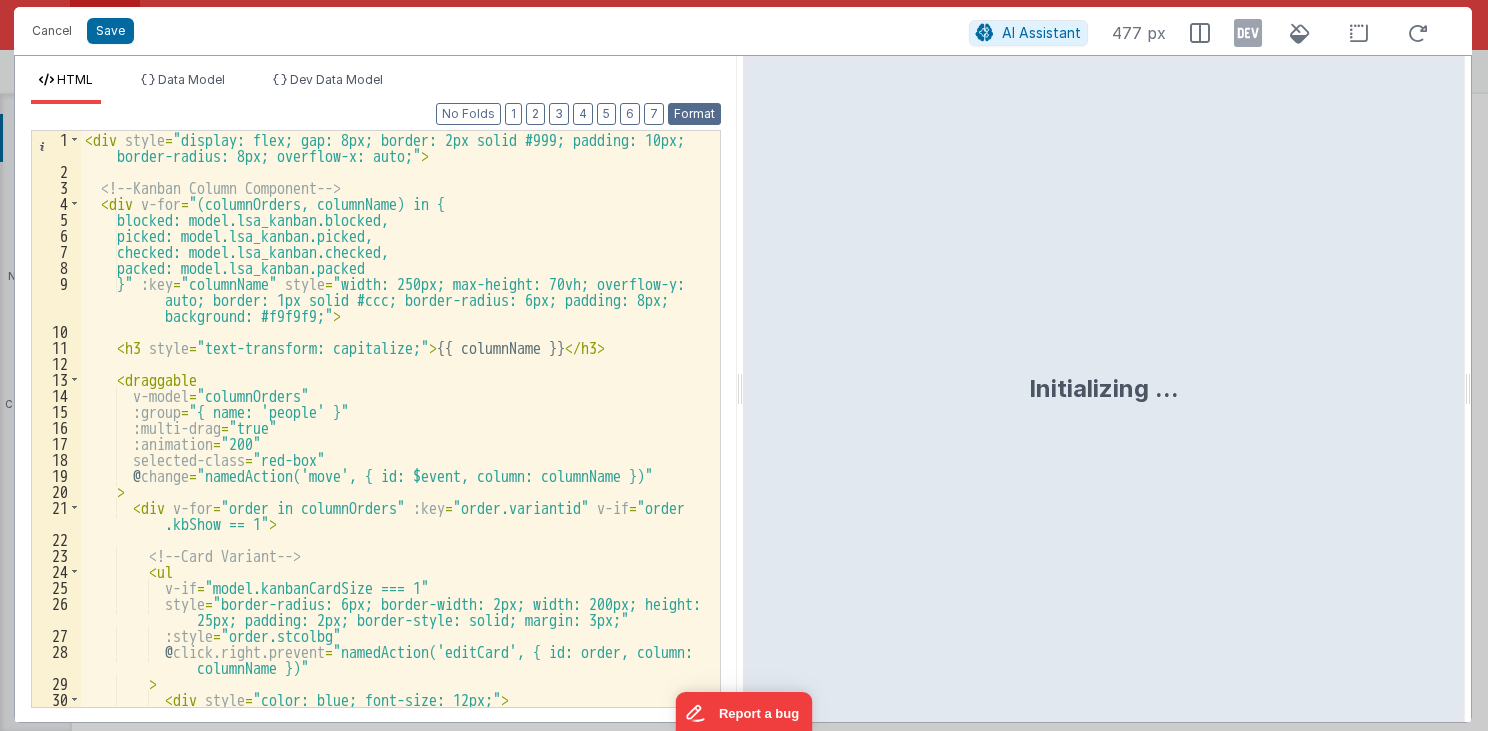 click on "Format" at bounding box center [694, 114] 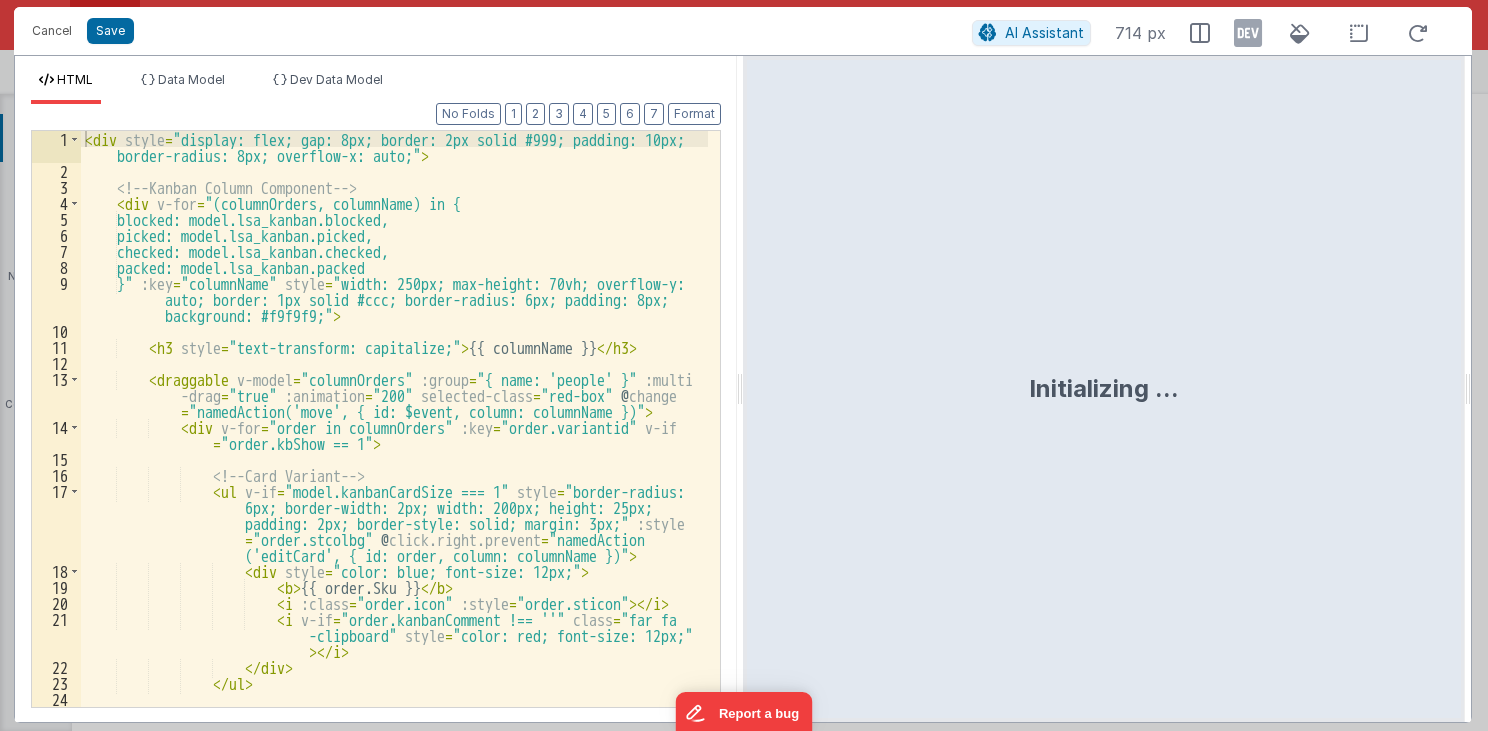 click on "Initializing ..." at bounding box center (1104, 389) 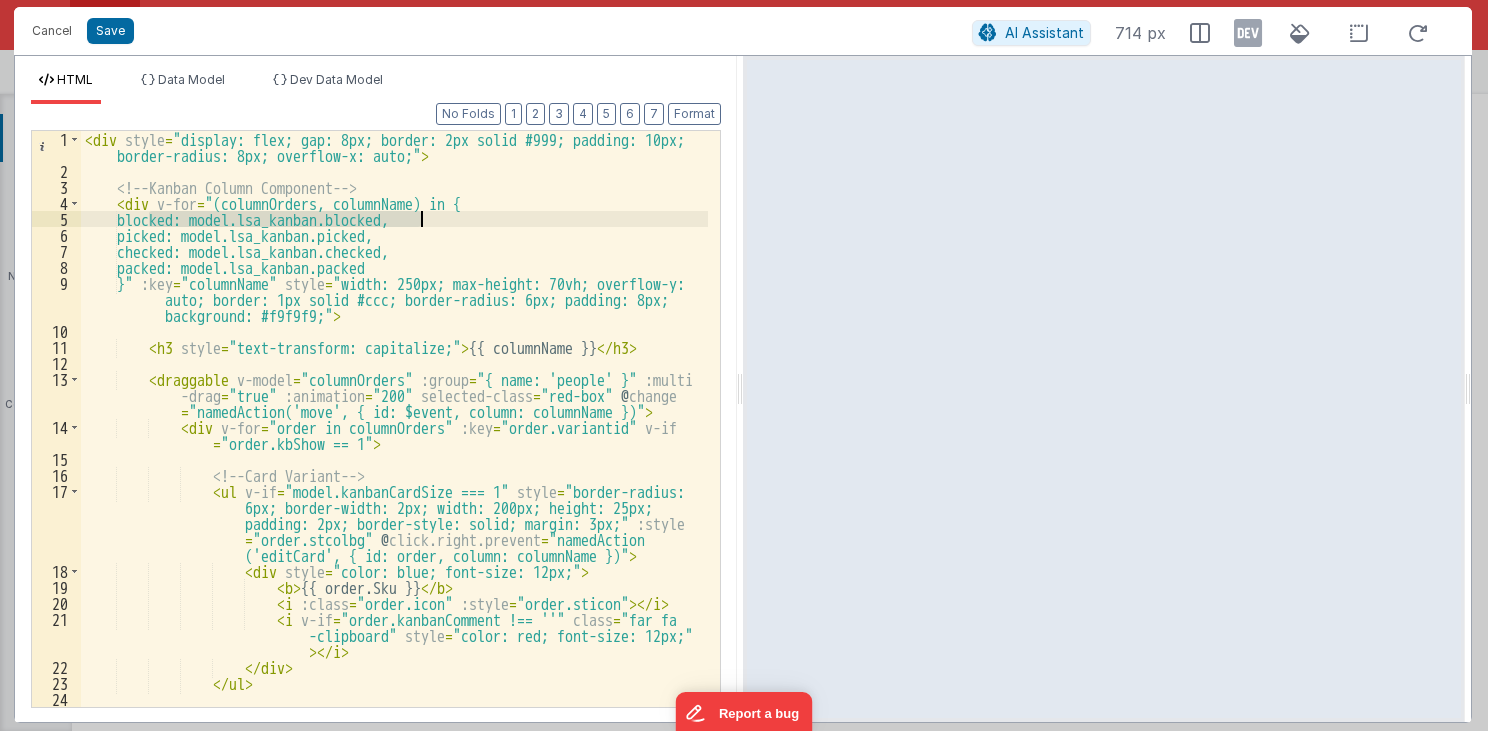 drag, startPoint x: 148, startPoint y: 216, endPoint x: 459, endPoint y: 221, distance: 311.0402 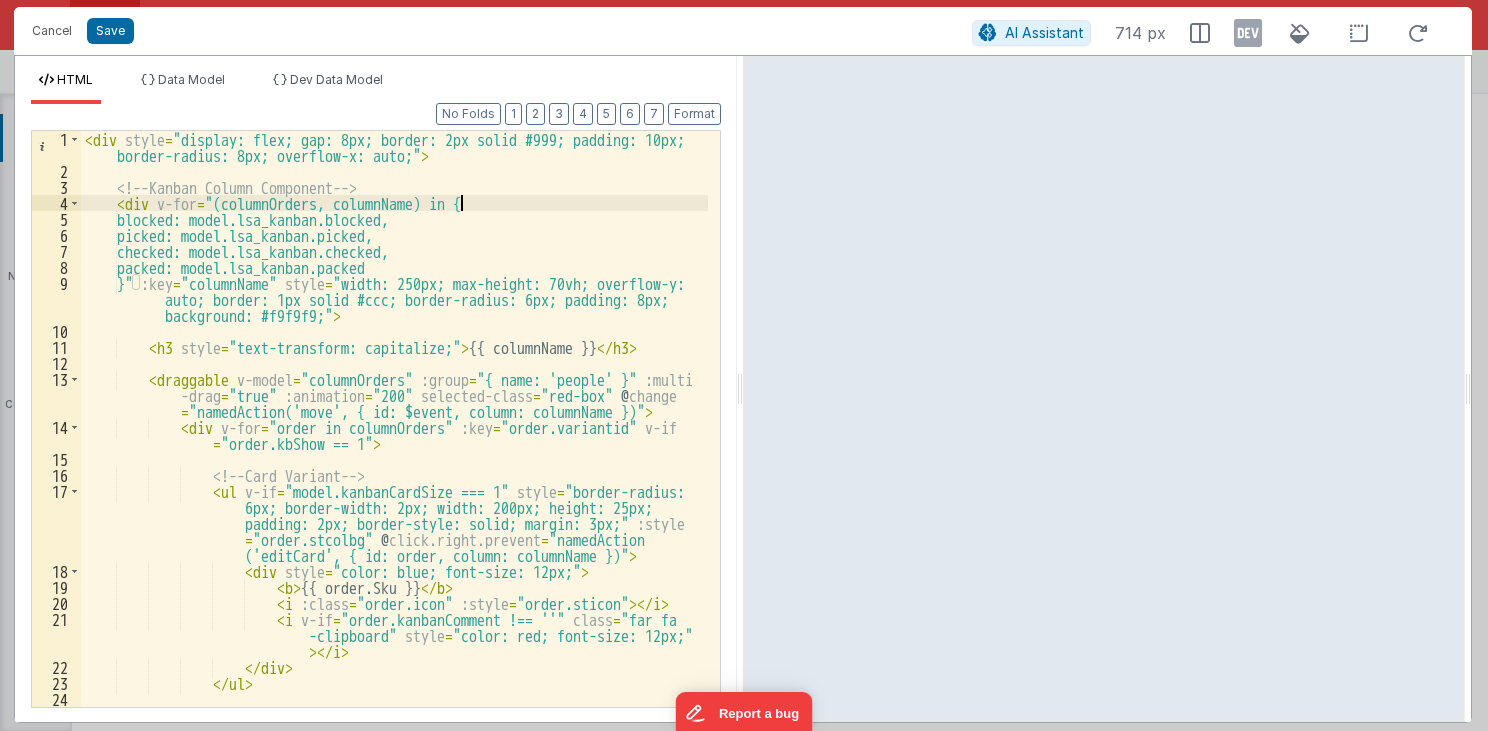 click on "< div   style = "display: flex; gap: 8px; border: 2px solid #999; padding: 10px;       border-radius: 8px; overflow-x: auto;" >      <!--  Kanban Column Component  -->      < div   v-for = "(columnOrders, columnName) in {          blocked: model.lsa_kanban.blocked,          picked: model.lsa_kanban.picked,          checked: model.lsa_kanban.checked,          packed: model.lsa_kanban.packed        }"   :key = "columnName"   style = "width: 250px; max-height: 70vh; overflow-y:             auto; border: 1px solid #ccc; border-radius: 6px; padding: 8px;             background: #f9f9f9;" >           < h3   style = "text-transform: capitalize;" > {{ columnName }} </ h3 >           < draggable   v-model = "columnOrders"   :group = "{ name: 'people' }"   :multi              -drag = "true"   :animation = "200"   selected-class = "red-box"   @ change              = "namedAction('move', { id: $event, column: columnName })" >                < div   v-for =   :key =   v-if =" at bounding box center (395, 475) 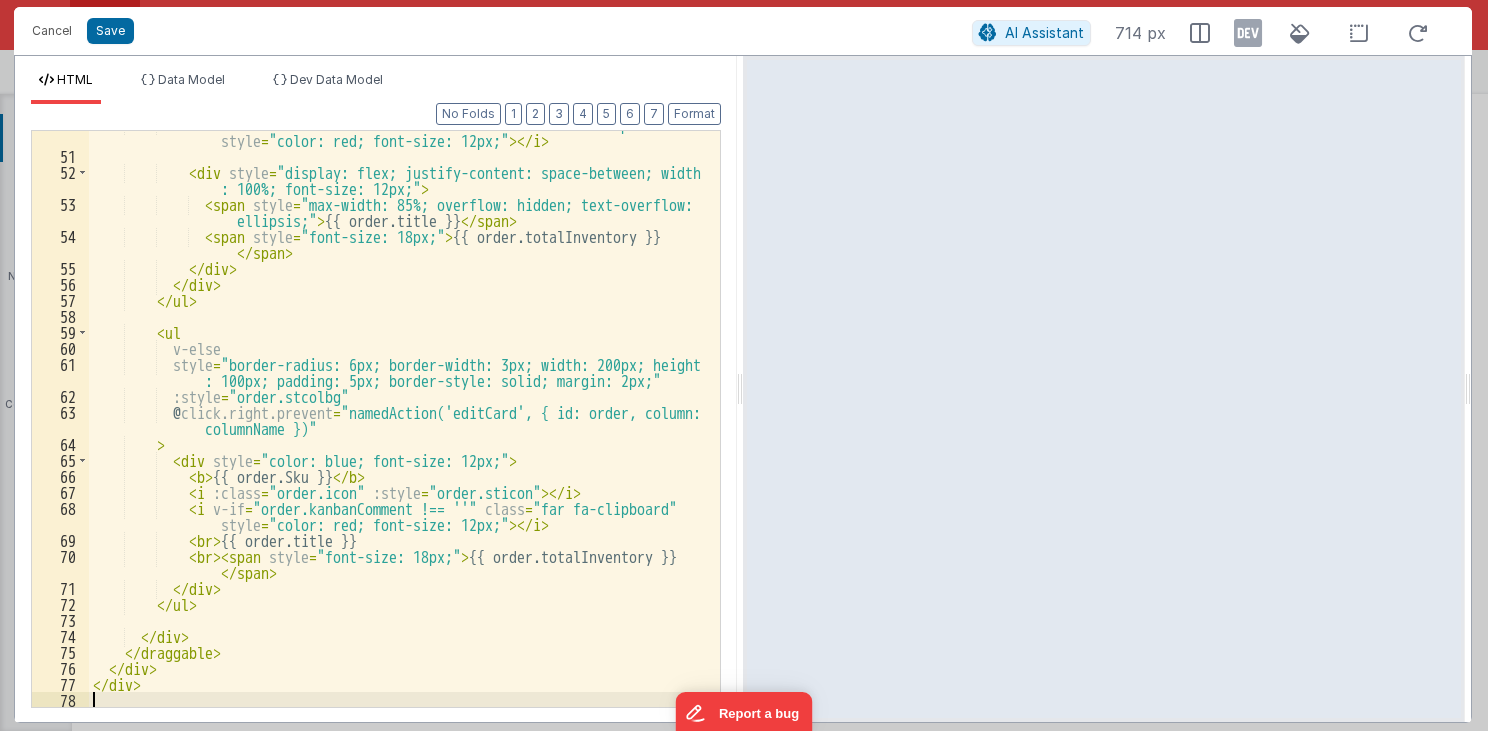 scroll, scrollTop: 959, scrollLeft: 0, axis: vertical 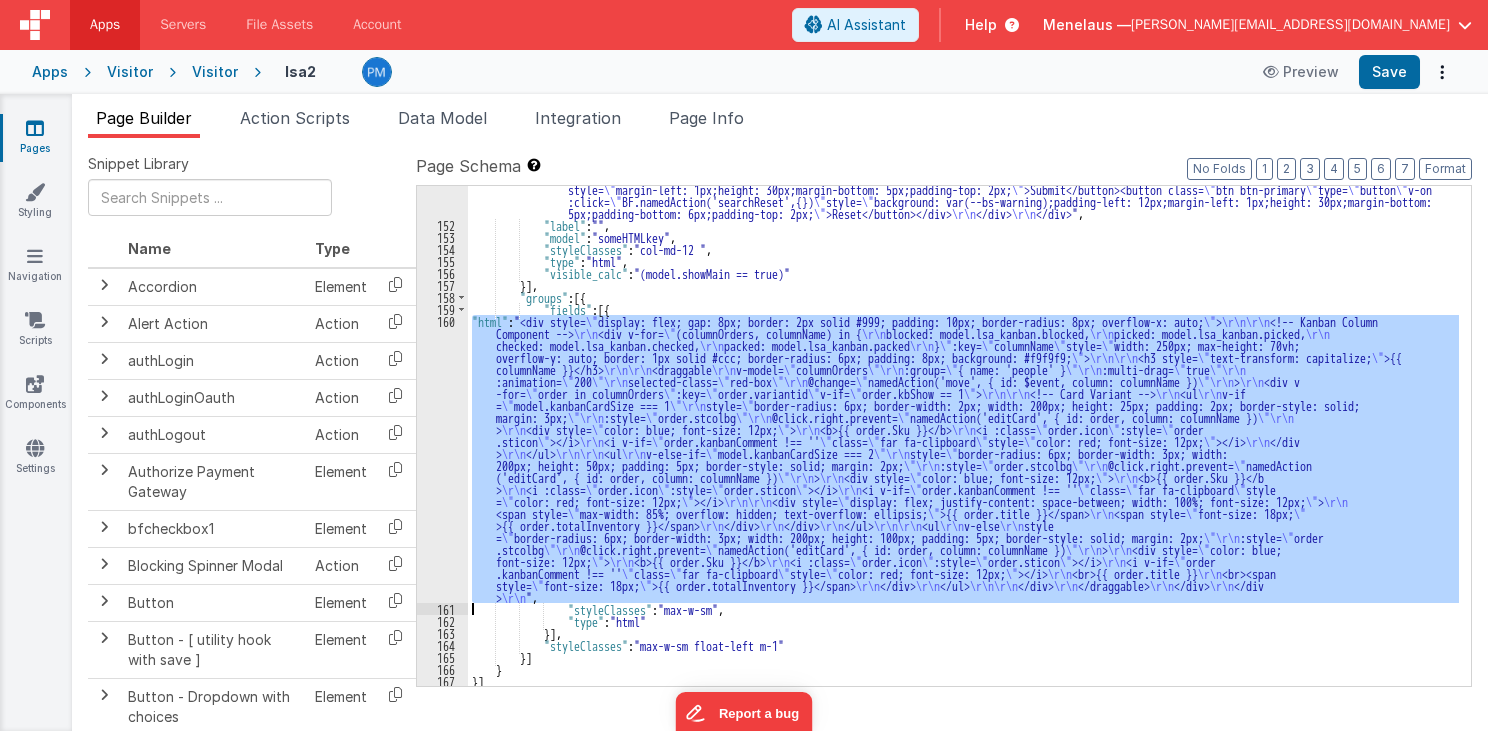 click on "160" at bounding box center (442, 459) 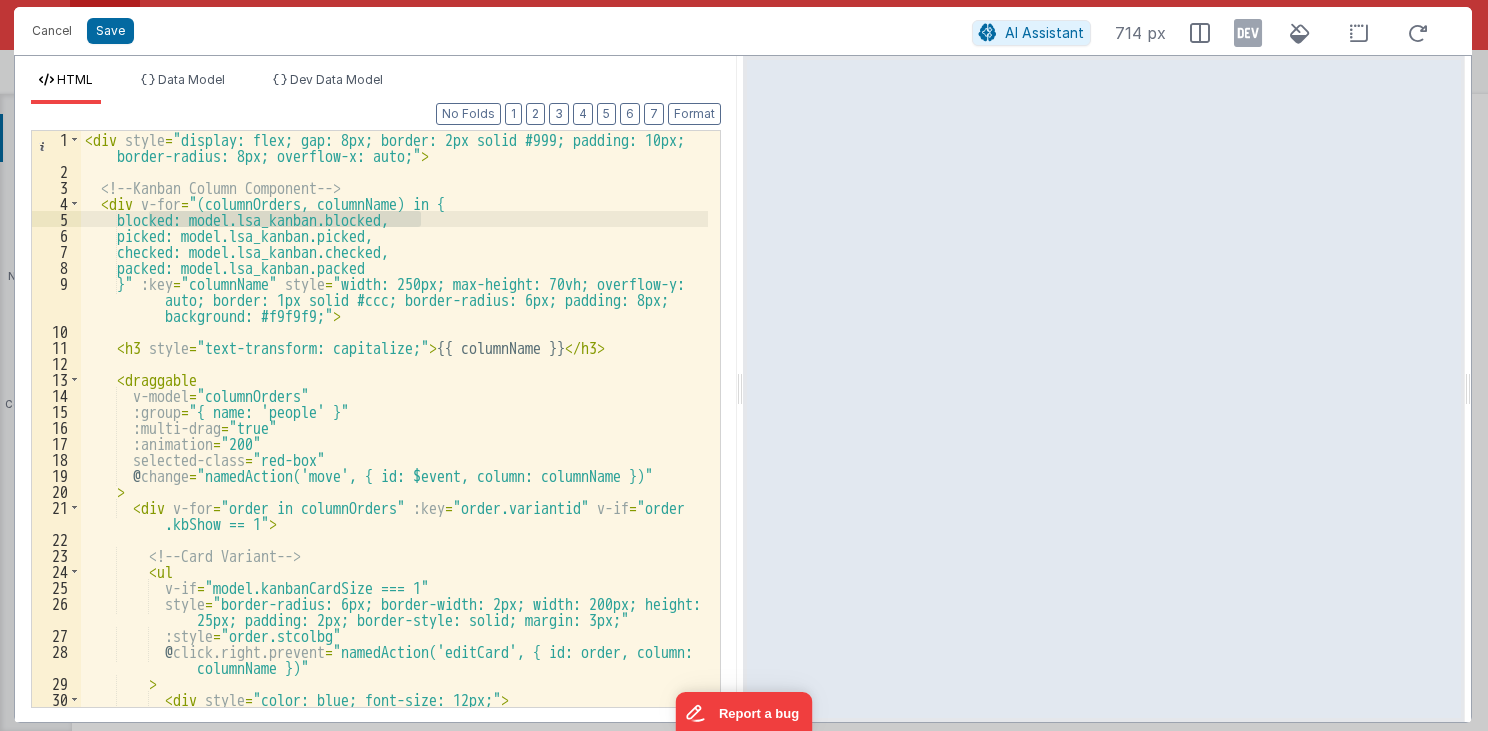 drag, startPoint x: 148, startPoint y: 220, endPoint x: 427, endPoint y: 222, distance: 279.00717 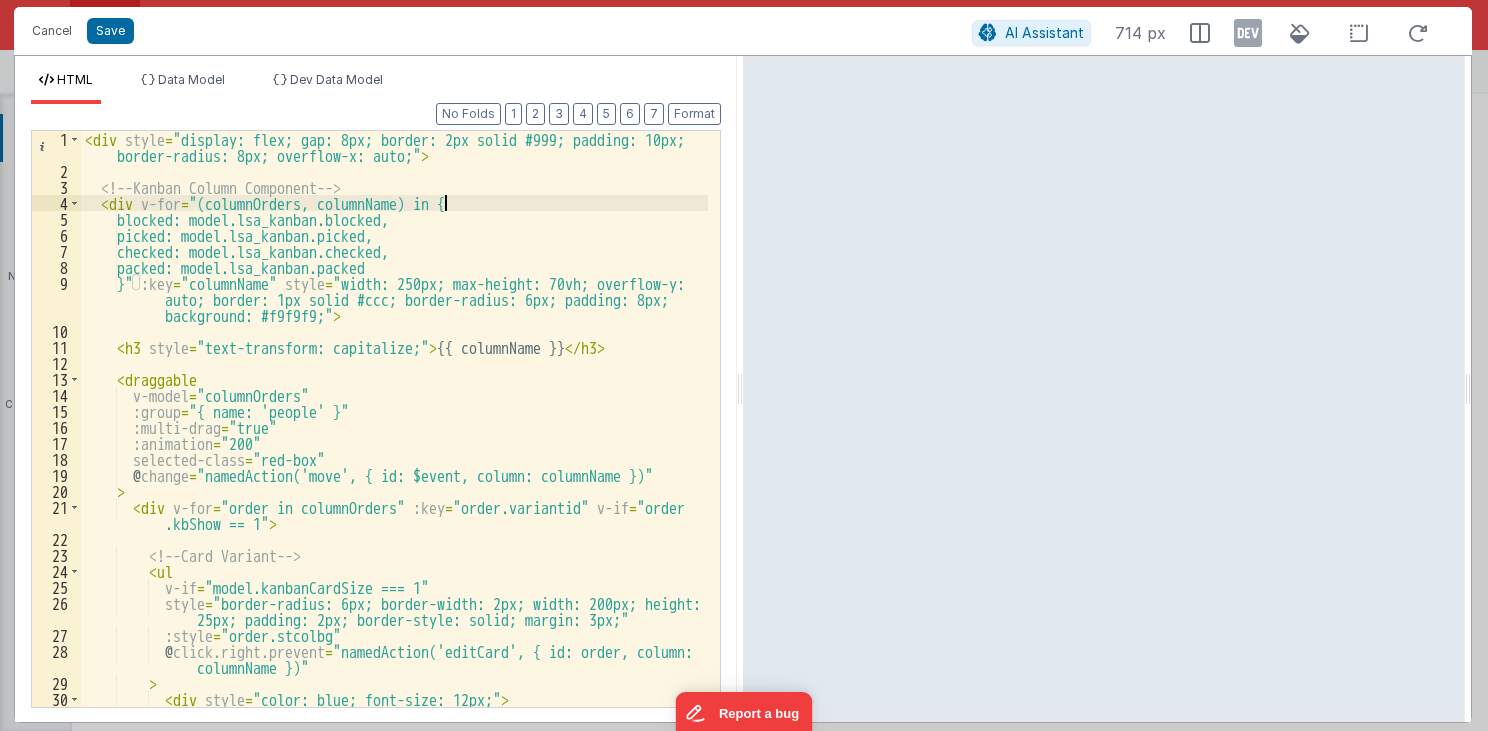 click on "< div   style = "display: flex; gap: 8px; border: 2px solid #999; padding: 10px;       border-radius: 8px; overflow-x: auto;" >    <!--  Kanban Column Component  -->    < div   v-for = "(columnOrders, columnName) in {          blocked: model.lsa_kanban.blocked,          picked: model.lsa_kanban.picked,          checked: model.lsa_kanban.checked,          packed: model.lsa_kanban.packed        }"   :key = "columnName"   style = "width: 250px; max-height: 70vh; overflow-y:             auto; border: 1px solid #ccc; border-radius: 6px; padding: 8px;             background: #f9f9f9;" >      < h3   style = "text-transform: capitalize;" > {{ columnName }} </ h3 >      < draggable         v-model = "columnOrders"         :group = "{ name: 'people' }"         :multi-drag = "true"         :animation = "200"         selected-class = "red-box"         @ change = "namedAction('move', { id: $event, column: columnName })"      >         < div   v-for = "order in columnOrders"   :key =   v-if = "order" at bounding box center [395, 443] 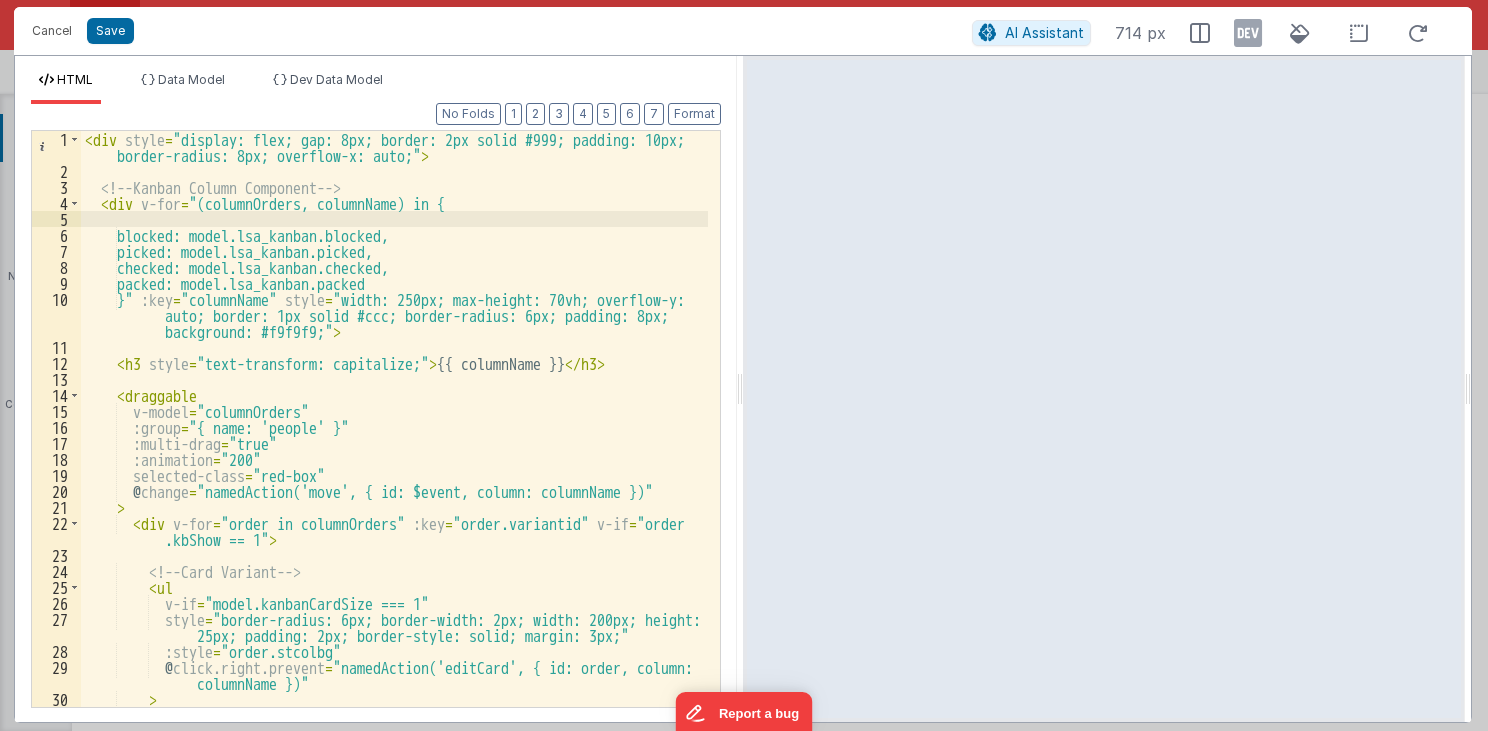 paste 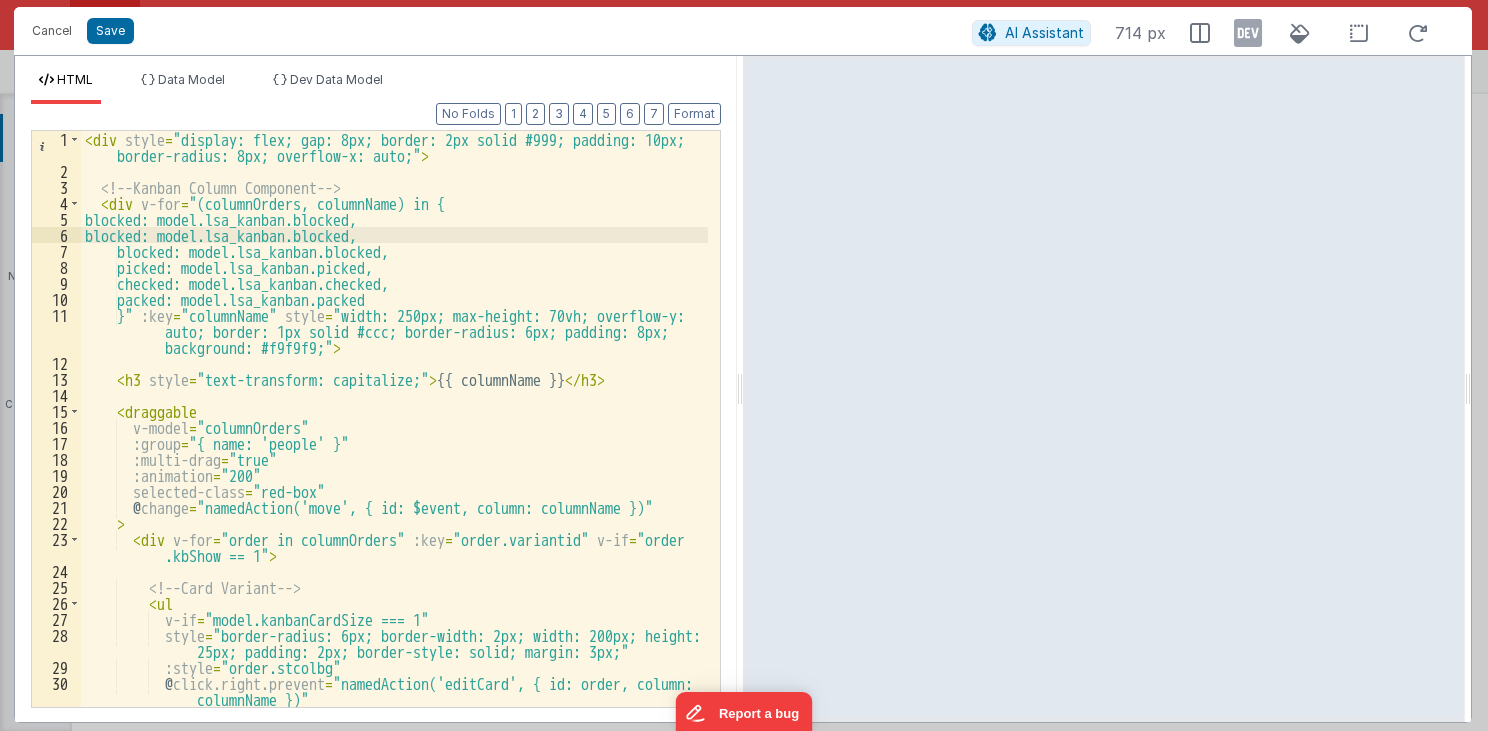 click on "< div   style = "display: flex; gap: 8px; border: 2px solid #999; padding: 10px;       border-radius: 8px; overflow-x: auto;" >    <!--  Kanban Column Component  -->    < div   v-for = "(columnOrders, columnName) in {   blocked: model.lsa_kanban.blocked,   blocked: model.lsa_kanban.blocked,          blocked: model.lsa_kanban.blocked,          picked: model.lsa_kanban.picked,          checked: model.lsa_kanban.checked,          packed: model.lsa_kanban.packed        }"   :key = "columnName"   style = "width: 250px; max-height: 70vh; overflow-y:             auto; border: 1px solid #ccc; border-radius: 6px; padding: 8px;             background: #f9f9f9;" >      < h3   style = "text-transform: capitalize;" > {{ columnName }} </ h3 >      < draggable         v-model = "columnOrders"         :group = "{ name: 'people' }"         :multi-drag = "true"         :animation = "200"         selected-class = "red-box"         @ change = "namedAction('move', { id: $event, column: columnName })"" at bounding box center (395, 443) 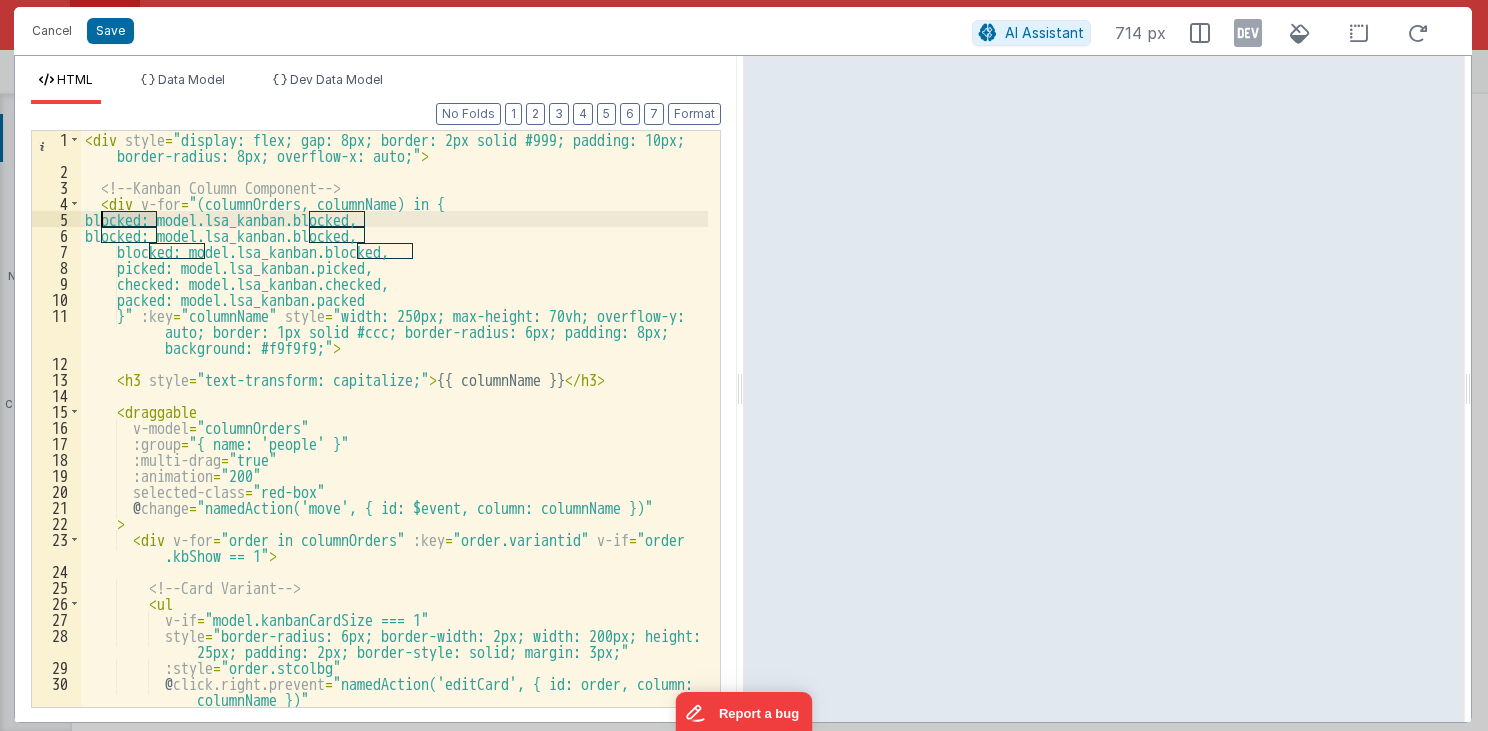 click on "< div   style = "display: flex; gap: 8px; border: 2px solid #999; padding: 10px;       border-radius: 8px; overflow-x: auto;" >    <!--  Kanban Column Component  -->    < div   v-for = "(columnOrders, columnName) in {   blocked: model.lsa_kanban.blocked,   blocked: model.lsa_kanban.blocked,          blocked: model.lsa_kanban.blocked,          picked: model.lsa_kanban.picked,          checked: model.lsa_kanban.checked,          packed: model.lsa_kanban.packed        }"   :key = "columnName"   style = "width: 250px; max-height: 70vh; overflow-y:             auto; border: 1px solid #ccc; border-radius: 6px; padding: 8px;             background: #f9f9f9;" >      < h3   style = "text-transform: capitalize;" > {{ columnName }} </ h3 >      < draggable         v-model = "columnOrders"         :group = "{ name: 'people' }"         :multi-drag = "true"         :animation = "200"         selected-class = "red-box"         @ change = "namedAction('move', { id: $event, column: columnName })"" at bounding box center [395, 443] 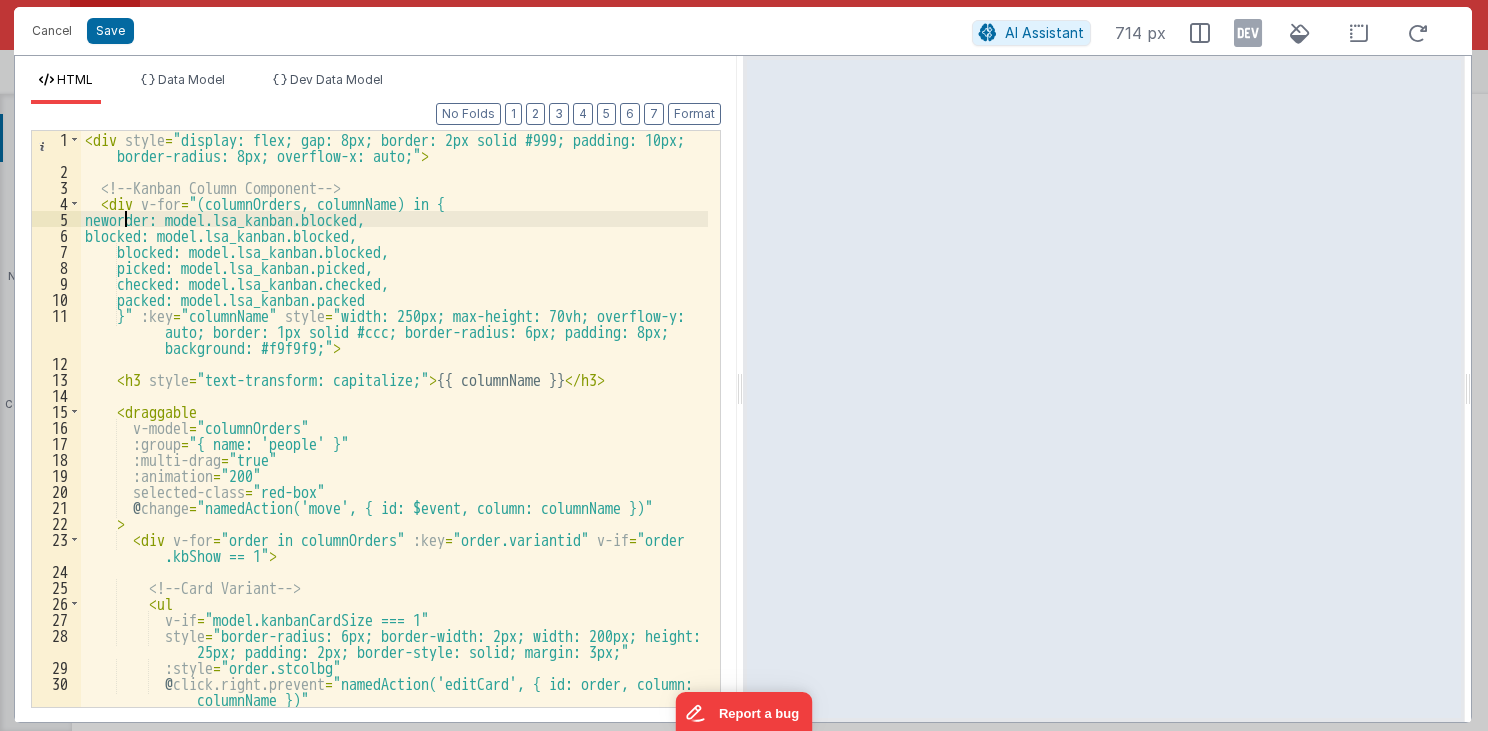 click on "< div   style = "display: flex; gap: 8px; border: 2px solid #999; padding: 10px;       border-radius: 8px; overflow-x: auto;" >    <!--  Kanban Column Component  -->    < div   v-for = "(columnOrders, columnName) in {   neworder: model.lsa_kanban.blocked,   blocked: model.lsa_kanban.blocked,          blocked: model.lsa_kanban.blocked,          picked: model.lsa_kanban.picked,          checked: model.lsa_kanban.checked,          packed: model.lsa_kanban.packed        }"   :key = "columnName"   style = "width: 250px; max-height: 70vh; overflow-y:             auto; border: 1px solid #ccc; border-radius: 6px; padding: 8px;             background: #f9f9f9;" >      < h3   style = "text-transform: capitalize;" > {{ columnName }} </ h3 >      < draggable         v-model = "columnOrders"         :group = "{ name: 'people' }"         :multi-drag = "true"         :animation = "200"         selected-class = "red-box"         @ change = "namedAction('move', { id: $event, column: columnName })"" at bounding box center (395, 443) 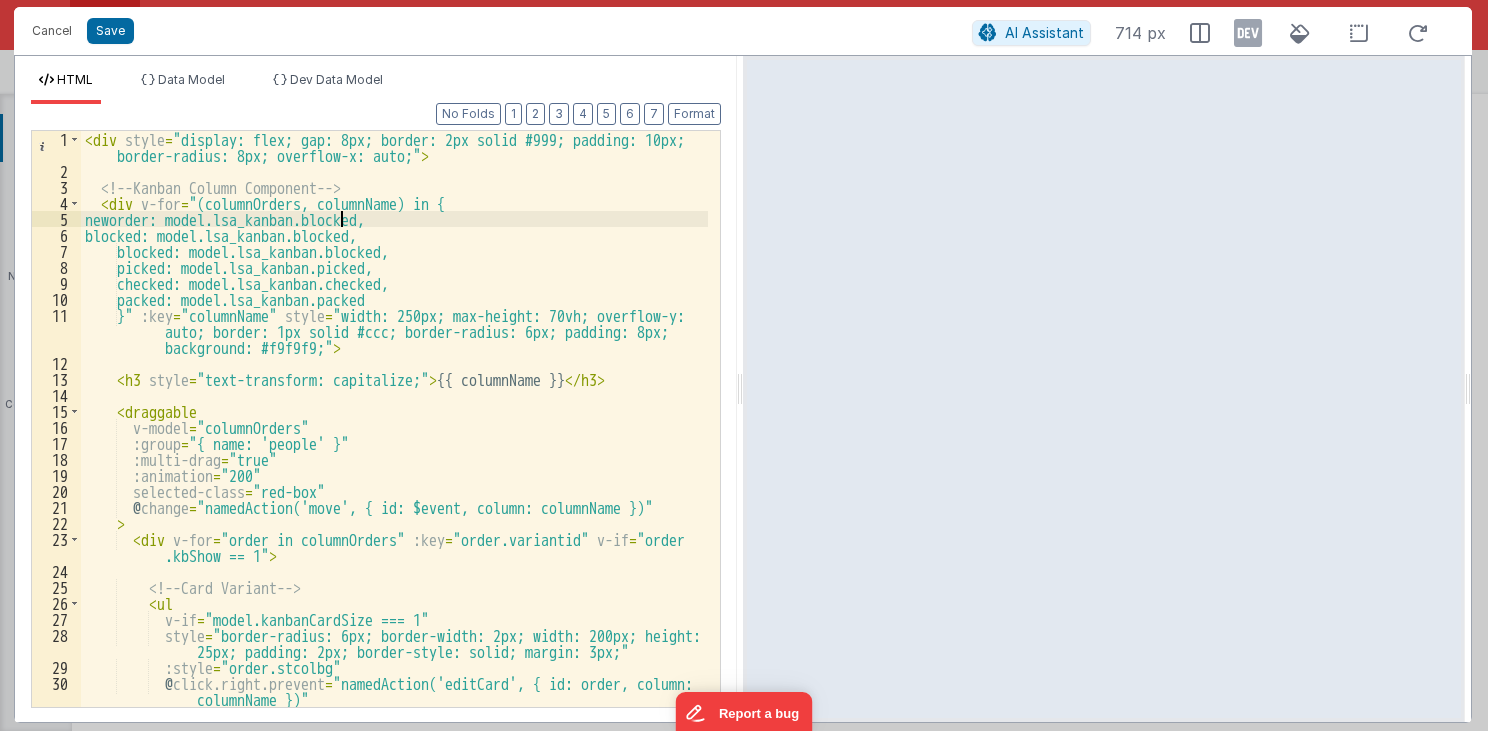 click on "< div   style = "display: flex; gap: 8px; border: 2px solid #999; padding: 10px;       border-radius: 8px; overflow-x: auto;" >    <!--  Kanban Column Component  -->    < div   v-for = "(columnOrders, columnName) in {   neworder: model.lsa_kanban.blocked,   blocked: model.lsa_kanban.blocked,          blocked: model.lsa_kanban.blocked,          picked: model.lsa_kanban.picked,          checked: model.lsa_kanban.checked,          packed: model.lsa_kanban.packed        }"   :key = "columnName"   style = "width: 250px; max-height: 70vh; overflow-y:             auto; border: 1px solid #ccc; border-radius: 6px; padding: 8px;             background: #f9f9f9;" >      < h3   style = "text-transform: capitalize;" > {{ columnName }} </ h3 >      < draggable         v-model = "columnOrders"         :group = "{ name: 'people' }"         :multi-drag = "true"         :animation = "200"         selected-class = "red-box"         @ change = "namedAction('move', { id: $event, column: columnName })"" at bounding box center [395, 443] 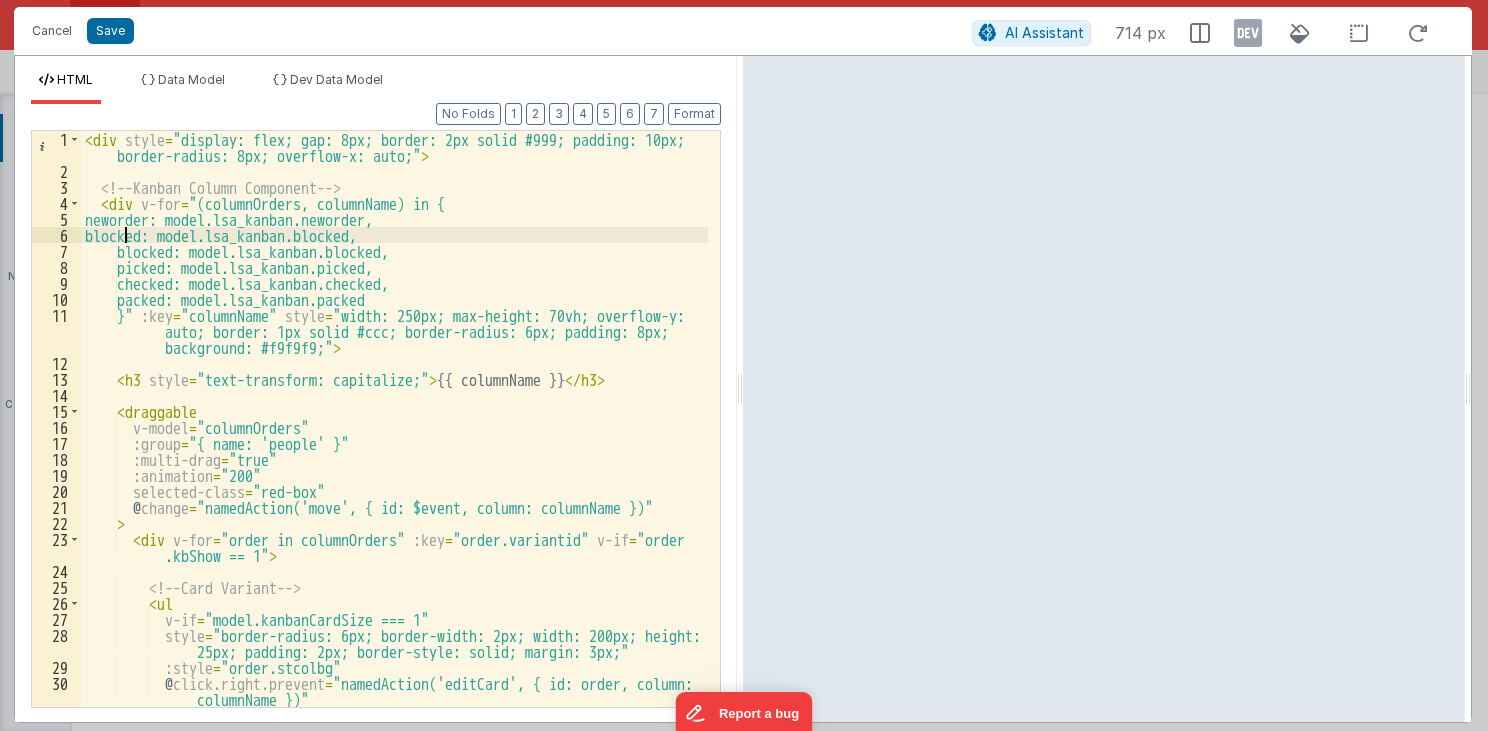 click on "< div   style = "display: flex; gap: 8px; border: 2px solid #999; padding: 10px;       border-radius: 8px; overflow-x: auto;" >    <!--  Kanban Column Component  -->    < div   v-for = "(columnOrders, columnName) in {   neworder: model.lsa_kanban.neworder,   blocked: model.lsa_kanban.blocked,          blocked: model.lsa_kanban.blocked,          picked: model.lsa_kanban.picked,          checked: model.lsa_kanban.checked,          packed: model.lsa_kanban.packed        }"   :key = "columnName"   style = "width: 250px; max-height: 70vh; overflow-y:             auto; border: 1px solid #ccc; border-radius: 6px; padding: 8px;             background: #f9f9f9;" >      < h3   style = "text-transform: capitalize;" > {{ columnName }} </ h3 >      < draggable         v-model = "columnOrders"         :group = "{ name: 'people' }"         :multi-drag = "true"         :animation = "200"         selected-class = "red-box"         @ change = "namedAction('move', { id: $event, column: columnName })" > <" at bounding box center (395, 443) 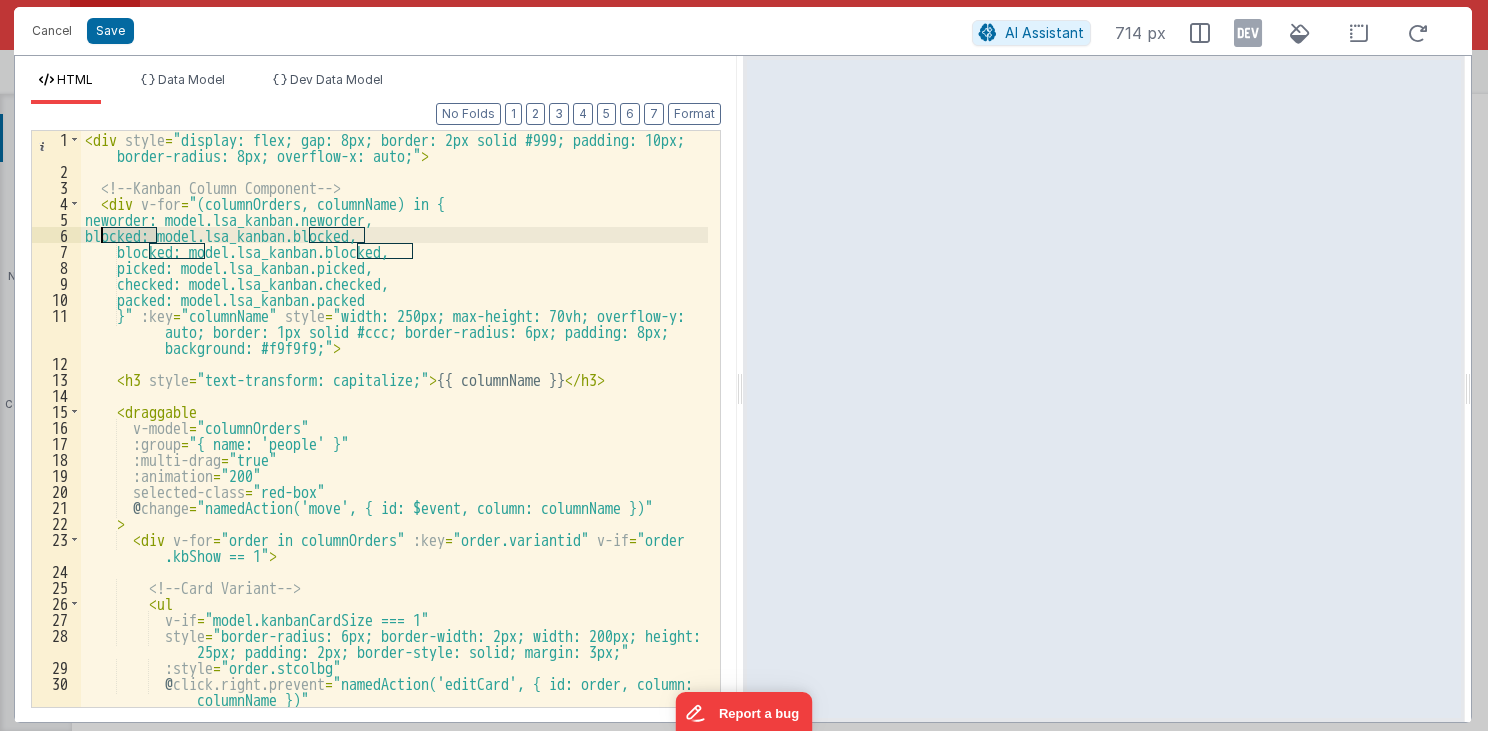 click on "< div   style = "display: flex; gap: 8px; border: 2px solid #999; padding: 10px;       border-radius: 8px; overflow-x: auto;" >    <!--  Kanban Column Component  -->    < div   v-for = "(columnOrders, columnName) in {   neworder: model.lsa_kanban.neworder,   blocked: model.lsa_kanban.blocked,          blocked: model.lsa_kanban.blocked,          picked: model.lsa_kanban.picked,          checked: model.lsa_kanban.checked,          packed: model.lsa_kanban.packed        }"   :key = "columnName"   style = "width: 250px; max-height: 70vh; overflow-y:             auto; border: 1px solid #ccc; border-radius: 6px; padding: 8px;             background: #f9f9f9;" >      < h3   style = "text-transform: capitalize;" > {{ columnName }} </ h3 >      < draggable         v-model = "columnOrders"         :group = "{ name: 'people' }"         :multi-drag = "true"         :animation = "200"         selected-class = "red-box"         @ change = "namedAction('move', { id: $event, column: columnName })" > <" at bounding box center [395, 443] 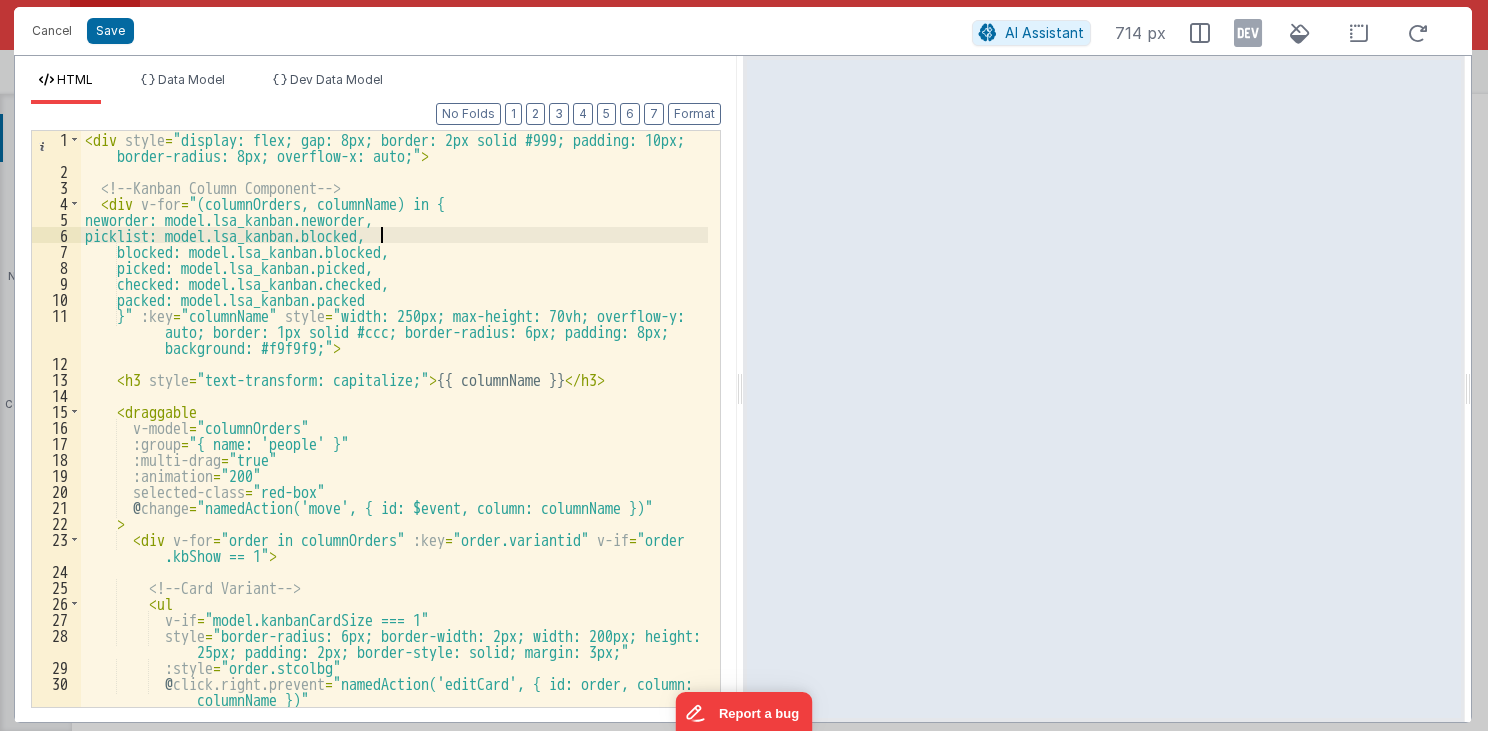 click on "< div   style = "display: flex; gap: 8px; border: 2px solid #999; padding: 10px;       border-radius: 8px; overflow-x: auto;" >    <!--  Kanban Column Component  -->    < div   v-for = "(columnOrders, columnName) in {   neworder: model.lsa_kanban.neworder,   picklist: model.lsa_kanban.blocked,          blocked: model.lsa_kanban.blocked,          picked: model.lsa_kanban.picked,          checked: model.lsa_kanban.checked,          packed: model.lsa_kanban.packed        }"   :key = "columnName"   style = "width: 250px; max-height: 70vh; overflow-y:             auto; border: 1px solid #ccc; border-radius: 6px; padding: 8px;             background: #f9f9f9;" >      < h3   style = "text-transform: capitalize;" > {{ columnName }} </ h3 >      < draggable         v-model = "columnOrders"         :group = "{ name: 'people' }"         :multi-drag = "true"         :animation = "200"         selected-class = "red-box"         @ change = "namedAction('move', { id: $event, column: columnName })" >" at bounding box center (395, 443) 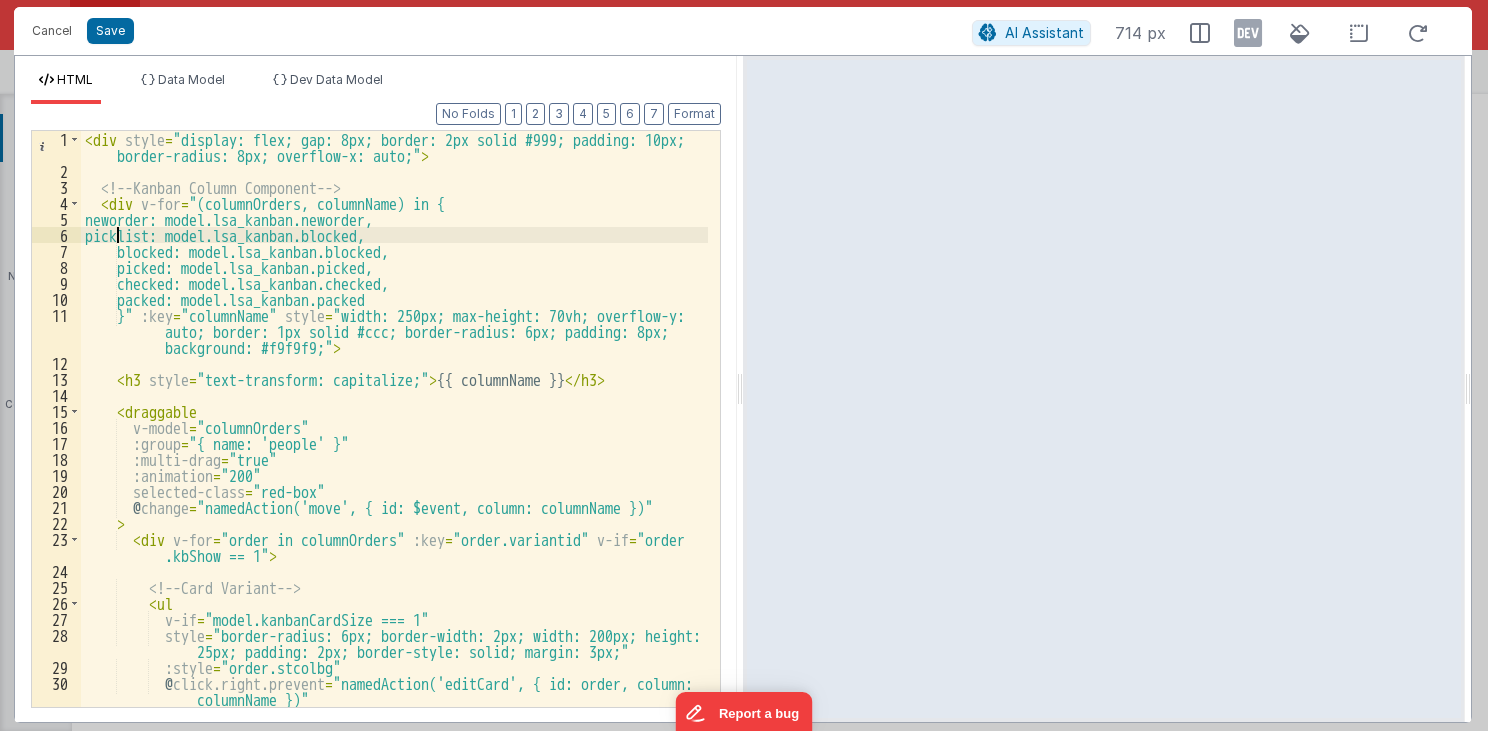 click on "< div   style = "display: flex; gap: 8px; border: 2px solid #999; padding: 10px;       border-radius: 8px; overflow-x: auto;" >    <!--  Kanban Column Component  -->    < div   v-for = "(columnOrders, columnName) in {   neworder: model.lsa_kanban.neworder,   picklist: model.lsa_kanban.blocked,          blocked: model.lsa_kanban.blocked,          picked: model.lsa_kanban.picked,          checked: model.lsa_kanban.checked,          packed: model.lsa_kanban.packed        }"   :key = "columnName"   style = "width: 250px; max-height: 70vh; overflow-y:             auto; border: 1px solid #ccc; border-radius: 6px; padding: 8px;             background: #f9f9f9;" >      < h3   style = "text-transform: capitalize;" > {{ columnName }} </ h3 >      < draggable         v-model = "columnOrders"         :group = "{ name: 'people' }"         :multi-drag = "true"         :animation = "200"         selected-class = "red-box"         @ change = "namedAction('move', { id: $event, column: columnName })" >" at bounding box center (395, 443) 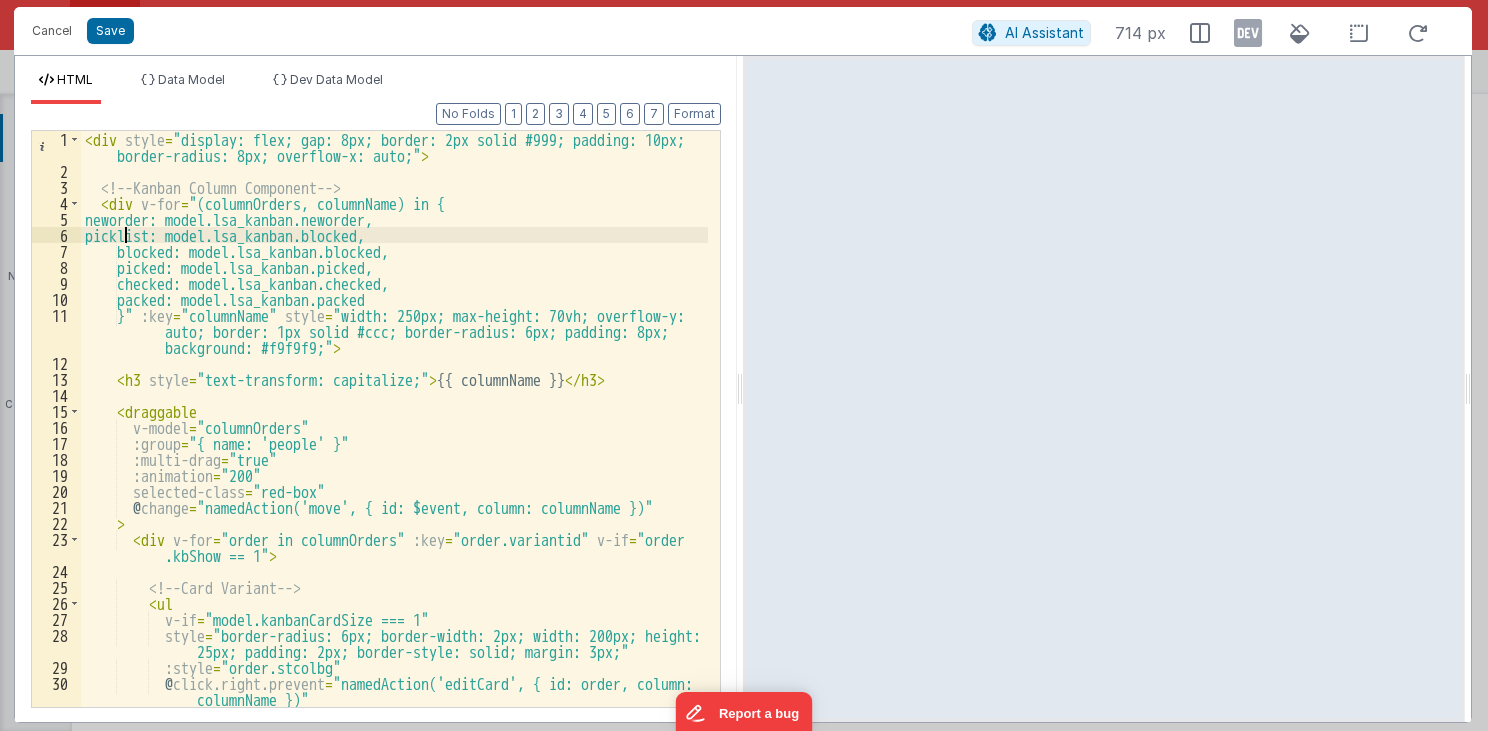 click on "< div   style = "display: flex; gap: 8px; border: 2px solid #999; padding: 10px;       border-radius: 8px; overflow-x: auto;" >    <!--  Kanban Column Component  -->    < div   v-for = "(columnOrders, columnName) in {   neworder: model.lsa_kanban.neworder,   picklist: model.lsa_kanban.blocked,          blocked: model.lsa_kanban.blocked,          picked: model.lsa_kanban.picked,          checked: model.lsa_kanban.checked,          packed: model.lsa_kanban.packed        }"   :key = "columnName"   style = "width: 250px; max-height: 70vh; overflow-y:             auto; border: 1px solid #ccc; border-radius: 6px; padding: 8px;             background: #f9f9f9;" >      < h3   style = "text-transform: capitalize;" > {{ columnName }} </ h3 >      < draggable         v-model = "columnOrders"         :group = "{ name: 'people' }"         :multi-drag = "true"         :animation = "200"         selected-class = "red-box"         @ change = "namedAction('move', { id: $event, column: columnName })" >" at bounding box center (395, 443) 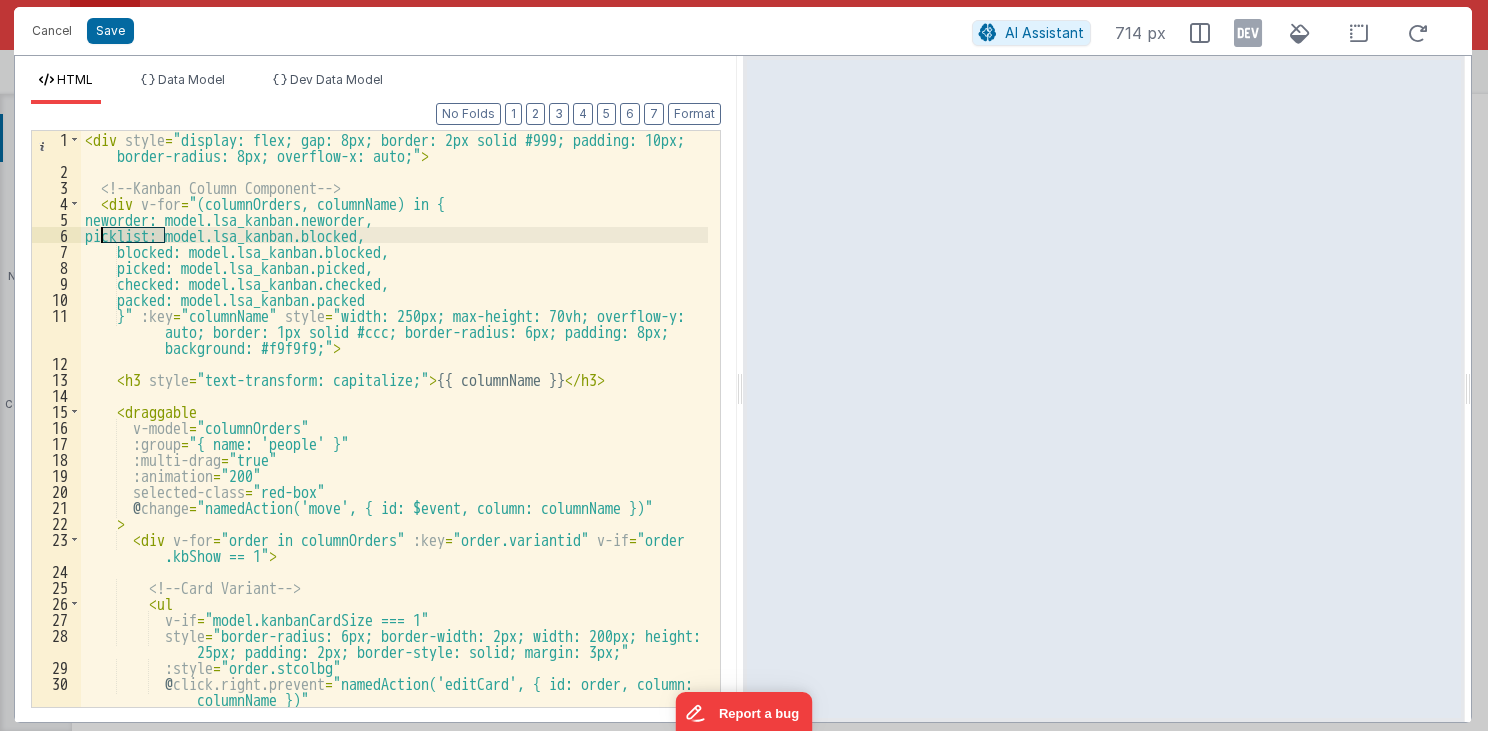 click on "< div   style = "display: flex; gap: 8px; border: 2px solid #999; padding: 10px;       border-radius: 8px; overflow-x: auto;" >    <!--  Kanban Column Component  -->    < div   v-for = "(columnOrders, columnName) in {   neworder: model.lsa_kanban.neworder,   picklist: model.lsa_kanban.blocked,          blocked: model.lsa_kanban.blocked,          picked: model.lsa_kanban.picked,          checked: model.lsa_kanban.checked,          packed: model.lsa_kanban.packed        }"   :key = "columnName"   style = "width: 250px; max-height: 70vh; overflow-y:             auto; border: 1px solid #ccc; border-radius: 6px; padding: 8px;             background: #f9f9f9;" >      < h3   style = "text-transform: capitalize;" > {{ columnName }} </ h3 >      < draggable         v-model = "columnOrders"         :group = "{ name: 'people' }"         :multi-drag = "true"         :animation = "200"         selected-class = "red-box"         @ change = "namedAction('move', { id: $event, column: columnName })" >" at bounding box center [395, 443] 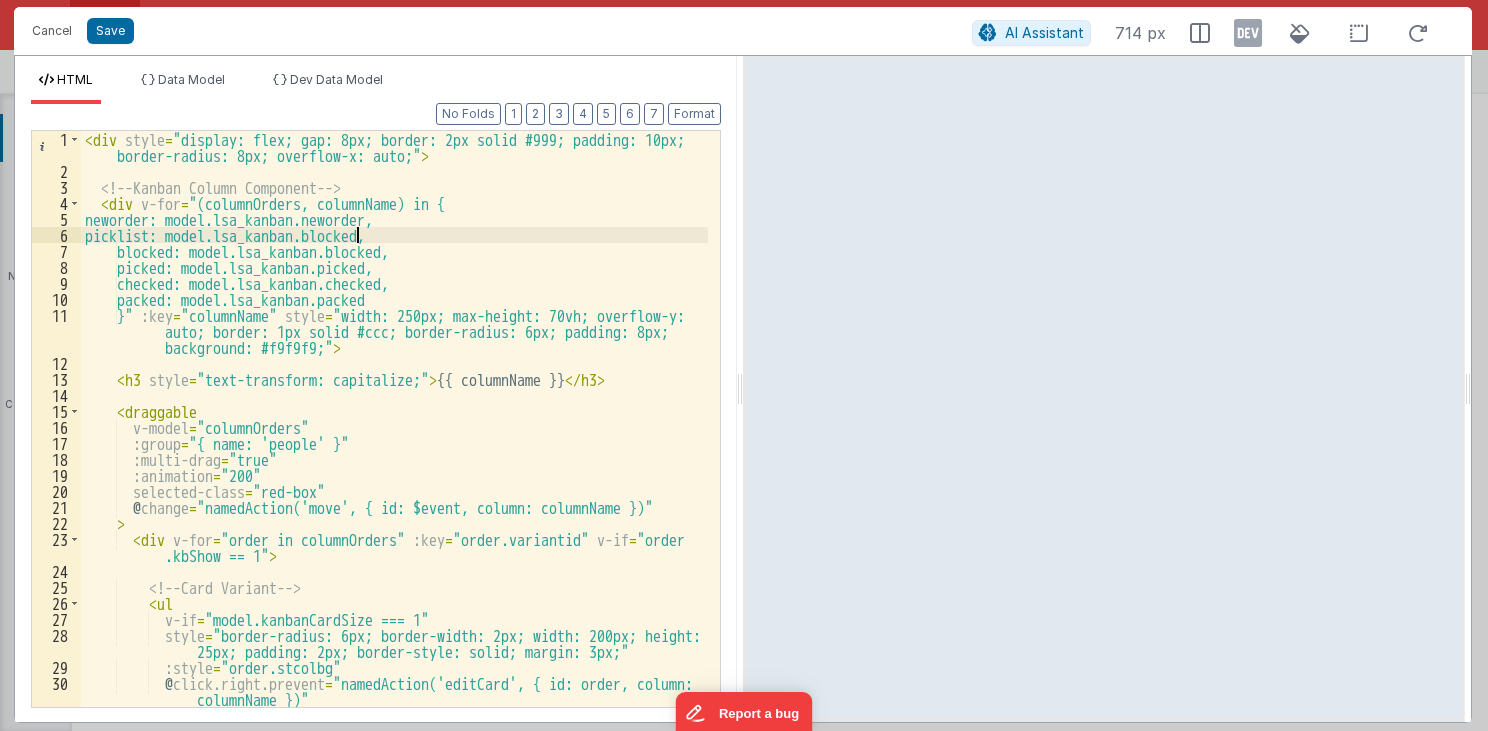 click on "< div   style = "display: flex; gap: 8px; border: 2px solid #999; padding: 10px;       border-radius: 8px; overflow-x: auto;" >    <!--  Kanban Column Component  -->    < div   v-for = "(columnOrders, columnName) in {   neworder: model.lsa_kanban.neworder,   picklist: model.lsa_kanban.blocked,          blocked: model.lsa_kanban.blocked,          picked: model.lsa_kanban.picked,          checked: model.lsa_kanban.checked,          packed: model.lsa_kanban.packed        }"   :key = "columnName"   style = "width: 250px; max-height: 70vh; overflow-y:             auto; border: 1px solid #ccc; border-radius: 6px; padding: 8px;             background: #f9f9f9;" >      < h3   style = "text-transform: capitalize;" > {{ columnName }} </ h3 >      < draggable         v-model = "columnOrders"         :group = "{ name: 'people' }"         :multi-drag = "true"         :animation = "200"         selected-class = "red-box"         @ change = "namedAction('move', { id: $event, column: columnName })" >" at bounding box center (395, 443) 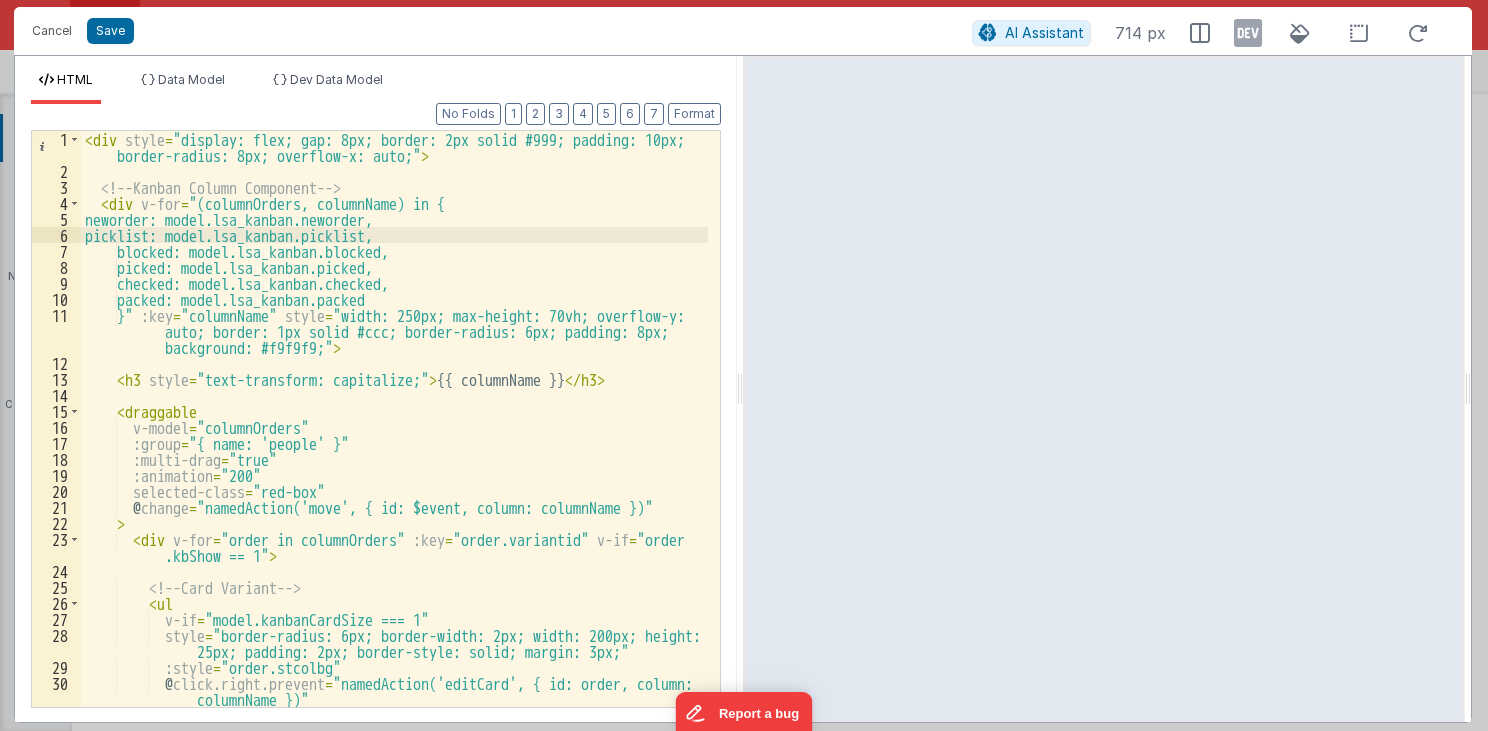 click on "< div   style = "display: flex; gap: 8px; border: 2px solid #999; padding: 10px;       border-radius: 8px; overflow-x: auto;" >    <!--  Kanban Column Component  -->    < div   v-for = "(columnOrders, columnName) in {   neworder: model.lsa_kanban.neworder,   picklist: model.lsa_kanban.picklist,          blocked: model.lsa_kanban.blocked,          picked: model.lsa_kanban.picked,          checked: model.lsa_kanban.checked,          packed: model.lsa_kanban.packed        }"   :key = "columnName"   style = "width: 250px; max-height: 70vh; overflow-y:             auto; border: 1px solid #ccc; border-radius: 6px; padding: 8px;             background: #f9f9f9;" >      < h3   style = "text-transform: capitalize;" > {{ columnName }} </ h3 >      < draggable         v-model = "columnOrders"         :group = "{ name: 'people' }"         :multi-drag = "true"         :animation = "200"         selected-class = "red-box"         @ change = "namedAction('move', { id: $event, column: columnName })" >" at bounding box center [395, 443] 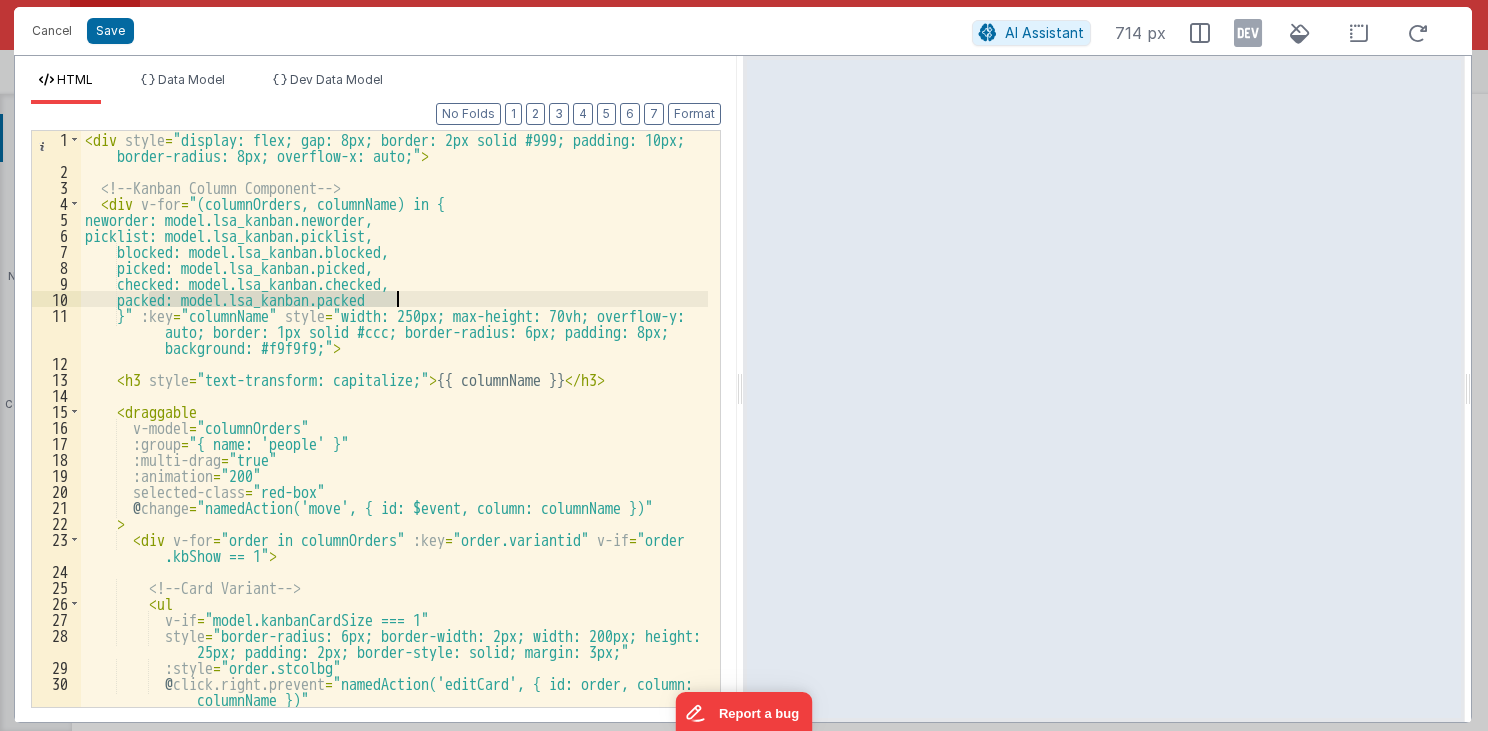 drag, startPoint x: 185, startPoint y: 298, endPoint x: 405, endPoint y: 298, distance: 220 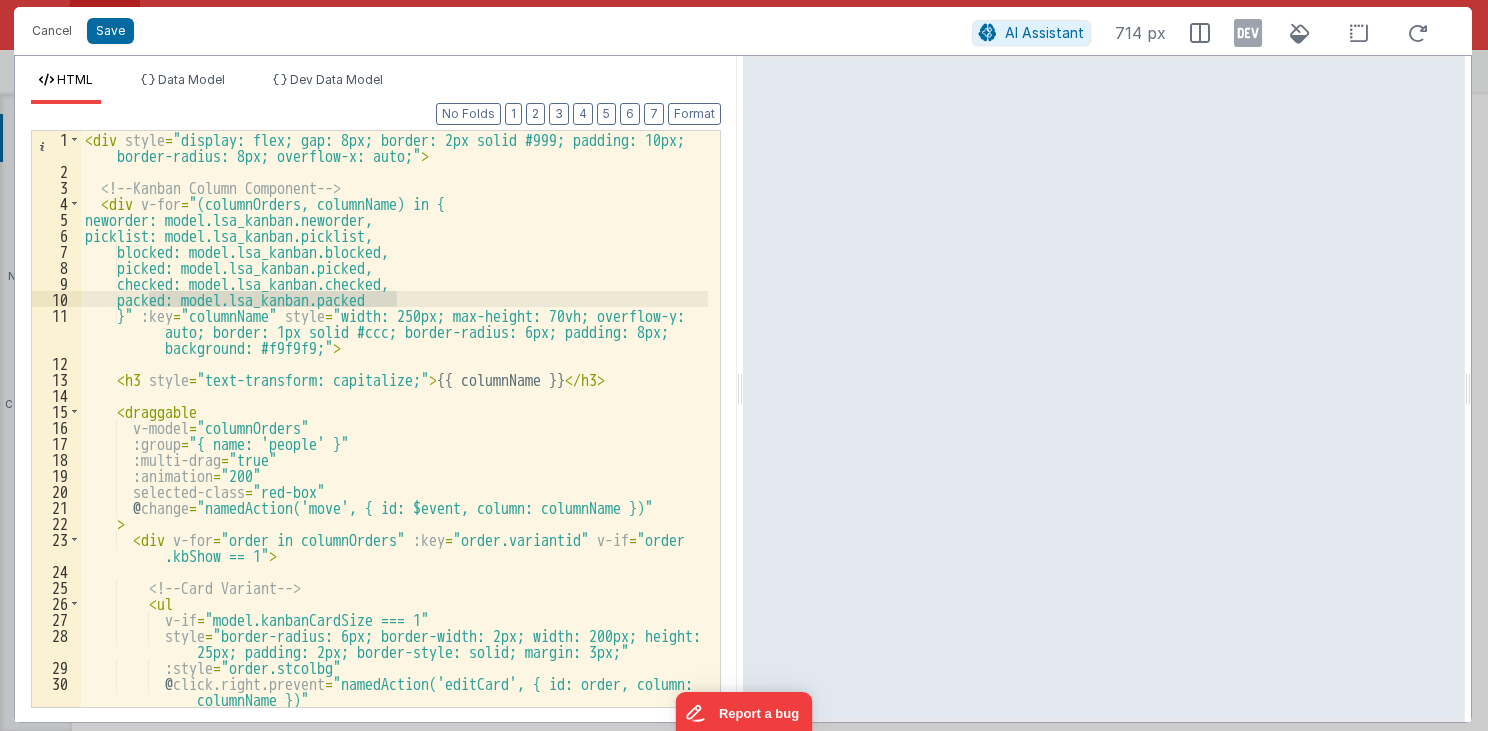 click on "< div   style = "display: flex; gap: 8px; border: 2px solid #999; padding: 10px;       border-radius: 8px; overflow-x: auto;" >    <!--  Kanban Column Component  -->    < div   v-for = "(columnOrders, columnName) in {   neworder: model.lsa_kanban.neworder,   picklist: model.lsa_kanban.picklist,          blocked: model.lsa_kanban.blocked,          picked: model.lsa_kanban.picked,          checked: model.lsa_kanban.checked,          packed: model.lsa_kanban.packed        }"   :key = "columnName"   style = "width: 250px; max-height: 70vh; overflow-y:             auto; border: 1px solid #ccc; border-radius: 6px; padding: 8px;             background: #f9f9f9;" >      < h3   style = "text-transform: capitalize;" > {{ columnName }} </ h3 >      < draggable         v-model = "columnOrders"         :group = "{ name: 'people' }"         :multi-drag = "true"         :animation = "200"         selected-class = "red-box"         @ change = "namedAction('move', { id: $event, column: columnName })" >" at bounding box center (394, 419) 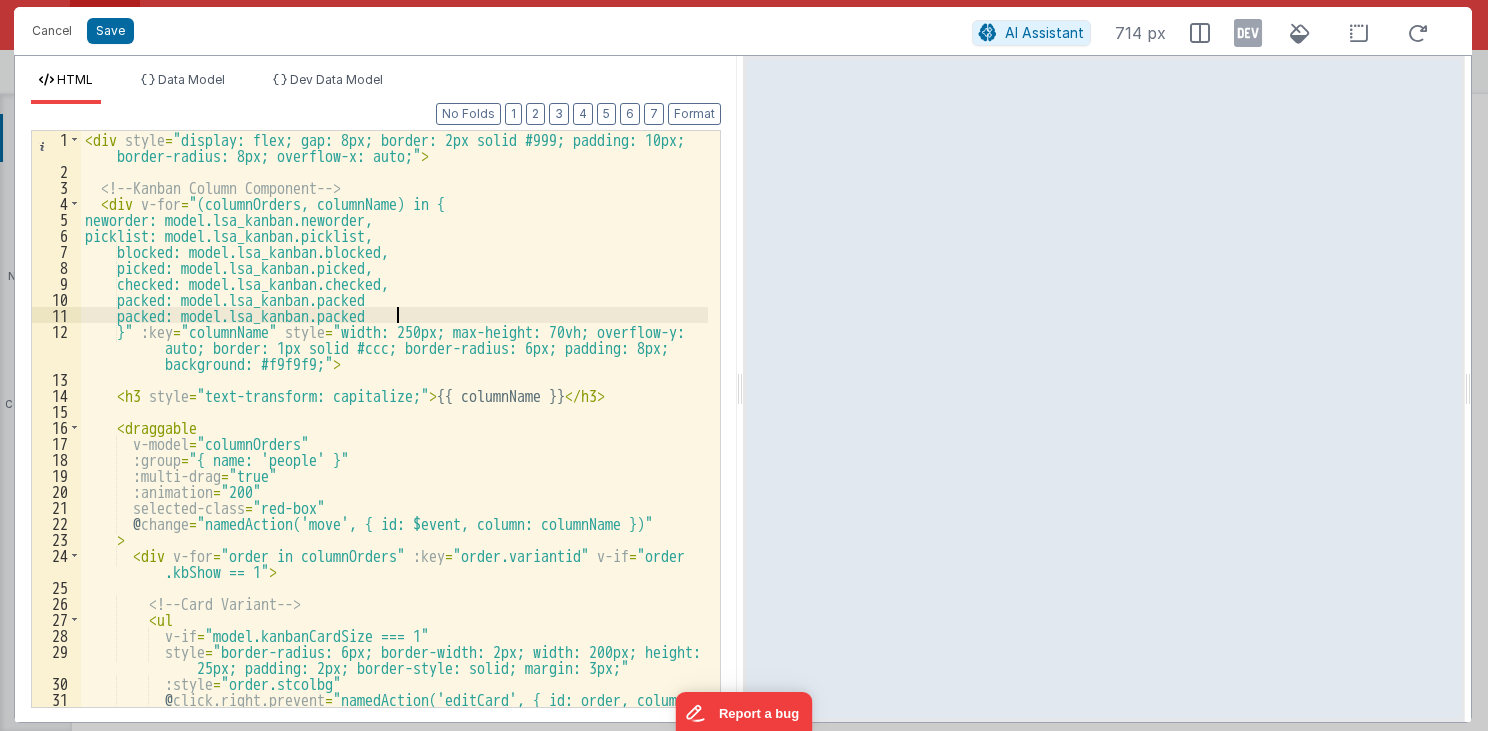 paste 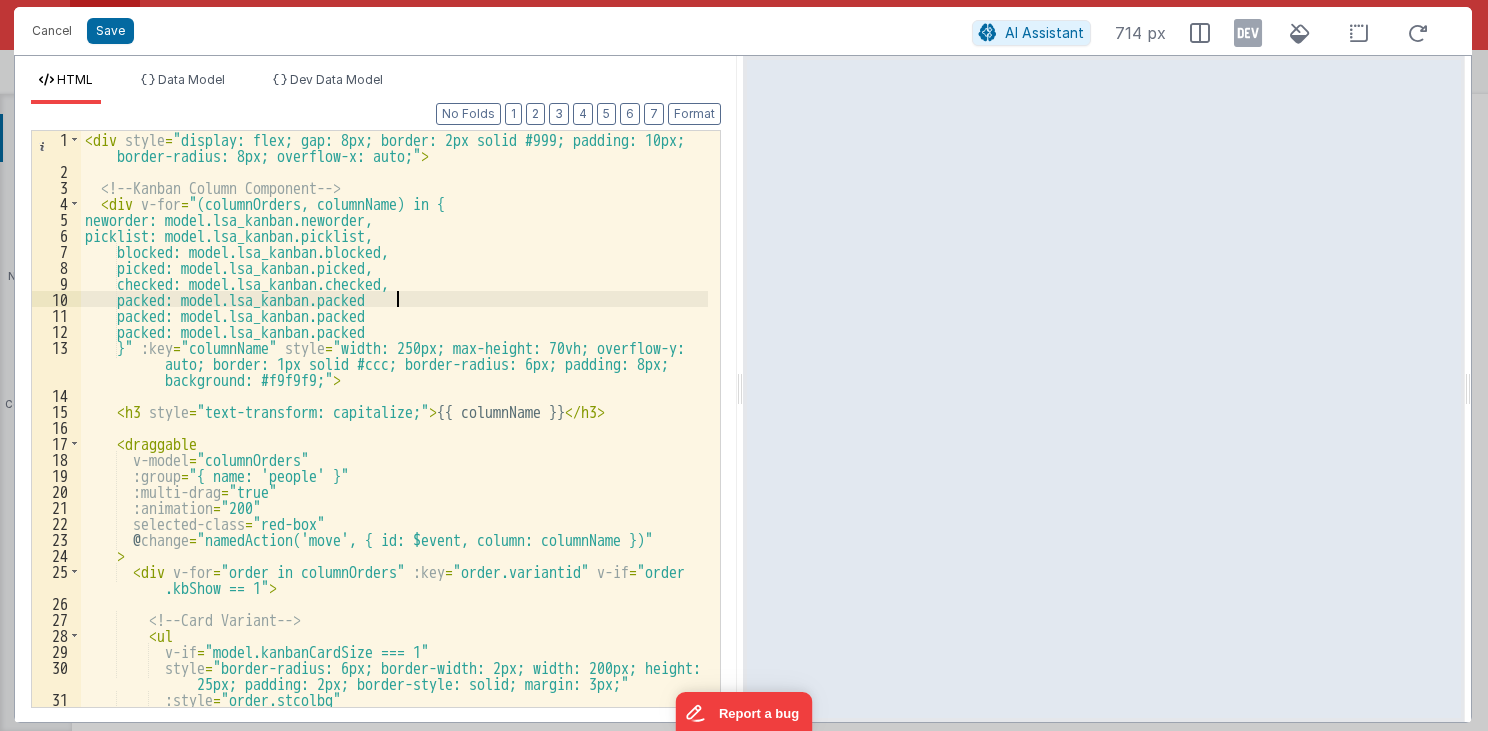 click on "< div   style = "display: flex; gap: 8px; border: 2px solid #999; padding: 10px;       border-radius: 8px; overflow-x: auto;" >    <!--  Kanban Column Component  -->    < div   v-for = "(columnOrders, columnName) in {   neworder: model.lsa_kanban.neworder,   picklist: model.lsa_kanban.picklist,          blocked: model.lsa_kanban.blocked,          picked: model.lsa_kanban.picked,          checked: model.lsa_kanban.checked,          packed: model.lsa_kanban.packed          packed: model.lsa_kanban.packed          packed: model.lsa_kanban.packed        }"   :key = "columnName"   style = "width: 250px; max-height: 70vh; overflow-y:             auto; border: 1px solid #ccc; border-radius: 6px; padding: 8px;             background: #f9f9f9;" >      < h3   style = "text-transform: capitalize;" > {{ columnName }} </ h3 >      < draggable         v-model = "columnOrders"         :group = "{ name: 'people' }"         :multi-drag = "true"         :animation = "200"         selected-class =      @" at bounding box center (395, 451) 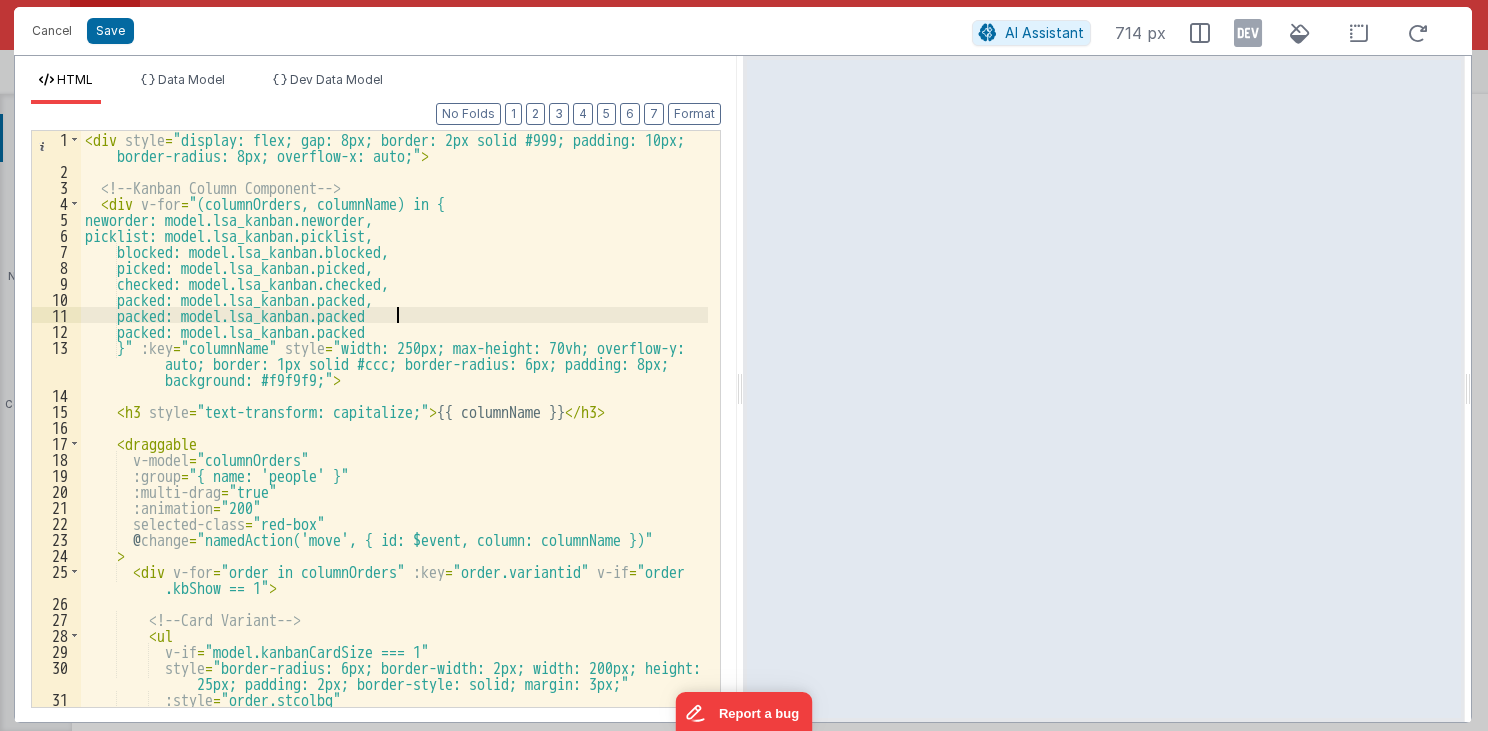 click on "< div   style = "display: flex; gap: 8px; border: 2px solid #999; padding: 10px;       border-radius: 8px; overflow-x: auto;" >    <!--  Kanban Column Component  -->    < div   v-for = "(columnOrders, columnName) in {   neworder: model.lsa_kanban.neworder,   picklist: model.lsa_kanban.picklist,          blocked: model.lsa_kanban.blocked,          picked: model.lsa_kanban.picked,          checked: model.lsa_kanban.checked,          packed: model.lsa_kanban.packed,          packed: model.lsa_kanban.packed          packed: model.lsa_kanban.packed        }"   :key = "columnName"   style = "width: 250px; max-height: 70vh; overflow-y:             auto; border: 1px solid #ccc; border-radius: 6px; padding: 8px;             background: #f9f9f9;" >      < h3   style = "text-transform: capitalize;" > {{ columnName }} </ h3 >      < draggable         v-model = "columnOrders"         :group = "{ name: 'people' }"         :multi-drag = "true"         :animation = "200"         selected-class =" at bounding box center (395, 451) 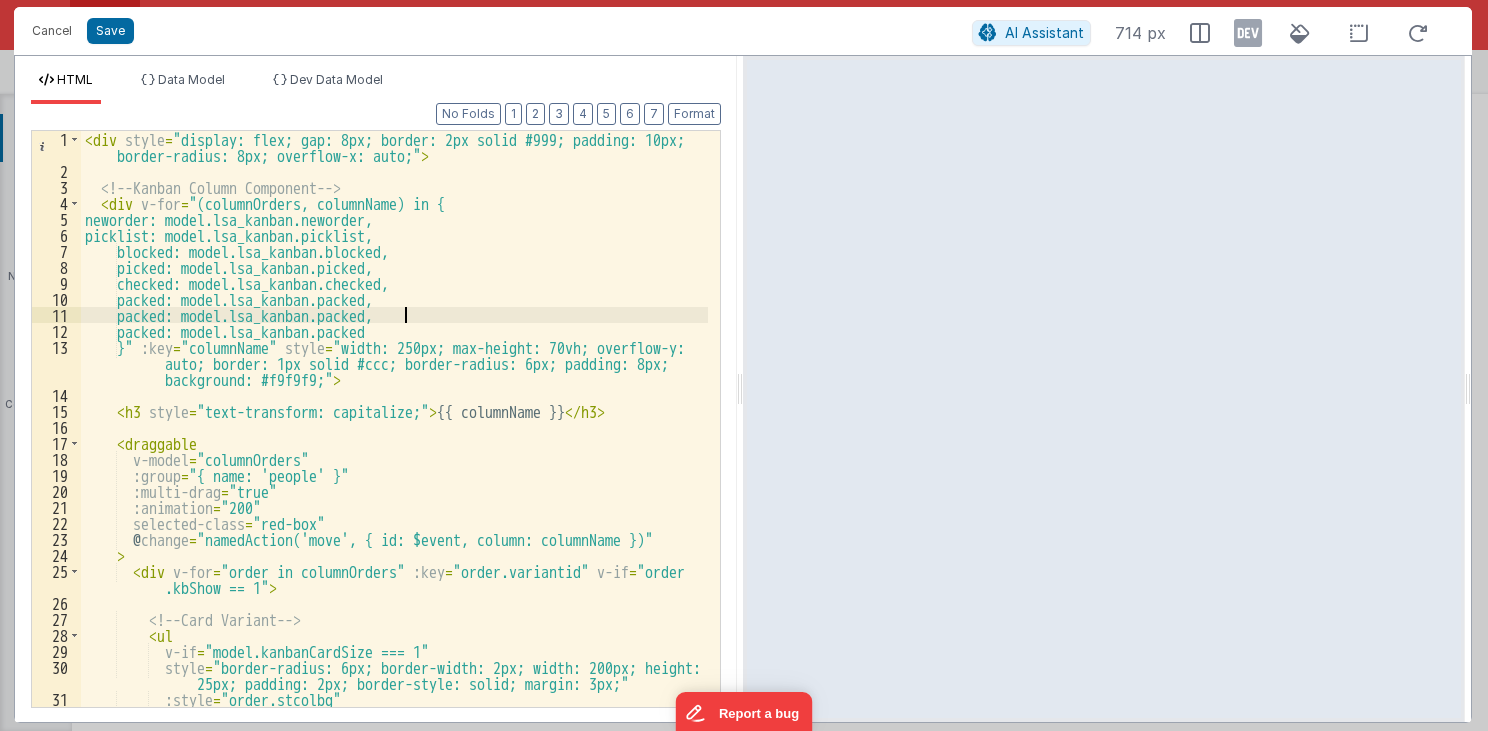 click on "< div   style = "display: flex; gap: 8px; border: 2px solid #999; padding: 10px;       border-radius: 8px; overflow-x: auto;" >    <!--  Kanban Column Component  -->    < div   v-for = "(columnOrders, columnName) in {   neworder: model.lsa_kanban.neworder,   picklist: model.lsa_kanban.picklist,          blocked: model.lsa_kanban.blocked,          picked: model.lsa_kanban.picked,          checked: model.lsa_kanban.checked,          packed: model.lsa_kanban.packed,          packed: model.lsa_kanban.packed,          packed: model.lsa_kanban.packed        }"   :key = "columnName"   style = "width: 250px; max-height: 70vh; overflow-y:             auto; border: 1px solid #ccc; border-radius: 6px; padding: 8px;             background: #f9f9f9;" >      < h3   style = "text-transform: capitalize;" > {{ columnName }} </ h3 >      < draggable         v-model = "columnOrders"         :group = "{ name: 'people' }"         :multi-drag = "true"         :animation = "200"         selected-class =" at bounding box center (395, 451) 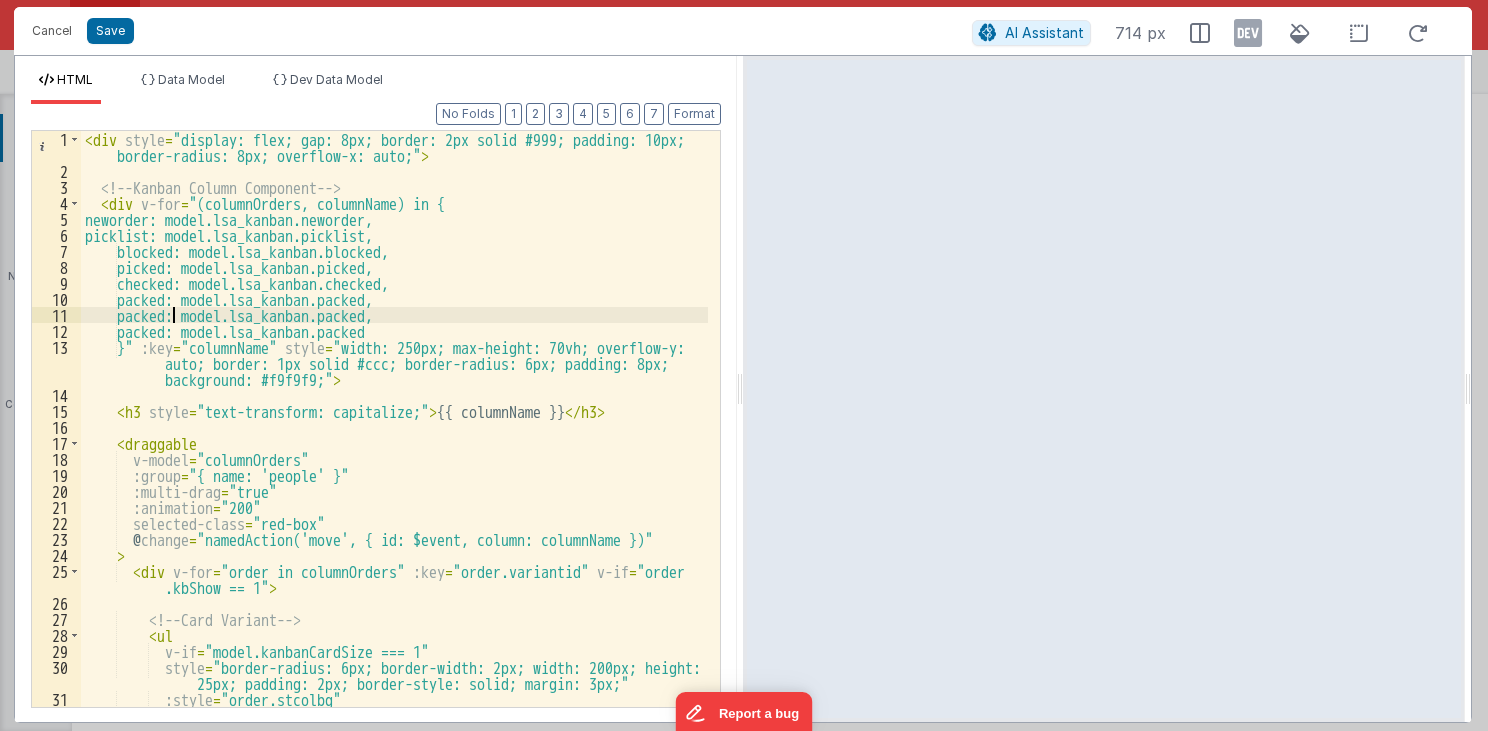 click on "< div   style = "display: flex; gap: 8px; border: 2px solid #999; padding: 10px;       border-radius: 8px; overflow-x: auto;" >    <!--  Kanban Column Component  -->    < div   v-for = "(columnOrders, columnName) in {   neworder: model.lsa_kanban.neworder,   picklist: model.lsa_kanban.picklist,          blocked: model.lsa_kanban.blocked,          picked: model.lsa_kanban.picked,          checked: model.lsa_kanban.checked,          packed: model.lsa_kanban.packed,          packed: model.lsa_kanban.packed,          packed: model.lsa_kanban.packed        }"   :key = "columnName"   style = "width: 250px; max-height: 70vh; overflow-y:             auto; border: 1px solid #ccc; border-radius: 6px; padding: 8px;             background: #f9f9f9;" >      < h3   style = "text-transform: capitalize;" > {{ columnName }} </ h3 >      < draggable         v-model = "columnOrders"         :group = "{ name: 'people' }"         :multi-drag = "true"         :animation = "200"         selected-class =" at bounding box center [395, 451] 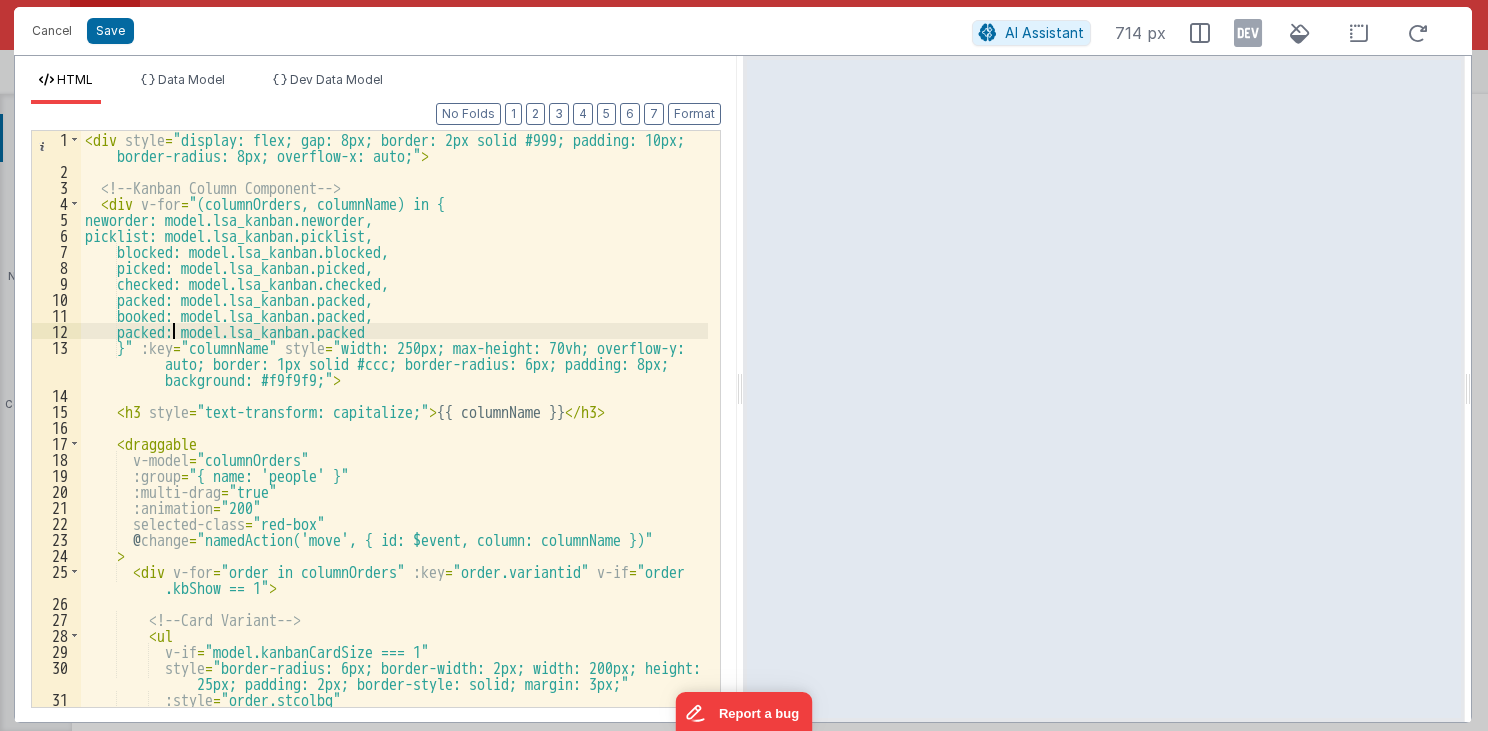 click on "< div   style = "display: flex; gap: 8px; border: 2px solid #999; padding: 10px;       border-radius: 8px; overflow-x: auto;" >    <!--  Kanban Column Component  -->    < div   v-for = "(columnOrders, columnName) in {   neworder: model.lsa_kanban.neworder,   picklist: model.lsa_kanban.picklist,          blocked: model.lsa_kanban.blocked,          picked: model.lsa_kanban.picked,          checked: model.lsa_kanban.checked,          packed: model.lsa_kanban.packed,          booked: model.lsa_kanban.packed,          packed: model.lsa_kanban.packed        }"   :key = "columnName"   style = "width: 250px; max-height: 70vh; overflow-y:             auto; border: 1px solid #ccc; border-radius: 6px; padding: 8px;             background: #f9f9f9;" >      < h3   style = "text-transform: capitalize;" > {{ columnName }} </ h3 >      < draggable         v-model = "columnOrders"         :group = "{ name: 'people' }"         :multi-drag = "true"         :animation = "200"         selected-class =" at bounding box center (395, 451) 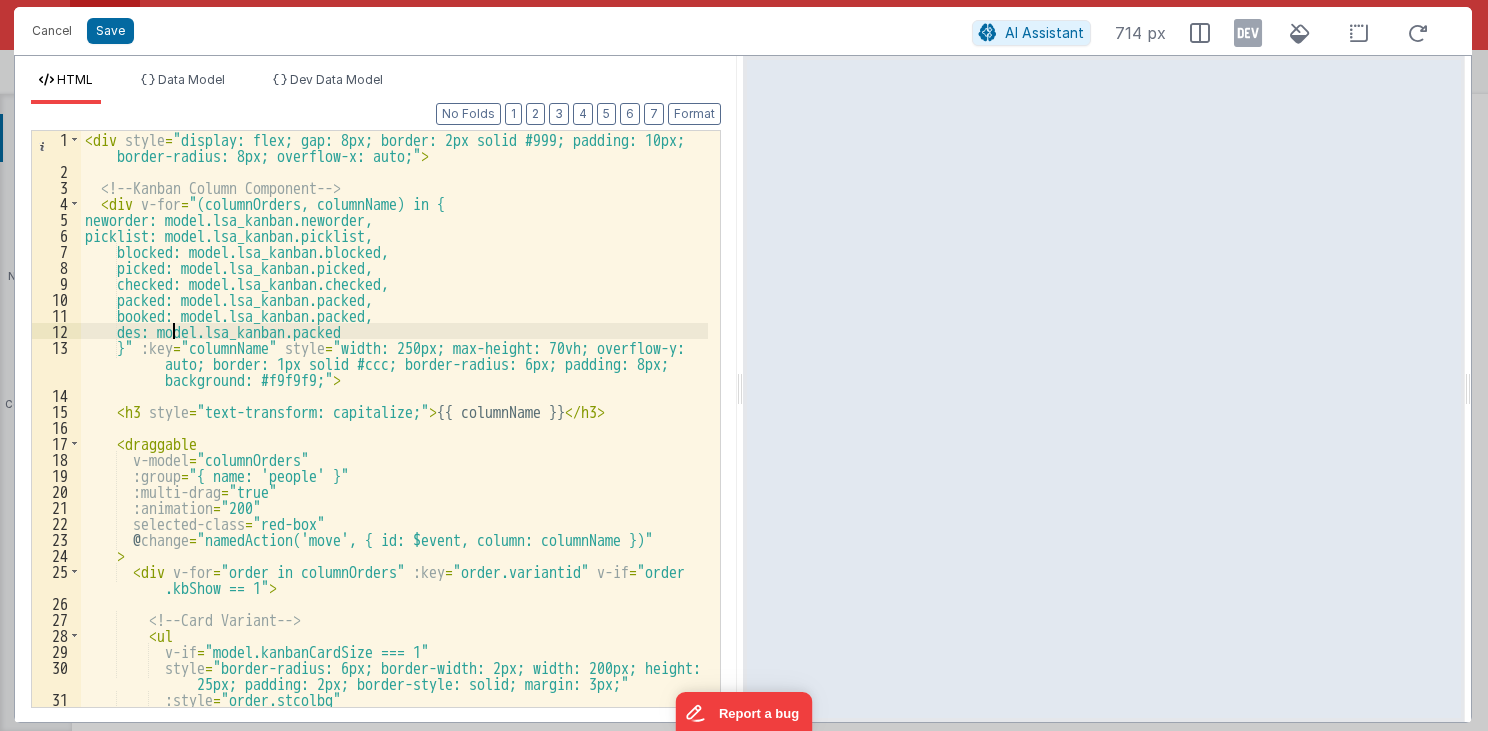 type 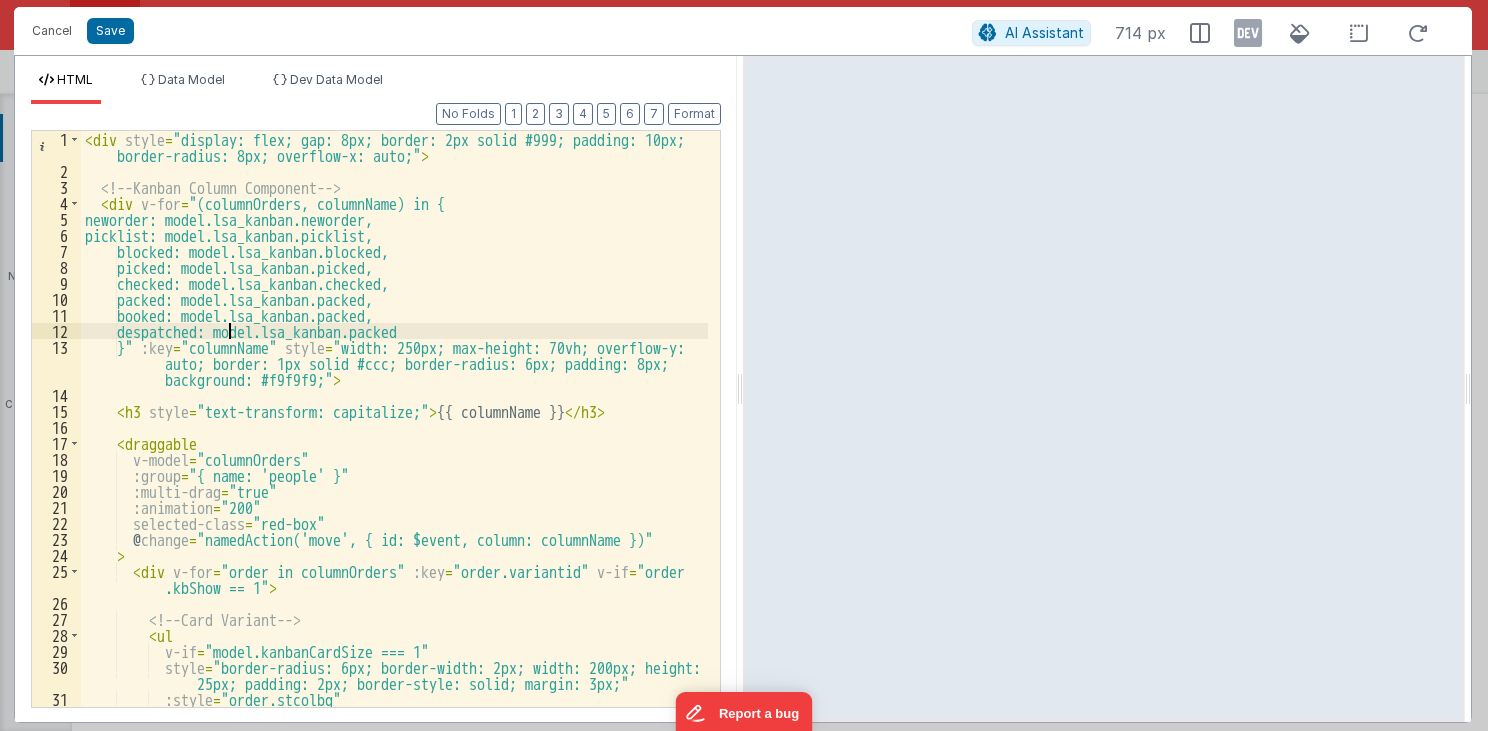 click on "< div   style = "display: flex; gap: 8px; border: 2px solid #999; padding: 10px;       border-radius: 8px; overflow-x: auto;" >    <!--  Kanban Column Component  -->    < div   v-for = "(columnOrders, columnName) in {   neworder: model.lsa_kanban.neworder,   picklist: model.lsa_kanban.picklist,          blocked: model.lsa_kanban.blocked,          picked: model.lsa_kanban.picked,          checked: model.lsa_kanban.checked,          packed: model.lsa_kanban.packed,          booked: model.lsa_kanban.packed,          despatched: model.lsa_kanban.packed        }"   :key = "columnName"   style = "width: 250px; max-height: 70vh; overflow-y:             auto; border: 1px solid #ccc; border-radius: 6px; padding: 8px;             background: #f9f9f9;" >      < h3   style = "text-transform: capitalize;" > {{ columnName }} </ h3 >      < draggable         v-model = "columnOrders"         :group = "{ name: 'people' }"         :multi-drag = "true"         :animation = "200"         selected-class =" at bounding box center [395, 451] 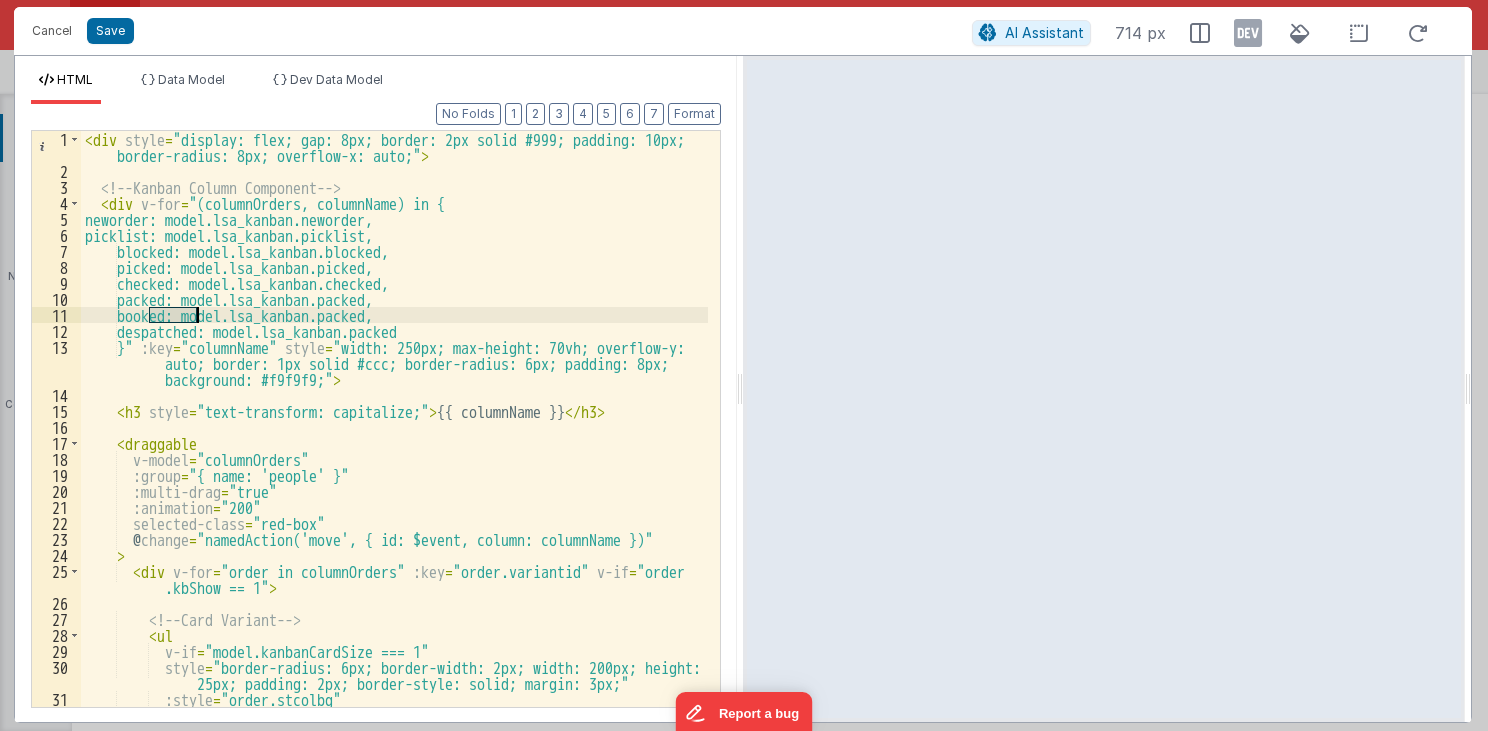click on "< div   style = "display: flex; gap: 8px; border: 2px solid #999; padding: 10px;       border-radius: 8px; overflow-x: auto;" >    <!--  Kanban Column Component  -->    < div   v-for = "(columnOrders, columnName) in {   neworder: model.lsa_kanban.neworder,   picklist: model.lsa_kanban.picklist,          blocked: model.lsa_kanban.blocked,          picked: model.lsa_kanban.picked,          checked: model.lsa_kanban.checked,          packed: model.lsa_kanban.packed,          booked: model.lsa_kanban.packed,          despatched: model.lsa_kanban.packed        }"   :key = "columnName"   style = "width: 250px; max-height: 70vh; overflow-y:             auto; border: 1px solid #ccc; border-radius: 6px; padding: 8px;             background: #f9f9f9;" >      < h3   style = "text-transform: capitalize;" > {{ columnName }} </ h3 >      < draggable         v-model = "columnOrders"         :group = "{ name: 'people' }"         :multi-drag = "true"         :animation = "200"         selected-class =" at bounding box center (395, 451) 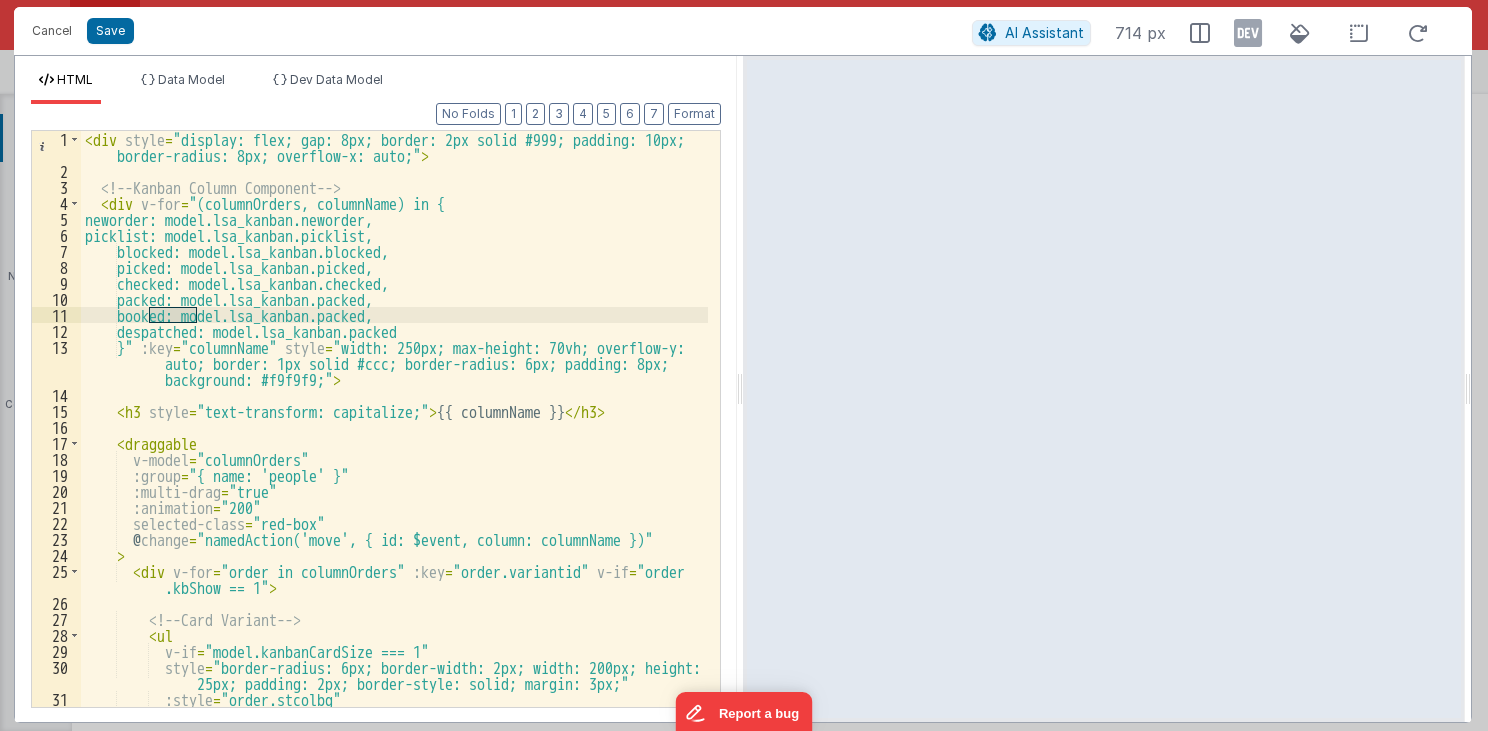 click on "< div   style = "display: flex; gap: 8px; border: 2px solid #999; padding: 10px;       border-radius: 8px; overflow-x: auto;" >    <!--  Kanban Column Component  -->    < div   v-for = "(columnOrders, columnName) in {   neworder: model.lsa_kanban.neworder,   picklist: model.lsa_kanban.picklist,          blocked: model.lsa_kanban.blocked,          picked: model.lsa_kanban.picked,          checked: model.lsa_kanban.checked,          packed: model.lsa_kanban.packed,          booked: model.lsa_kanban.packed,          despatched: model.lsa_kanban.packed        }"   :key = "columnName"   style = "width: 250px; max-height: 70vh; overflow-y:             auto; border: 1px solid #ccc; border-radius: 6px; padding: 8px;             background: #f9f9f9;" >      < h3   style = "text-transform: capitalize;" > {{ columnName }} </ h3 >      < draggable         v-model = "columnOrders"         :group = "{ name: 'people' }"         :multi-drag = "true"         :animation = "200"         selected-class =" at bounding box center (395, 451) 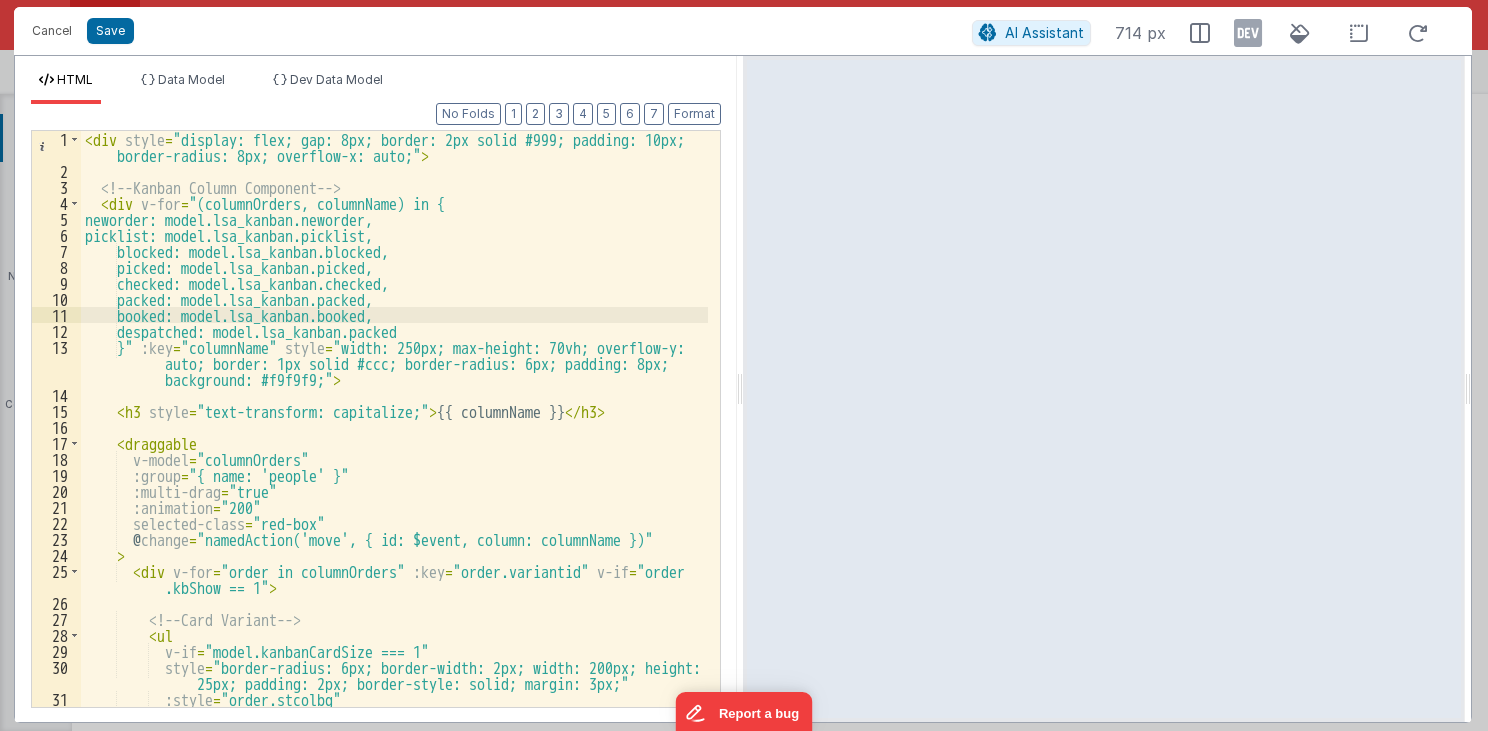 click on "< div   style = "display: flex; gap: 8px; border: 2px solid #999; padding: 10px;       border-radius: 8px; overflow-x: auto;" >    <!--  Kanban Column Component  -->    < div   v-for = "(columnOrders, columnName) in {   neworder: model.lsa_kanban.neworder,   picklist: model.lsa_kanban.picklist,          blocked: model.lsa_kanban.blocked,          picked: model.lsa_kanban.picked,          checked: model.lsa_kanban.checked,          packed: model.lsa_kanban.packed,          booked: model.lsa_kanban.booked,          despatched: model.lsa_kanban.packed        }"   :key = "columnName"   style = "width: 250px; max-height: 70vh; overflow-y:             auto; border: 1px solid #ccc; border-radius: 6px; padding: 8px;             background: #f9f9f9;" >      < h3   style = "text-transform: capitalize;" > {{ columnName }} </ h3 >      < draggable         v-model = "columnOrders"         :group = "{ name: 'people' }"         :multi-drag = "true"         :animation = "200"         selected-class =" at bounding box center [395, 451] 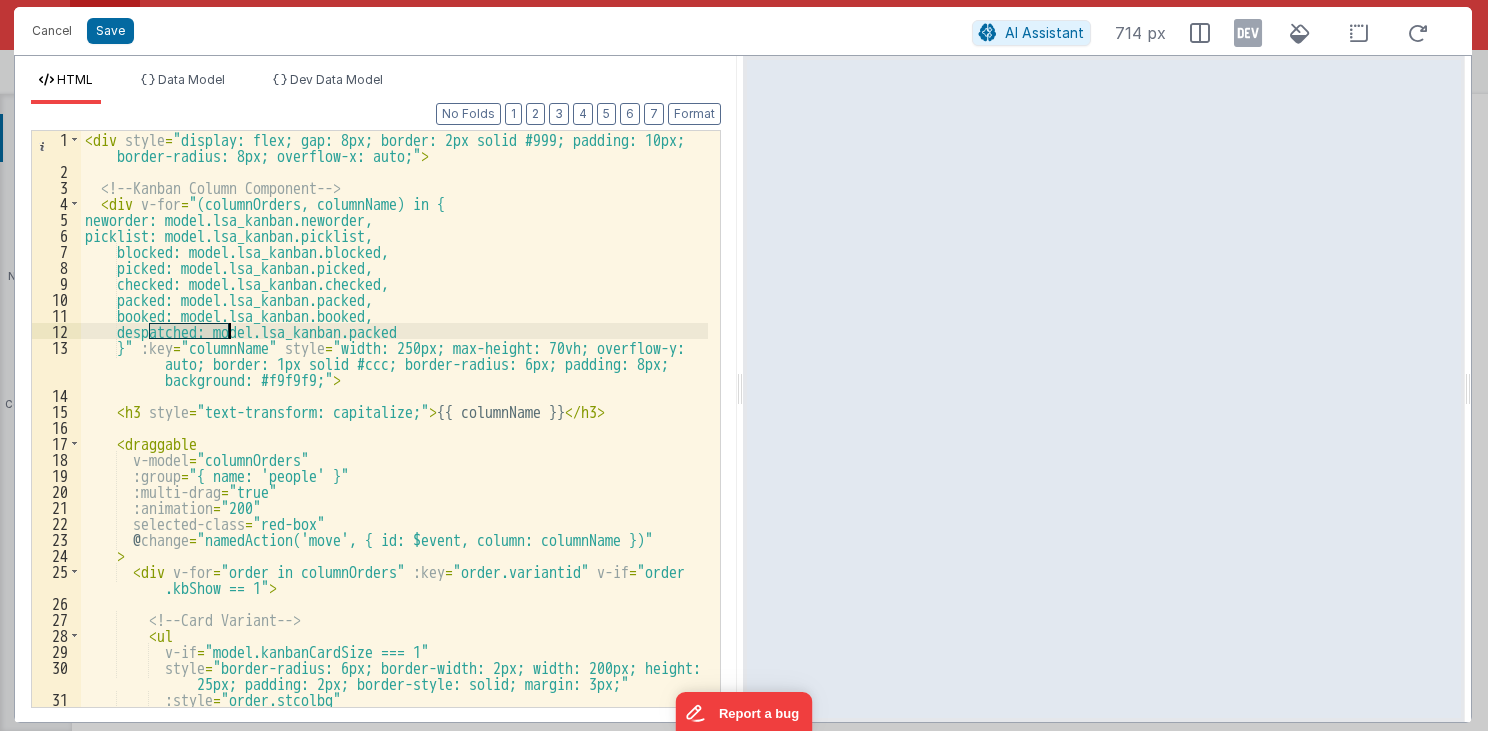 click on "< div   style = "display: flex; gap: 8px; border: 2px solid #999; padding: 10px;       border-radius: 8px; overflow-x: auto;" >    <!--  Kanban Column Component  -->    < div   v-for = "(columnOrders, columnName) in {   neworder: model.lsa_kanban.neworder,   picklist: model.lsa_kanban.picklist,          blocked: model.lsa_kanban.blocked,          picked: model.lsa_kanban.picked,          checked: model.lsa_kanban.checked,          packed: model.lsa_kanban.packed,          booked: model.lsa_kanban.booked,          despatched: model.lsa_kanban.packed        }"   :key = "columnName"   style = "width: 250px; max-height: 70vh; overflow-y:             auto; border: 1px solid #ccc; border-radius: 6px; padding: 8px;             background: #f9f9f9;" >      < h3   style = "text-transform: capitalize;" > {{ columnName }} </ h3 >      < draggable         v-model = "columnOrders"         :group = "{ name: 'people' }"         :multi-drag = "true"         :animation = "200"         selected-class =" at bounding box center (395, 451) 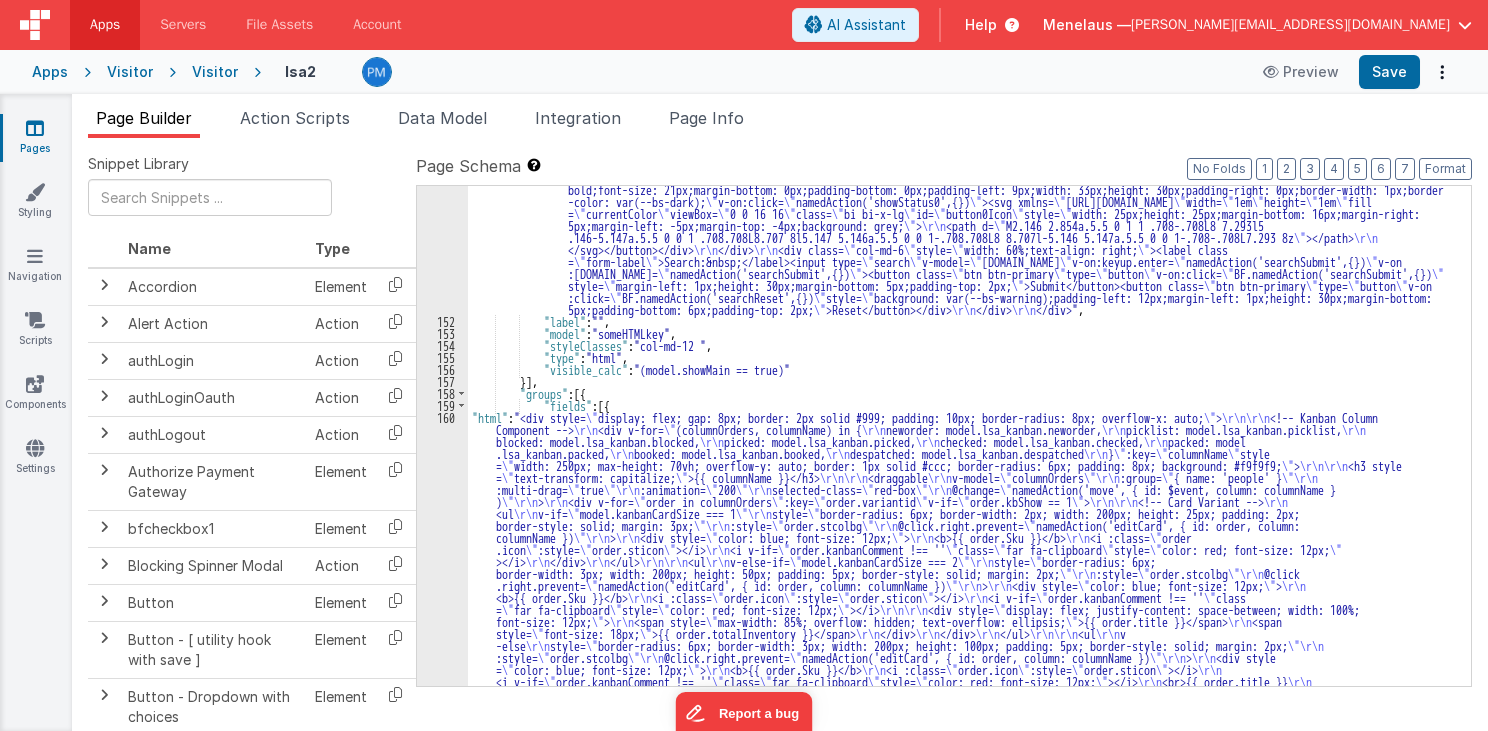 scroll, scrollTop: 2631, scrollLeft: 0, axis: vertical 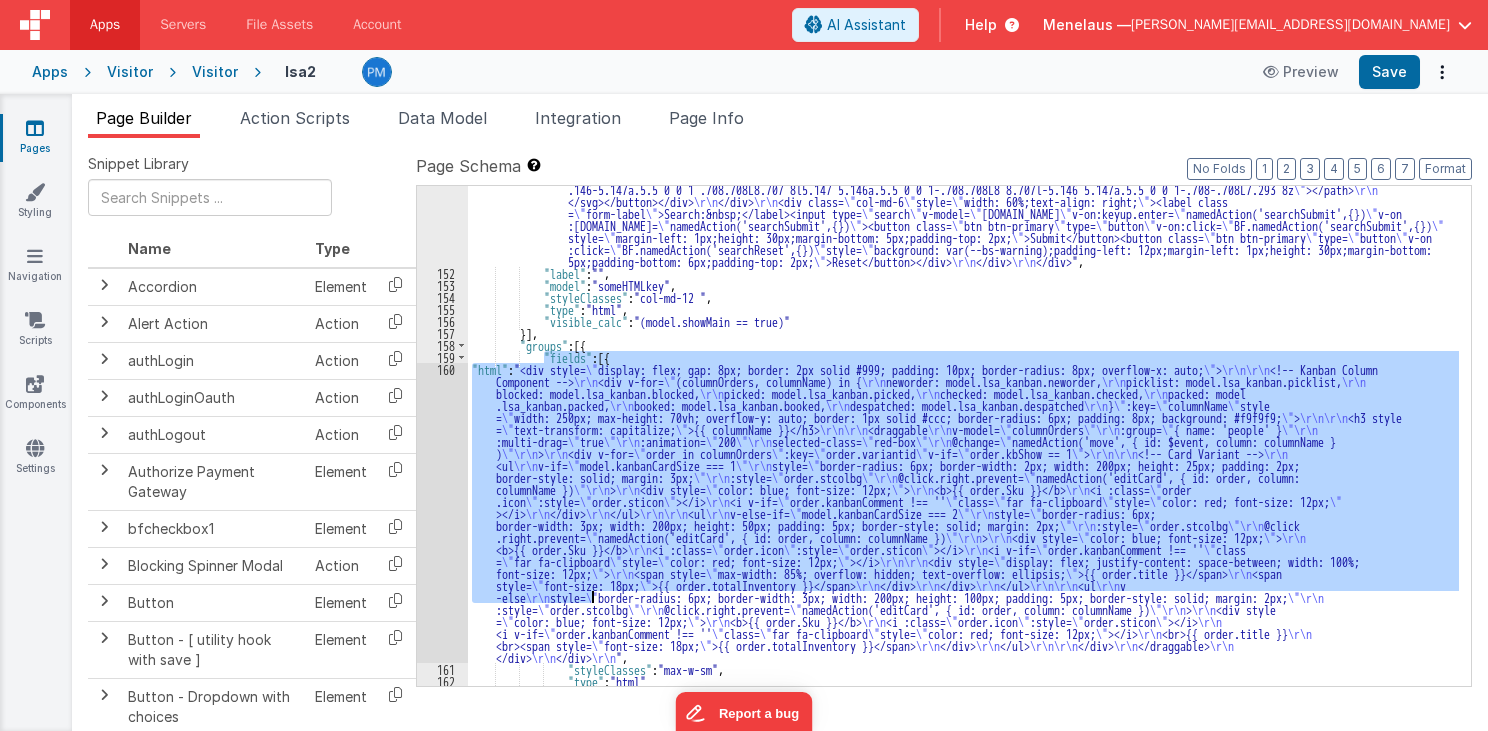 drag, startPoint x: 541, startPoint y: 352, endPoint x: 607, endPoint y: 578, distance: 235.44002 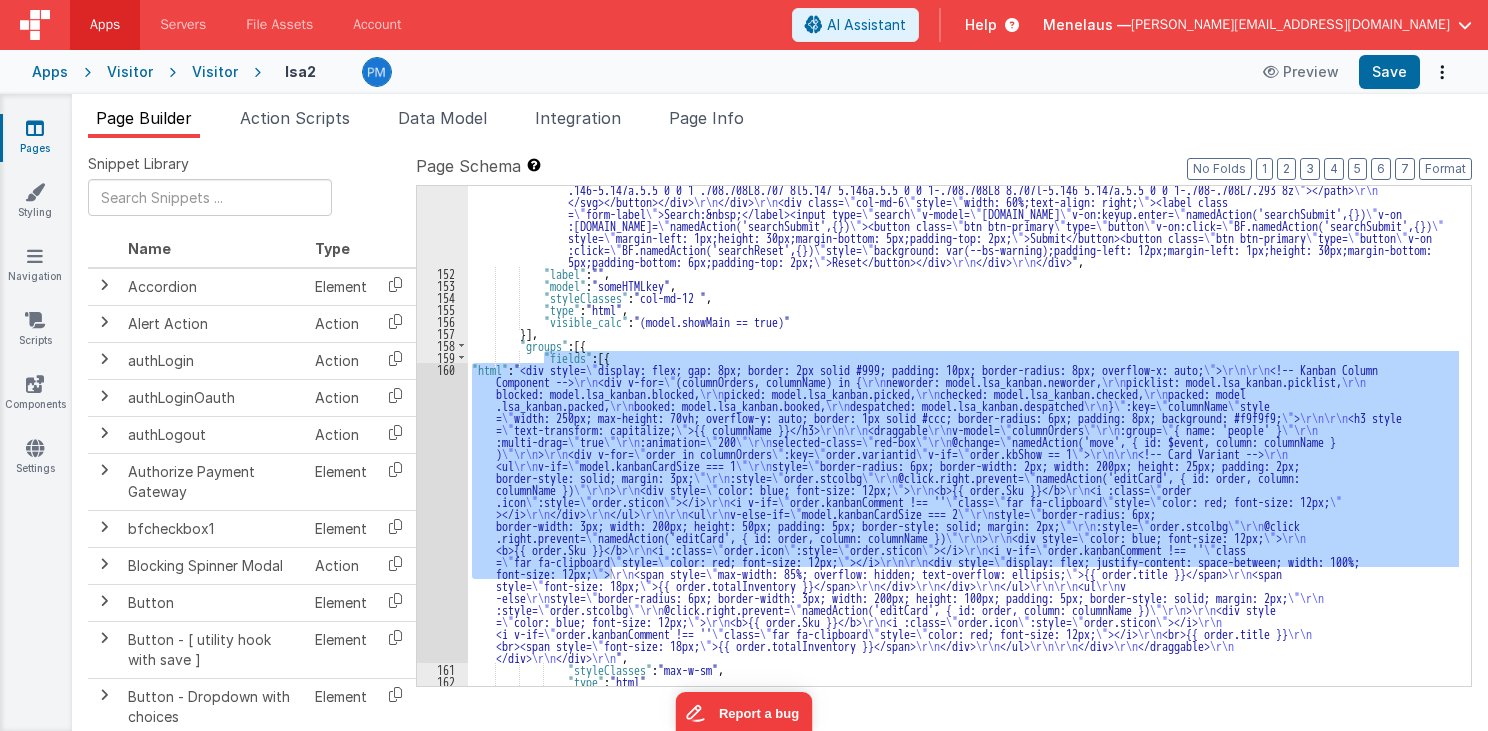 click on ""html" :  " <div class= \" container \" > \r\n         <div class= \" row \"  style= \" width: 75%;margin-bottom: 5px;padding-bottom: 0px;height: 34px;margin-right:                   -22px; \" > \r\n             <div class= \" col-md-6 \"  style= \" width: 40%; \" > \r\n                 <div class= \" btn-group \"  role= \" group \"  style= \" width:                   100px;height: 26px;margin-bottom: 5px; \" ><button class= \" btn btn-outline-primary \"  id= \" button5 \"  type= \" button \"  style= \" background: palegreen                  ;color: var(--bs-dark);font-weight: bold;font-size: 21px;margin-bottom: 0px;padding-bottom: 0px;padding-left: 9px;width: 33px;height: 30px;padding                  -right: 0px; \"  v-on:click= \" namedAction('showStatus5',{}) \" ><svg xmlns= \" http://www.w3.org/2000/svg \"  width= \" 1em \"  height= \" 1em \"  fill                  = \" currentColor \"  viewBox= \" 0 0 16 16 \"" at bounding box center (963, 436) 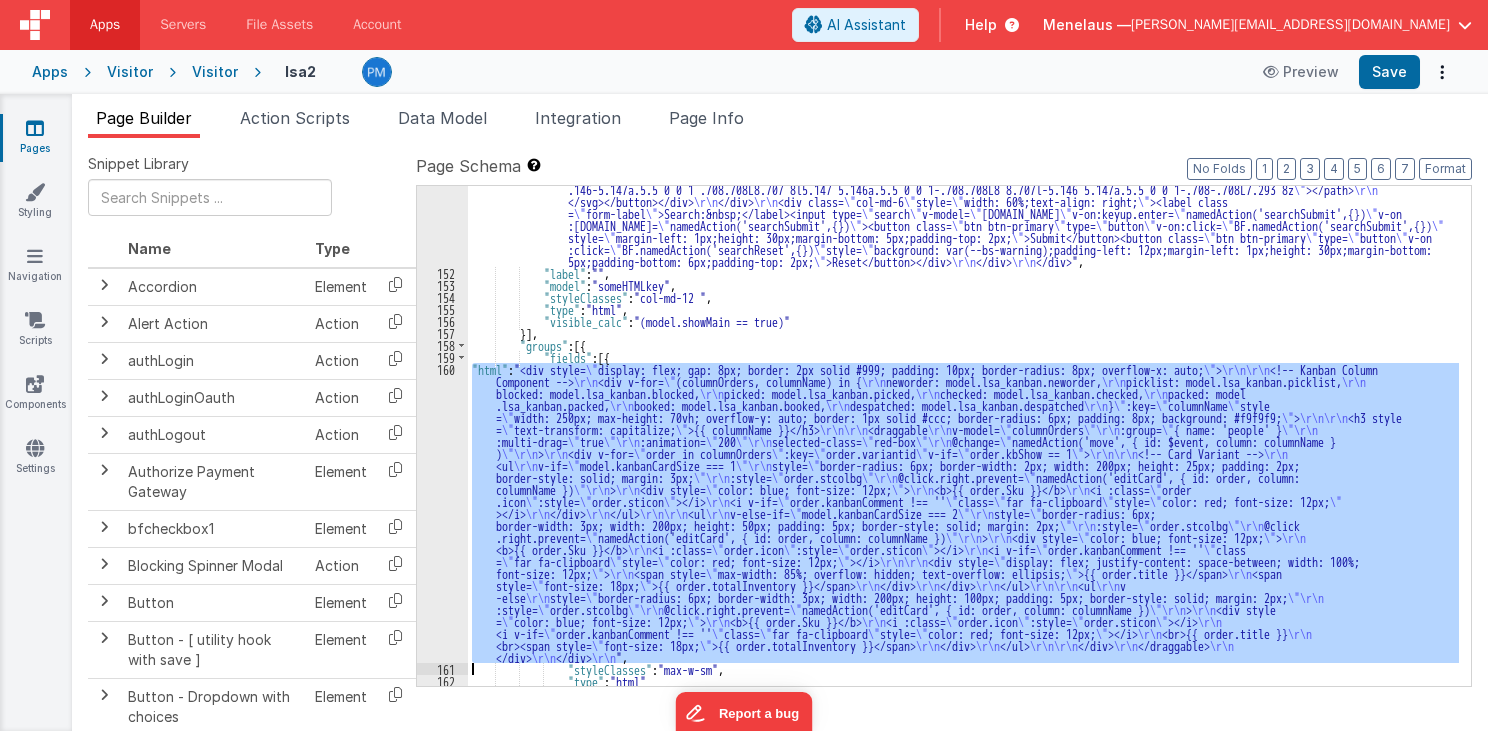 click on "160" at bounding box center [442, 513] 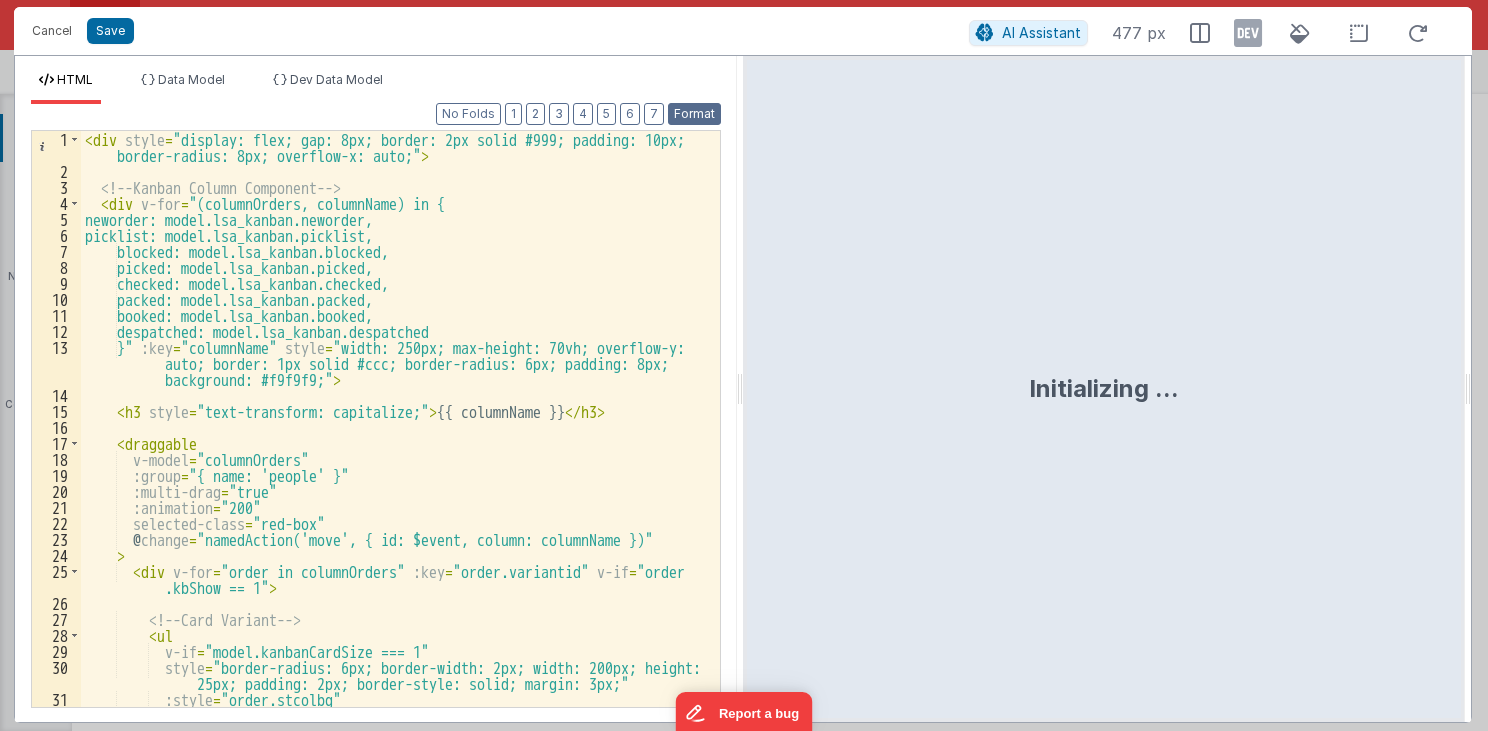 click on "Format" at bounding box center [694, 114] 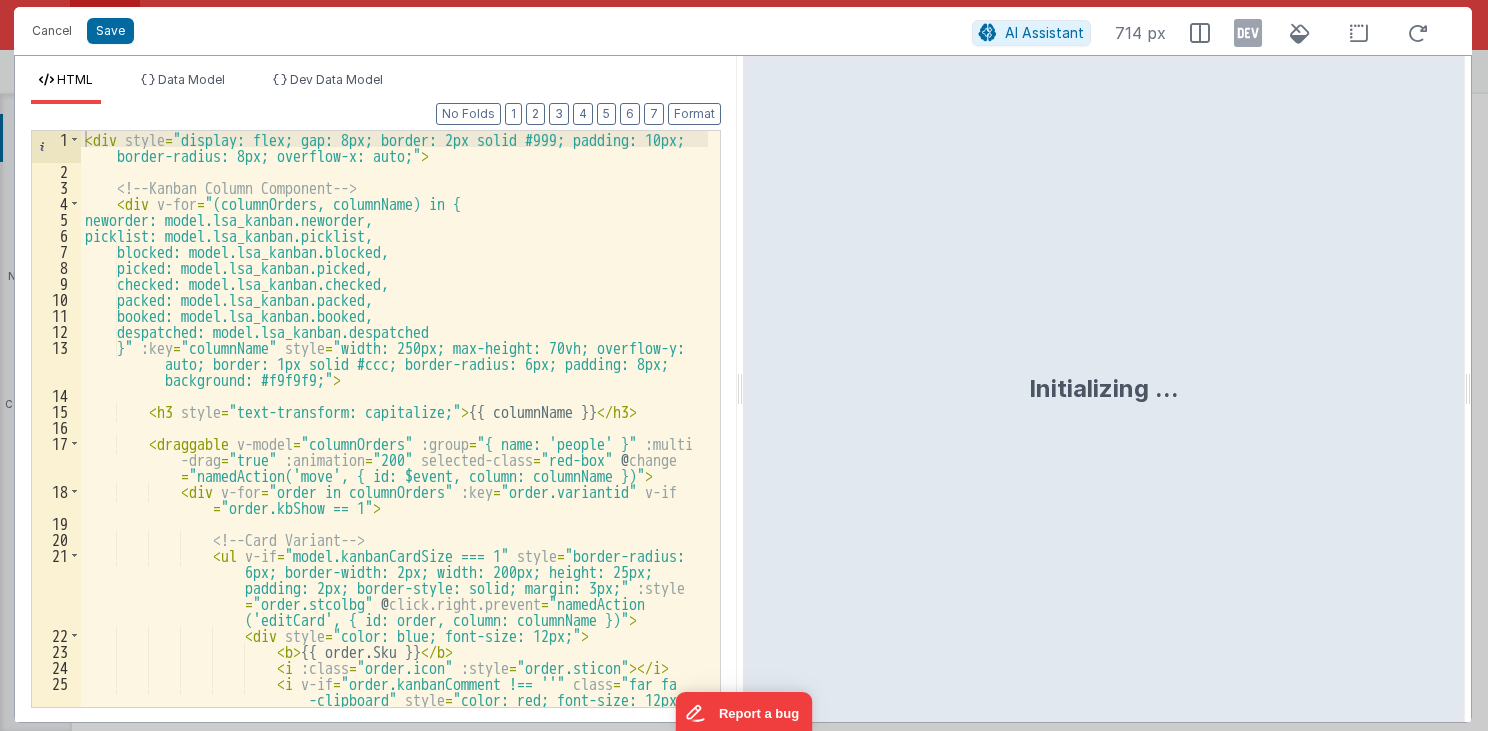 click on "< div   style = "display: flex; gap: 8px; border: 2px solid #999; padding: 10px;       border-radius: 8px; overflow-x: auto;" >      <!--  Kanban Column Component  -->      < div   v-for = "(columnOrders, columnName) in {   neworder: model.lsa_kanban.neworder,   picklist: model.lsa_kanban.picklist,          blocked: model.lsa_kanban.blocked,          picked: model.lsa_kanban.picked,          checked: model.lsa_kanban.checked,          packed: model.lsa_kanban.packed,          booked: model.lsa_kanban.booked,          despatched: model.lsa_kanban.despatched        }"   :key = "columnName"   style = "width: 250px; max-height: 70vh; overflow-y:             auto; border: 1px solid #ccc; border-radius: 6px; padding: 8px;             background: #f9f9f9;" >           < h3   style = "text-transform: capitalize;" > {{ columnName }} </ h3 >           < draggable   v-model = "columnOrders"   :group = "{ name: 'people' }"   :multi              -drag = "true"   :animation = "200"   =" at bounding box center [395, 443] 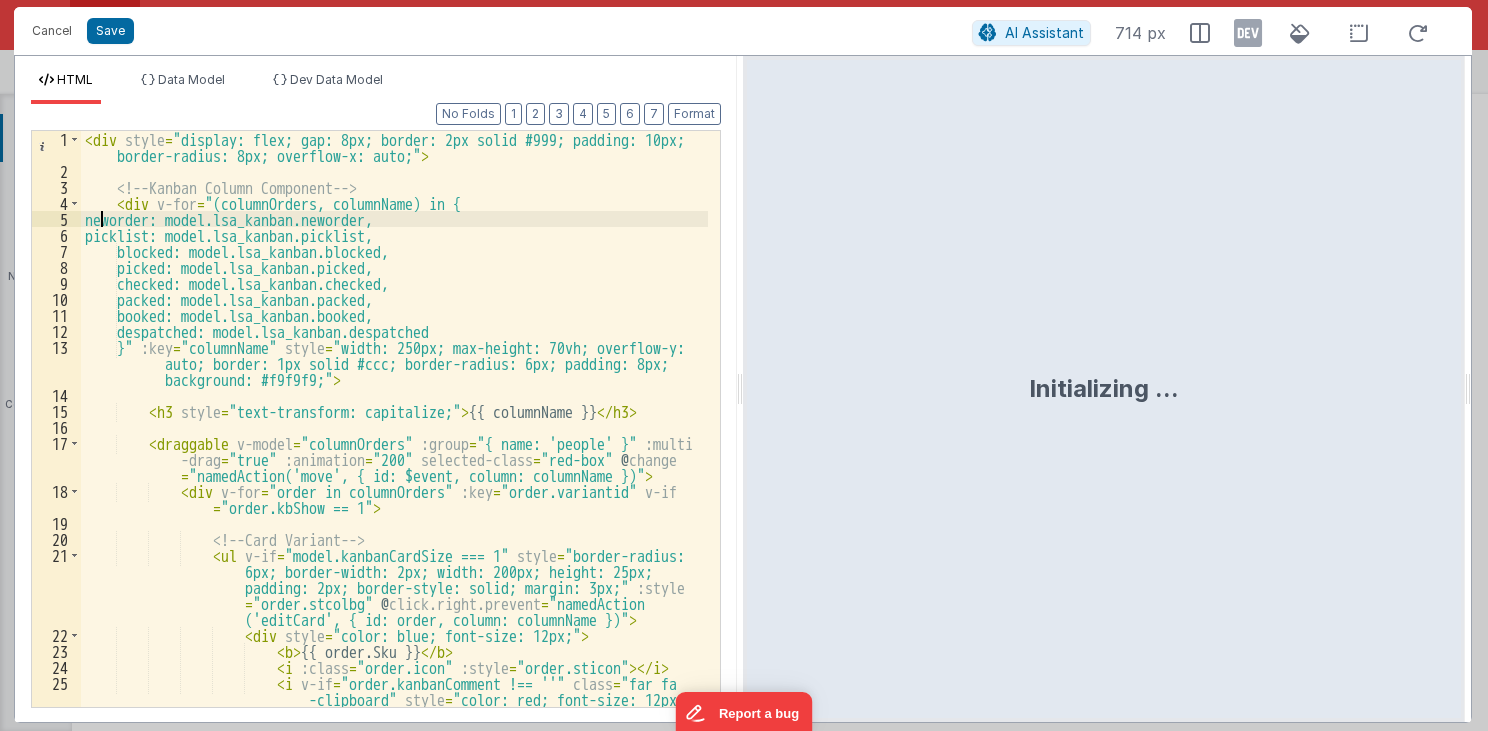 click on "< div   style = "display: flex; gap: 8px; border: 2px solid #999; padding: 10px;       border-radius: 8px; overflow-x: auto;" >      <!--  Kanban Column Component  -->      < div   v-for = "(columnOrders, columnName) in {   neworder: model.lsa_kanban.neworder,   picklist: model.lsa_kanban.picklist,          blocked: model.lsa_kanban.blocked,          picked: model.lsa_kanban.picked,          checked: model.lsa_kanban.checked,          packed: model.lsa_kanban.packed,          booked: model.lsa_kanban.booked,          despatched: model.lsa_kanban.despatched        }"   :key = "columnName"   style = "width: 250px; max-height: 70vh; overflow-y:             auto; border: 1px solid #ccc; border-radius: 6px; padding: 8px;             background: #f9f9f9;" >           < h3   style = "text-transform: capitalize;" > {{ columnName }} </ h3 >           < draggable   v-model = "columnOrders"   :group = "{ name: 'people' }"   :multi              -drag = "true"   :animation = "200"   =" at bounding box center (395, 443) 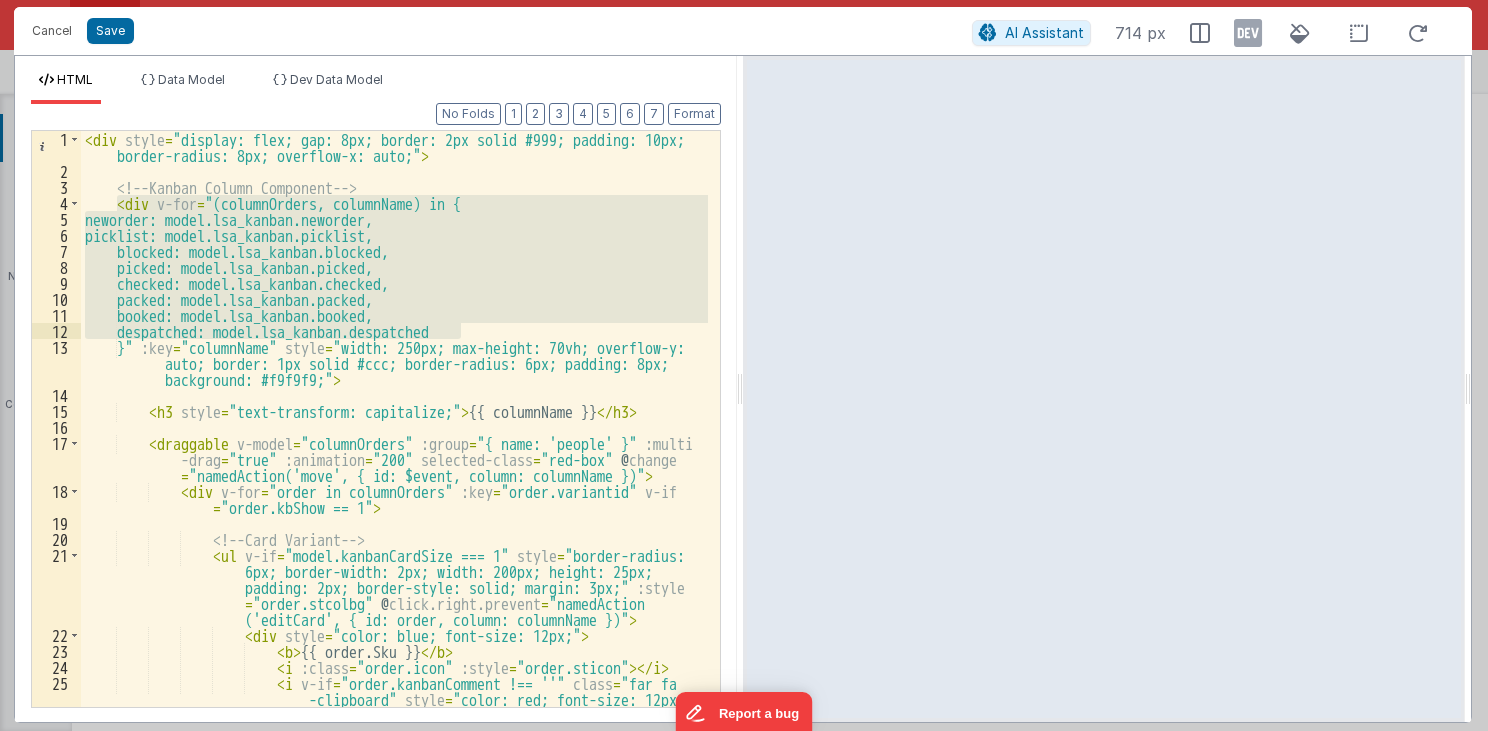 drag, startPoint x: 118, startPoint y: 202, endPoint x: 498, endPoint y: 326, distance: 399.7199 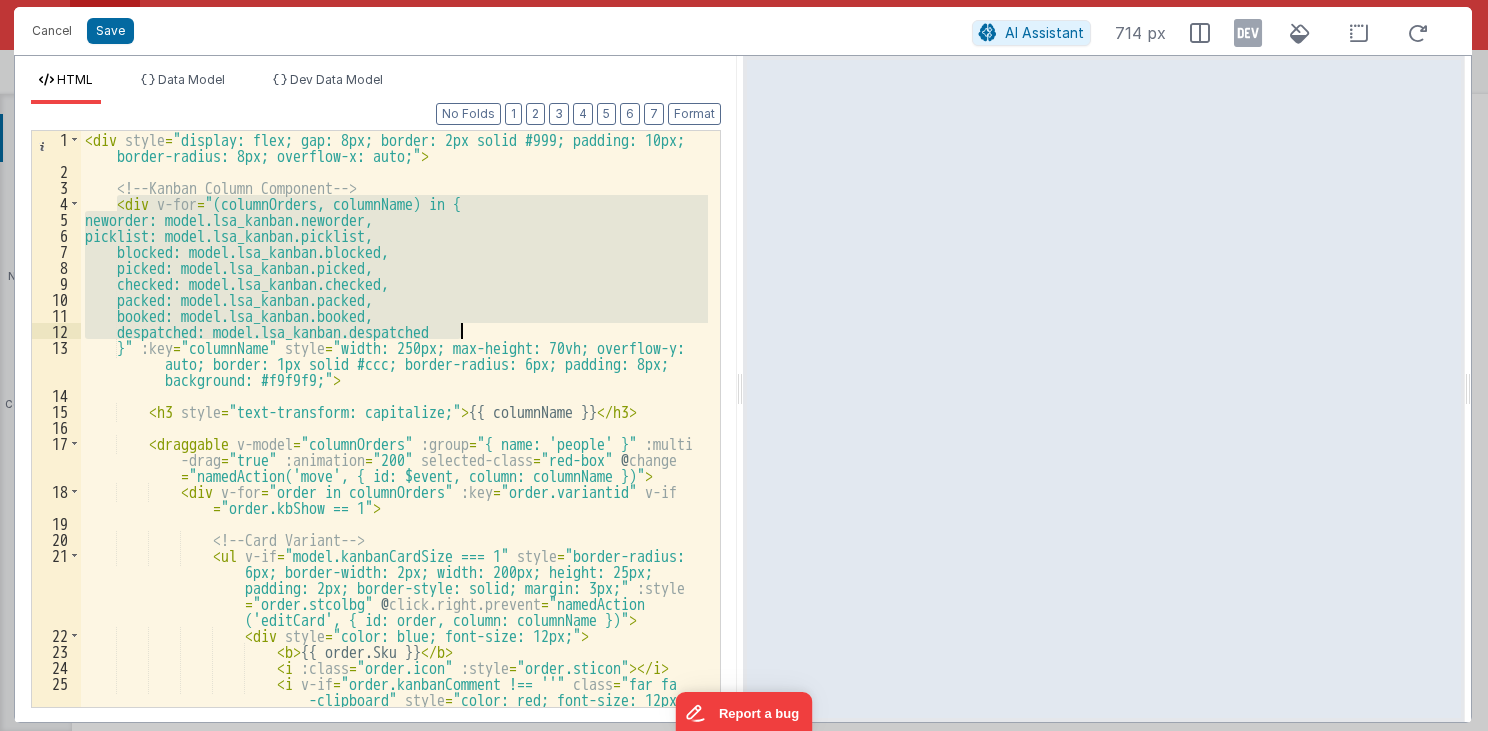 click on "< div   style = "display: flex; gap: 8px; border: 2px solid #999; padding: 10px;       border-radius: 8px; overflow-x: auto;" >      <!--  Kanban Column Component  -->      < div   v-for = "(columnOrders, columnName) in {   neworder: model.lsa_kanban.neworder,   picklist: model.lsa_kanban.picklist,          blocked: model.lsa_kanban.blocked,          picked: model.lsa_kanban.picked,          checked: model.lsa_kanban.checked,          packed: model.lsa_kanban.packed,          booked: model.lsa_kanban.booked,          despatched: model.lsa_kanban.despatched        }"   :key = "columnName"   style = "width: 250px; max-height: 70vh; overflow-y:             auto; border: 1px solid #ccc; border-radius: 6px; padding: 8px;             background: #f9f9f9;" >           < h3   style = "text-transform: capitalize;" > {{ columnName }} </ h3 >           < draggable   v-model = "columnOrders"   :group = "{ name: 'people' }"   :multi              -drag = "true"   :animation = "200"   =" at bounding box center [394, 419] 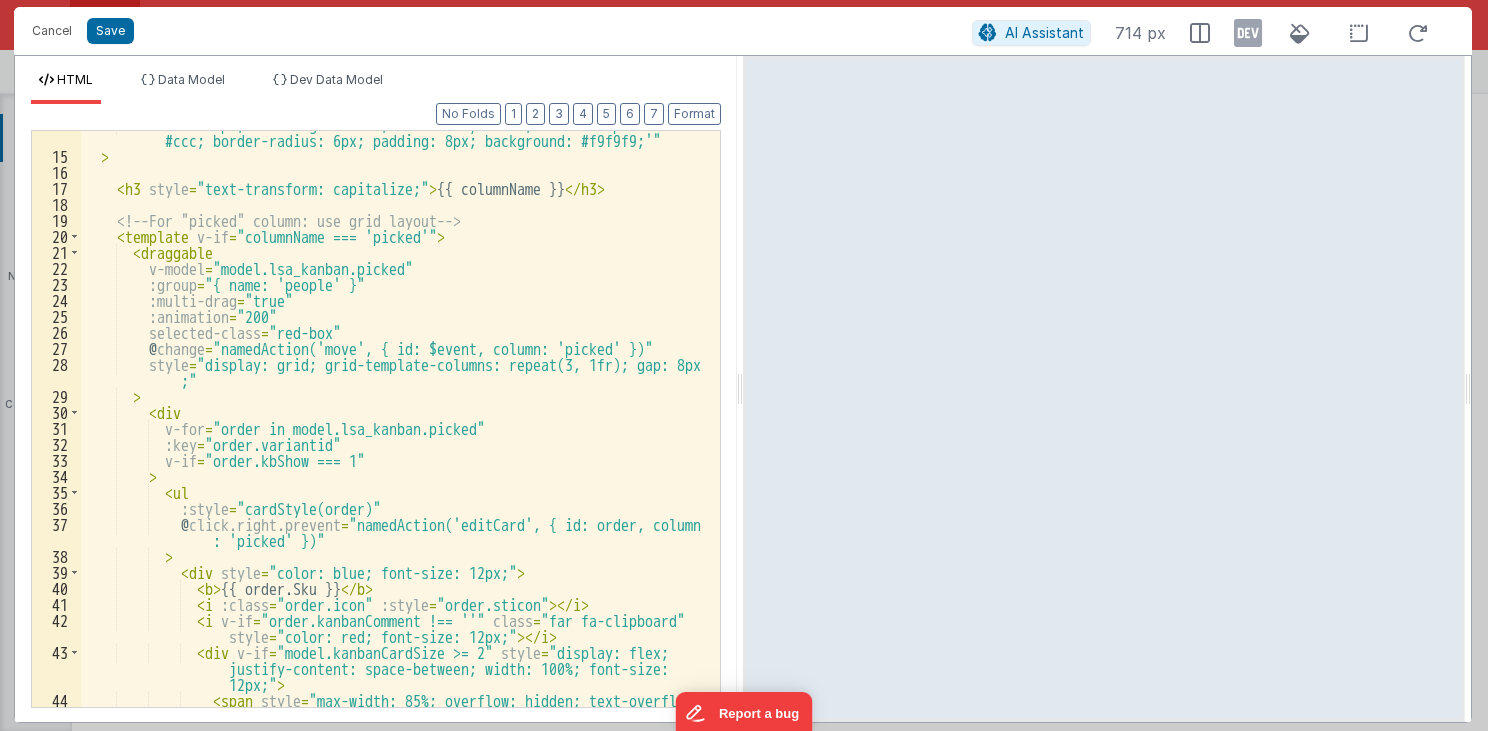 scroll, scrollTop: 0, scrollLeft: 0, axis: both 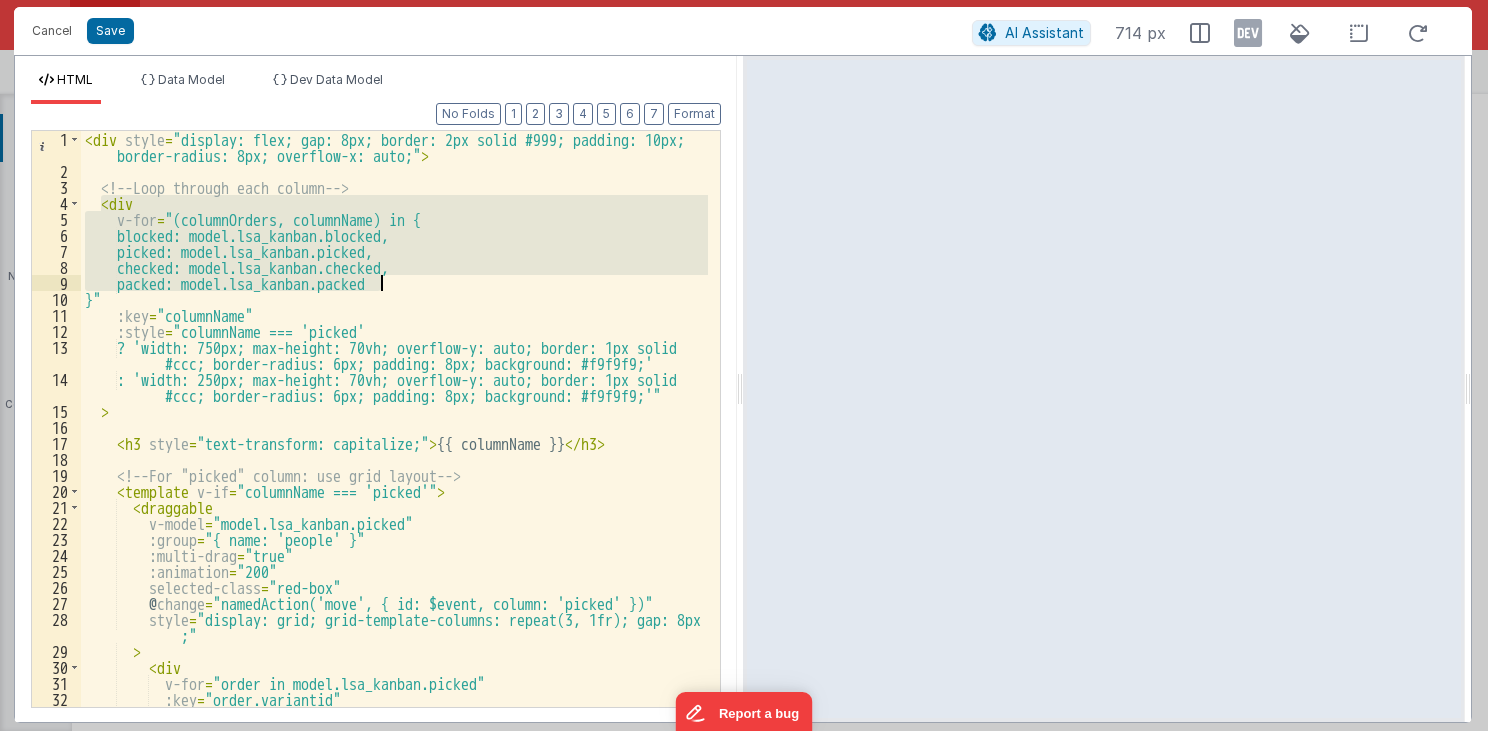 drag, startPoint x: 100, startPoint y: 201, endPoint x: 408, endPoint y: 280, distance: 317.97012 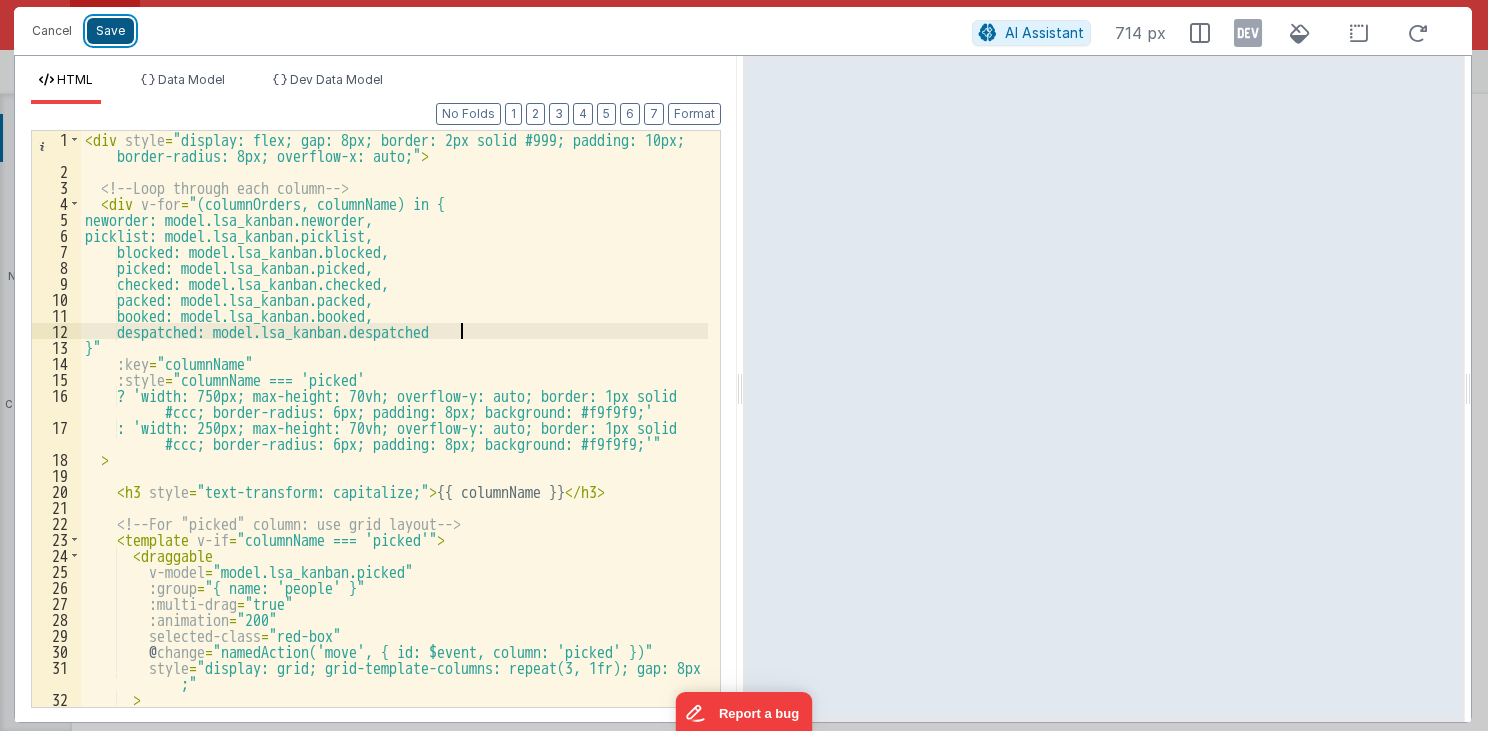 click on "Save" at bounding box center (110, 31) 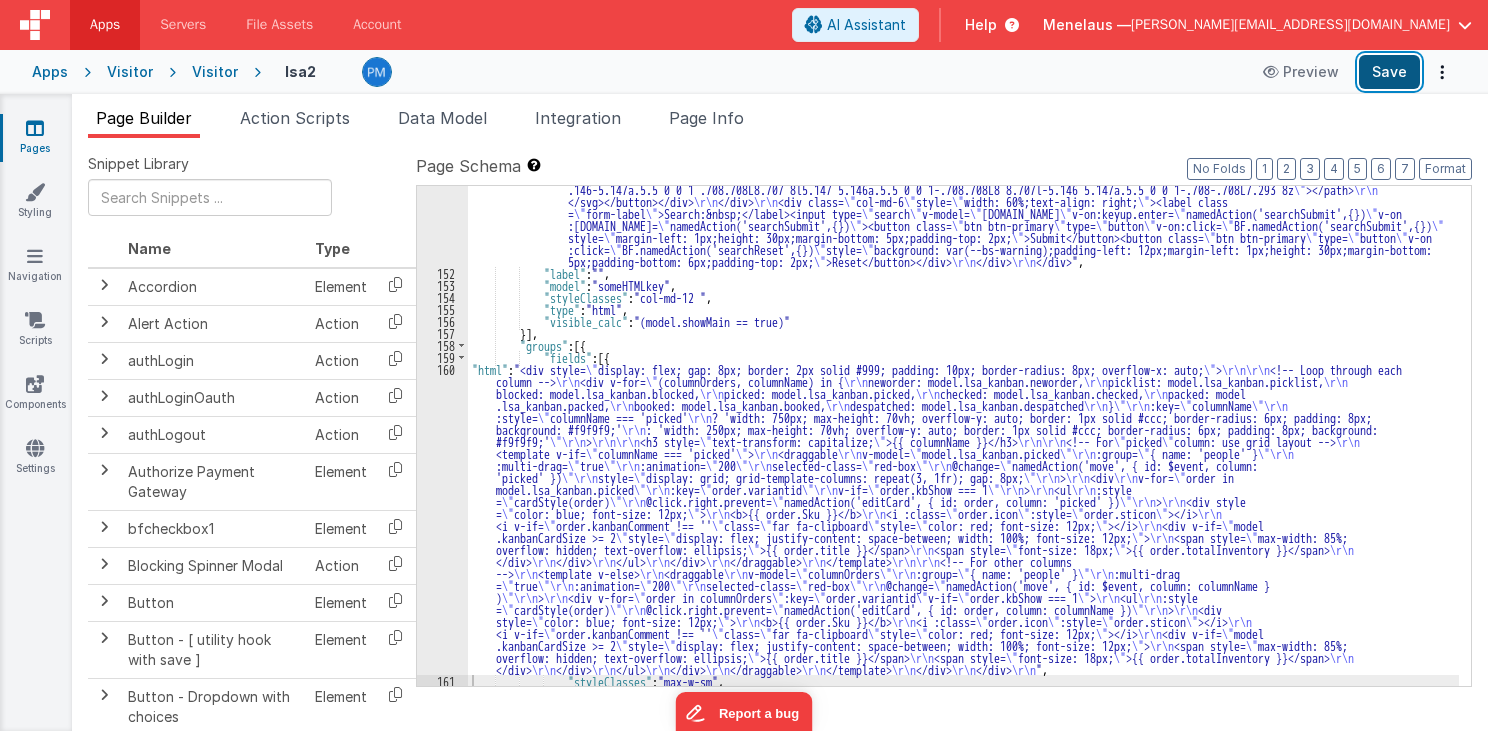 click on "Save" at bounding box center (1389, 72) 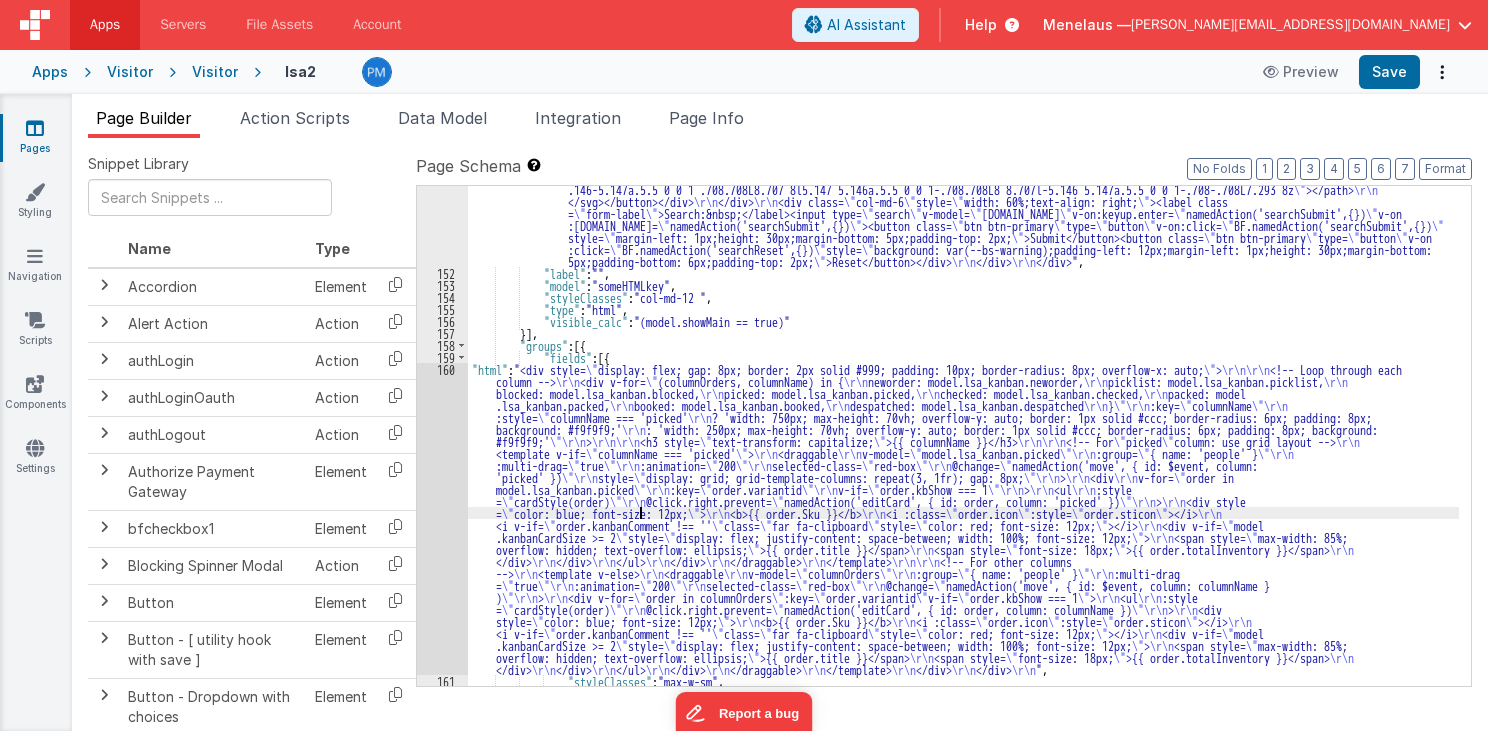 click on ""html" :  " <div class= \" container \" > \r\n         <div class= \" row \"  style= \" width: 75%;margin-bottom: 5px;padding-bottom: 0px;height: 34px;margin-right:                   -22px; \" > \r\n             <div class= \" col-md-6 \"  style= \" width: 40%; \" > \r\n                 <div class= \" btn-group \"  role= \" group \"  style= \" width:                   100px;height: 26px;margin-bottom: 5px; \" ><button class= \" btn btn-outline-primary \"  id= \" button5 \"  type= \" button \"  style= \" background: palegreen                  ;color: var(--bs-dark);font-weight: bold;font-size: 21px;margin-bottom: 0px;padding-bottom: 0px;padding-left: 9px;width: 33px;height: 30px;padding                  -right: 0px; \"  v-on:click= \" namedAction('showStatus5',{}) \" ><svg xmlns= \" http://www.w3.org/2000/svg \"  width= \" 1em \"  height= \" 1em \"  fill                  = \" currentColor \"  viewBox= \" 0 0 16 16 \"" at bounding box center (963, 259) 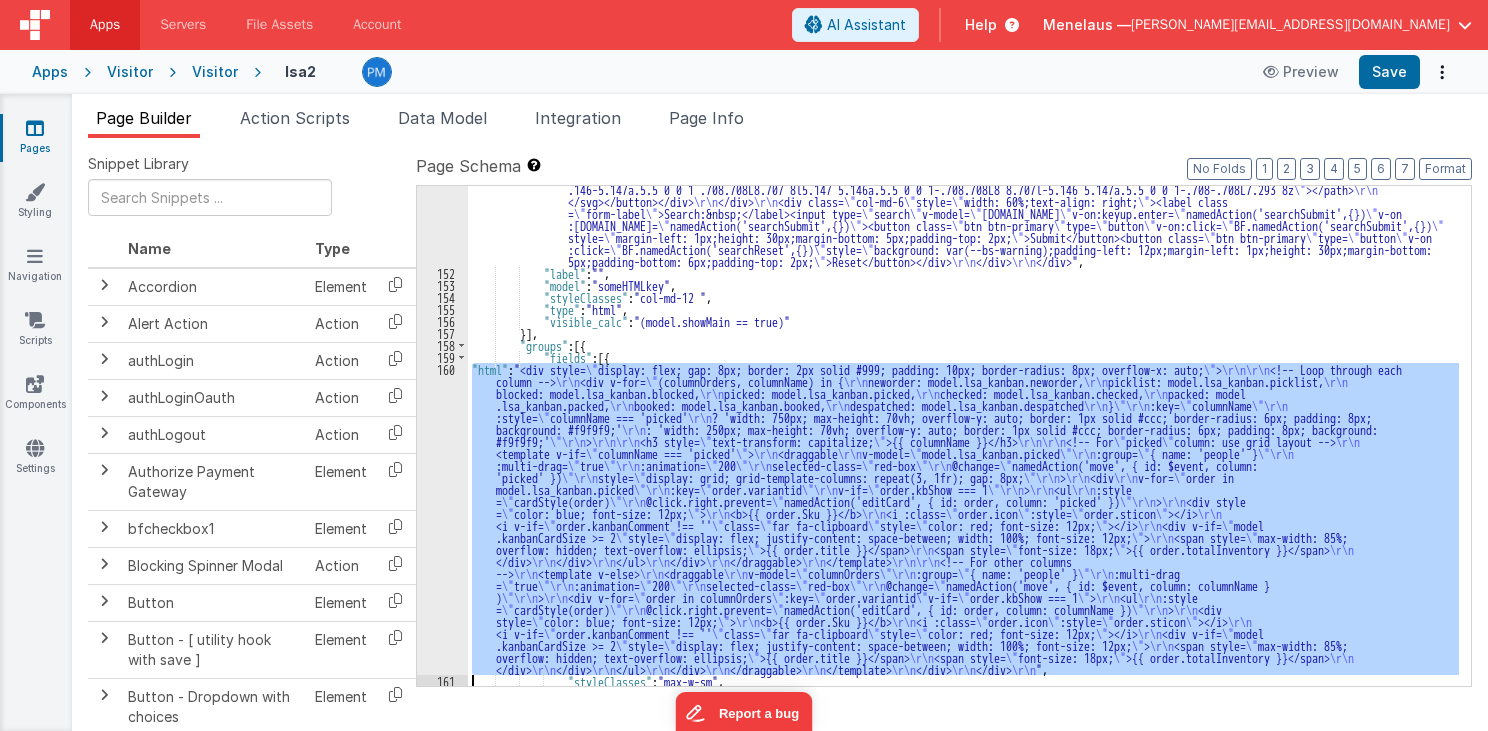 click on "160" at bounding box center [442, 519] 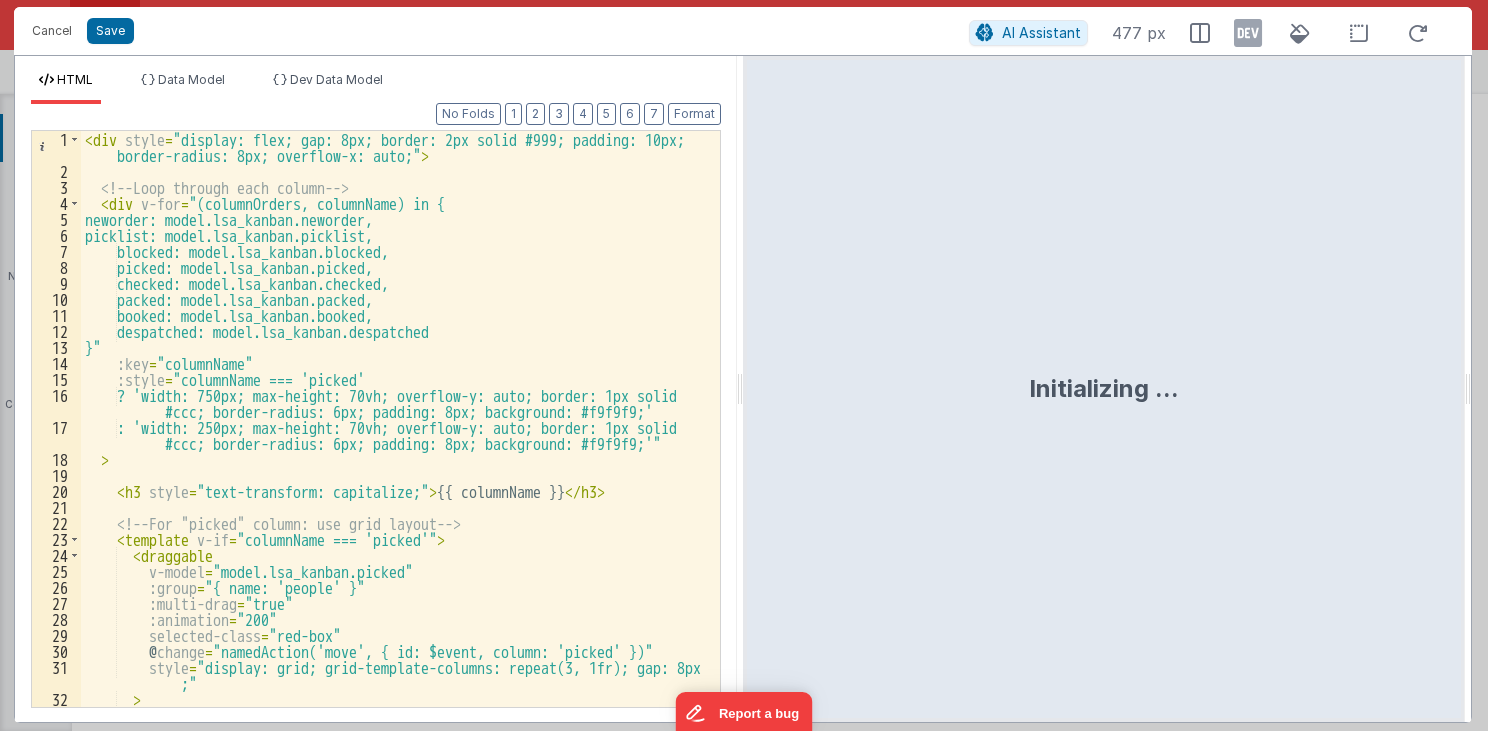 click on "< div   style = "display: flex; gap: 8px; border: 2px solid #999; padding: 10px;       border-radius: 8px; overflow-x: auto;" >    <!--  Loop through each column  -->    < div   v-for = "(columnOrders, columnName) in {   neworder: model.lsa_kanban.neworder,   picklist: model.lsa_kanban.picklist,          blocked: model.lsa_kanban.blocked,          picked: model.lsa_kanban.picked,          checked: model.lsa_kanban.checked,          packed: model.lsa_kanban.packed,          booked: model.lsa_kanban.booked,          despatched: model.lsa_kanban.despatched     }"      :key = "columnName"      :style = "columnName === 'picked'        ? 'width: 750px; max-height: 70vh; overflow-y: auto; border: 1px solid             #ccc; border-radius: 6px; padding: 8px; background: #f9f9f9;'        : 'width: 250px; max-height: 70vh; overflow-y: auto; border: 1px solid             #ccc; border-radius: 6px; padding: 8px; background: #f9f9f9;'"    >      < h3   style = "text-transform: capitalize;" > </ h3 >" at bounding box center [395, 443] 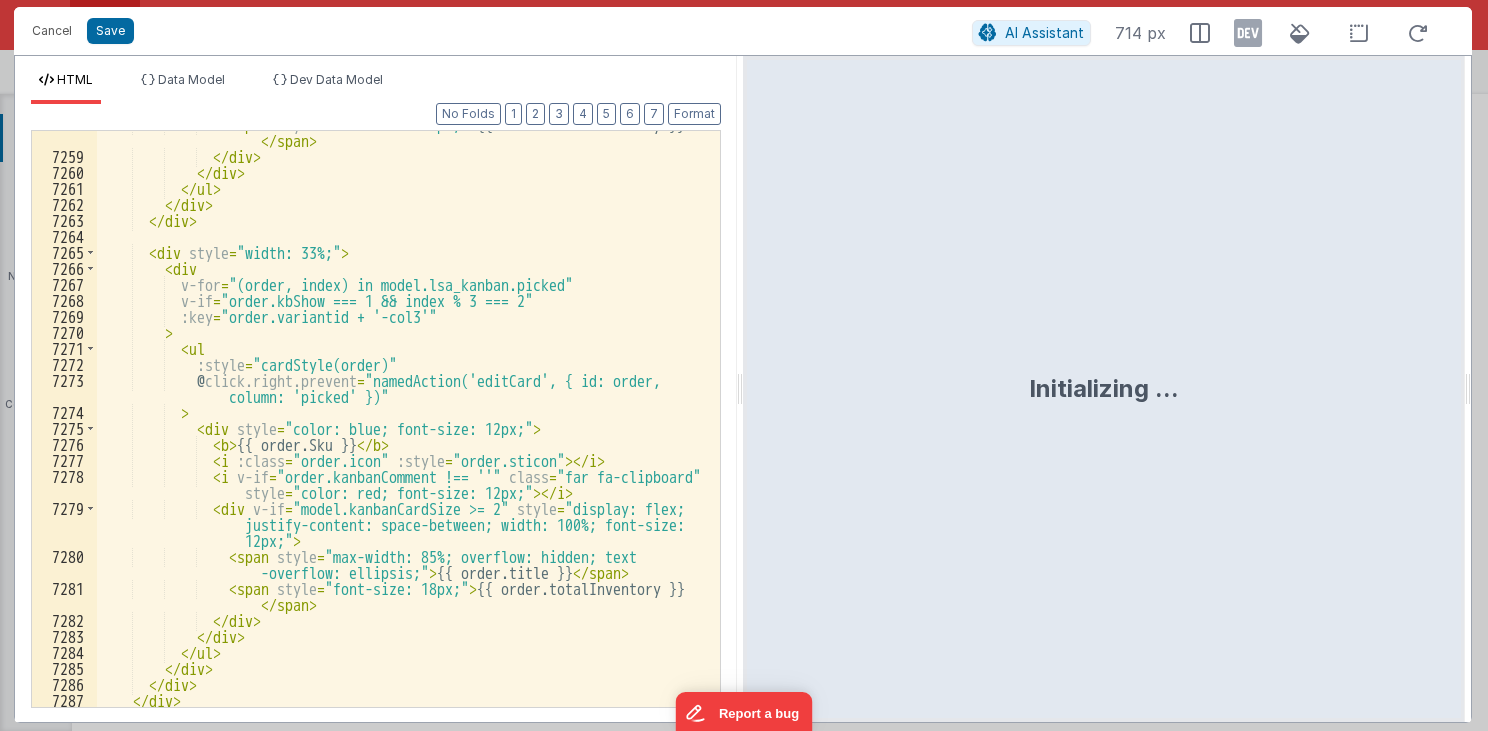 scroll, scrollTop: 32191, scrollLeft: 0, axis: vertical 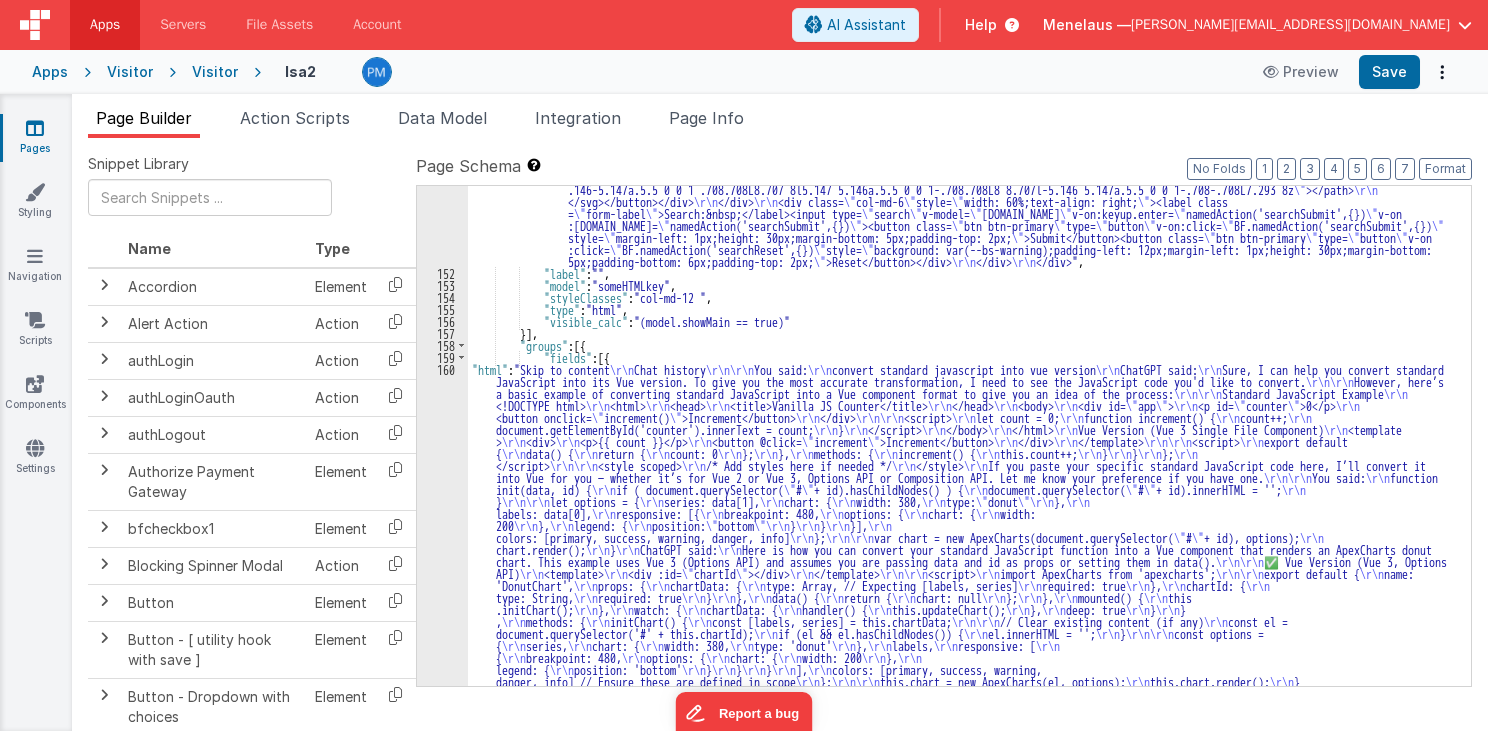drag, startPoint x: 698, startPoint y: 402, endPoint x: 449, endPoint y: 462, distance: 256.12692 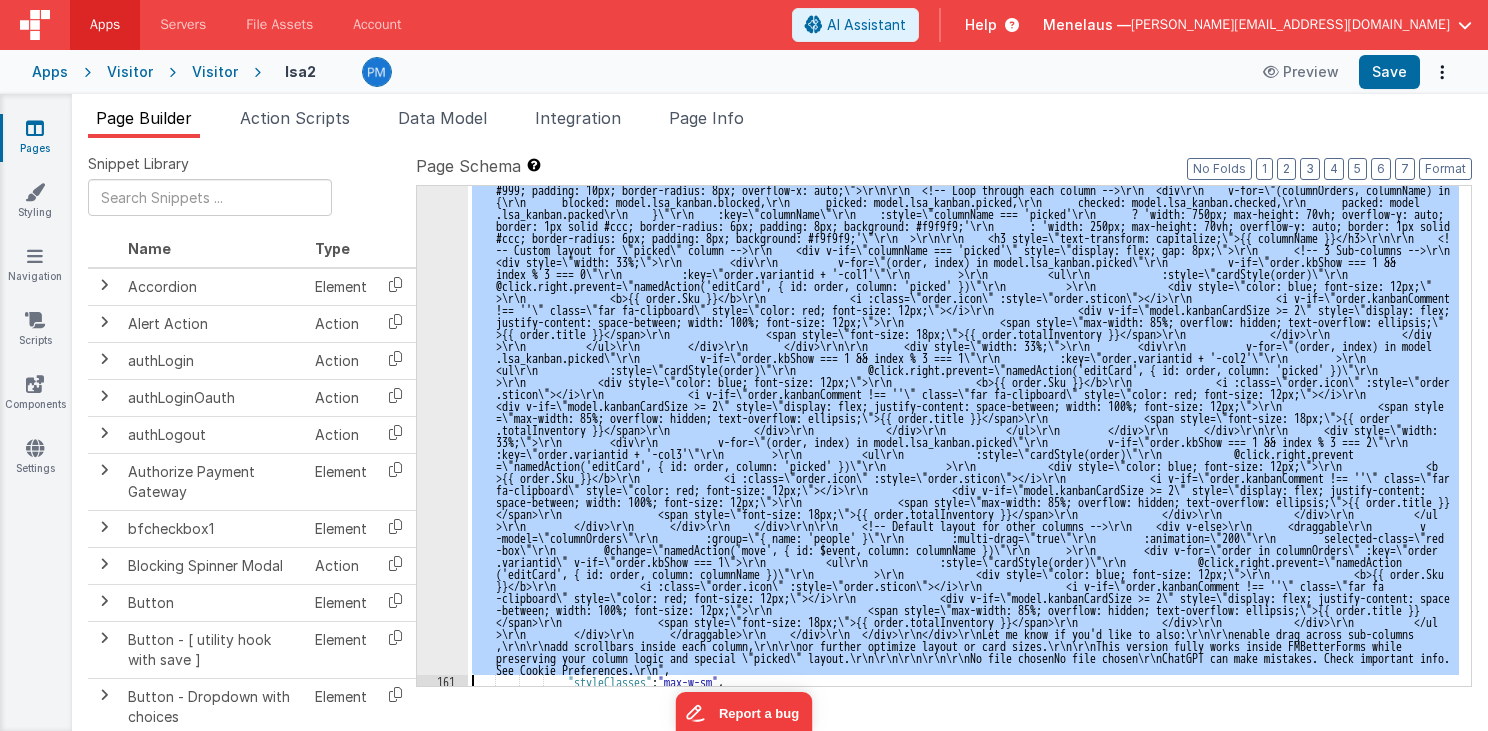 scroll, scrollTop: 22803, scrollLeft: 0, axis: vertical 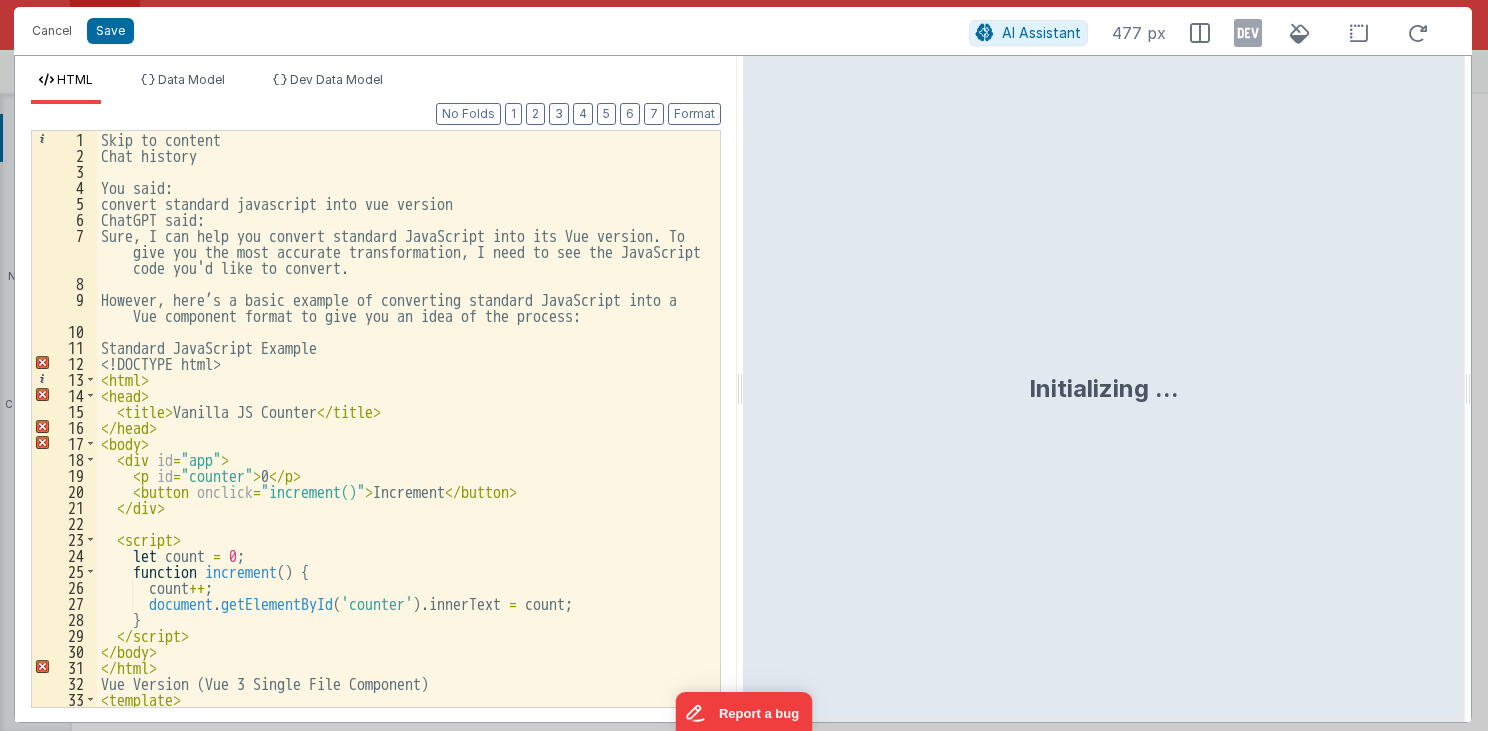 click on "Skip to content Chat history You said: convert standard javascript into vue version ChatGPT said: Sure, I can help you convert standard JavaScript into its Vue version. To       give you the most accurate transformation, I need to see the JavaScript       code you'd like to convert. However, here’s a basic example of converting standard JavaScript into a       Vue component format to give you an idea of the process: Standard JavaScript Example <! DOCTYPE   html > < html > < head >    < title > Vanilla JS Counter </ title > </ head > < body >    < div   id = "app" >      < p   id = "counter" > 0 </ p >      < button   onclick = "increment()" > Increment </ button >    </ div >    < script >      let   count   =   0 ;      function   increment ( )   {         count ++ ;         document . getElementById ( 'counter' ) . innerText   =   count ;      }    </ script > </ body > </ html > Vue Version (Vue 3 Single File Component) < template >    < div >      < p > {{ count }} </ p >" at bounding box center [403, 435] 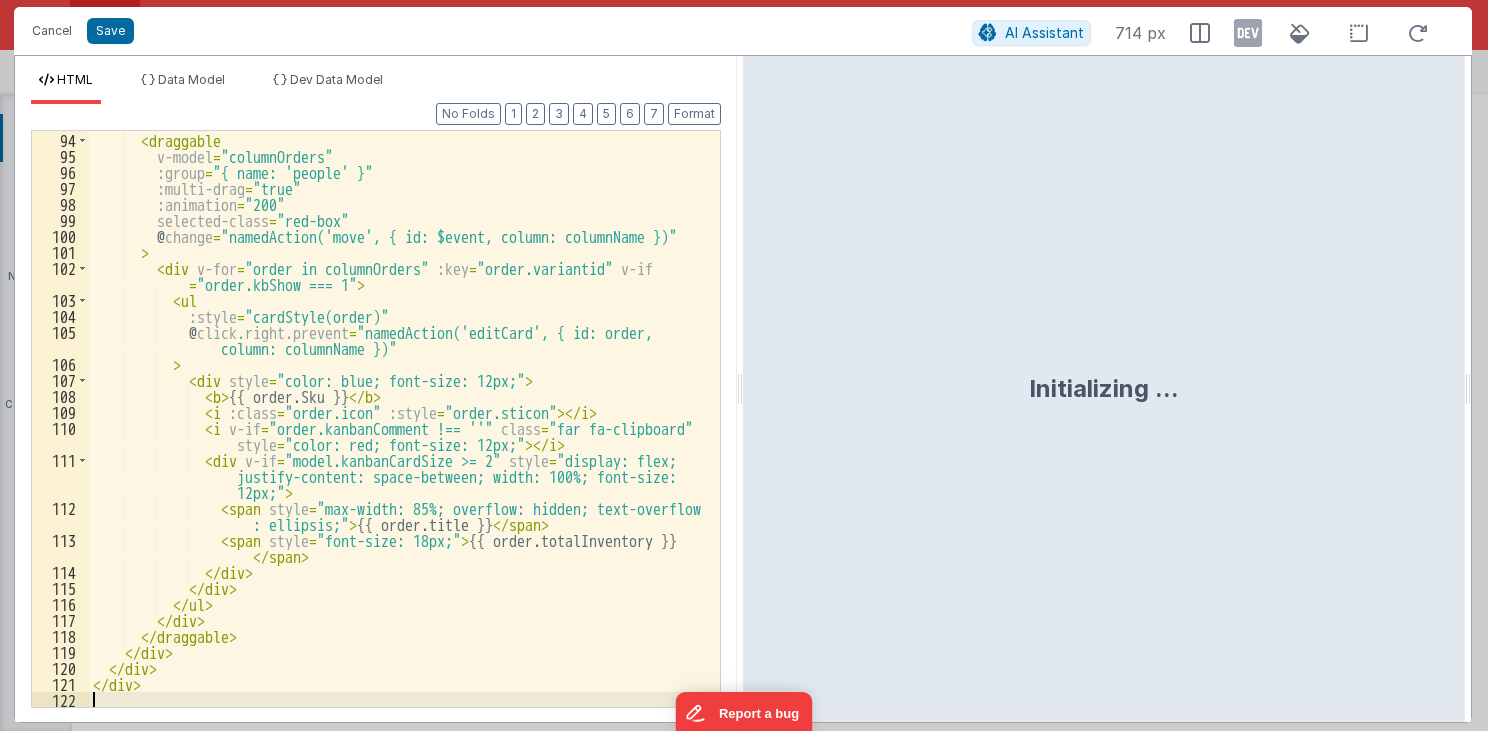 scroll, scrollTop: 1823, scrollLeft: 0, axis: vertical 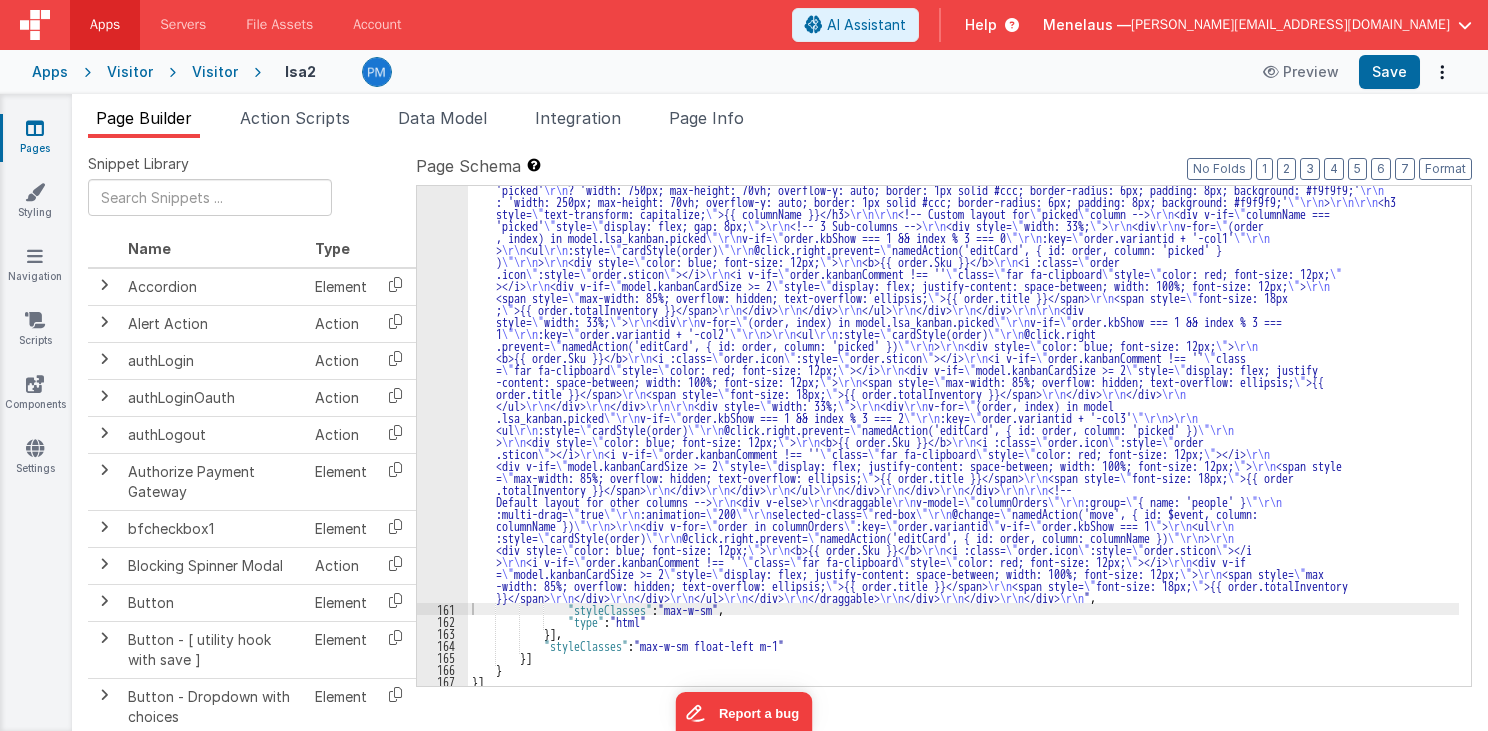 click on ""html" :  "<div style= \" display: flex; gap: 8px; border: 2px solid #999; padding: 10px; border-radius: 8px; overflow-x: auto; \" > \r\n\r\n   <!-- Loop through each       column --> \r\n   <div \r\n     v-for= \" (columnOrders, columnName) in { \r\n       blocked: model.lsa_kanban.blocked, \r\n       picked: model.lsa_kanban.picked, \r\n             checked: model.lsa_kanban.checked, \r\n       packed: model.lsa_kanban.packed \r\n     } \"\r\n     :key= \" columnName \"\r\n     :style= \" columnName ===       'picked' \r\n       ? 'width: 750px; max-height: 70vh; overflow-y: auto; border: 1px solid #ccc; border-radius: 6px; padding: 8px; background: #f9f9f9;' \r\n             : 'width: 250px; max-height: 70vh; overflow-y: auto; border: 1px solid #ccc; border-radius: 6px; padding: 8px; background: #f9f9f9;' \"\r\n   > \r\n\r\n     <h3       style= \" text-transform: capitalize; \" >{{ columnName }}</h3> \r\n\r\n     <!-- Custom layout for  \" picked \"  column --> \r\n     <div v-if= \" >" at bounding box center [963, 631] 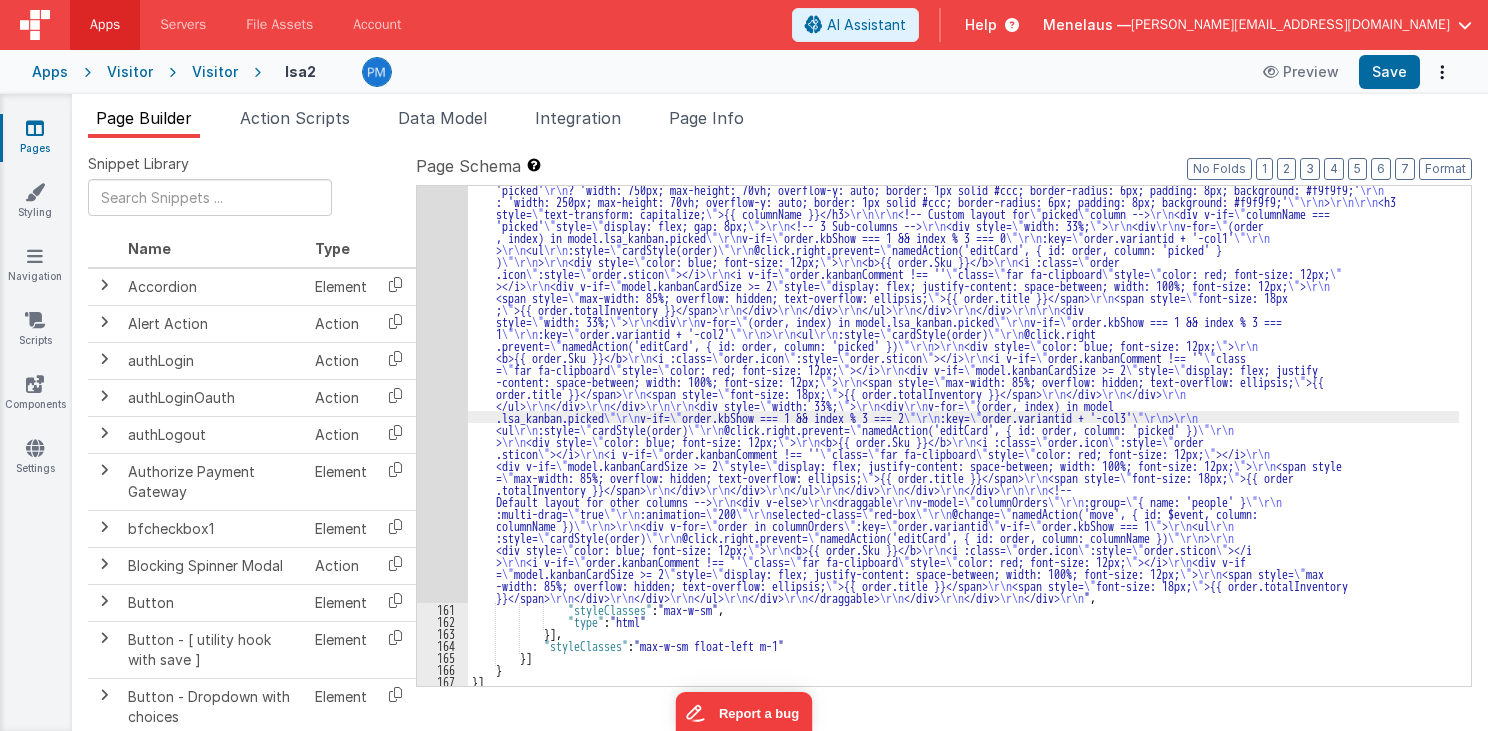 click on "160" at bounding box center (442, 375) 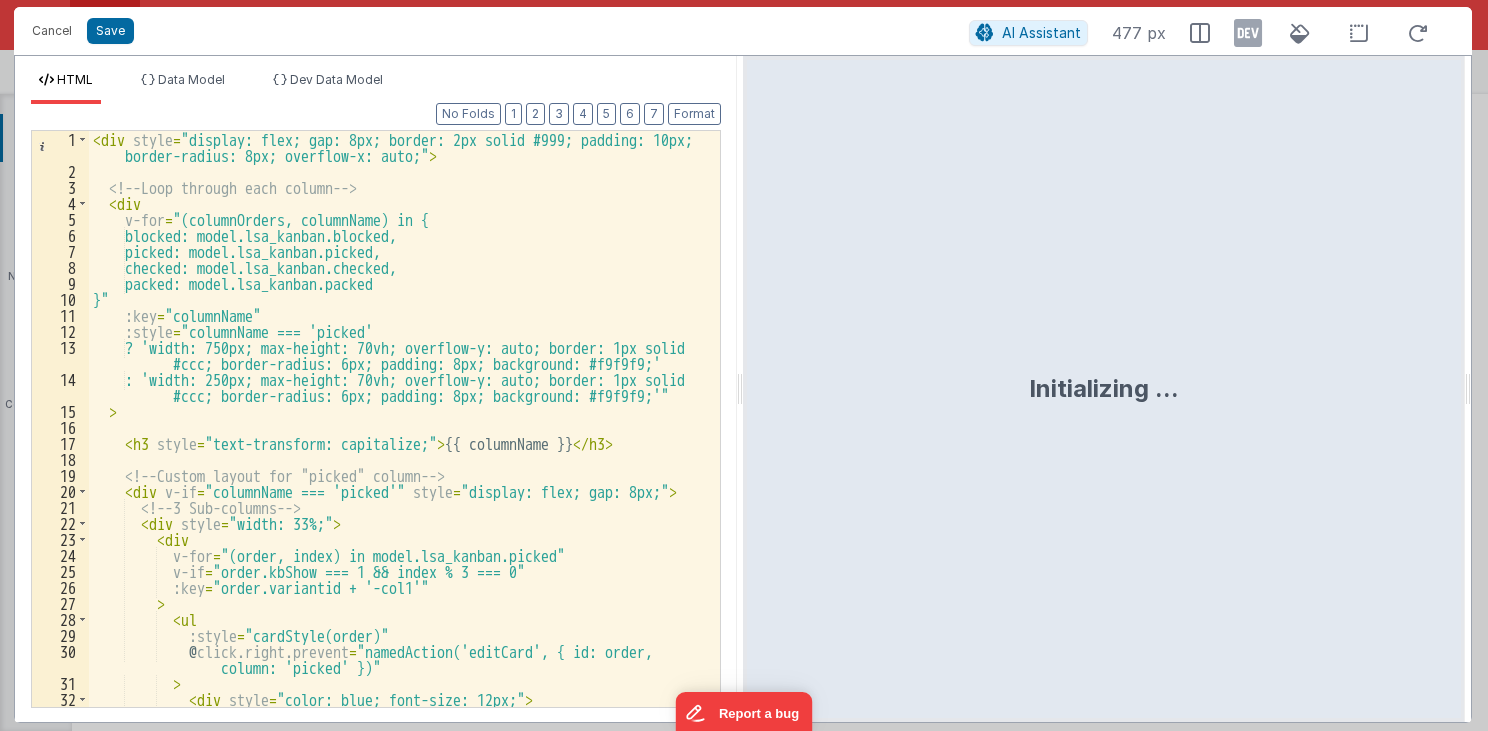 click on "< div   style = "display: flex; gap: 8px; border: 2px solid #999; padding: 10px;       border-radius: 8px; overflow-x: auto;" >    <!--  Loop through each column  -->    < div      v-for = "(columnOrders, columnName) in {        blocked: model.lsa_kanban.blocked,        picked: model.lsa_kanban.picked,        checked: model.lsa_kanban.checked,        packed: model.lsa_kanban.packed     }"      :key = "columnName"      :style = "columnName === 'picked'        ? 'width: 750px; max-height: 70vh; overflow-y: auto; border: 1px solid             #ccc; border-radius: 6px; padding: 8px; background: #f9f9f9;'        : 'width: 250px; max-height: 70vh; overflow-y: auto; border: 1px solid             #ccc; border-radius: 6px; padding: 8px; background: #f9f9f9;'"    >      < h3   style = "text-transform: capitalize;" > {{ columnName }} </ h3 >      <!--  Custom layout for "picked" column  -->      < div   v-if = "columnName === 'picked'"   style = "display: flex; gap: 8px;" >         <!-- -->" at bounding box center [399, 443] 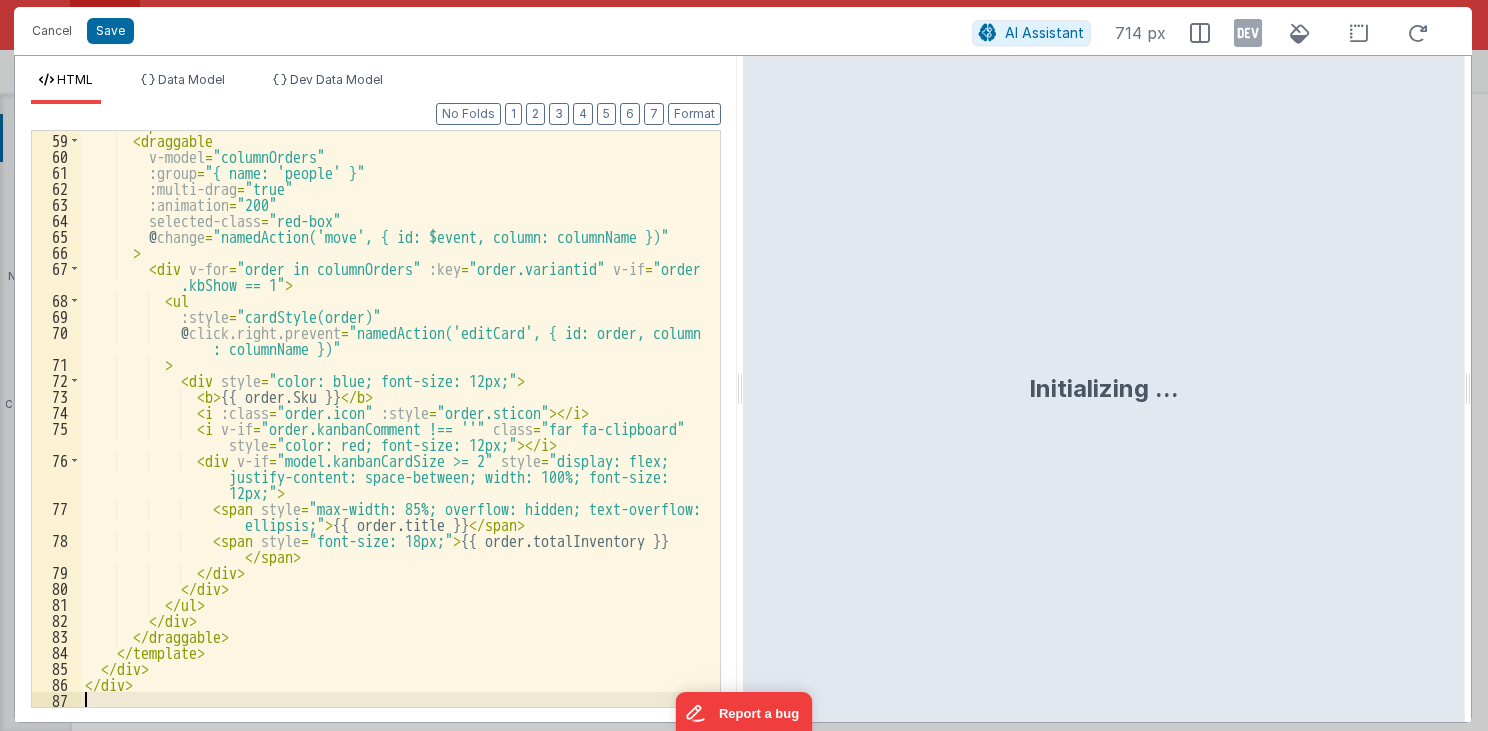 scroll, scrollTop: 1103, scrollLeft: 0, axis: vertical 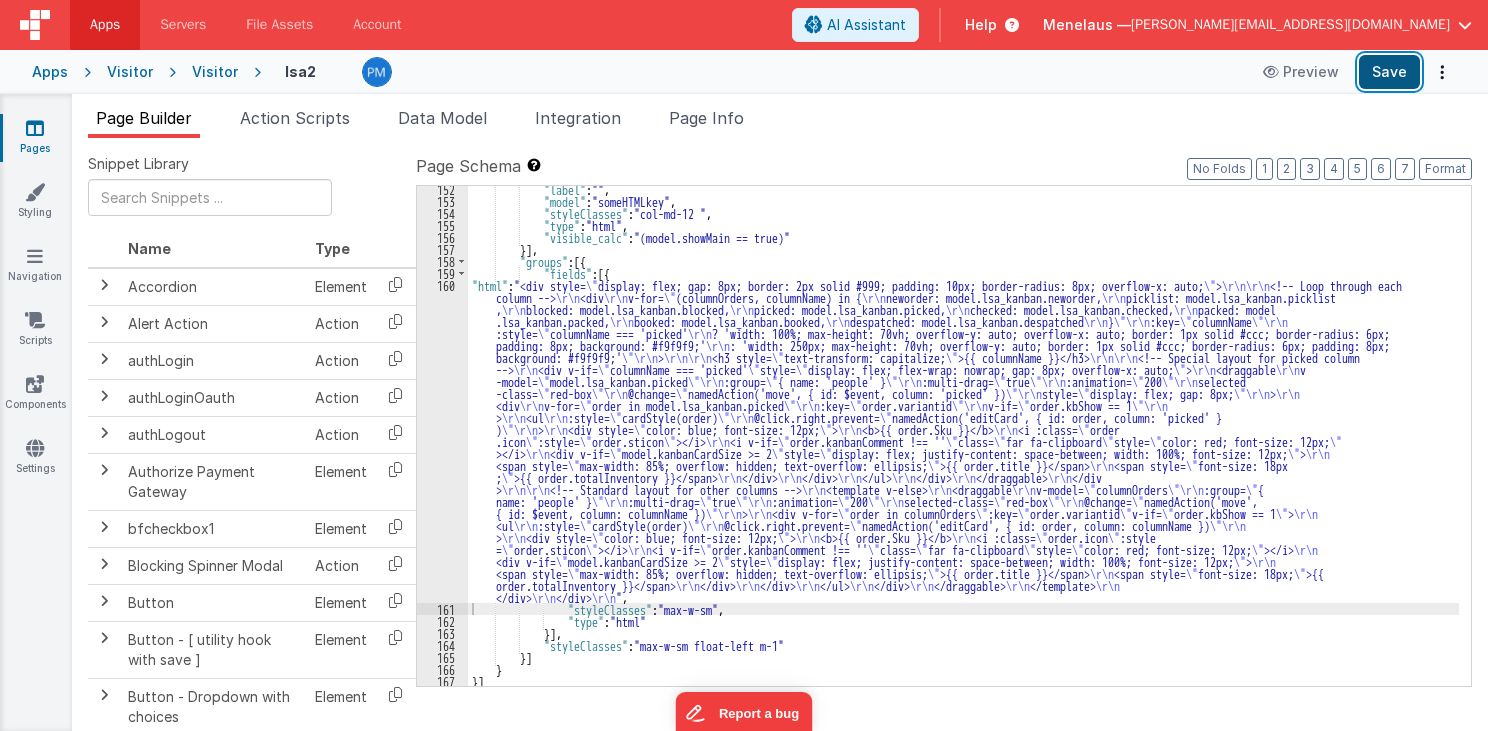 click on "Save" at bounding box center (1389, 72) 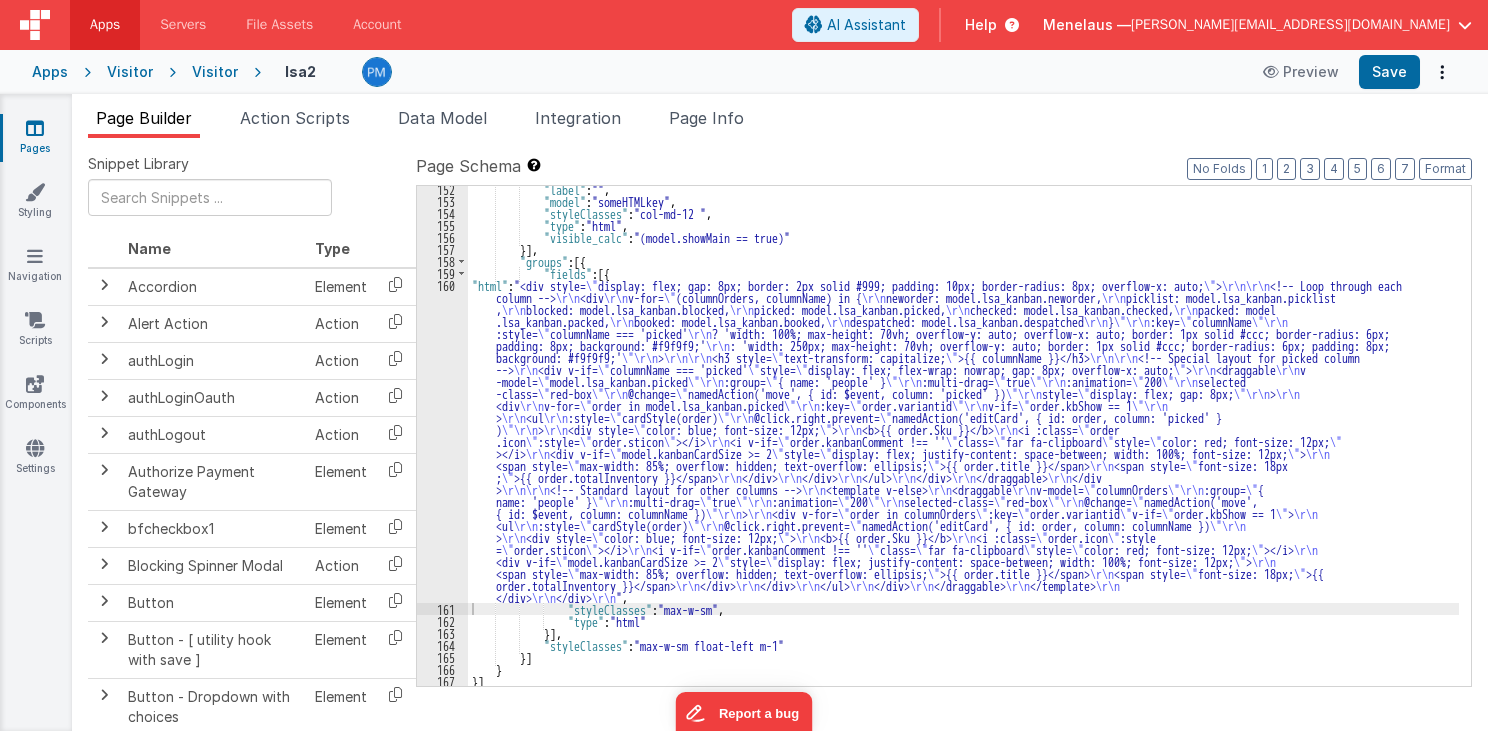click on ""label" :  "" ,                "model" :  "someHTMLkey" ,                "styleClasses" :  "col-md-12 " ,                "type" :  "html" ,                "visible_calc" :  "(model.showMain == true)"           }] ,           "groups" :  [{                "fields" :  [{ "html" :  "<div style= \" display: flex; gap: 8px; border: 2px solid #999; padding: 10px; border-radius: 8px; overflow-x: auto; \" > \r\n\r\n   <!-- Loop through each       column --> \r\n   <div \r\n     v-for= \" (columnOrders, columnName) in { \r\n       neworder: model.lsa_kanban.neworder, \r\n       picklist: model.lsa_kanban.picklist      , \r\n       blocked: model.lsa_kanban.blocked, \r\n       picked: model.lsa_kanban.picked, \r\n       checked: model.lsa_kanban.checked, \r\n       packed: model      .lsa_kanban.packed, \r\n       booked: model.lsa_kanban.booked, \r\n       despatched: model.lsa_kanban.despatched \r\n     } \"\r\n     :key= \" columnName \"\r\n           :style= \" columnName === 'picked'" at bounding box center (963, 445) 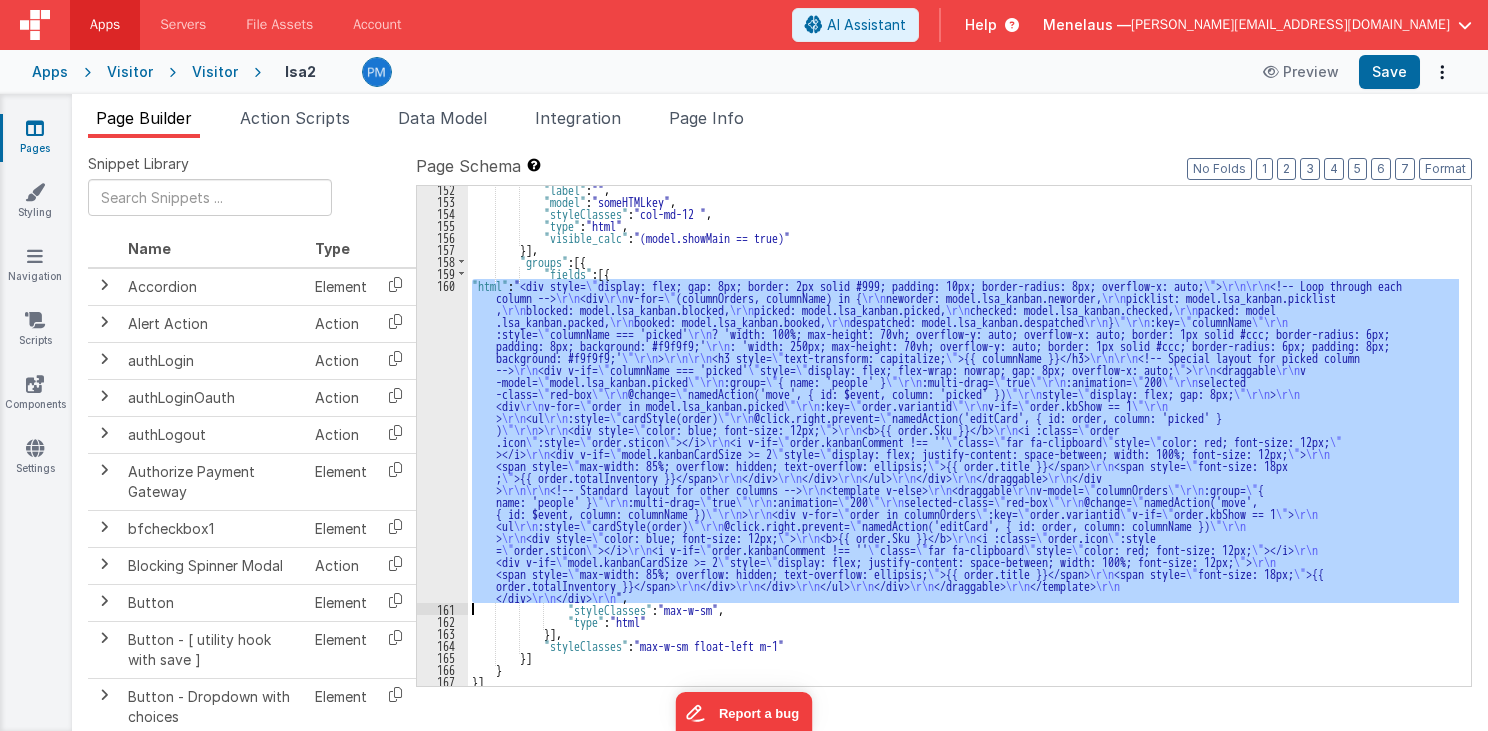 click on "160" at bounding box center [442, 441] 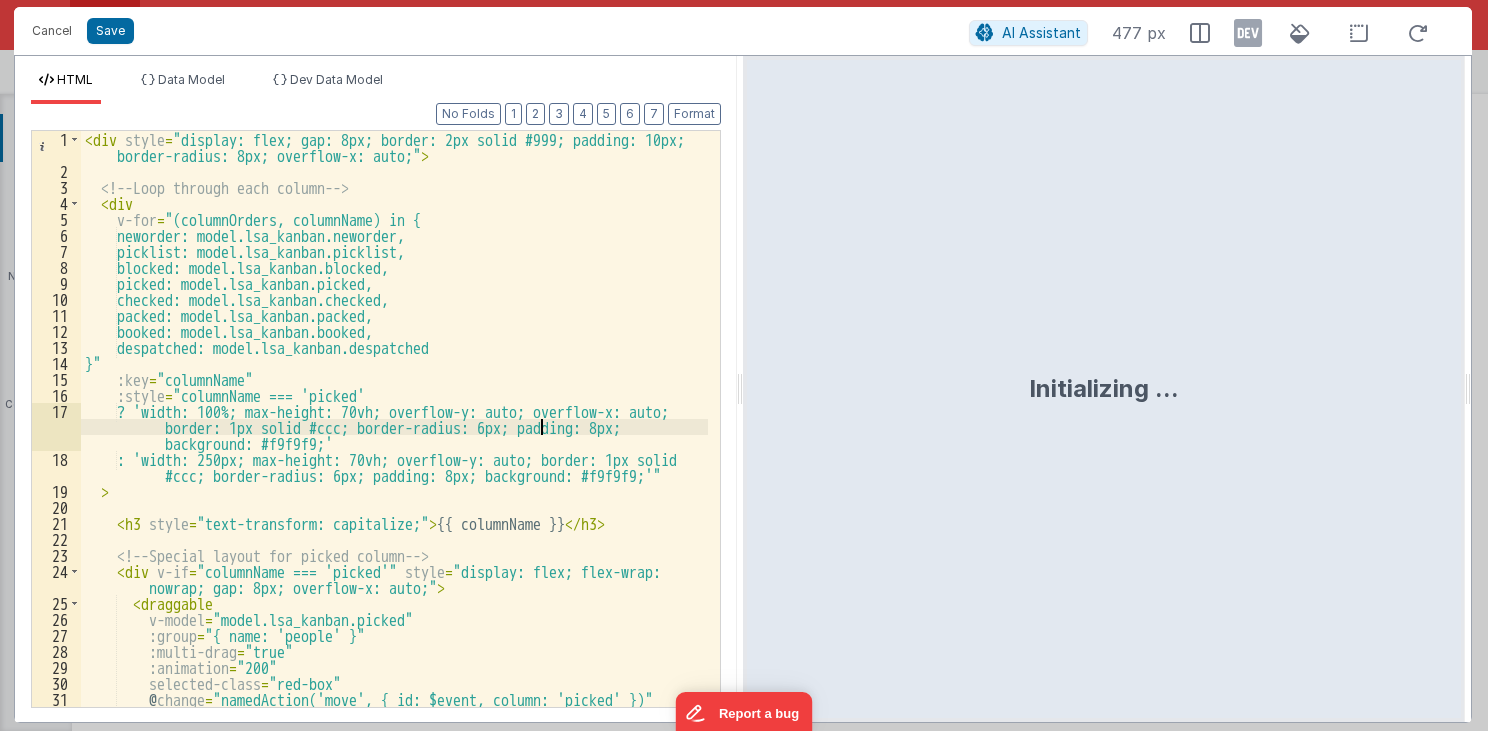 click on "< div   style = "display: flex; gap: 8px; border: 2px solid #999; padding: 10px;       border-radius: 8px; overflow-x: auto;" >    <!--  Loop through each column  -->    < div      v-for = "(columnOrders, columnName) in {        neworder: model.lsa_kanban.neworder,        picklist: model.lsa_kanban.picklist,        blocked: model.lsa_kanban.blocked,        picked: model.lsa_kanban.picked,        checked: model.lsa_kanban.checked,        packed: model.lsa_kanban.packed,        booked: model.lsa_kanban.booked,        despatched: model.lsa_kanban.despatched     }"      :key = "columnName"      :style = "columnName === 'picked'        ? 'width: 100%; max-height: 70vh; overflow-y: auto; overflow-x: auto;             border: 1px solid #ccc; border-radius: 6px; padding: 8px;             background: #f9f9f9;'        : 'width: 250px; max-height: 70vh; overflow-y: auto; border: 1px solid             #ccc; border-radius: 6px; padding: 8px; background: #f9f9f9;'"    >      < h3   style =" at bounding box center [395, 443] 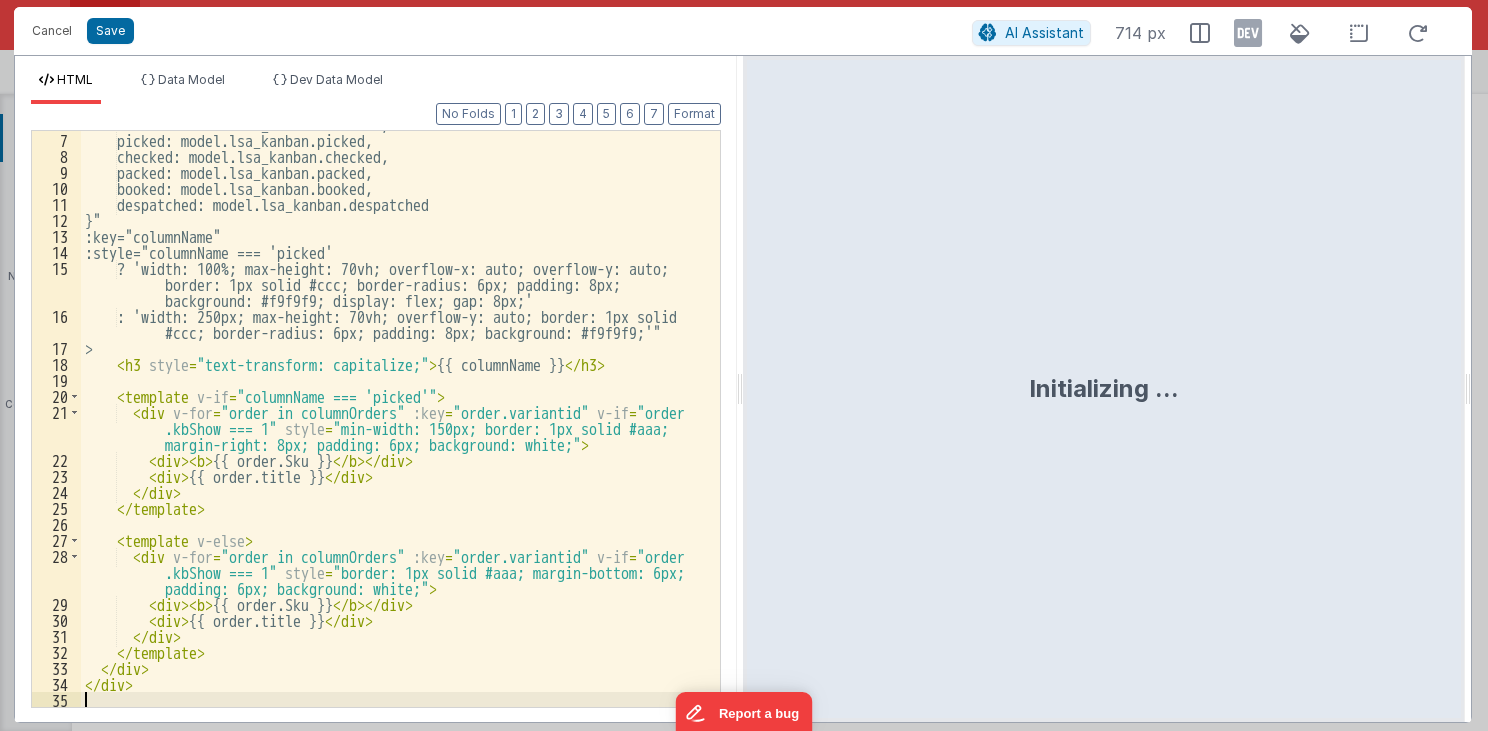 scroll, scrollTop: 111, scrollLeft: 0, axis: vertical 